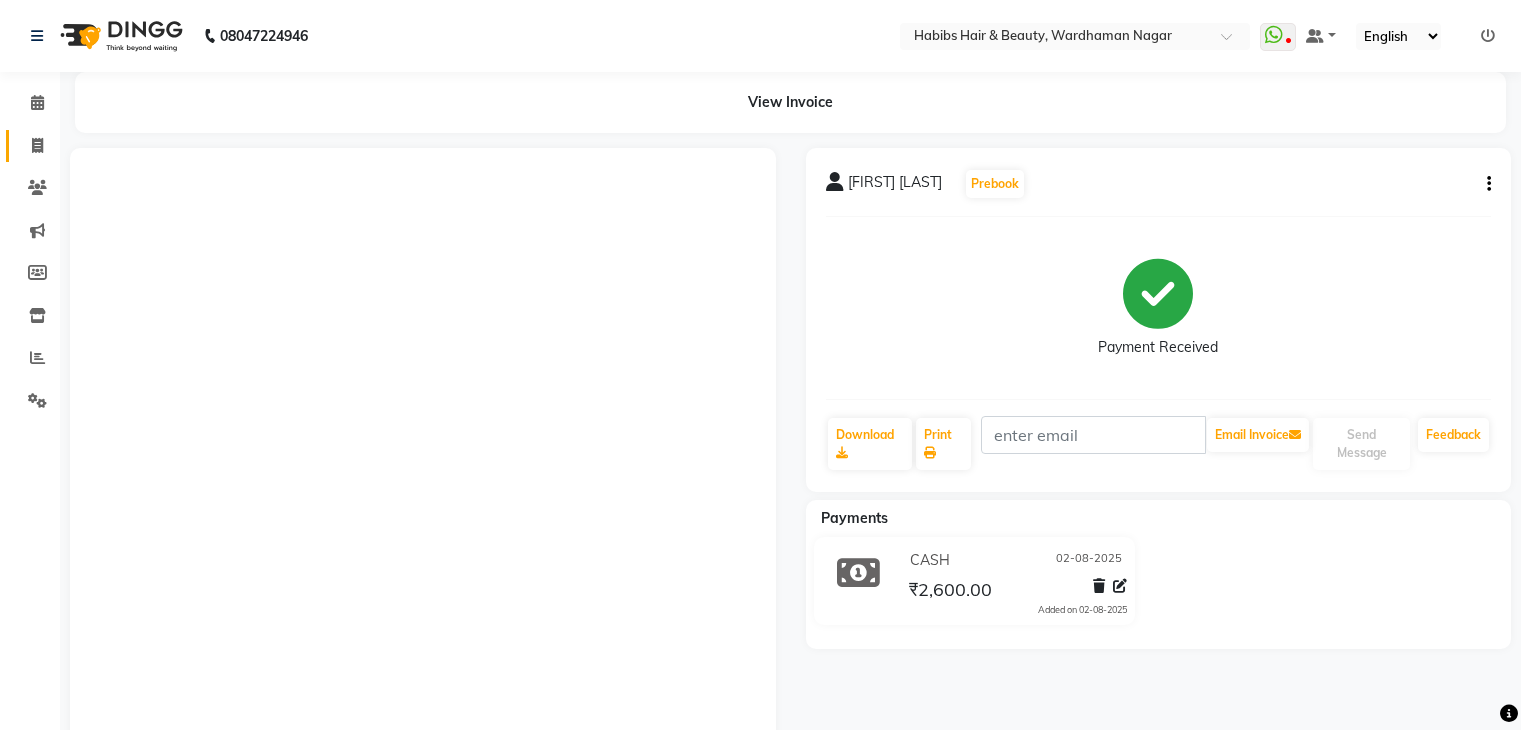scroll, scrollTop: 0, scrollLeft: 0, axis: both 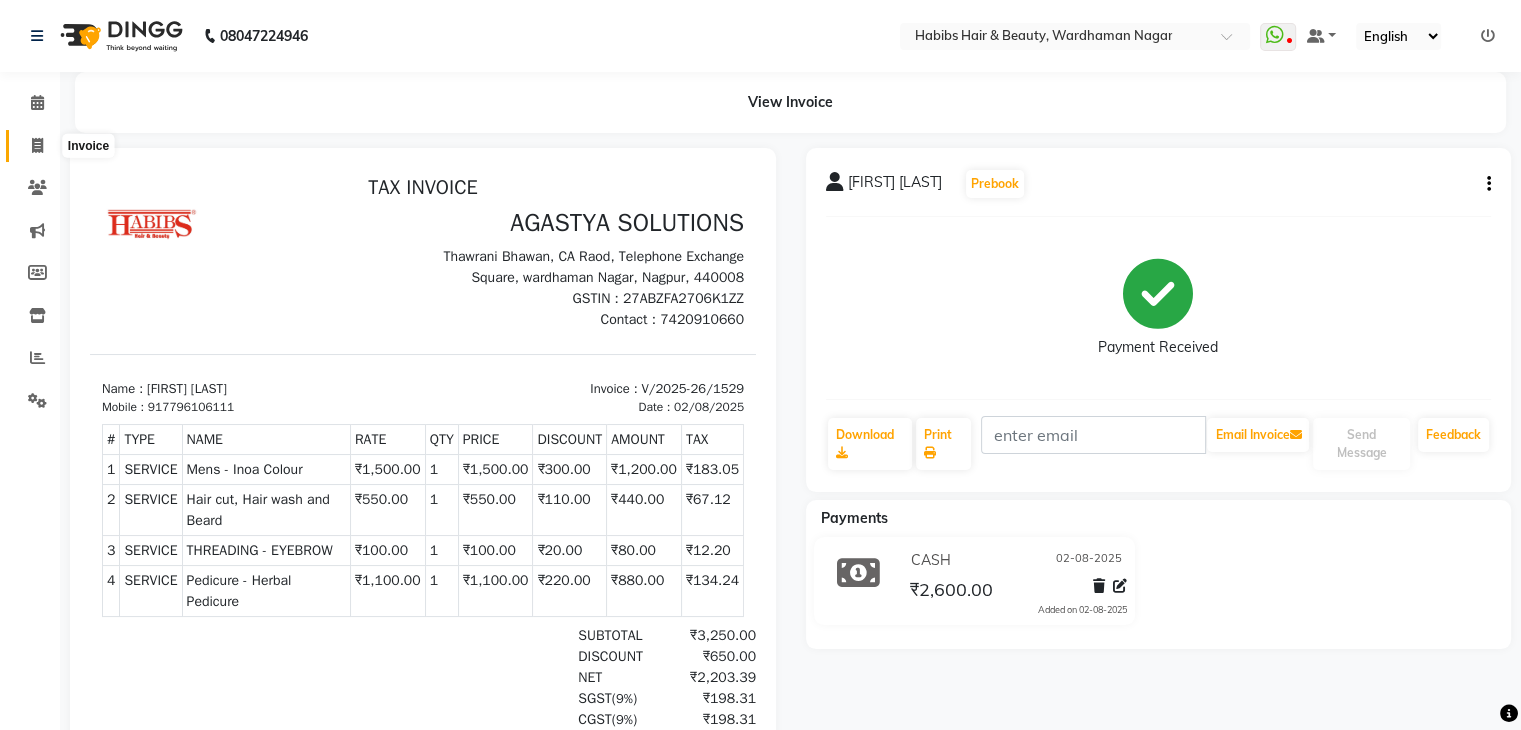 click 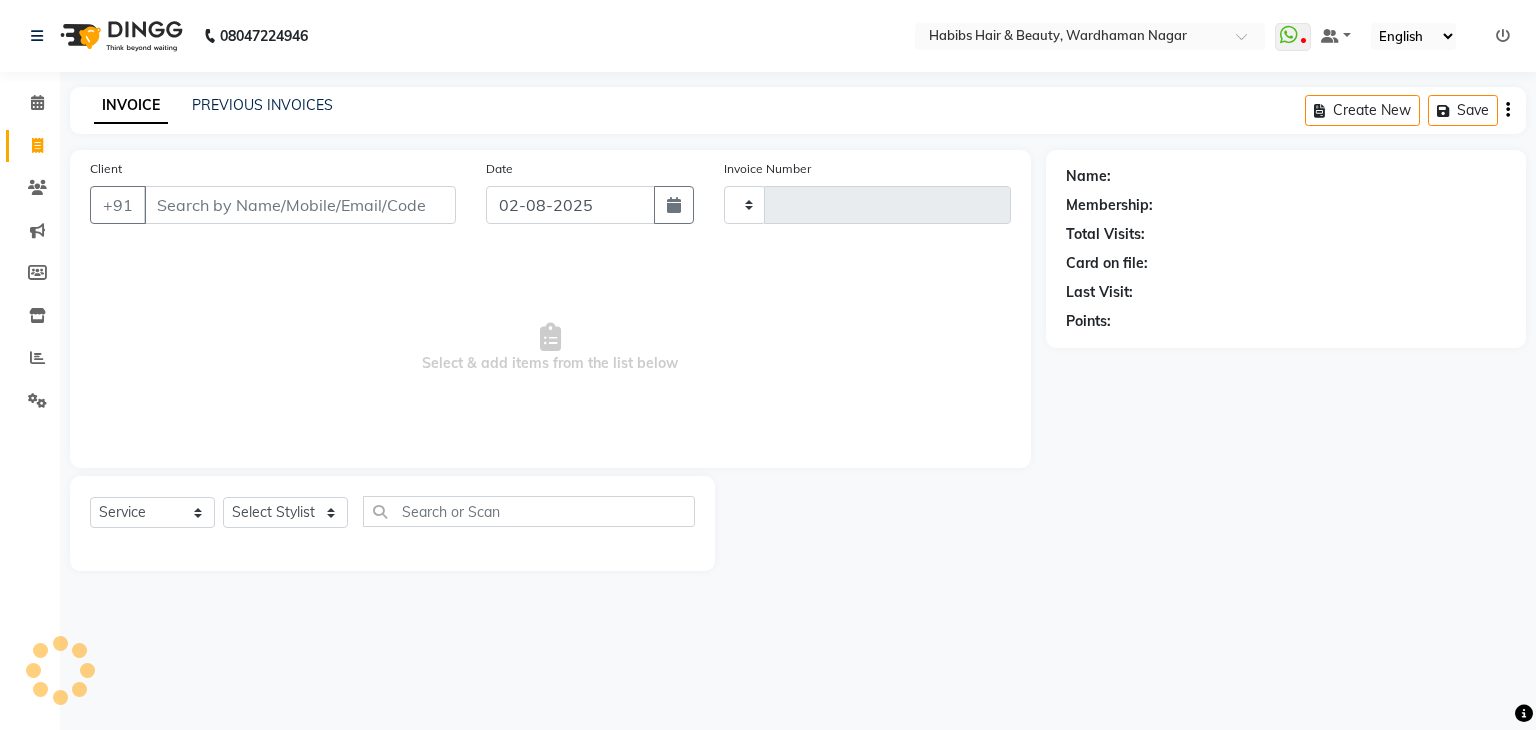 type on "1530" 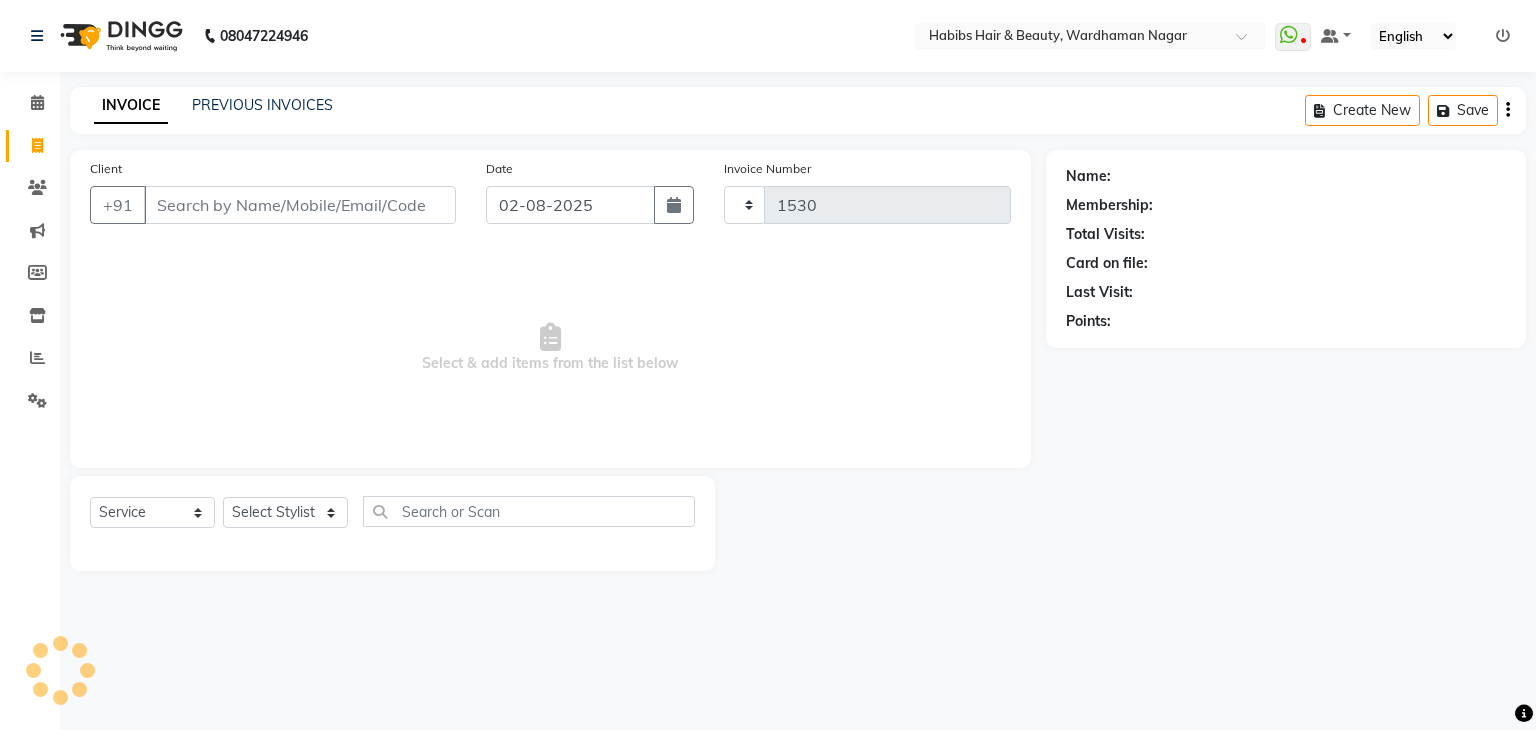 select on "3714" 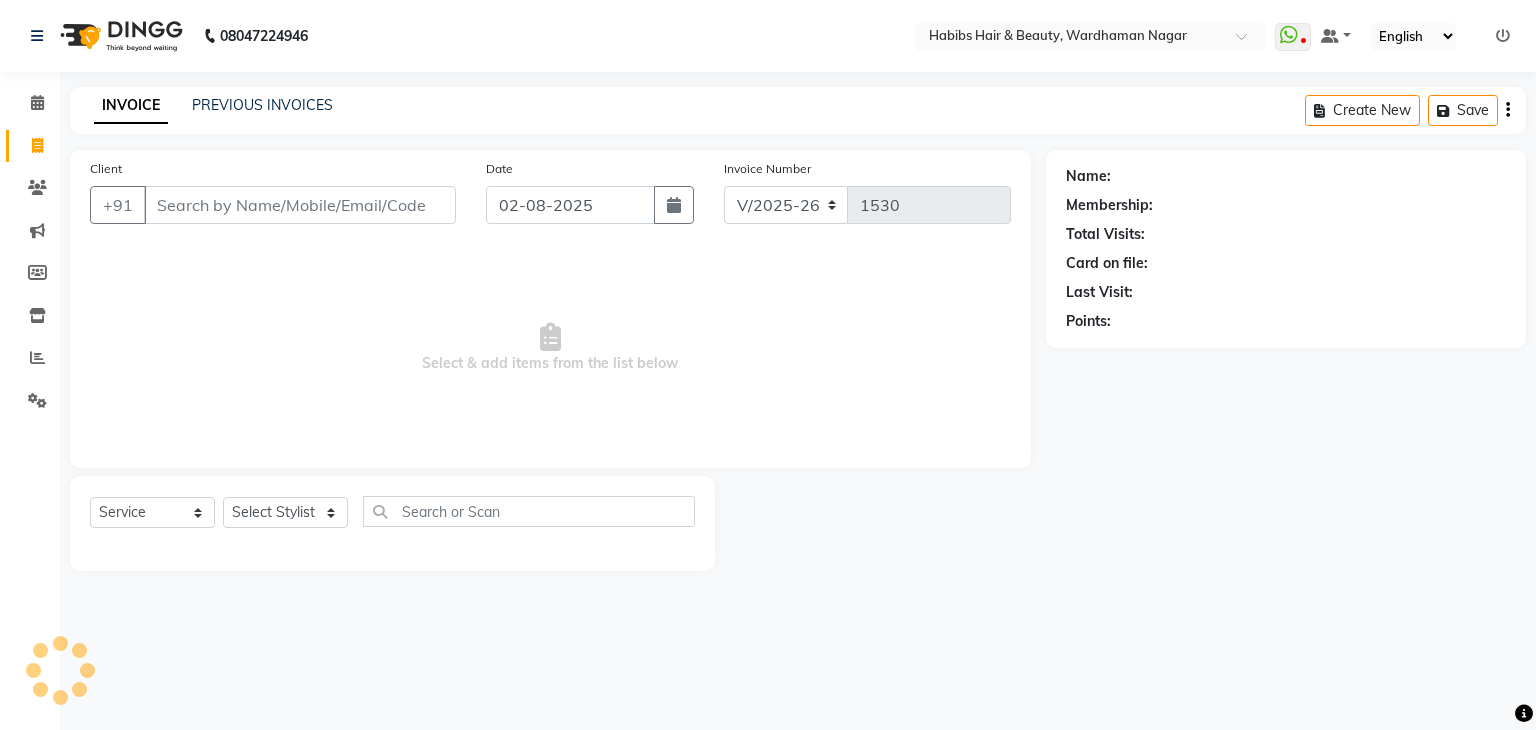 click on "Client" at bounding box center [300, 205] 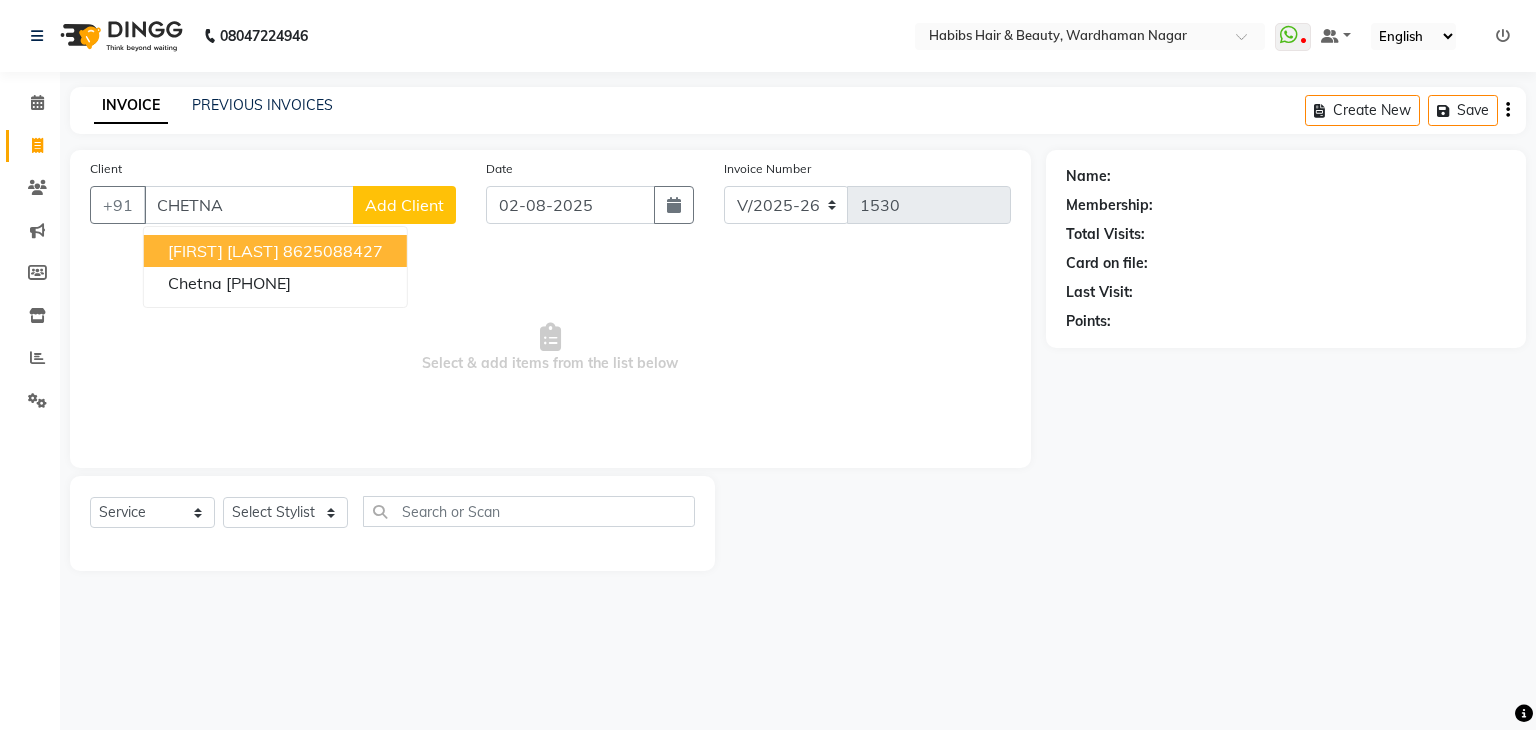 click on "[FIRST] [LAST]" at bounding box center (223, 251) 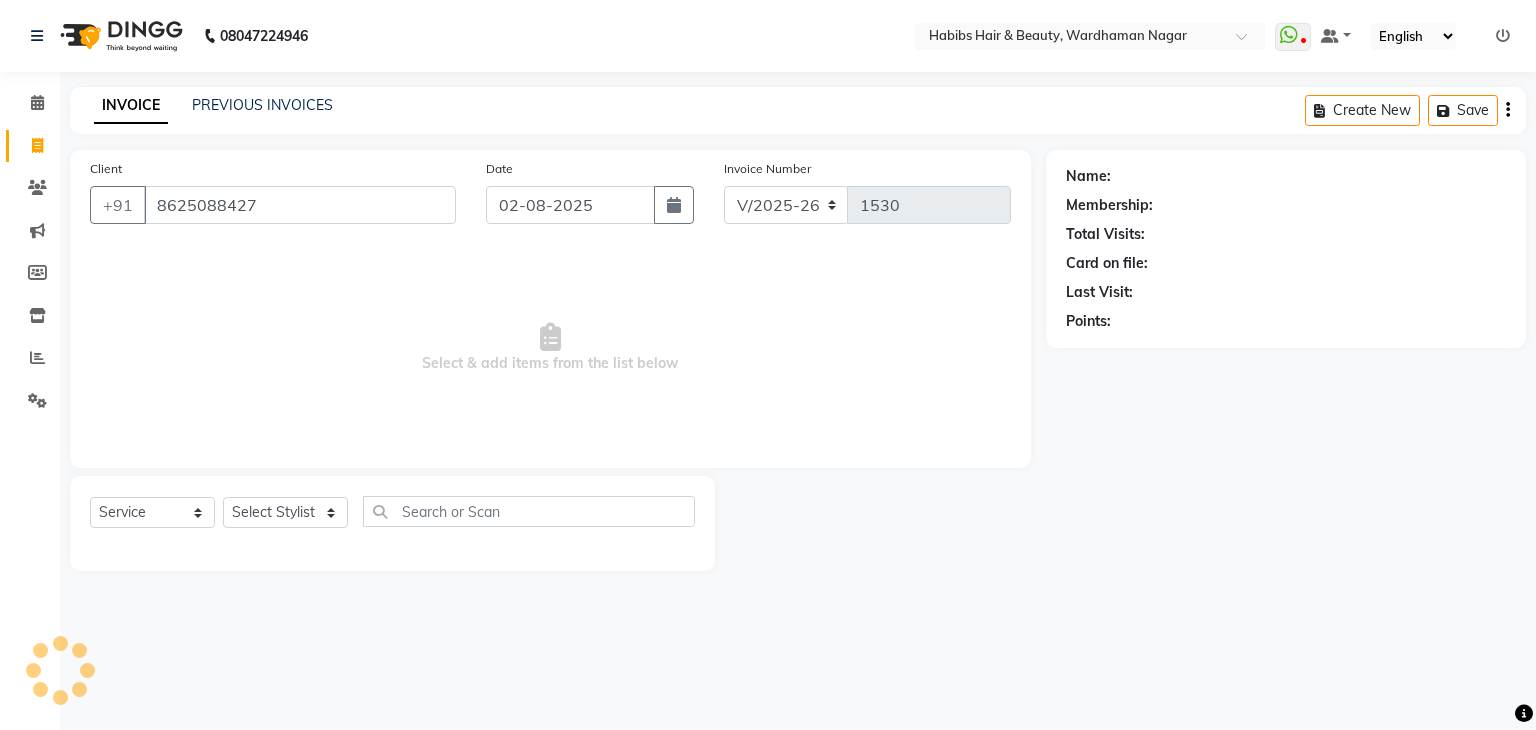 type on "8625088427" 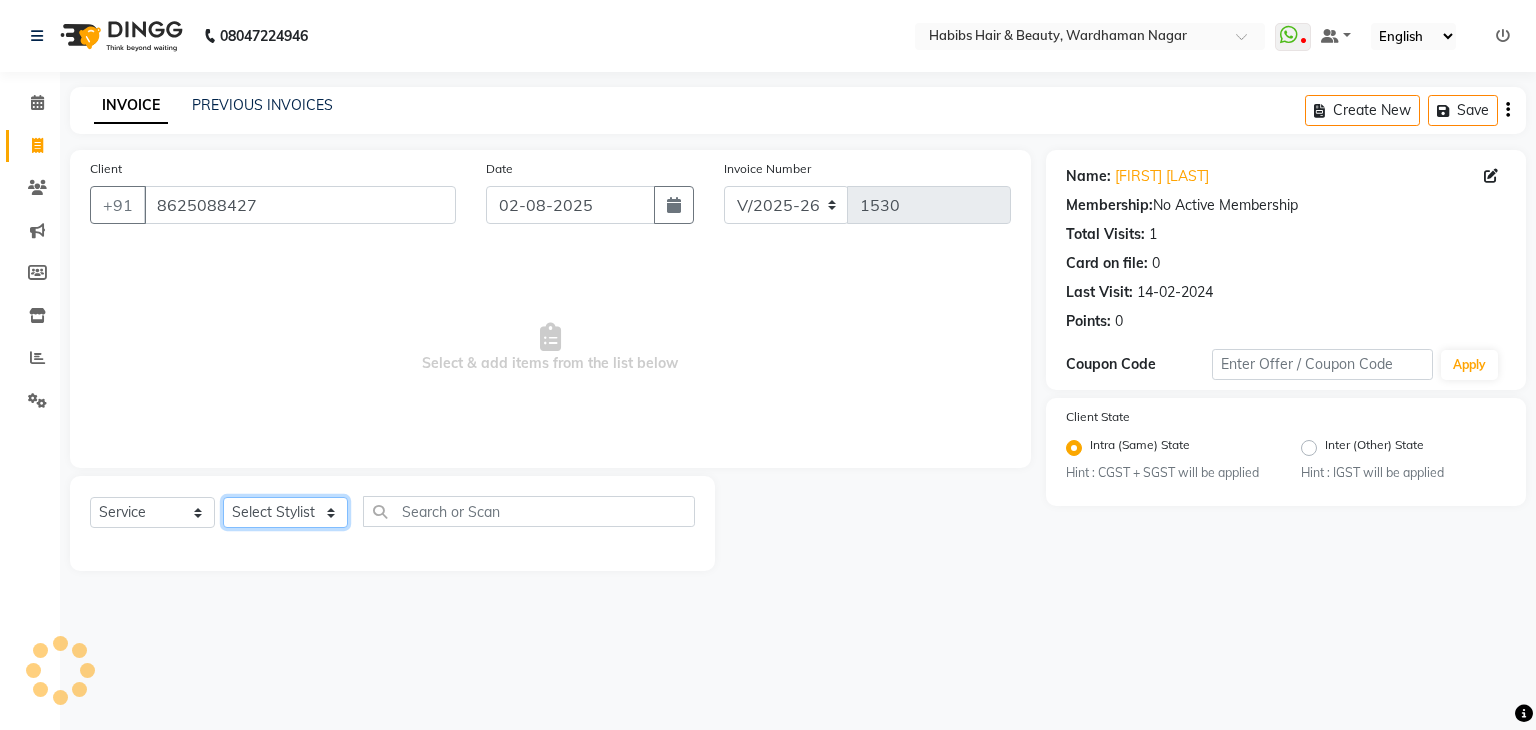 click on "Select Stylist Admin Aman Gayatri Jeetu Mick Raj Rashmi Rasika Sarang" 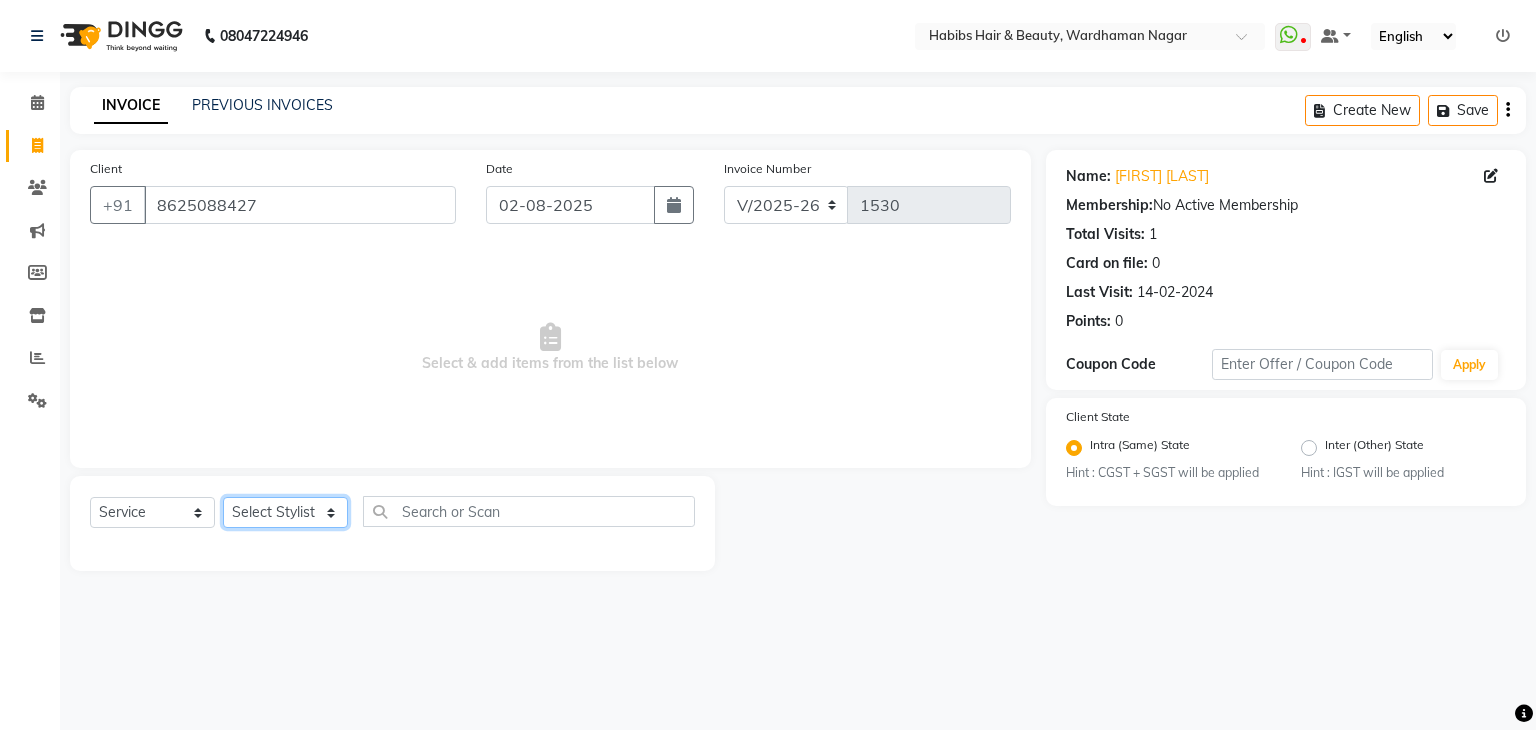 select on "46993" 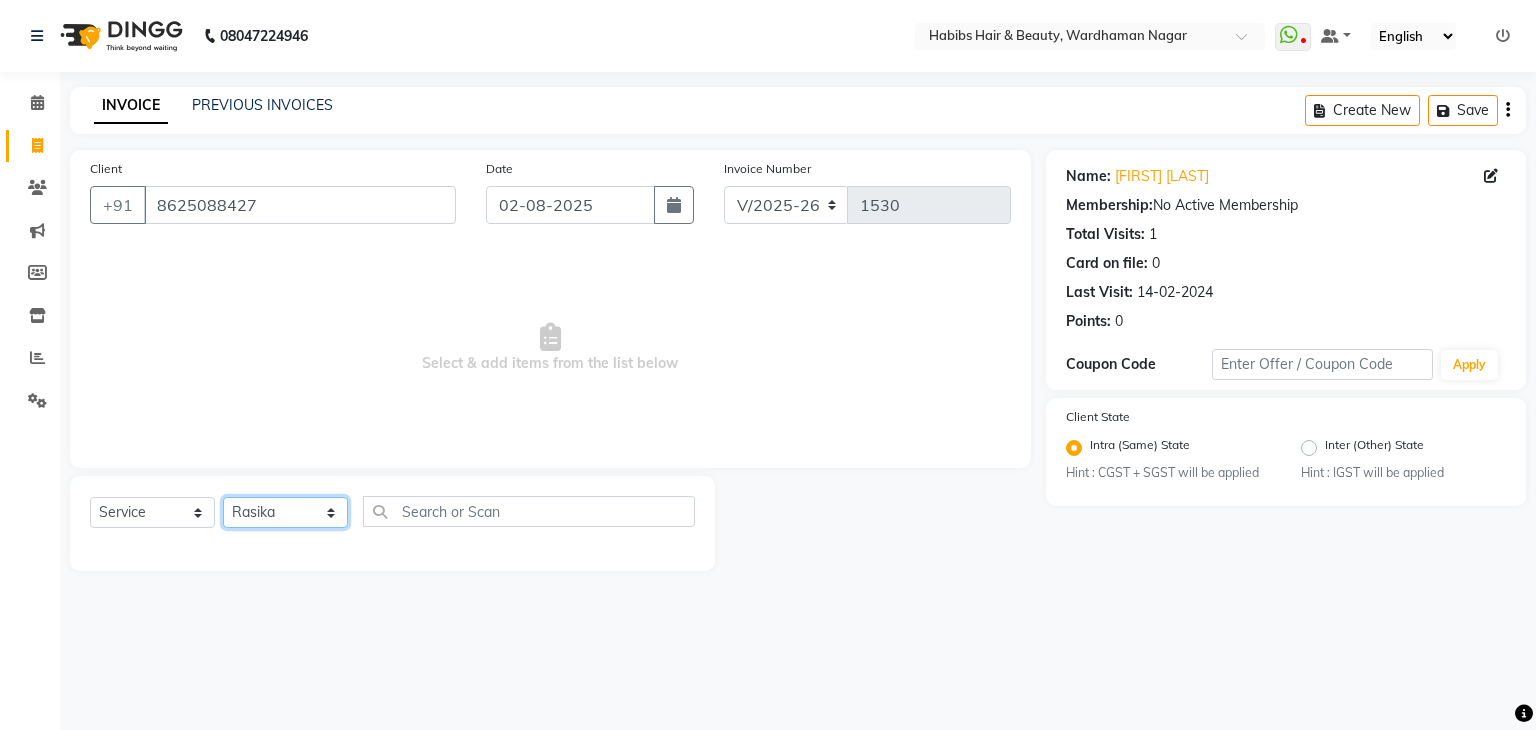 click on "Select Stylist Admin Aman Gayatri Jeetu Mick Raj Rashmi Rasika Sarang" 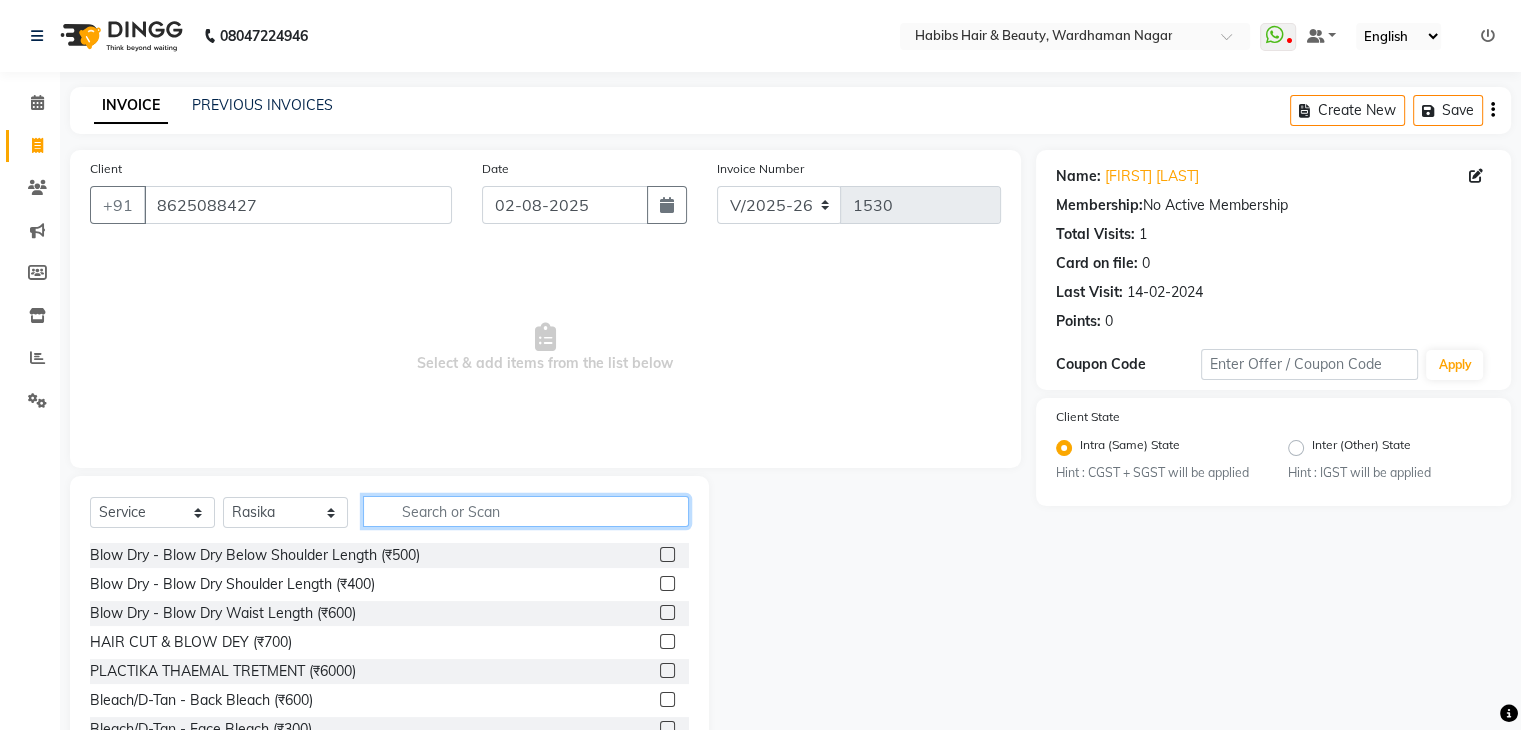 click 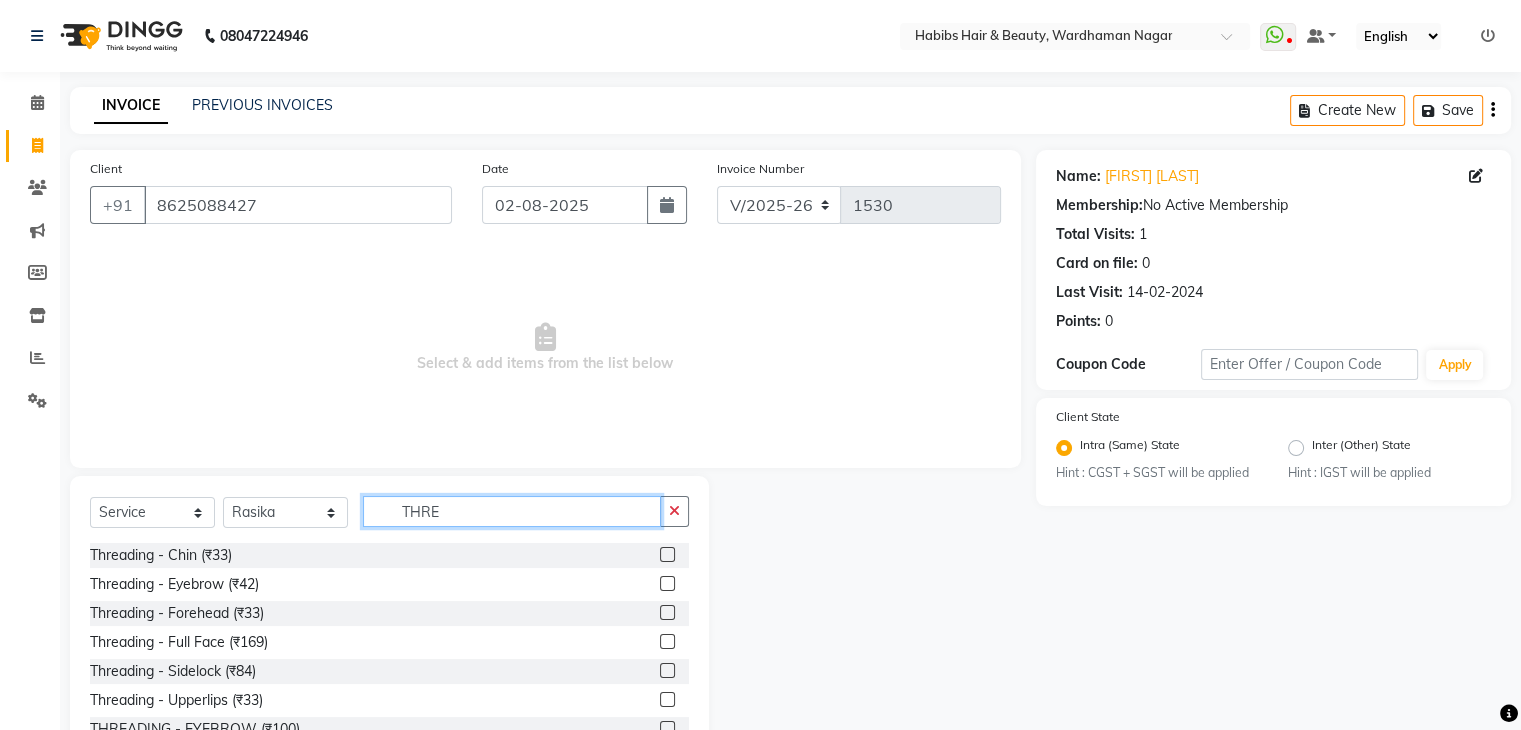 scroll, scrollTop: 72, scrollLeft: 0, axis: vertical 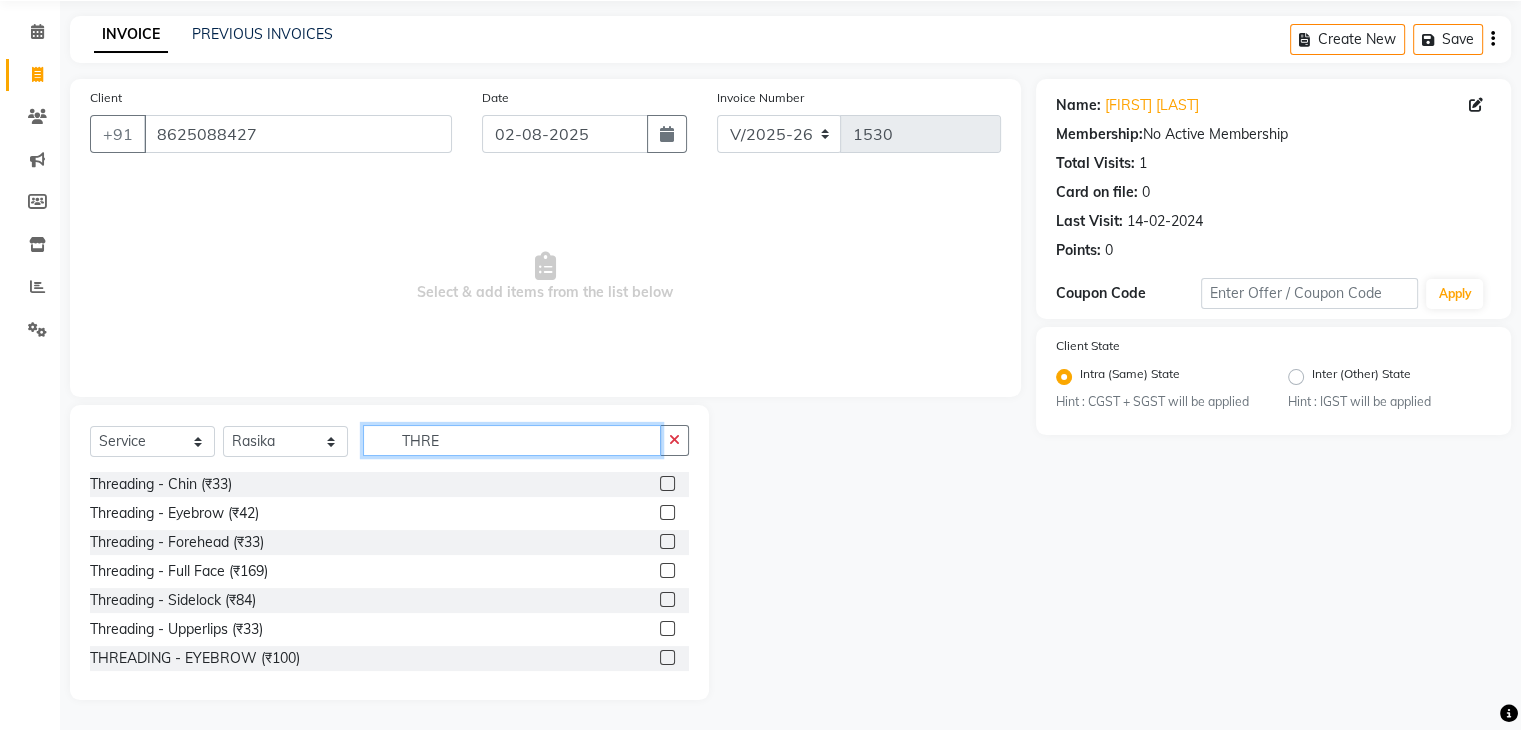 type on "THRE" 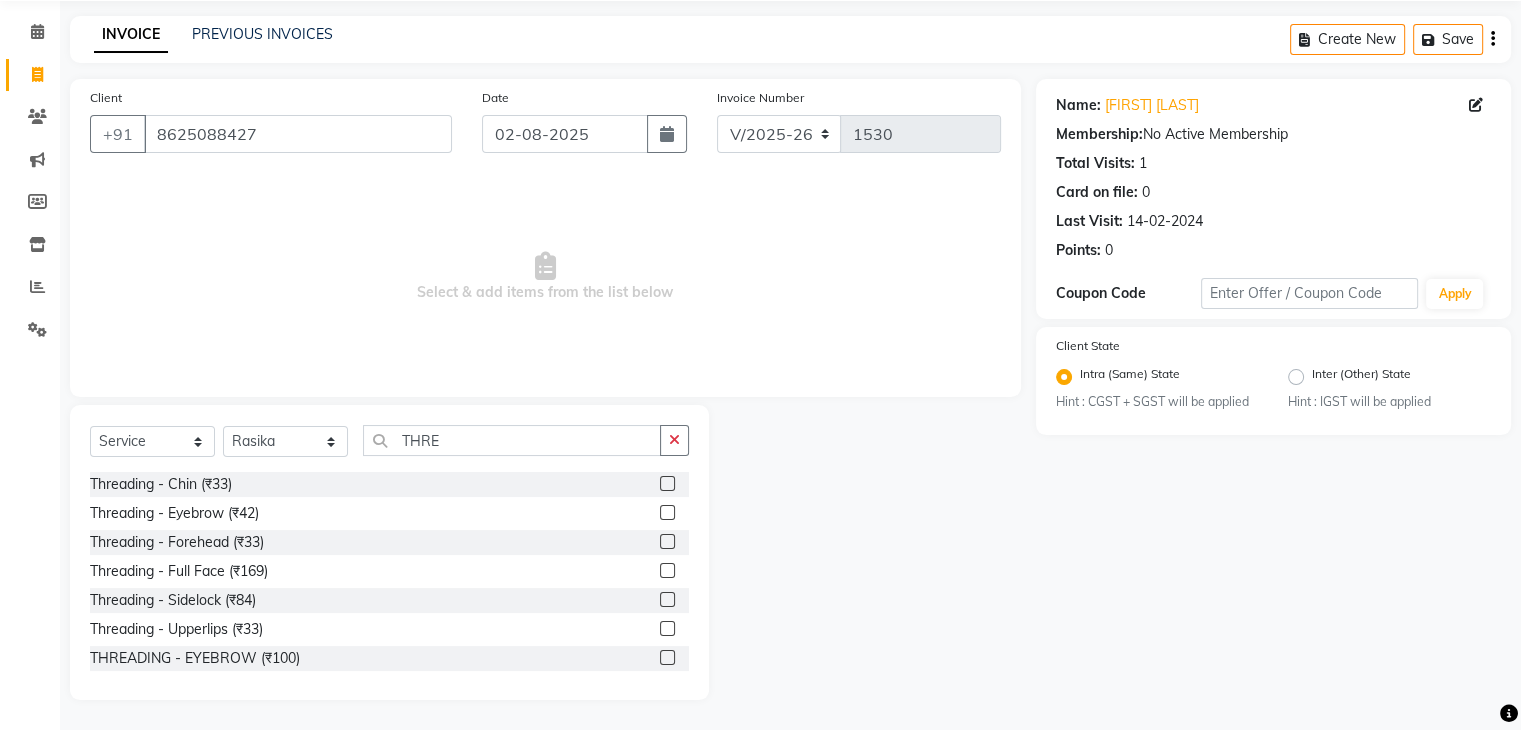 click 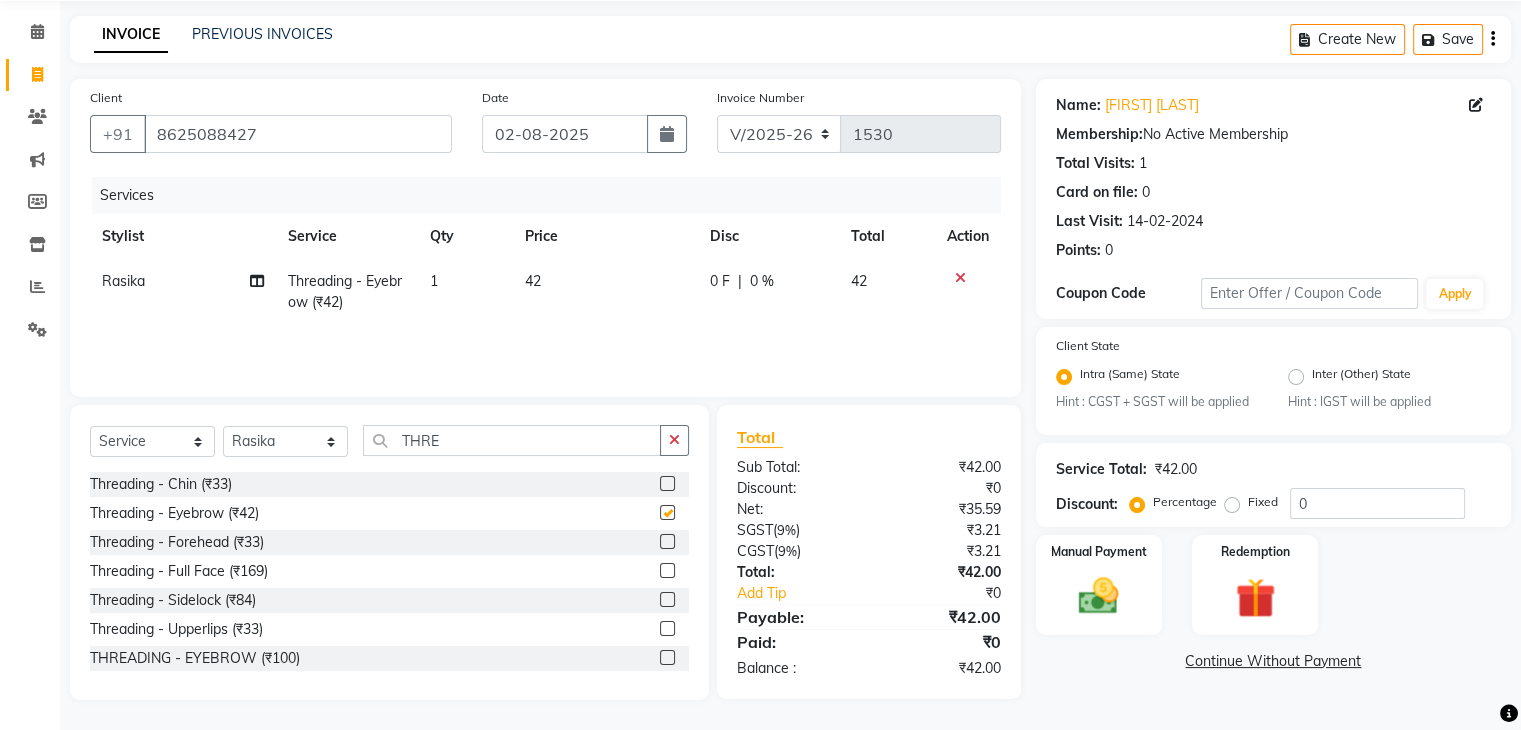 checkbox on "false" 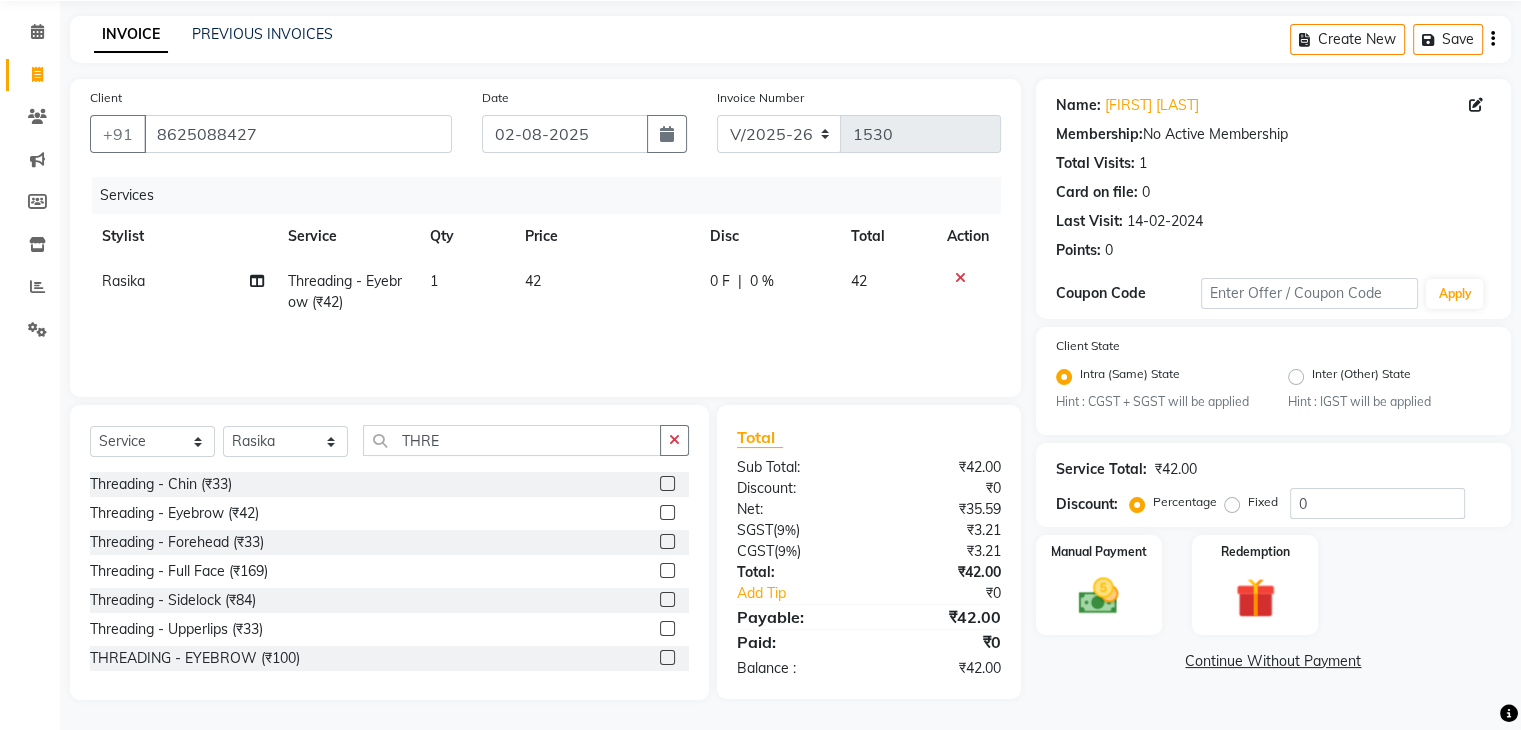 click 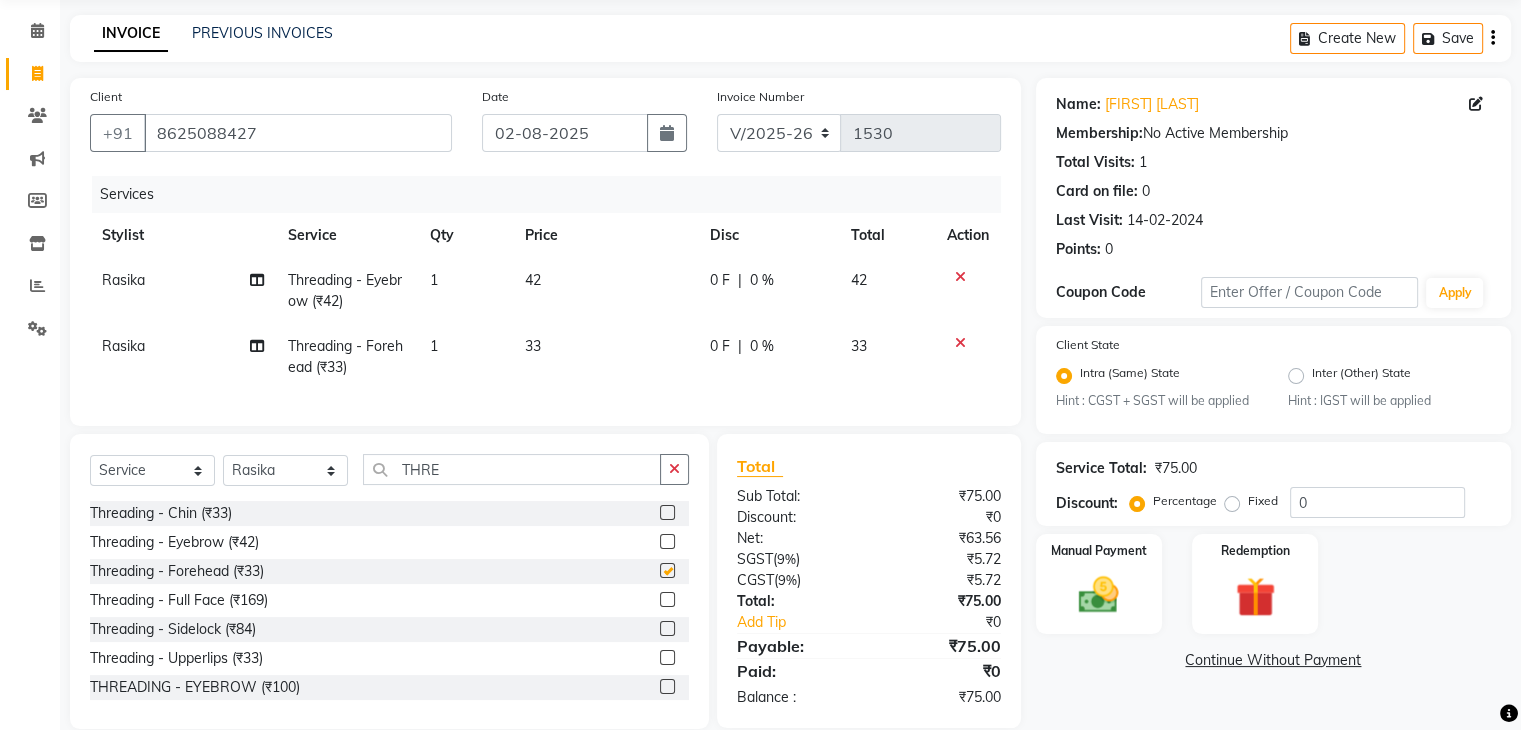 checkbox on "false" 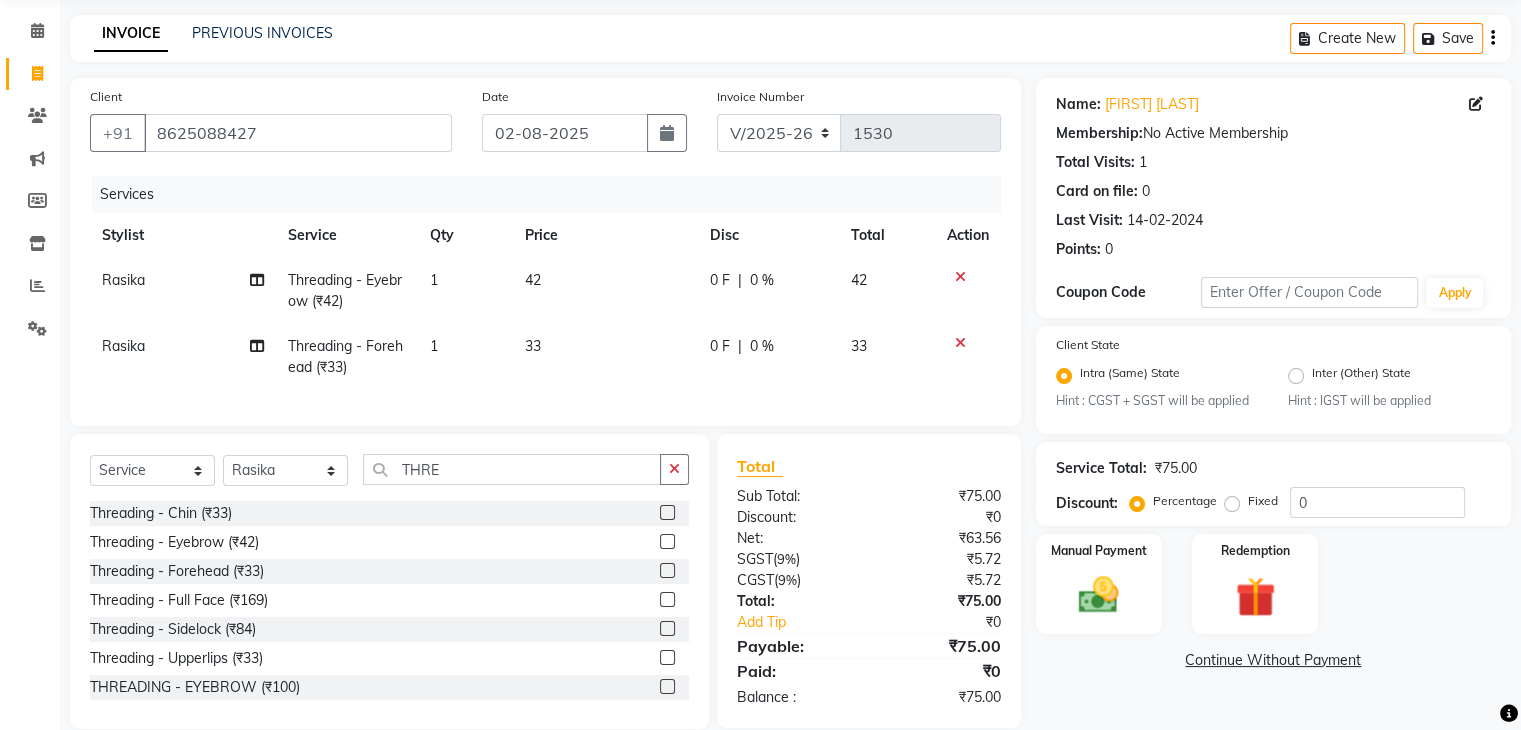 click on "42" 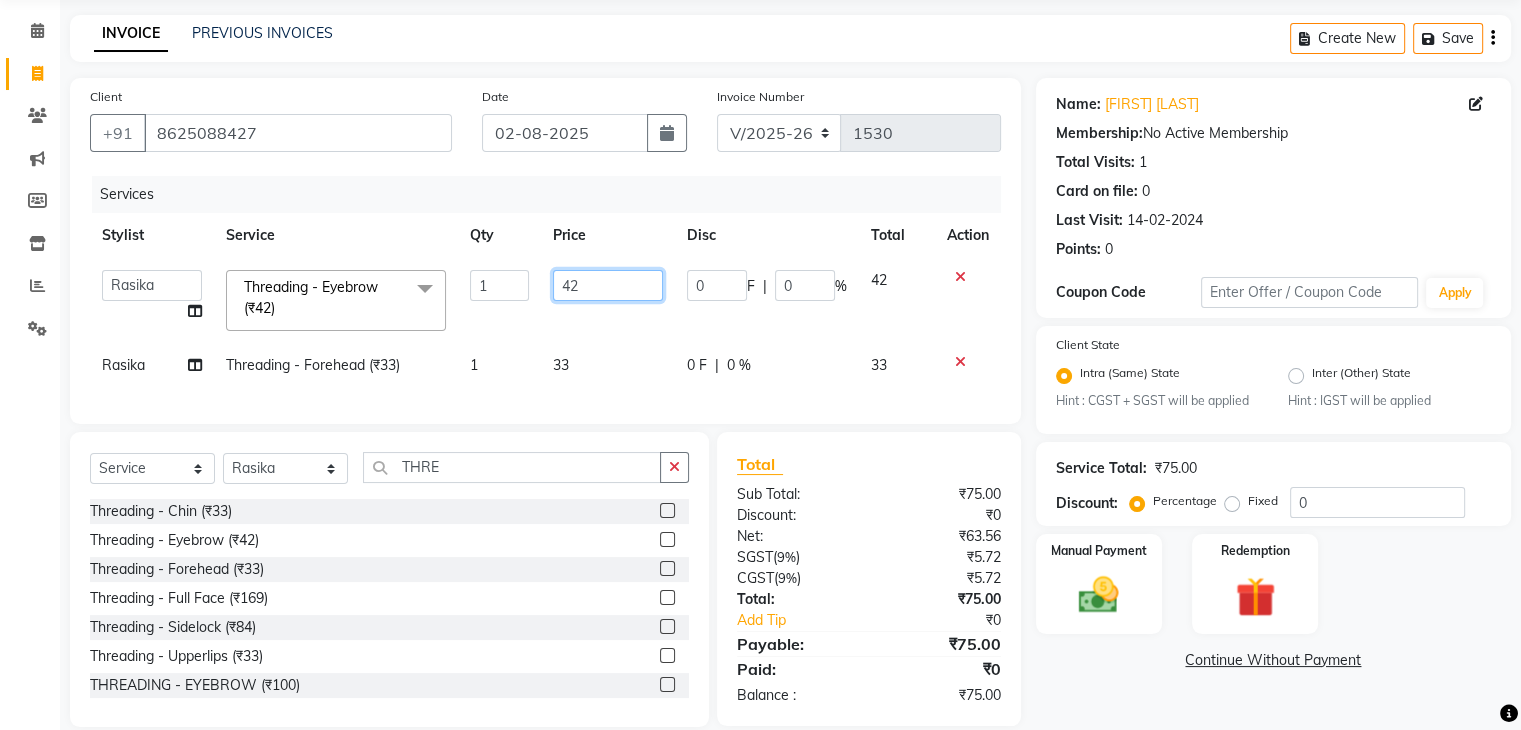 click on "42" 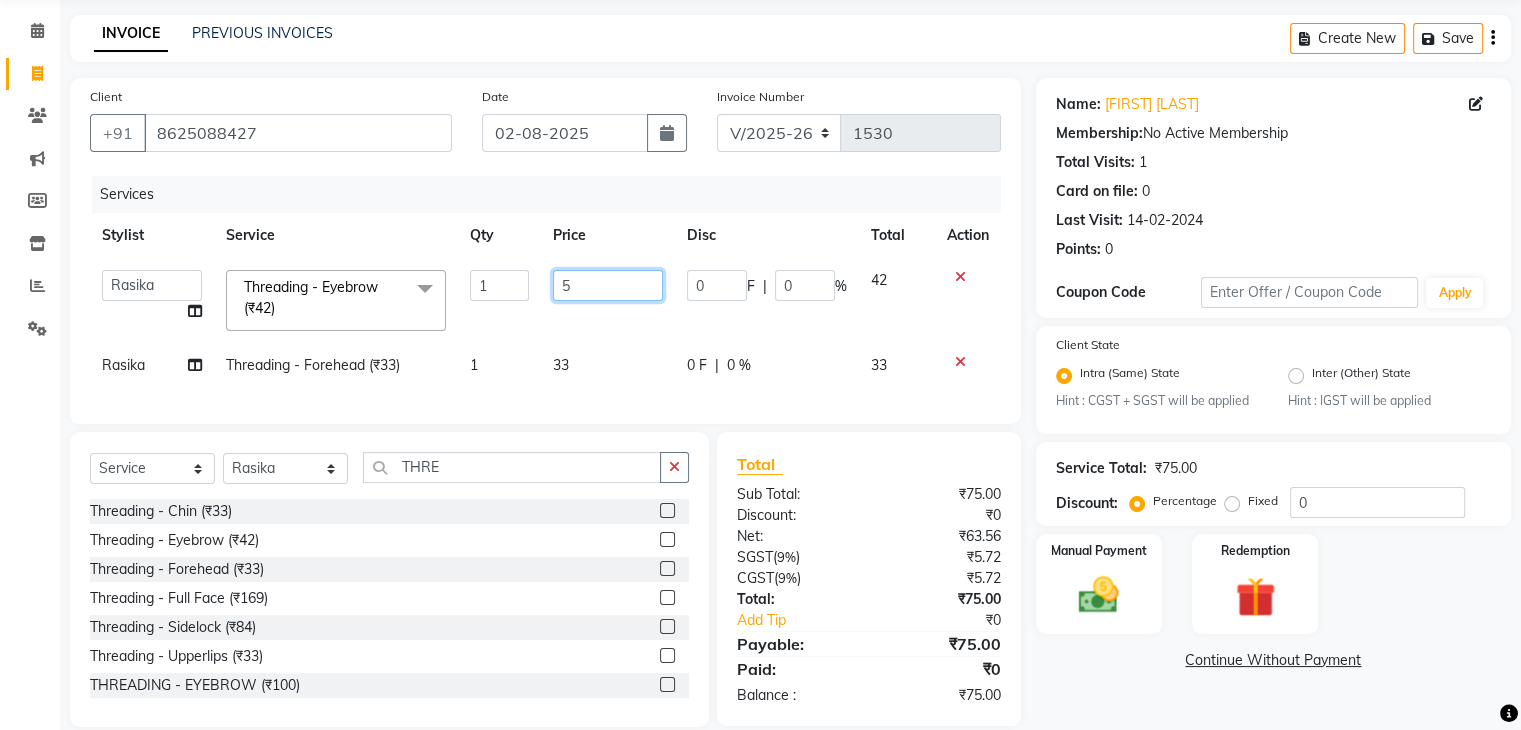 type on "50" 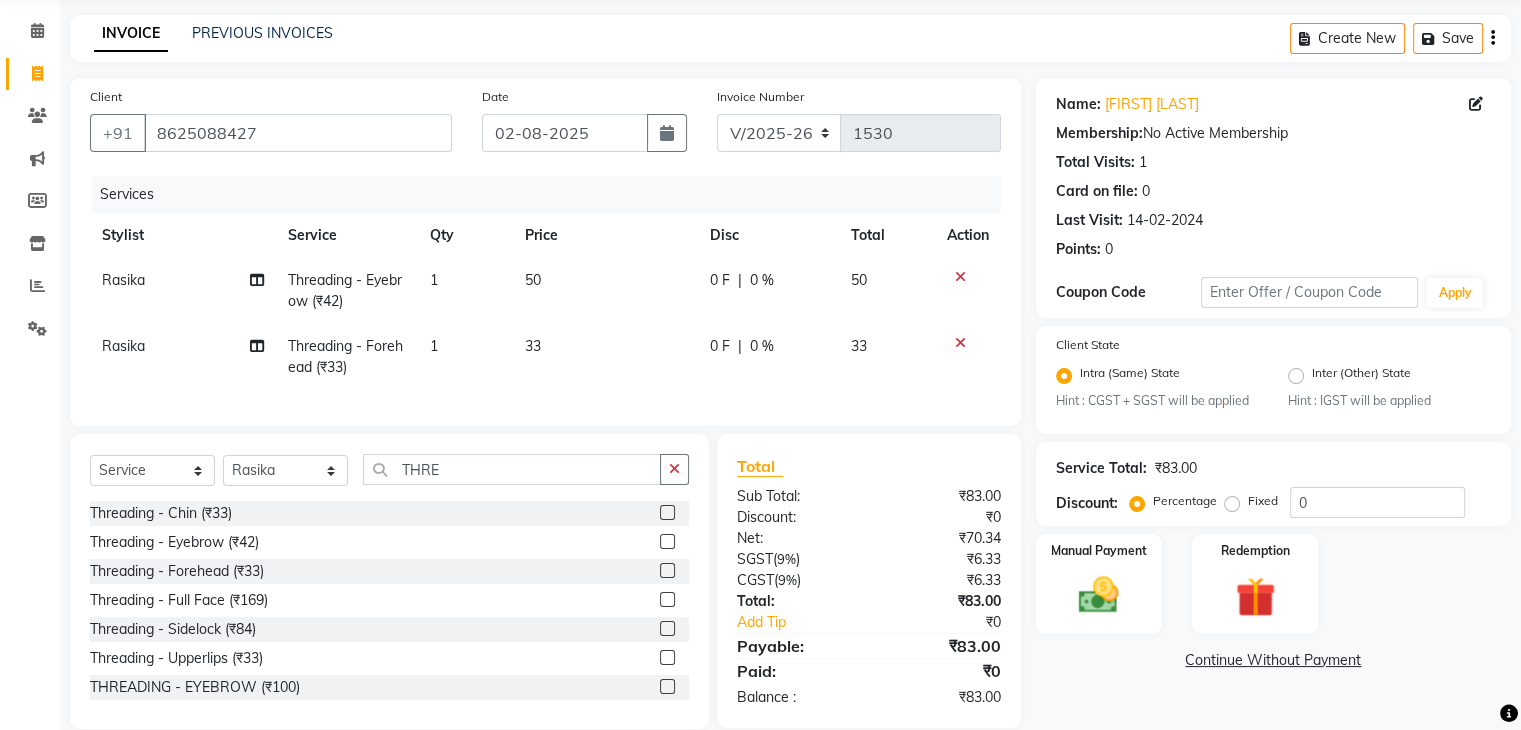 click on "33" 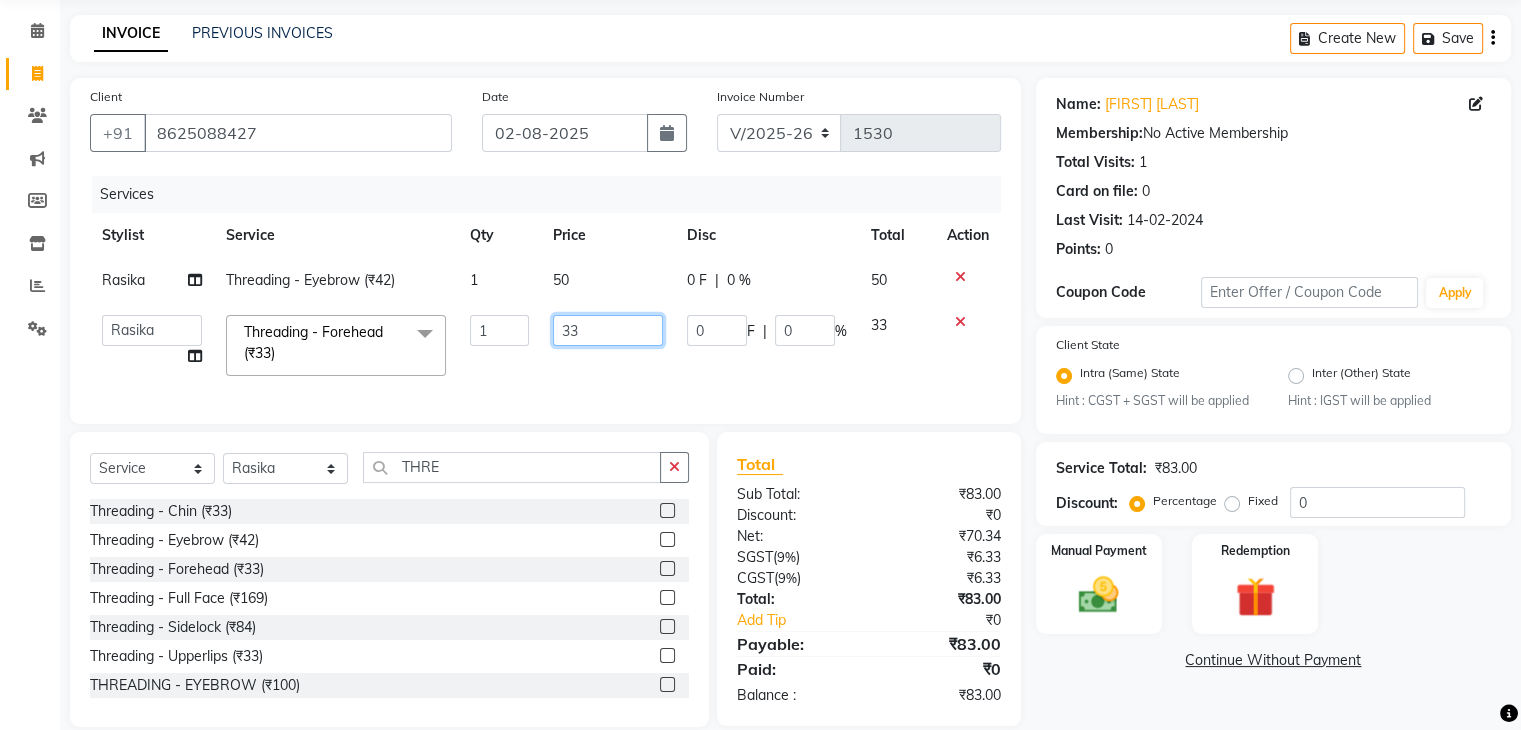 click on "33" 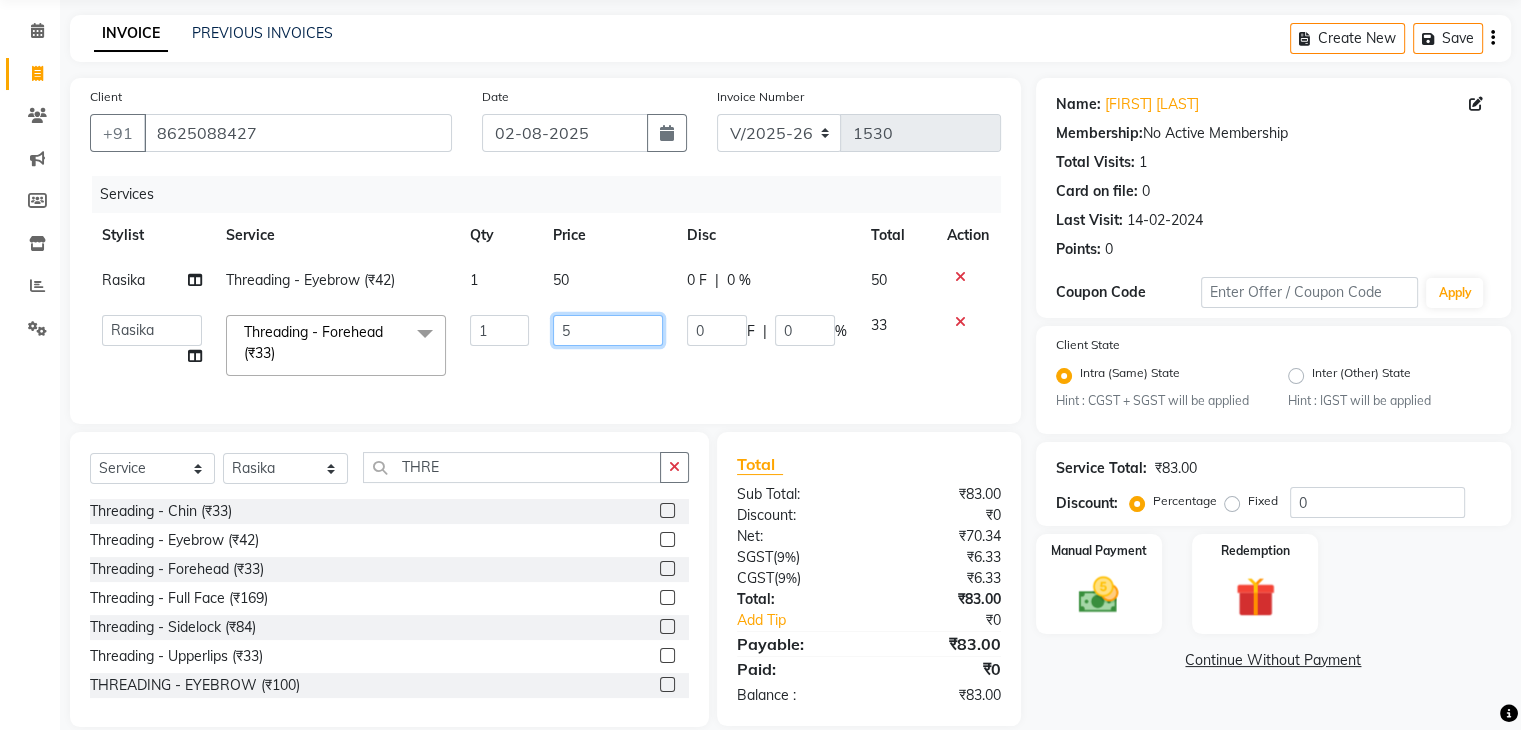 type on "50" 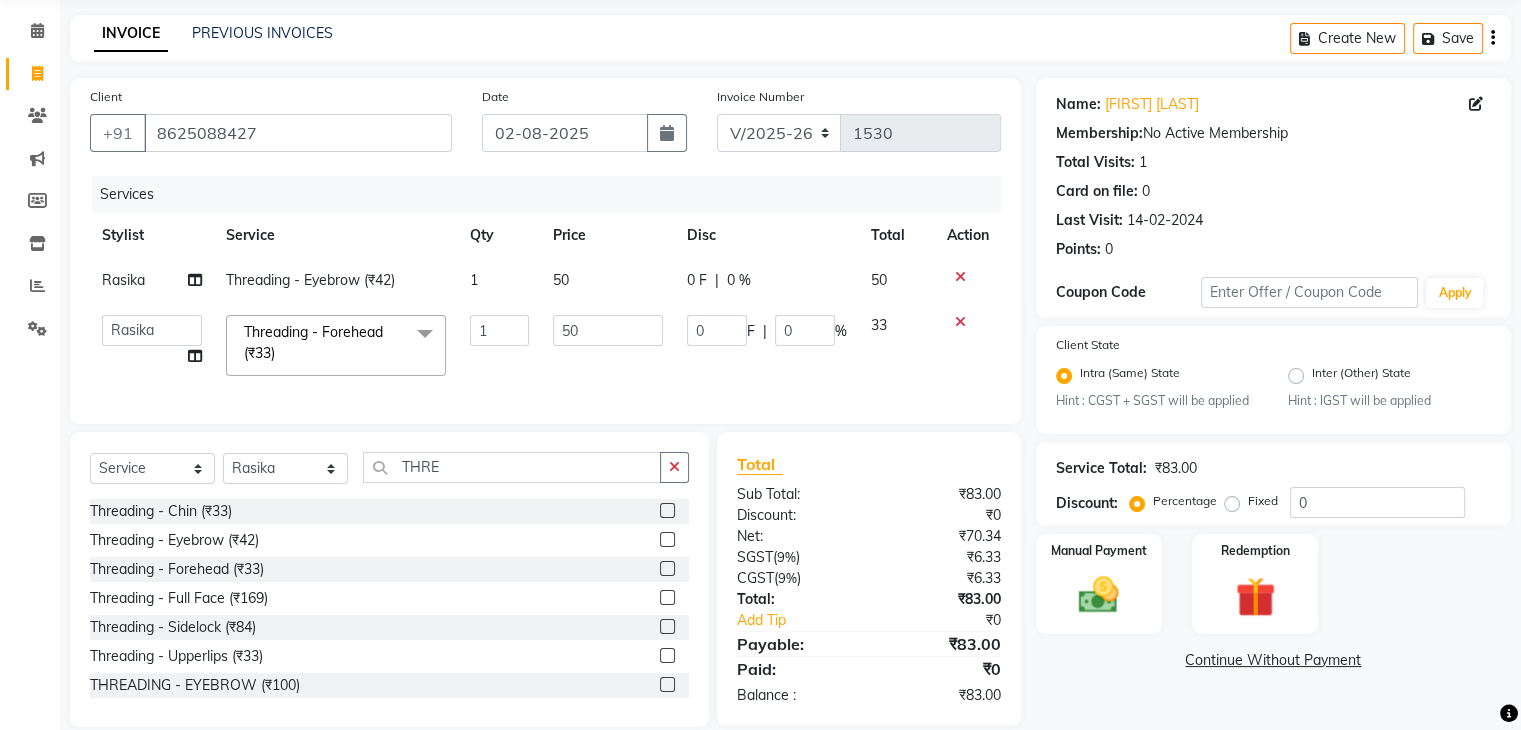 click on "1" 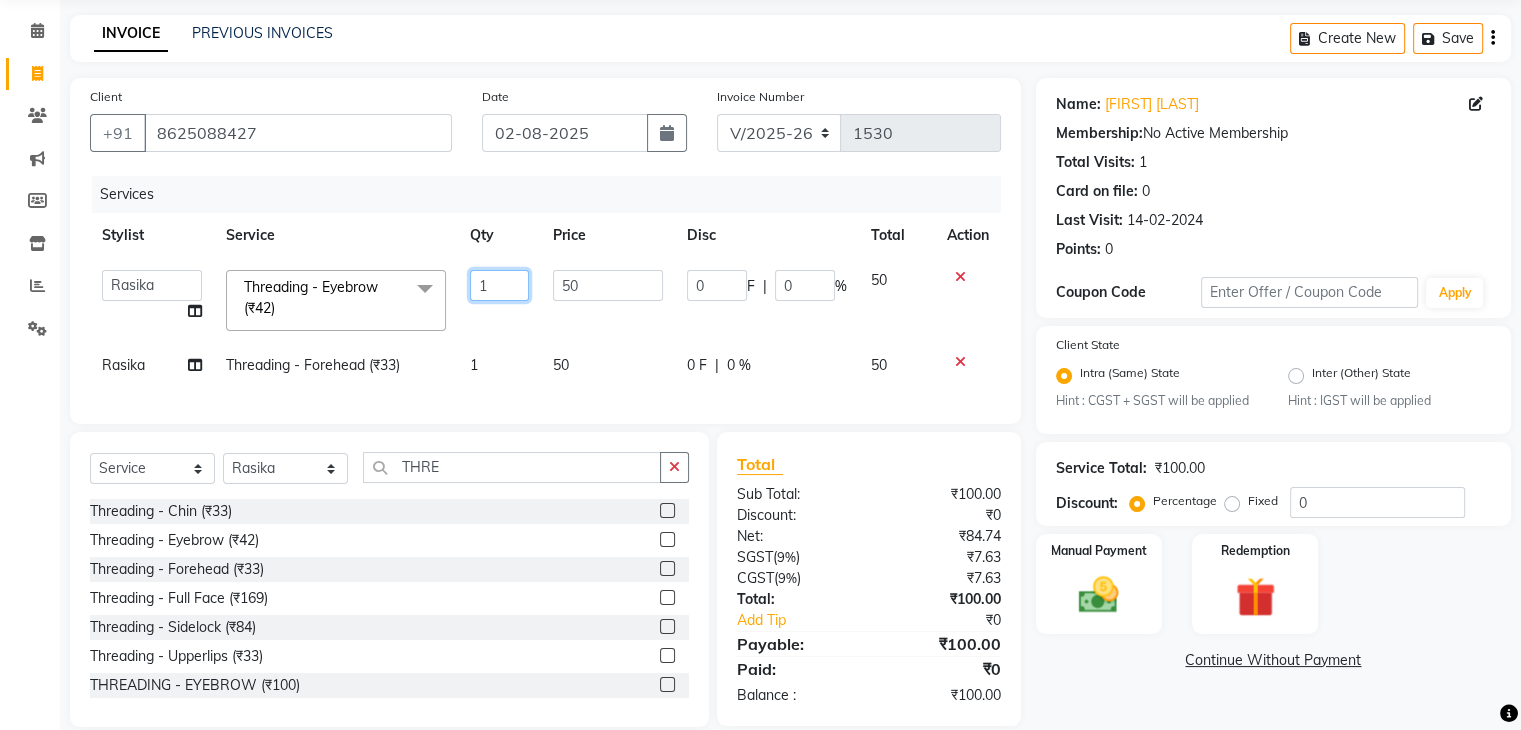 click on "1" 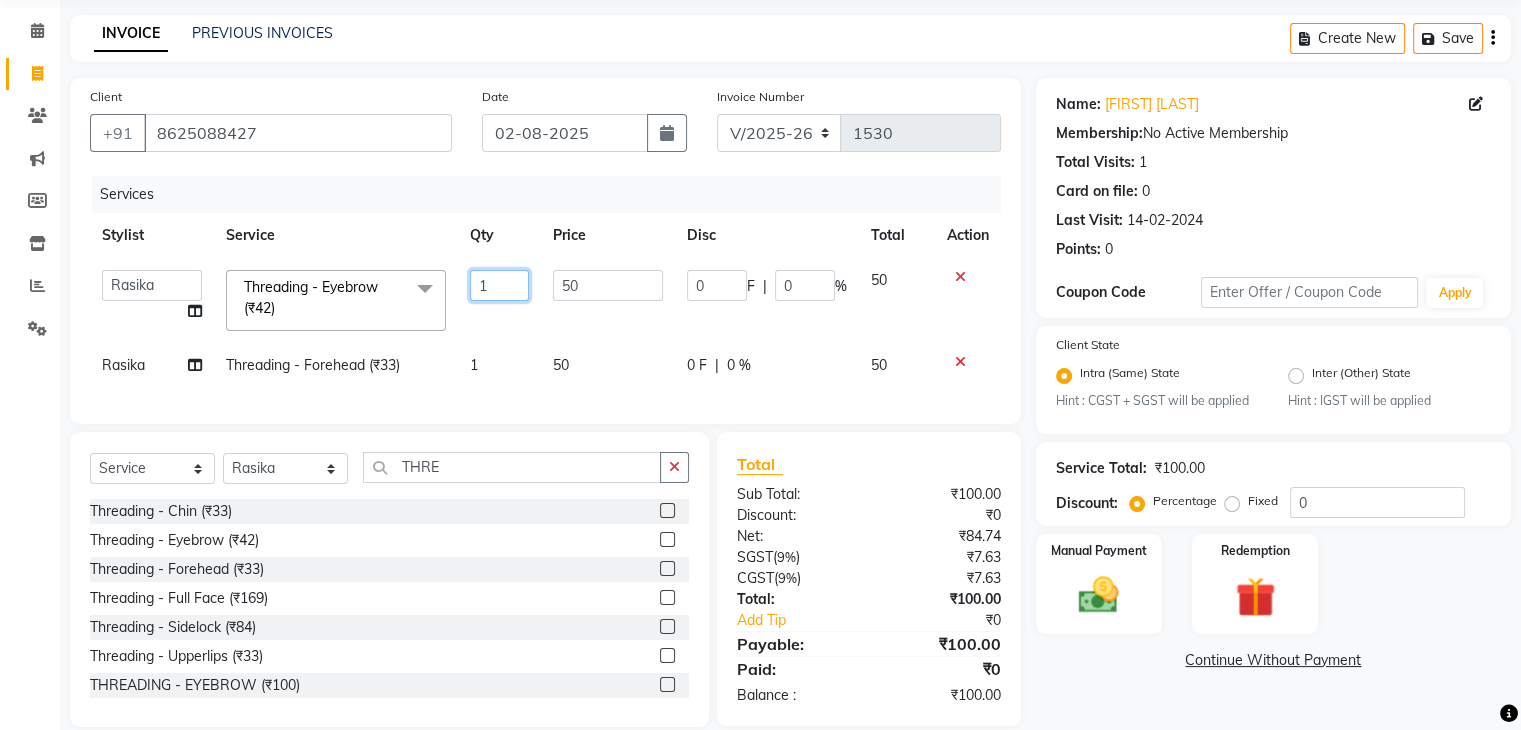 click on "1" 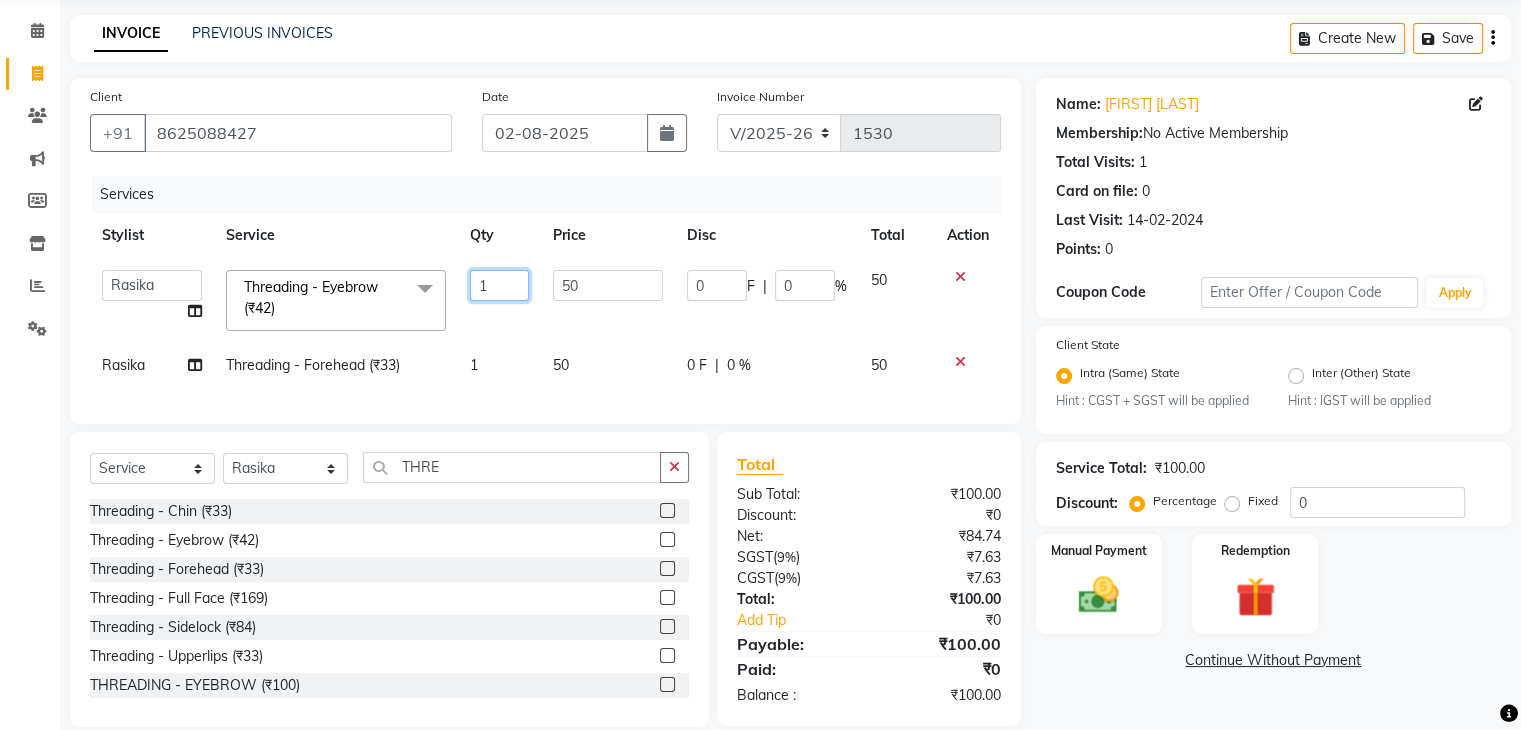 type on "2" 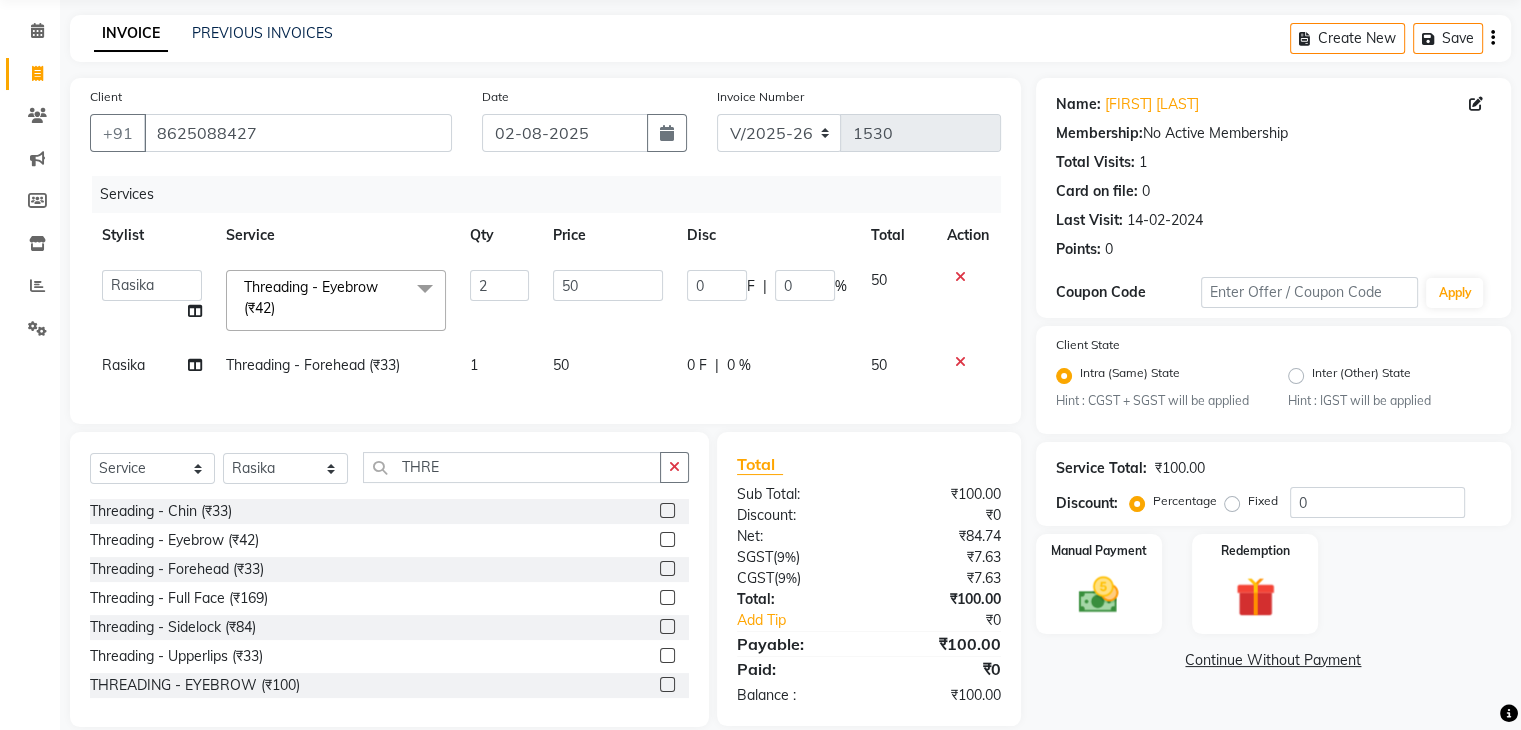 click on "1" 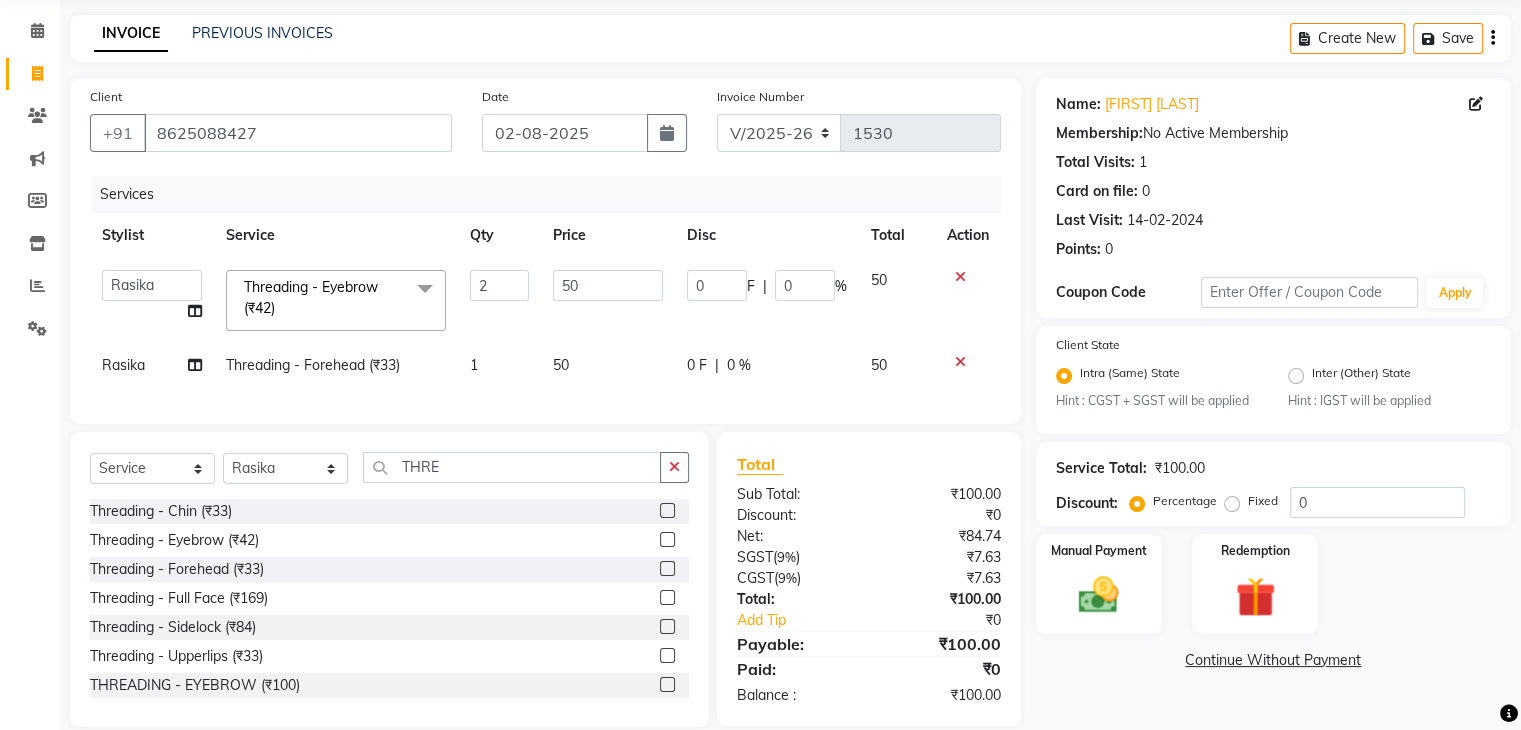 select on "46993" 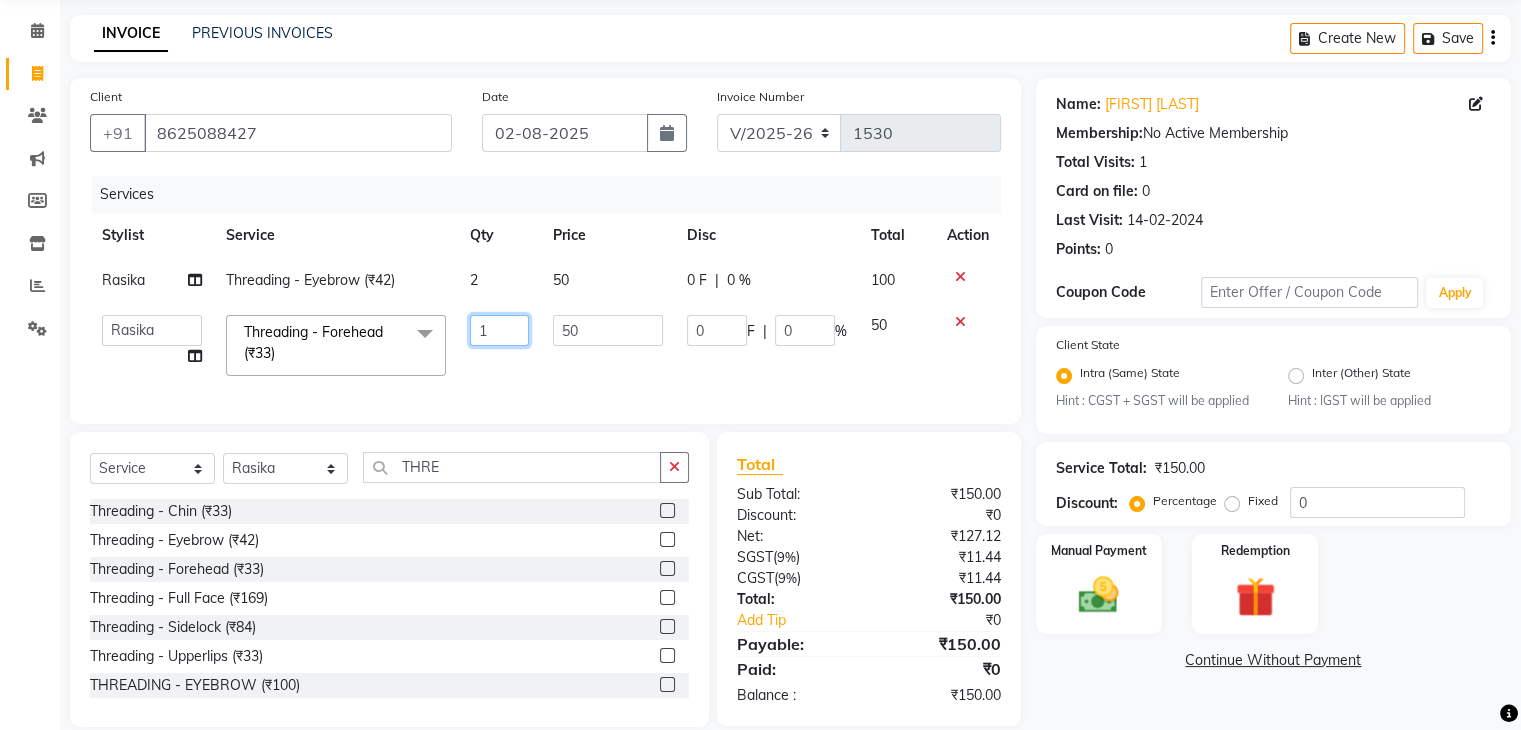 click on "1" 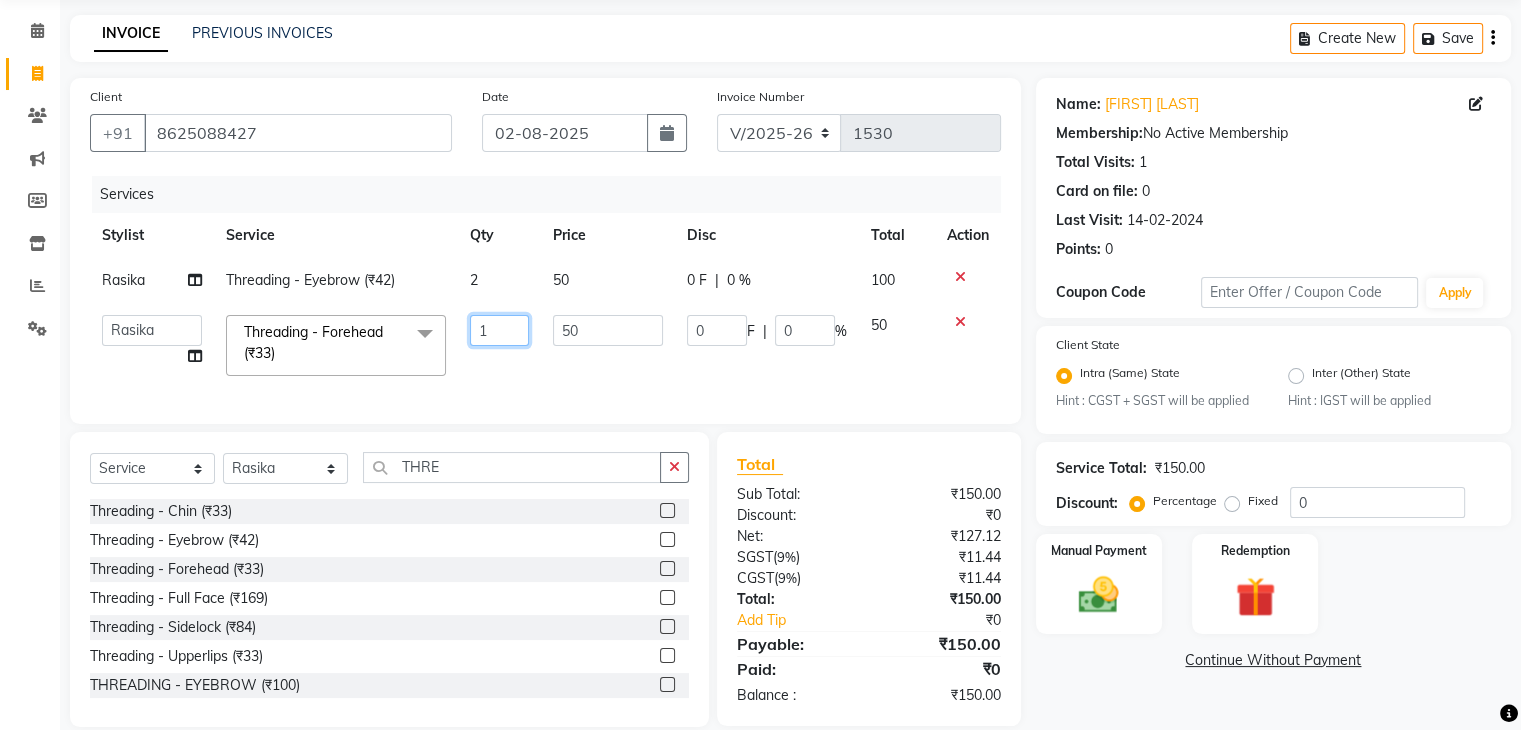 click on "1" 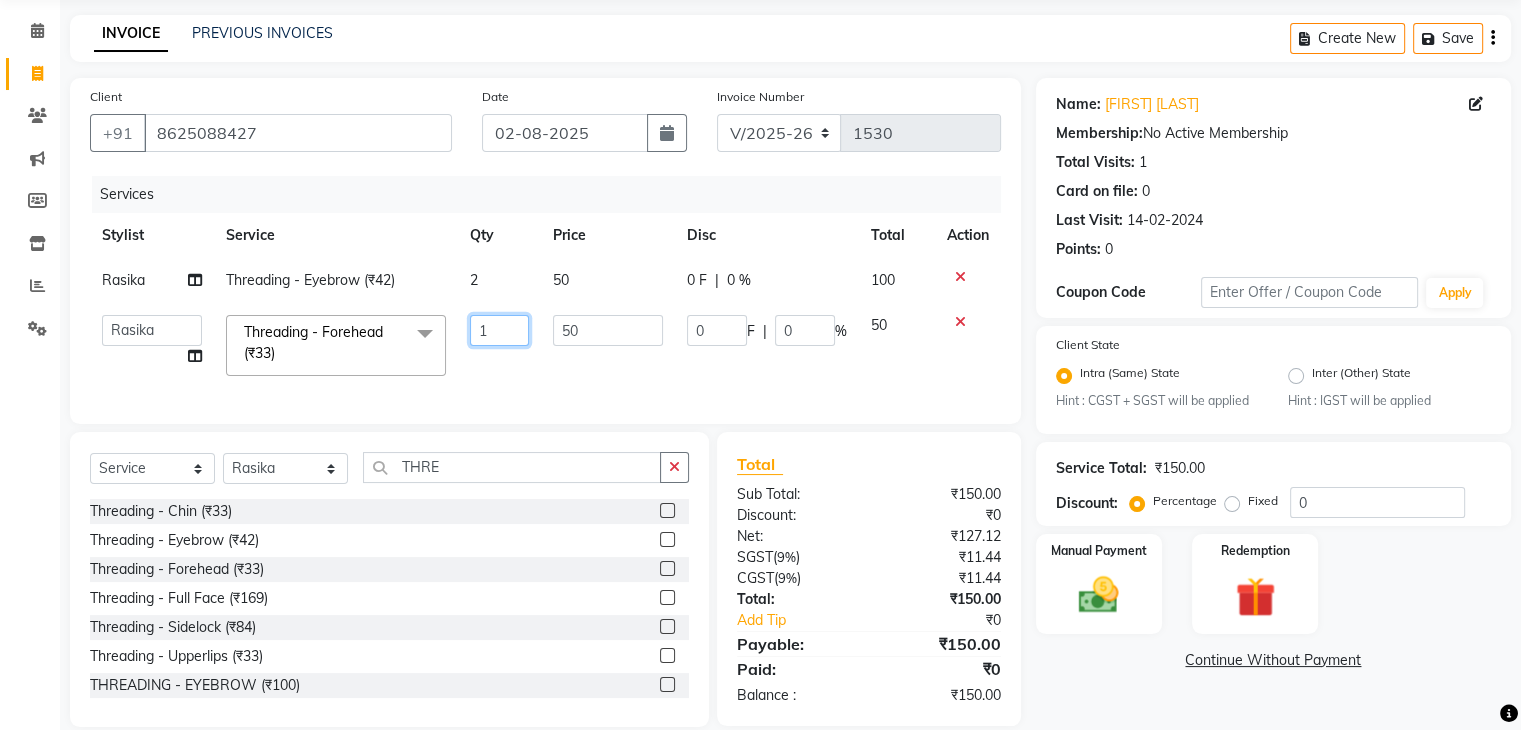 click on "1" 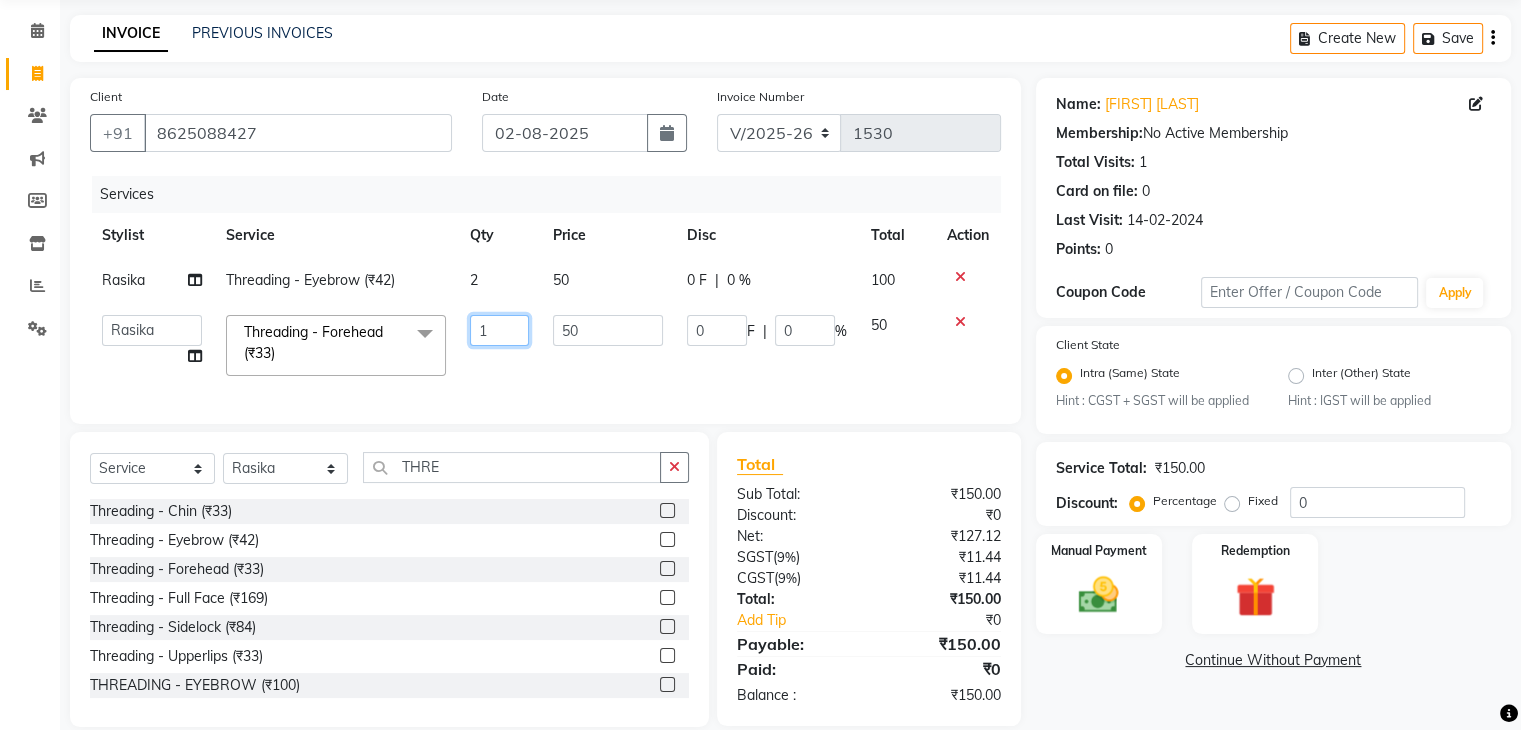 click on "1" 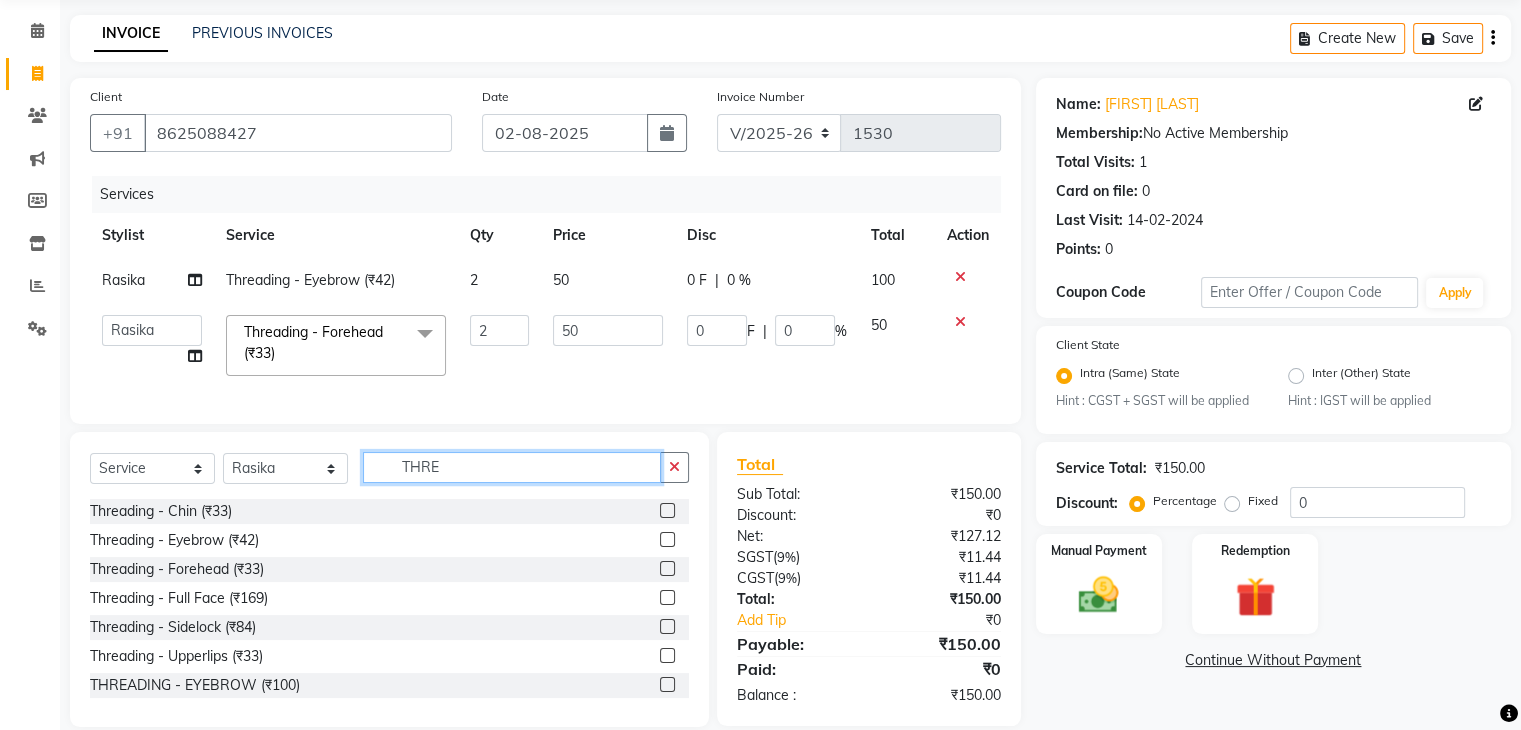 click on "THRE" 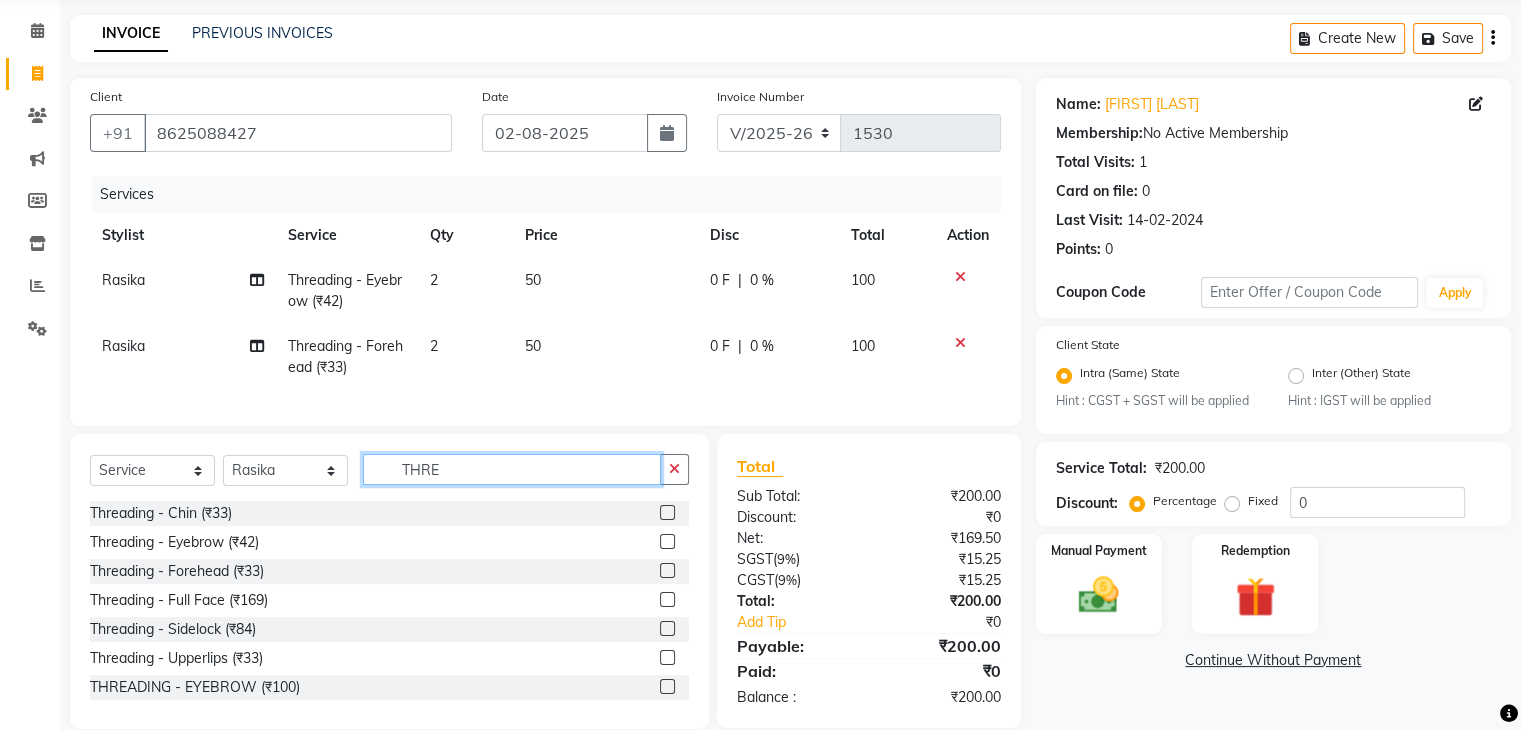 scroll, scrollTop: 117, scrollLeft: 0, axis: vertical 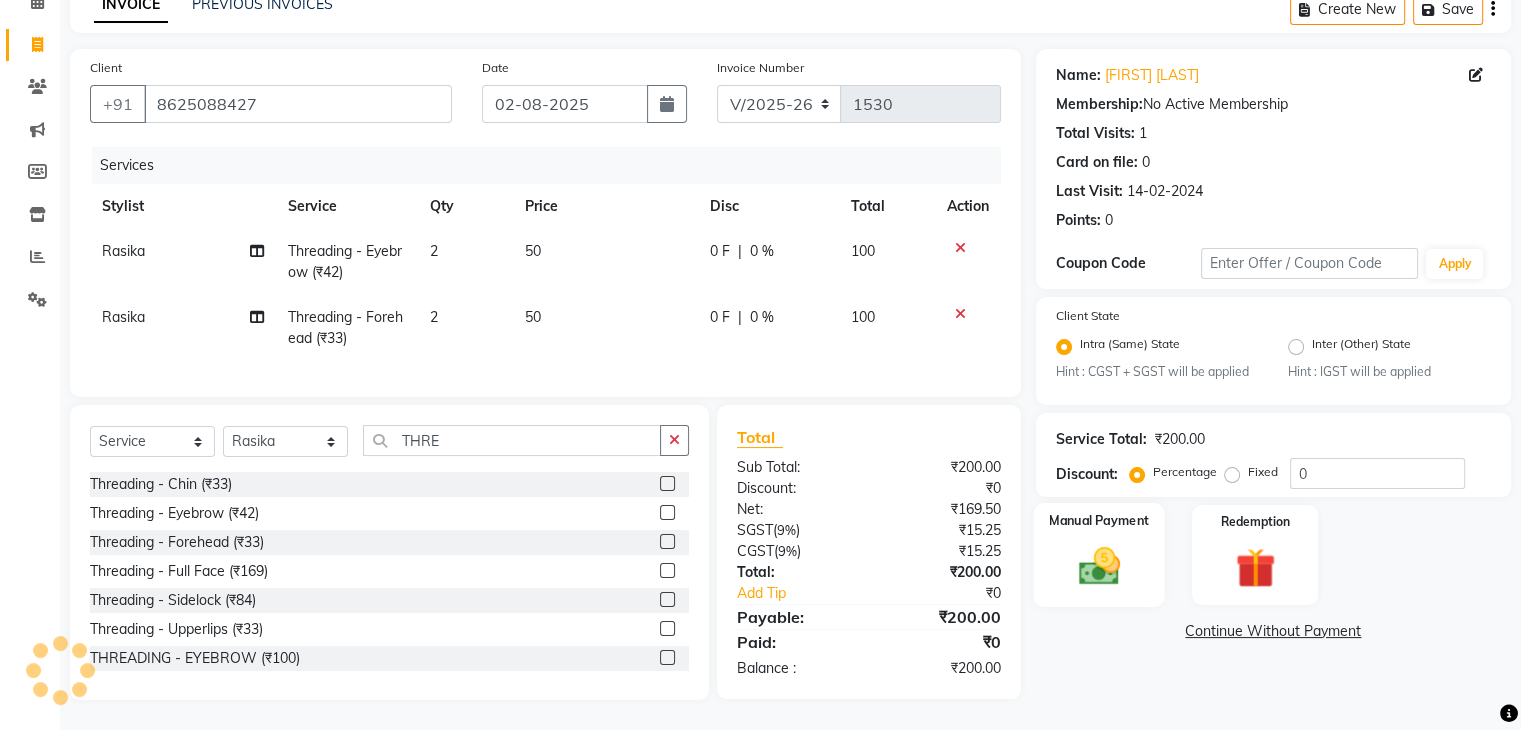 click on "Manual Payment" 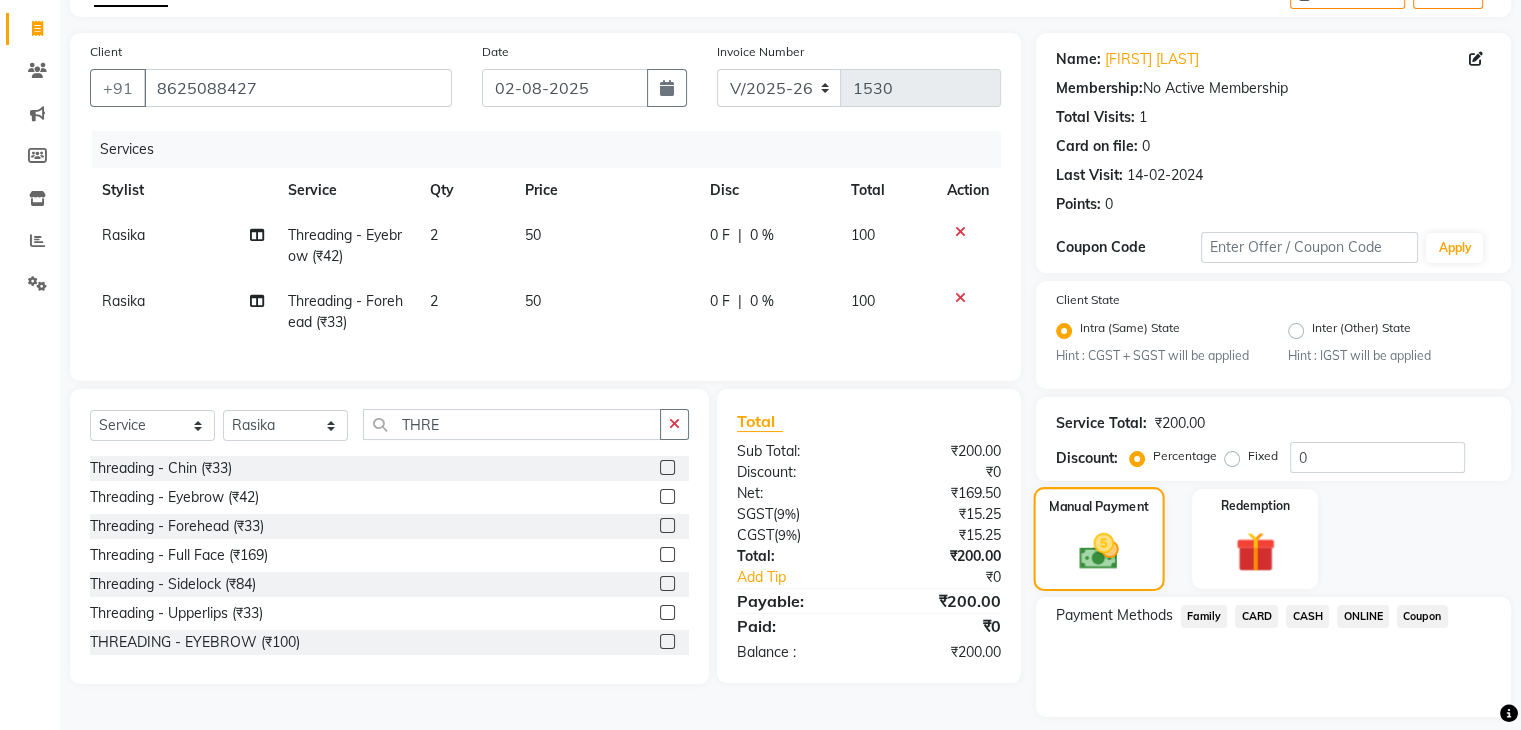 scroll, scrollTop: 177, scrollLeft: 0, axis: vertical 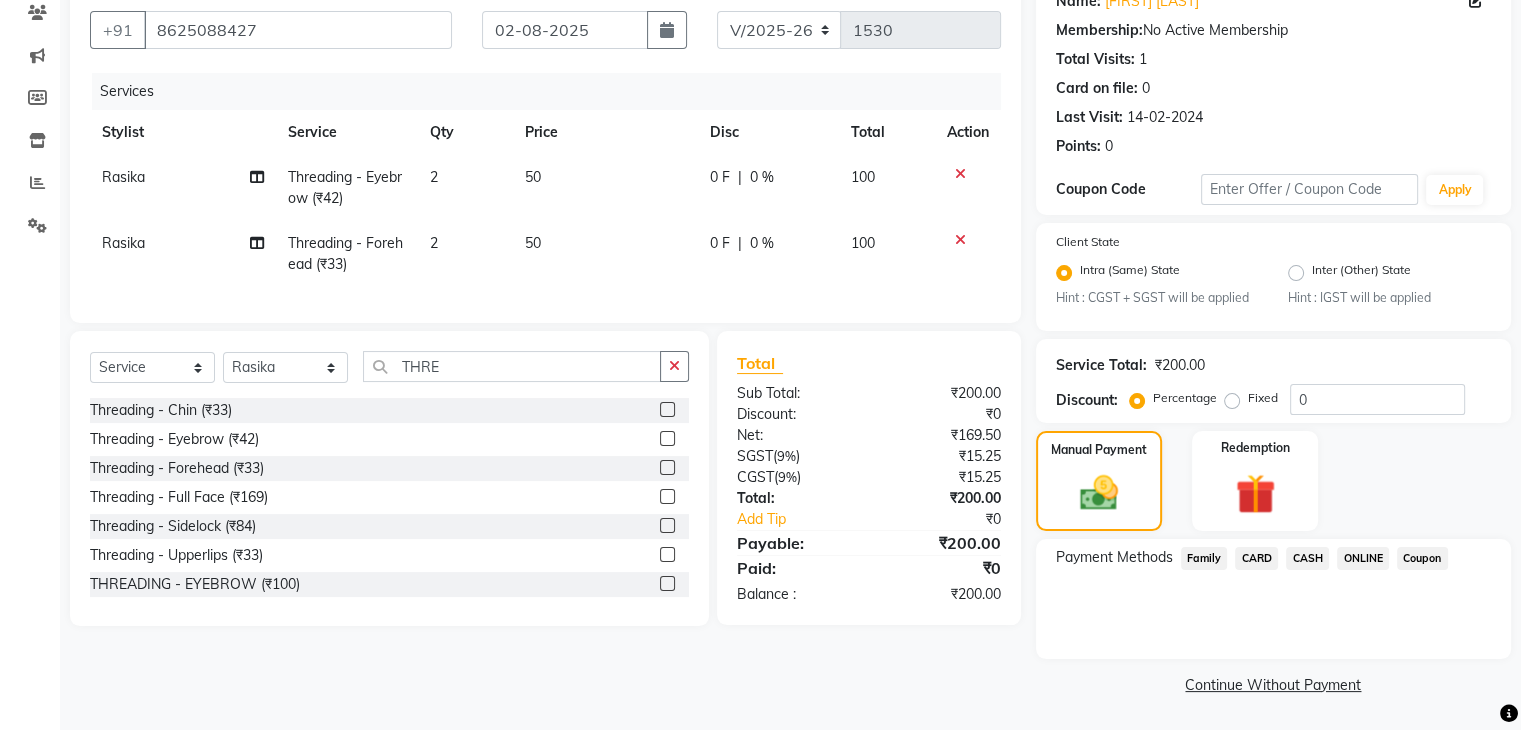 click on "ONLINE" 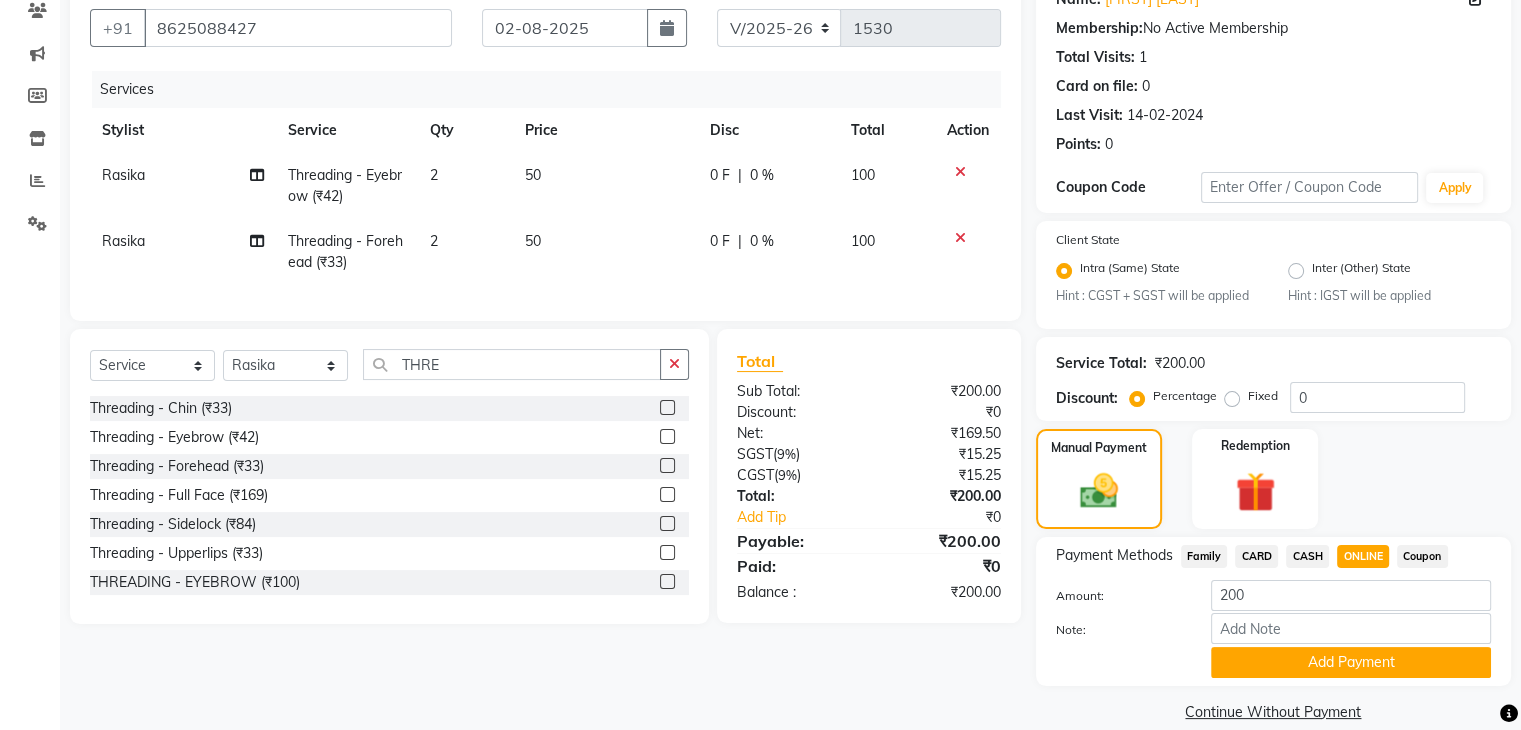 scroll, scrollTop: 208, scrollLeft: 0, axis: vertical 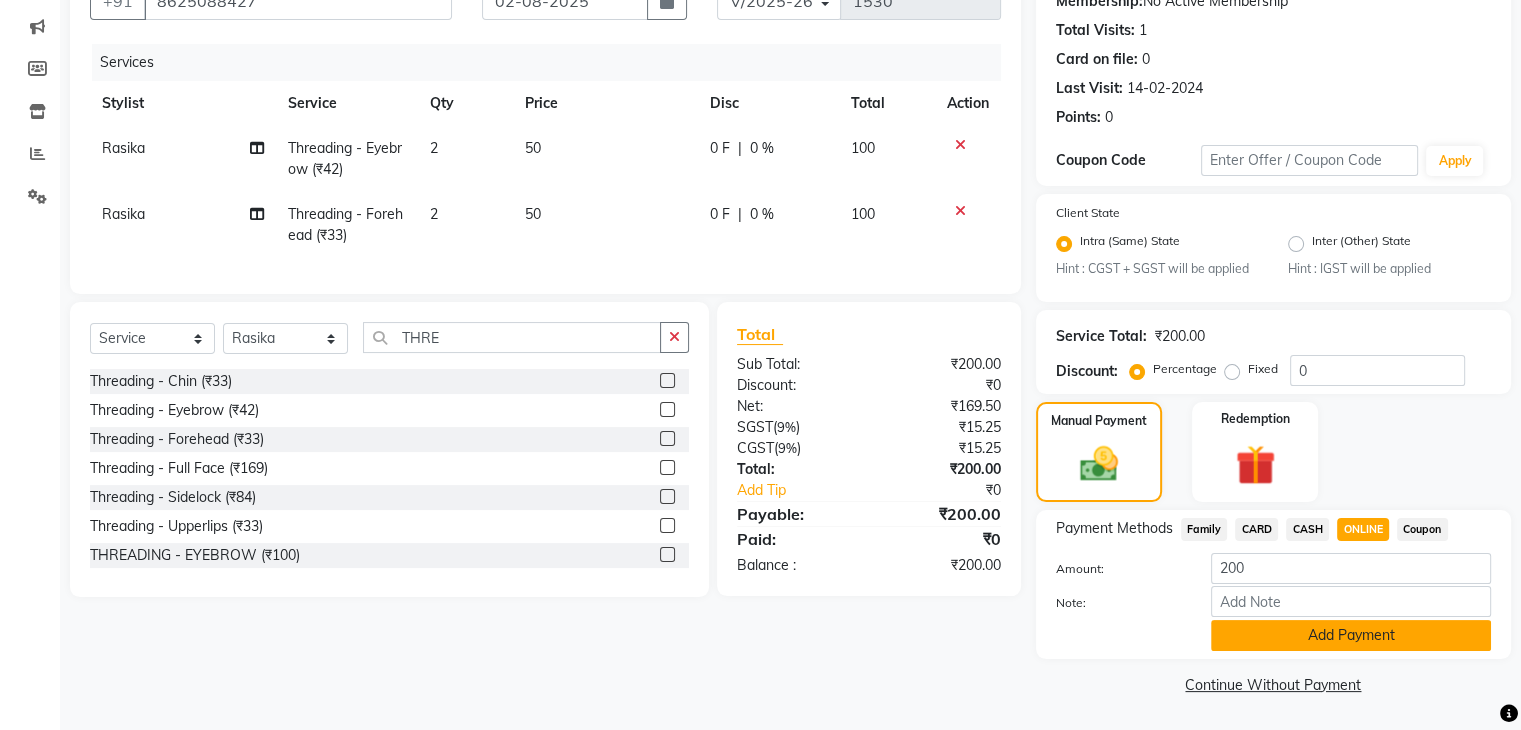click on "Add Payment" 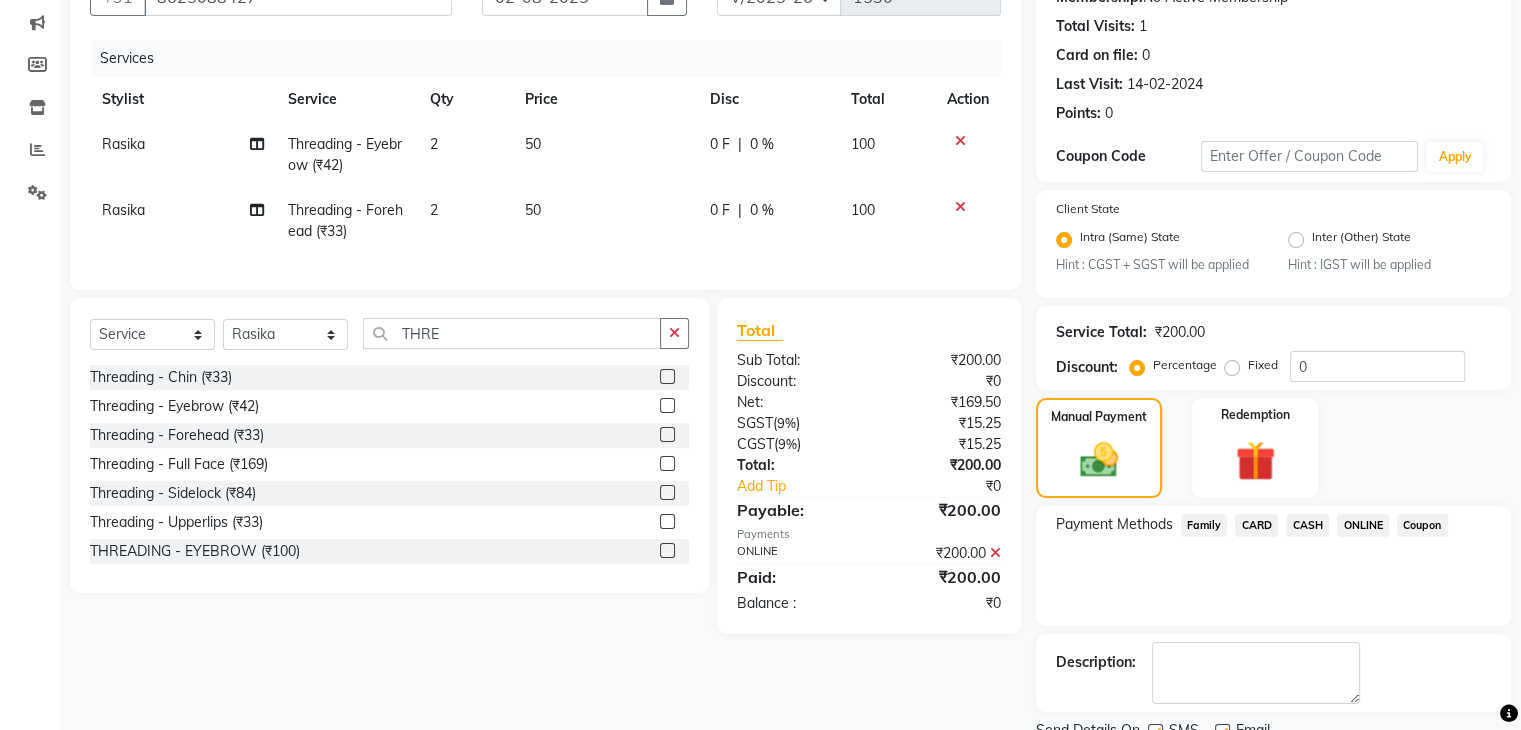 scroll, scrollTop: 289, scrollLeft: 0, axis: vertical 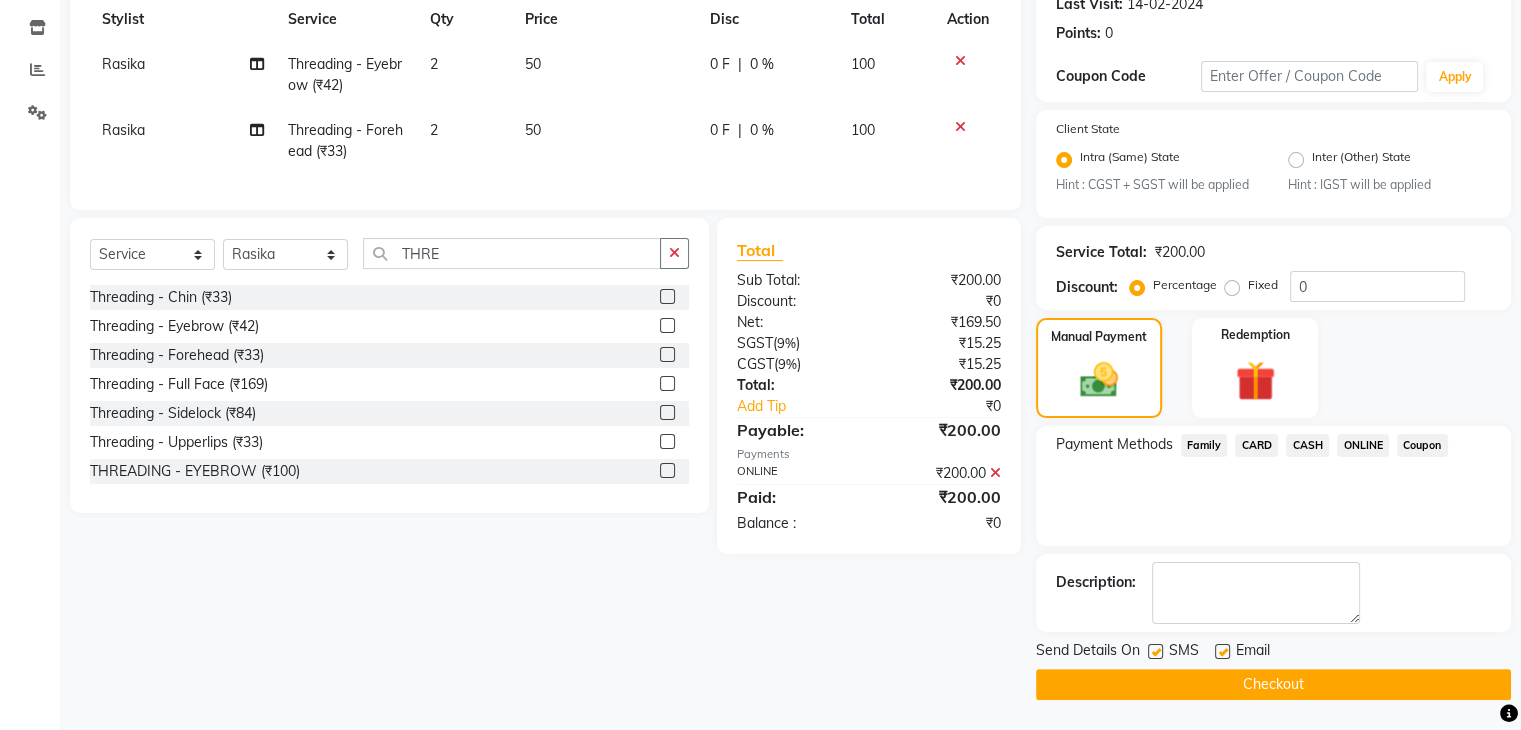 click on "Checkout" 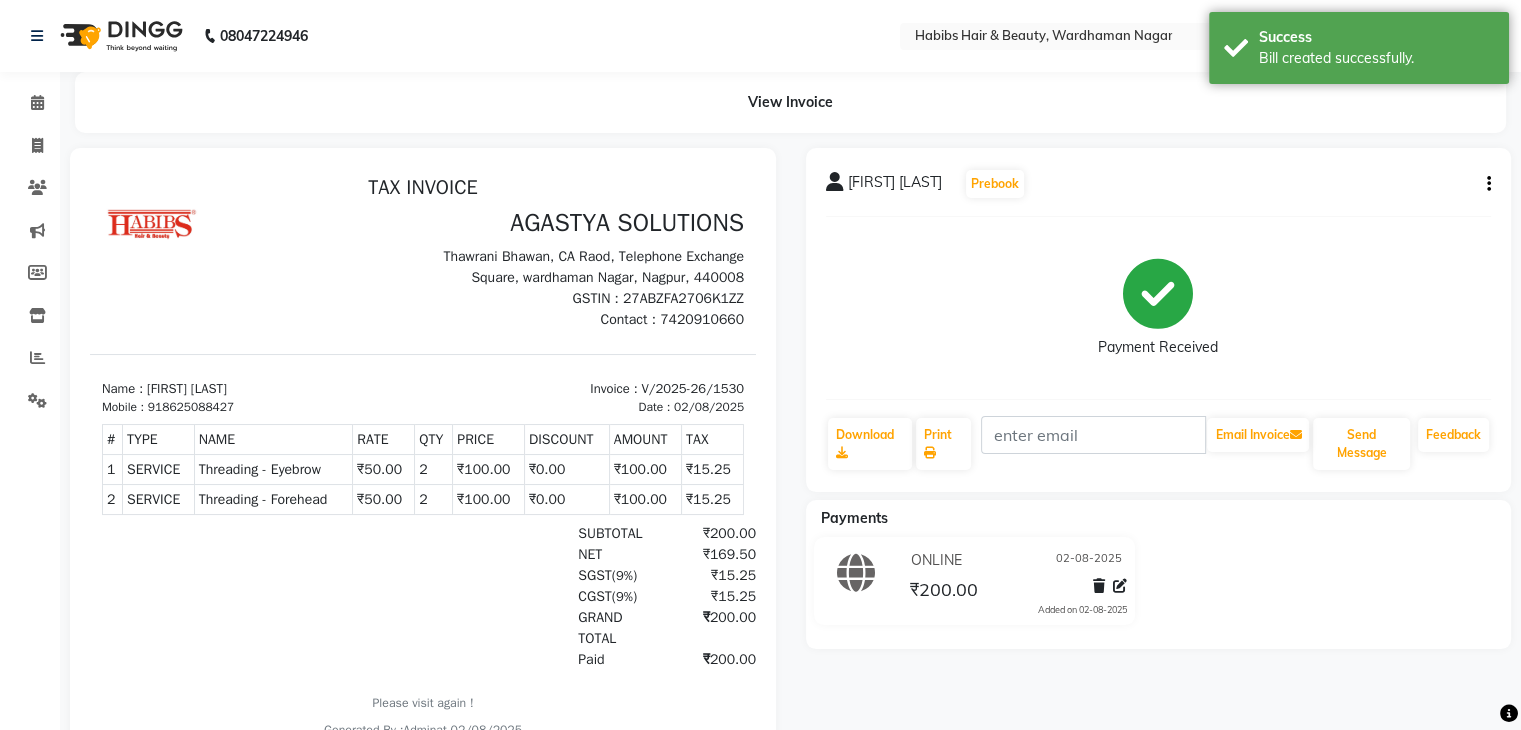 scroll, scrollTop: 0, scrollLeft: 0, axis: both 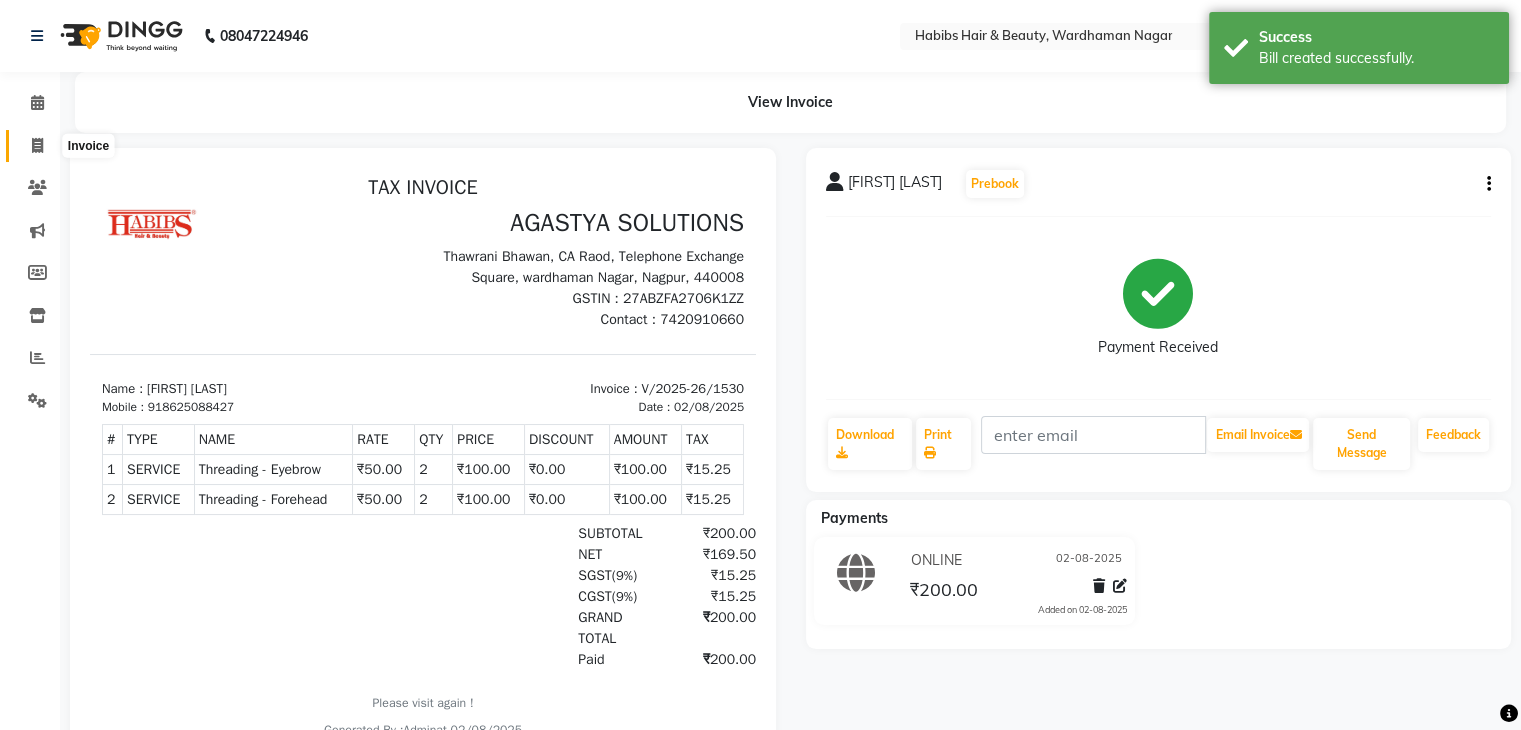 click 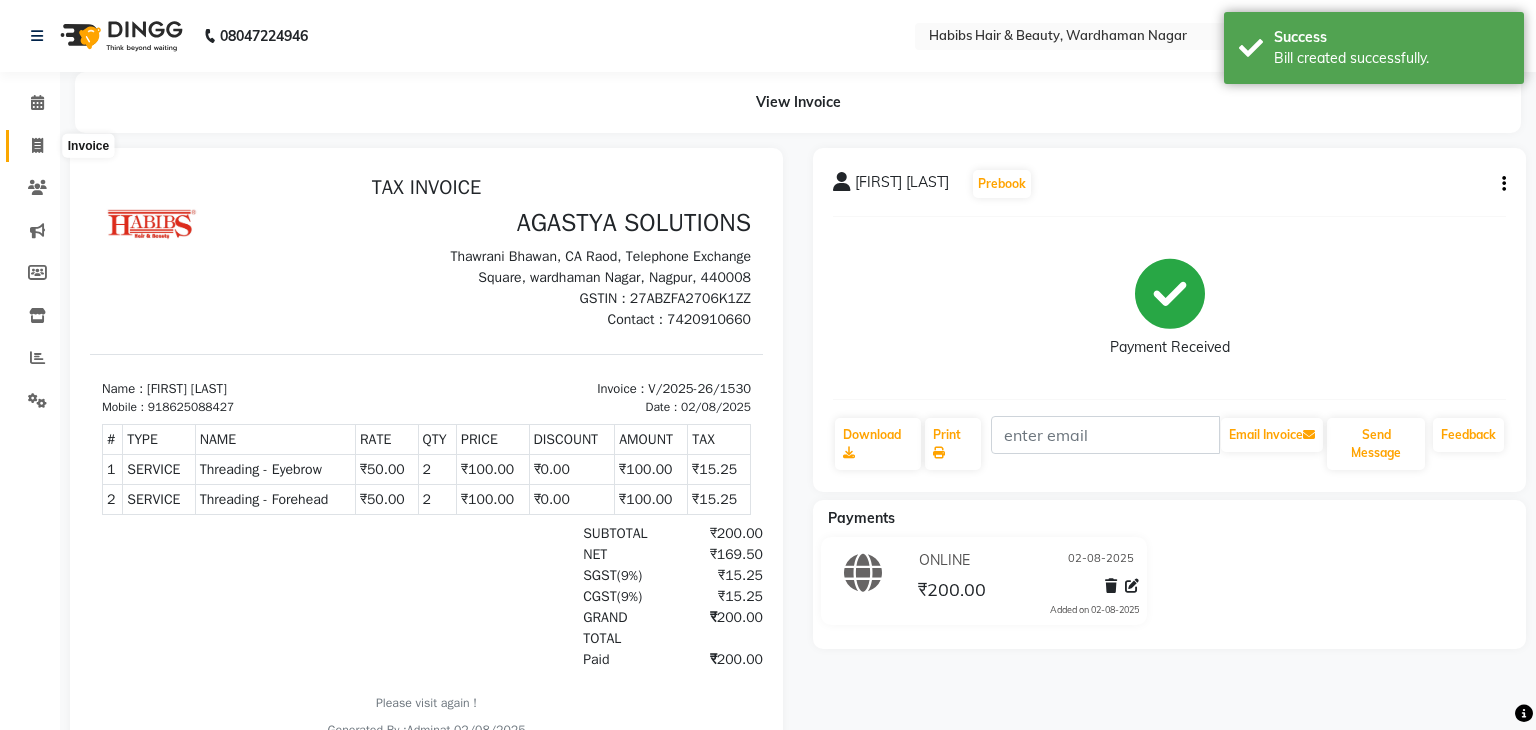 select on "3714" 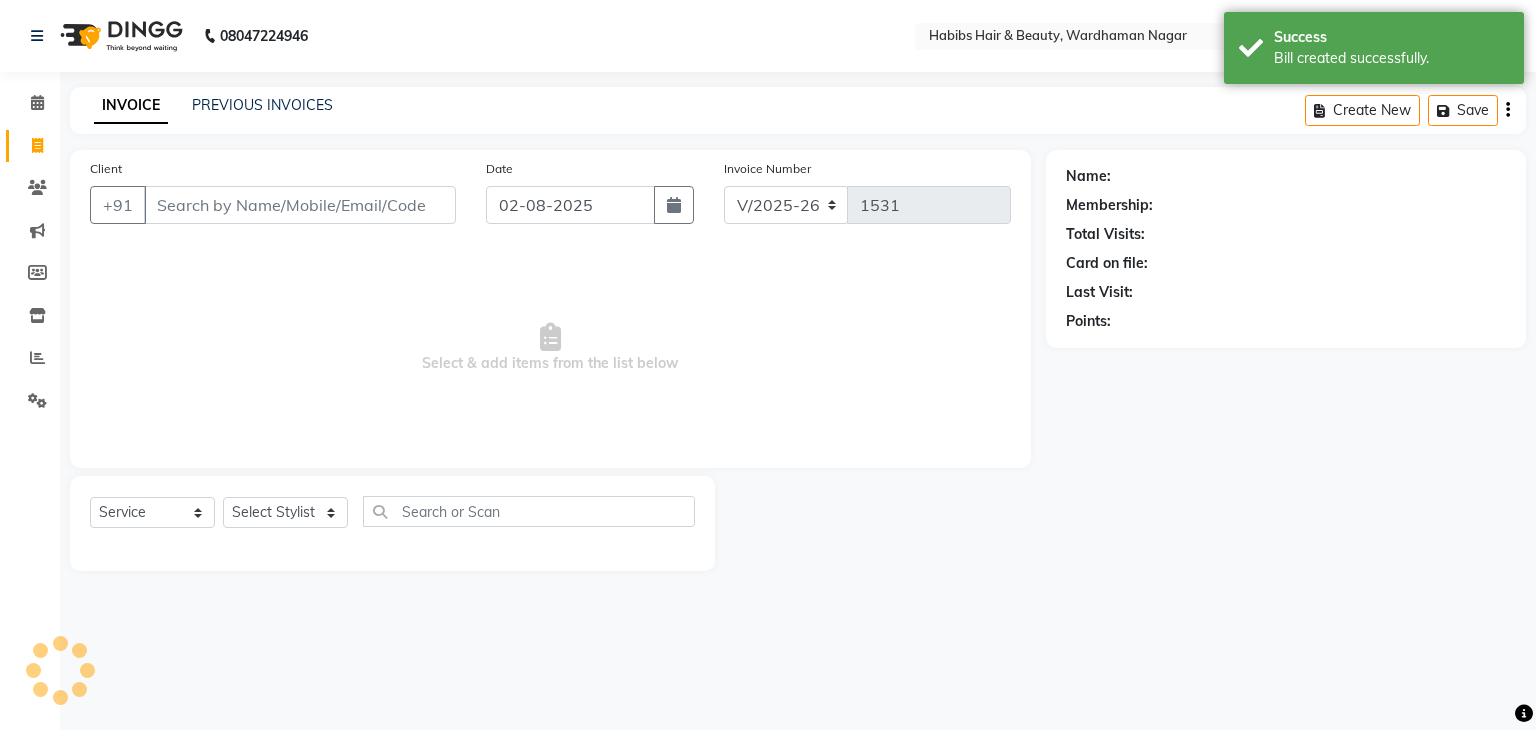 click on "Client" at bounding box center (300, 205) 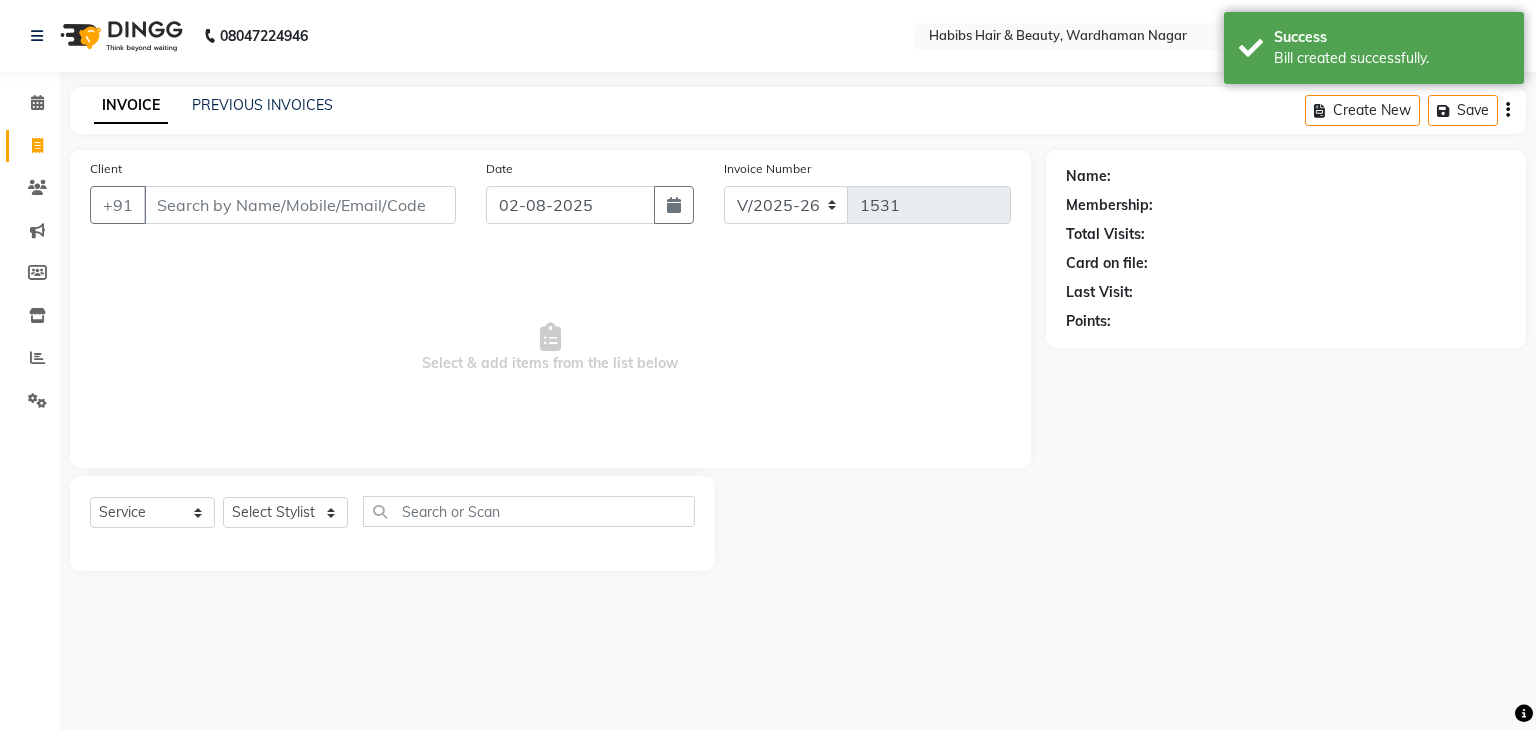 type on "A" 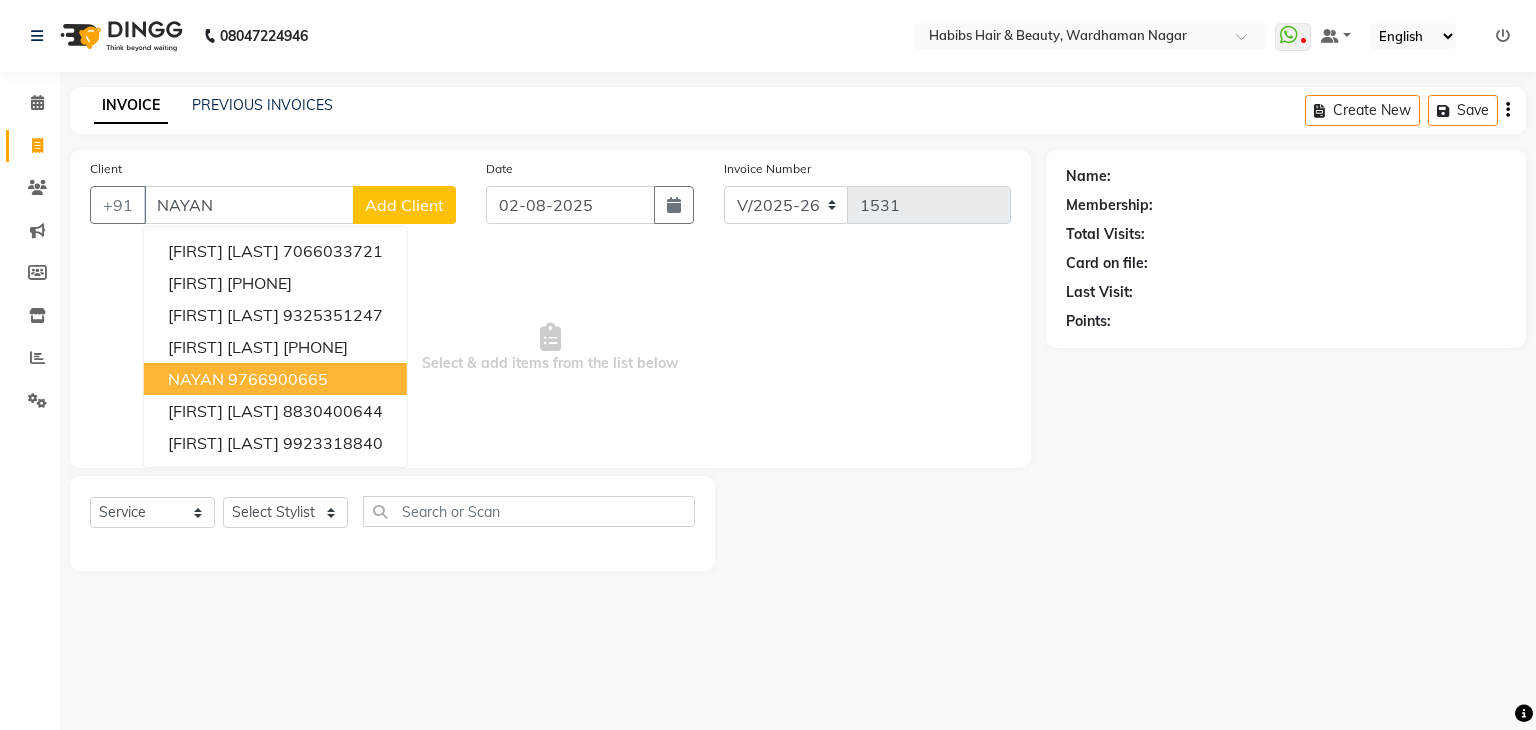 click on "9766900665" at bounding box center (278, 379) 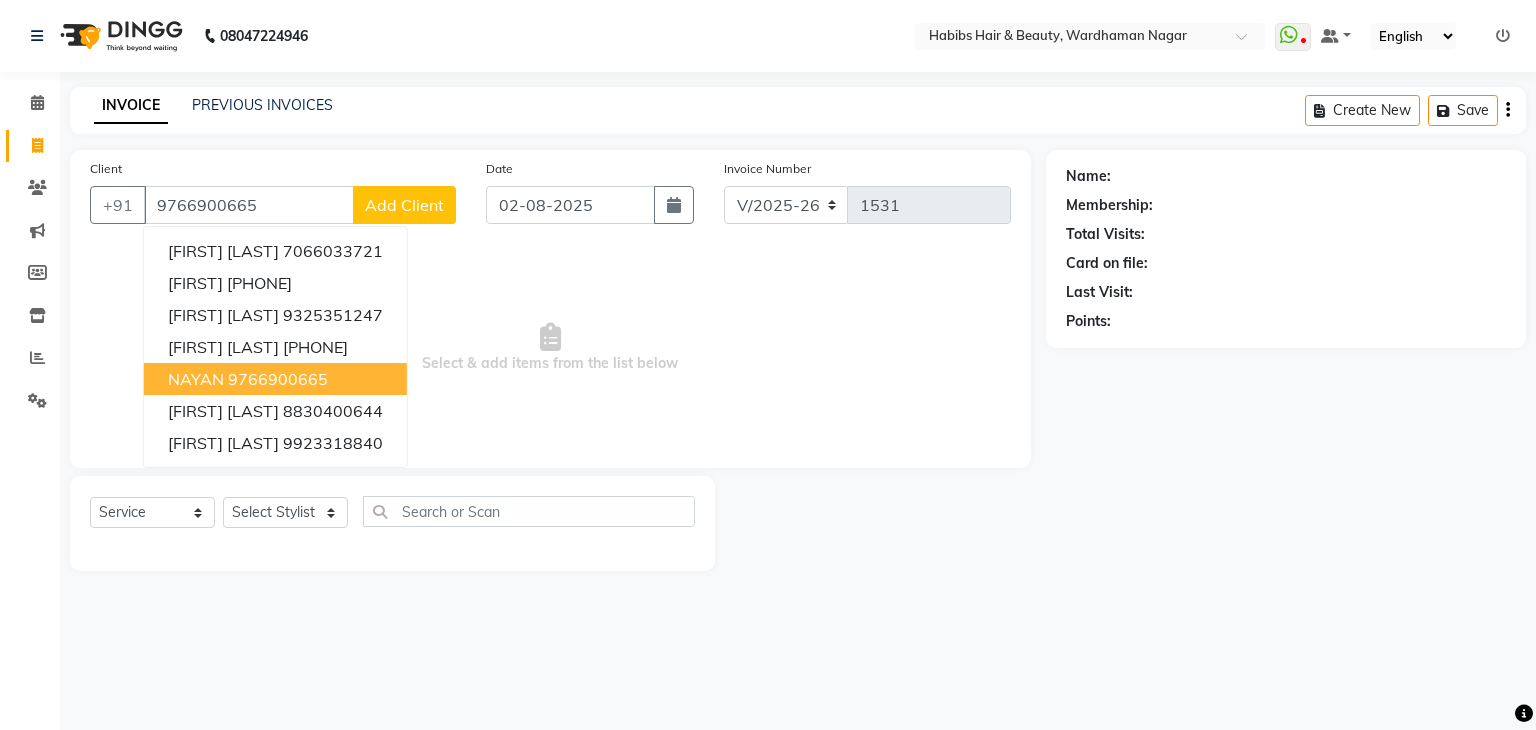 type on "9766900665" 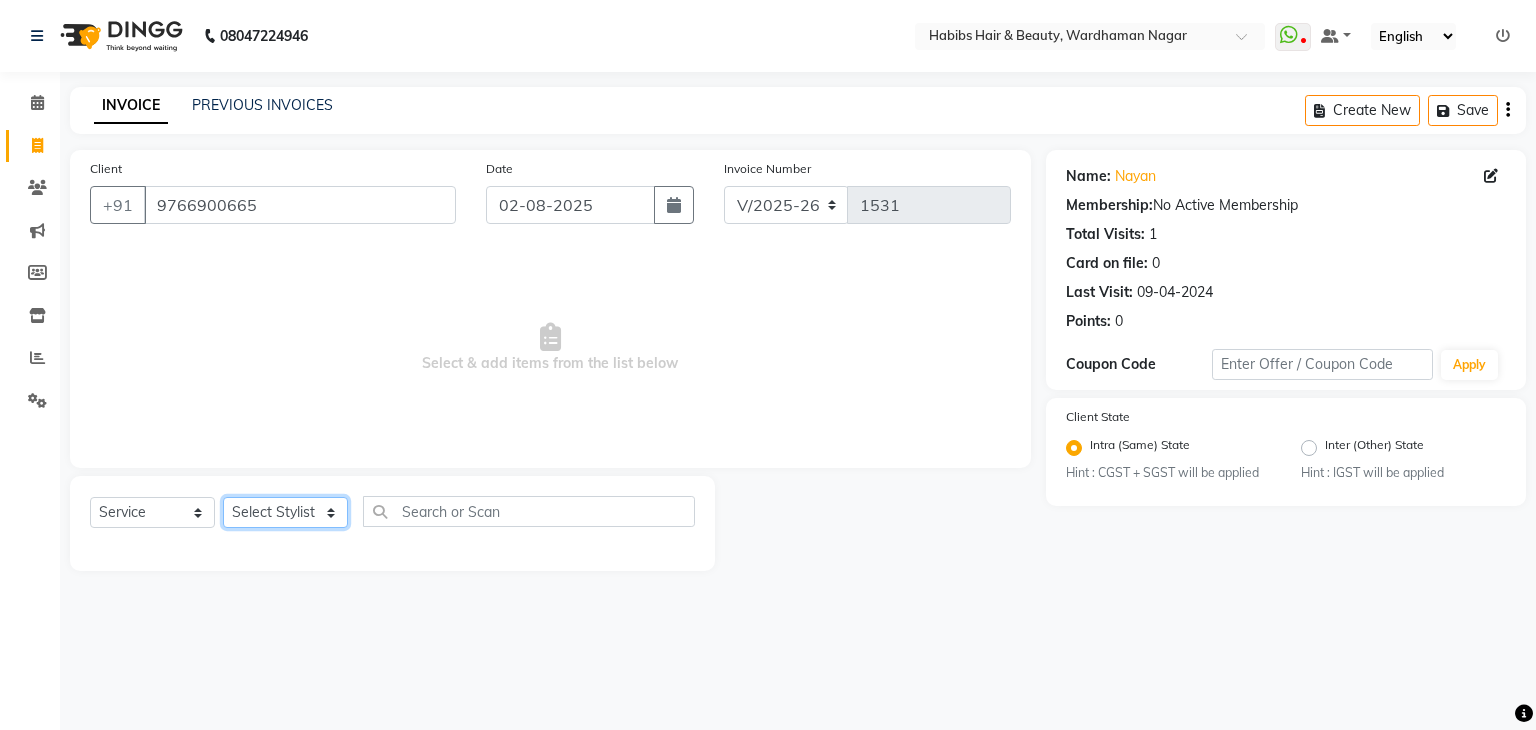 click on "Select Stylist Admin Aman Gayatri Jeetu Mick Raj Rashmi Rasika Sarang" 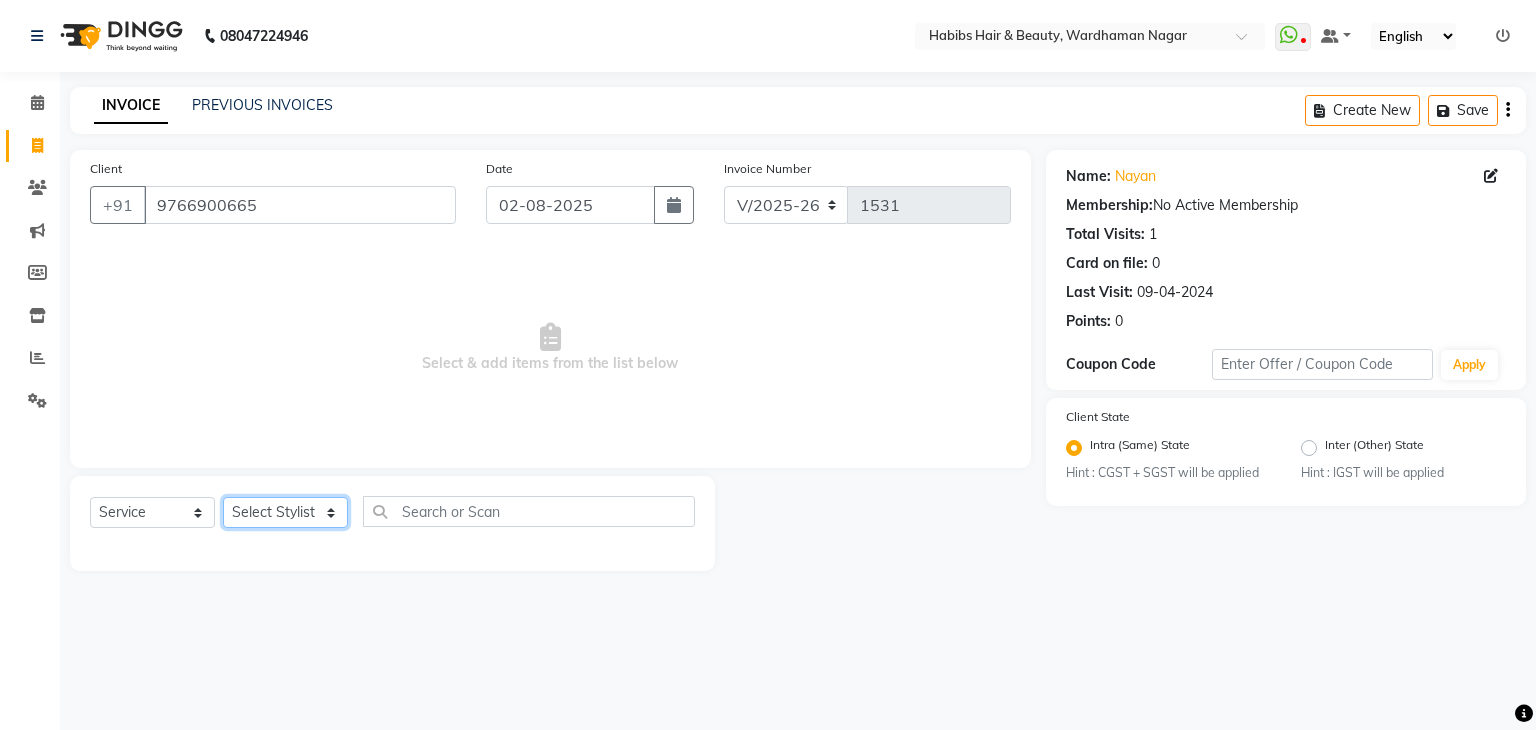 select on "17876" 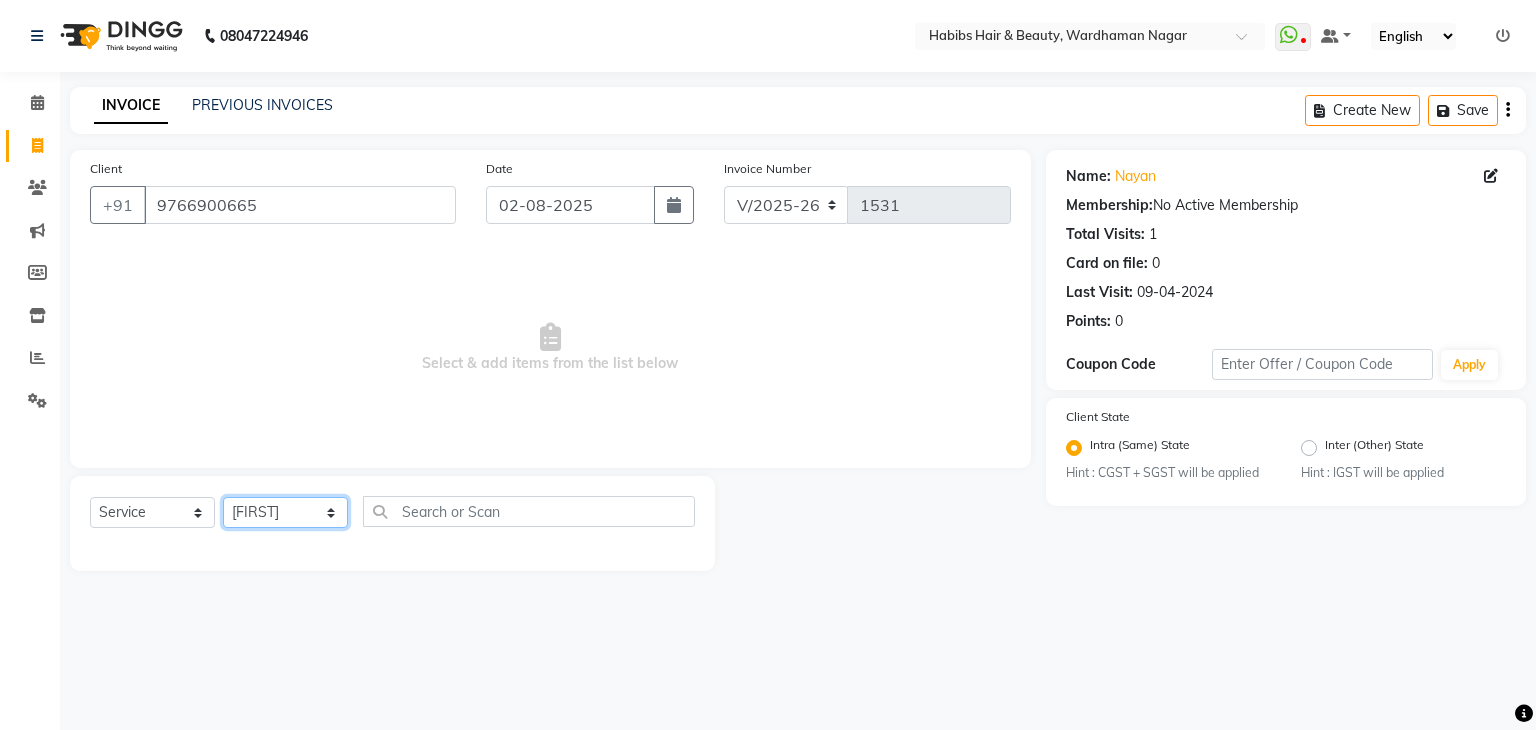 click on "Select Stylist Admin Aman Gayatri Jeetu Mick Raj Rashmi Rasika Sarang" 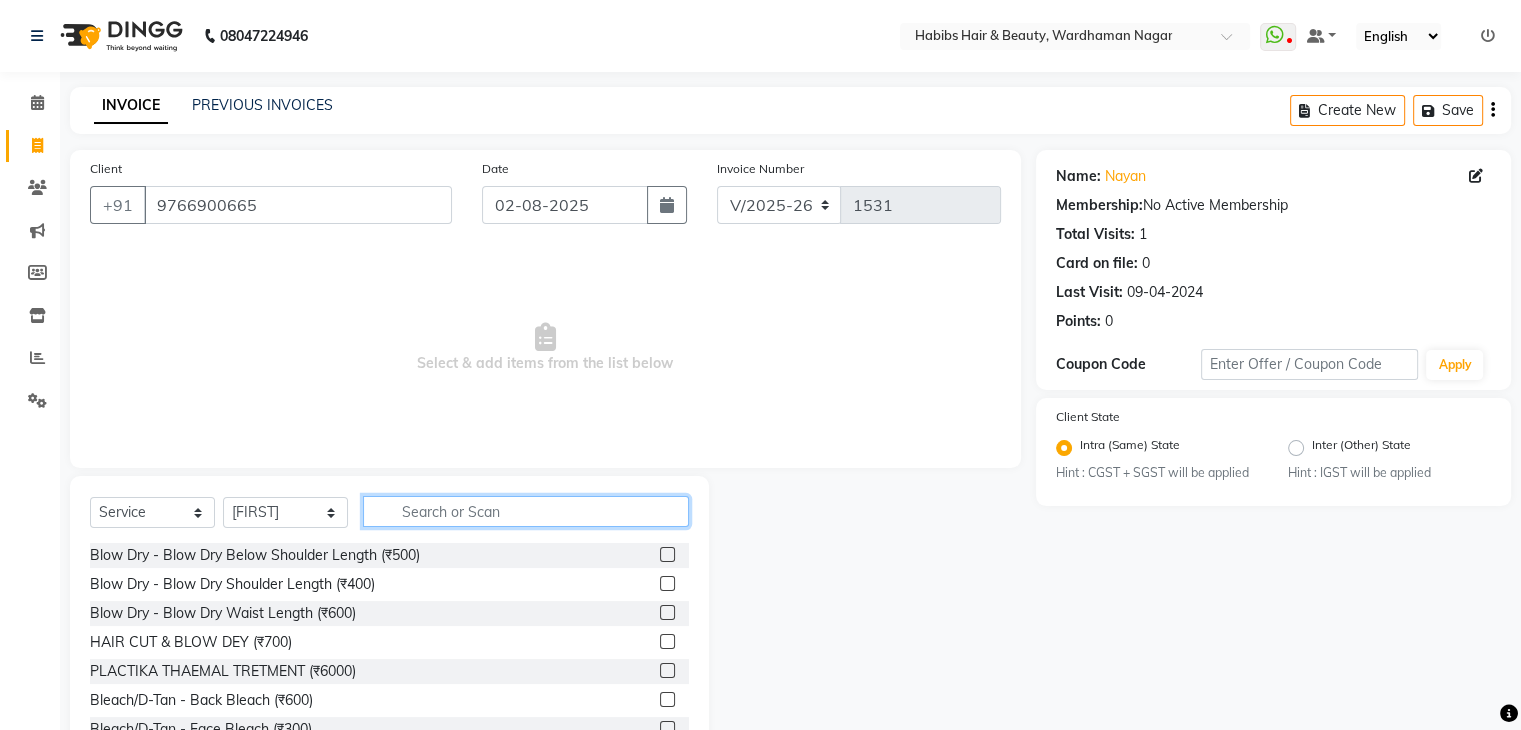 click 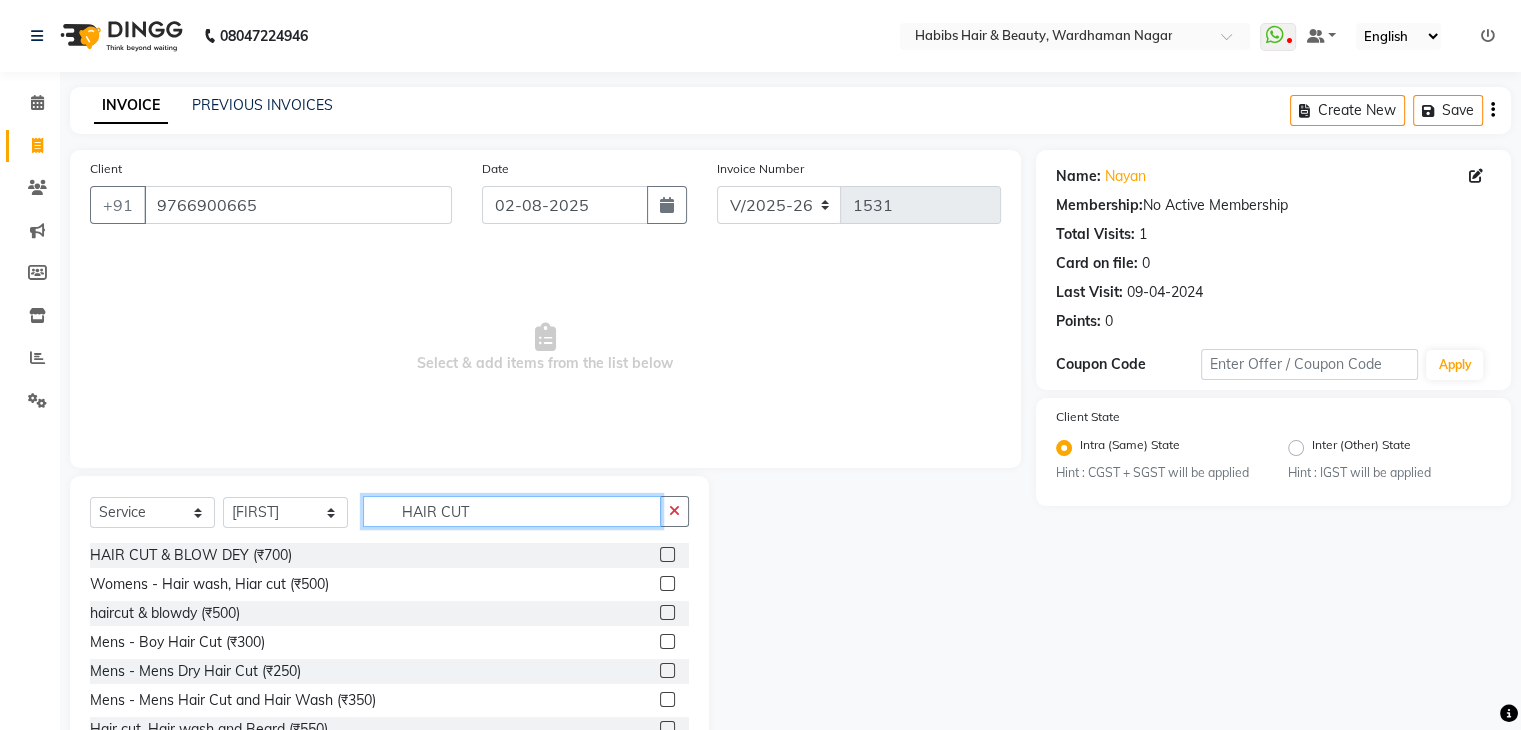 scroll, scrollTop: 72, scrollLeft: 0, axis: vertical 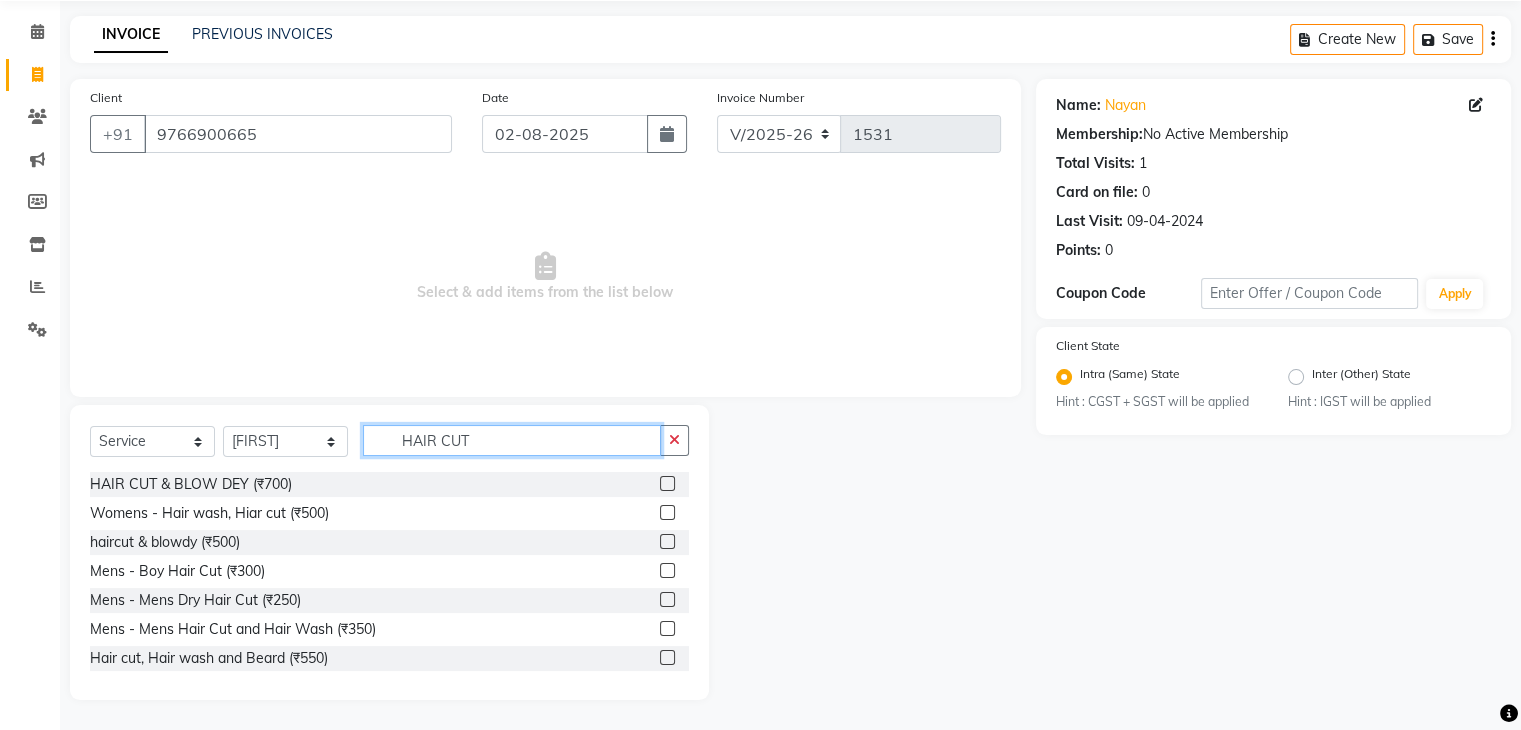type on "HAIR CUT" 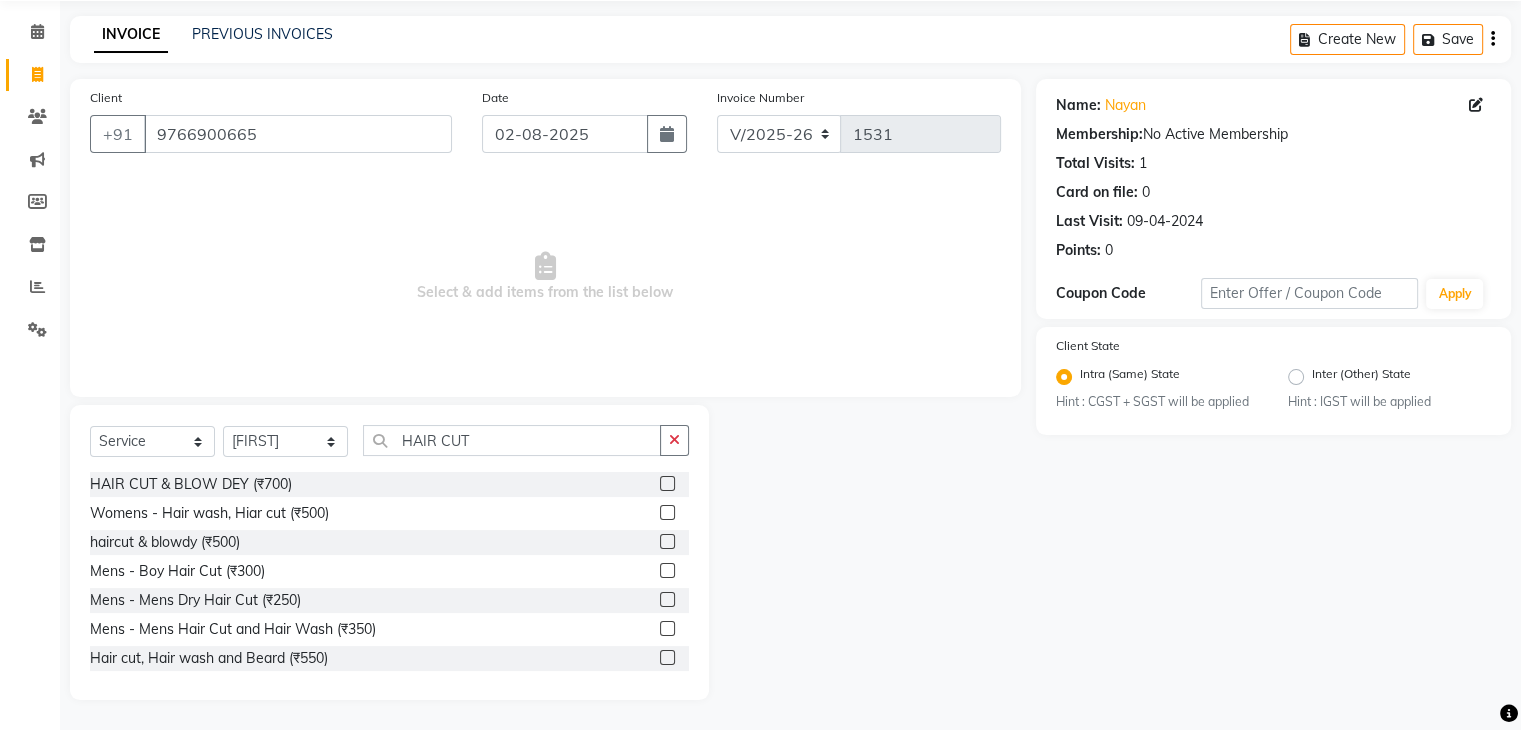 click 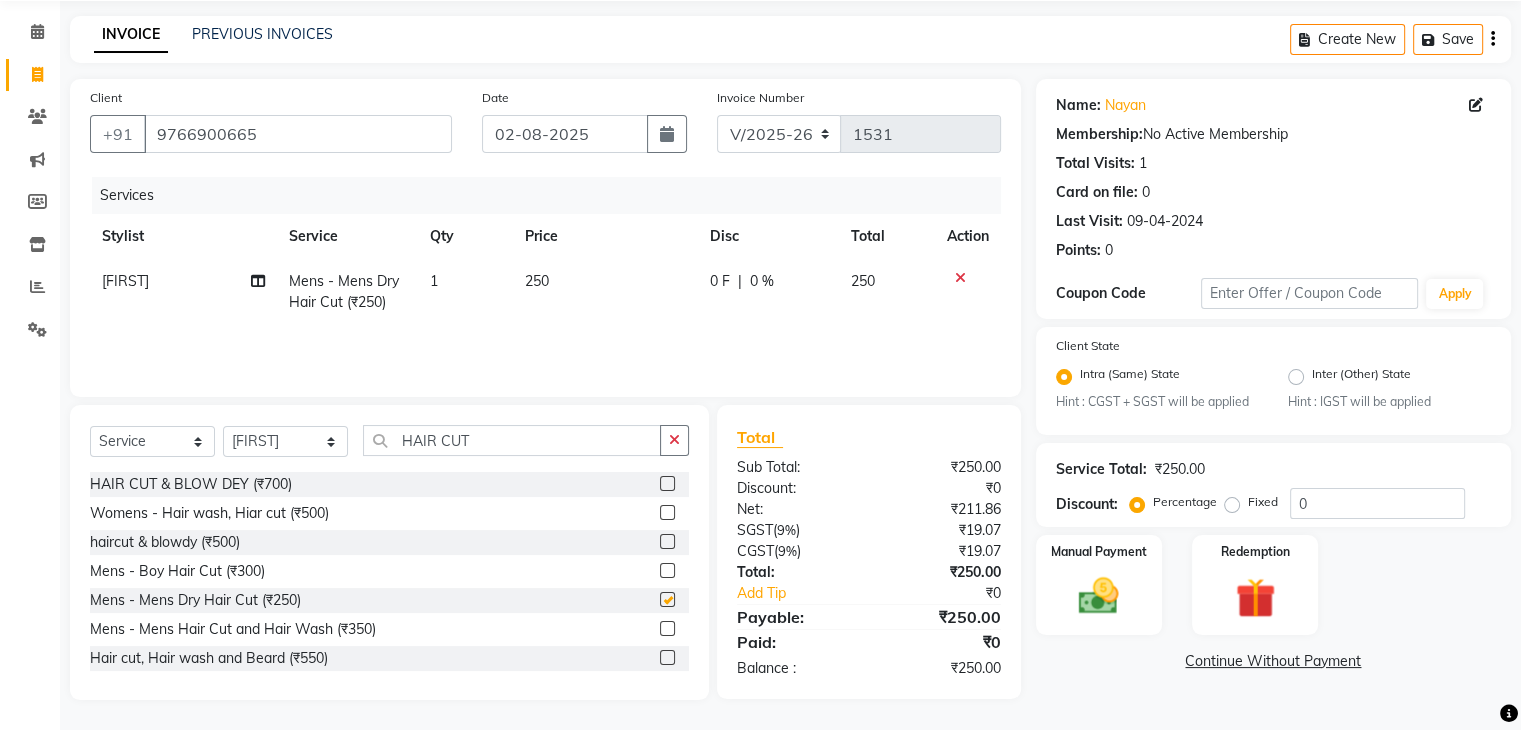 checkbox on "false" 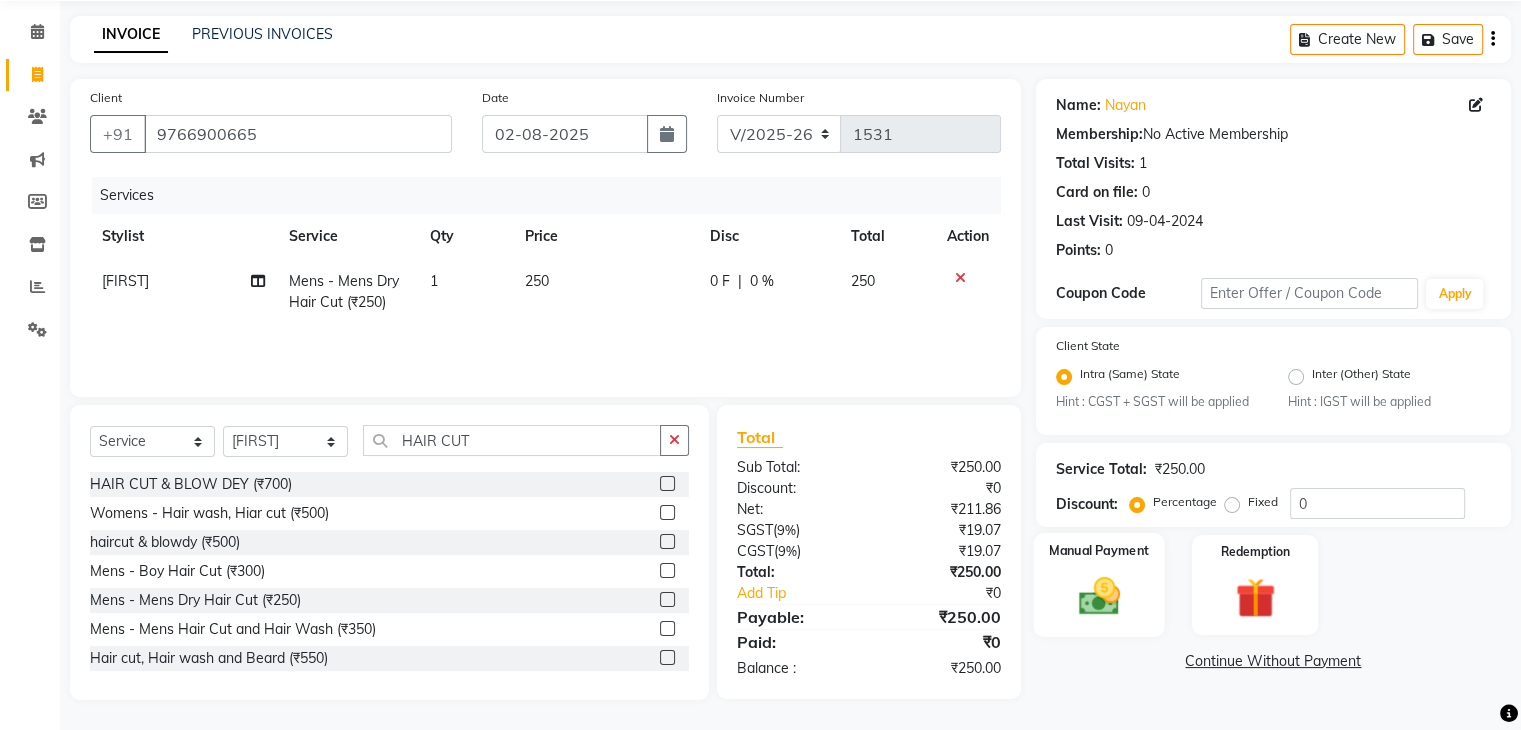 click 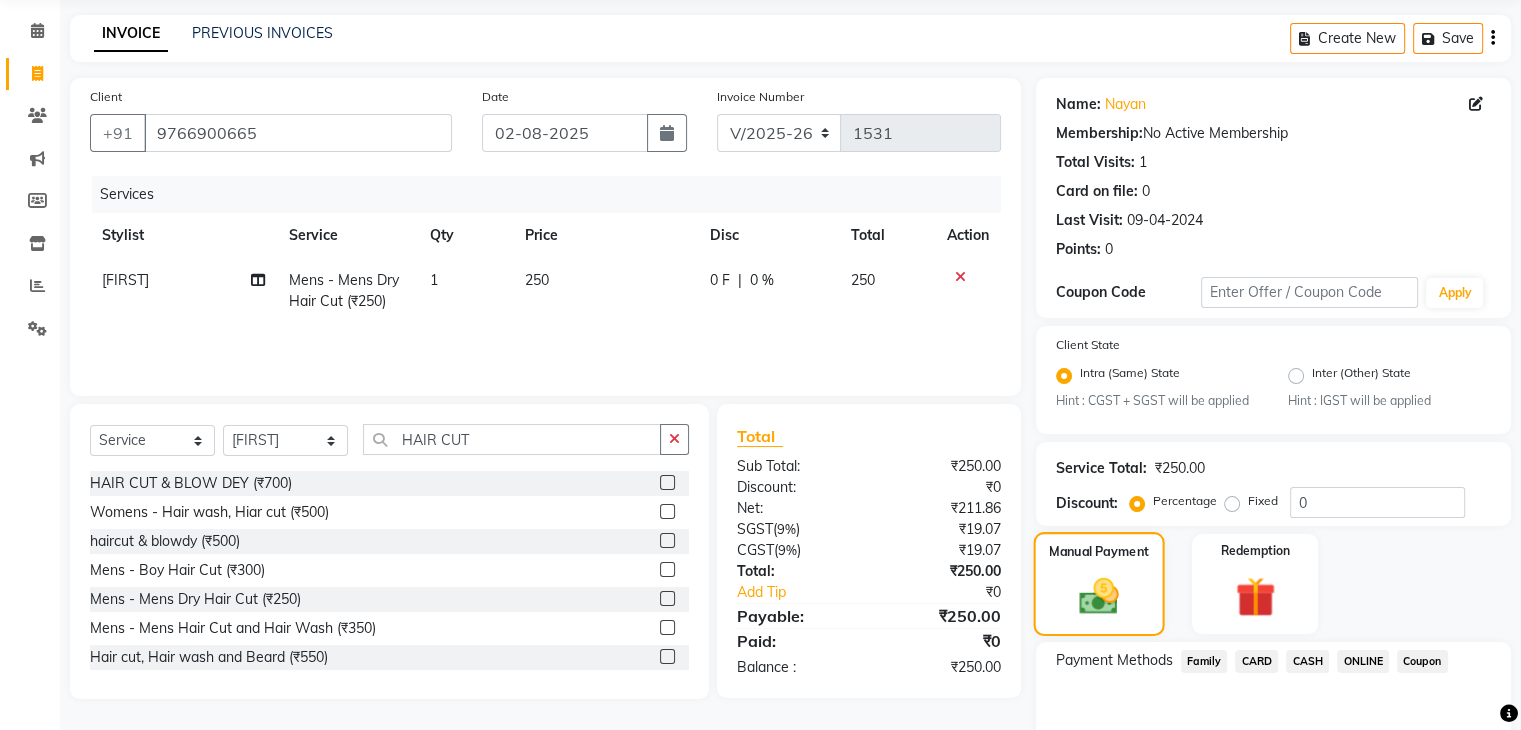 scroll, scrollTop: 177, scrollLeft: 0, axis: vertical 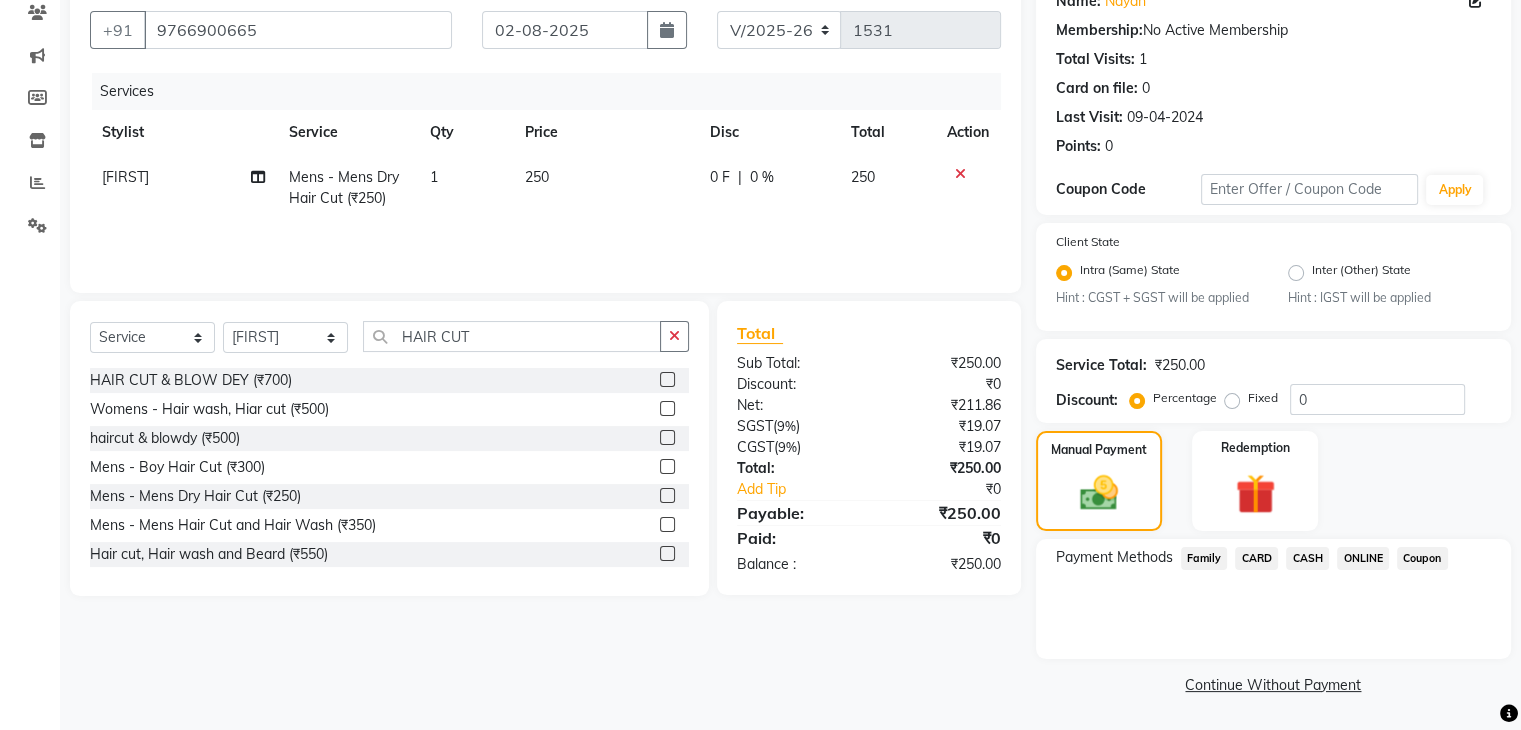 drag, startPoint x: 1080, startPoint y: 610, endPoint x: 995, endPoint y: 611, distance: 85.00588 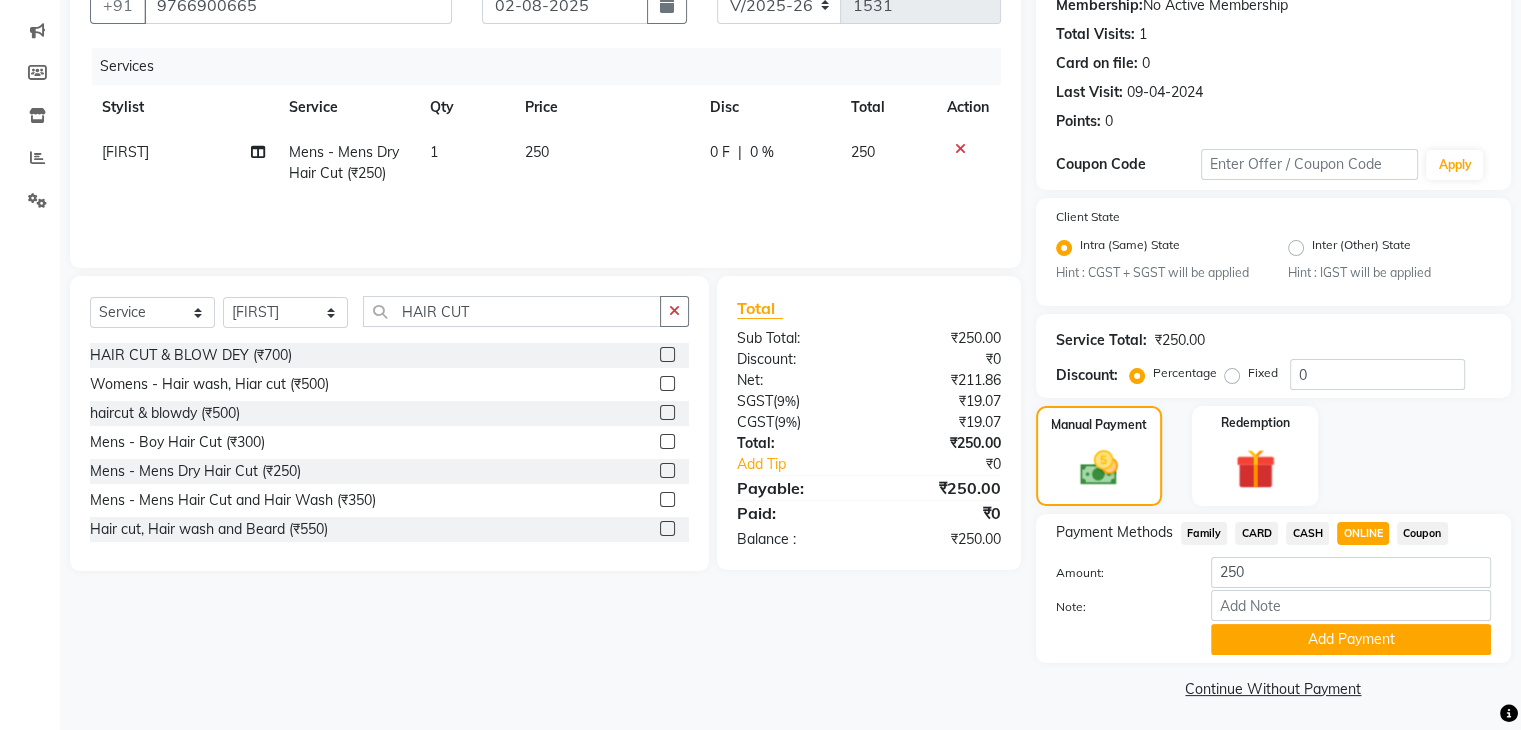 scroll, scrollTop: 204, scrollLeft: 0, axis: vertical 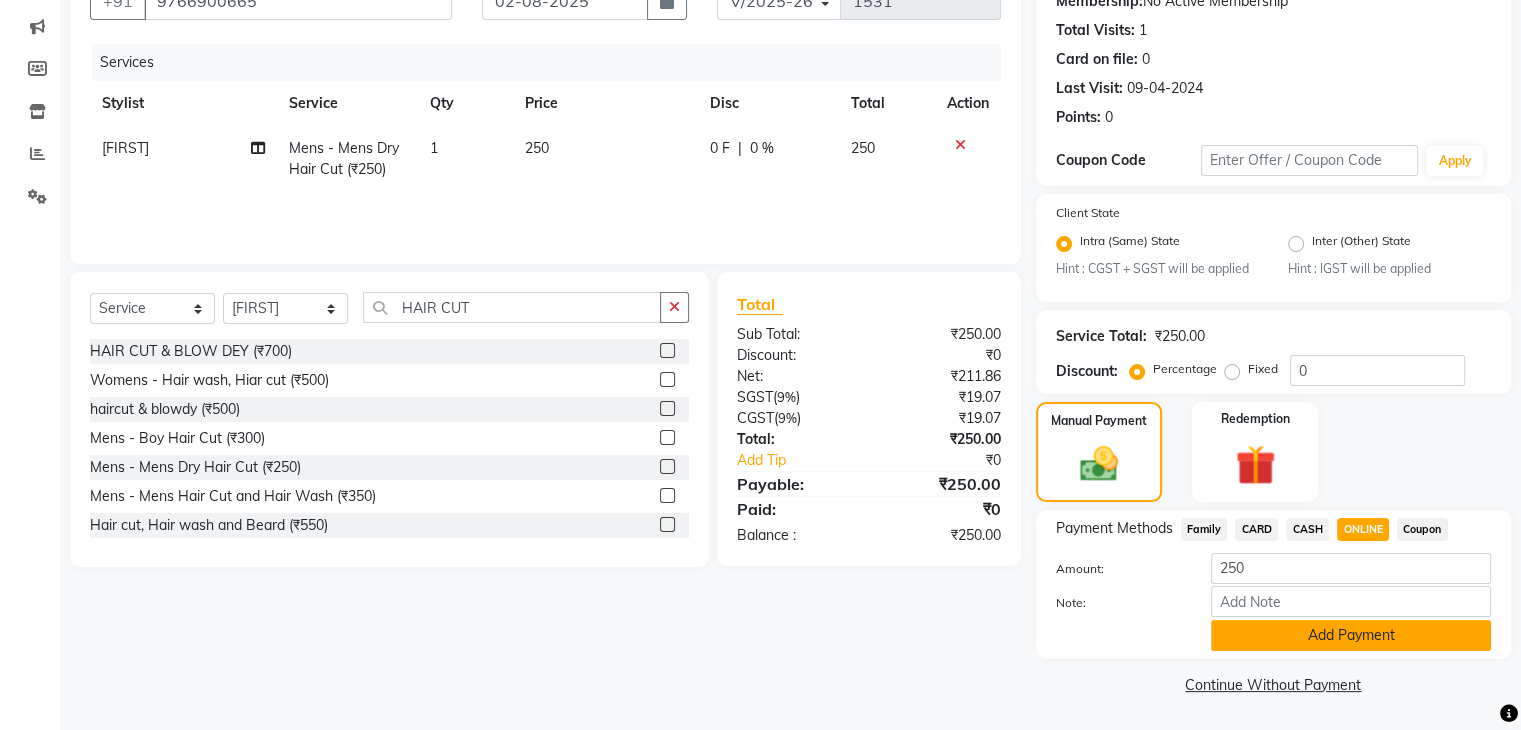 click on "Add Payment" 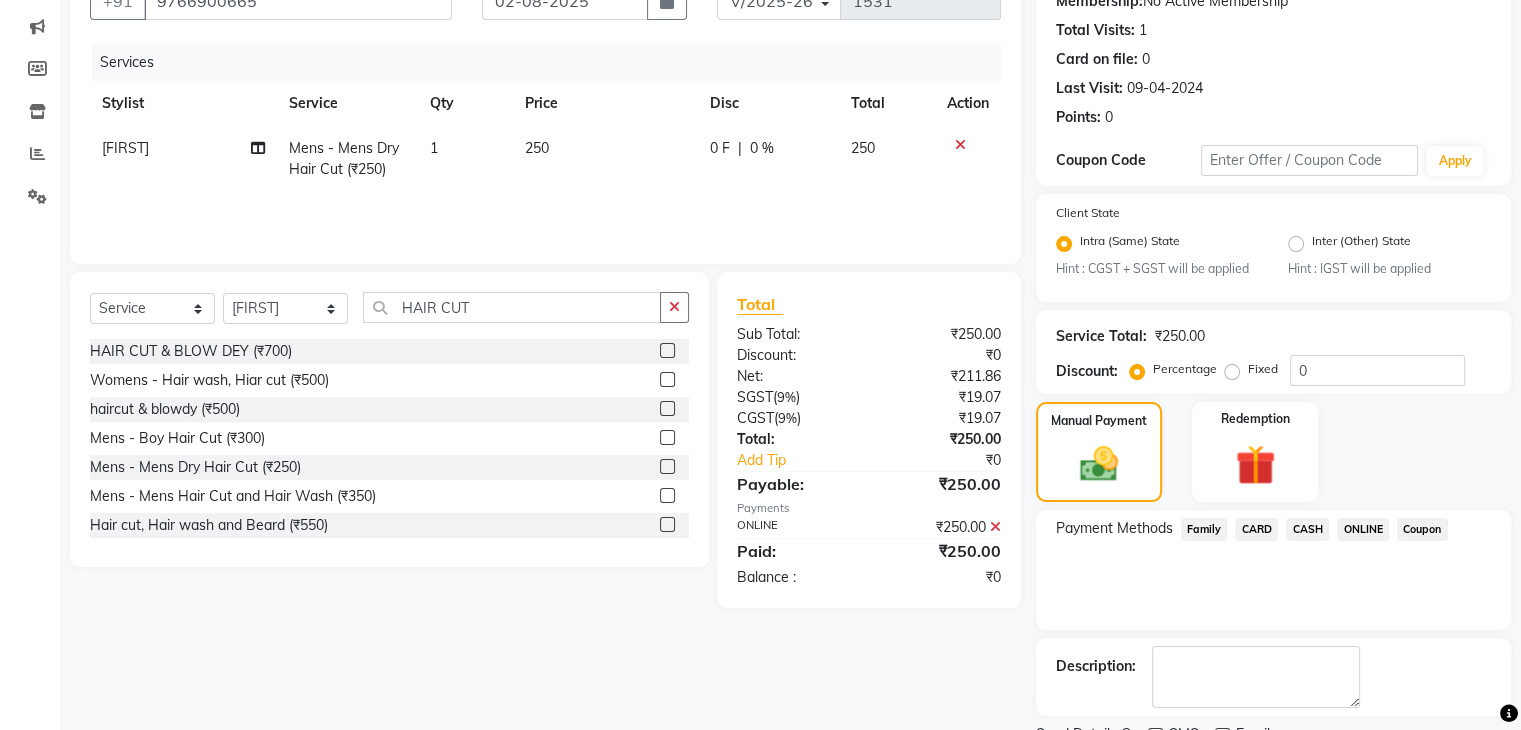 scroll, scrollTop: 289, scrollLeft: 0, axis: vertical 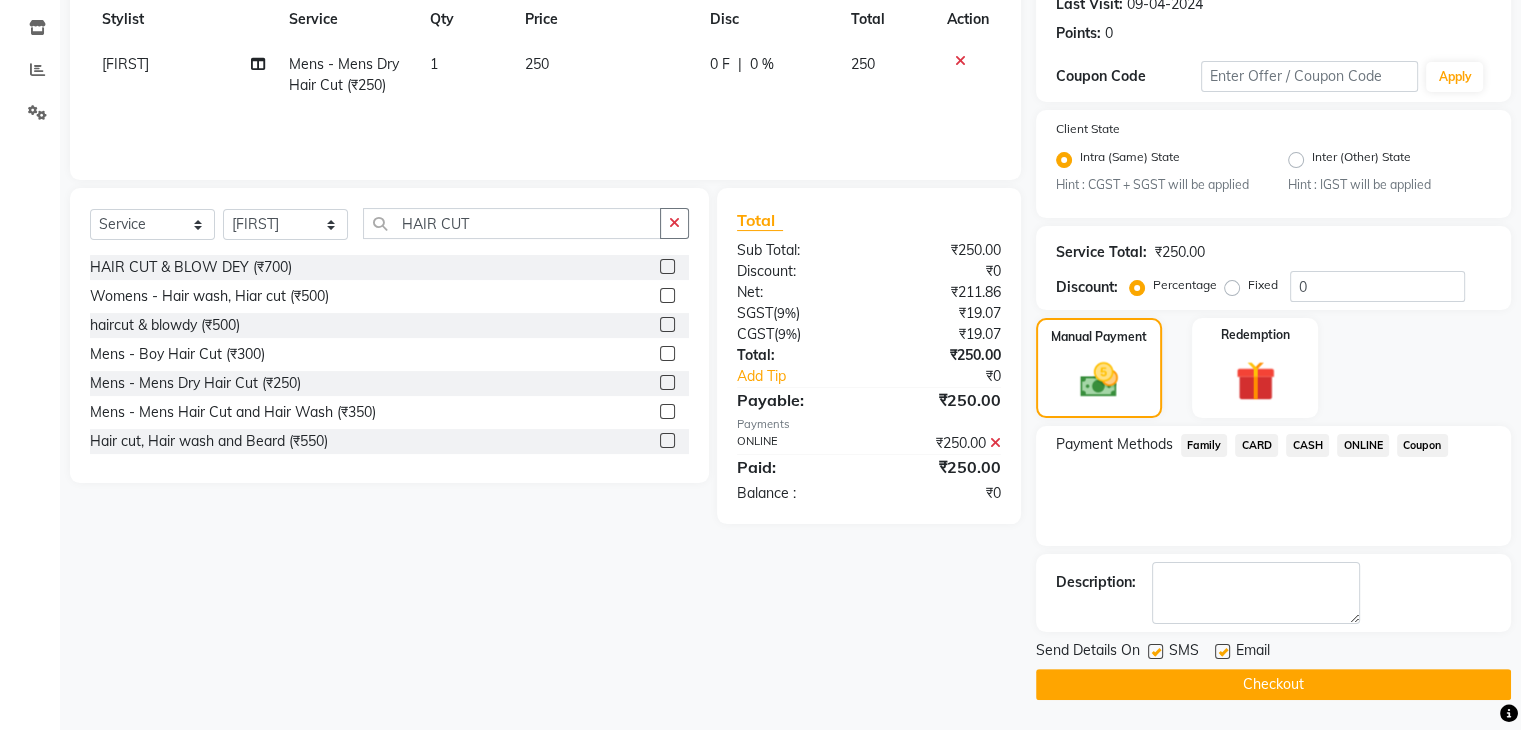 click on "Checkout" 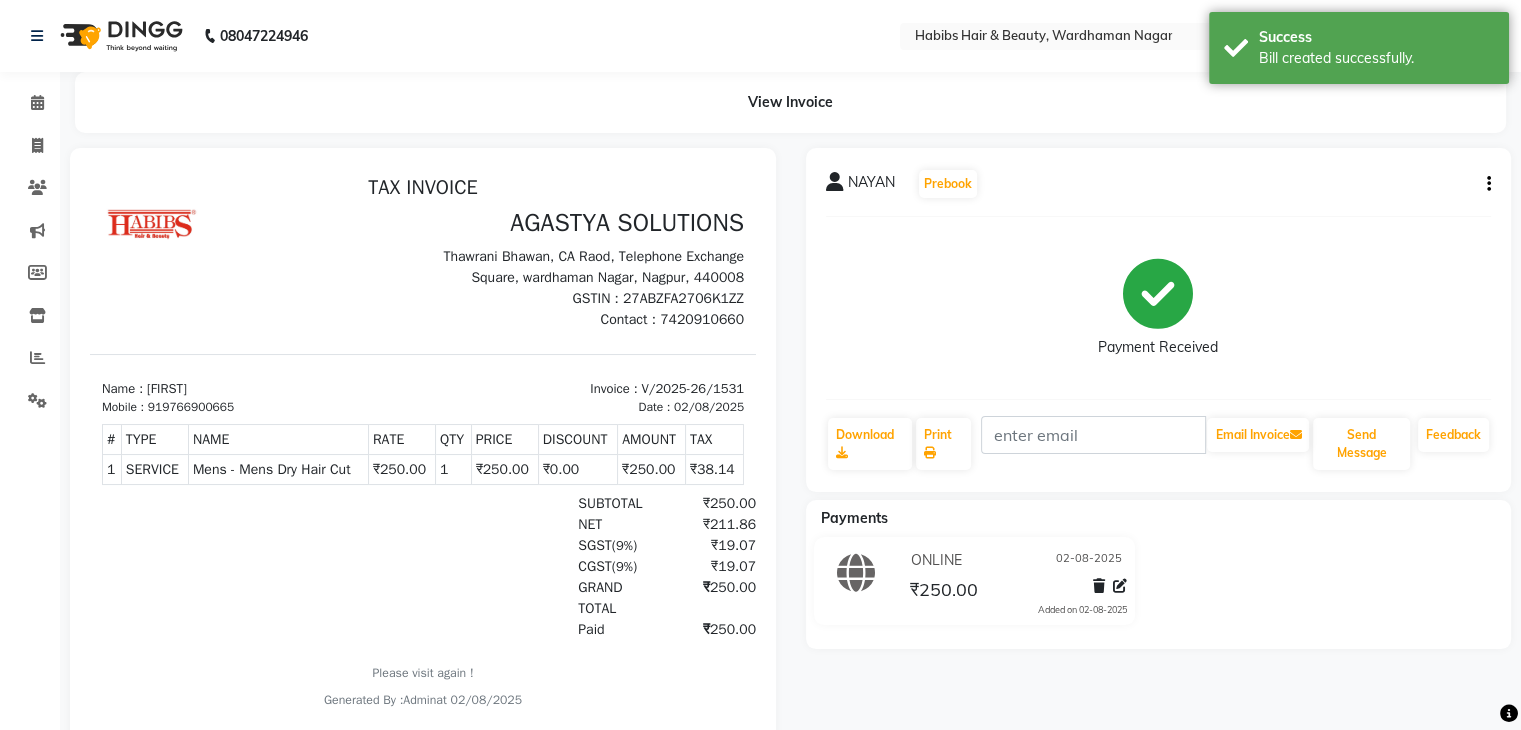 scroll, scrollTop: 0, scrollLeft: 0, axis: both 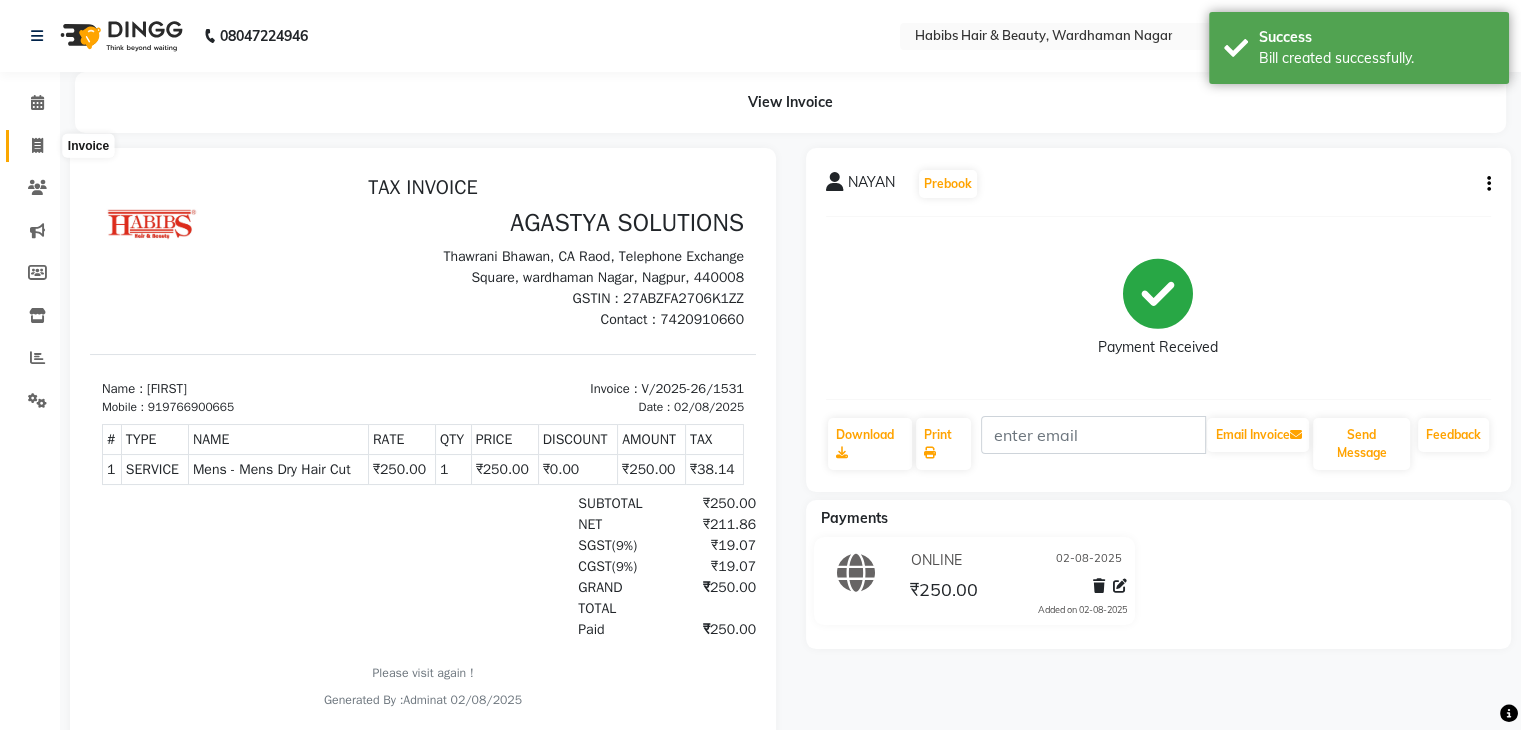 click 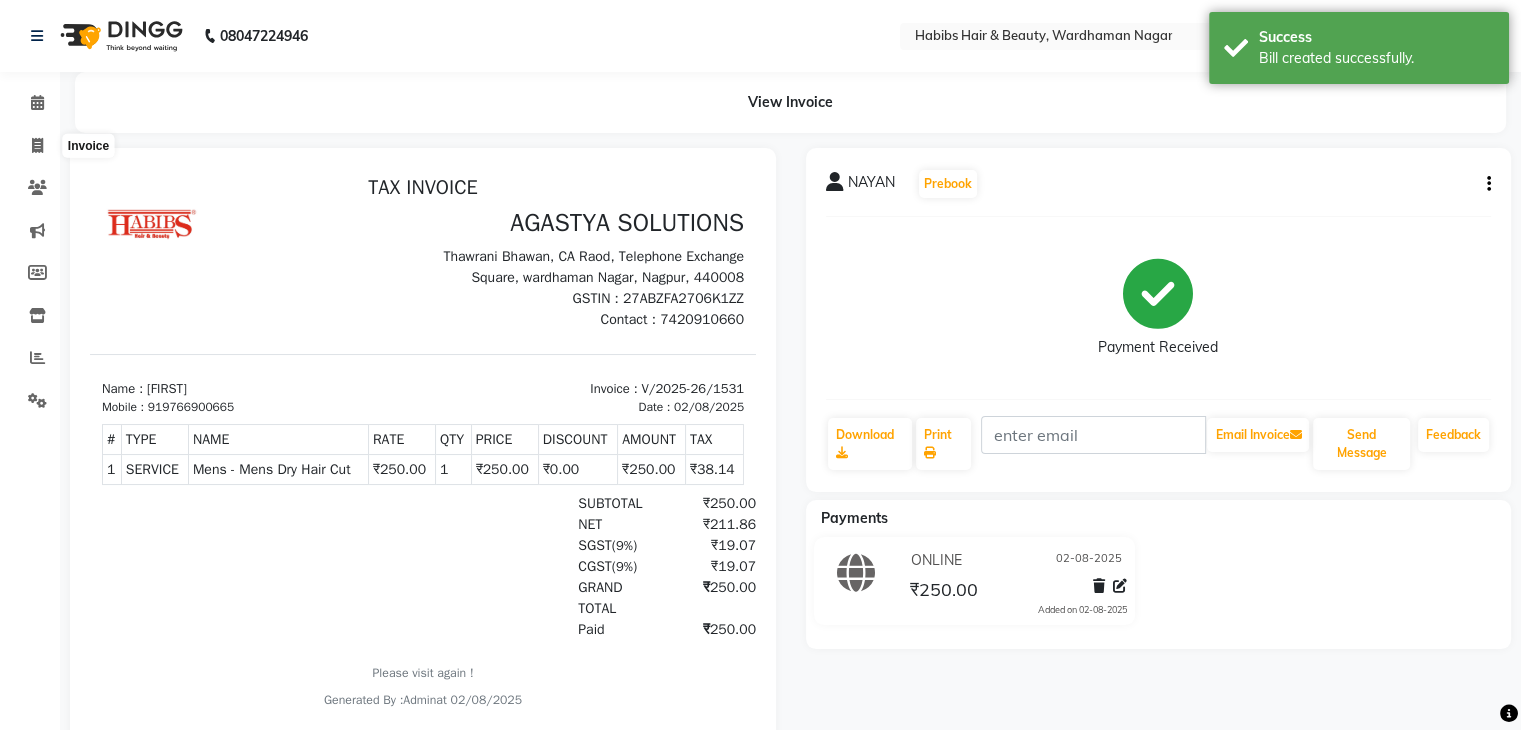 select on "service" 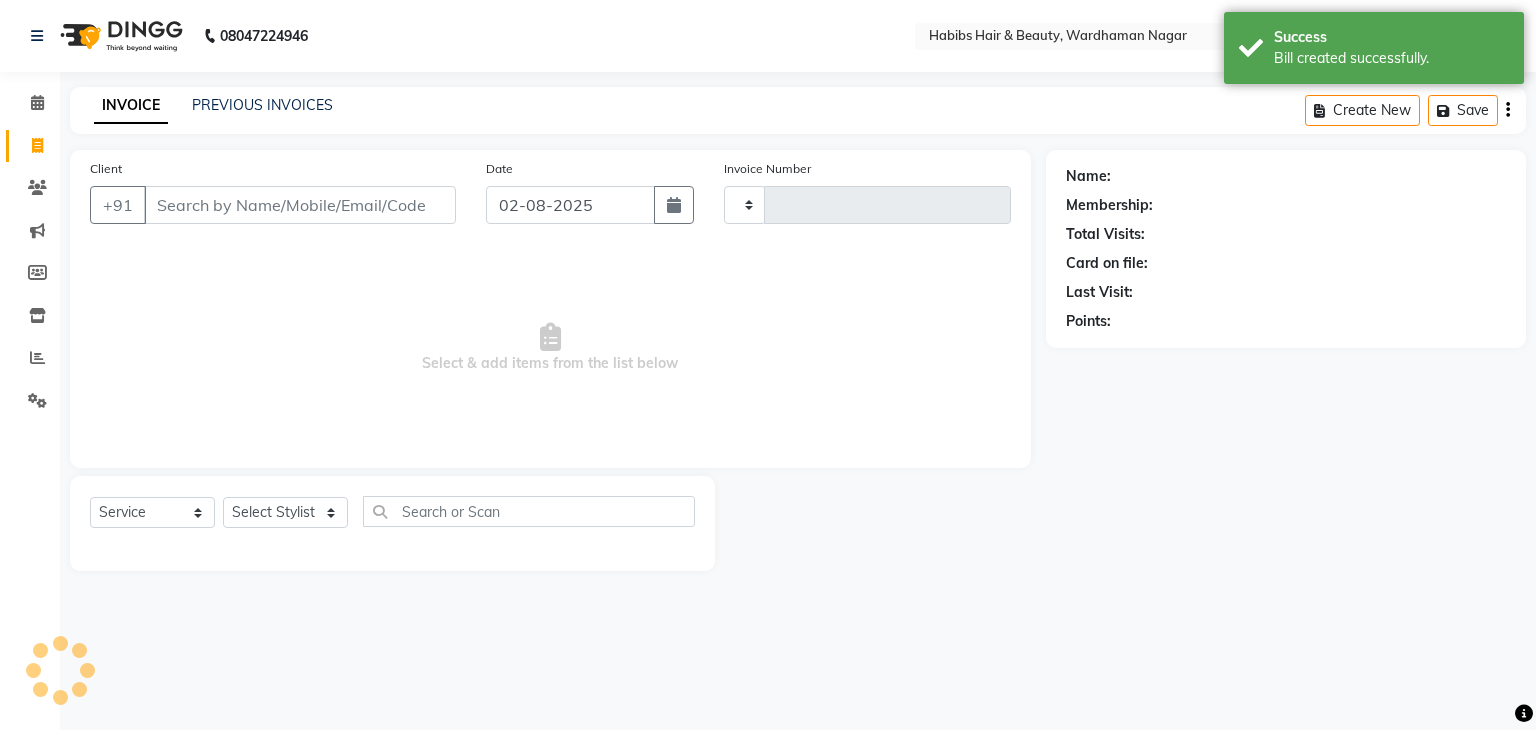 type on "1532" 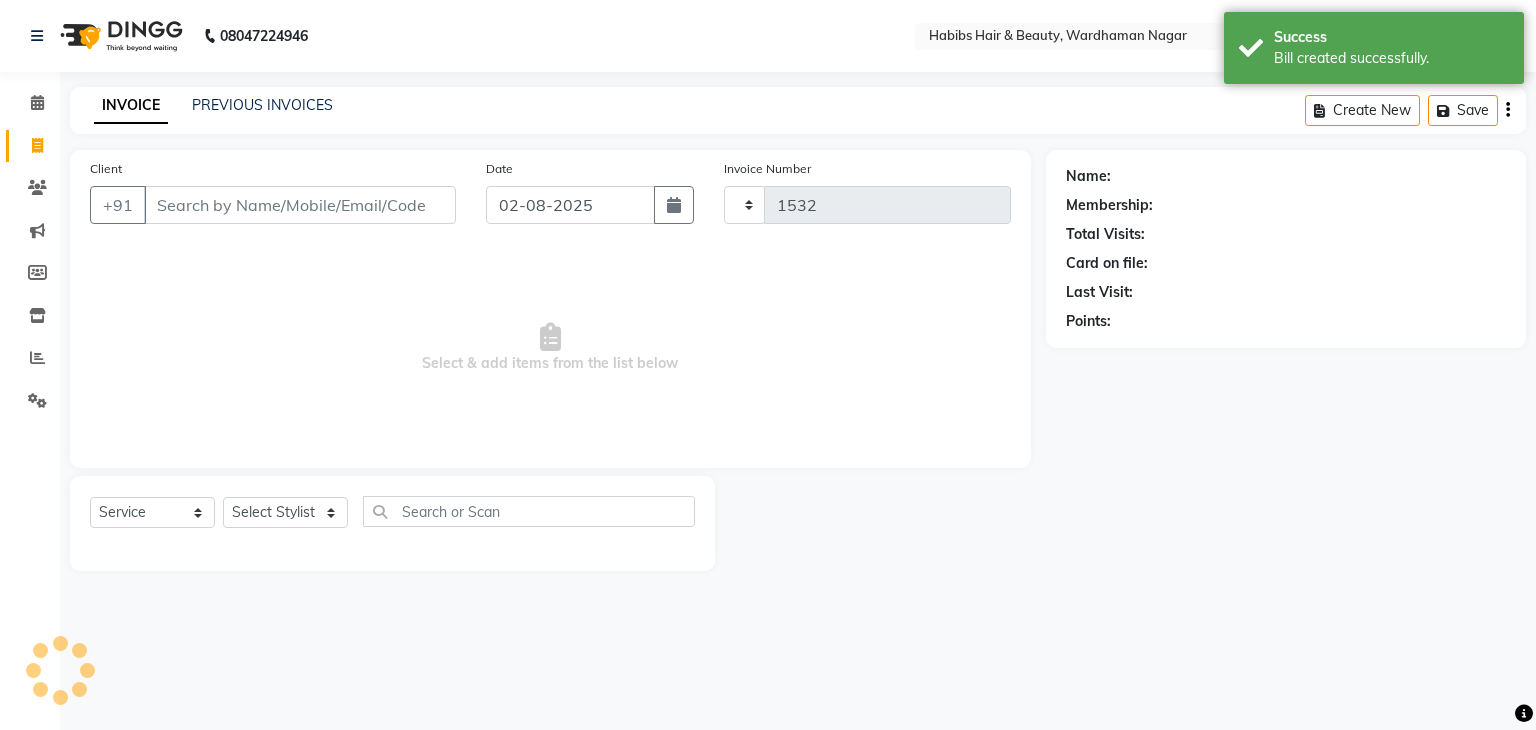 select on "3714" 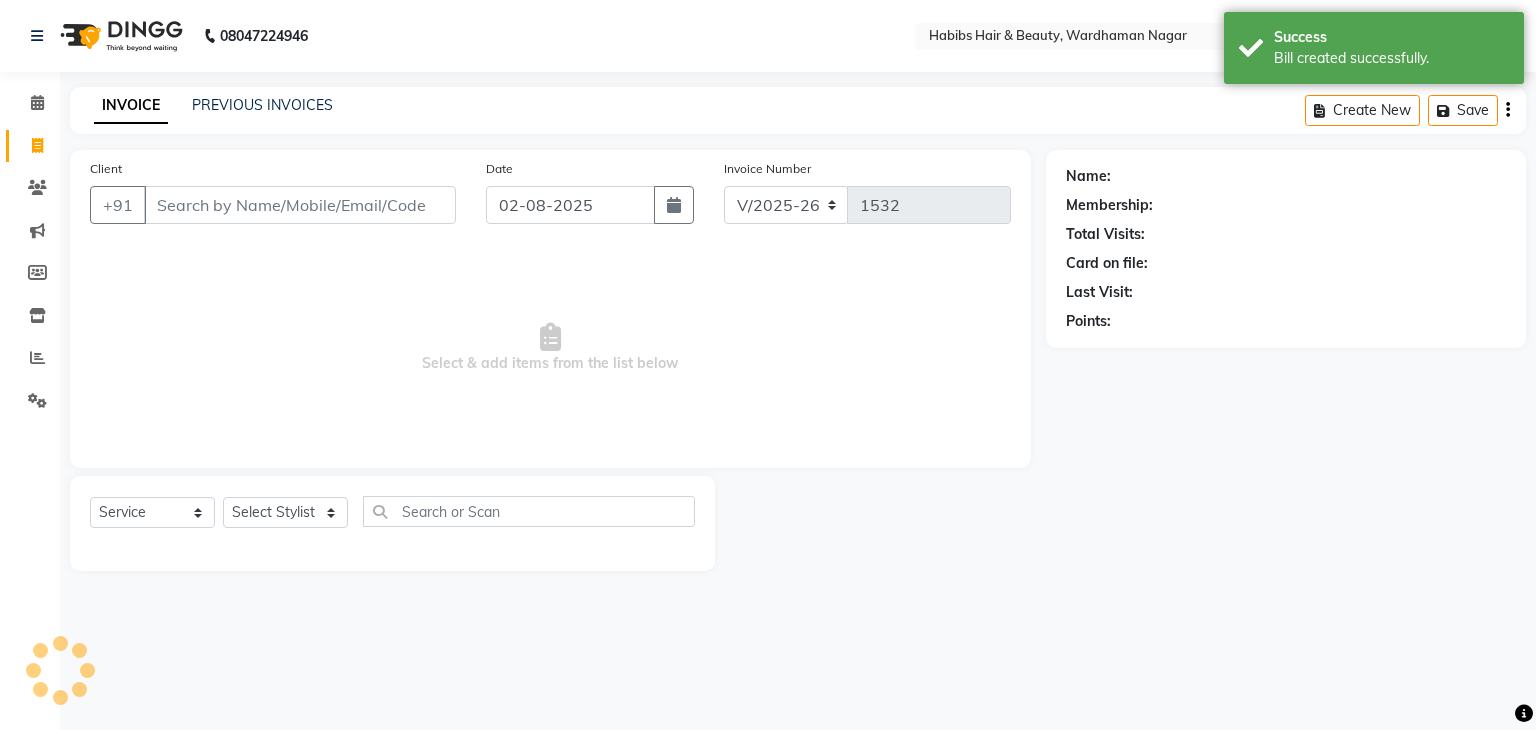click on "Client" at bounding box center [300, 205] 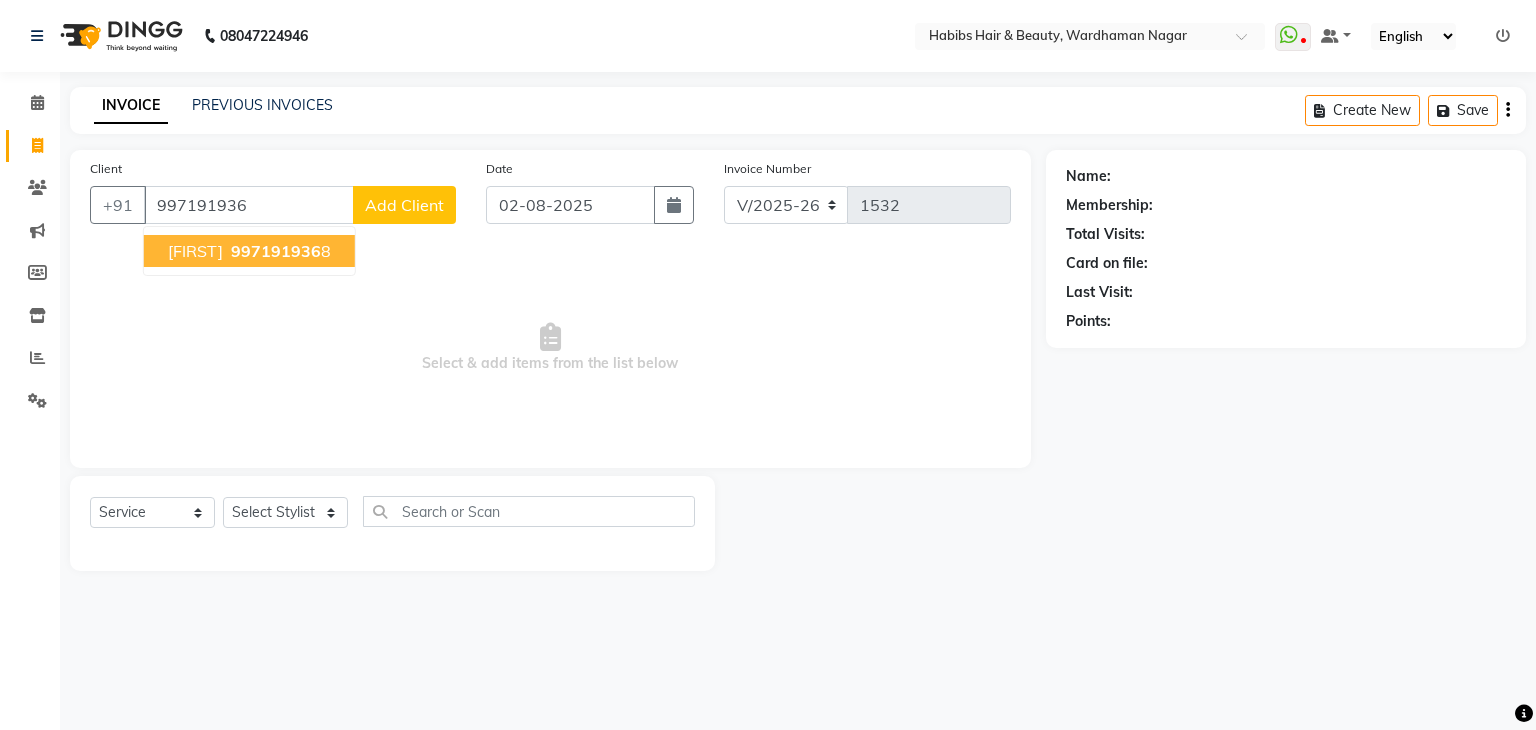 click on "[FIRST]   [PHONE]" at bounding box center (249, 251) 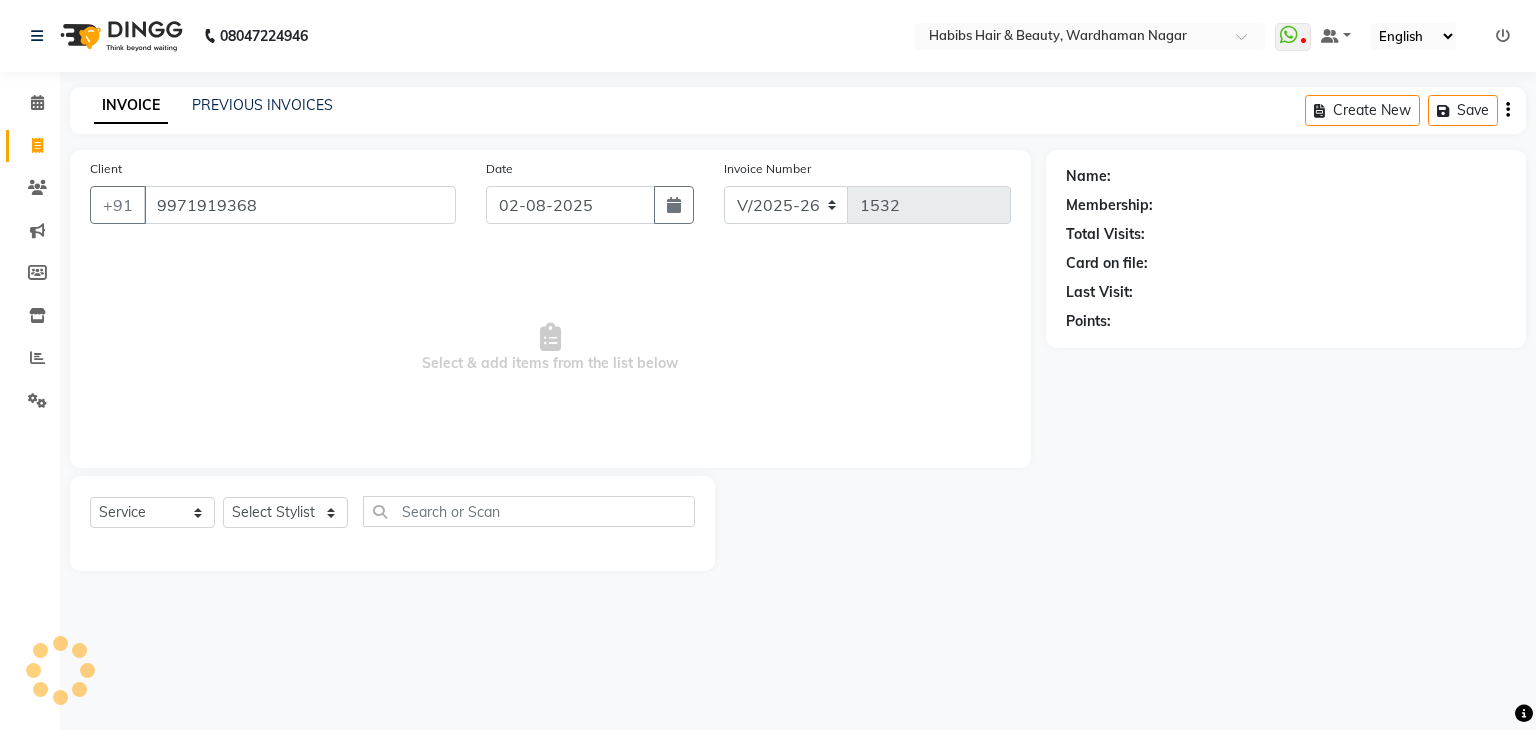 type on "9971919368" 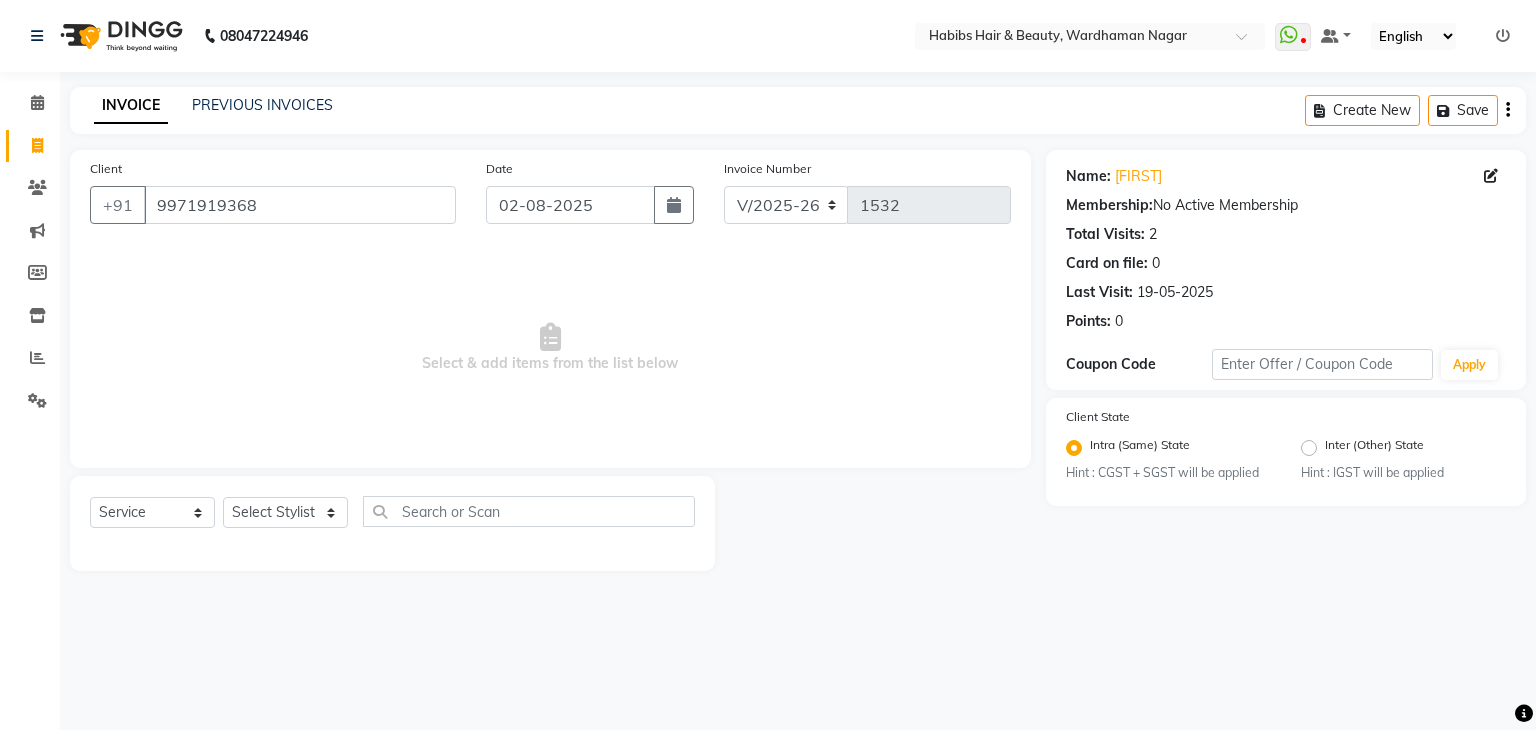 click on "Select  Service  Product  Membership  Package Voucher Prepaid Gift Card  Select Stylist Admin Aman Gayatri Jeetu Mick Raj Rashmi Rasika Sarang" 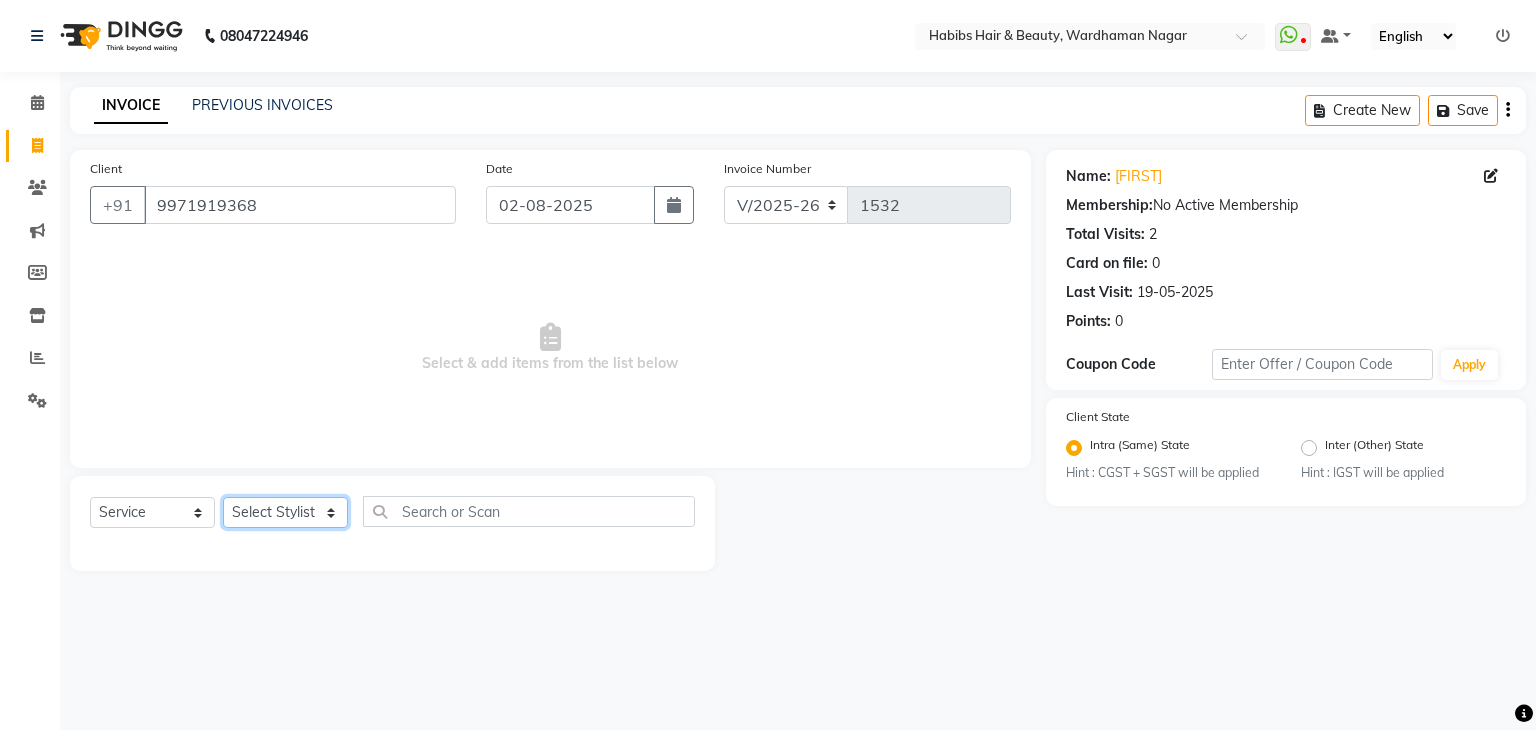 click on "Select Stylist Admin Aman Gayatri Jeetu Mick Raj Rashmi Rasika Sarang" 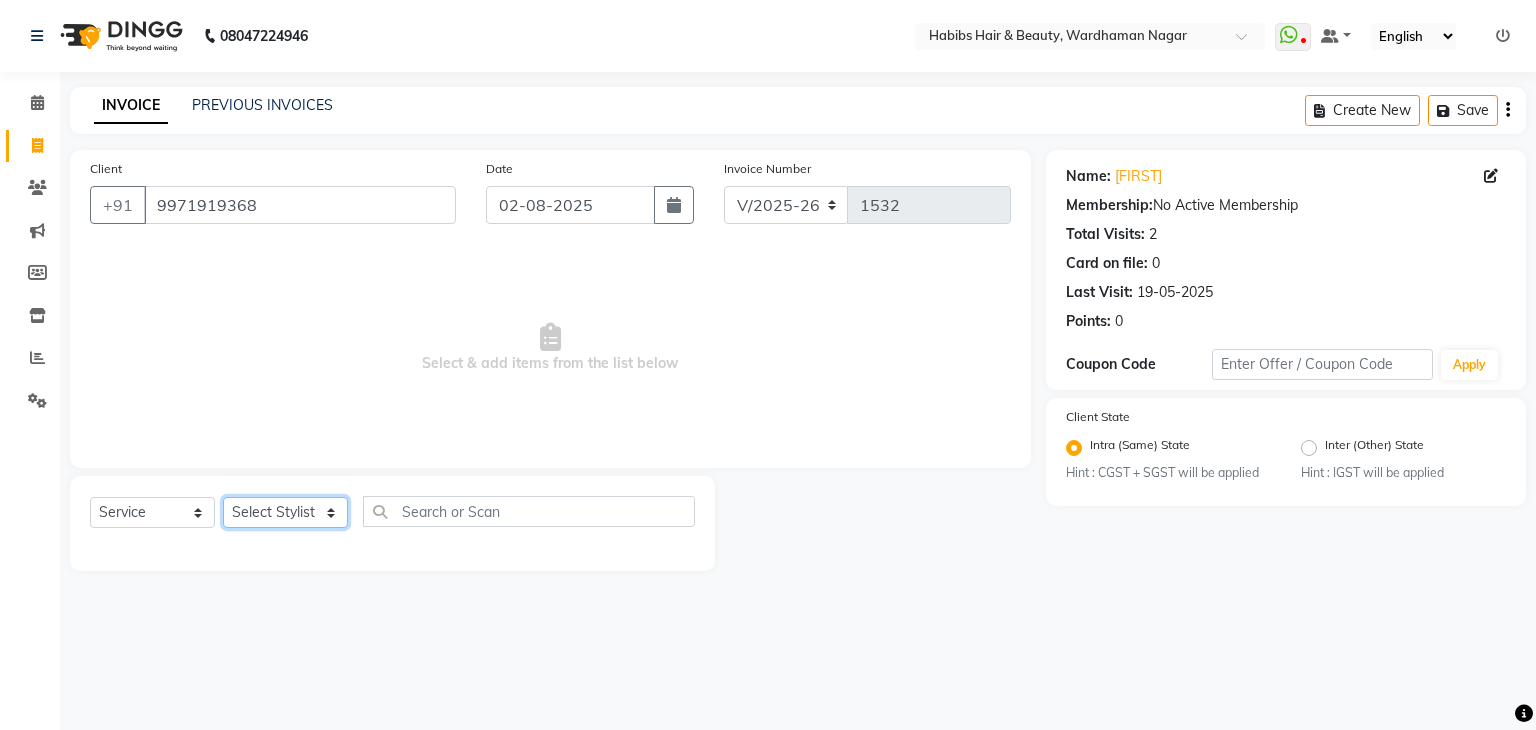 select on "83345" 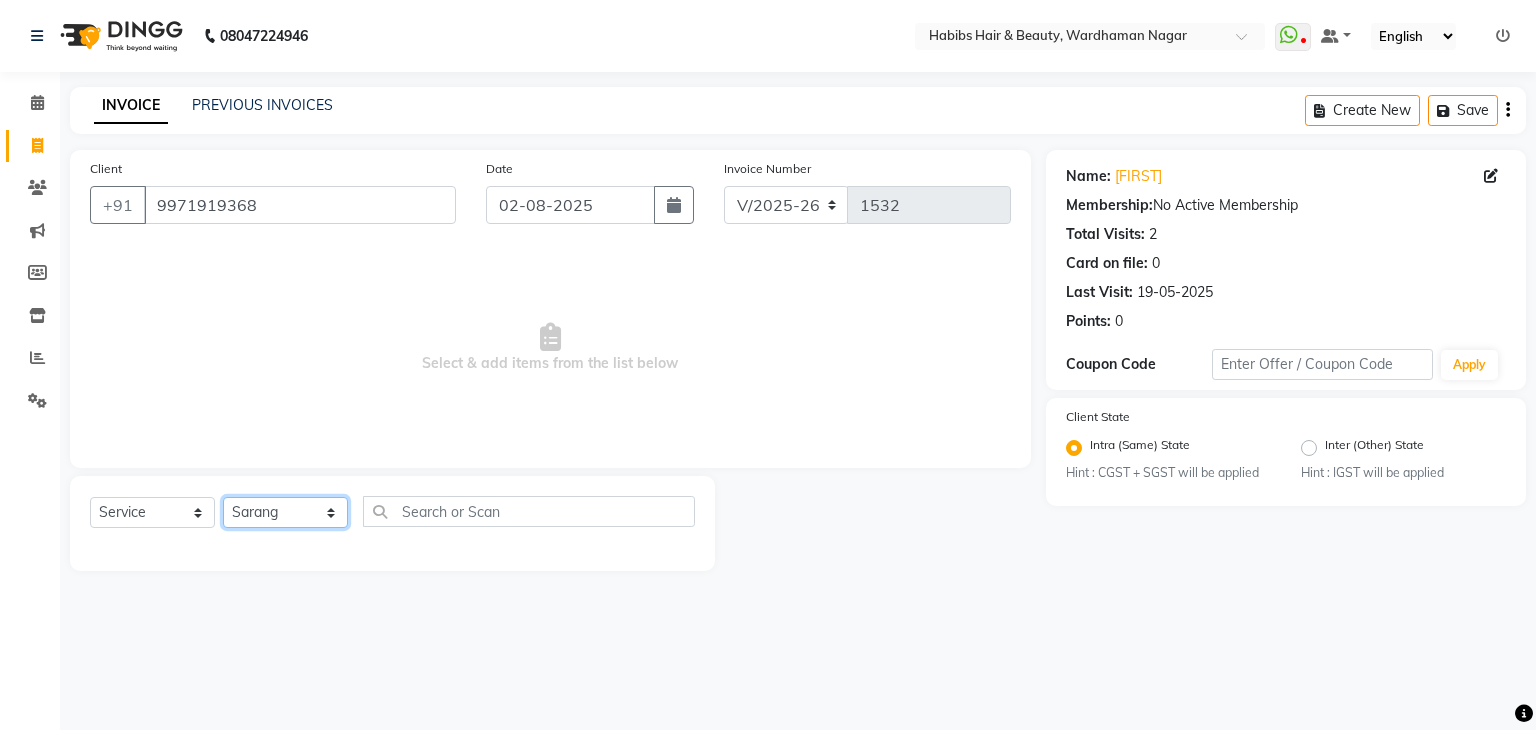 click on "Select Stylist Admin Aman Gayatri Jeetu Mick Raj Rashmi Rasika Sarang" 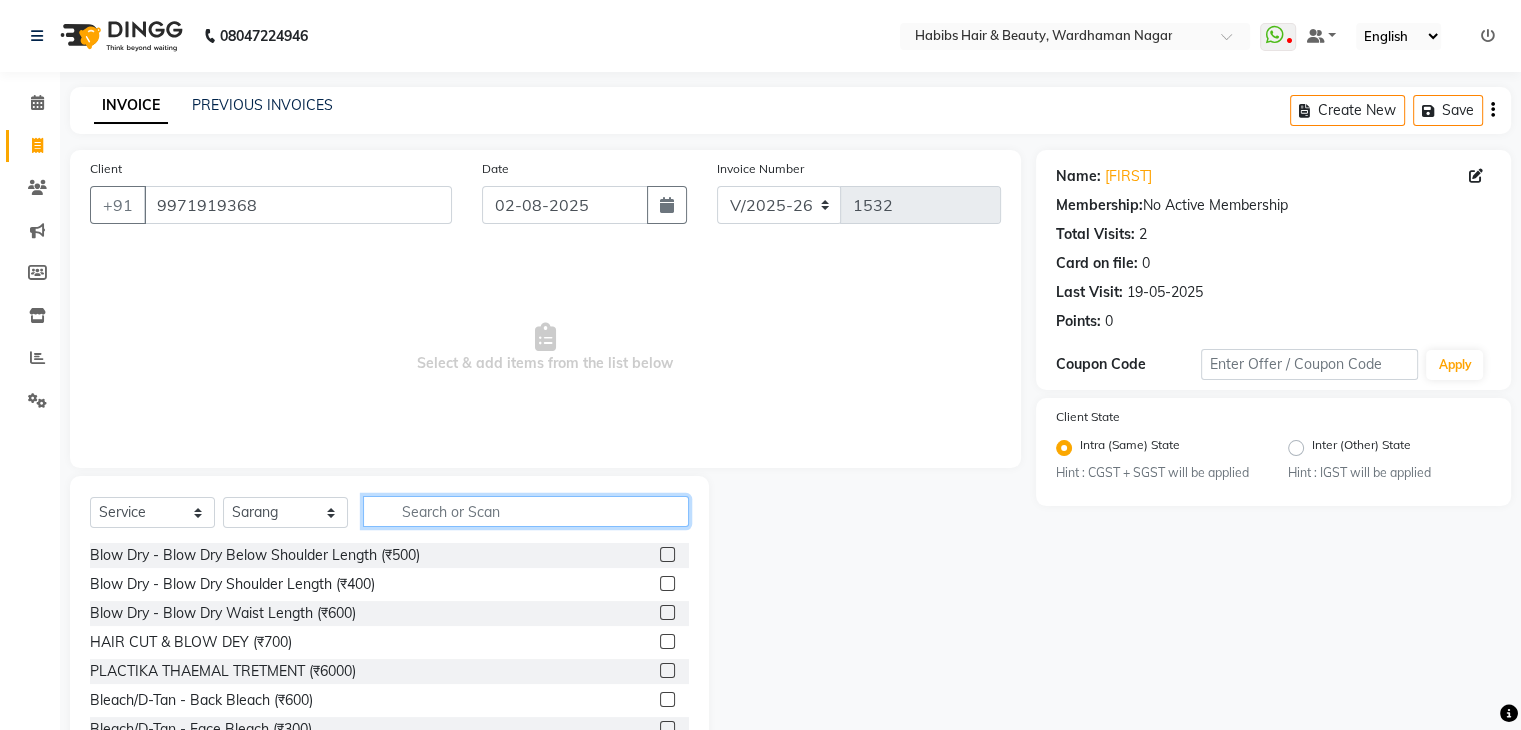 click 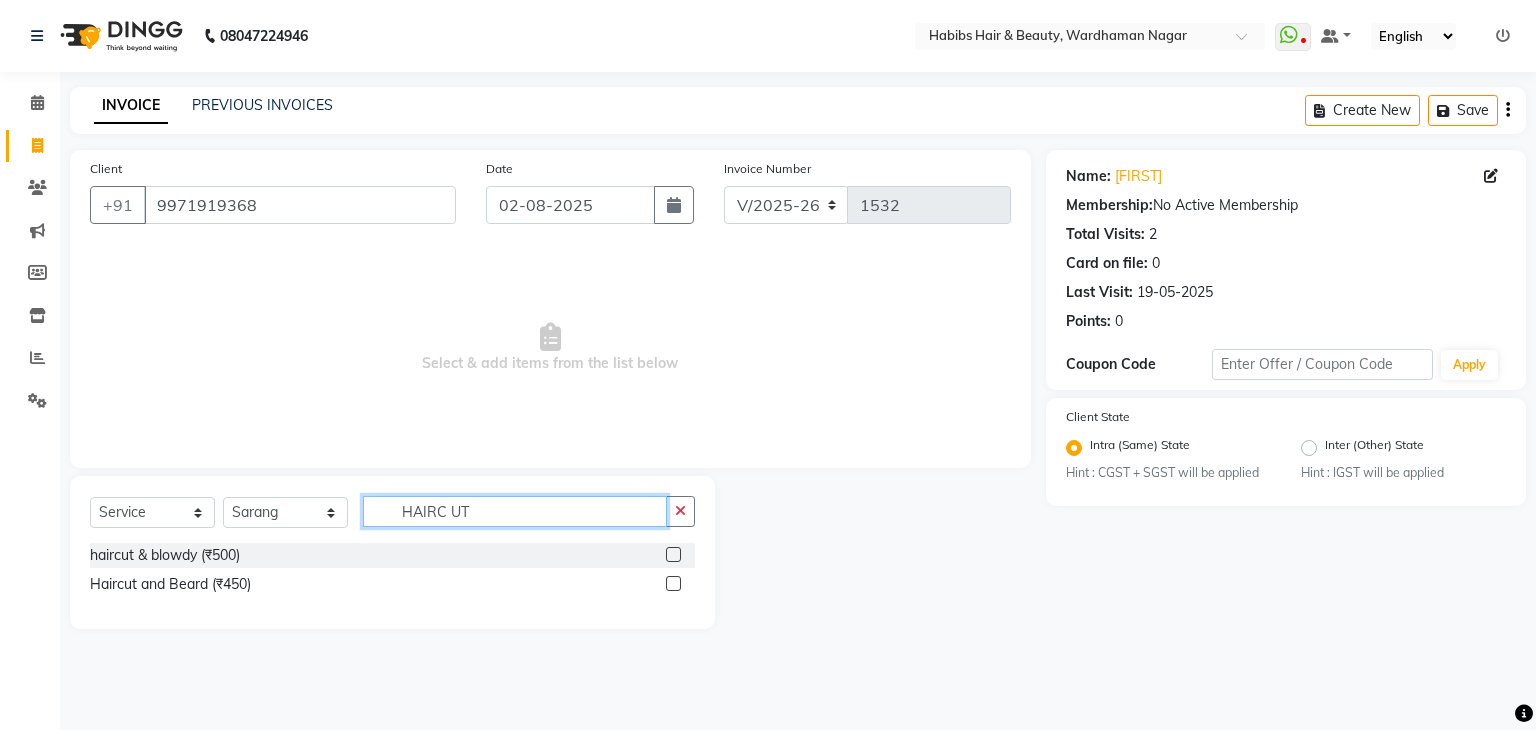 click on "HAIRC UT" 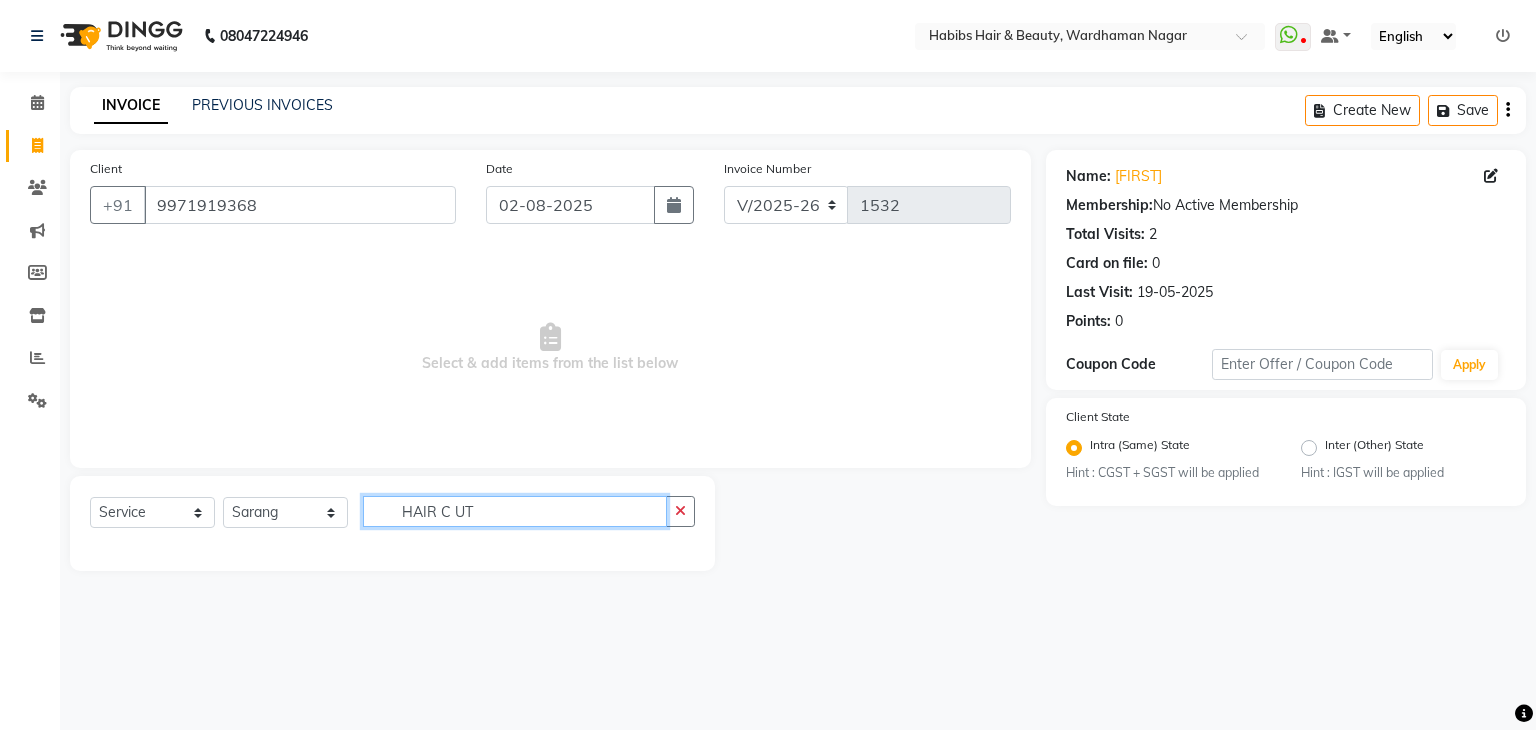 click on "HAIR C UT" 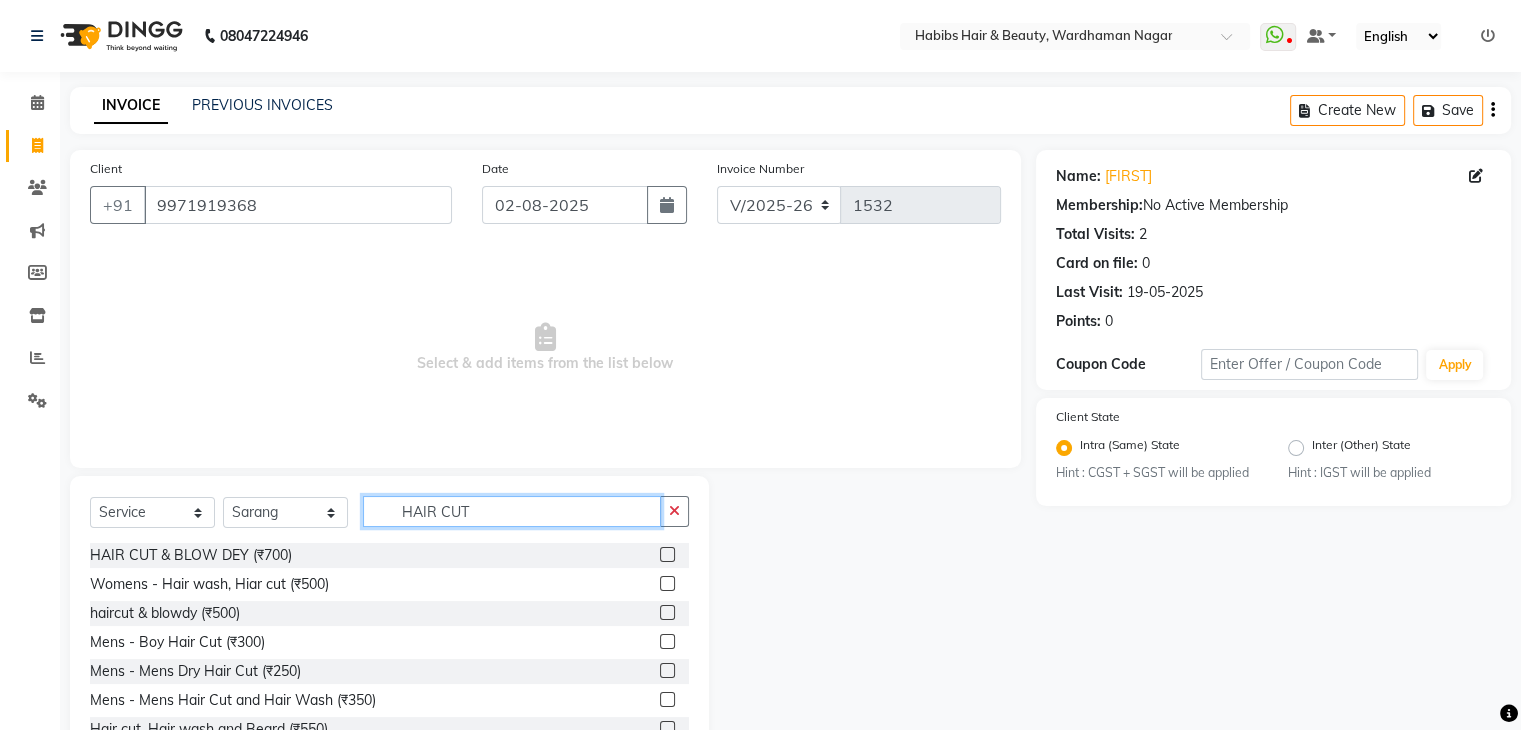 scroll, scrollTop: 72, scrollLeft: 0, axis: vertical 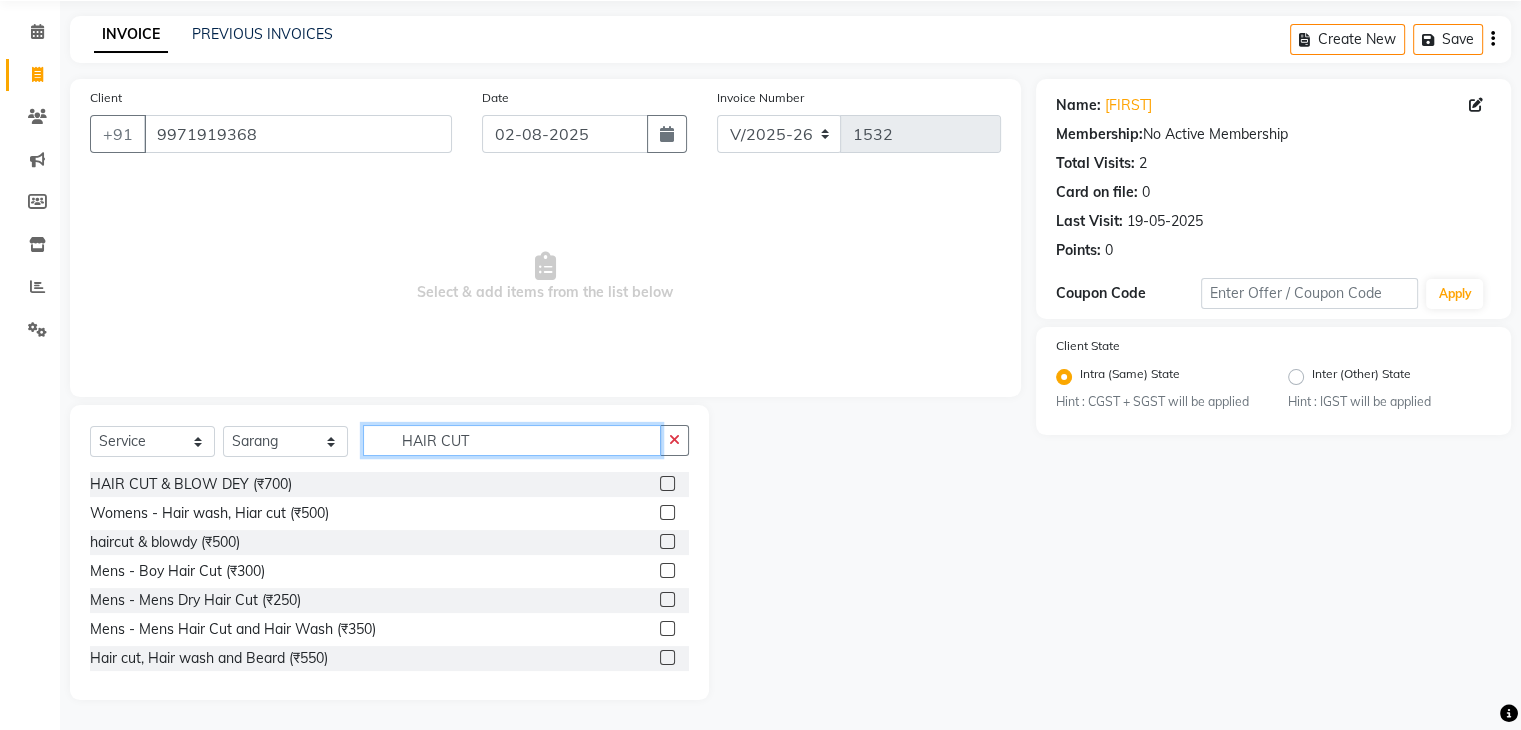type on "HAIR CUT" 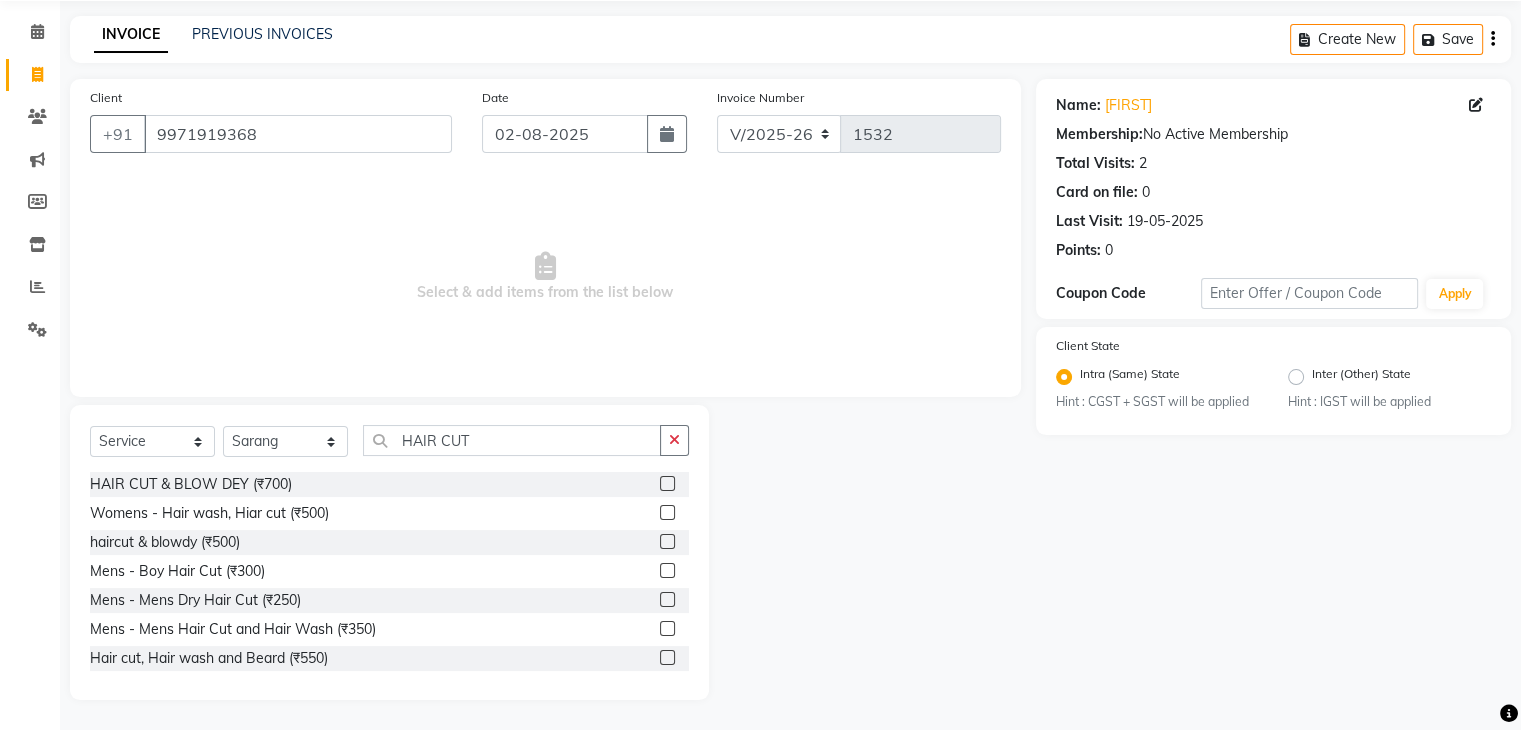click 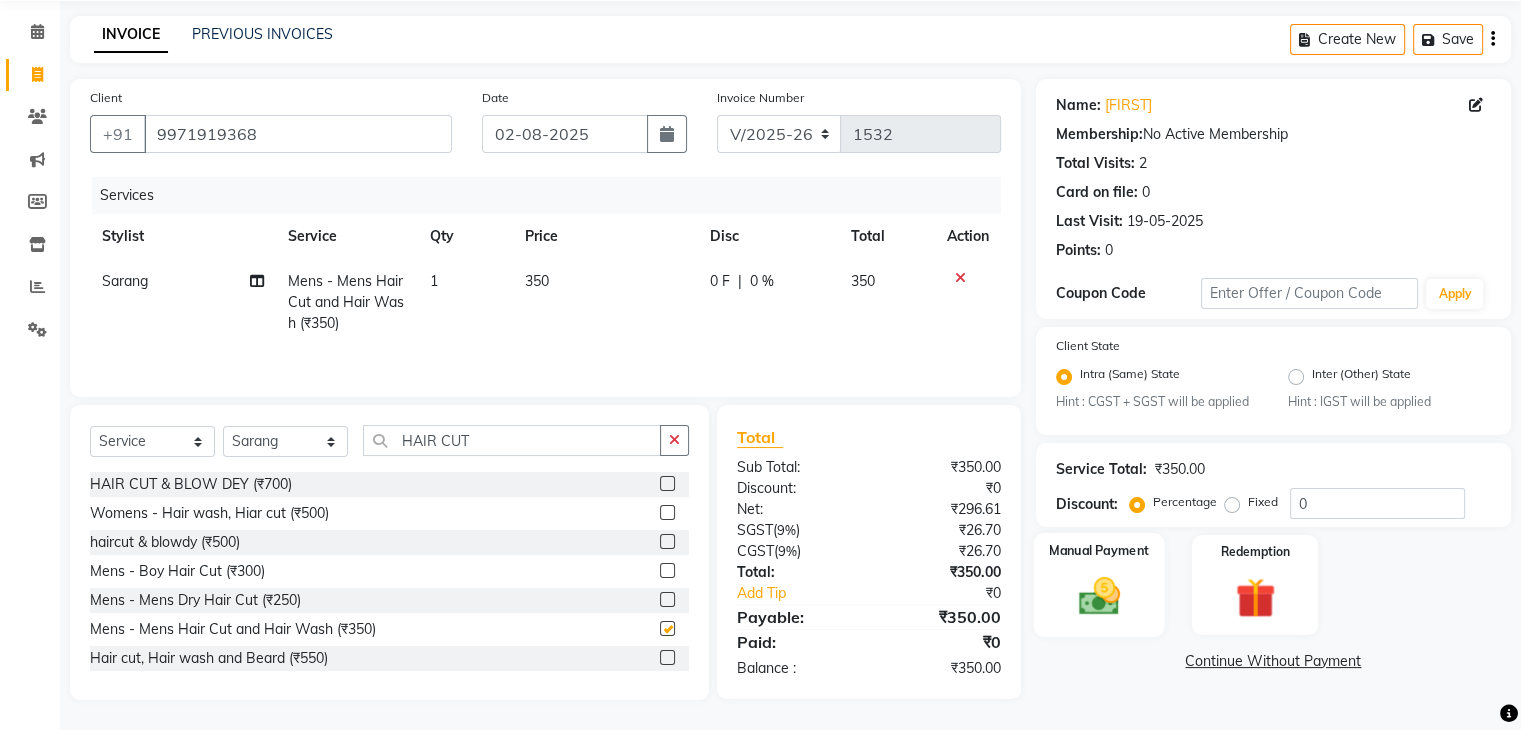 checkbox on "false" 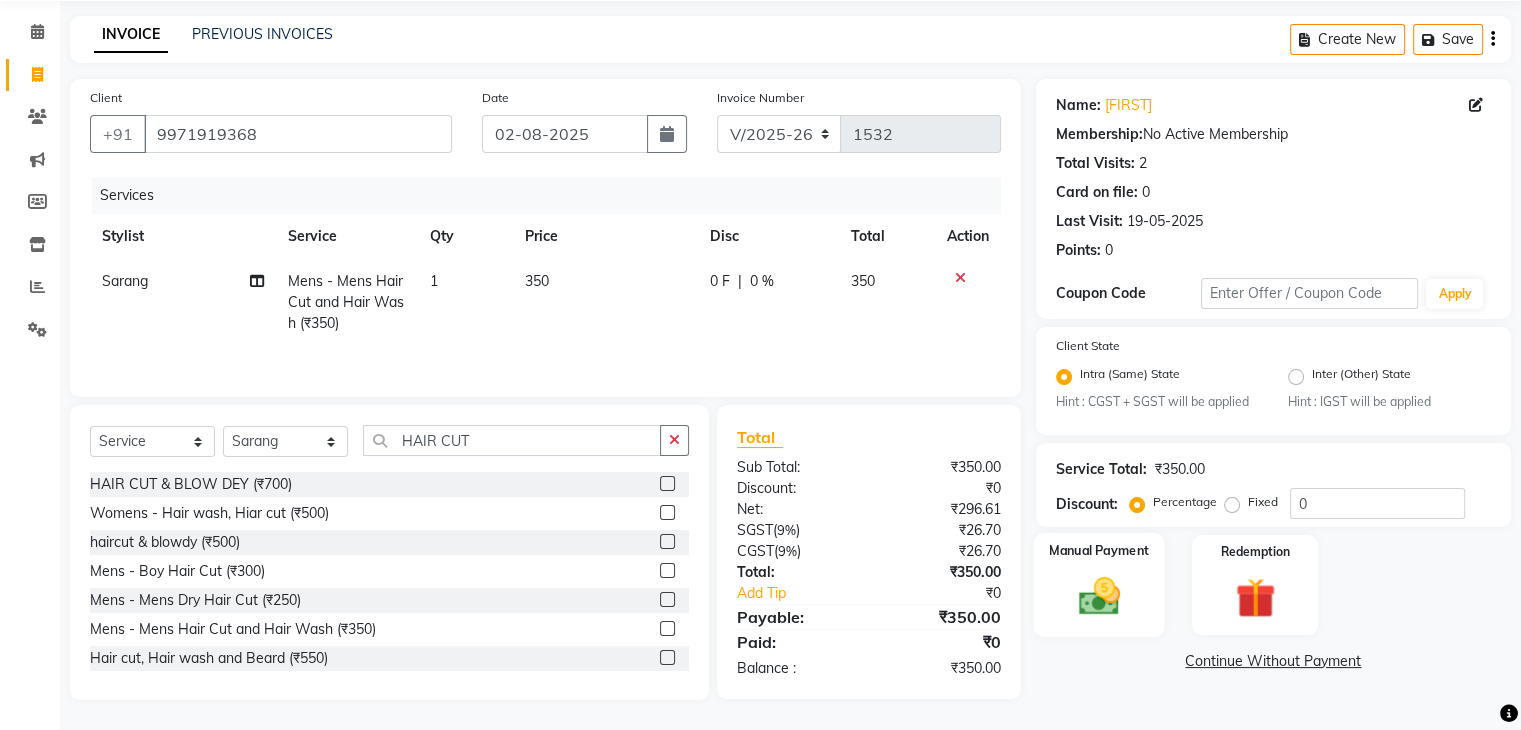 click 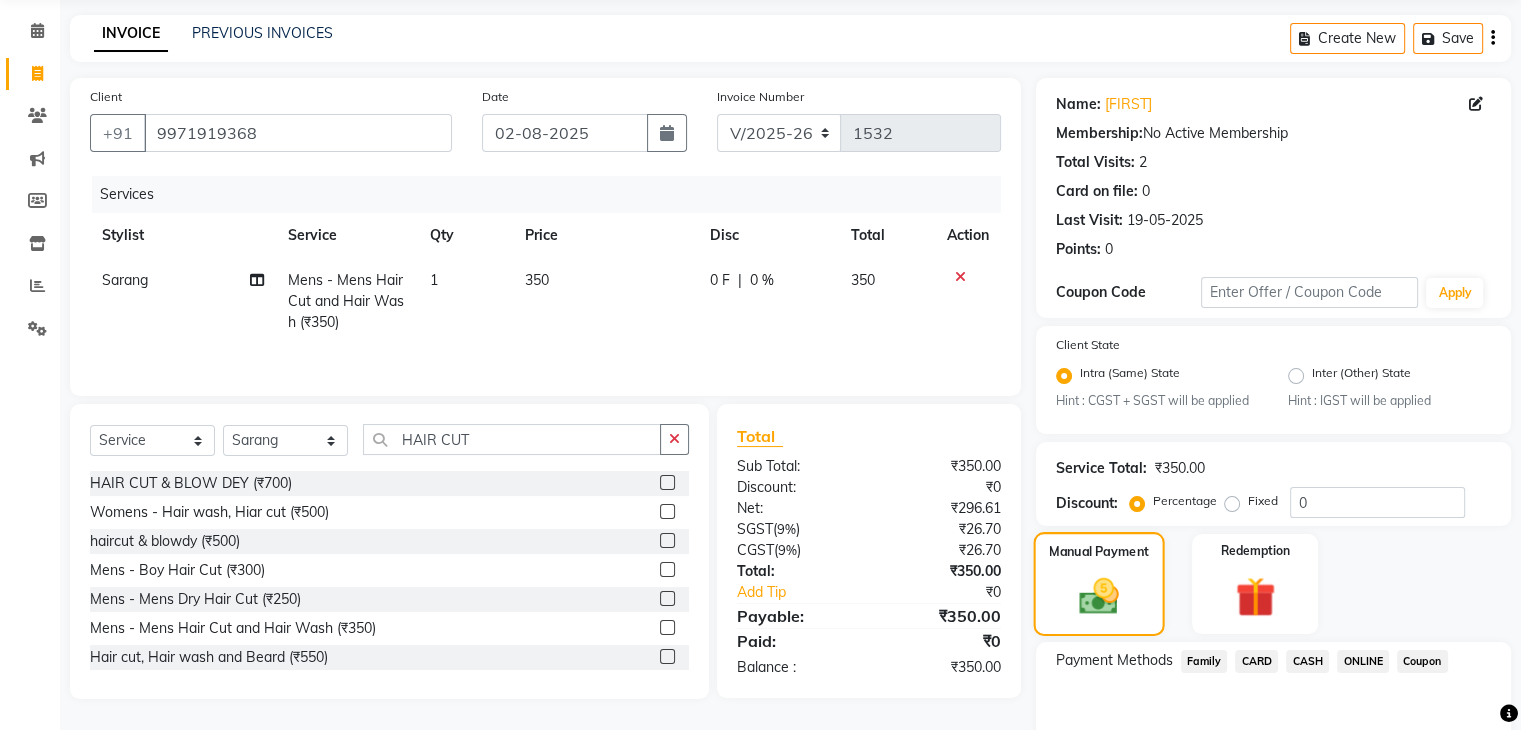 scroll, scrollTop: 177, scrollLeft: 0, axis: vertical 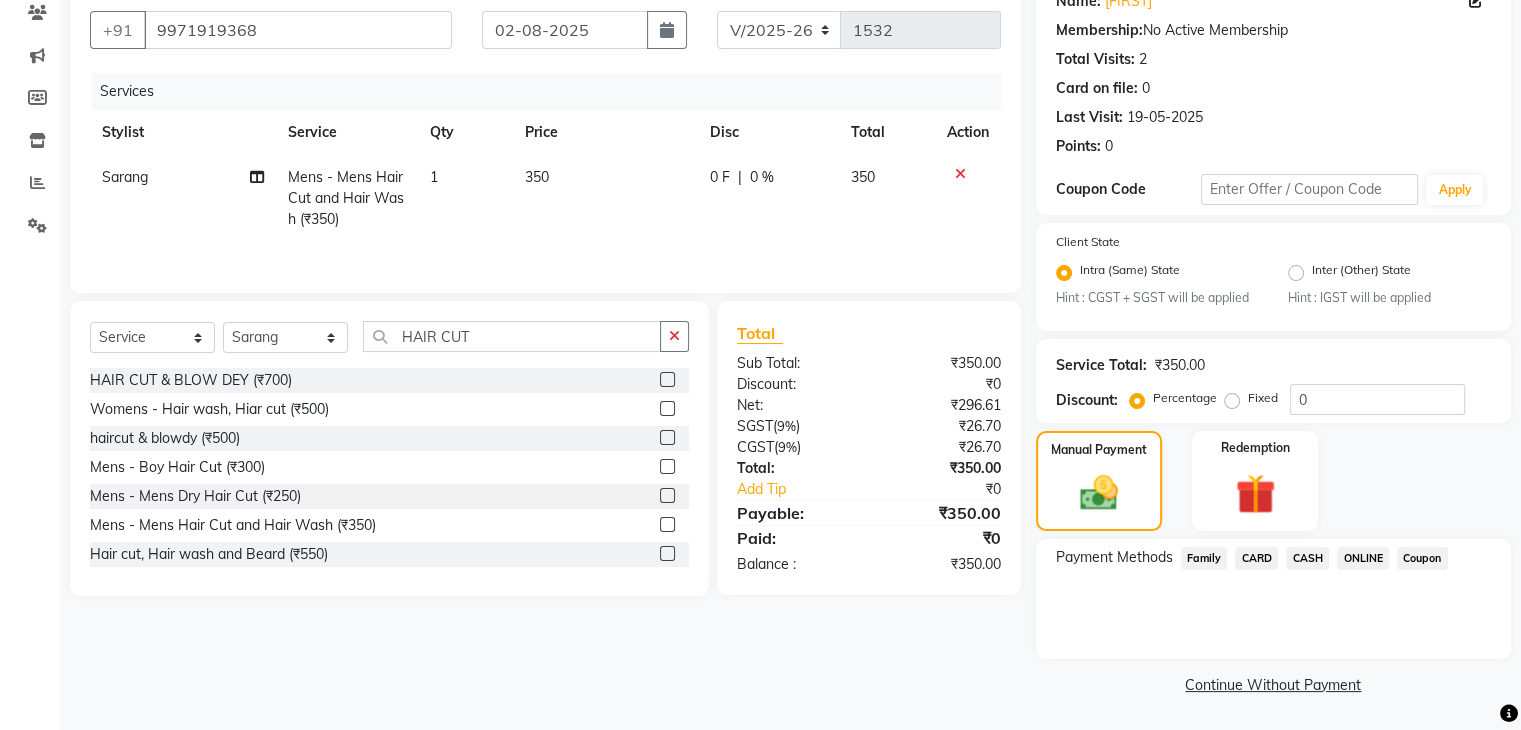 click on "ONLINE" 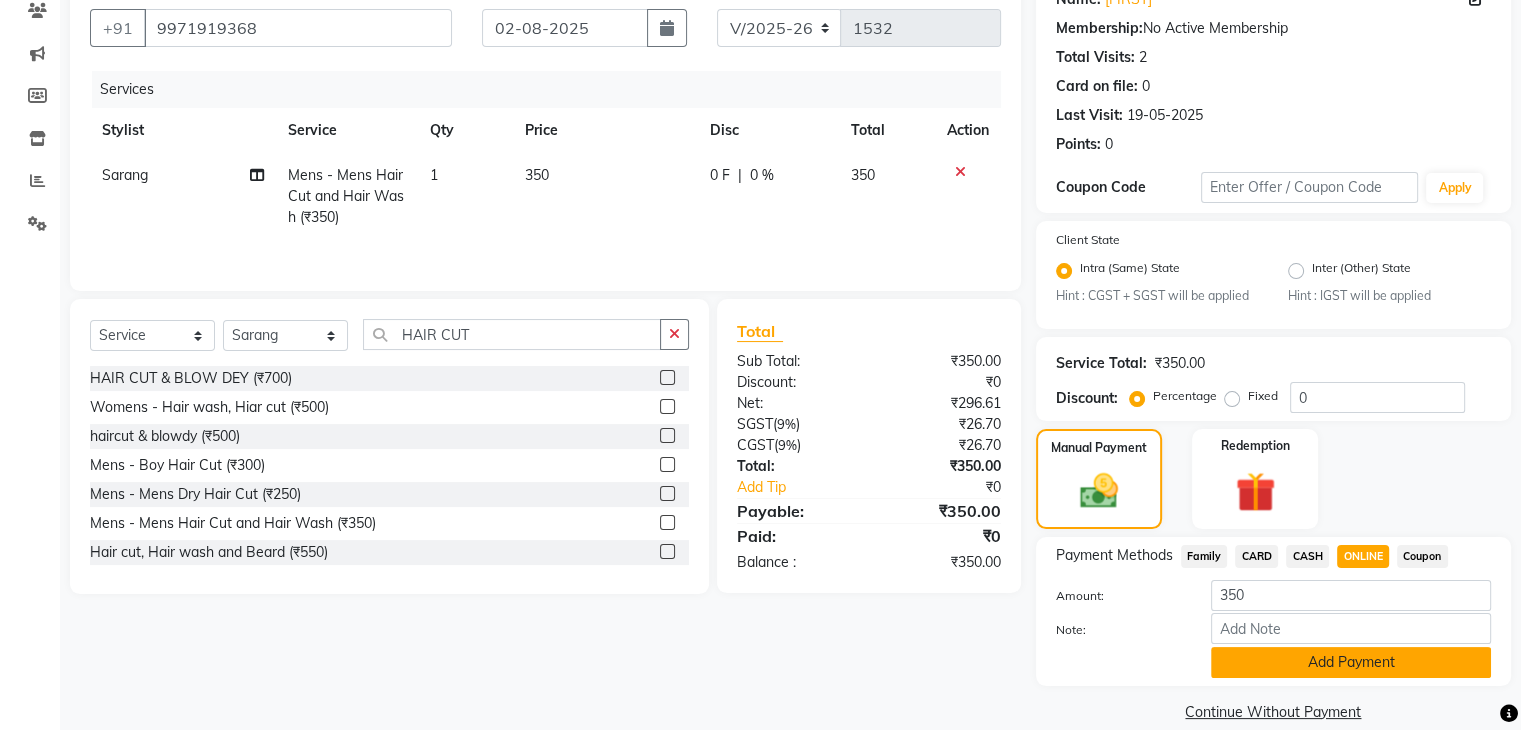 click on "Add Payment" 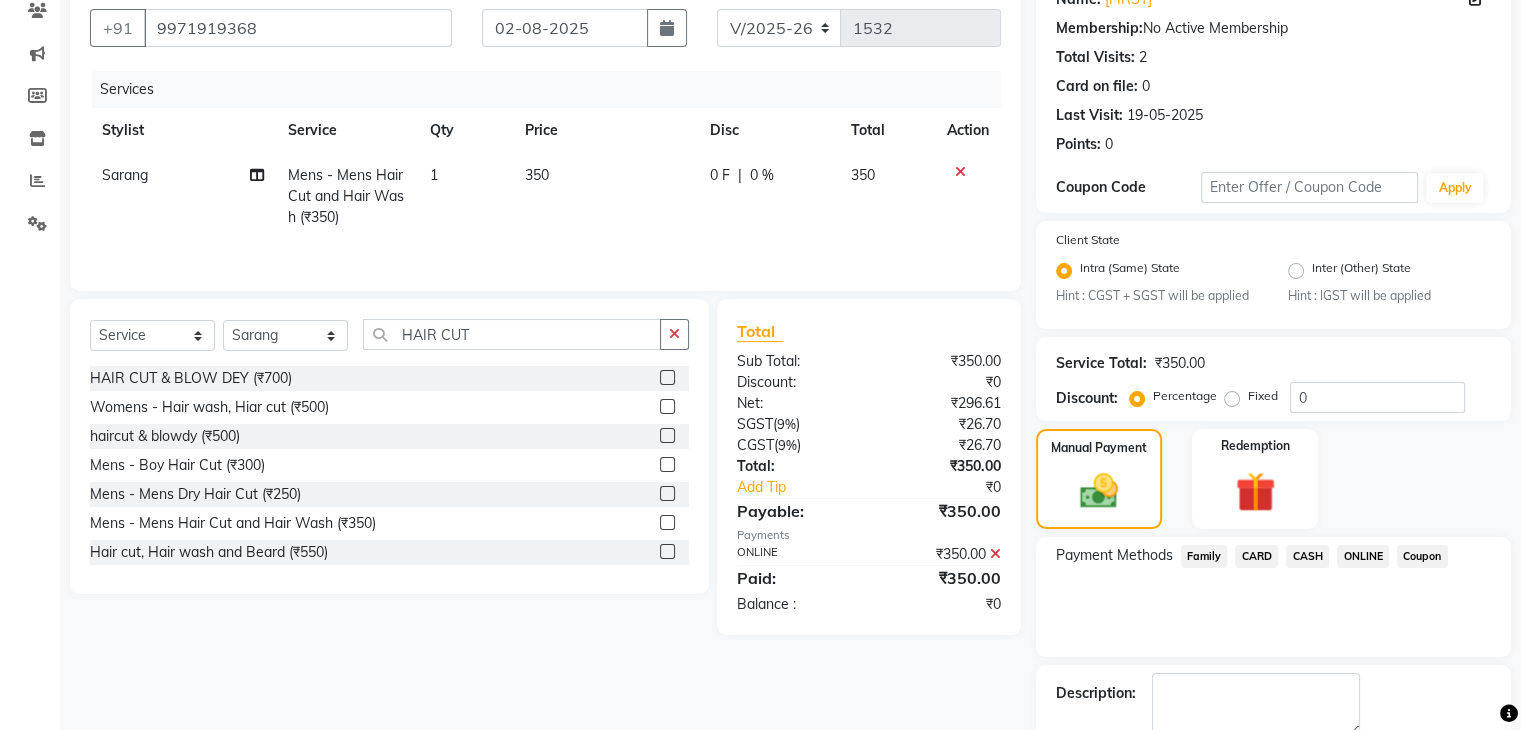 scroll, scrollTop: 289, scrollLeft: 0, axis: vertical 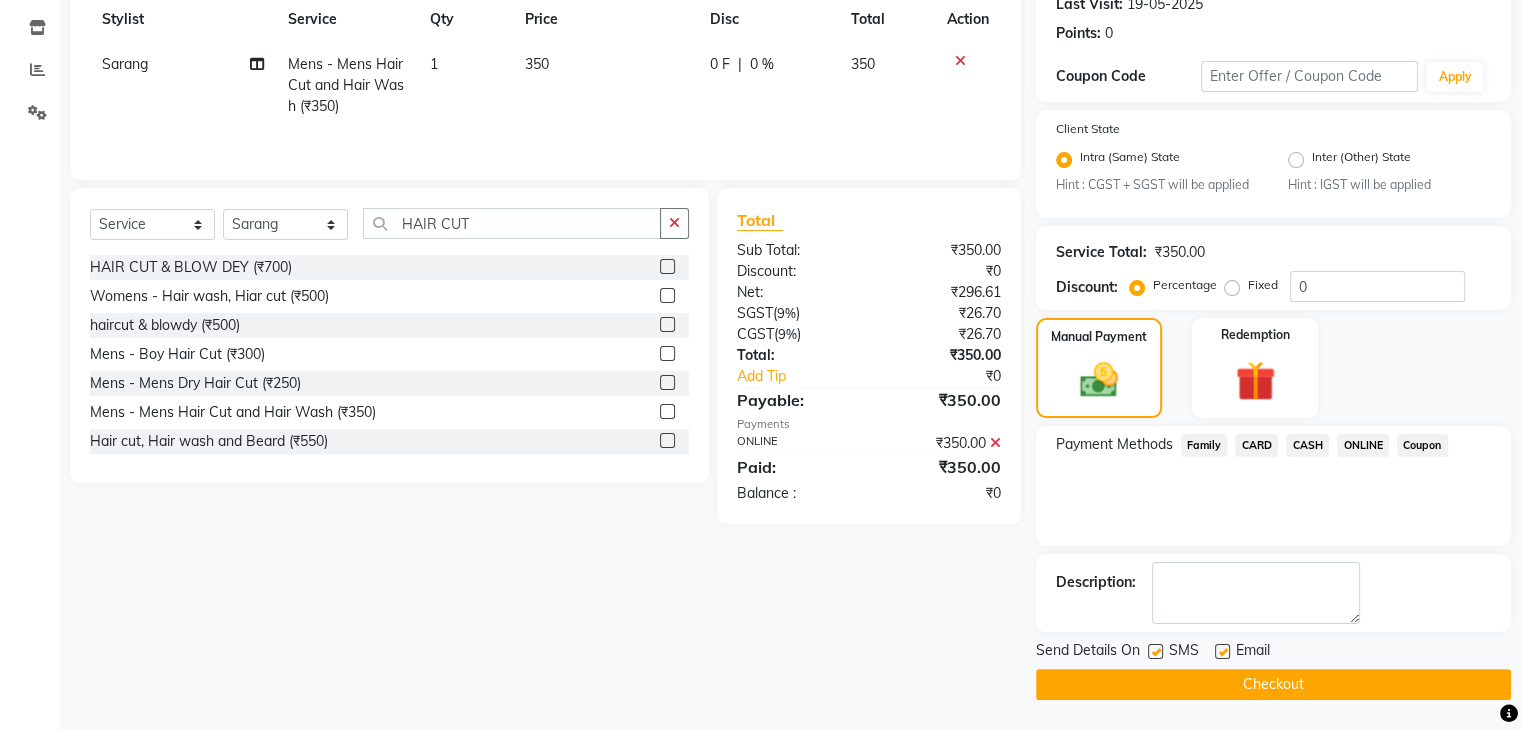 click on "Checkout" 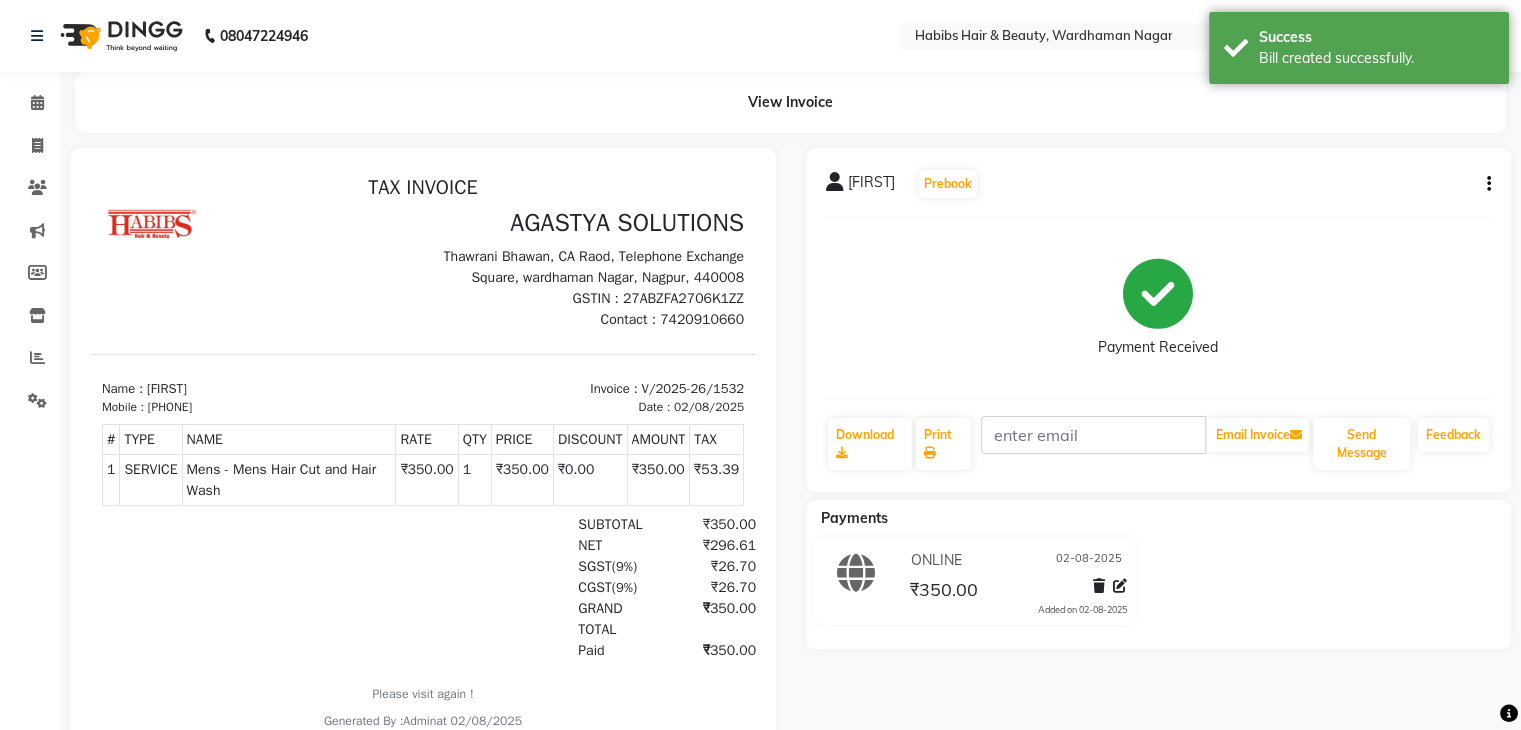 scroll, scrollTop: 0, scrollLeft: 0, axis: both 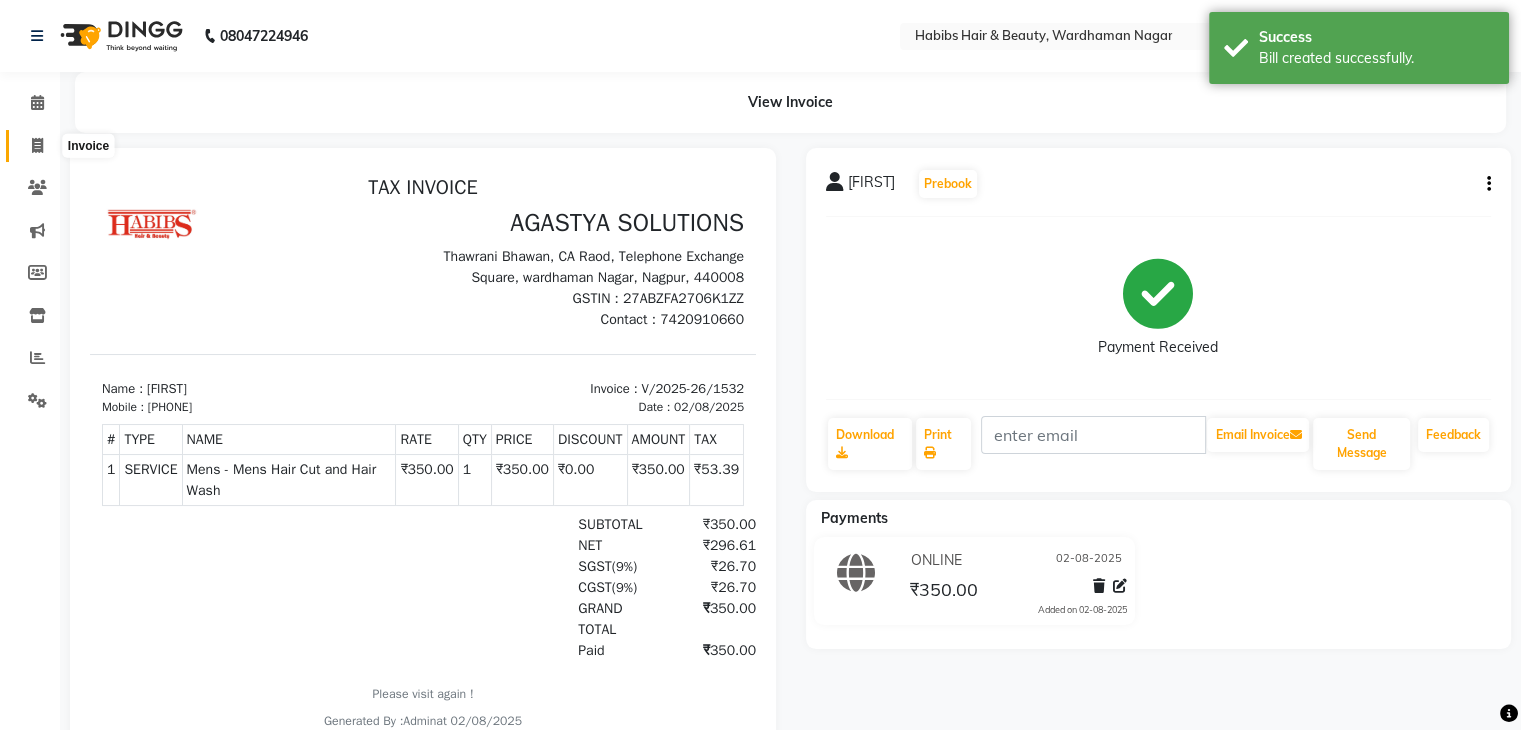 click 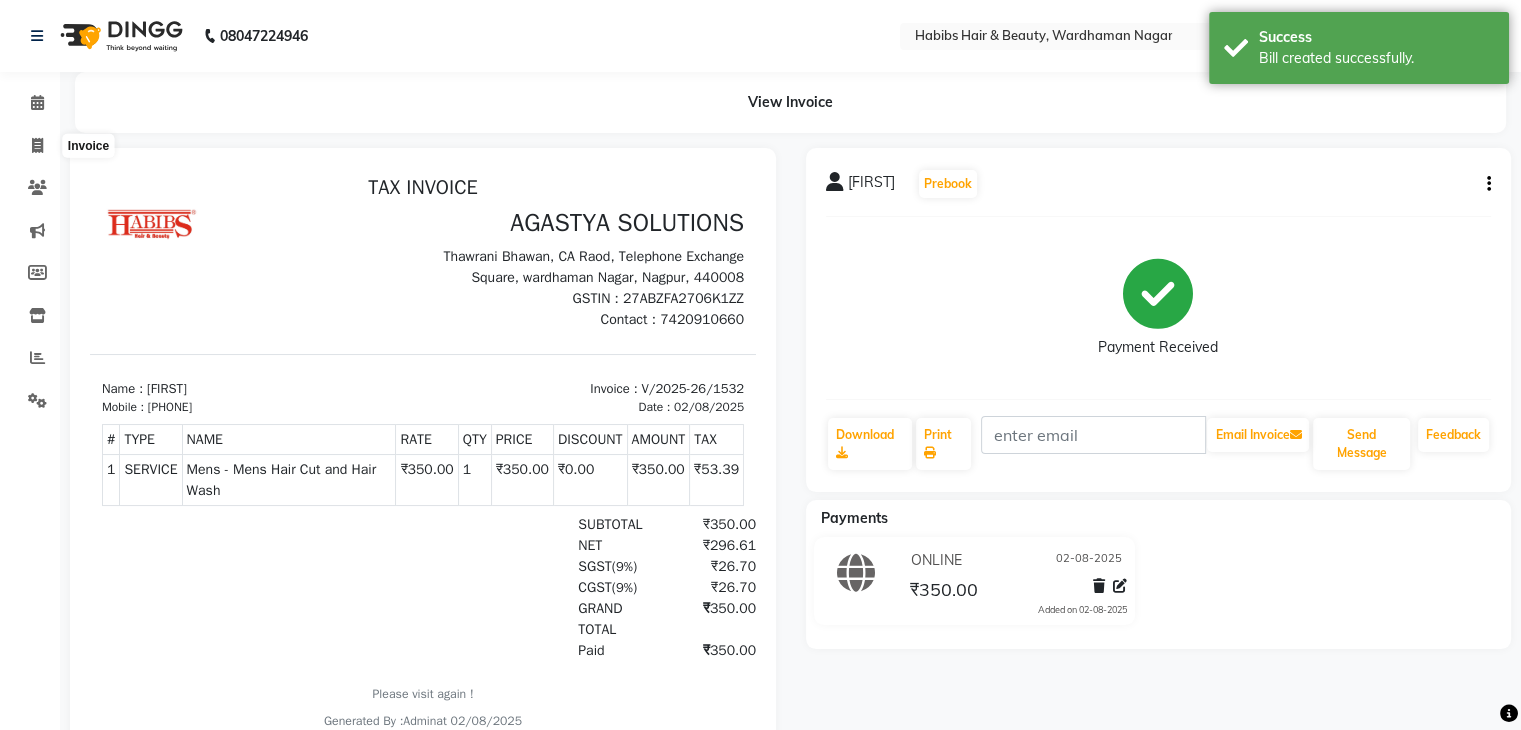 select on "service" 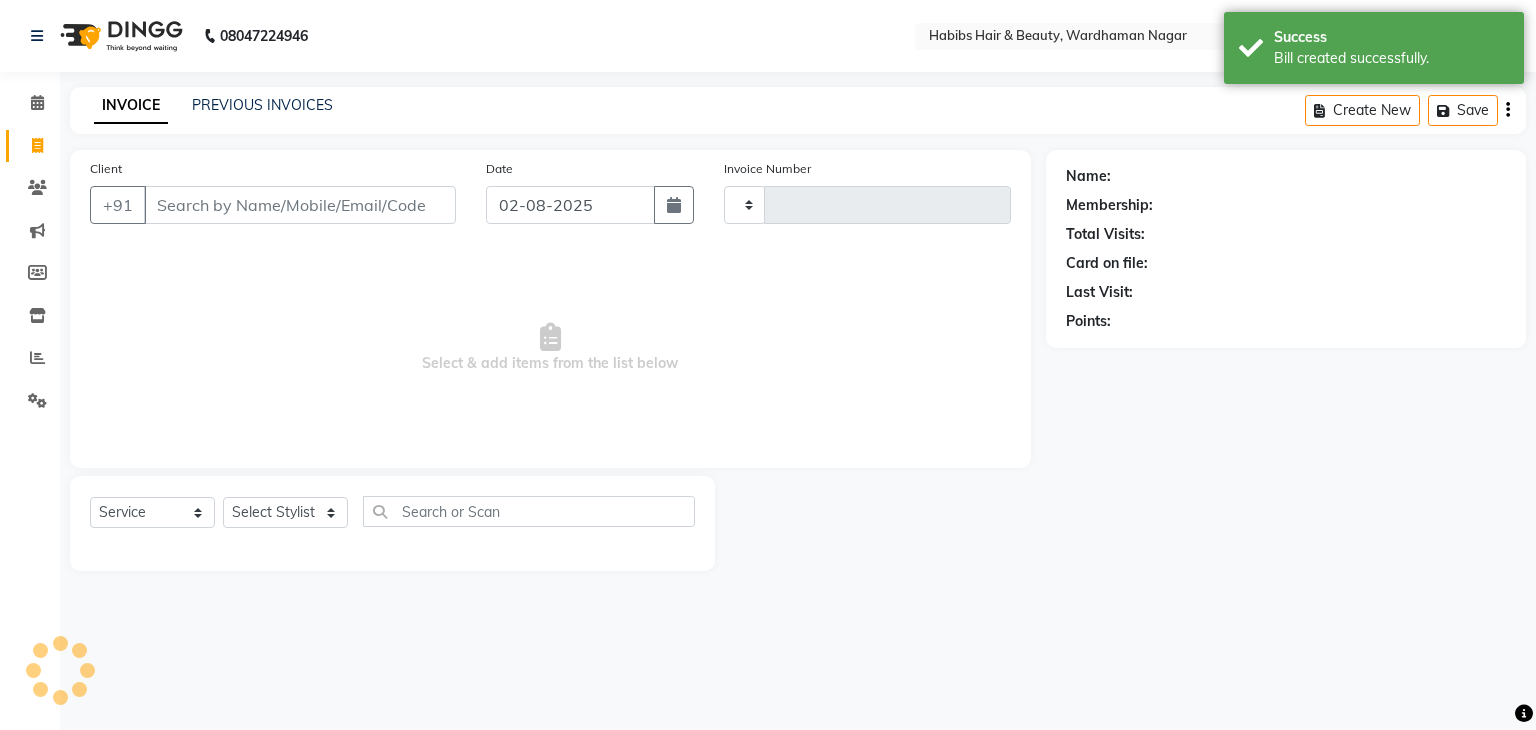 type on "1533" 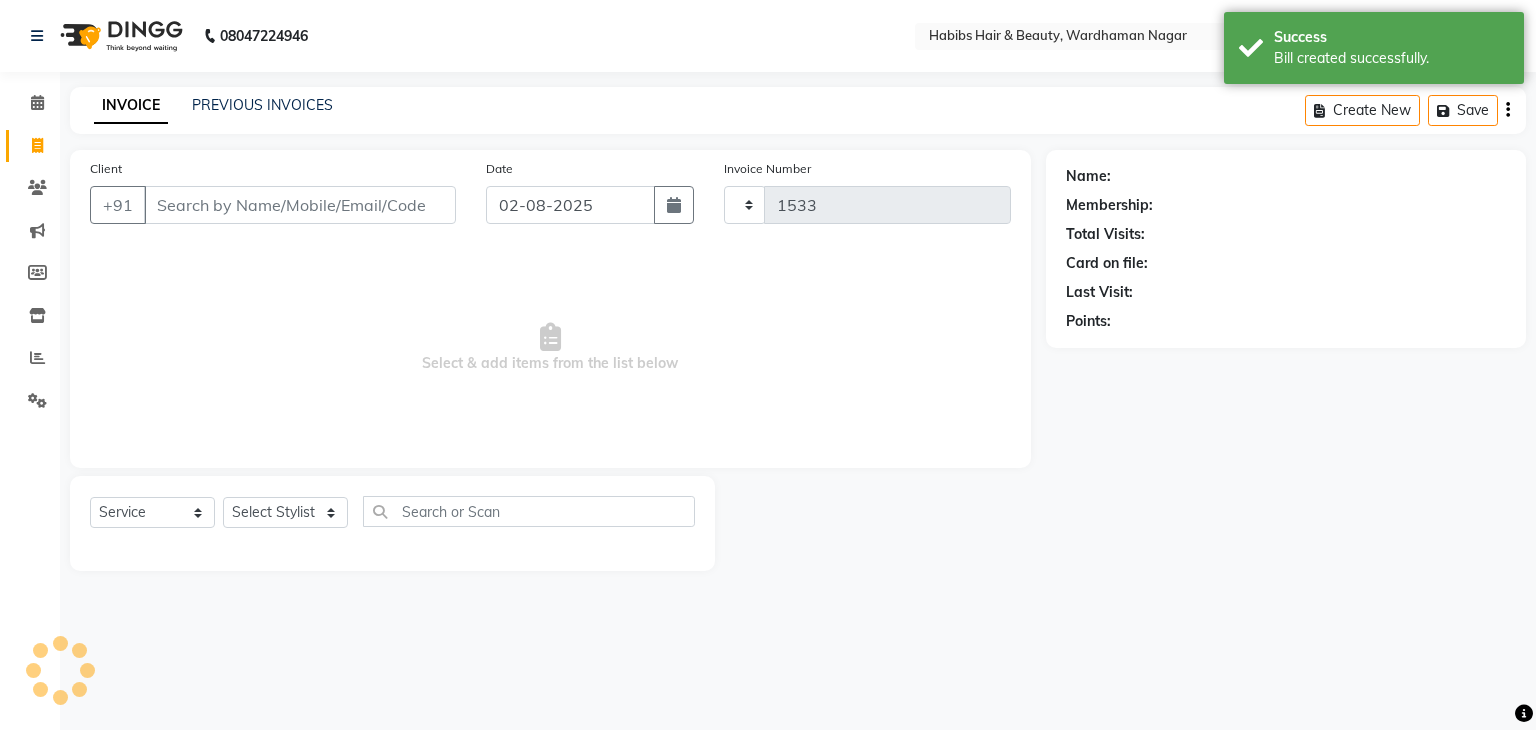 click on "Client" at bounding box center [300, 205] 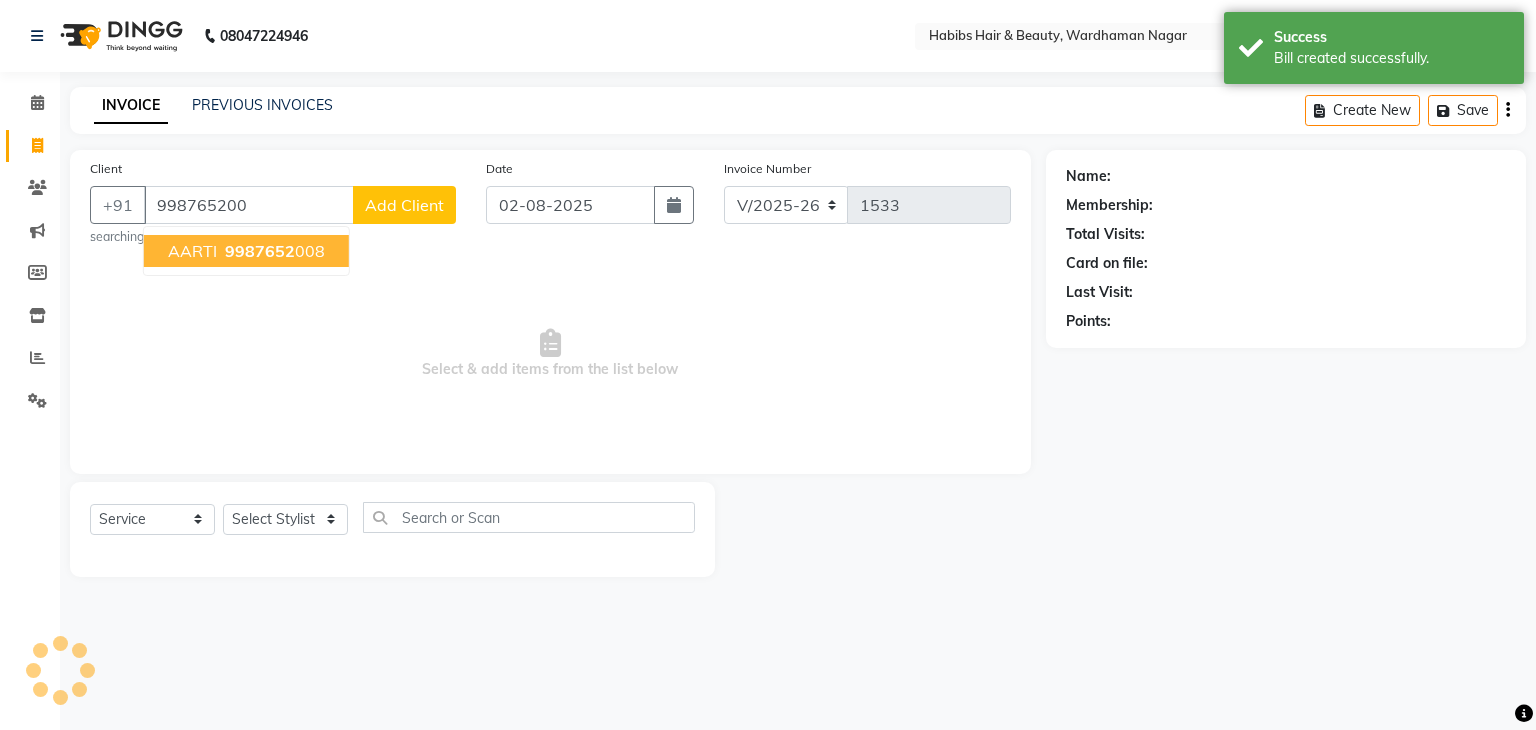 click on "[FIRST]   [PHONE]" at bounding box center [246, 251] 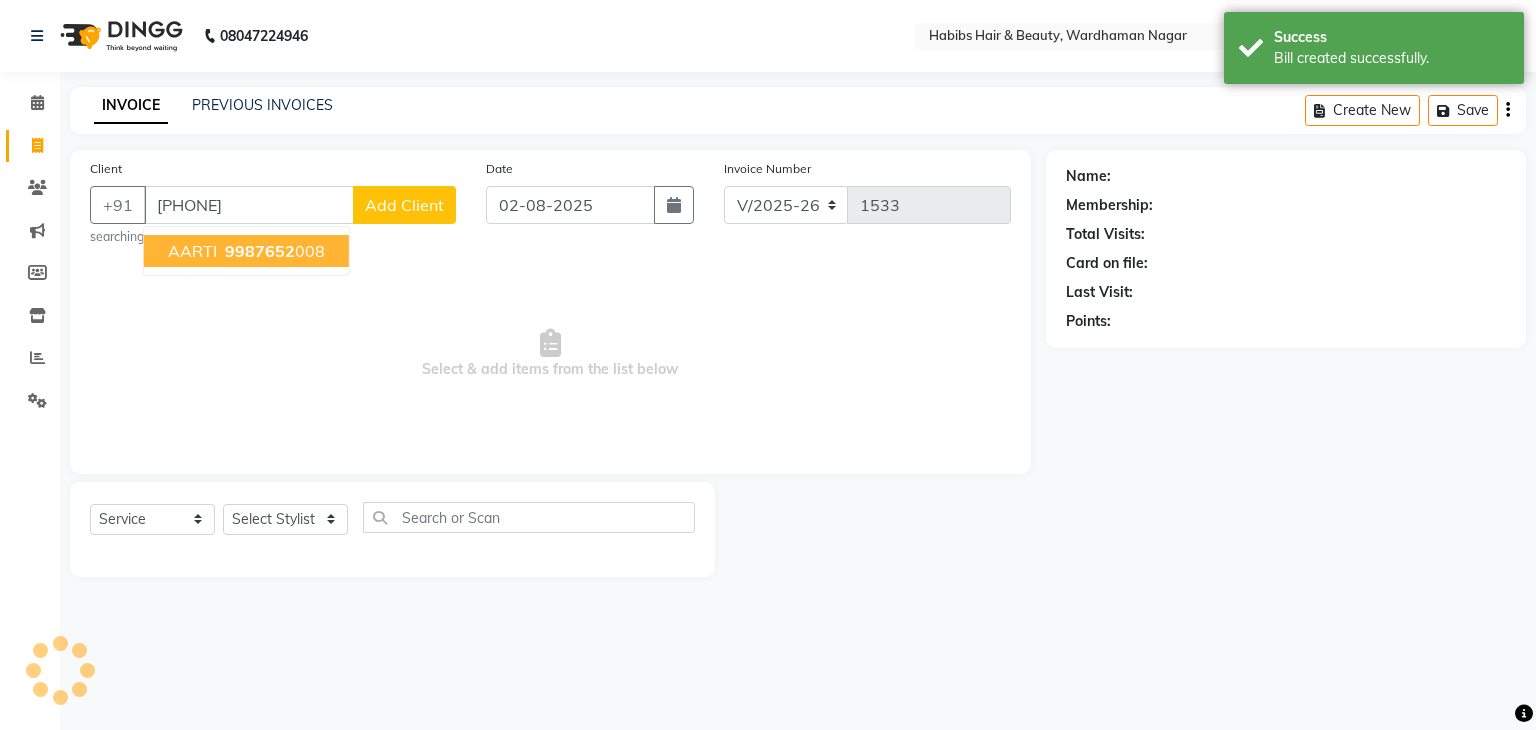 type on "[PHONE]" 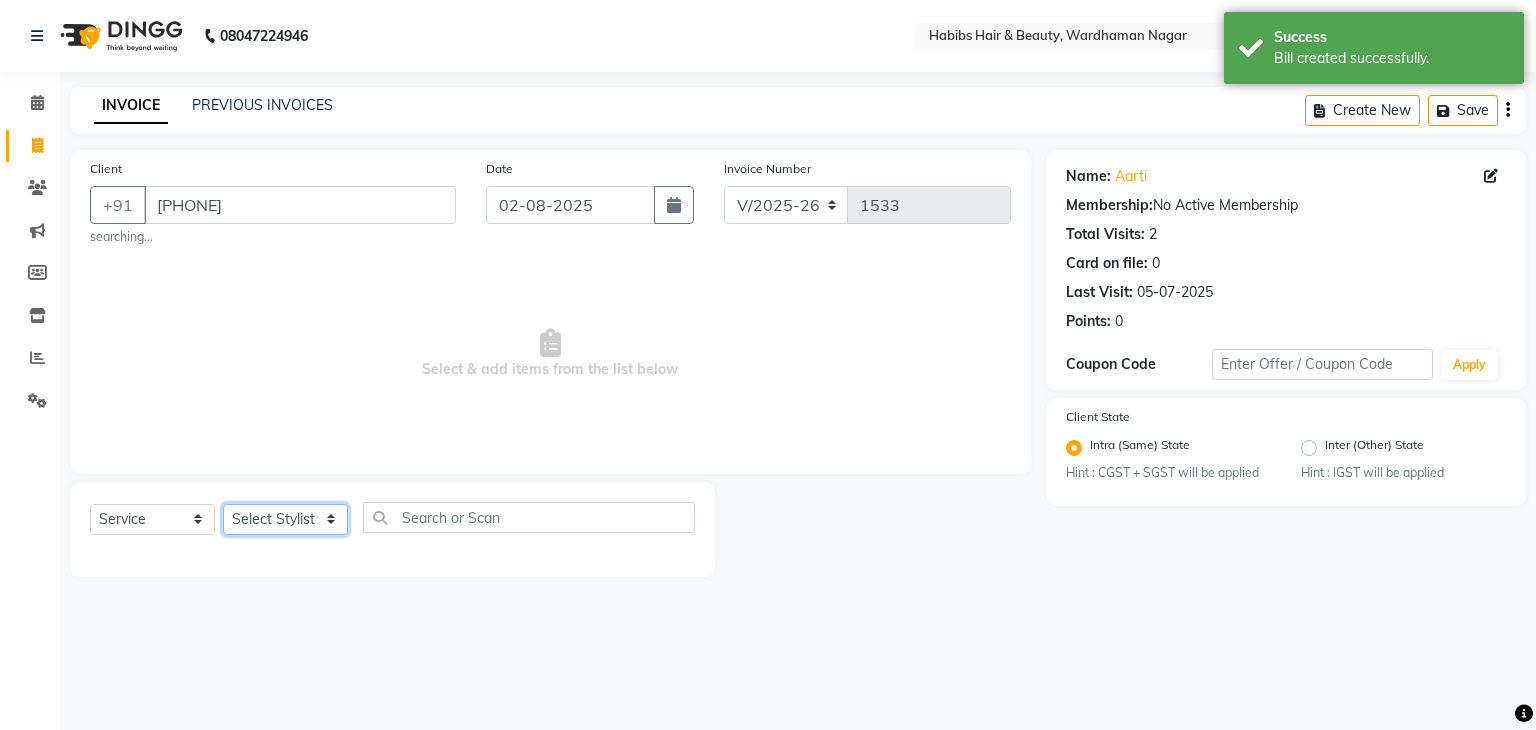 click on "Select Stylist Admin Aman Gayatri Jeetu Mick Raj Rashmi Rasika Sarang" 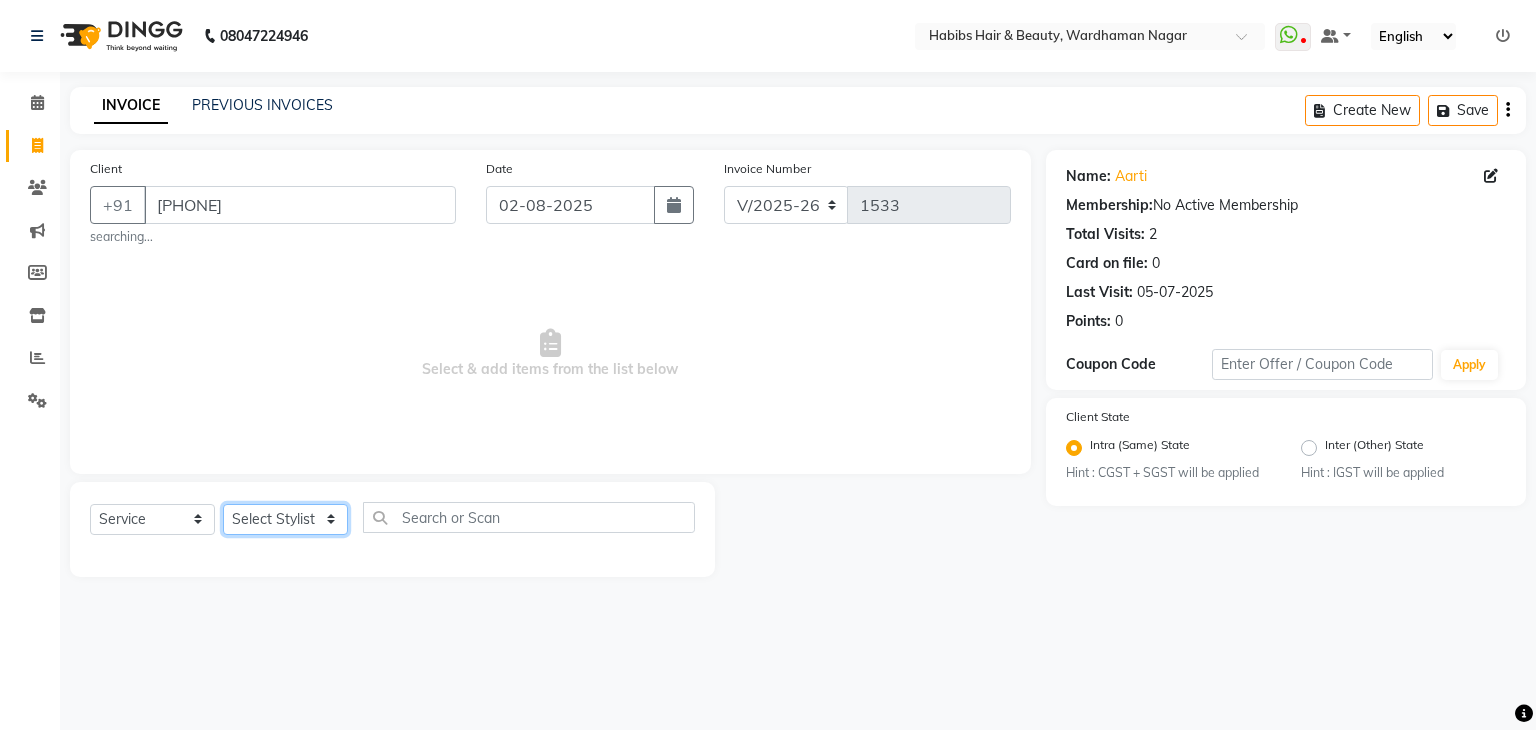select on "46993" 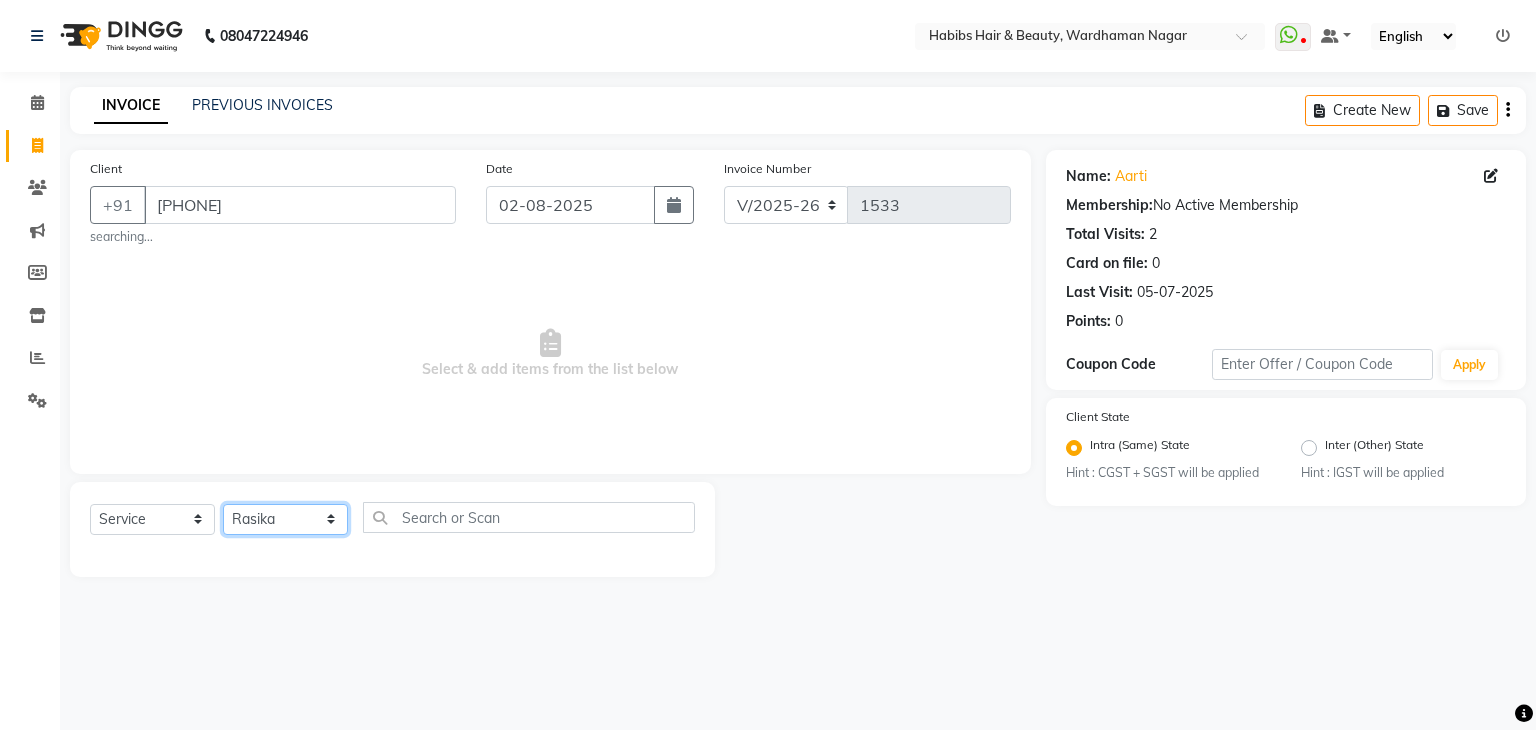 click on "Select Stylist Admin Aman Gayatri Jeetu Mick Raj Rashmi Rasika Sarang" 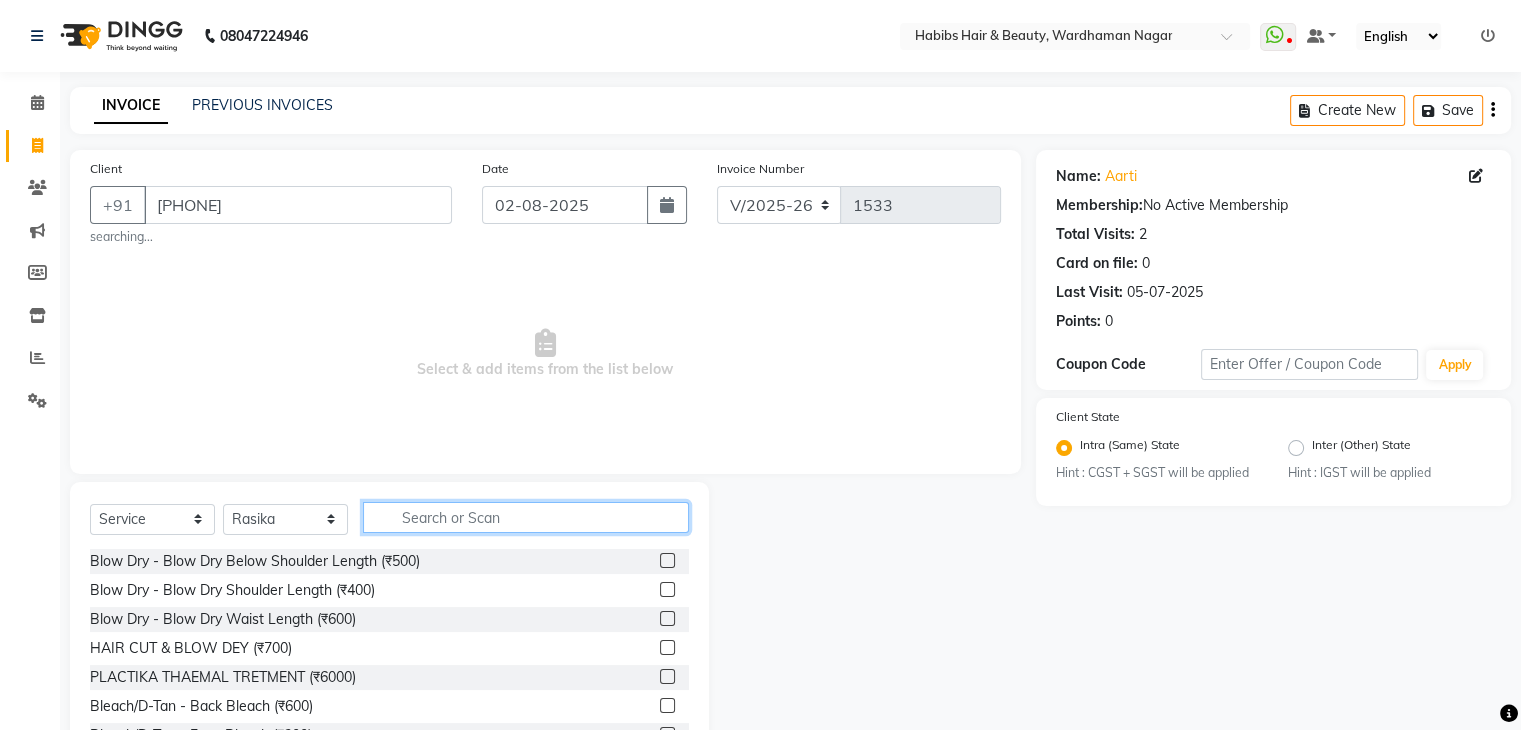 click 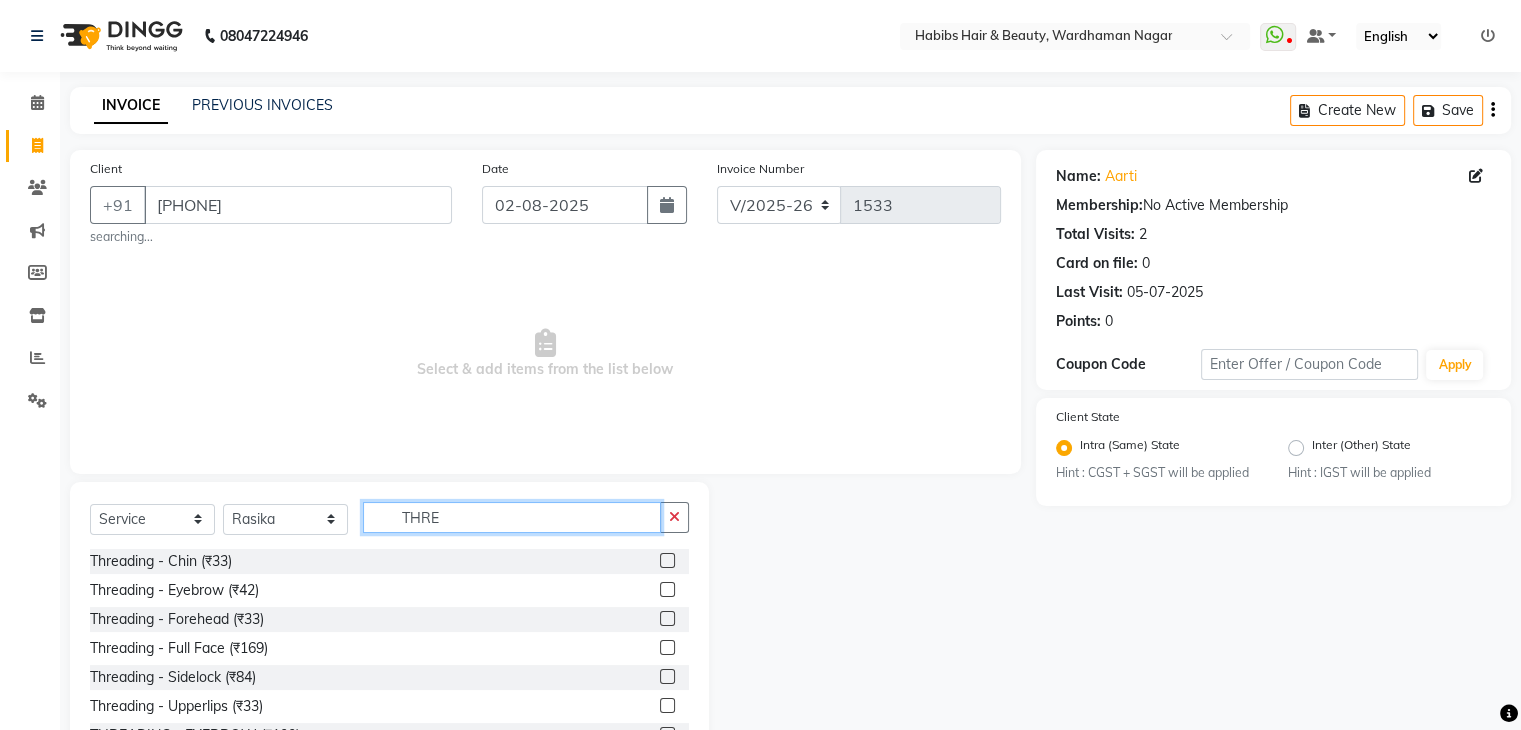 scroll, scrollTop: 48, scrollLeft: 0, axis: vertical 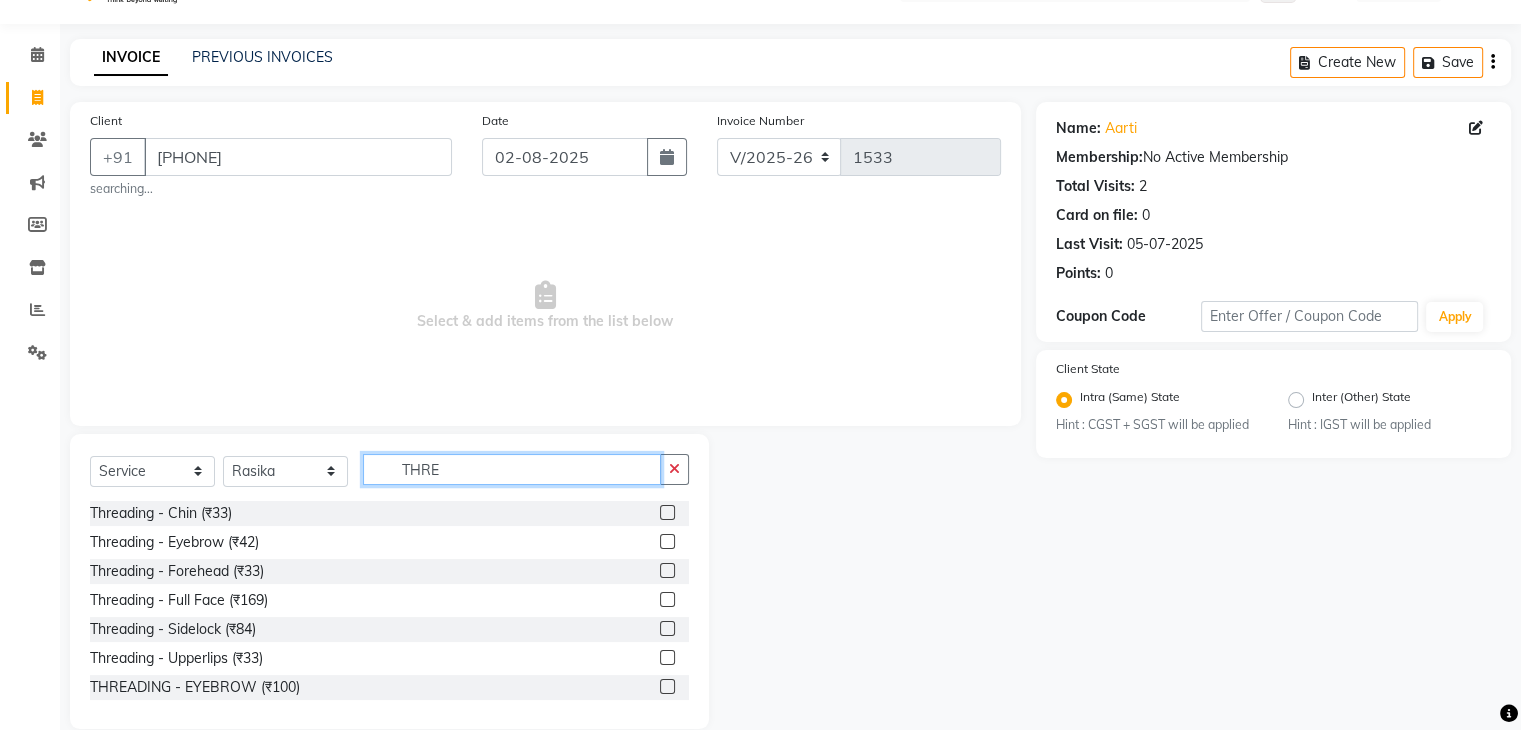 type on "THRE" 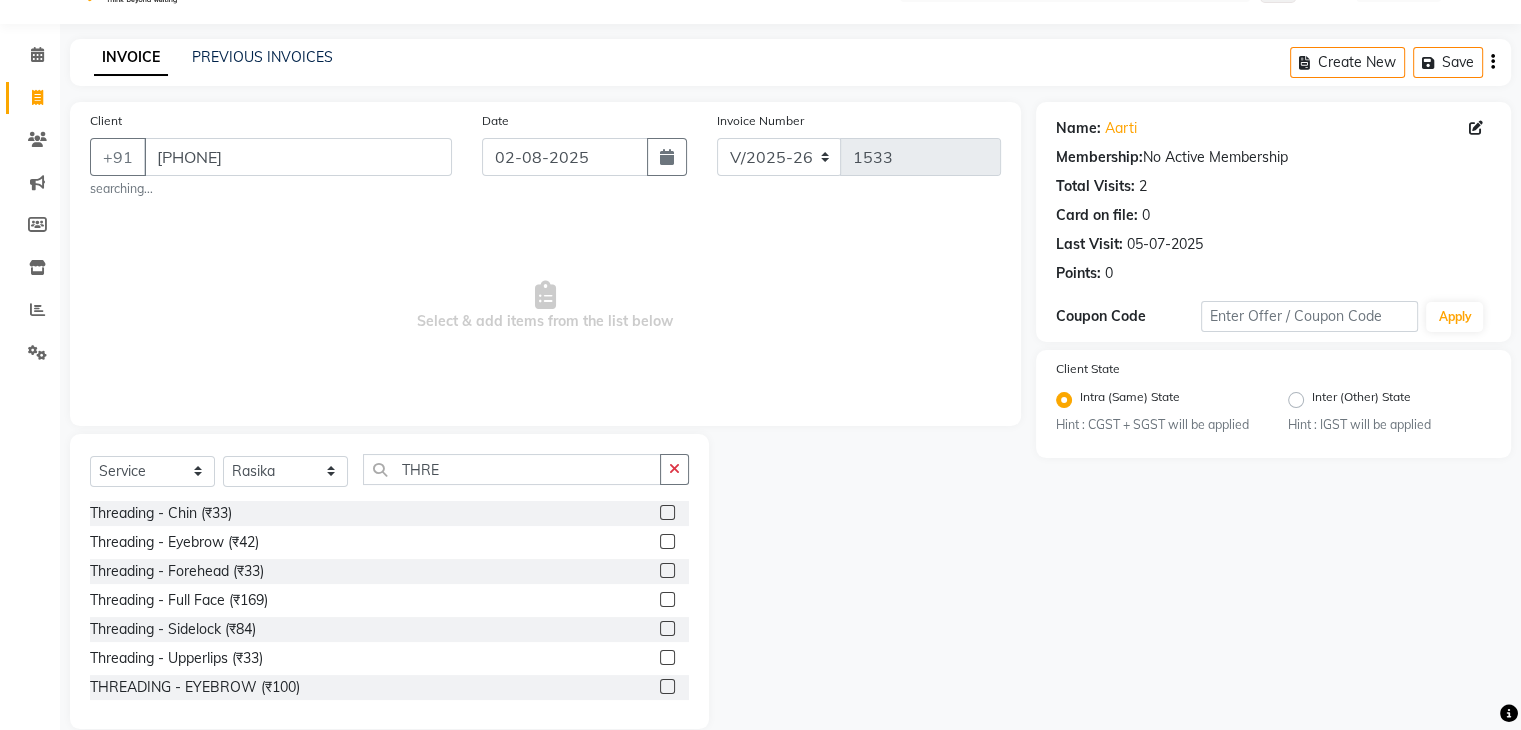 click 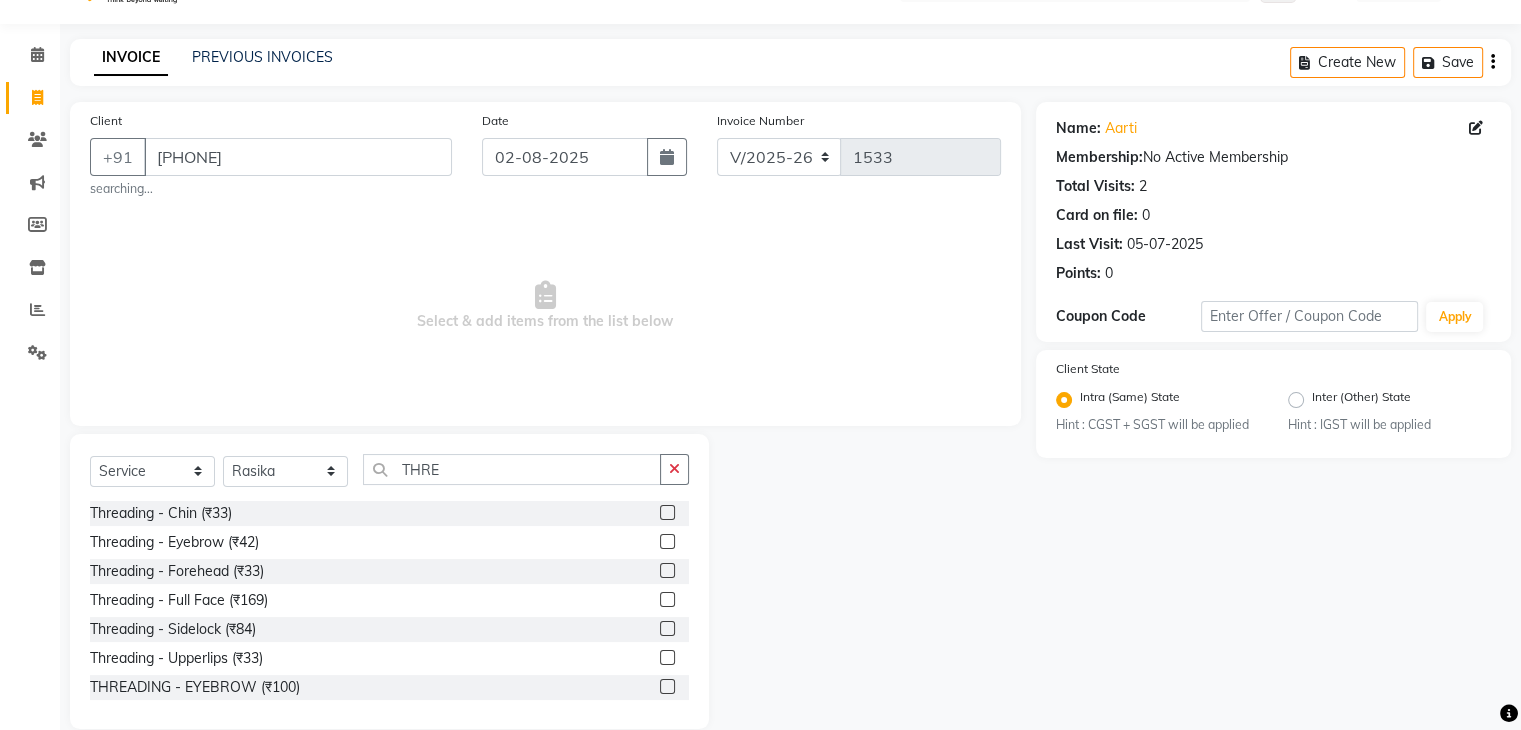 click at bounding box center [666, 542] 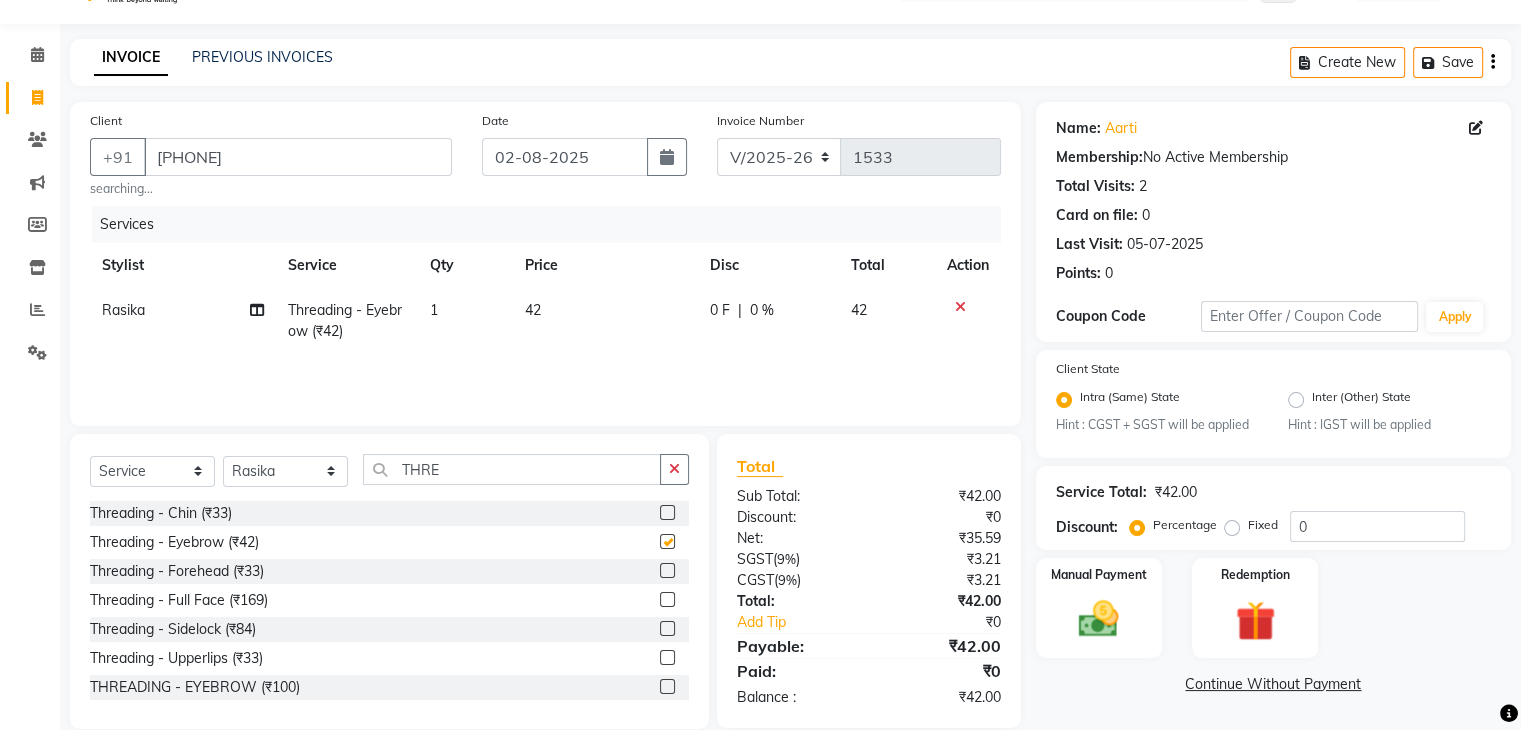 checkbox on "false" 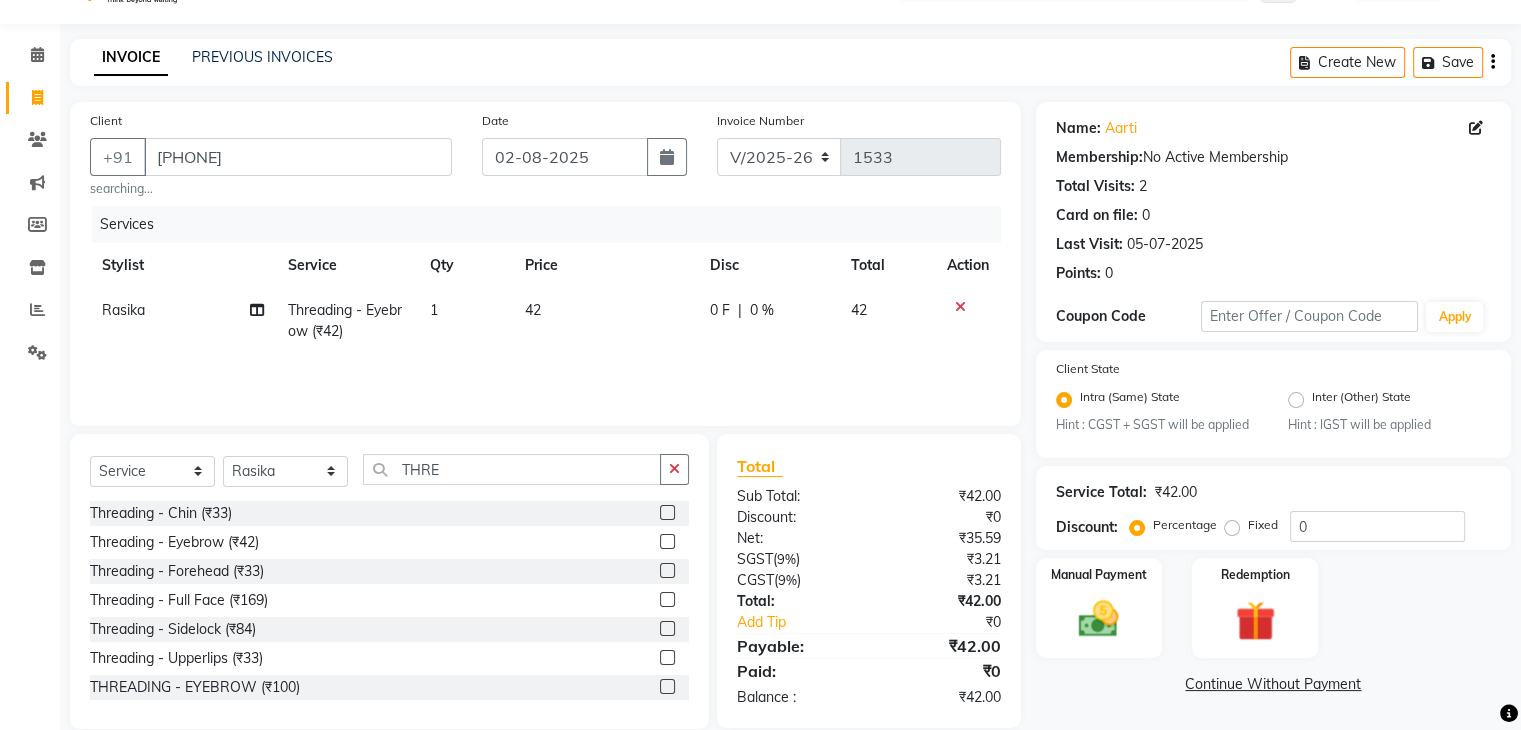 click 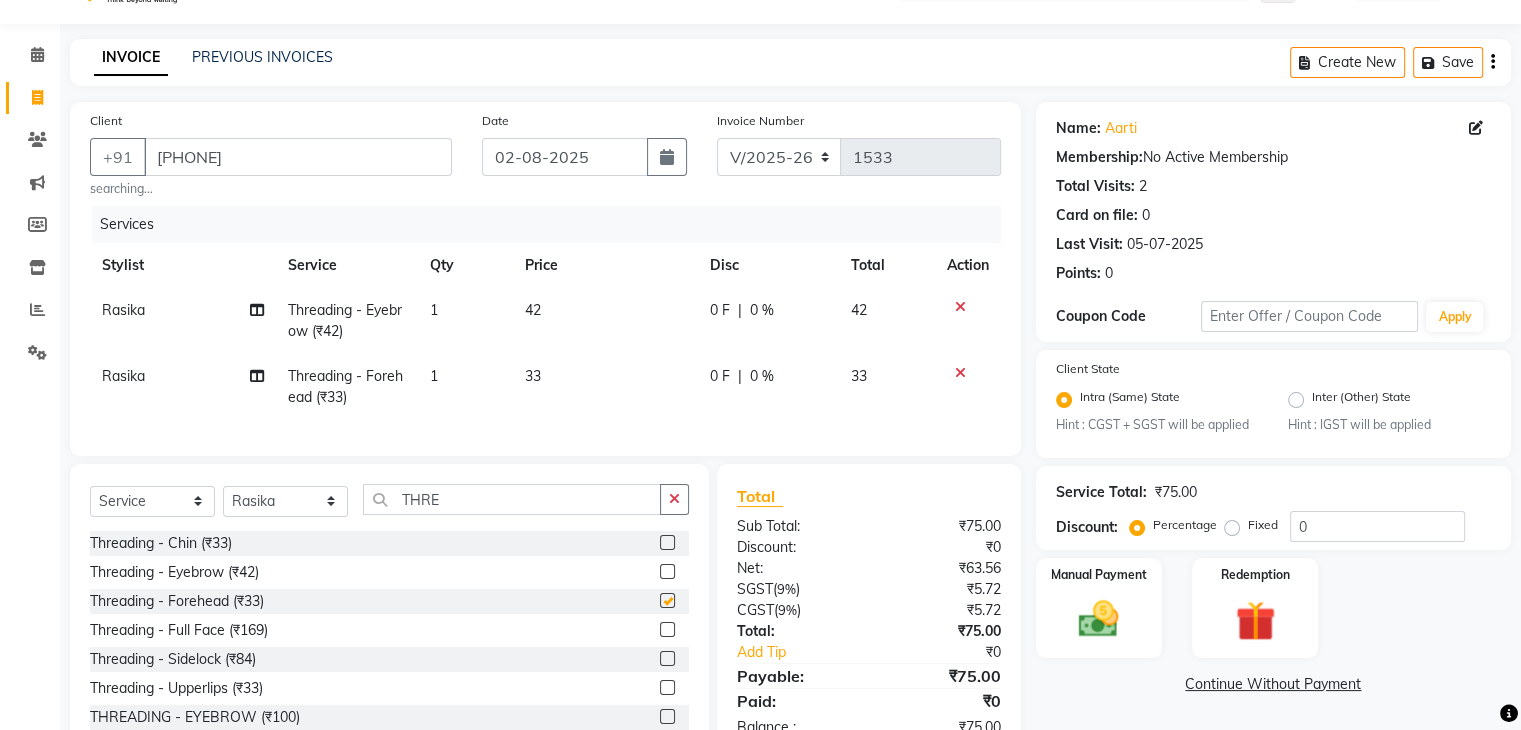 checkbox on "false" 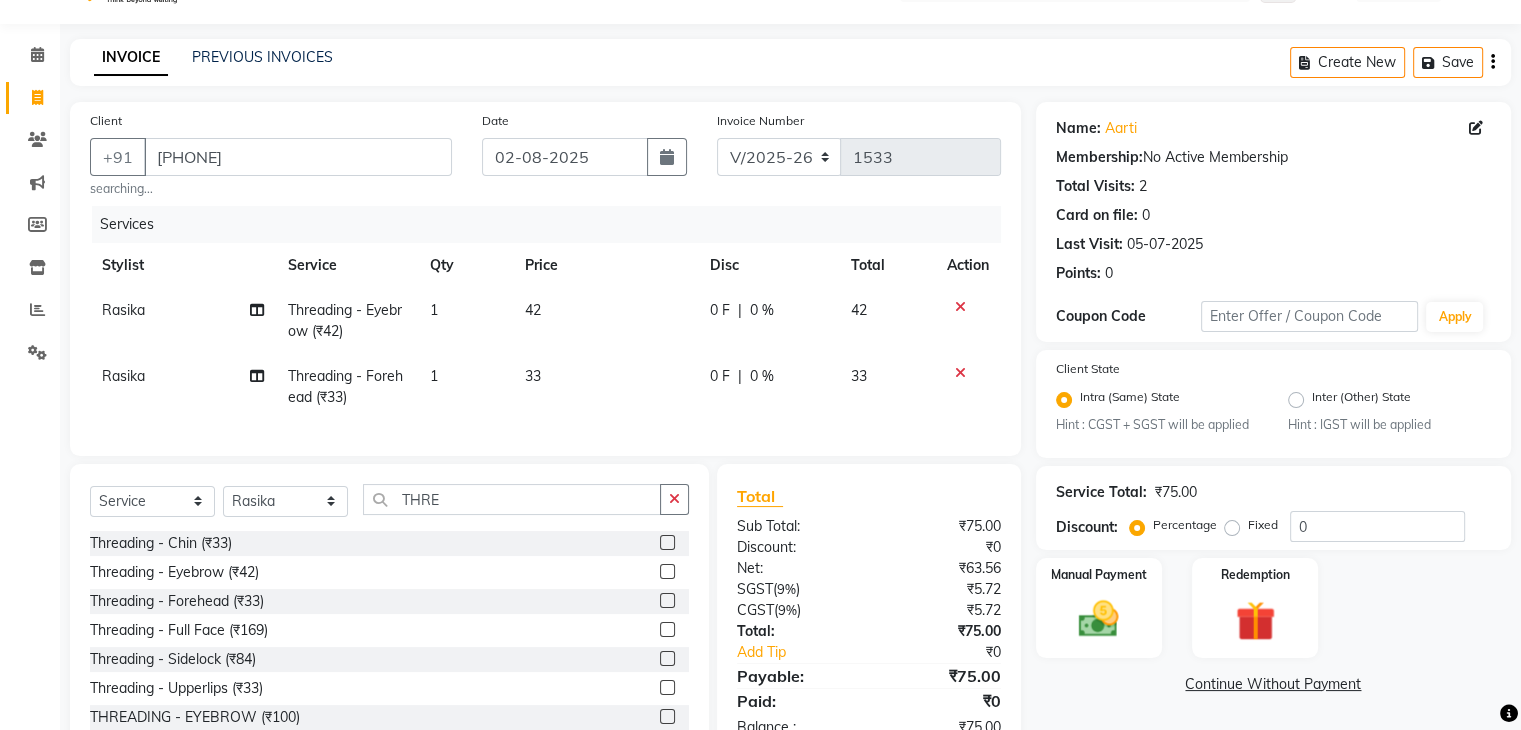 scroll, scrollTop: 3, scrollLeft: 0, axis: vertical 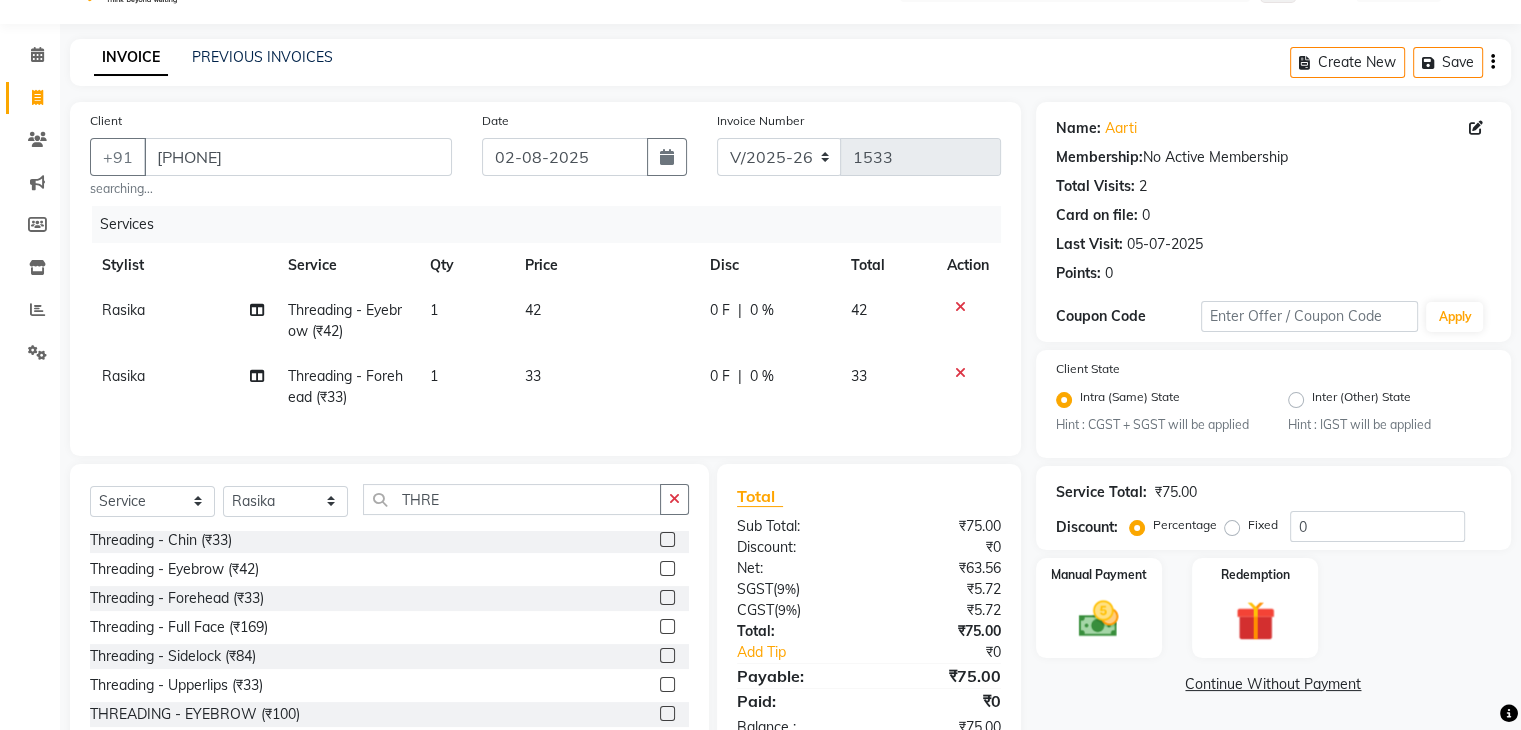 click 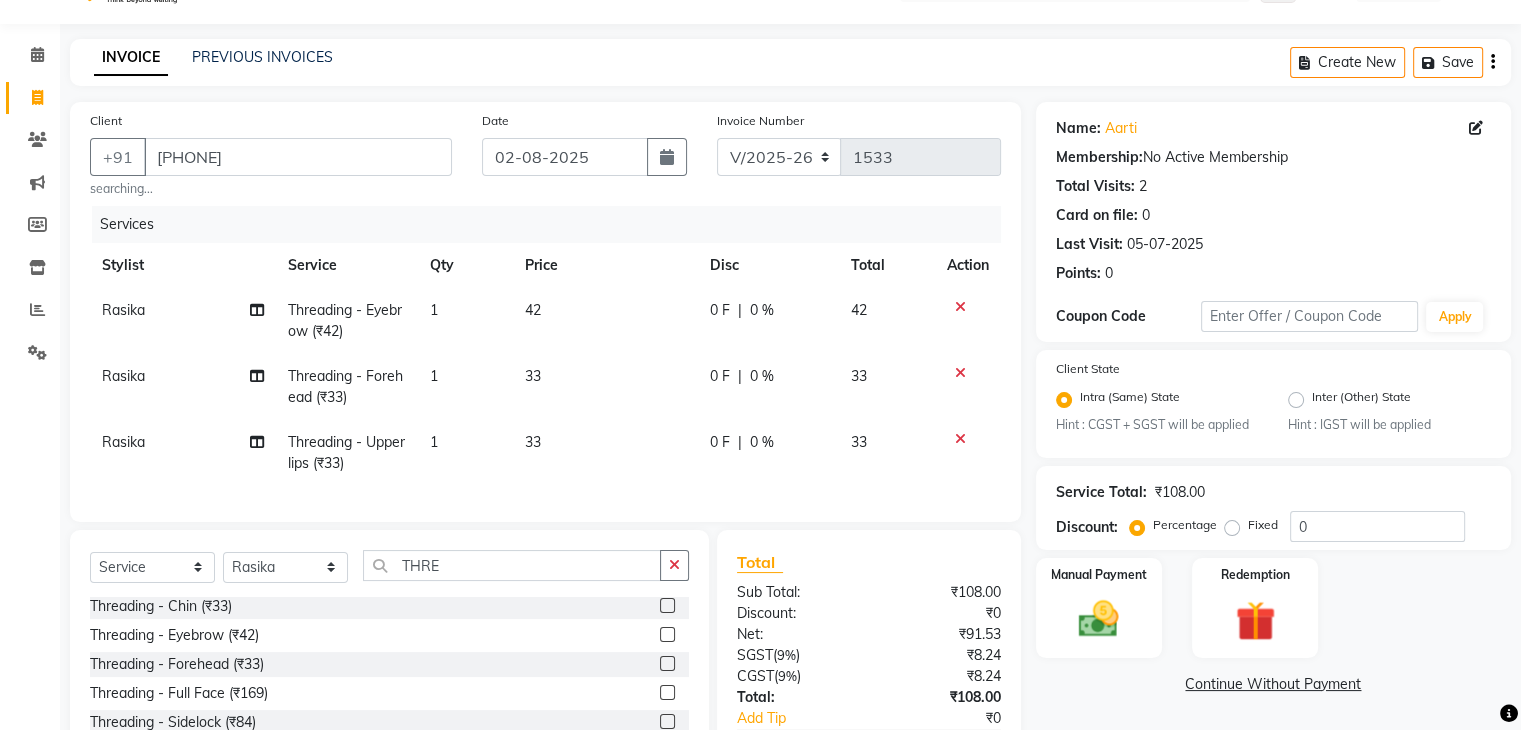 checkbox on "false" 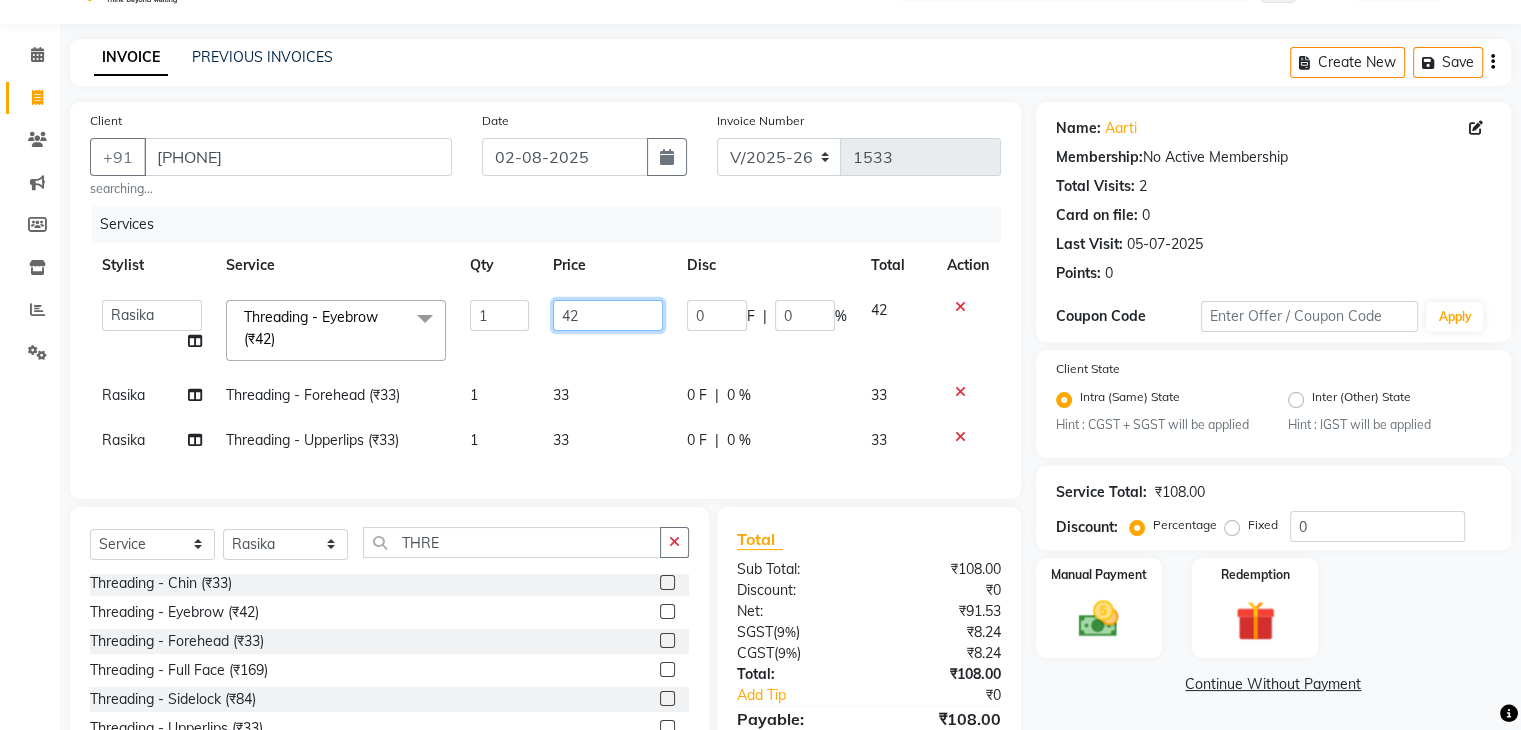 click on "42" 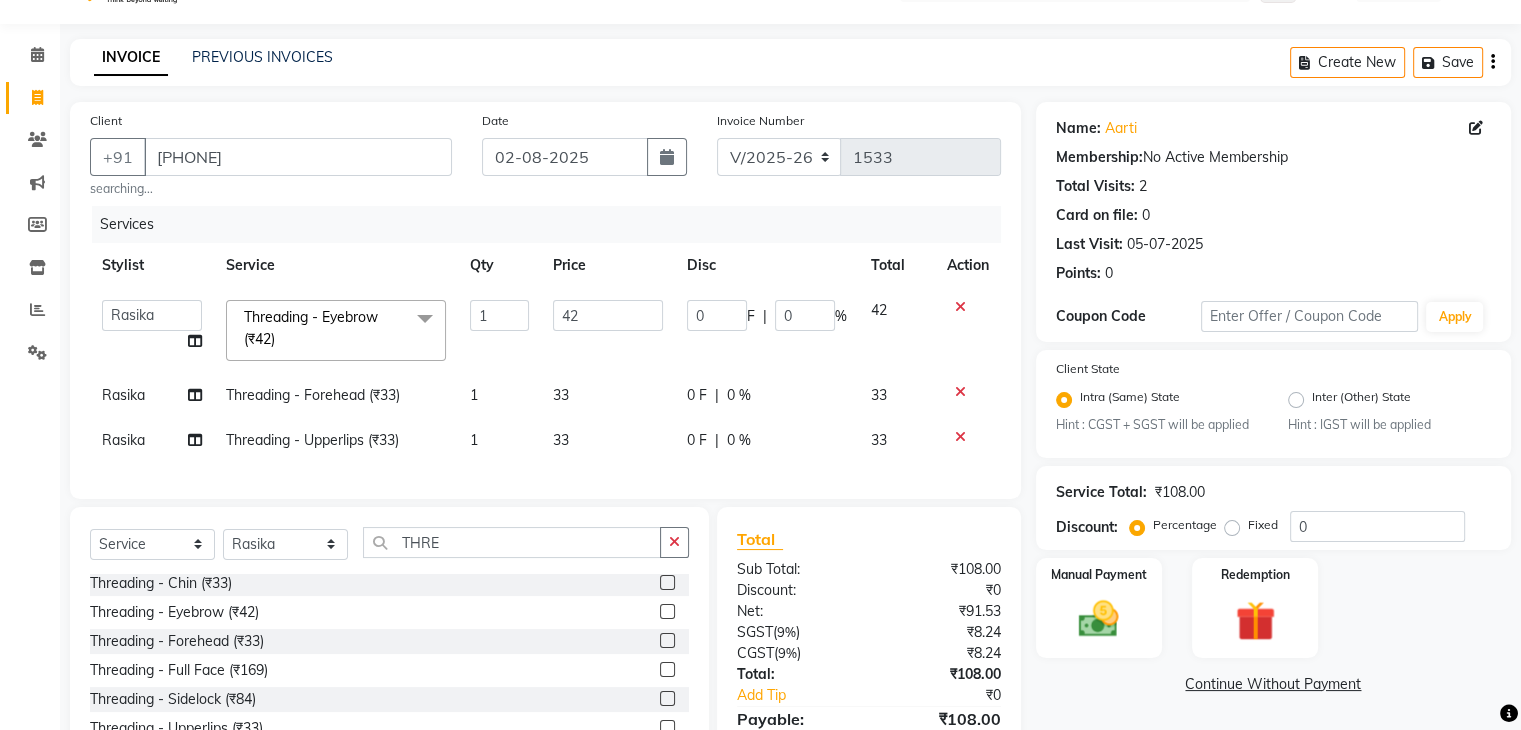 click on "42" 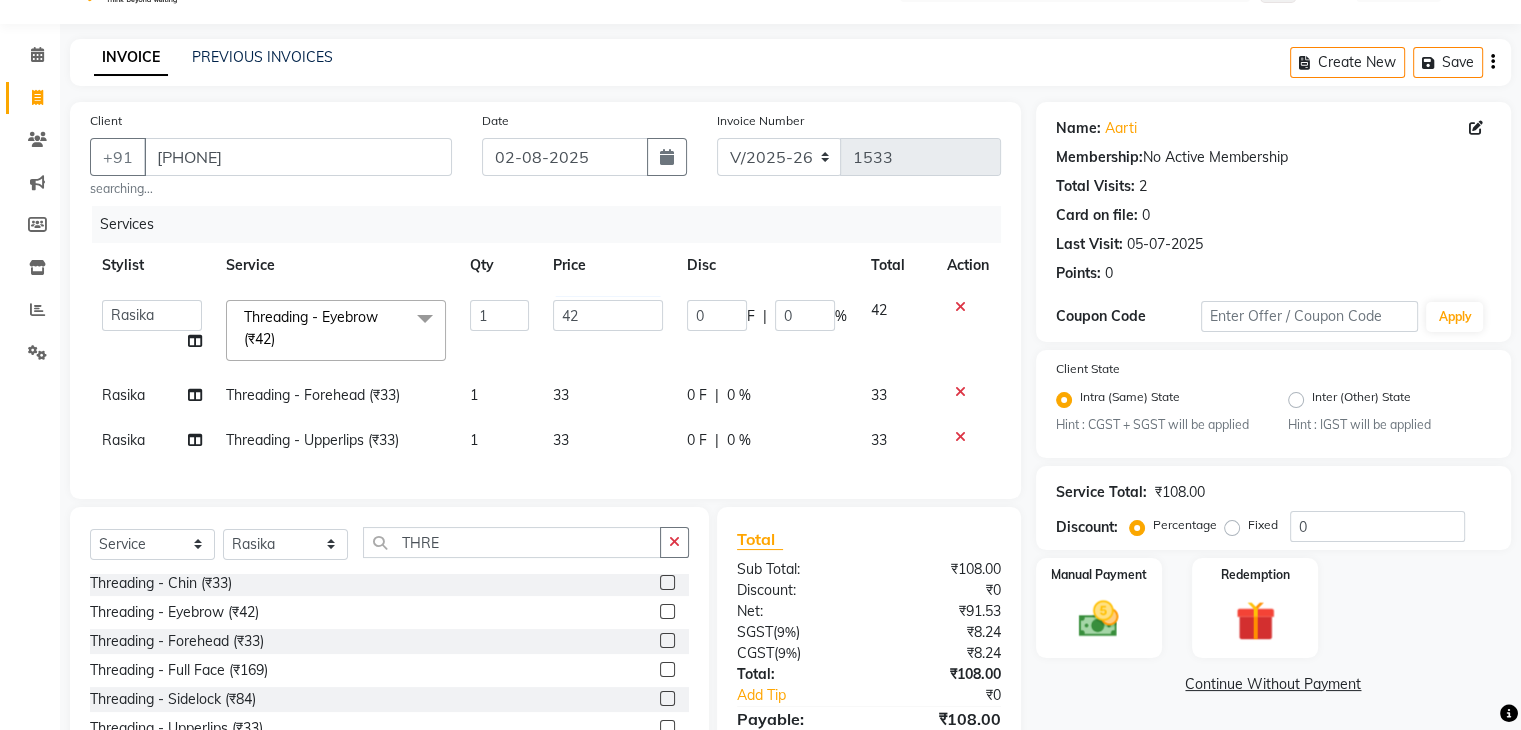 click on "42" 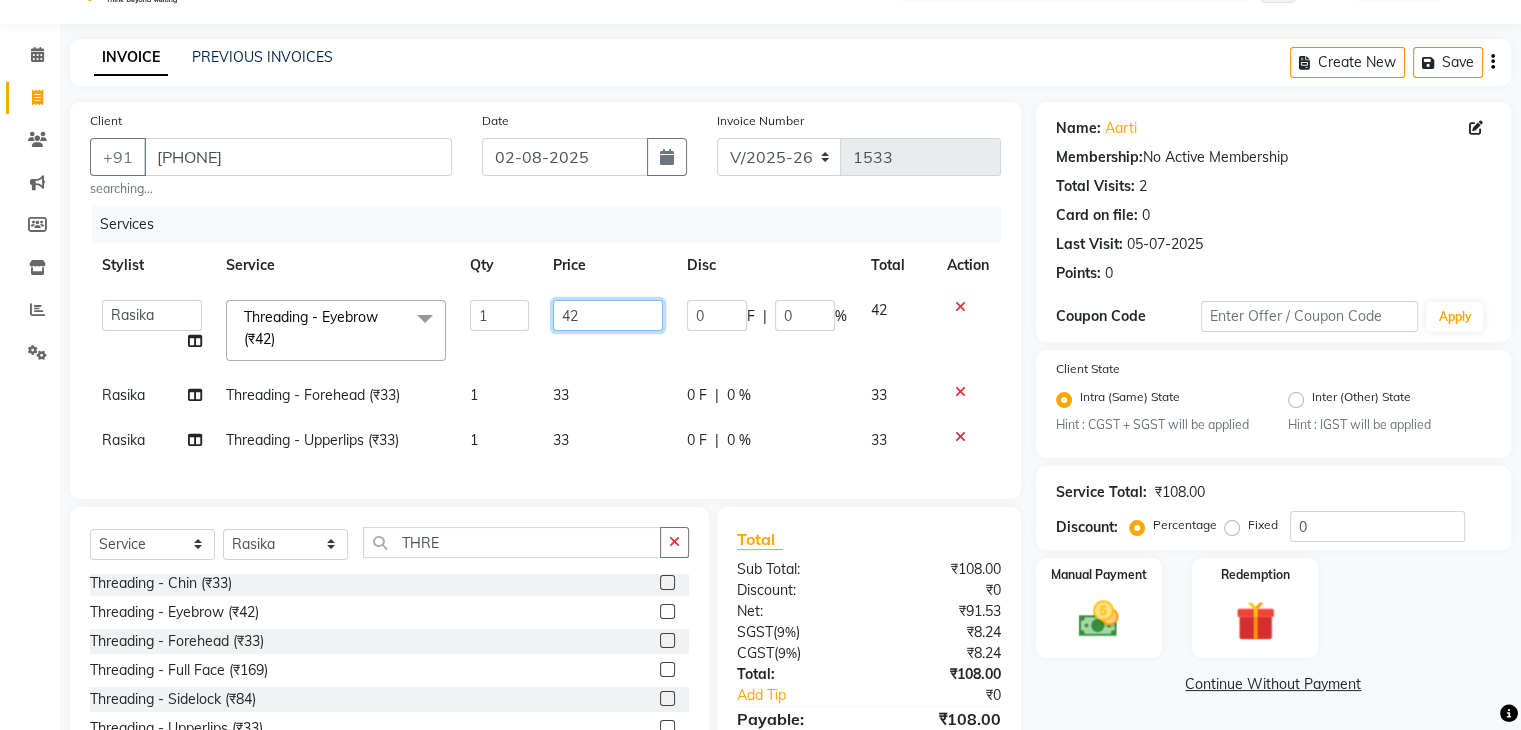 click on "42" 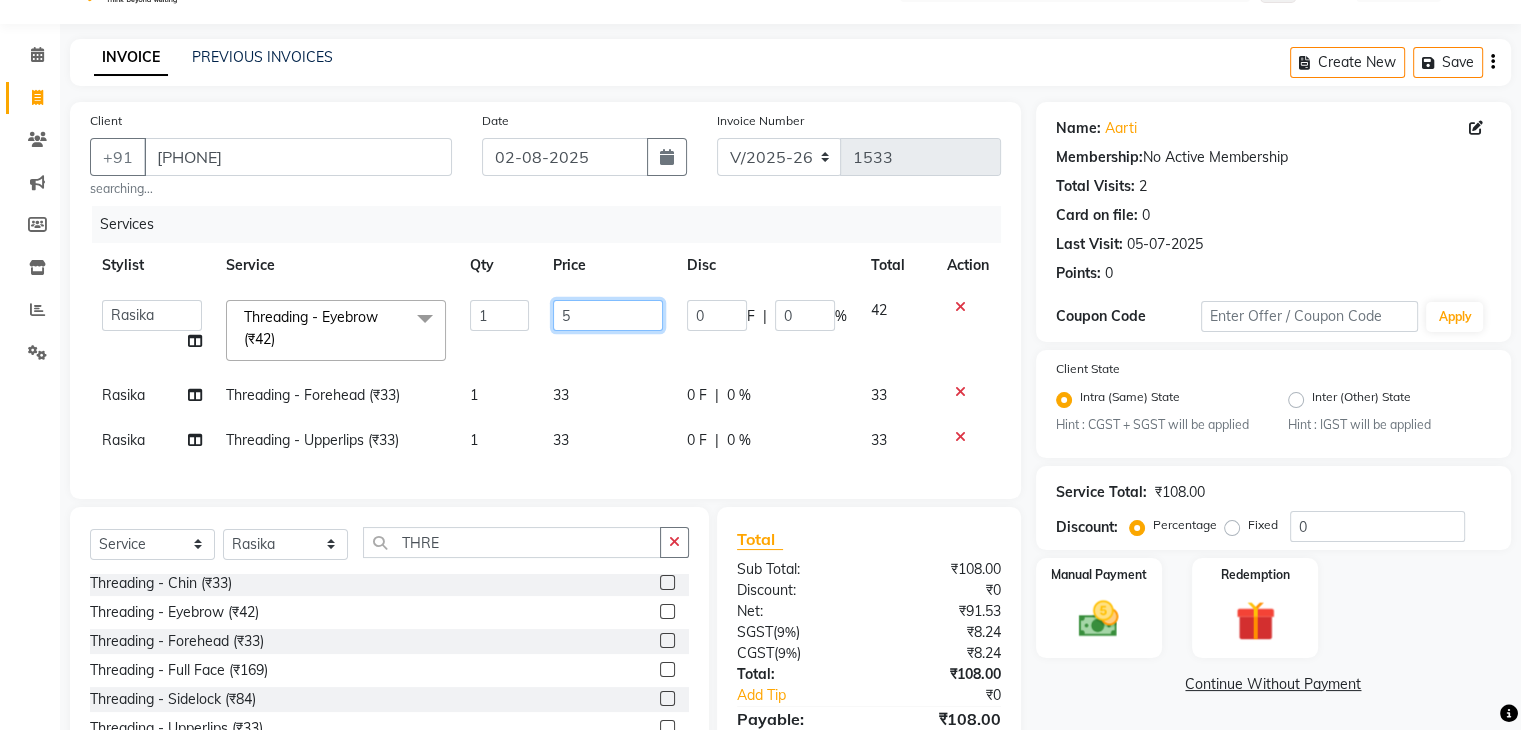 type on "50" 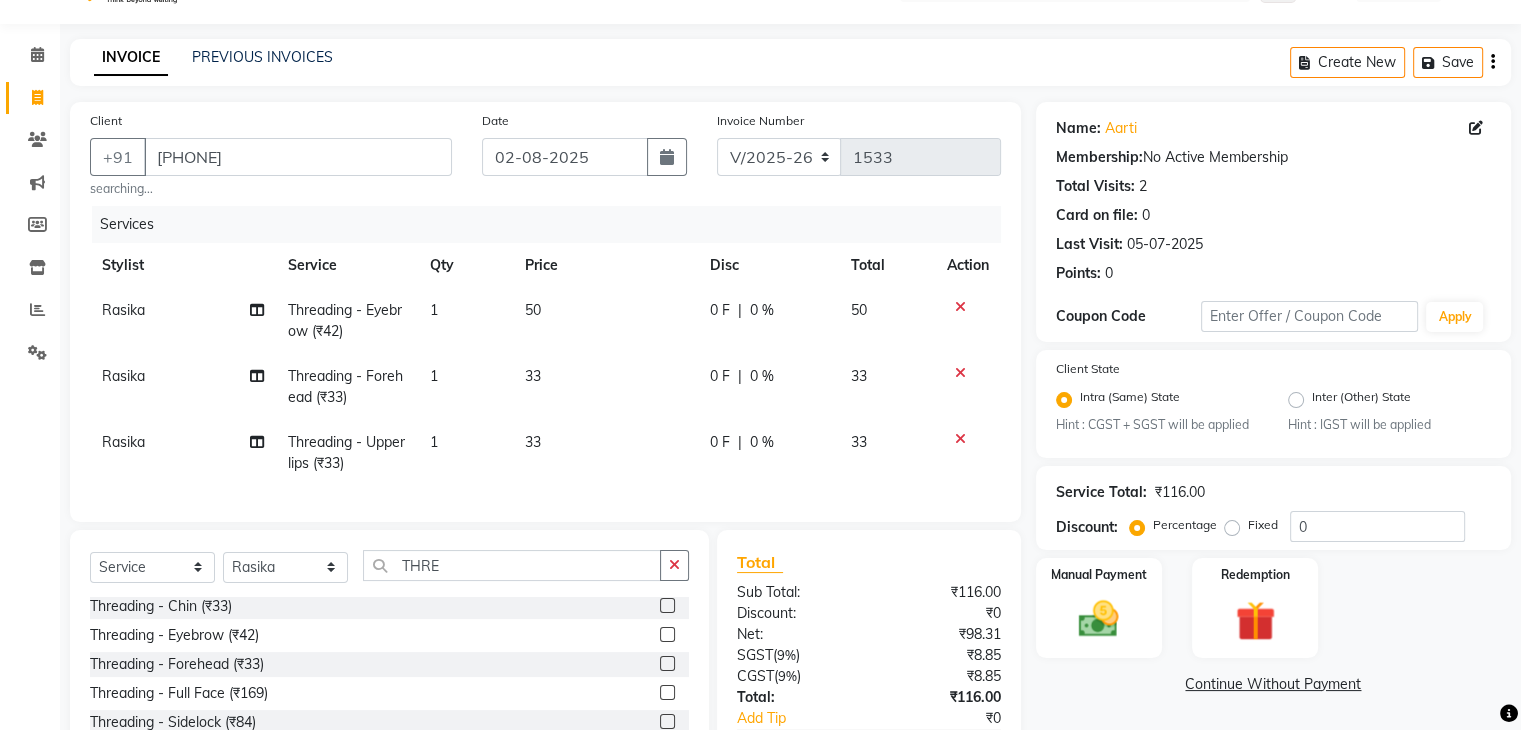 click on "33" 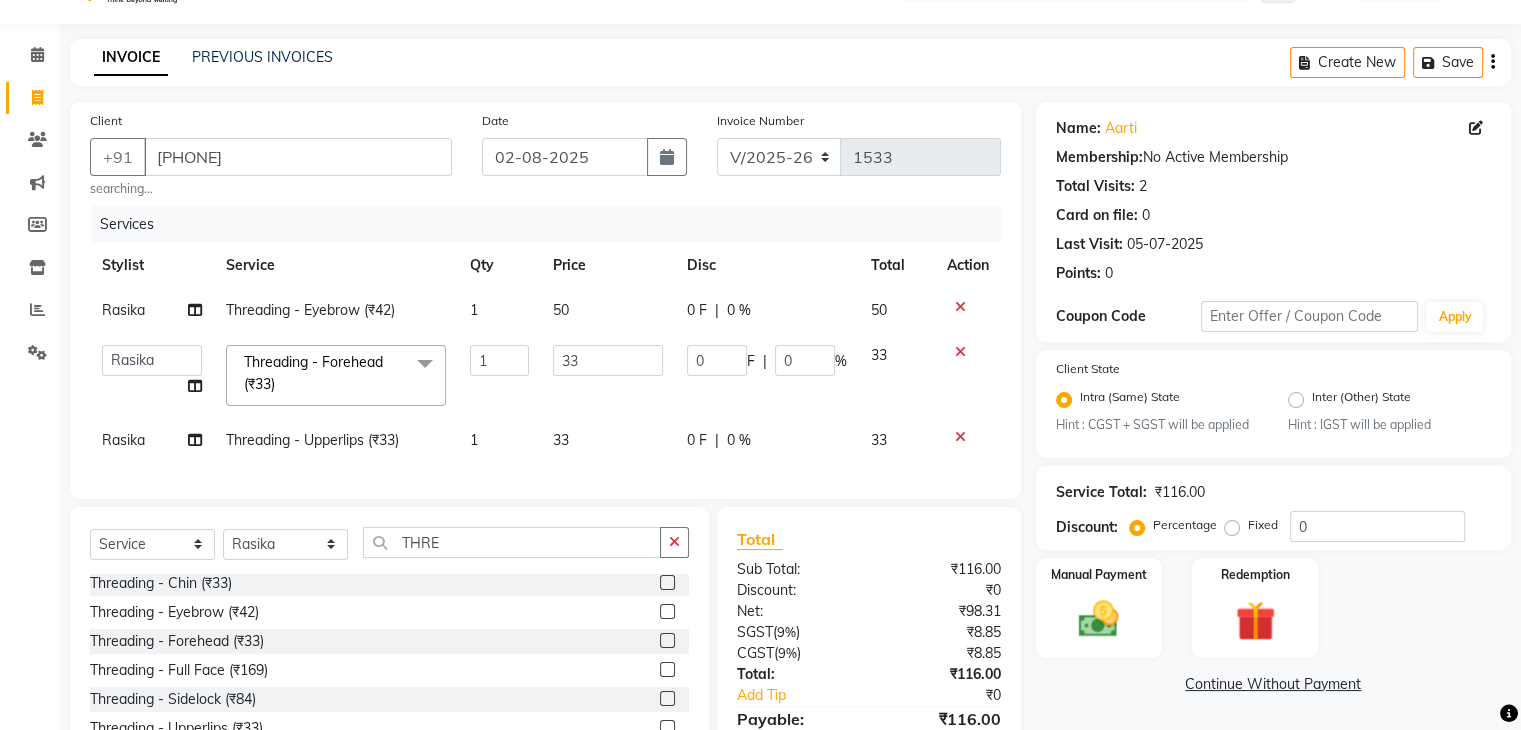 click on "33" 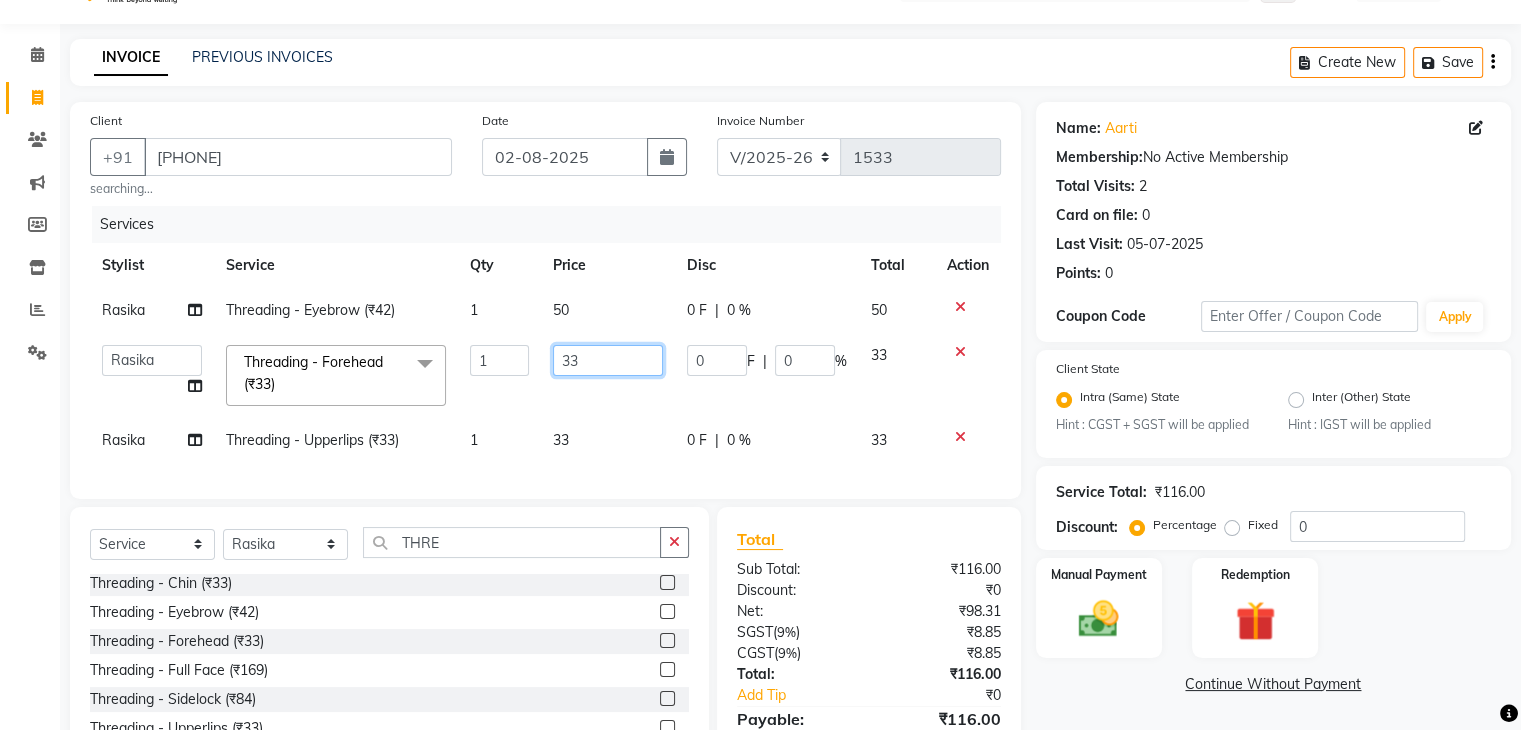 click on "33" 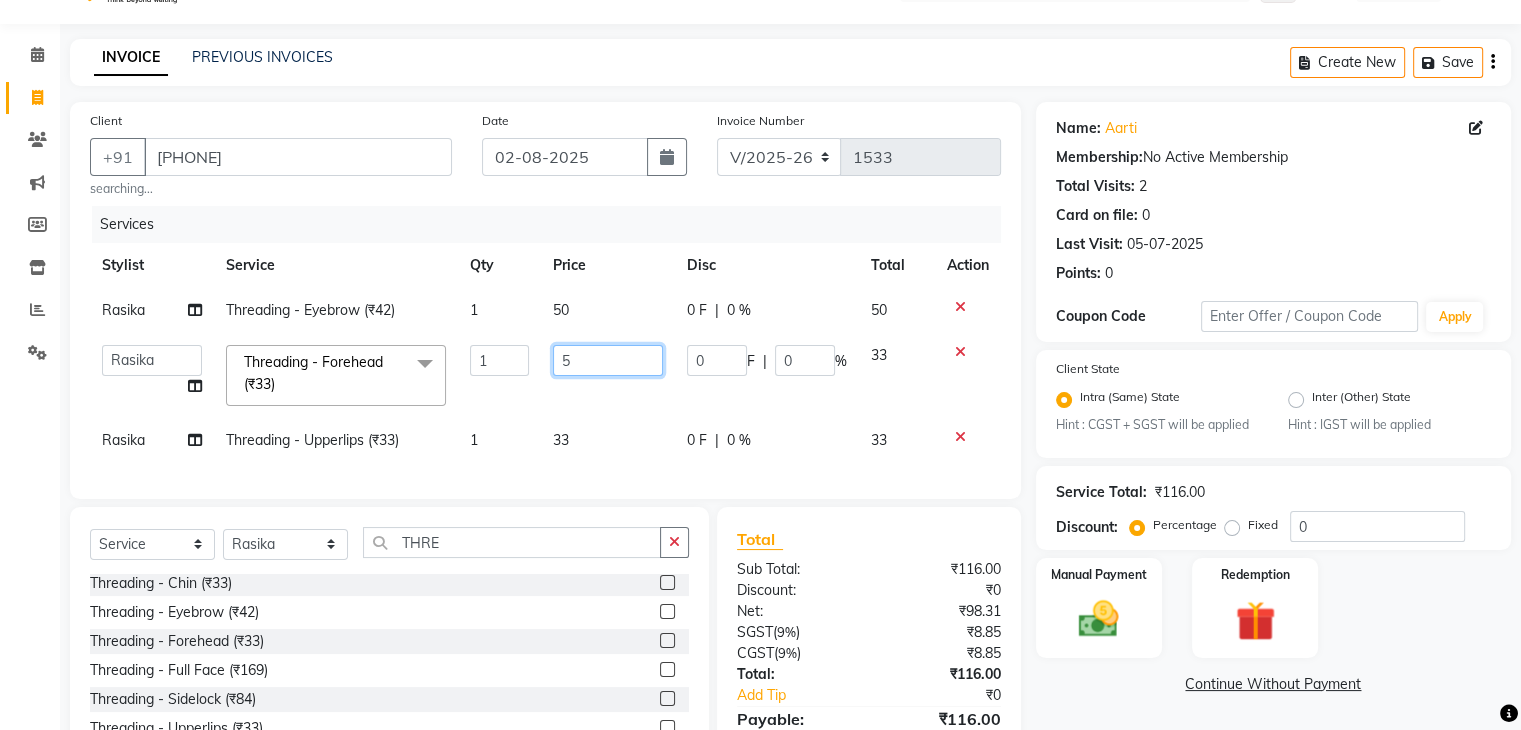 type on "50" 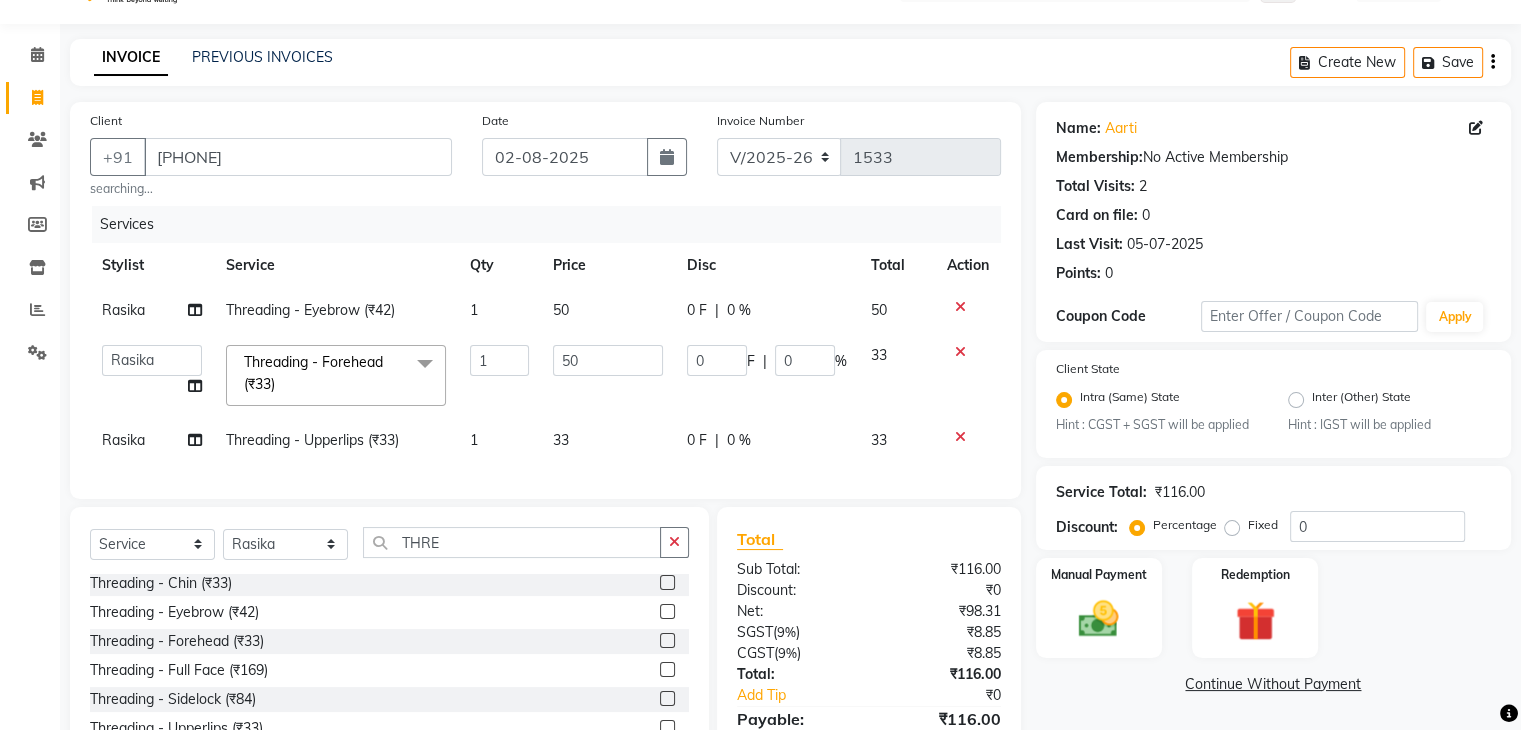 click on "33" 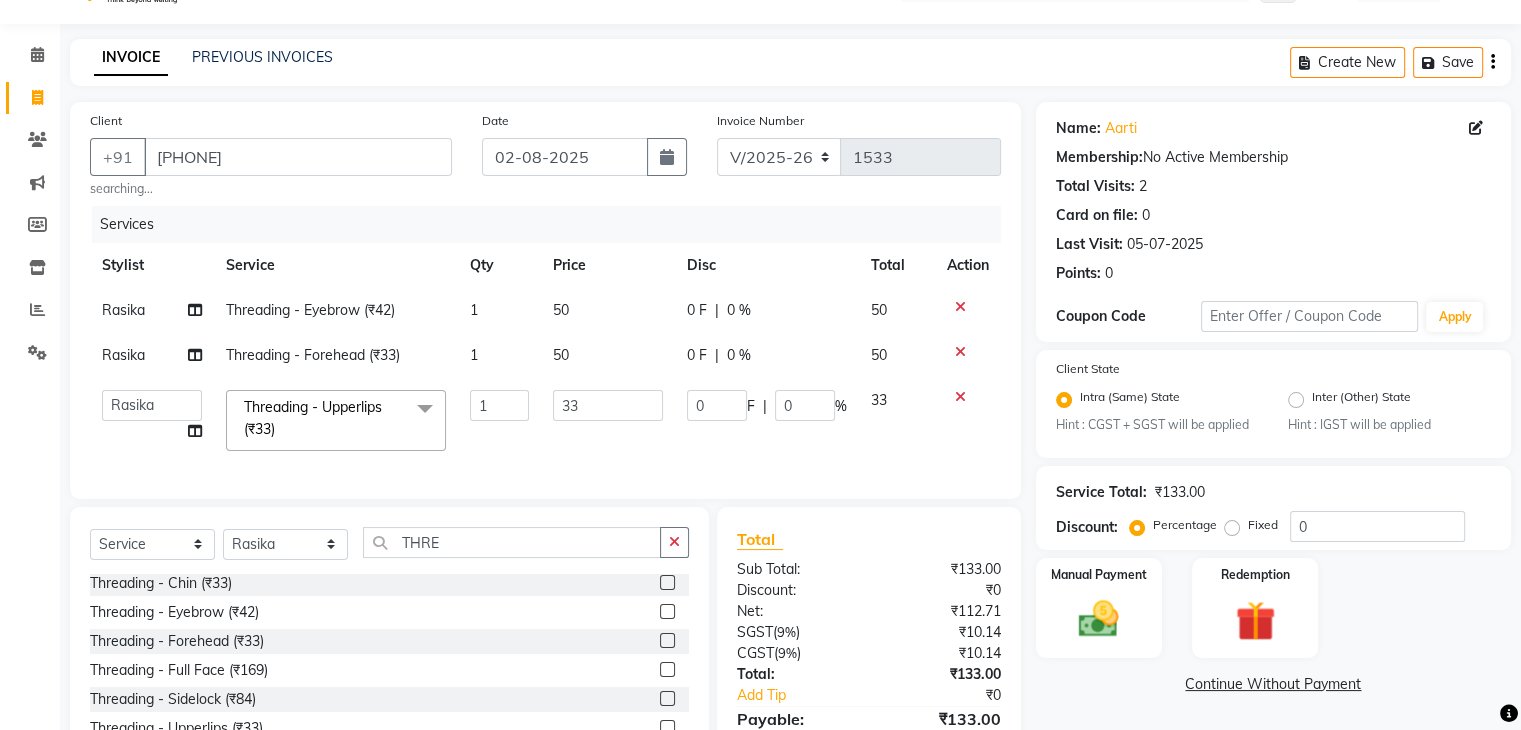 click on "33" 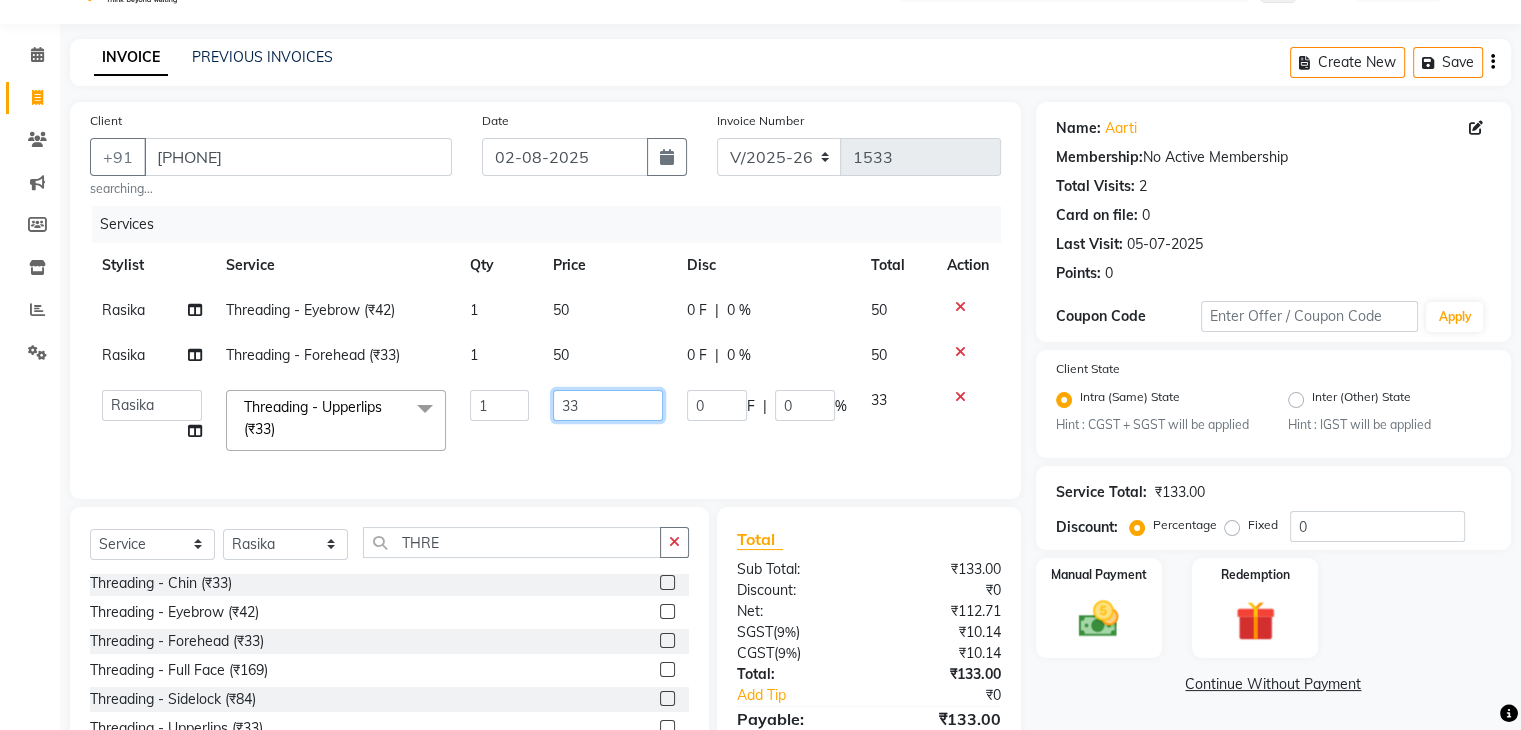 click on "33" 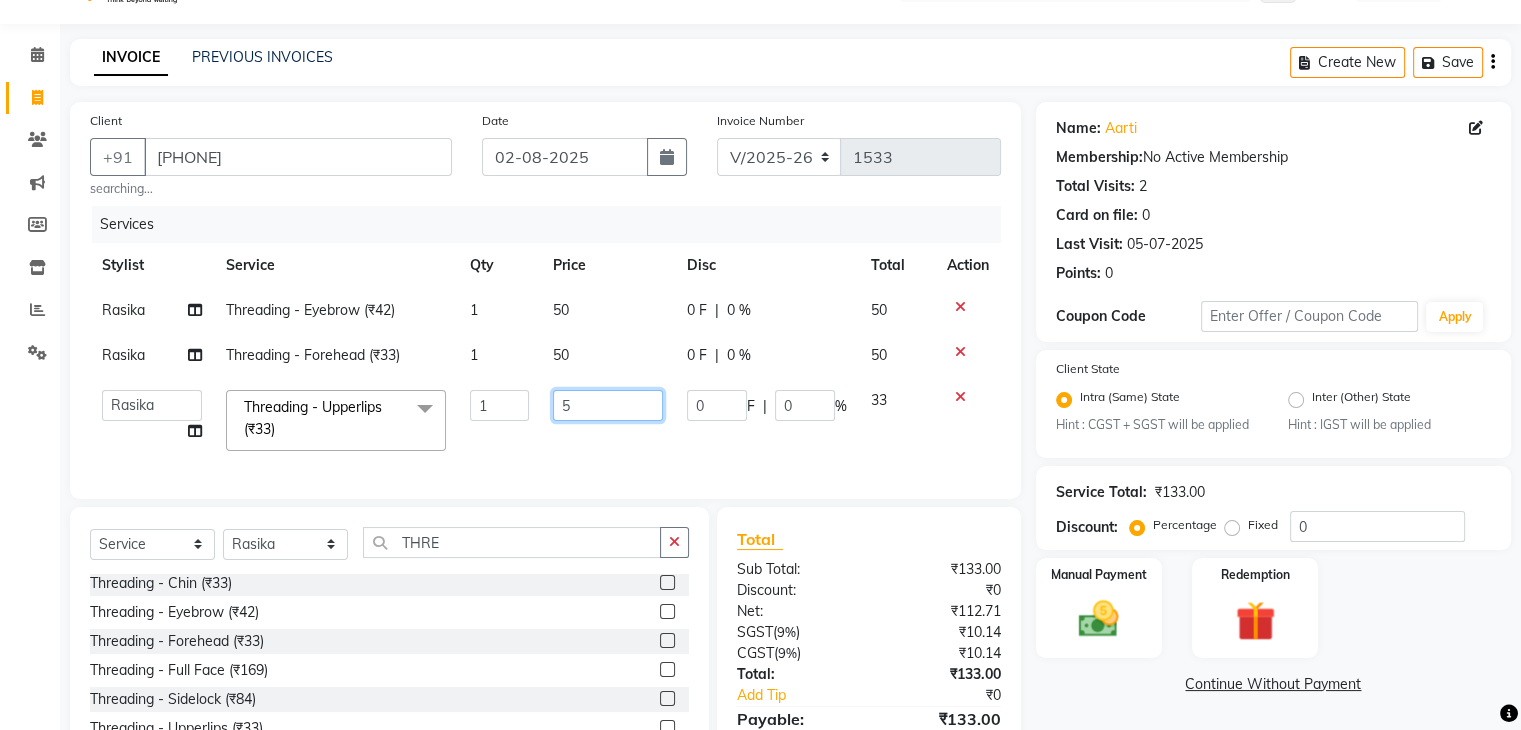 type on "50" 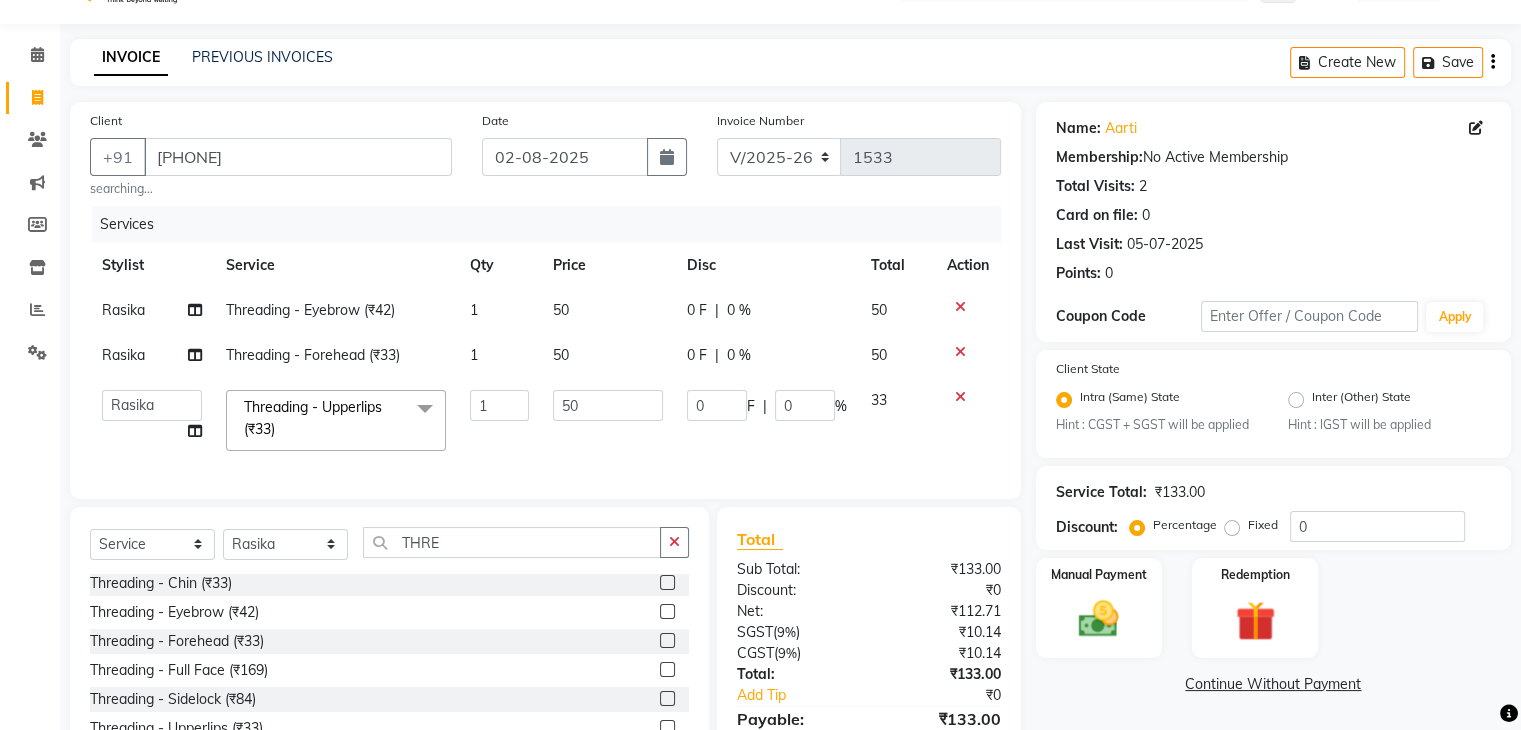 click on "Client +91 [PHONE] searching... Date 02-08-2025 Invoice Number V/2025 V/2025-26 1533 Services Stylist Service Qty Price Disc Total Action Rasika Threading - Eyebrow (₹42) 1 50 0 F | 0 % 50 Rasika Threading - Forehead (₹33) 1 50 0 F | 0 % 50  Admin   Aman   Gayatri   Jeetu   Mick   Raj   Rashmi   Rasika   Sarang  Threading - Upperlips (₹33)  x Blow Dry - Blow Dry Below Shoulder Length (₹500) Blow Dry - Blow Dry Shoulder Length (₹400) Blow Dry - Blow Dry Waist Length (₹600) HAIR CUT & BLOW DEY (₹700) PLACTIKA THAEMAL TRETMENT (₹6000) Bleach/D-Tan - Back Bleach (₹600) Bleach/D-Tan - Face  Bleach (₹300) Bleach/D-Tan - Face/Neck Bleach (₹500) Bleach/D-Tan - Full Body Bleach (₹1200) Bleach/D-Tan - Hand Bleach (₹400) Bleach/D-Tan - Legs Bleach (₹500) Bleach/D-Tan - O3 D-Tan (₹800) Bleach/D-Tan - Raga D- Tan (₹600) Pre lightening (₹750) Splitends Removal (₹800) NAILS FILING (₹500) Womens - Hair wash, Hiar cut (₹500) Extra Touch Up (₹500) Groom makeup (₹4000) 1 50 0 F |" 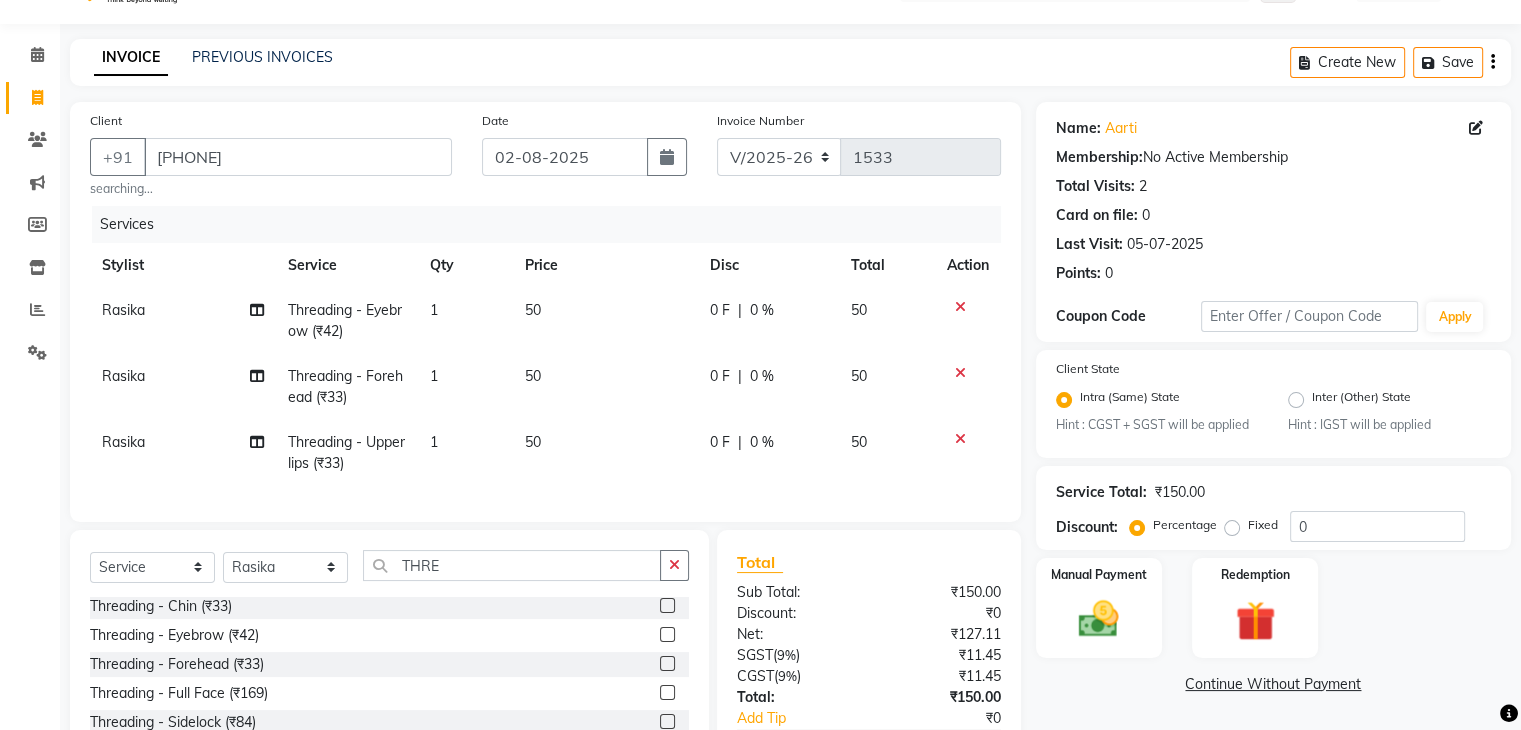 scroll, scrollTop: 189, scrollLeft: 0, axis: vertical 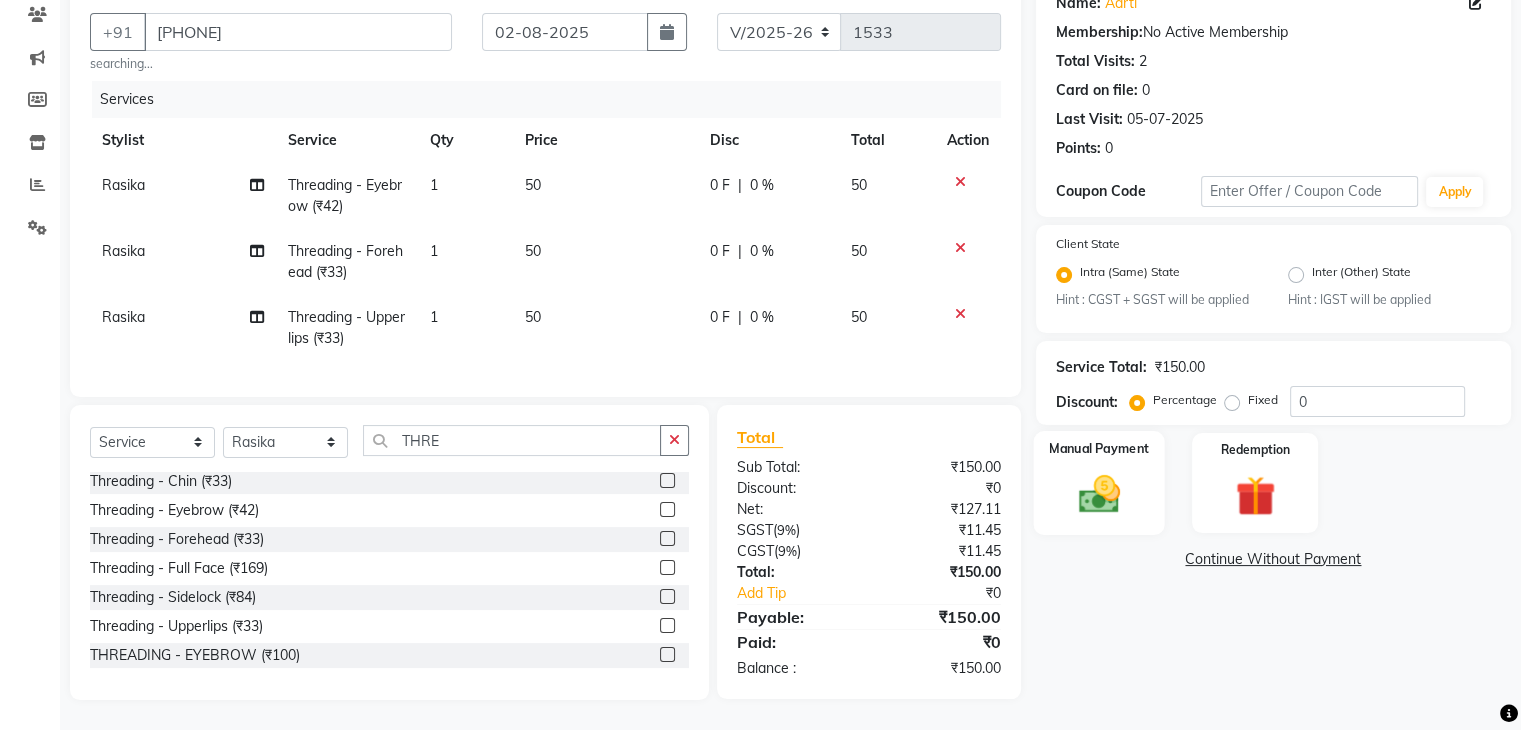 click on "Manual Payment" 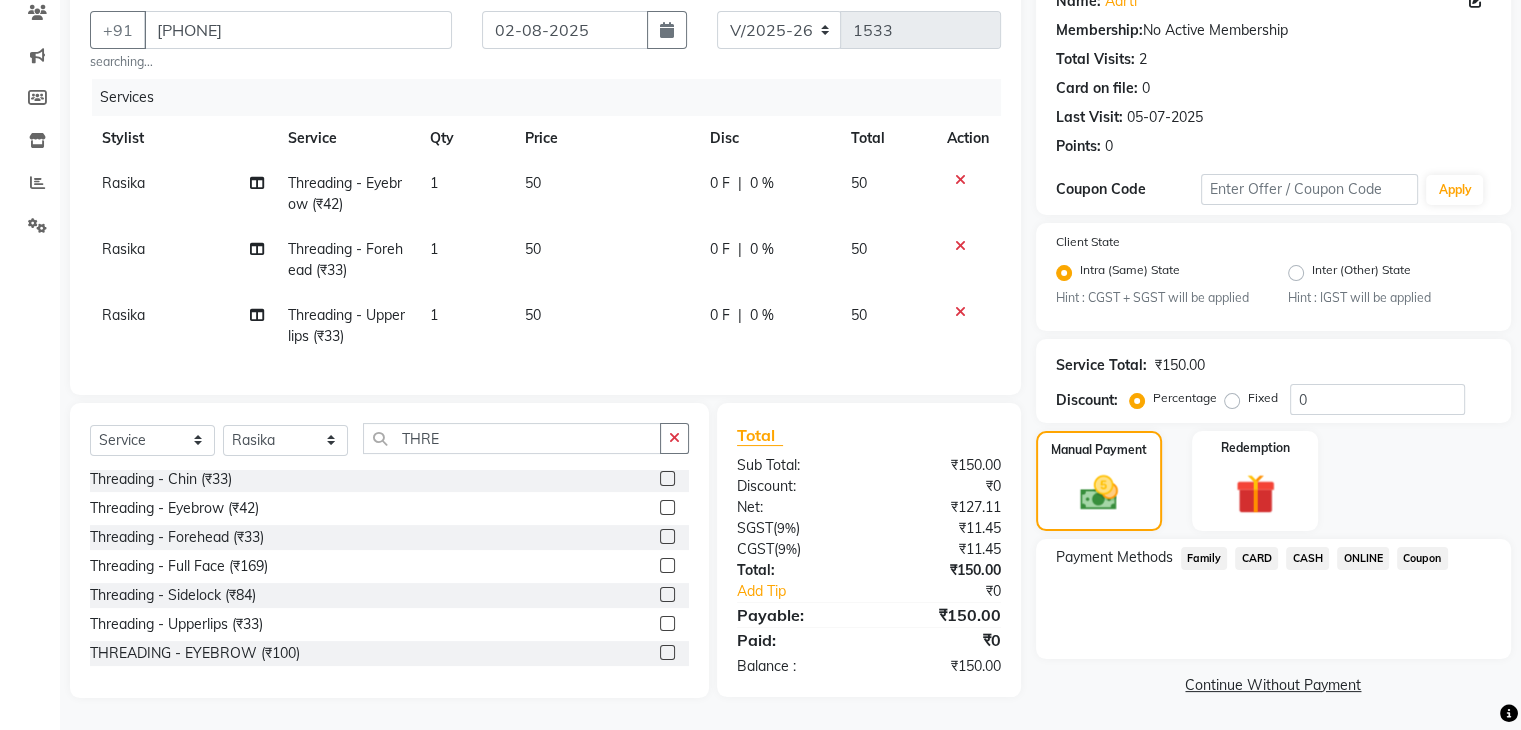 click on "ONLINE" 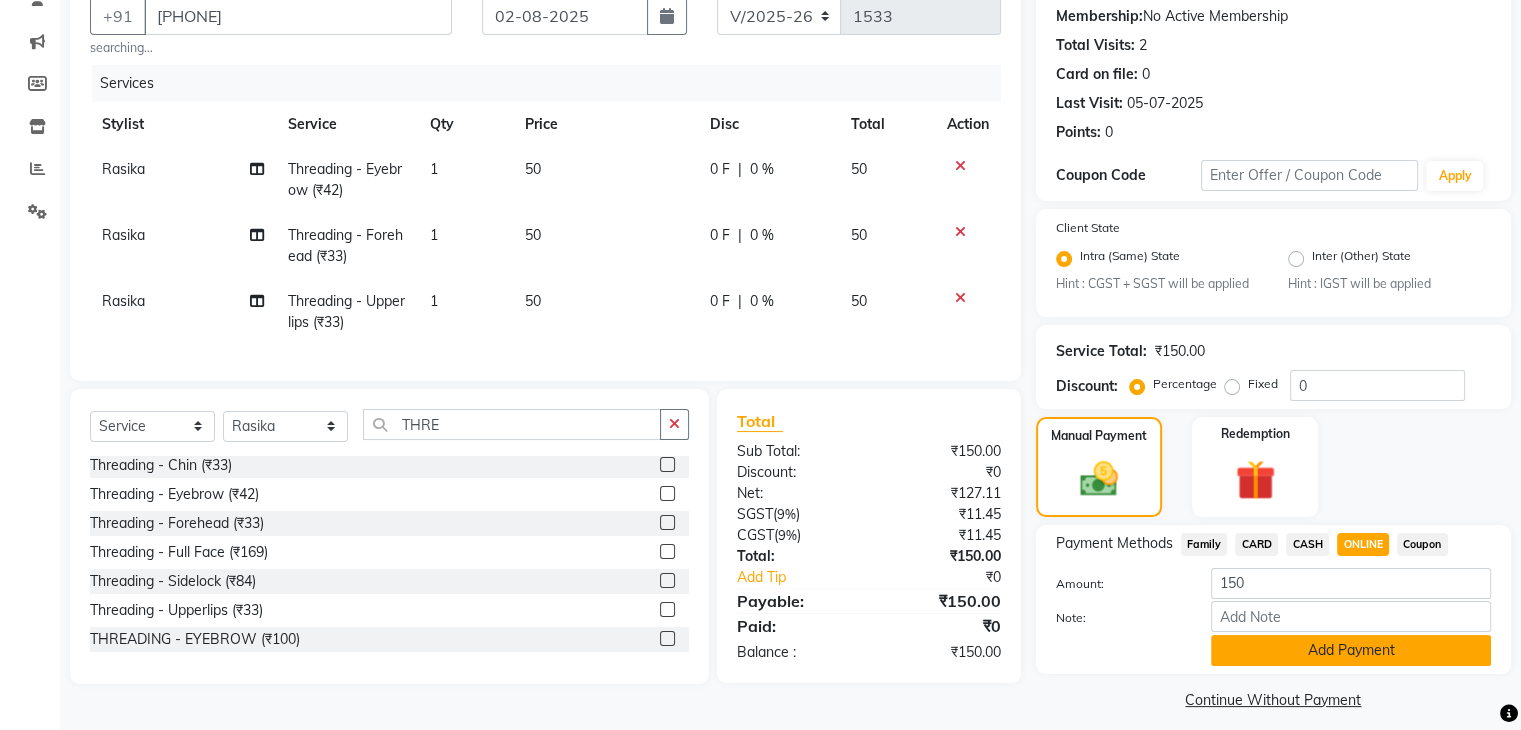 click on "Add Payment" 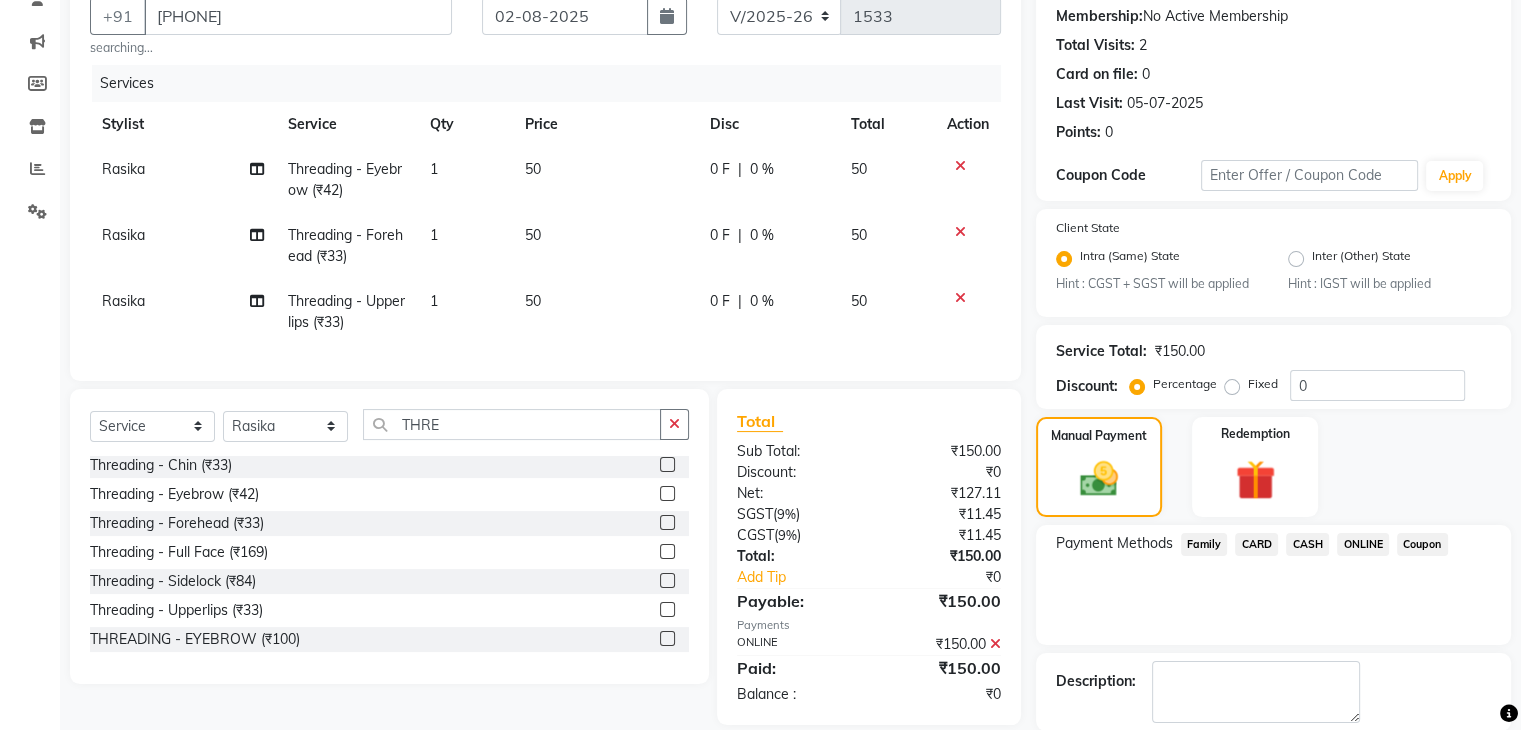 scroll, scrollTop: 289, scrollLeft: 0, axis: vertical 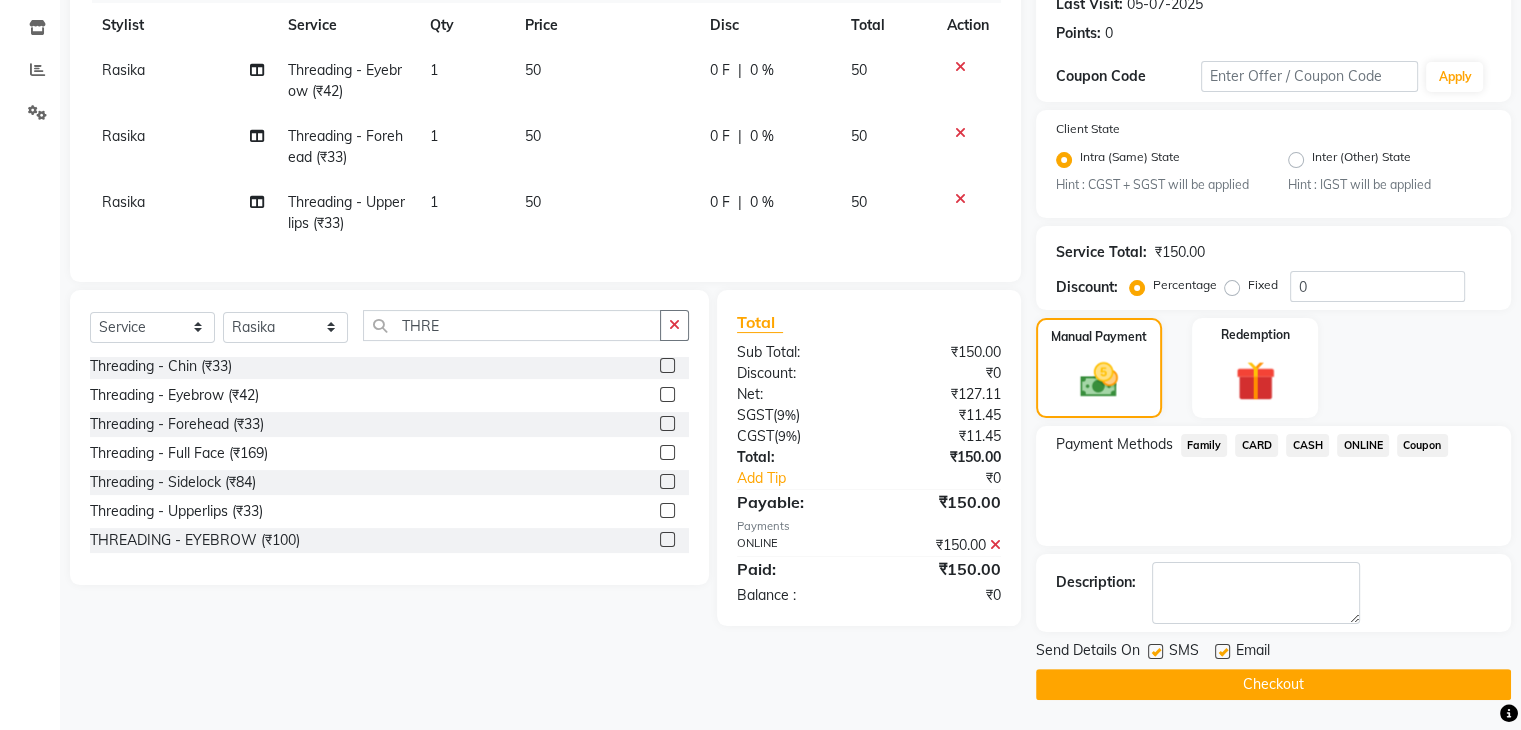 click on "Checkout" 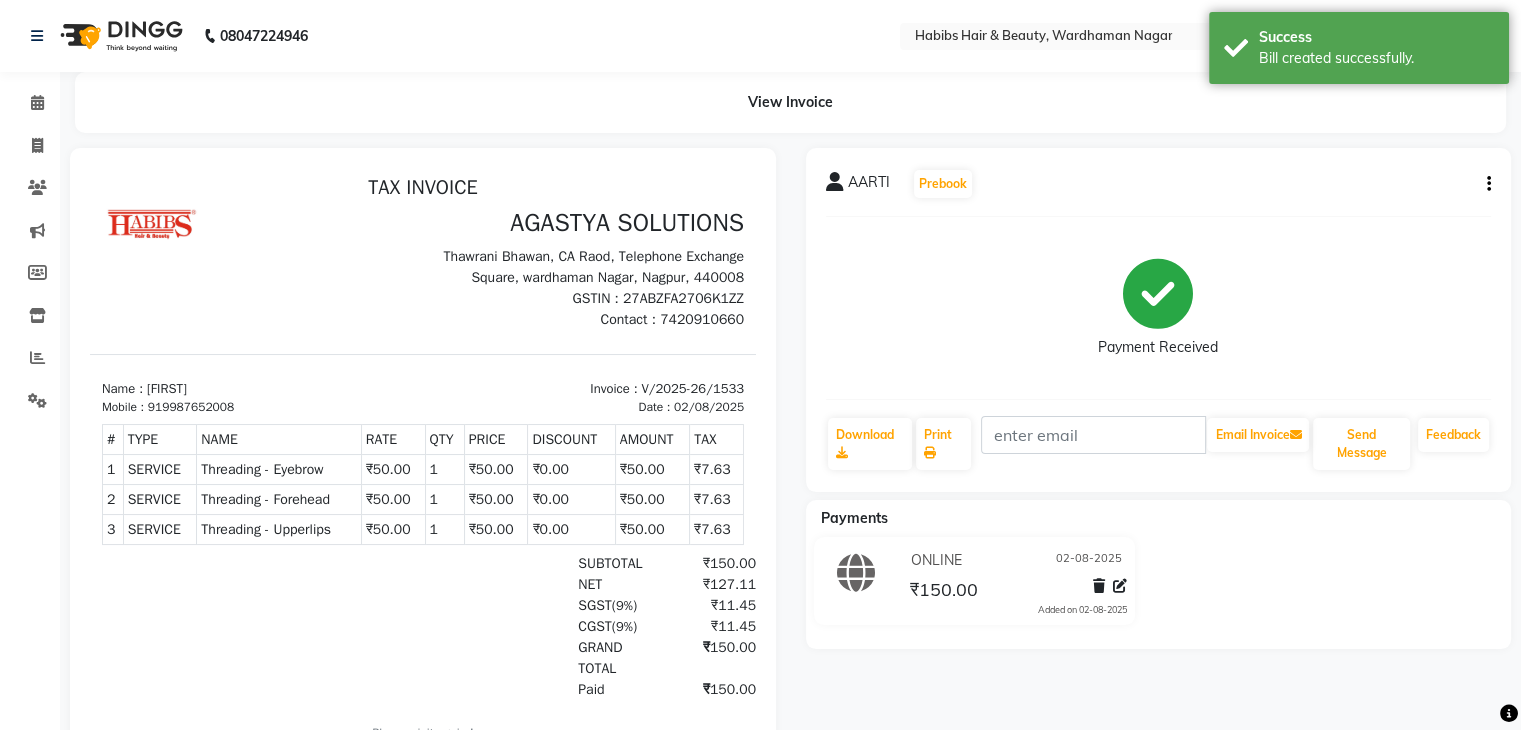 scroll, scrollTop: 0, scrollLeft: 0, axis: both 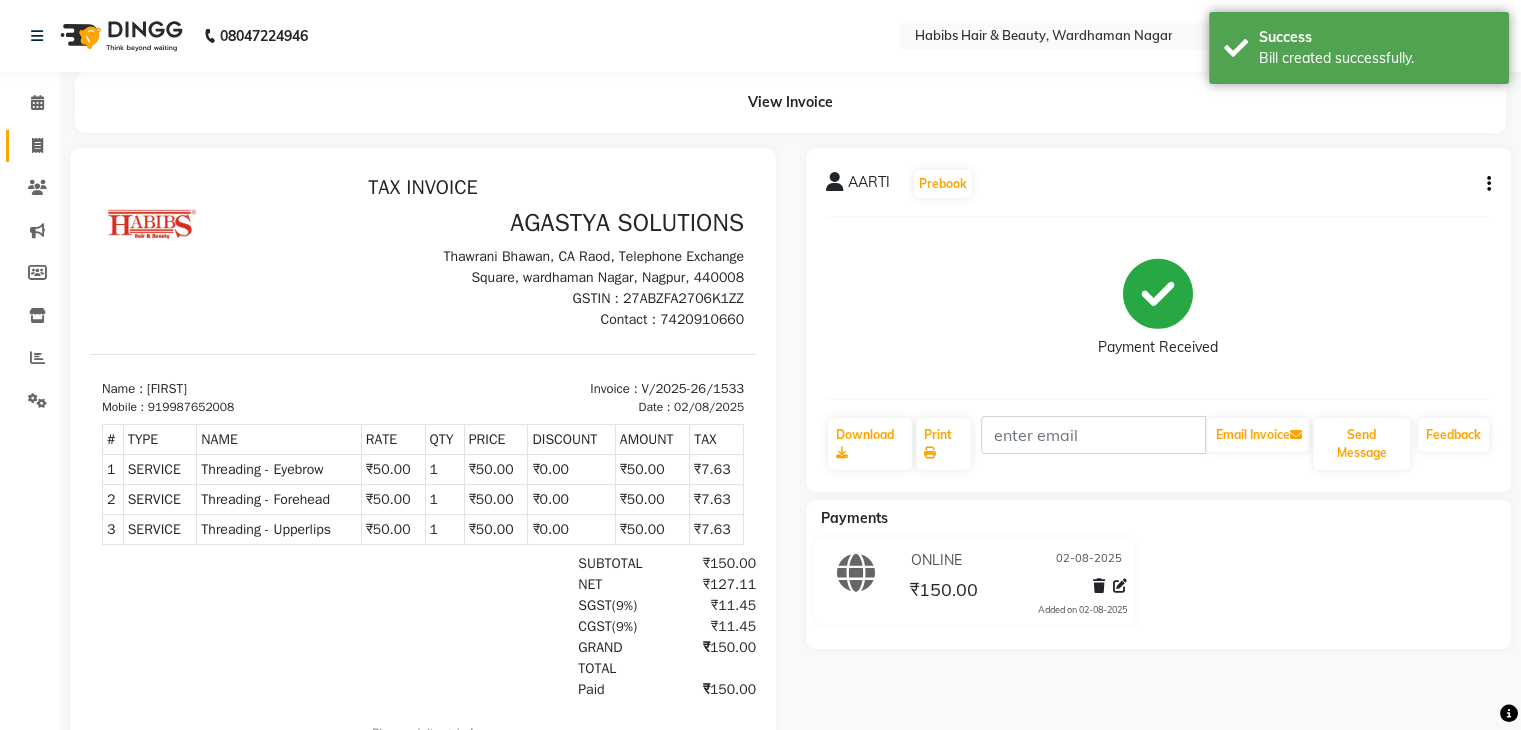 click on "Invoice" 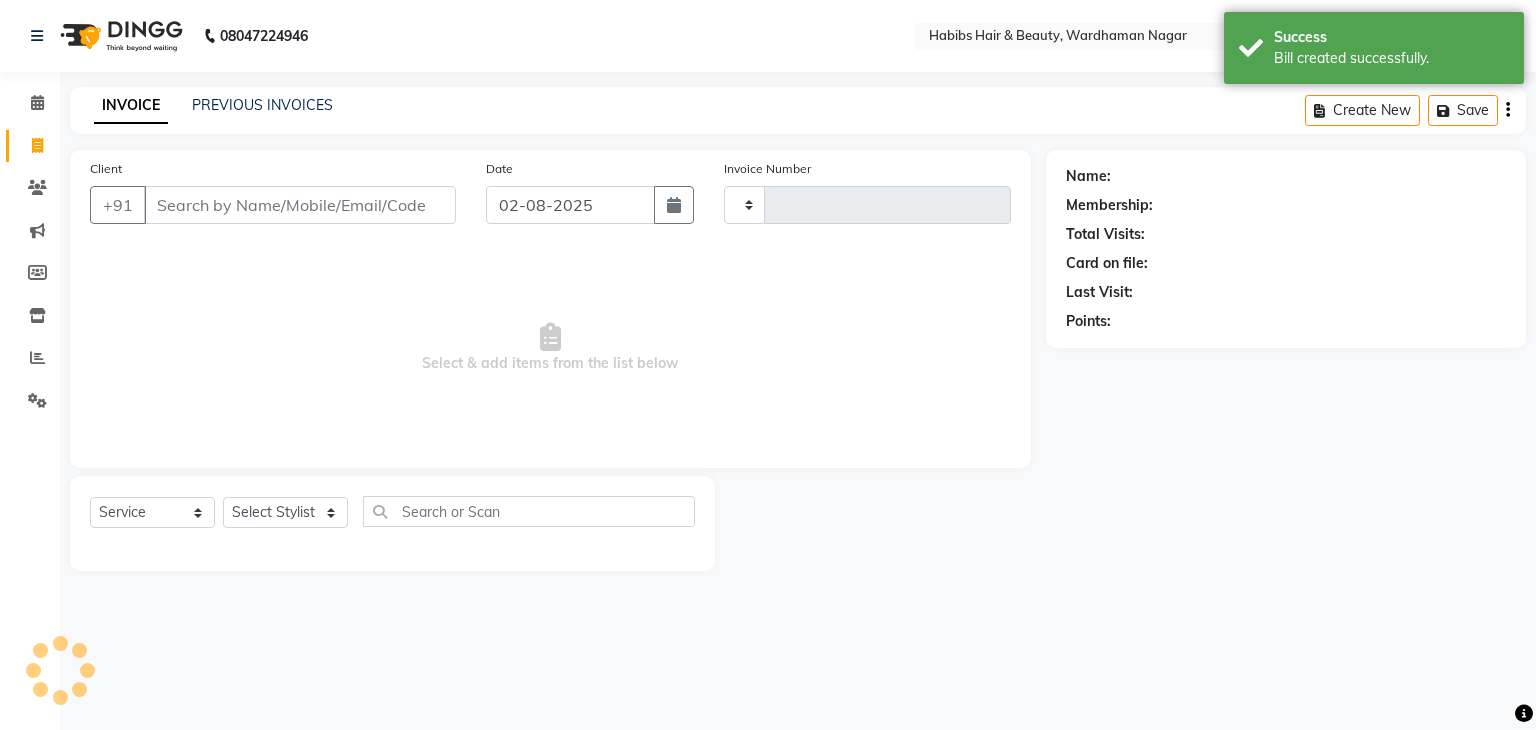 click on "Client +91" 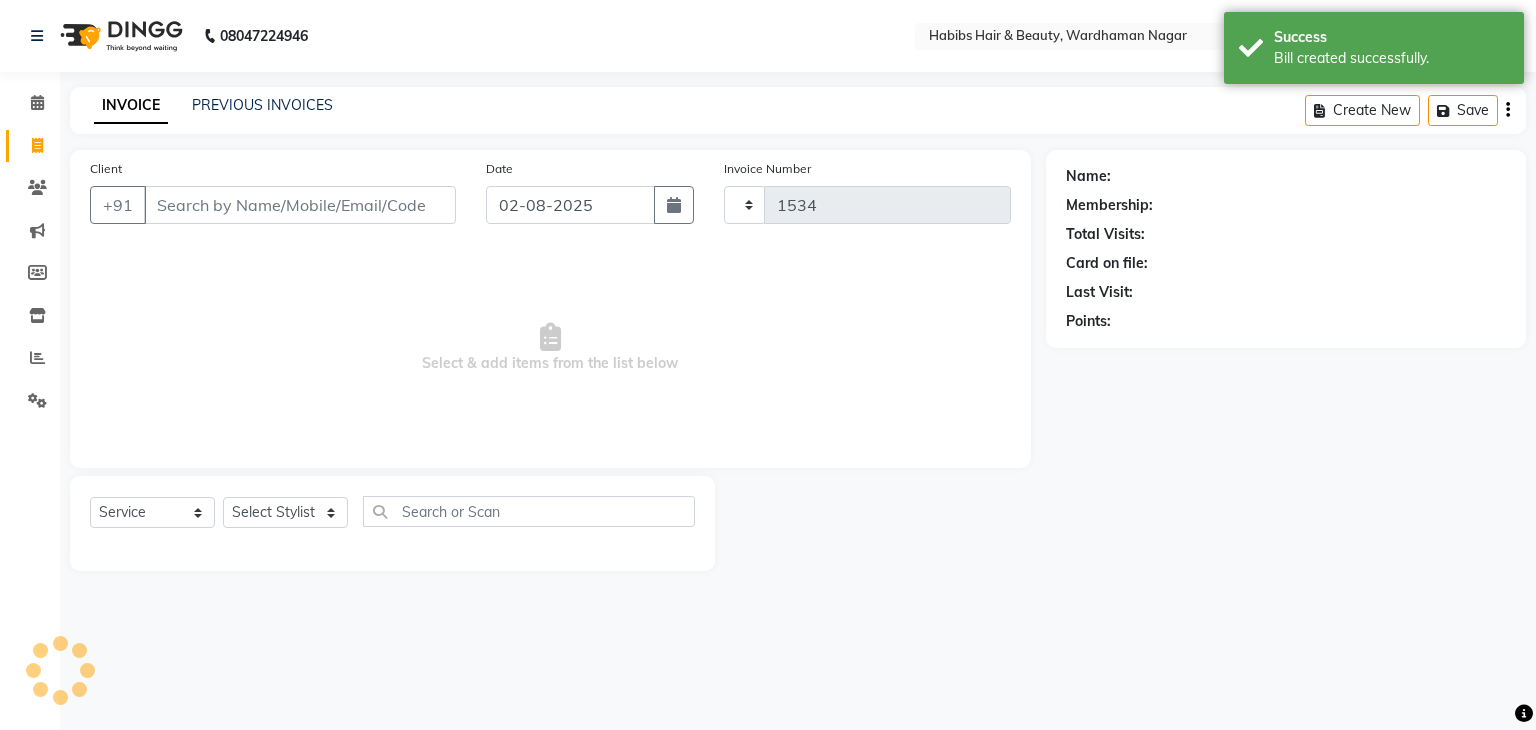 select on "3714" 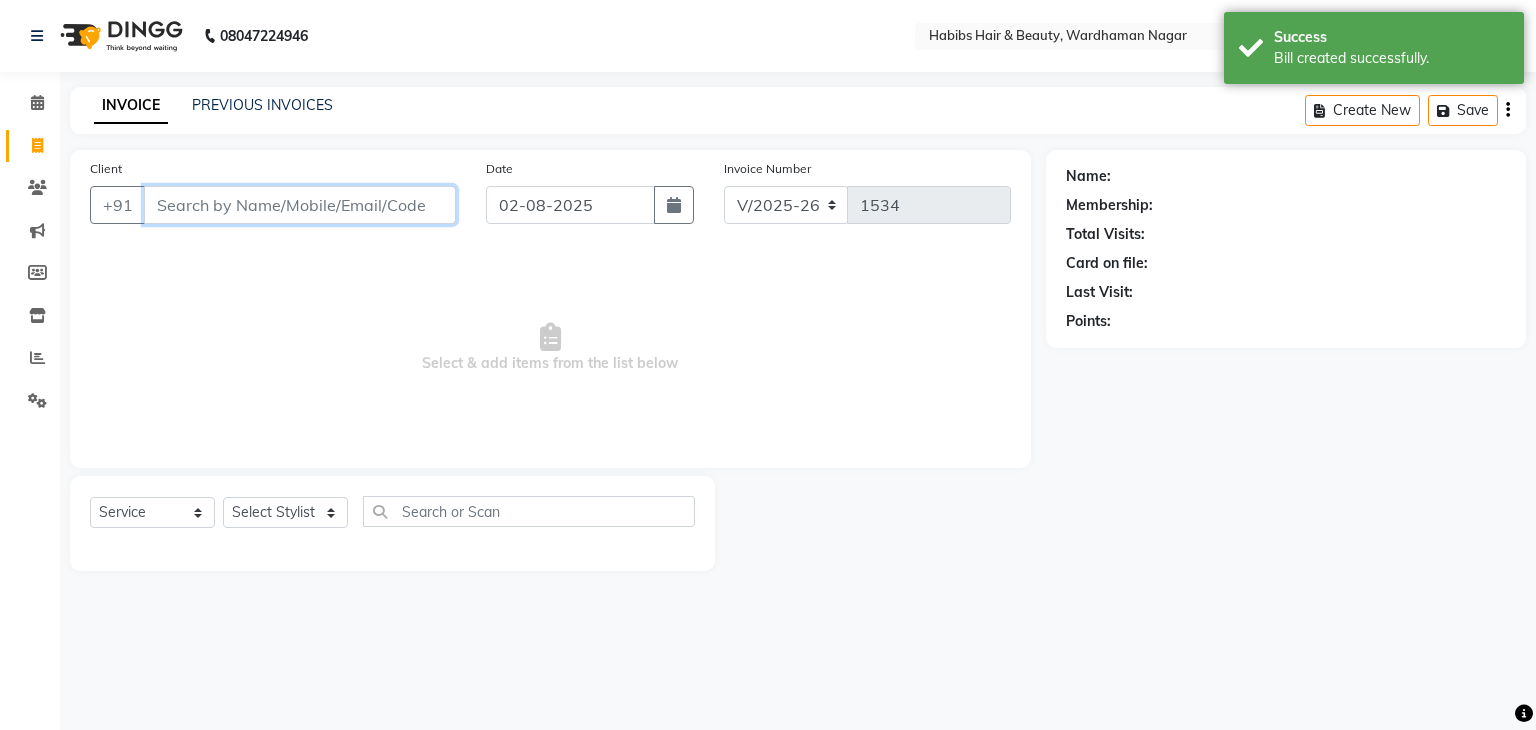 click on "Client" at bounding box center (300, 205) 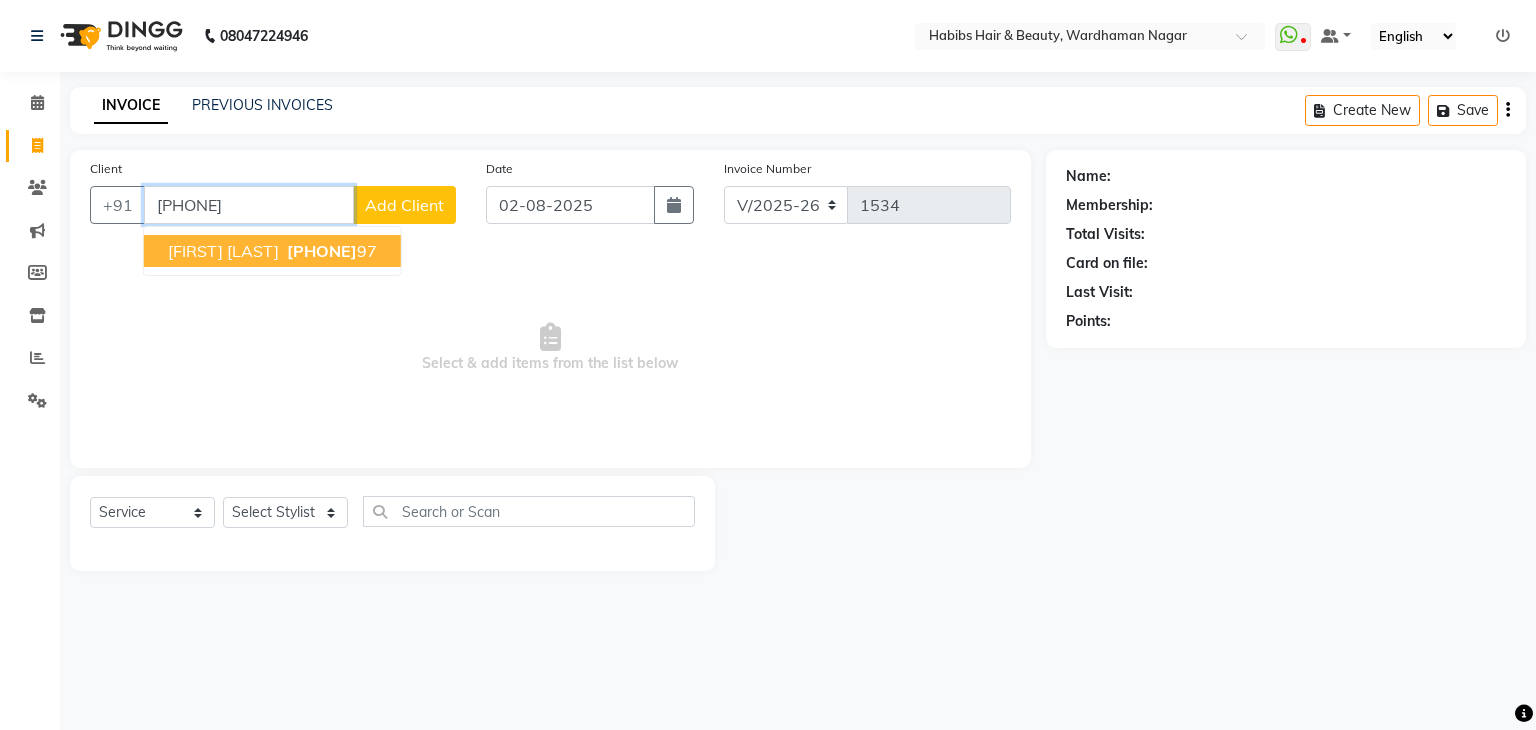 click on "[FIRST] [LAST]" at bounding box center [223, 251] 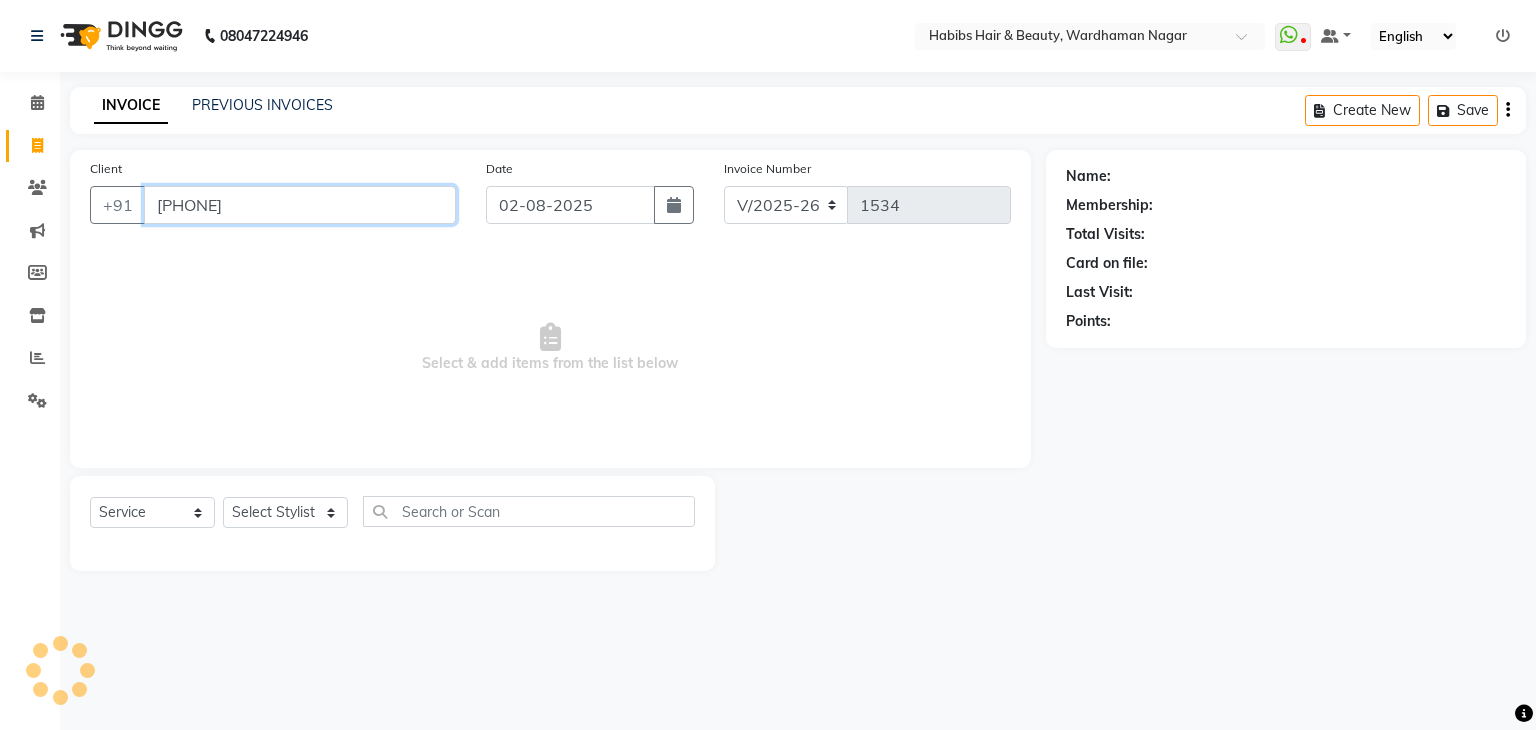 type on "[PHONE]" 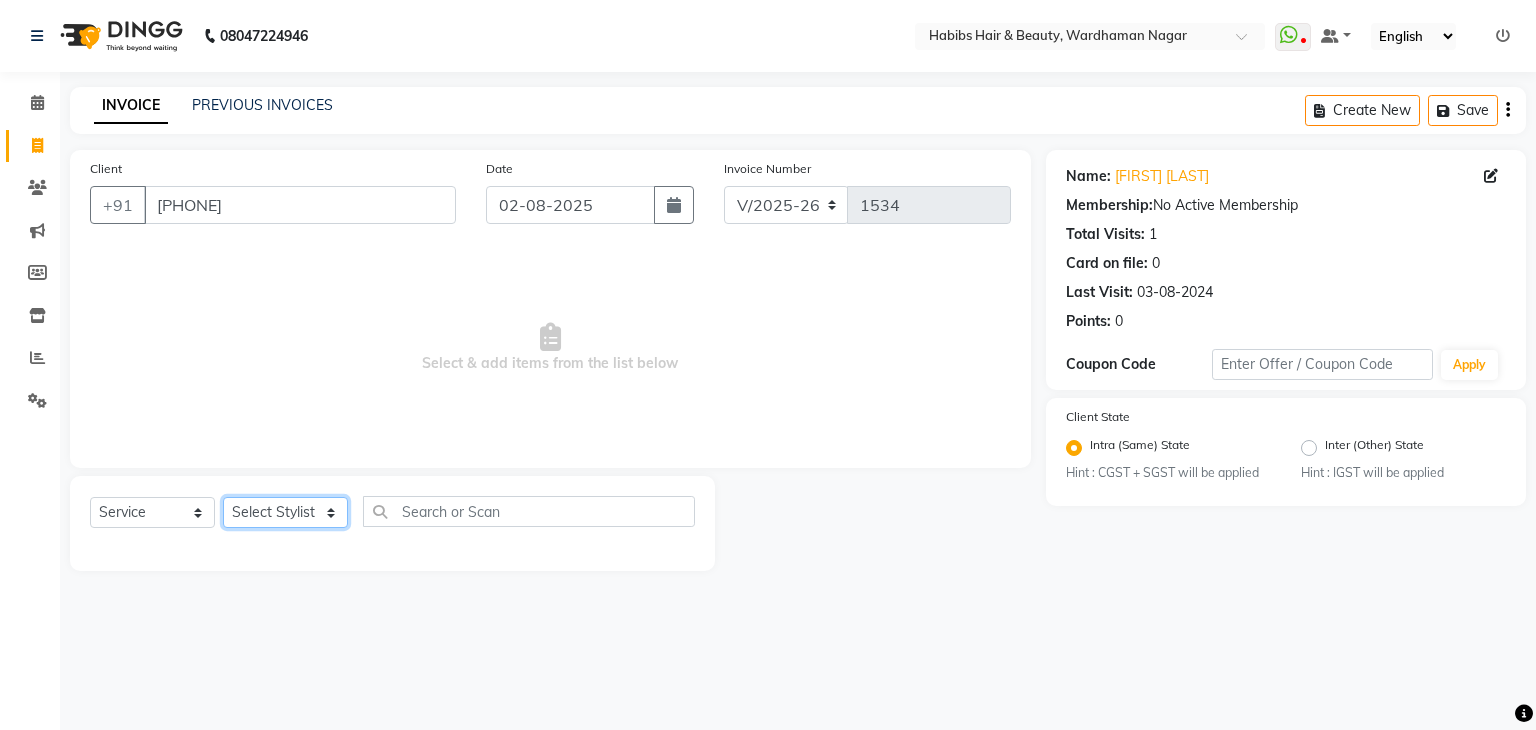 click on "Select Stylist Admin Aman Gayatri Jeetu Mick Raj Rashmi Rasika Sarang" 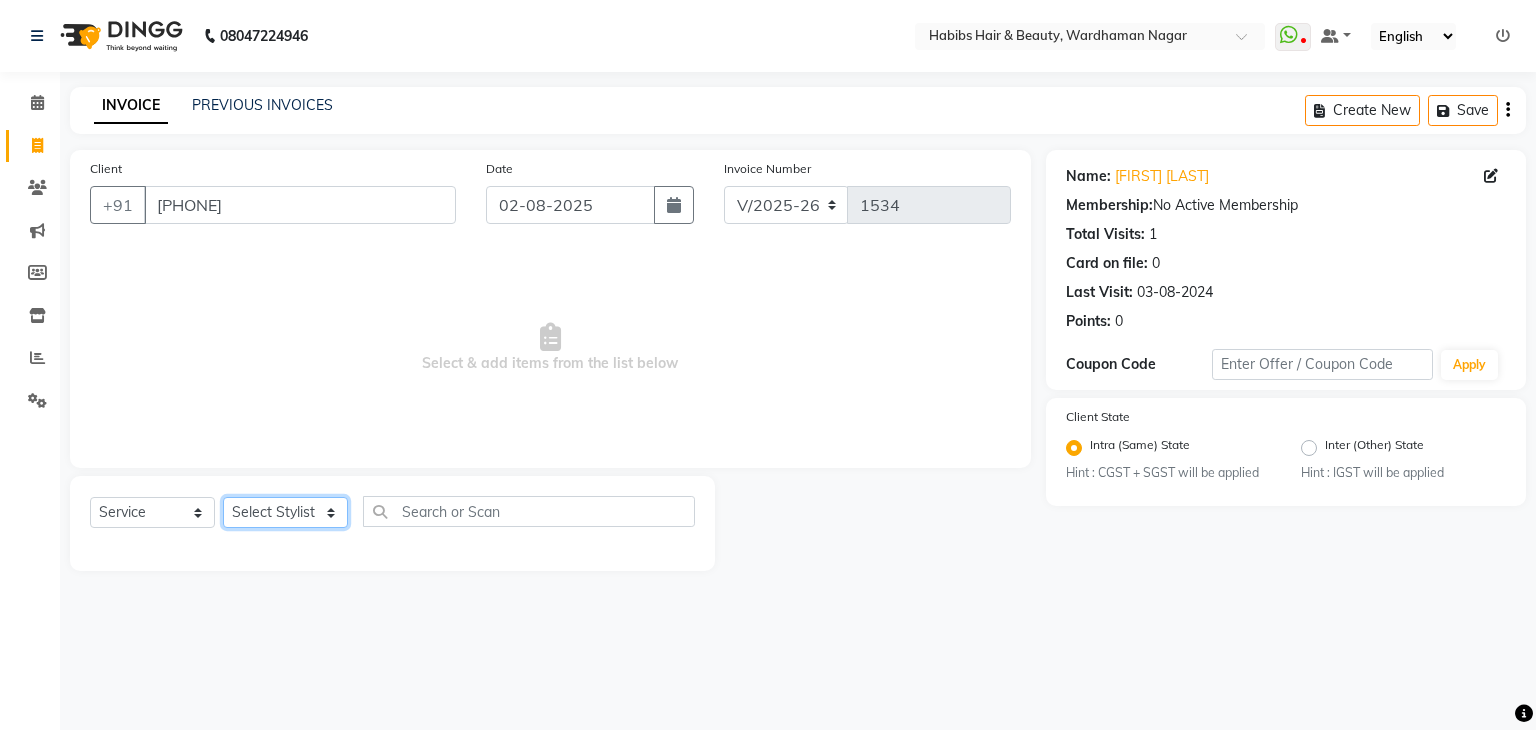 select on "63156" 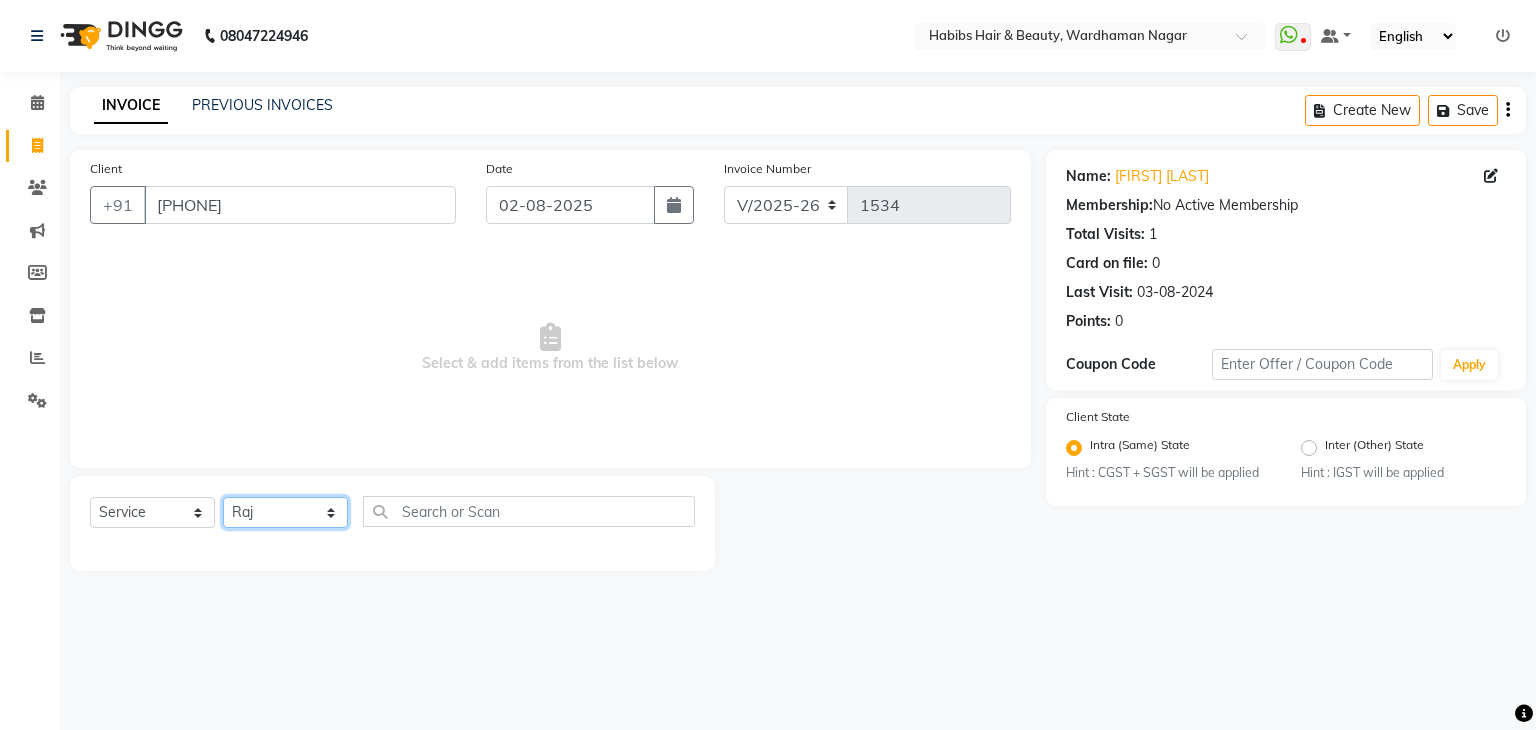 click on "Select Stylist Admin Aman Gayatri Jeetu Mick Raj Rashmi Rasika Sarang" 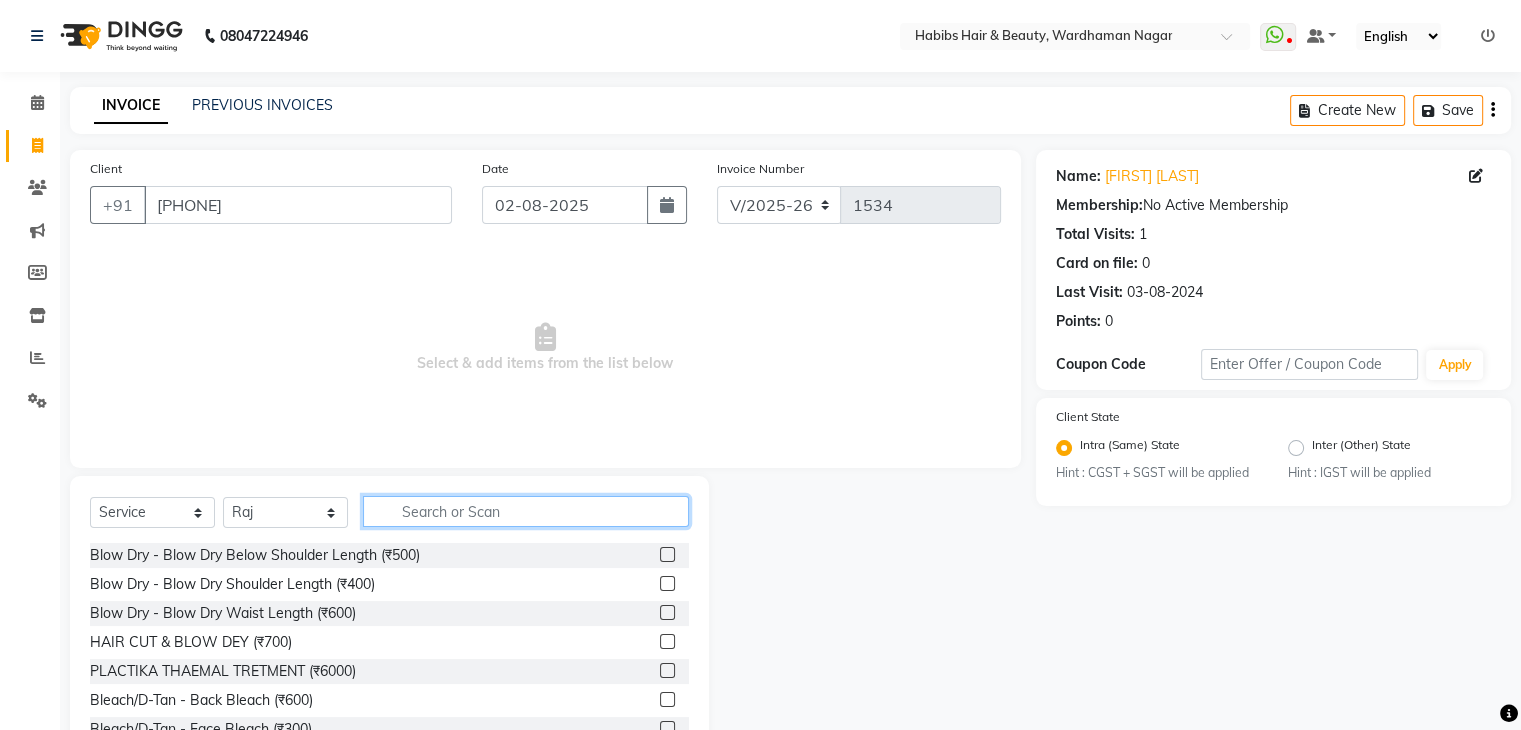 click 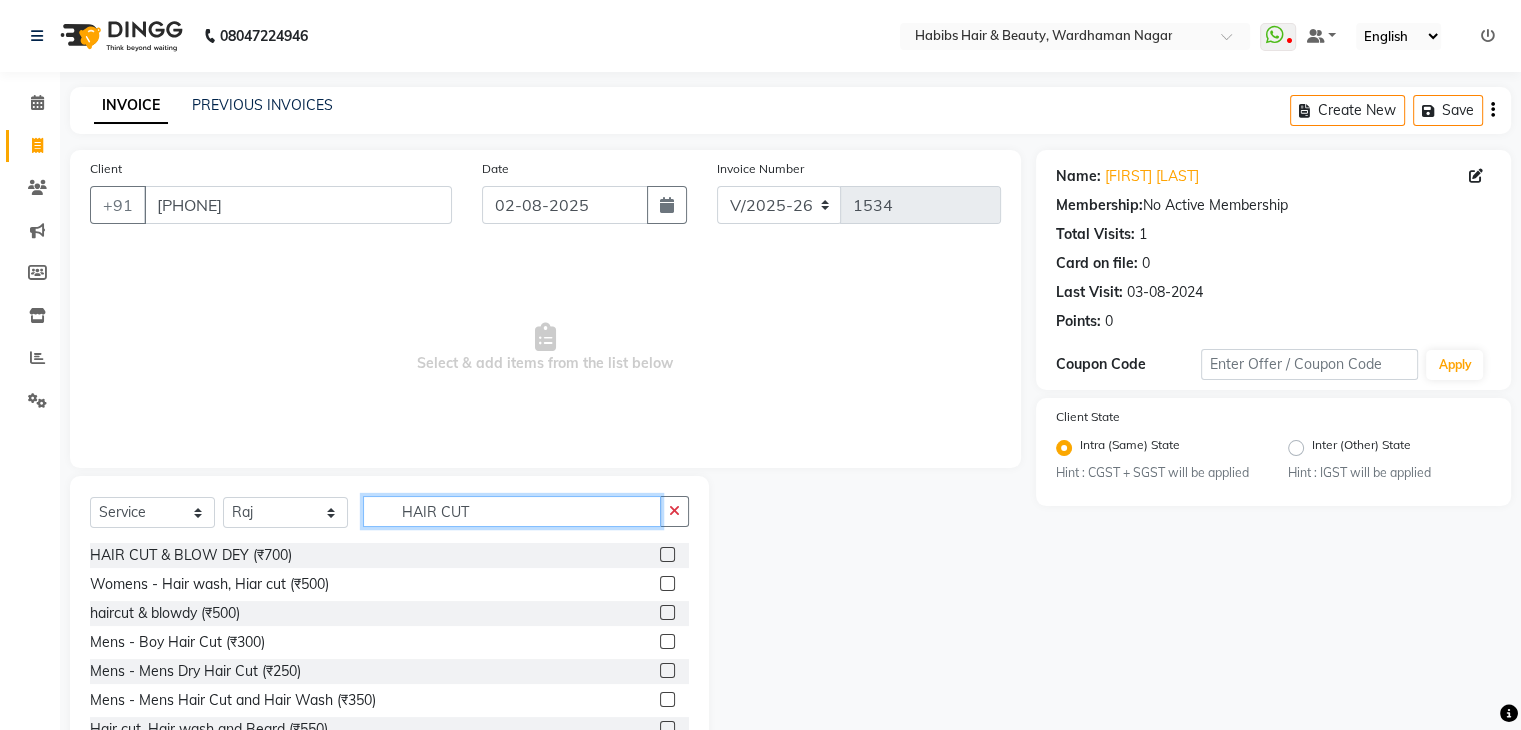 scroll, scrollTop: 72, scrollLeft: 0, axis: vertical 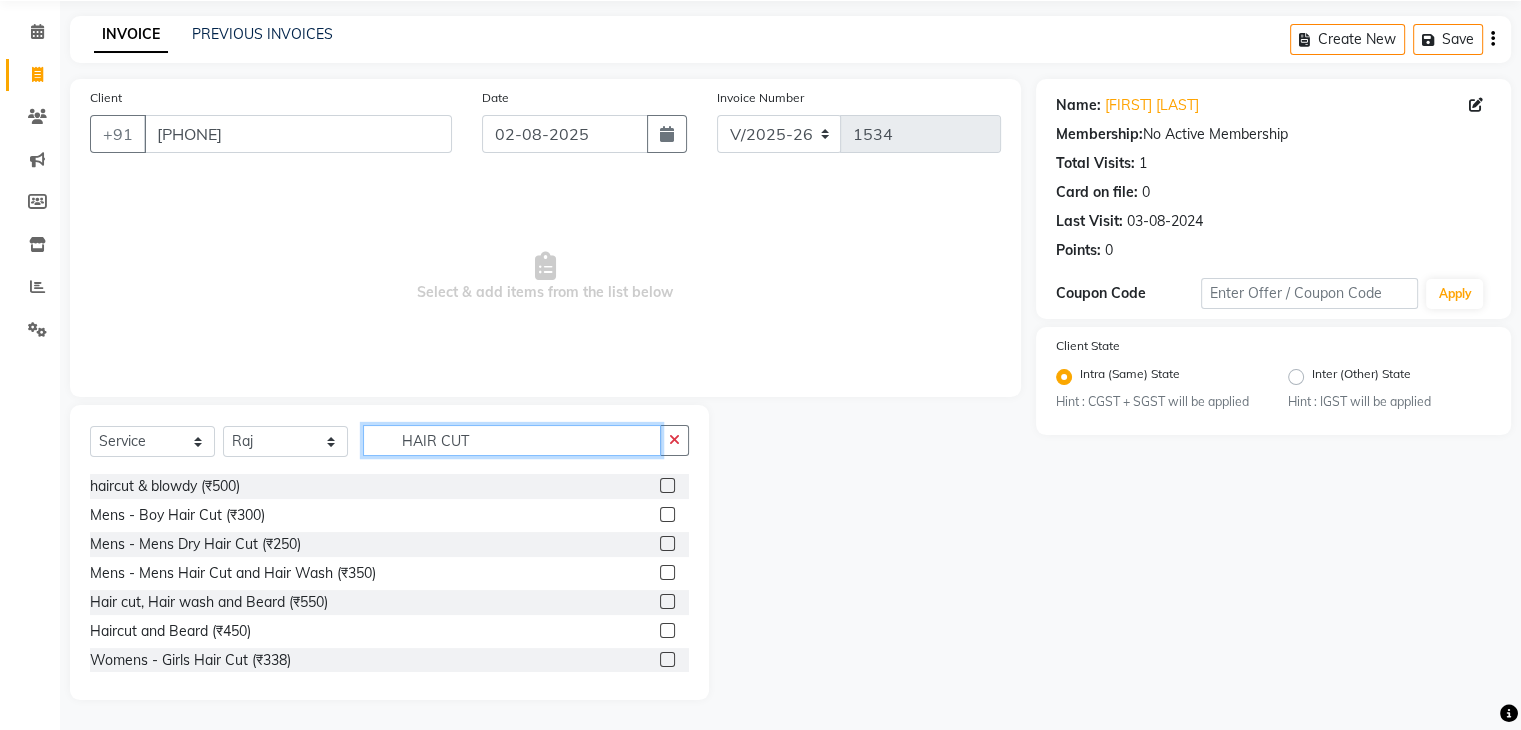 type on "HAIR CUT" 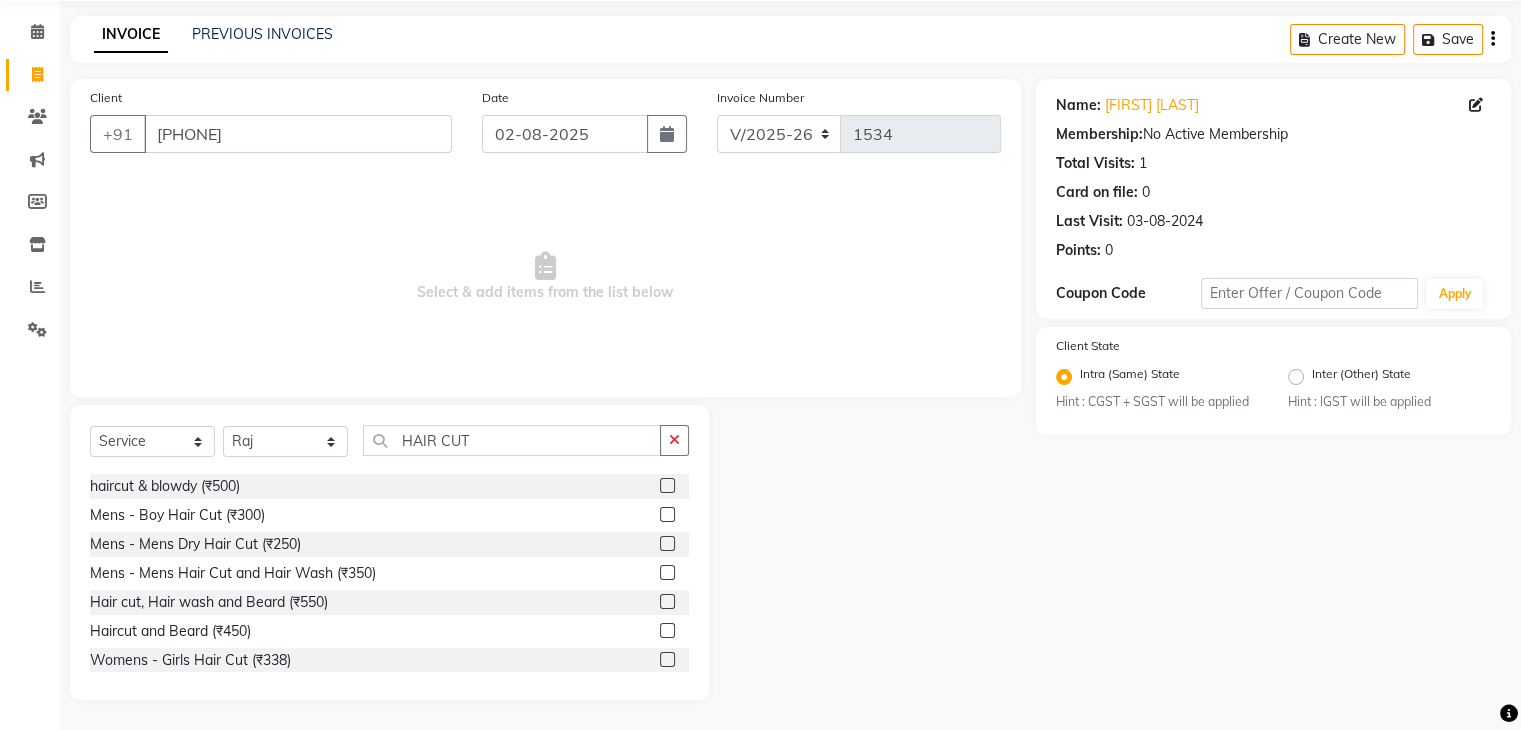 click 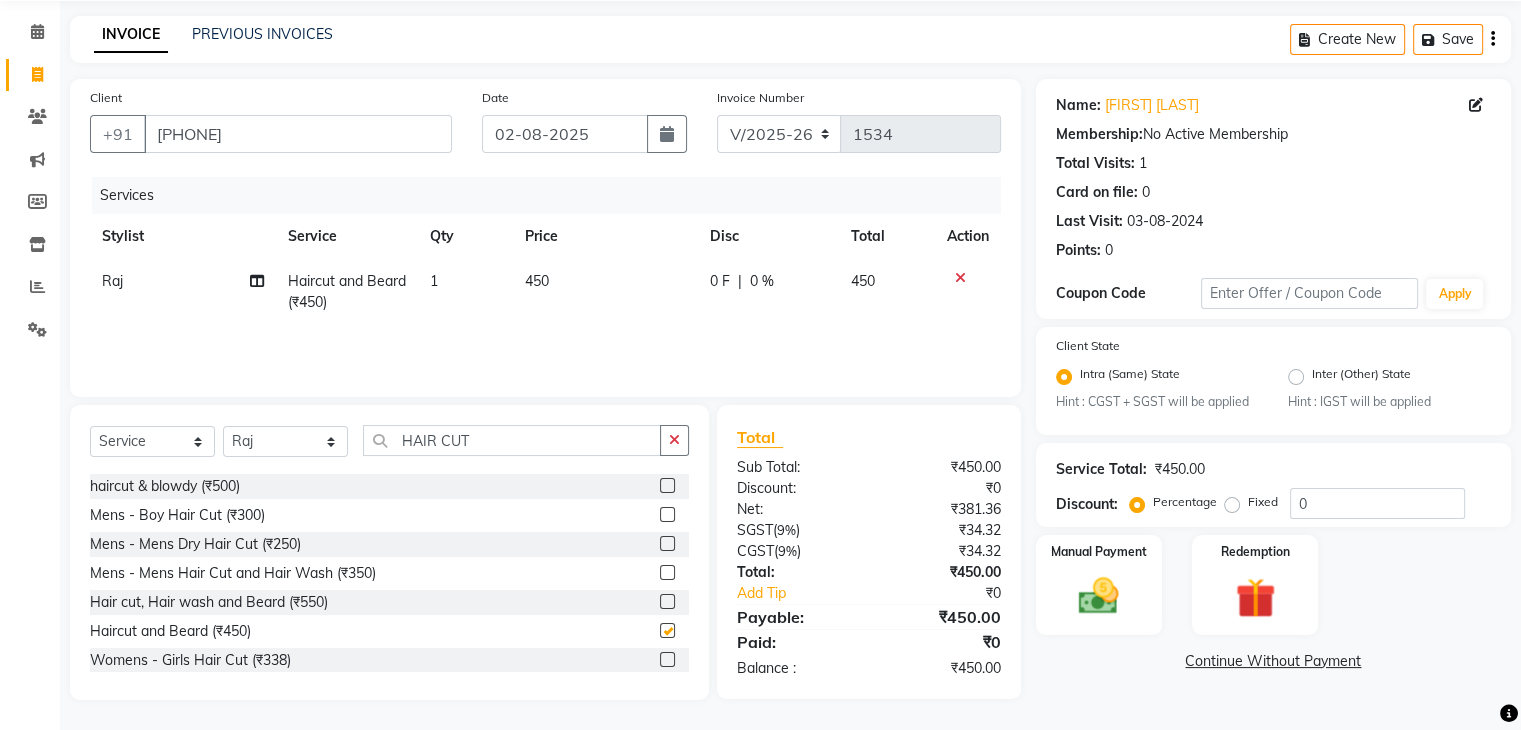 checkbox on "false" 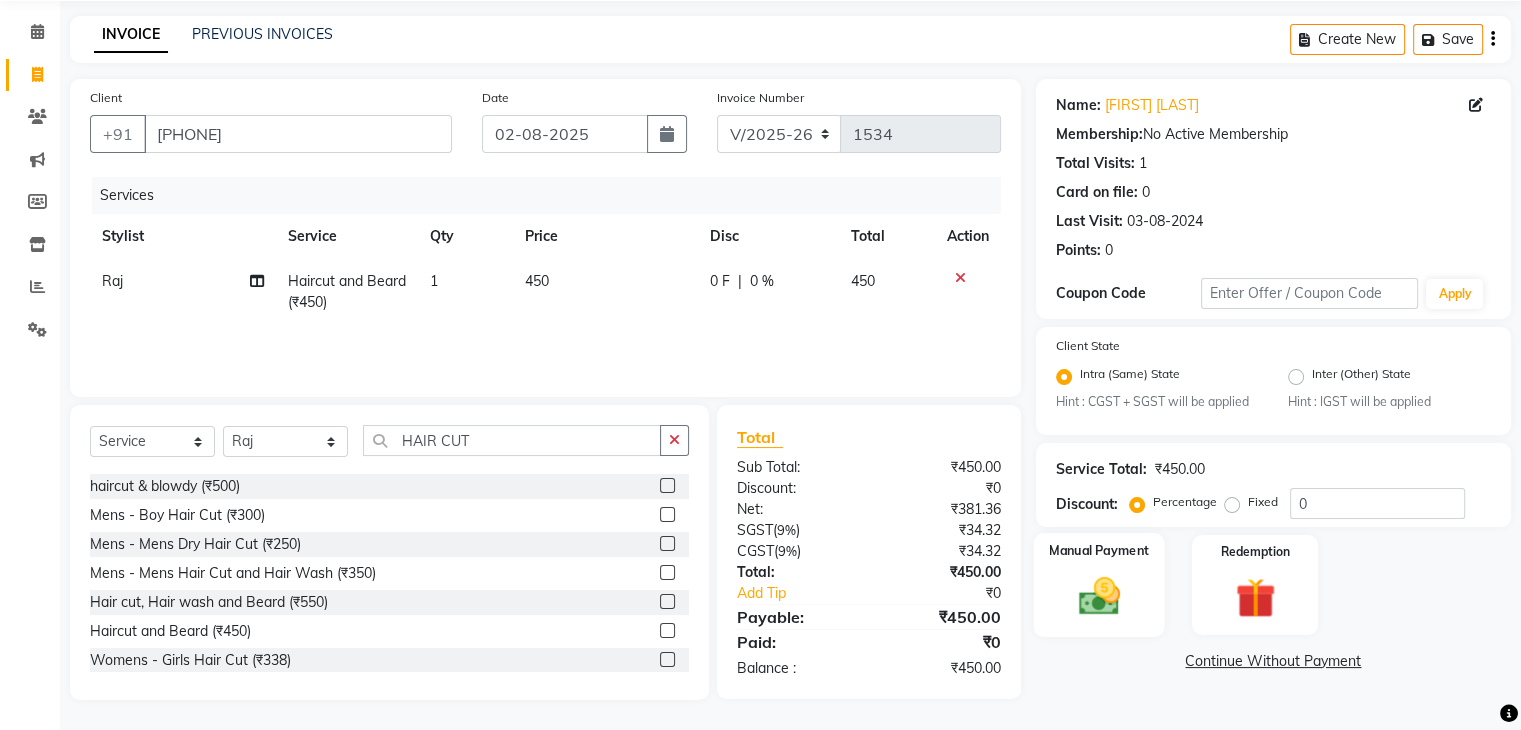 click 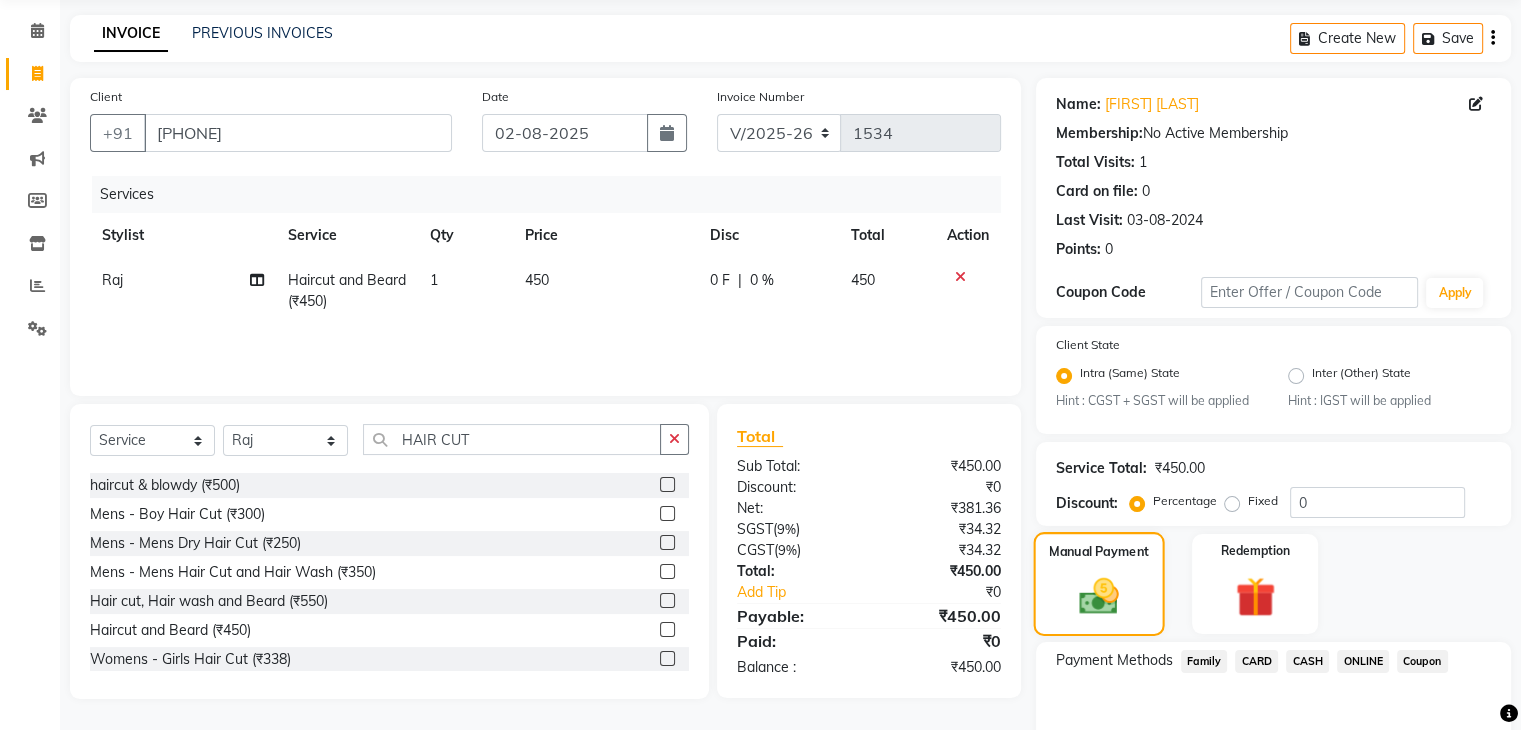 scroll, scrollTop: 177, scrollLeft: 0, axis: vertical 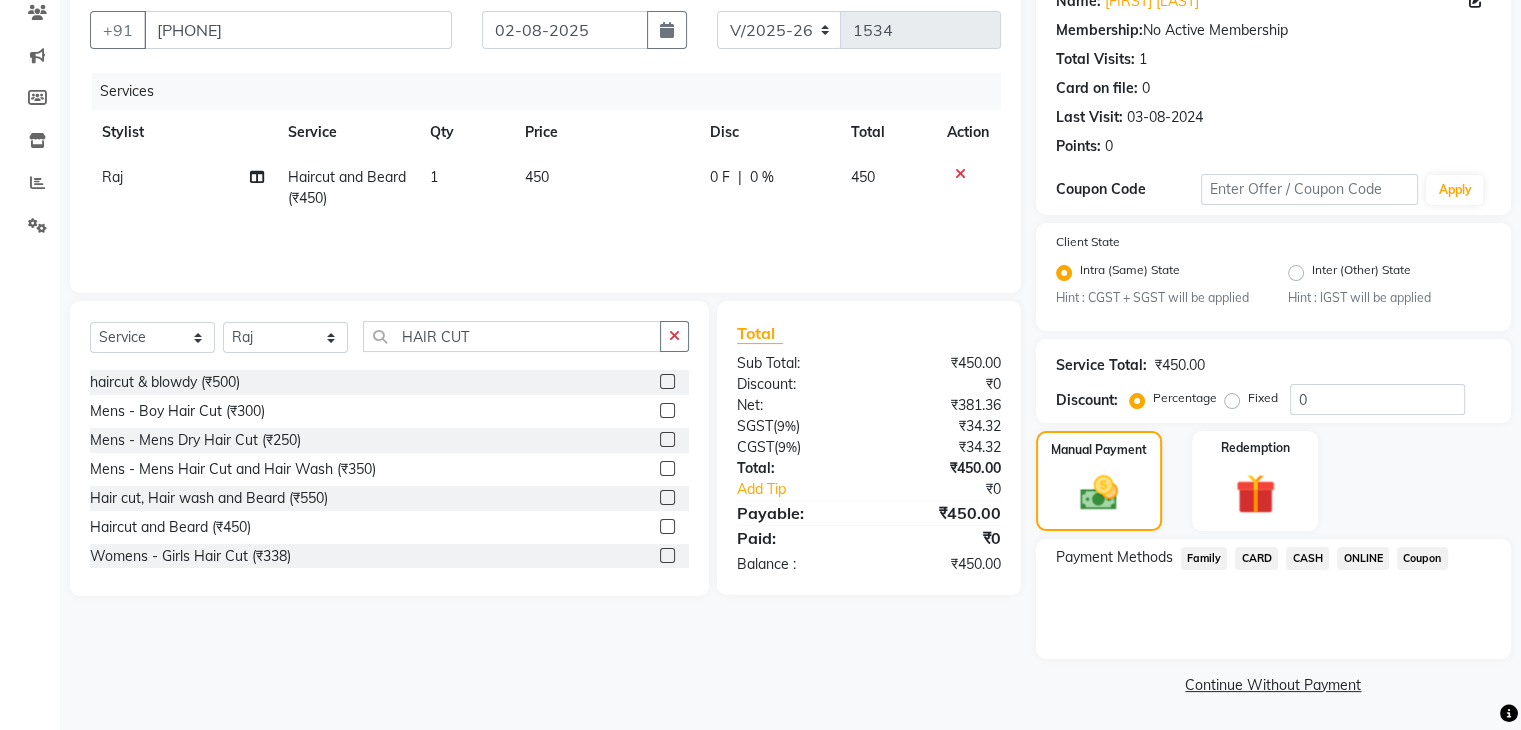 click on "ONLINE" 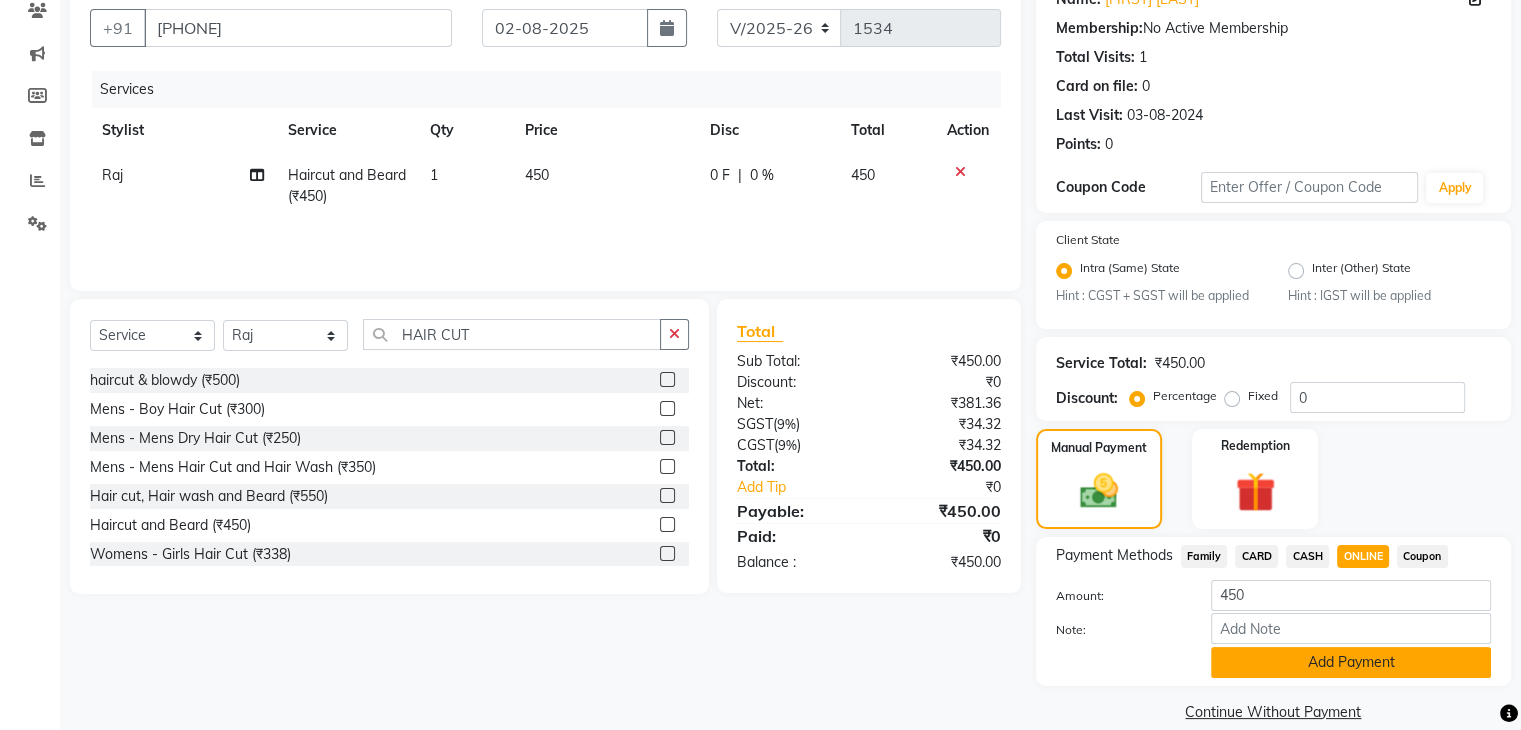click on "Add Payment" 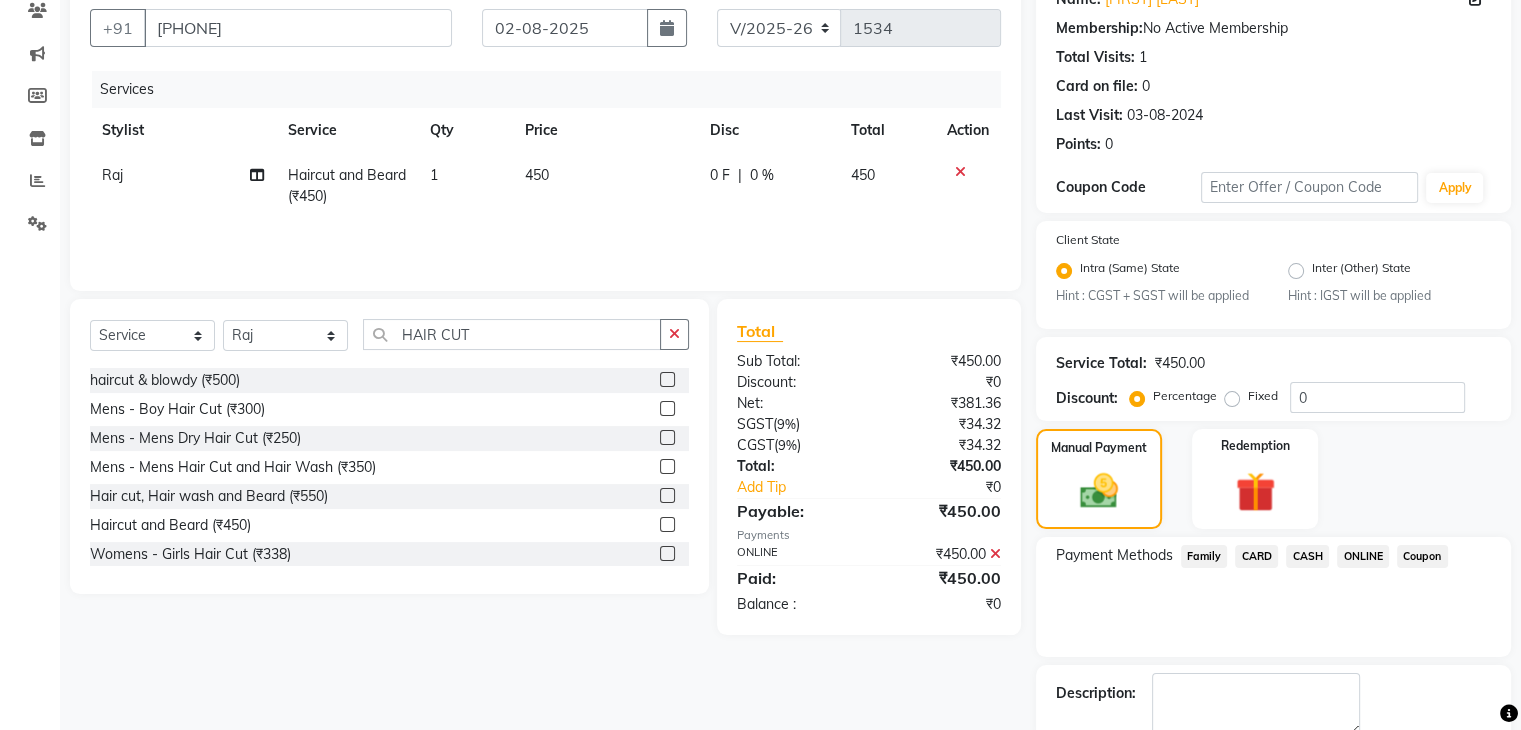 scroll, scrollTop: 289, scrollLeft: 0, axis: vertical 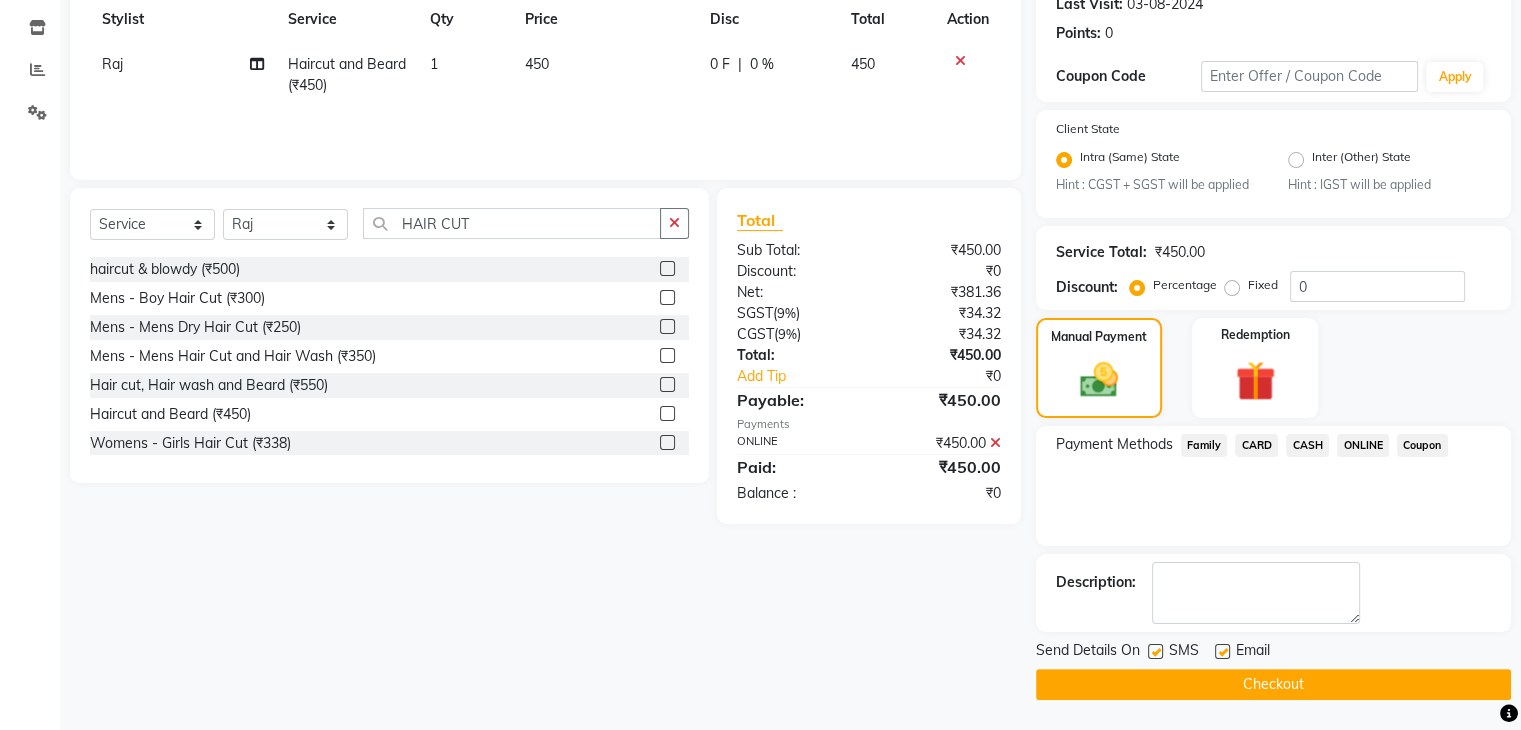click on "Checkout" 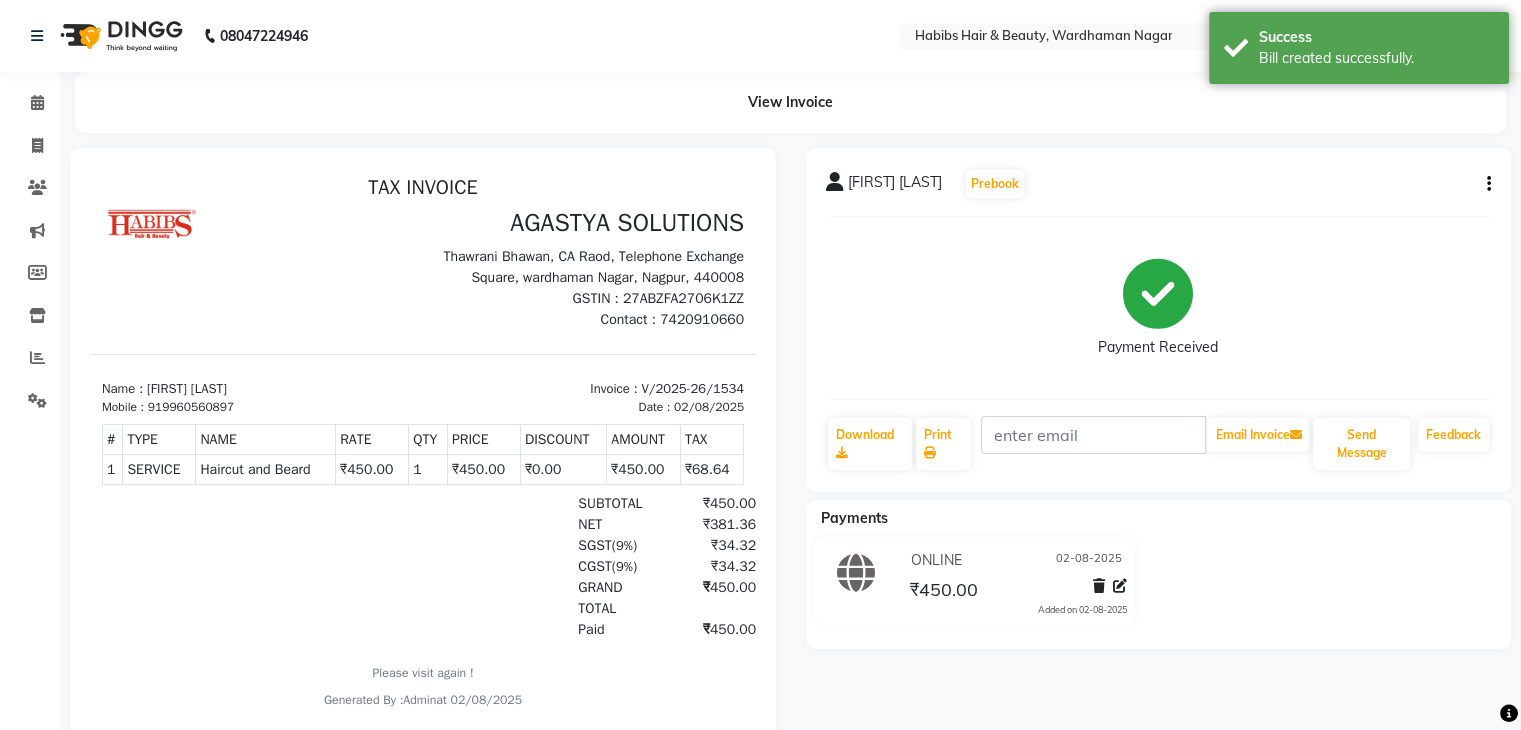 scroll, scrollTop: 0, scrollLeft: 0, axis: both 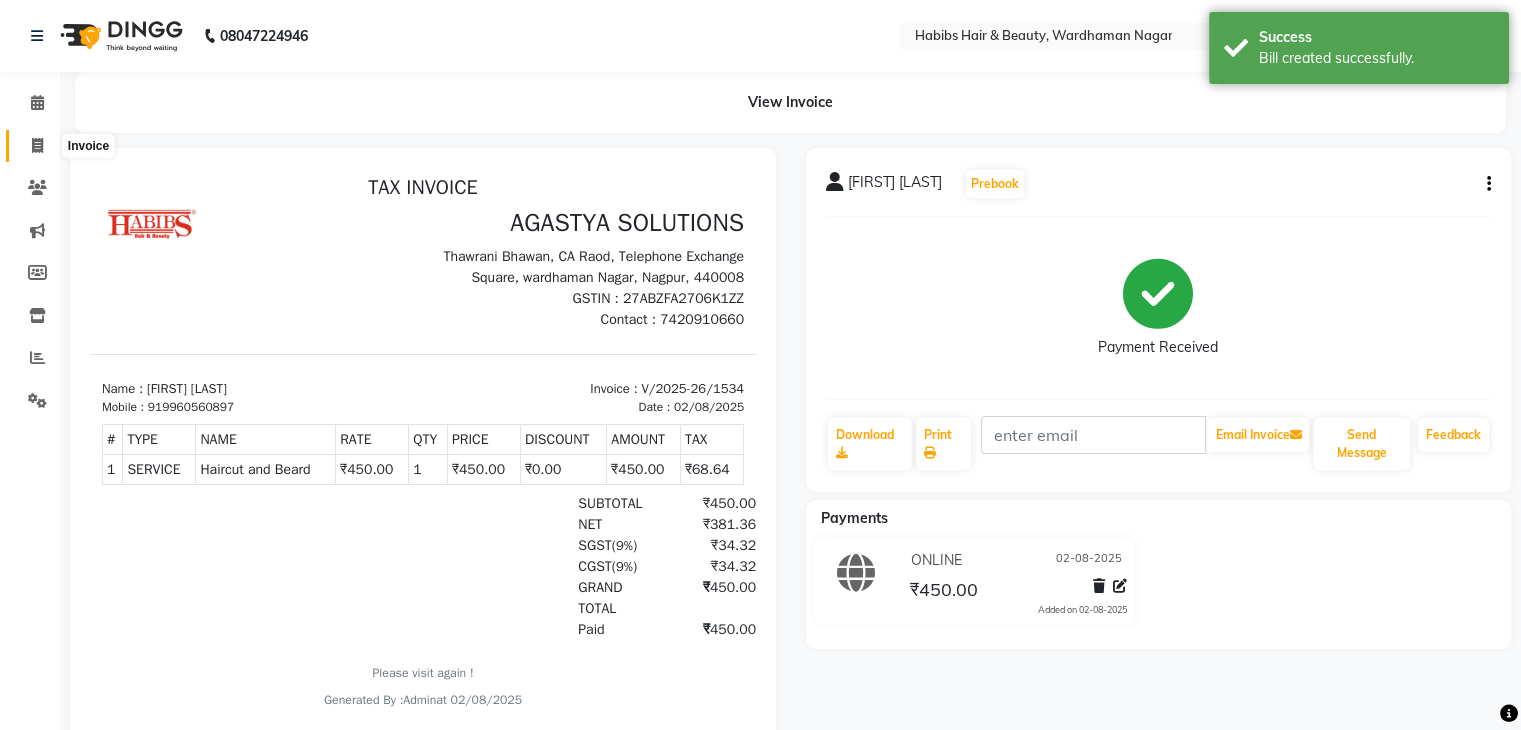 click 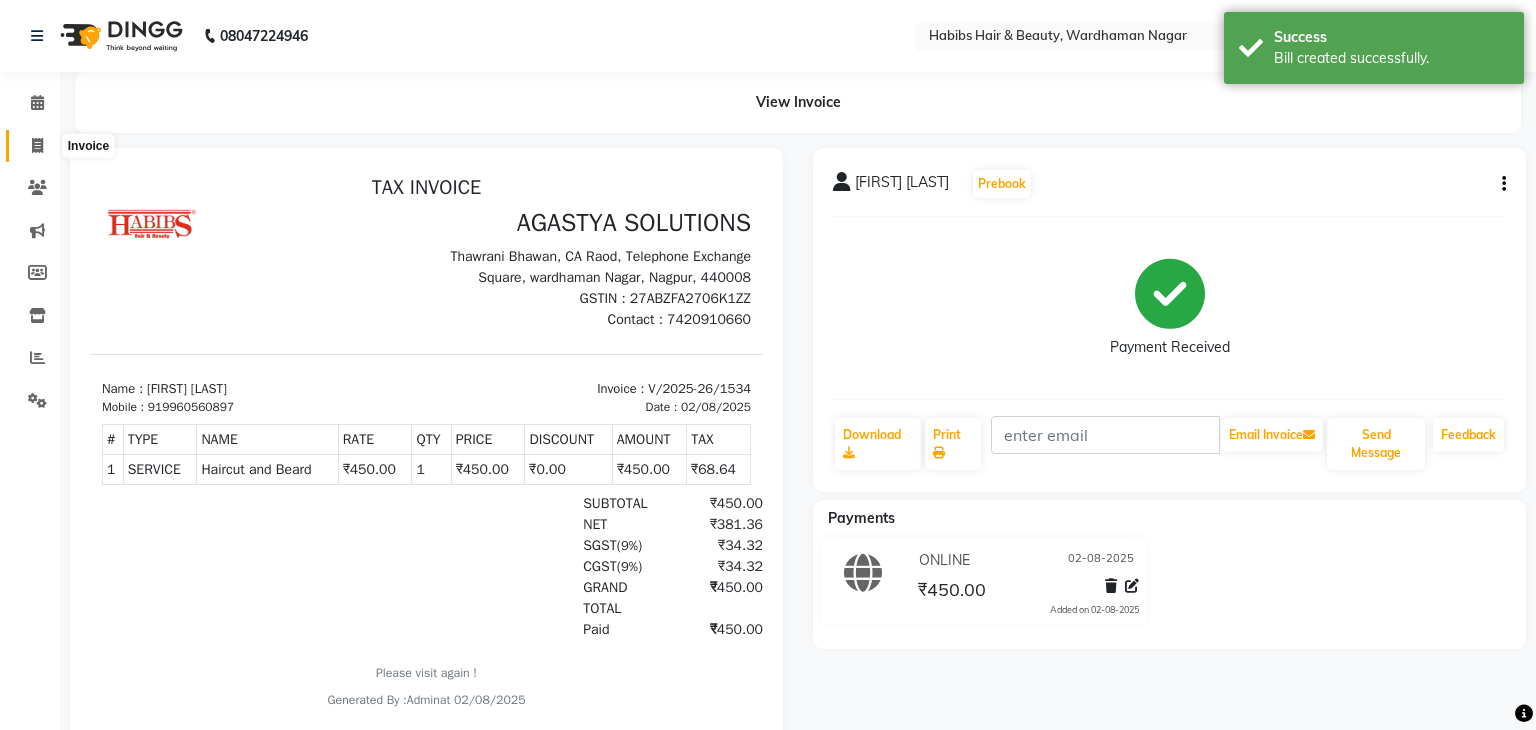 select on "3714" 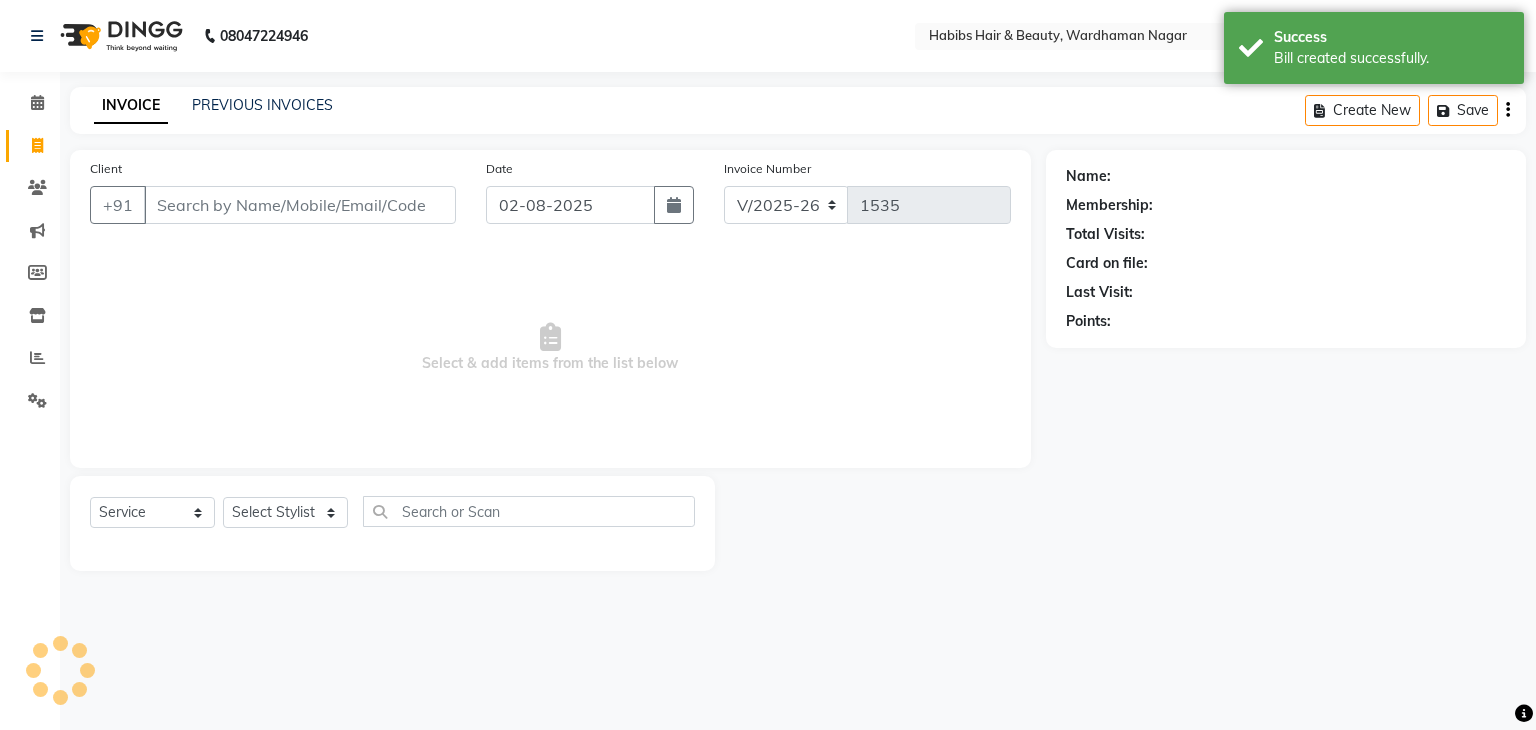 click on "Client" at bounding box center [300, 205] 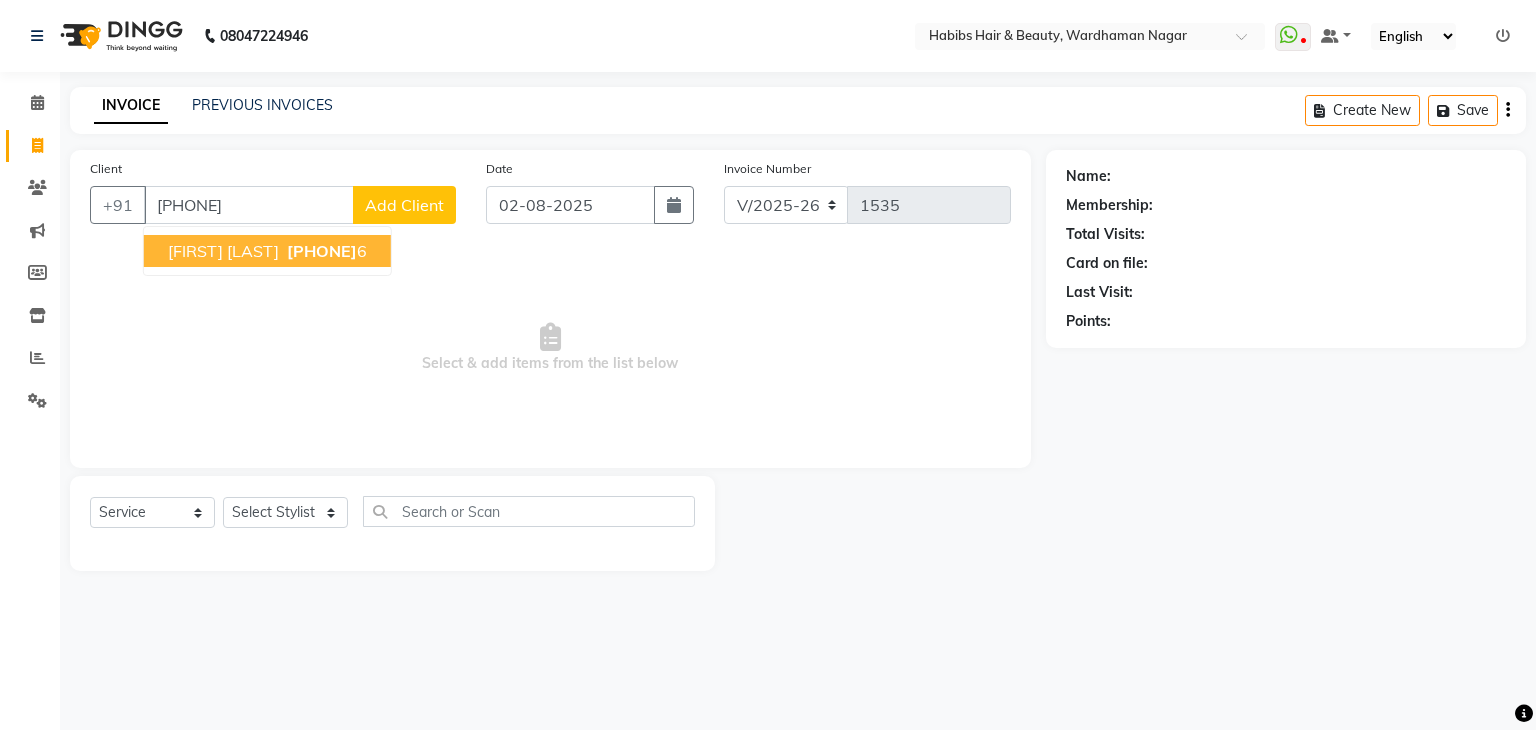 click on "[FIRST] [LAST]" at bounding box center (223, 251) 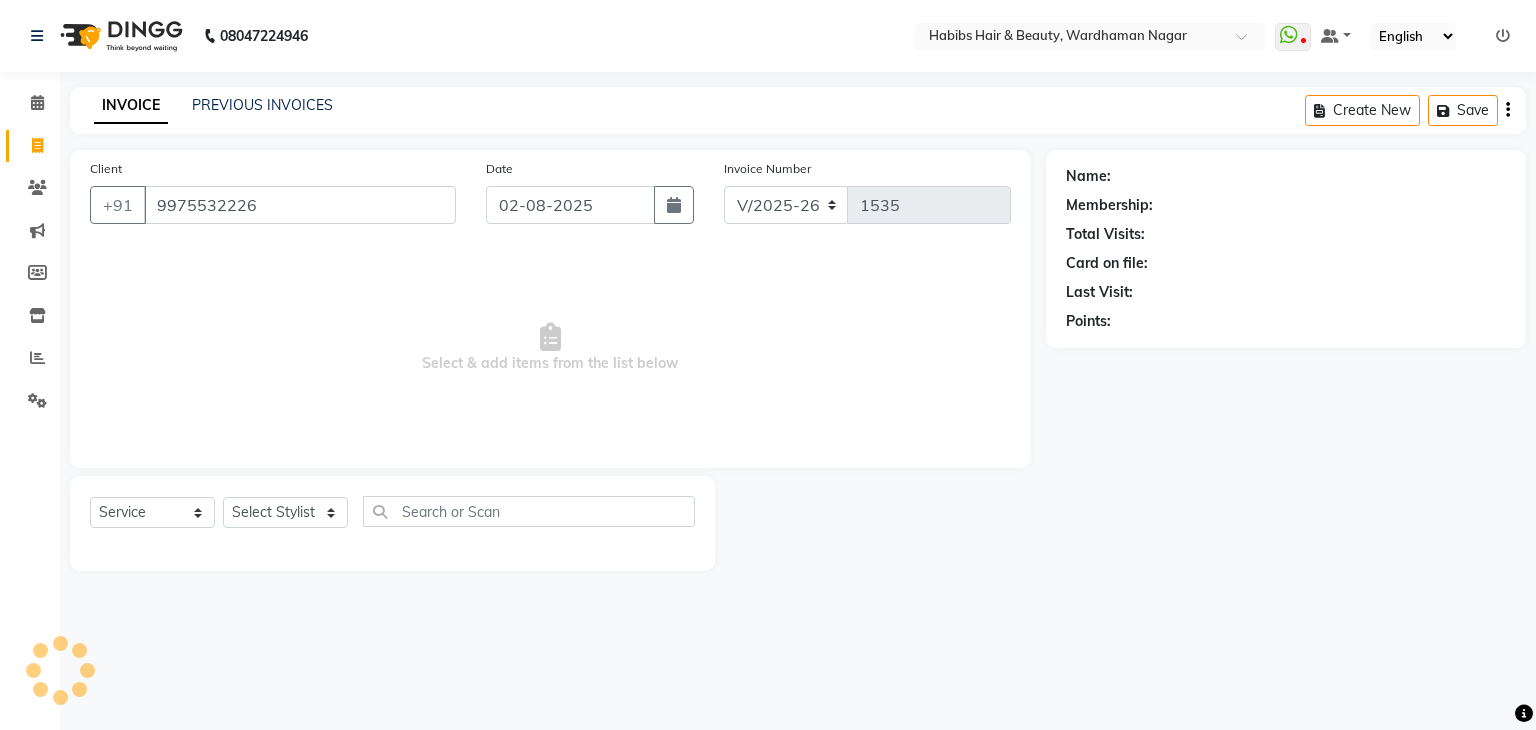 type on "9975532226" 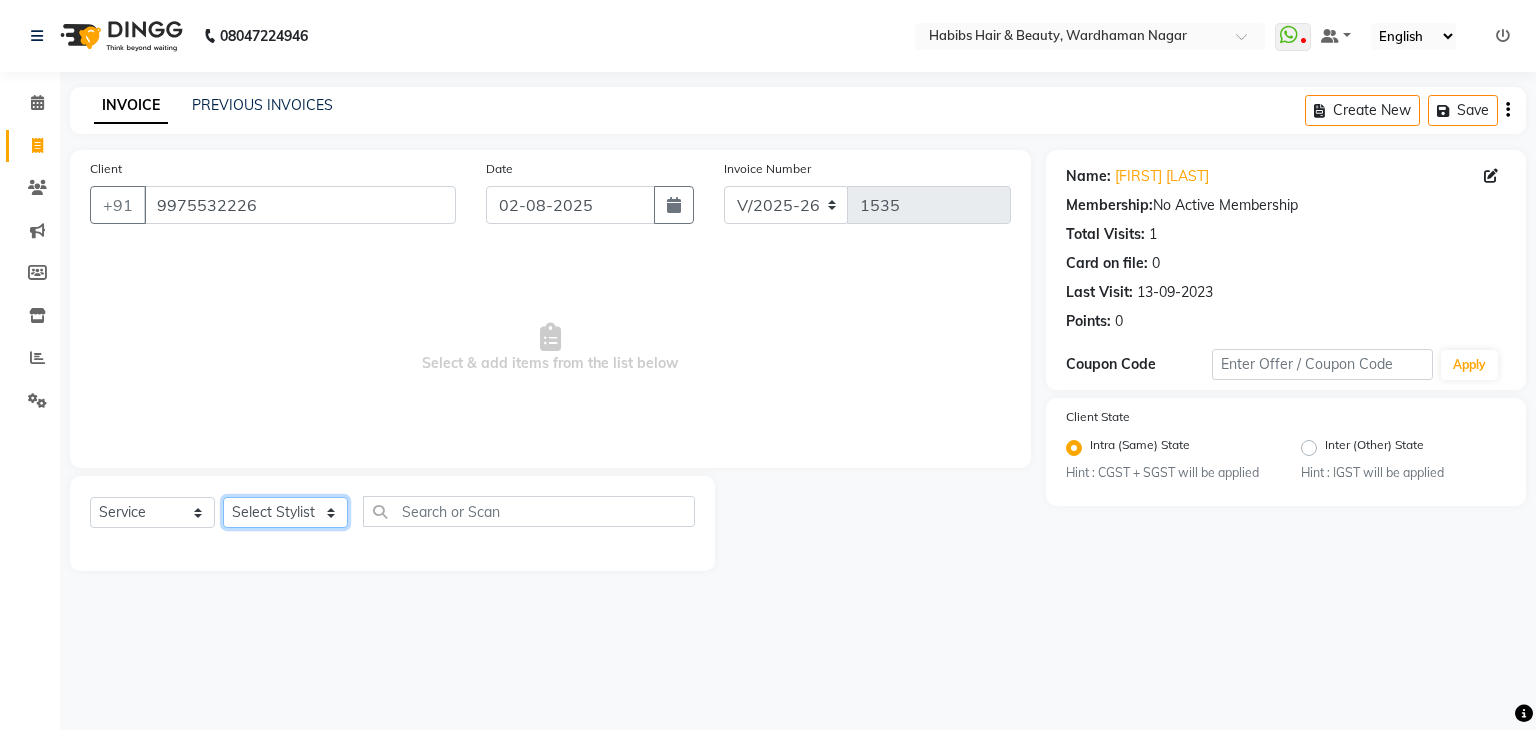 click on "Select Stylist Admin Aman Gayatri Jeetu Mick Raj Rashmi Rasika Sarang" 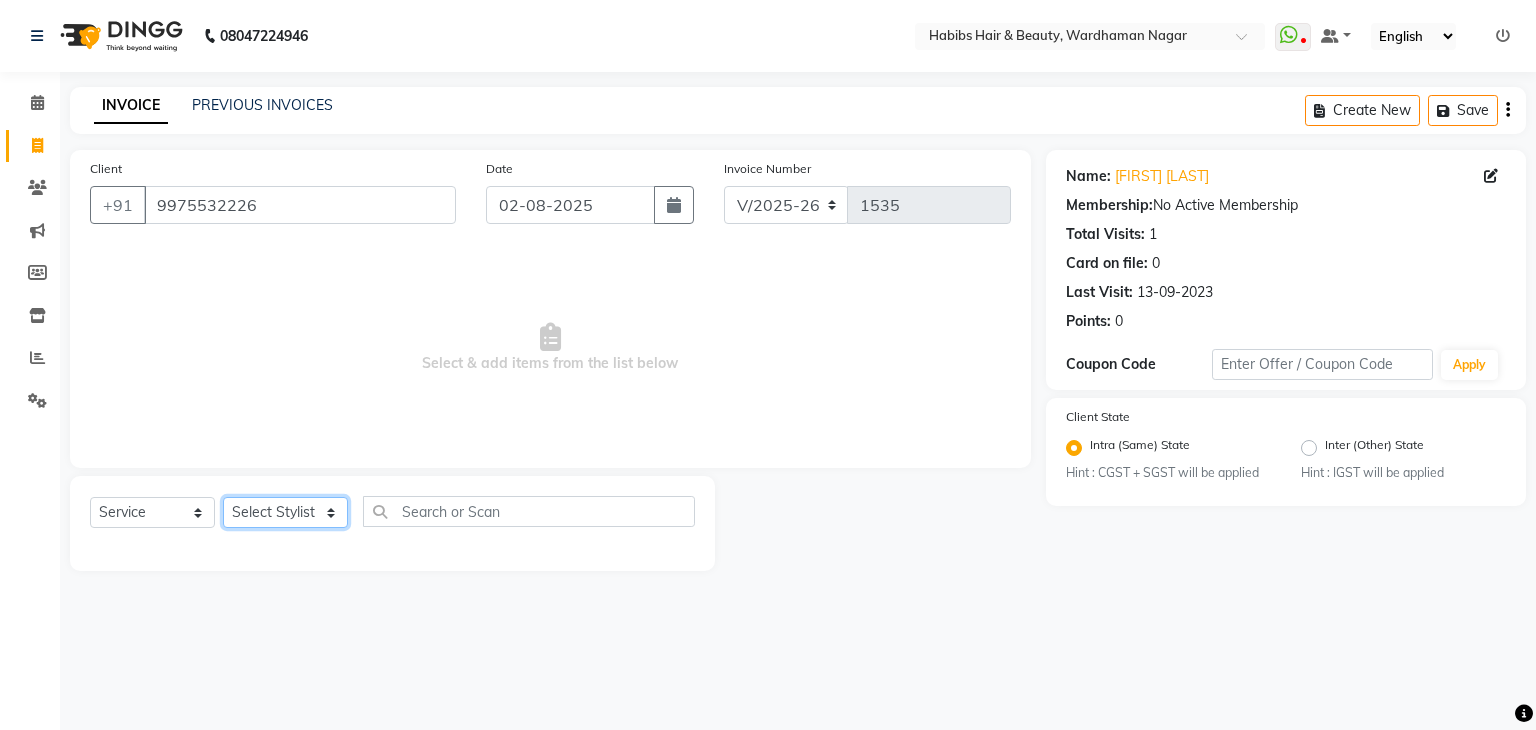 select on "17878" 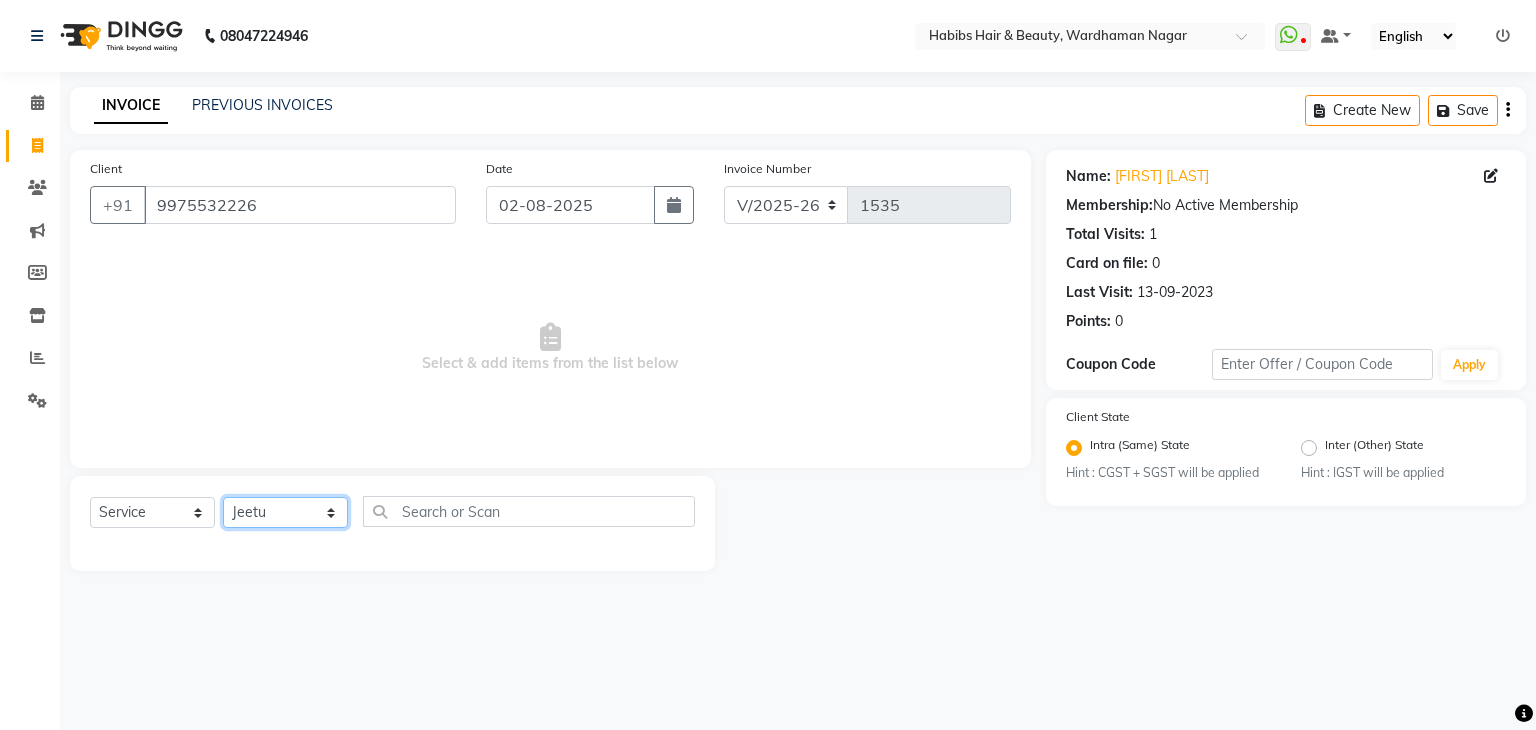 click on "Select Stylist Admin Aman Gayatri Jeetu Mick Raj Rashmi Rasika Sarang" 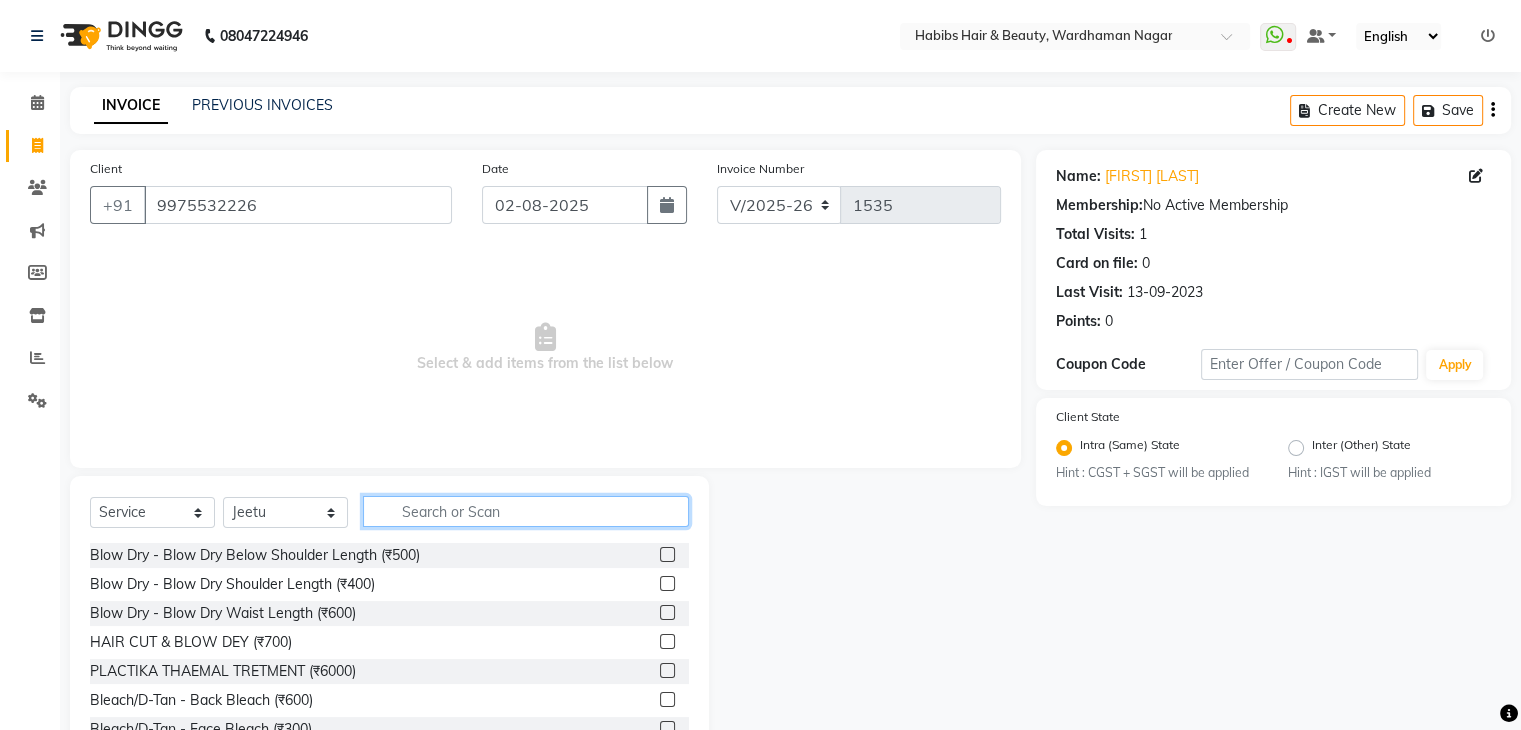 click 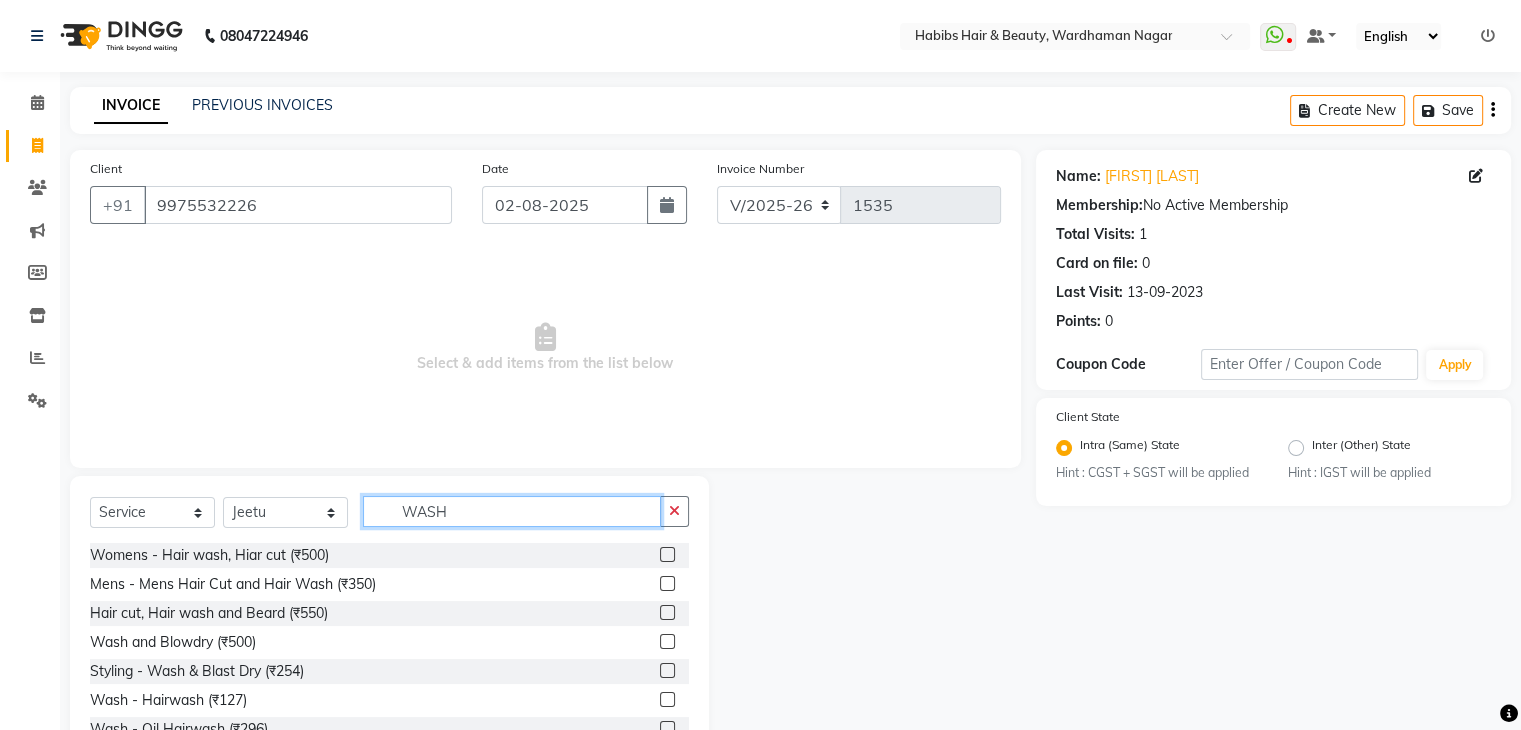 type on "WASH" 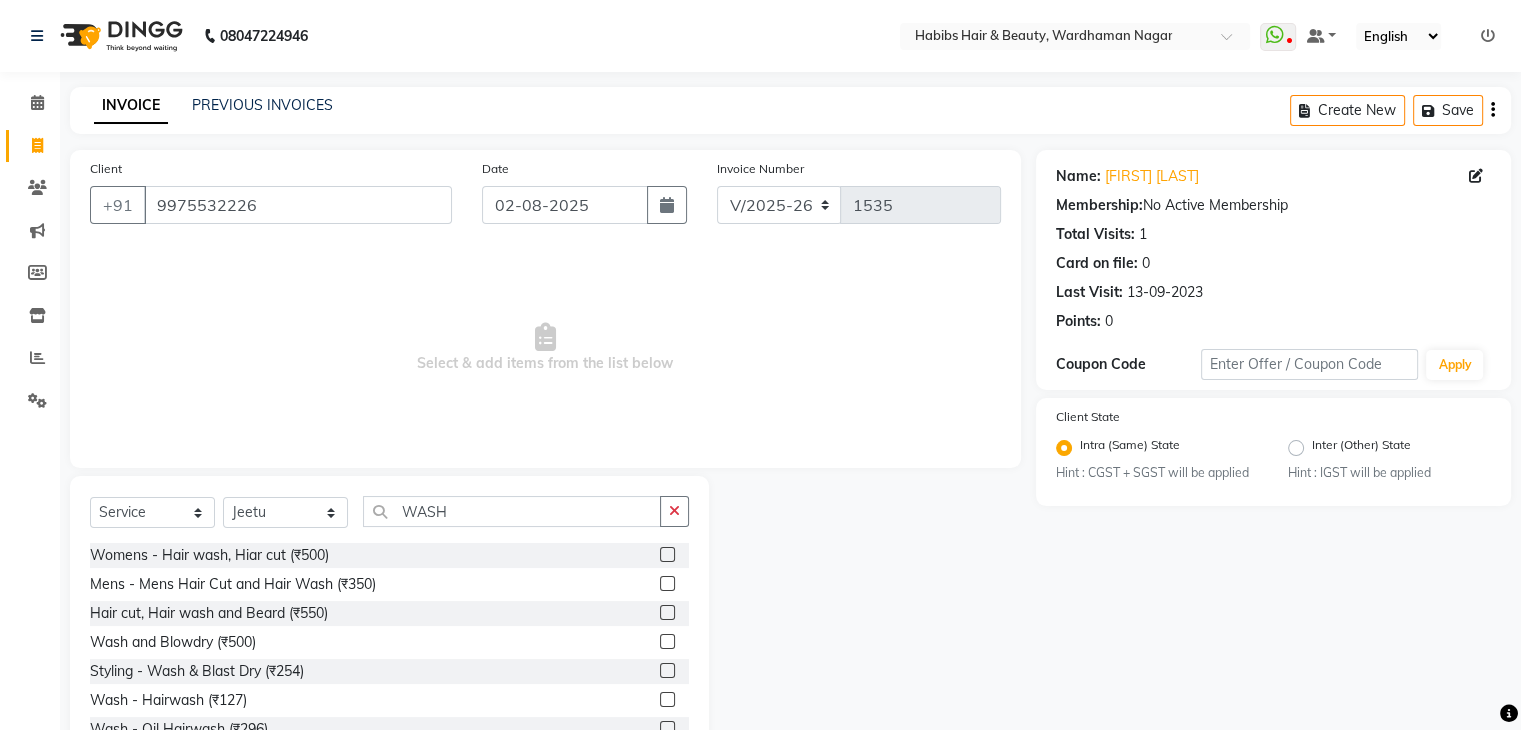 click 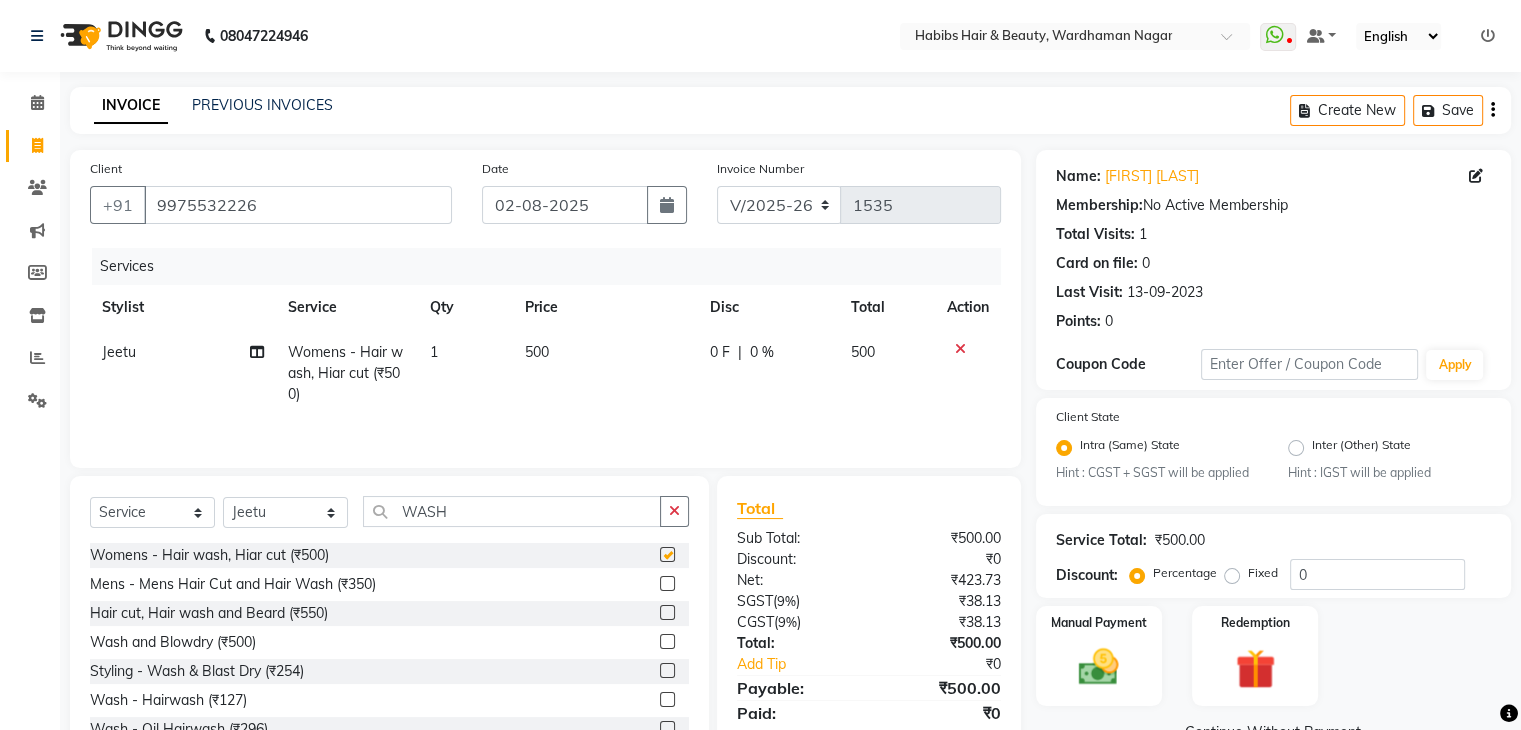 checkbox on "false" 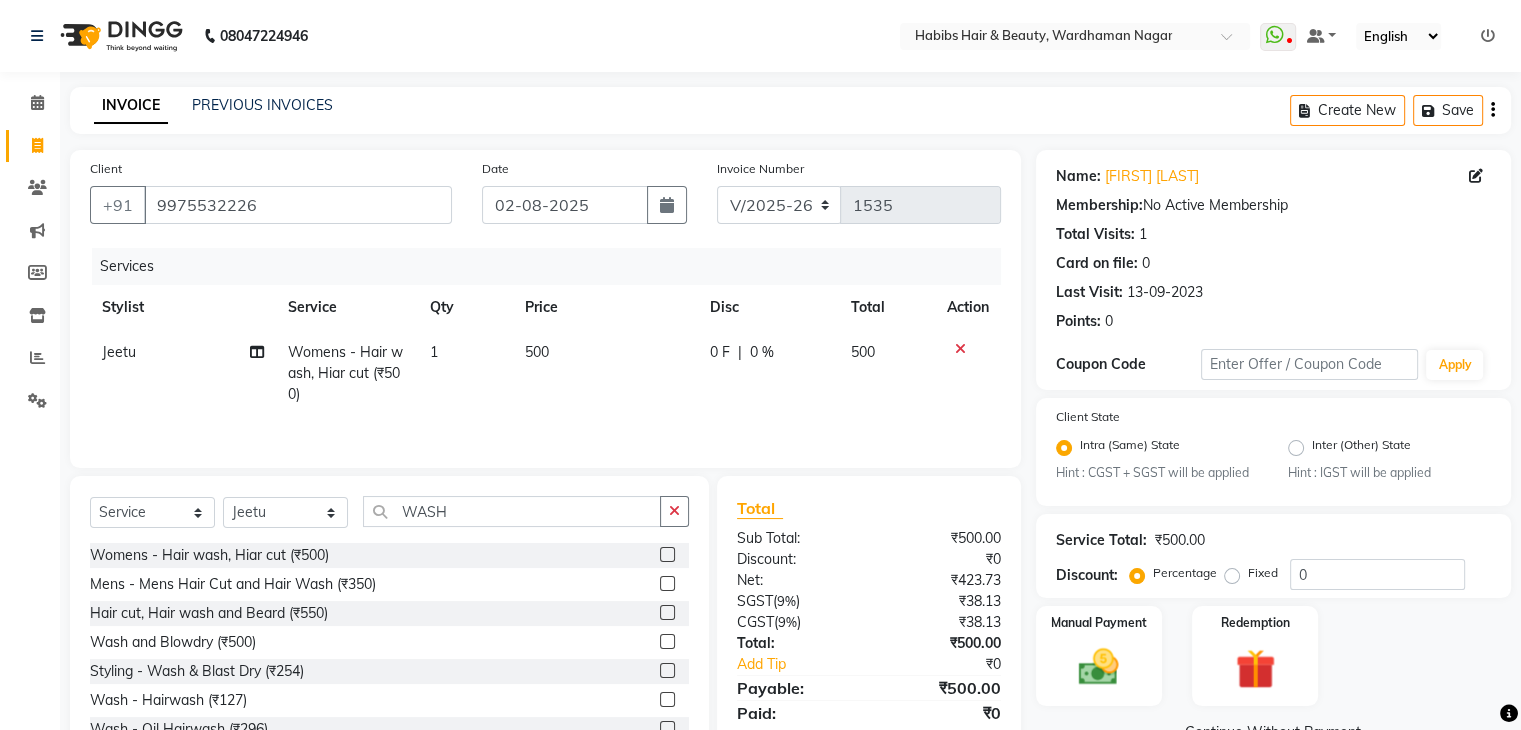 click on "500" 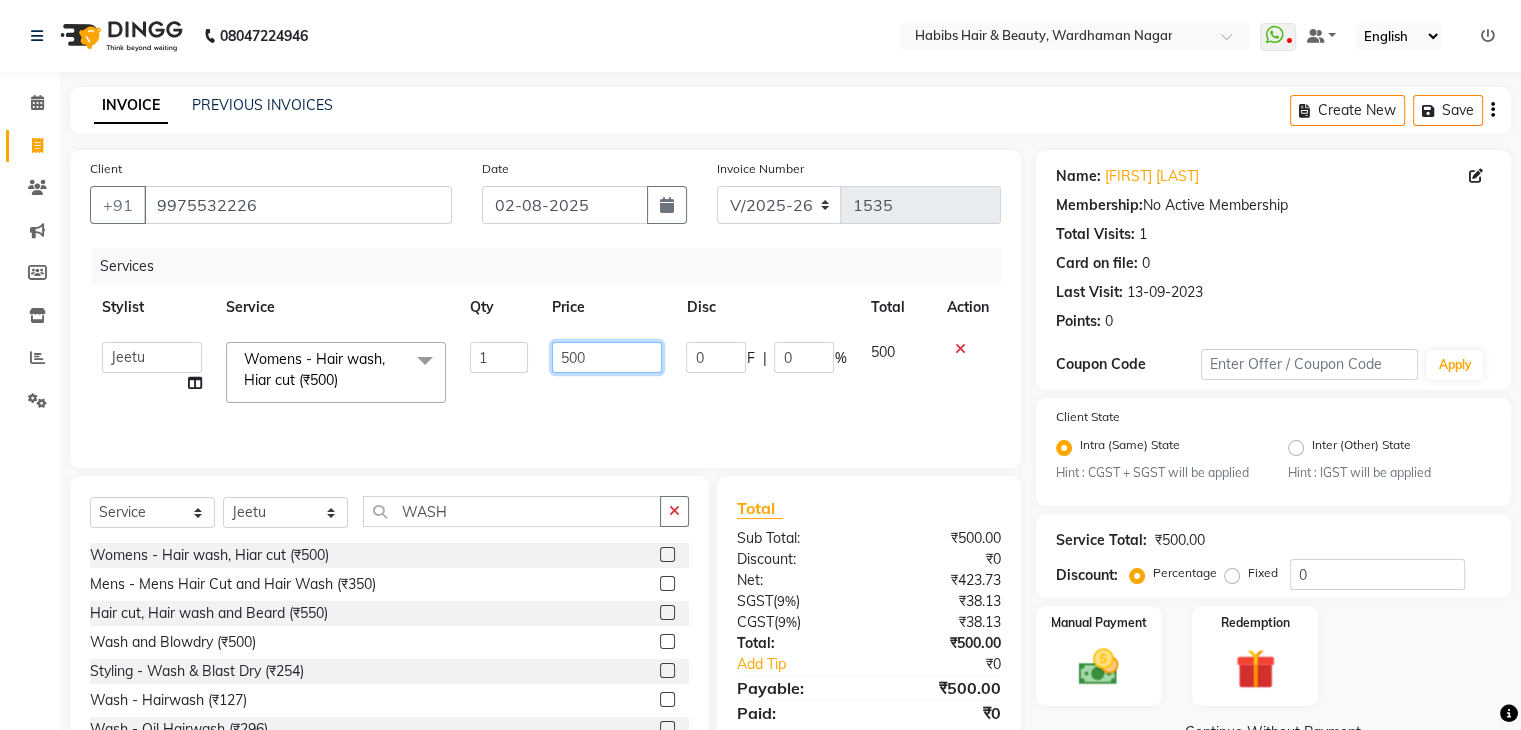 click on "500" 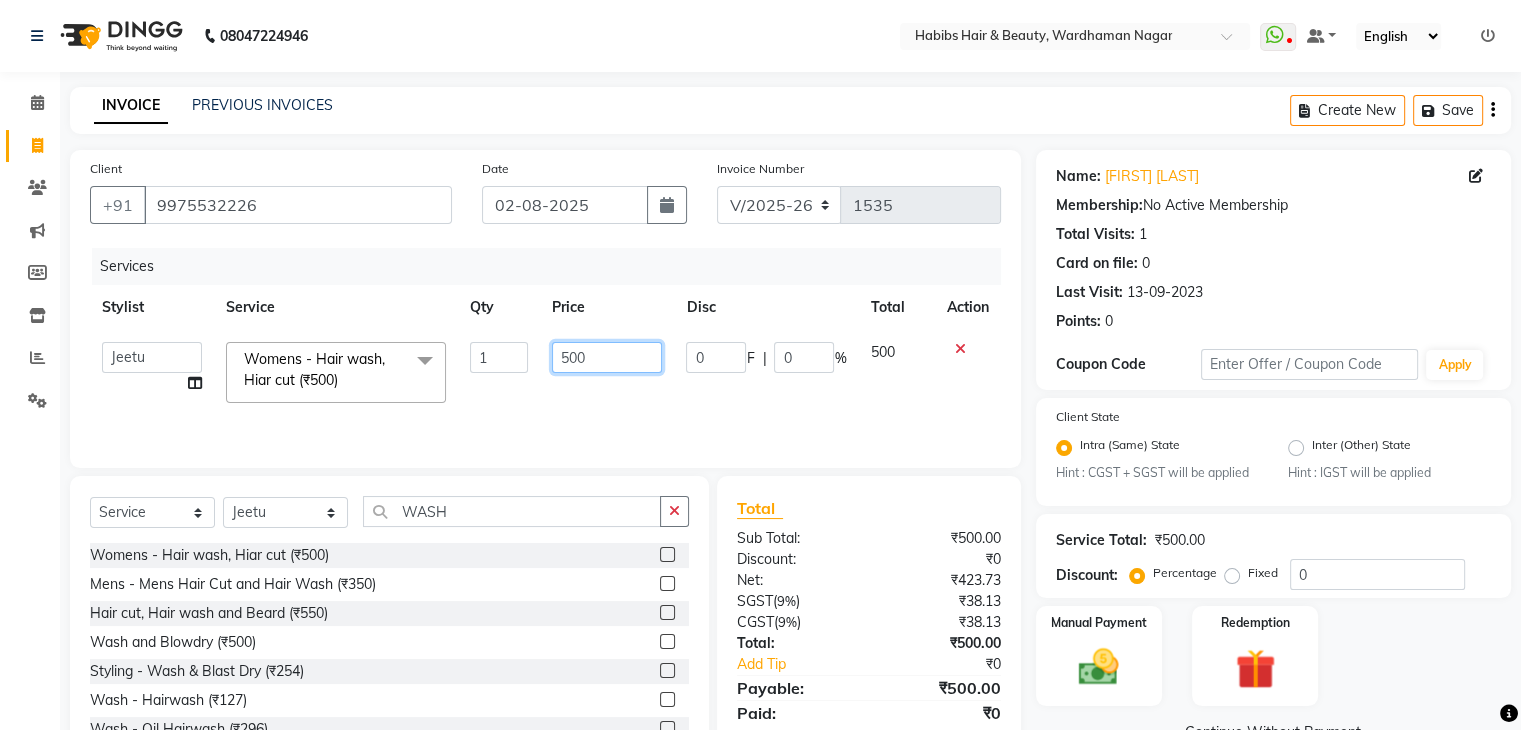 click on "500" 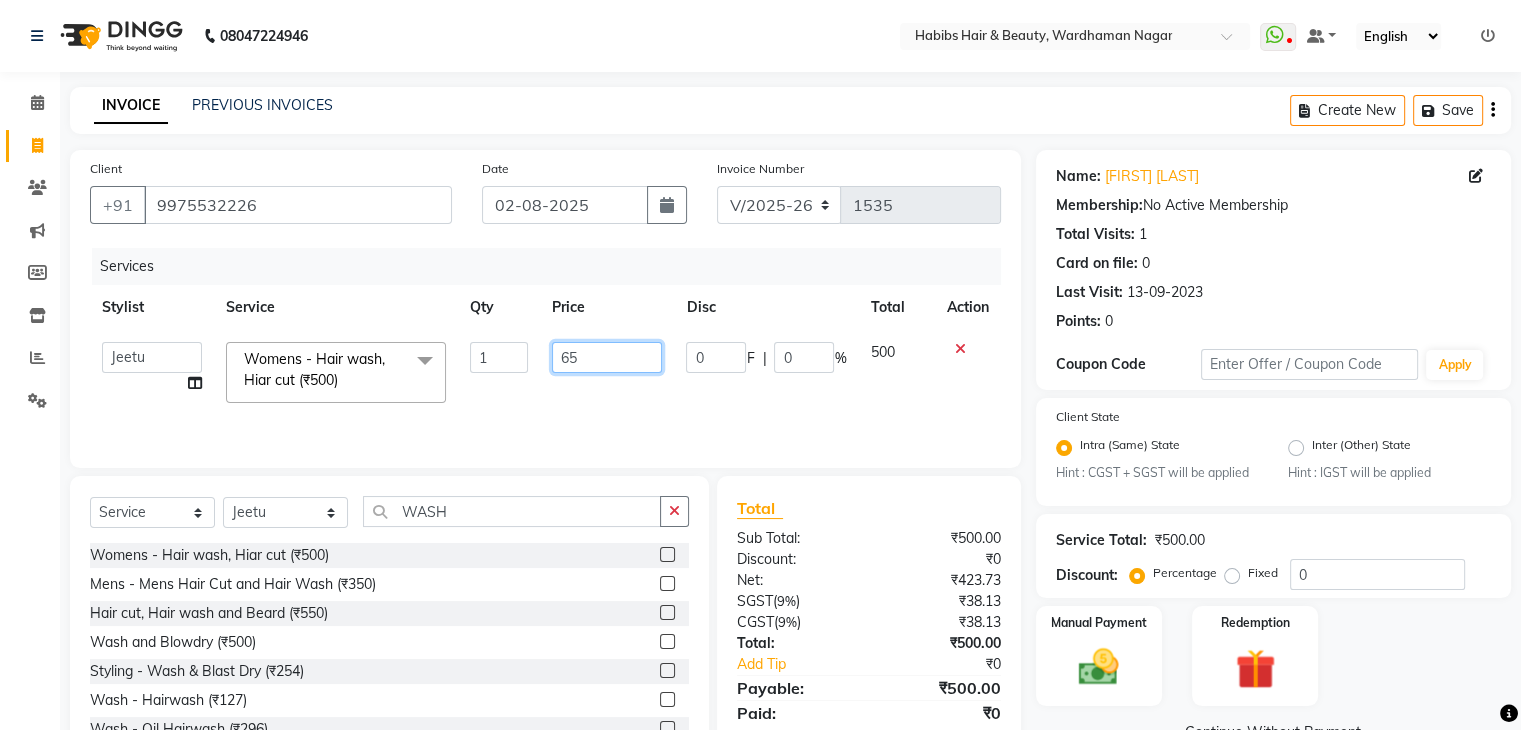 type on "650" 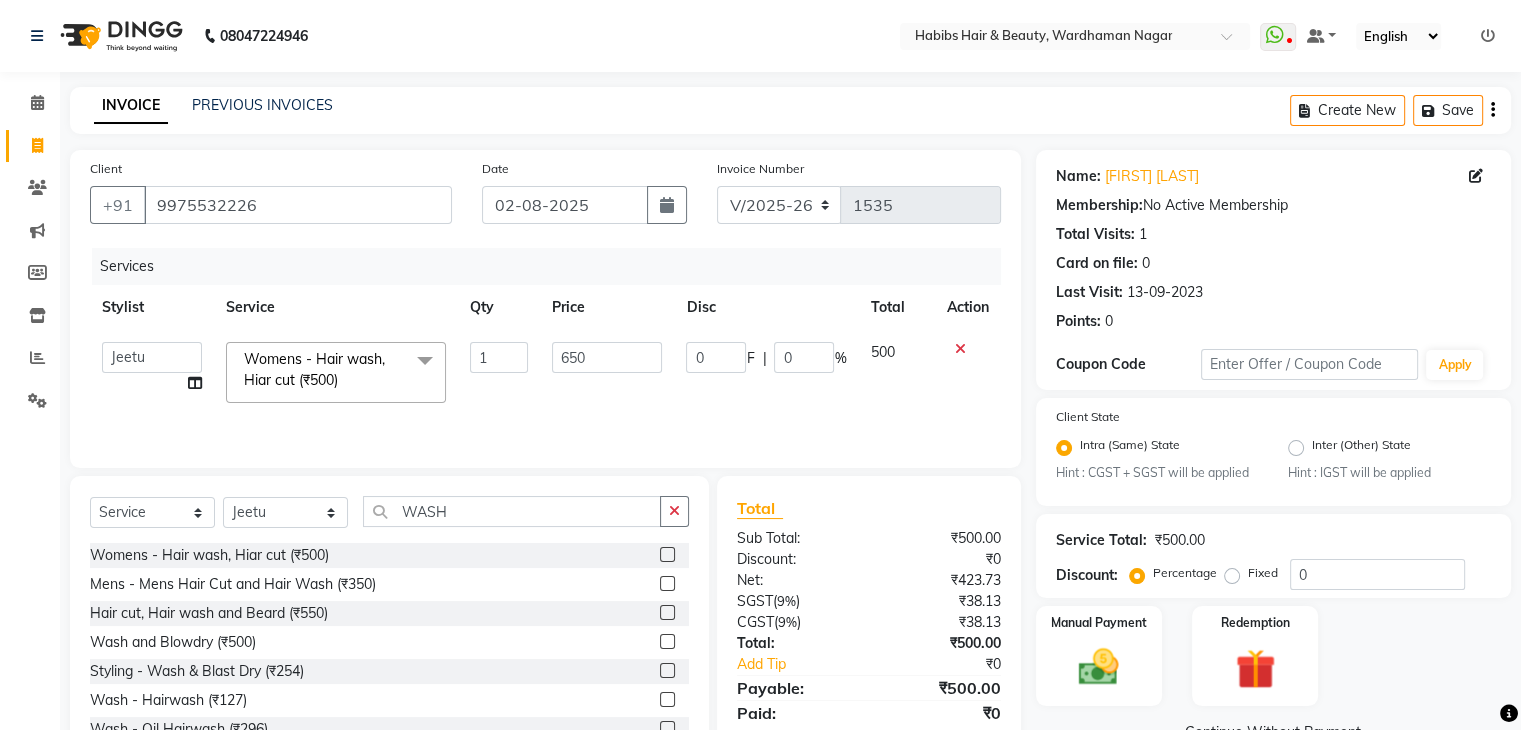 click on "Select  Service  Product  Membership  Package Voucher Prepaid Gift Card  Select Stylist Admin Aman Gayatri Jeetu Mick Raj Rashmi Rasika Sarang WASH" 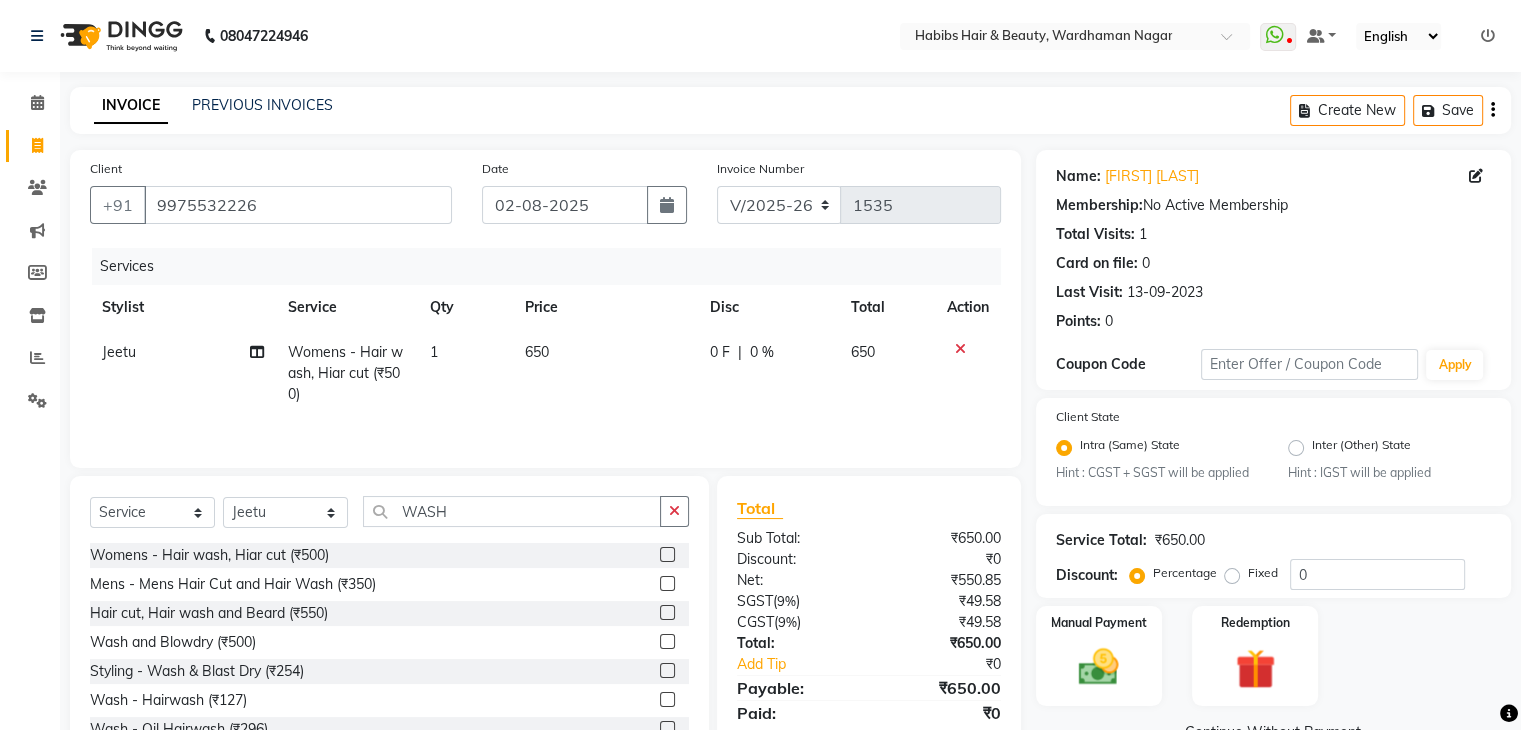 scroll, scrollTop: 72, scrollLeft: 0, axis: vertical 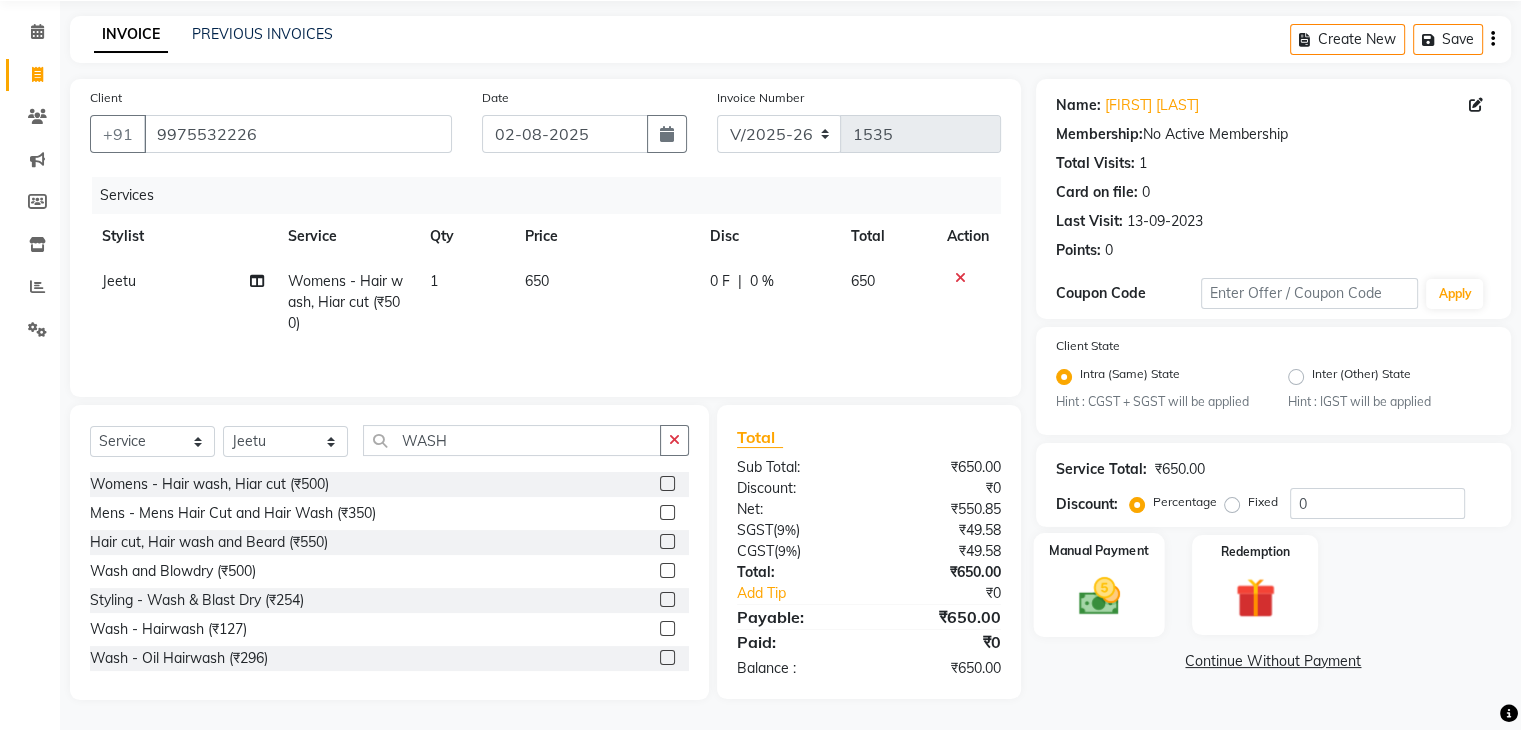 click on "Manual Payment" 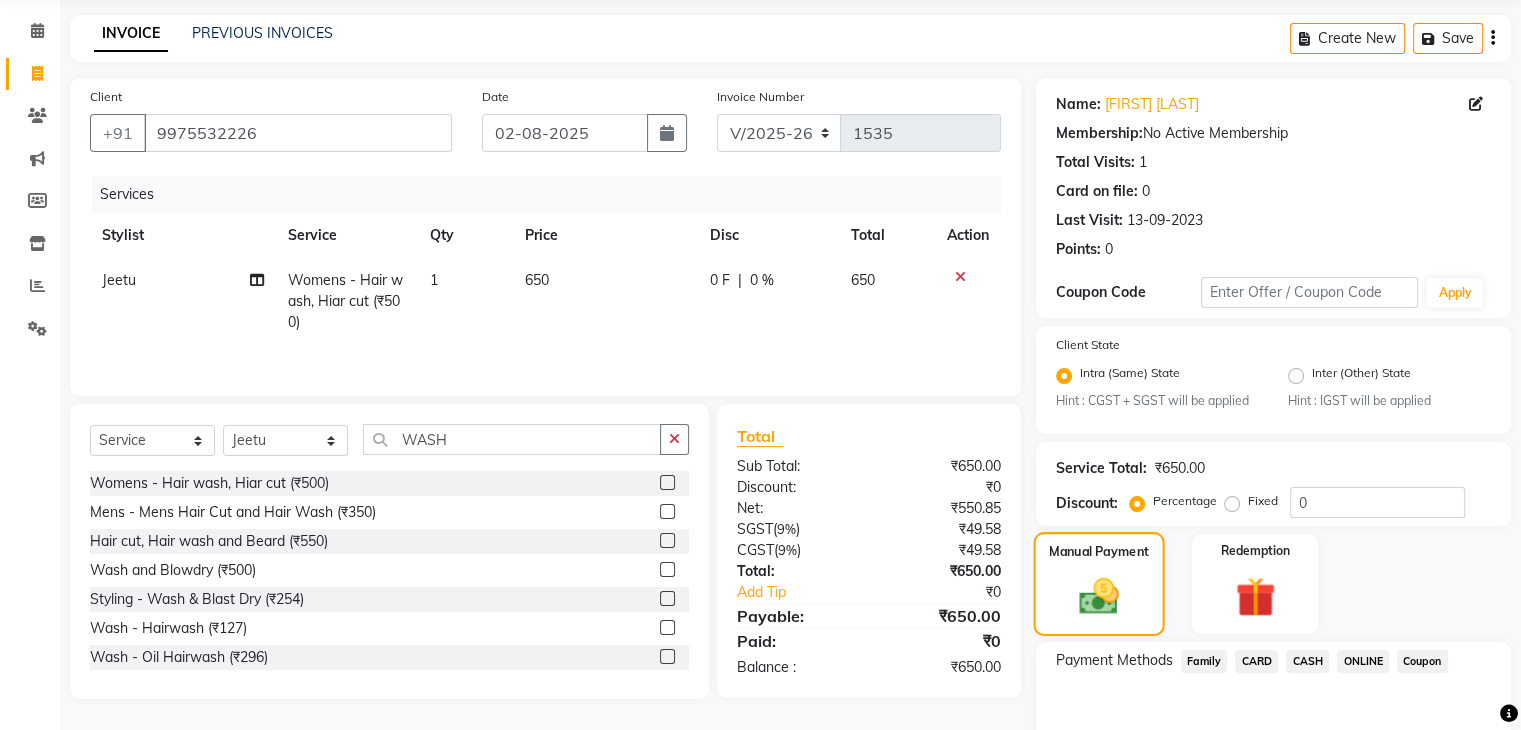 scroll, scrollTop: 177, scrollLeft: 0, axis: vertical 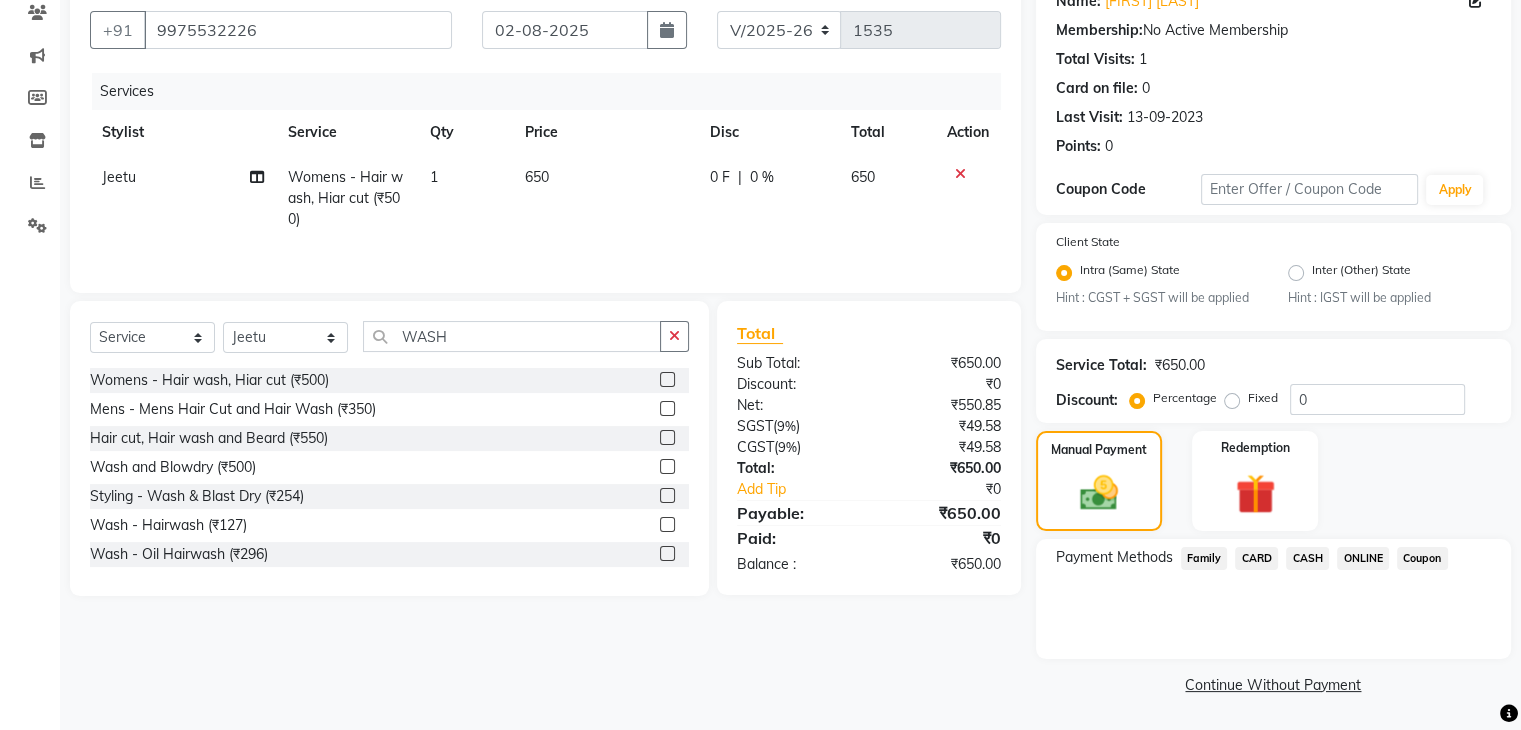 click on "CASH" 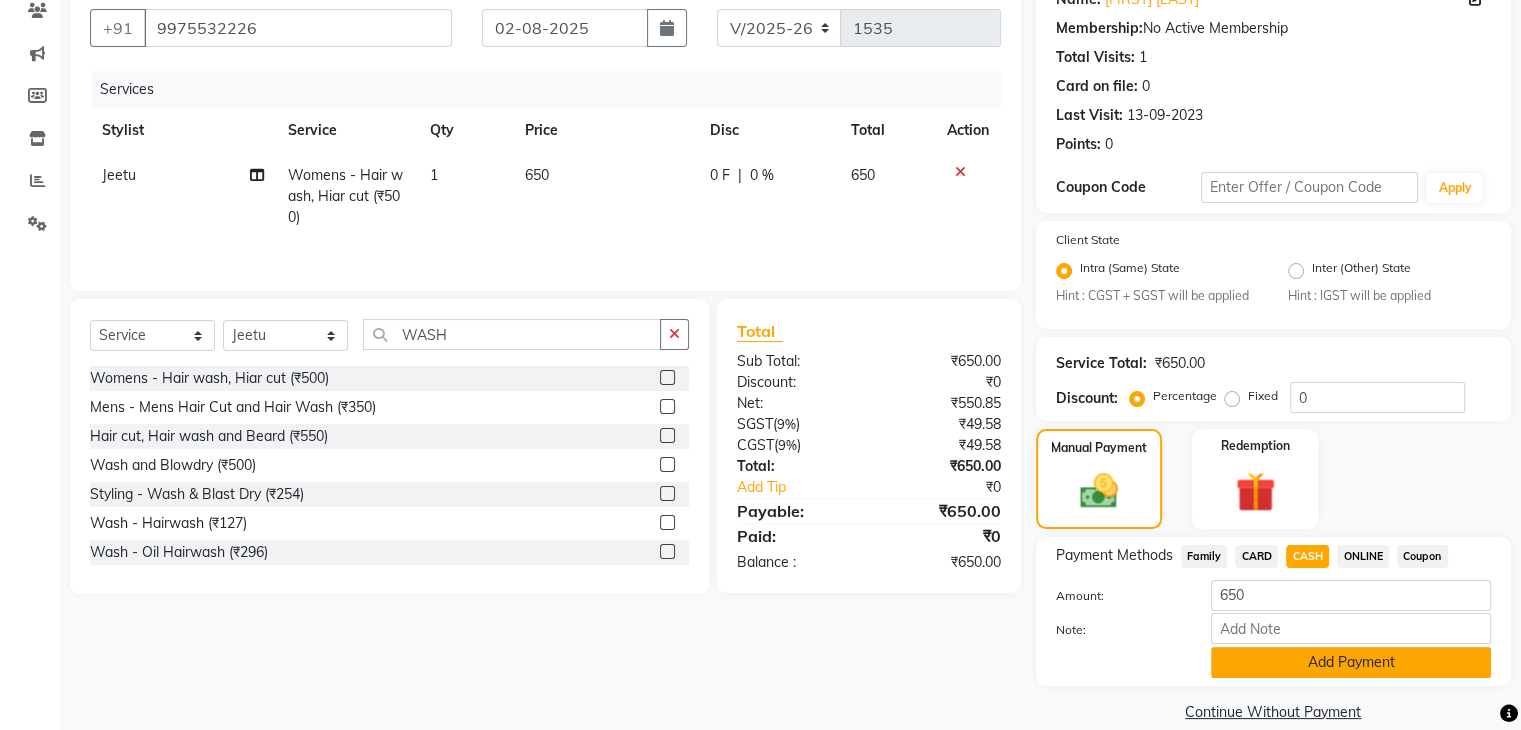 click on "Add Payment" 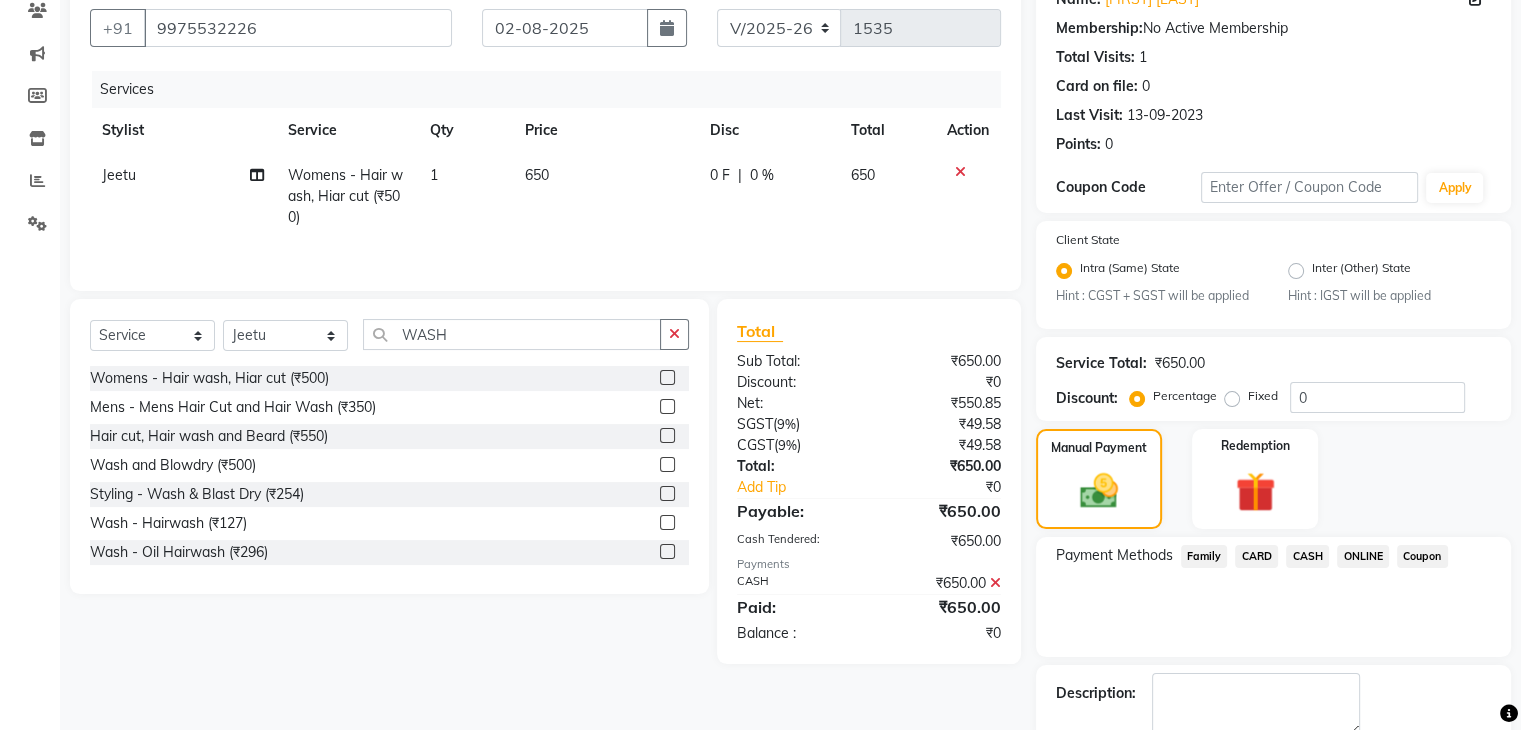scroll, scrollTop: 289, scrollLeft: 0, axis: vertical 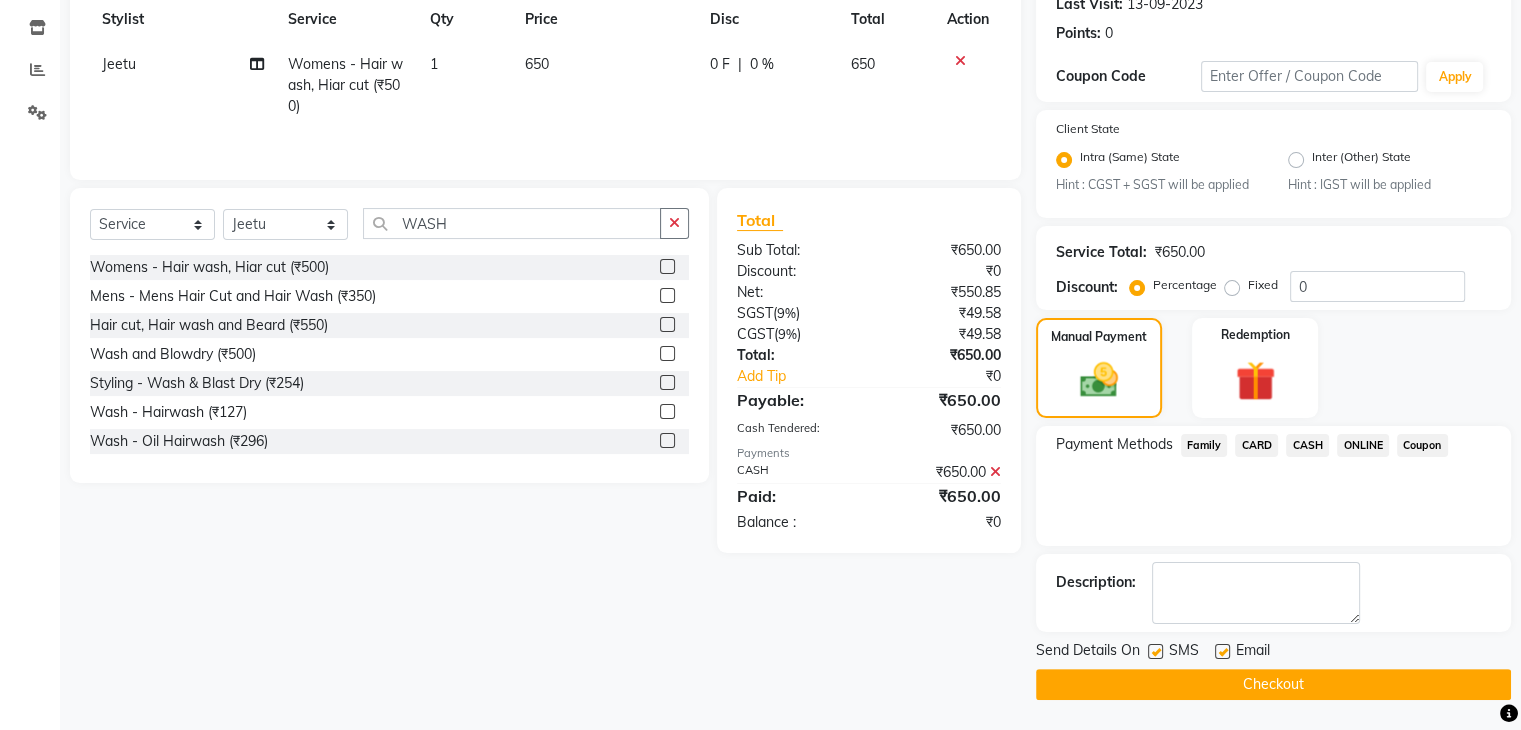 click on "Checkout" 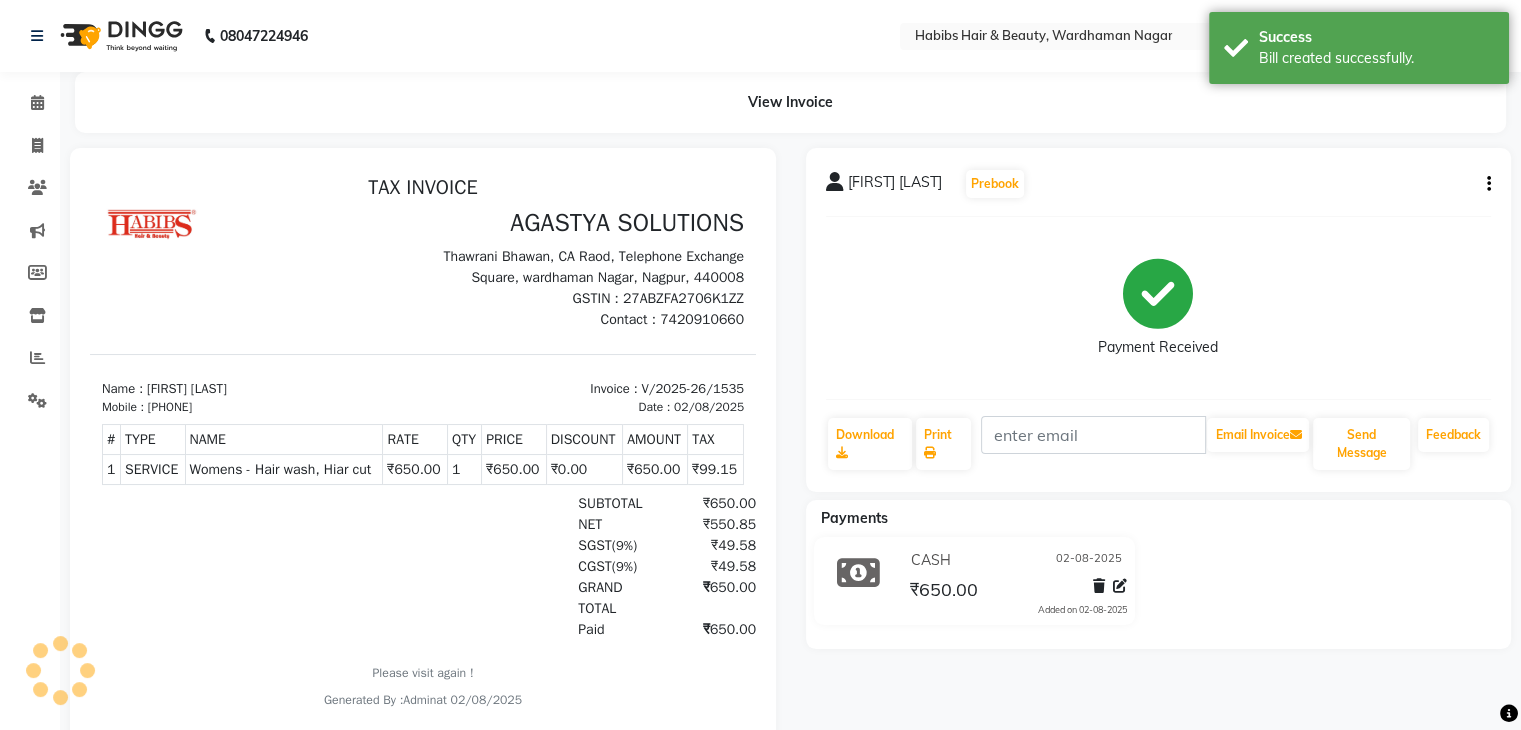 scroll, scrollTop: 0, scrollLeft: 0, axis: both 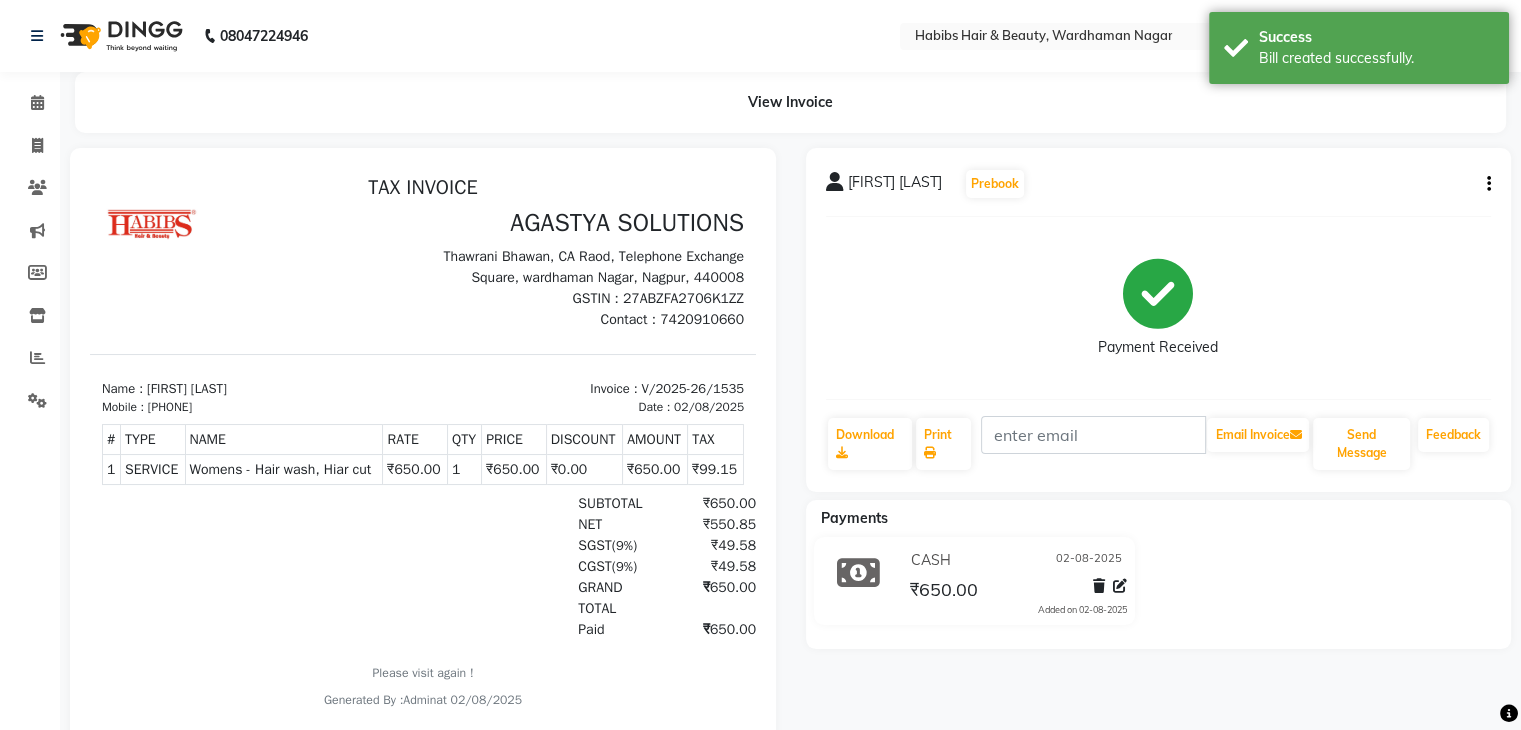 click on "CASH 02-08-2025 ₹650.00  Added on 02-08-2025" 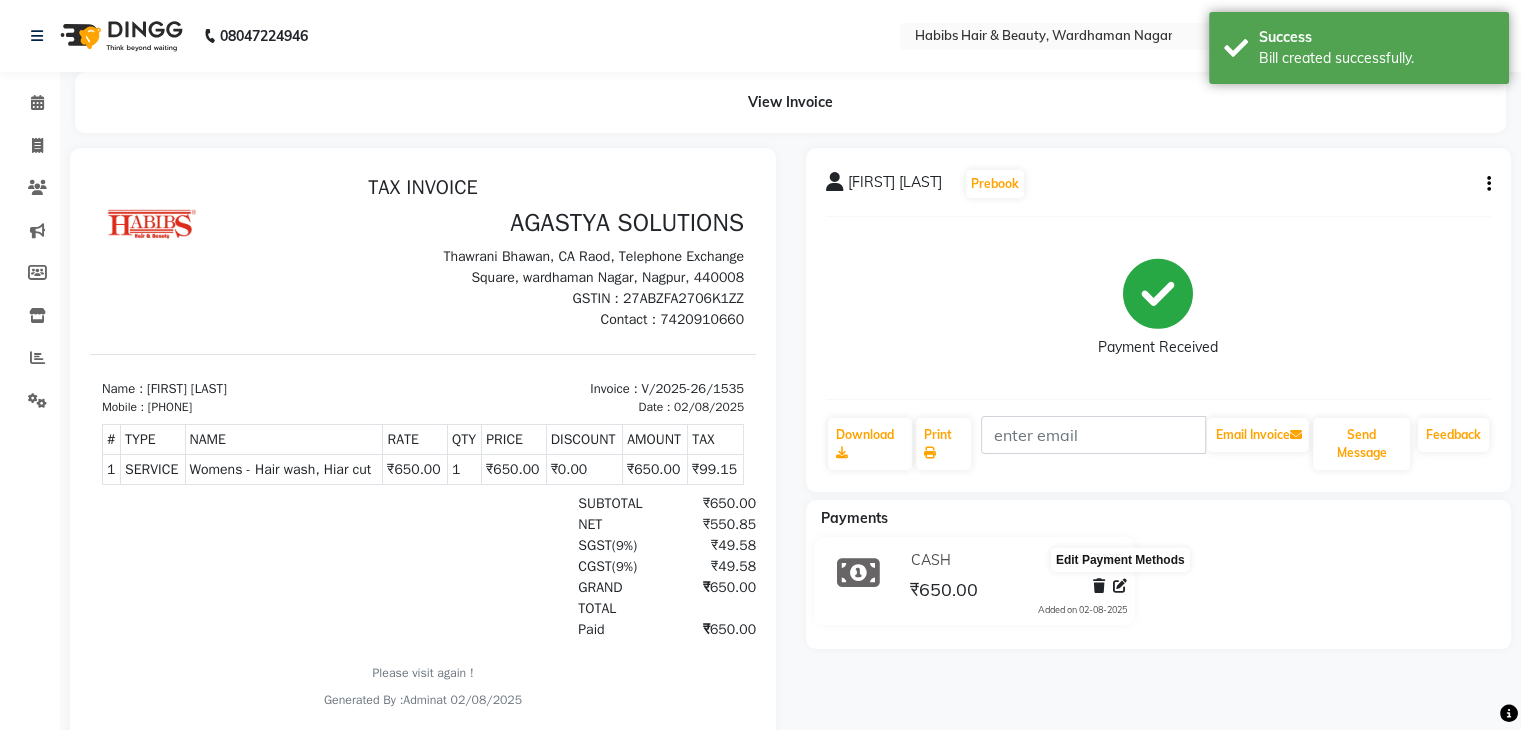 click 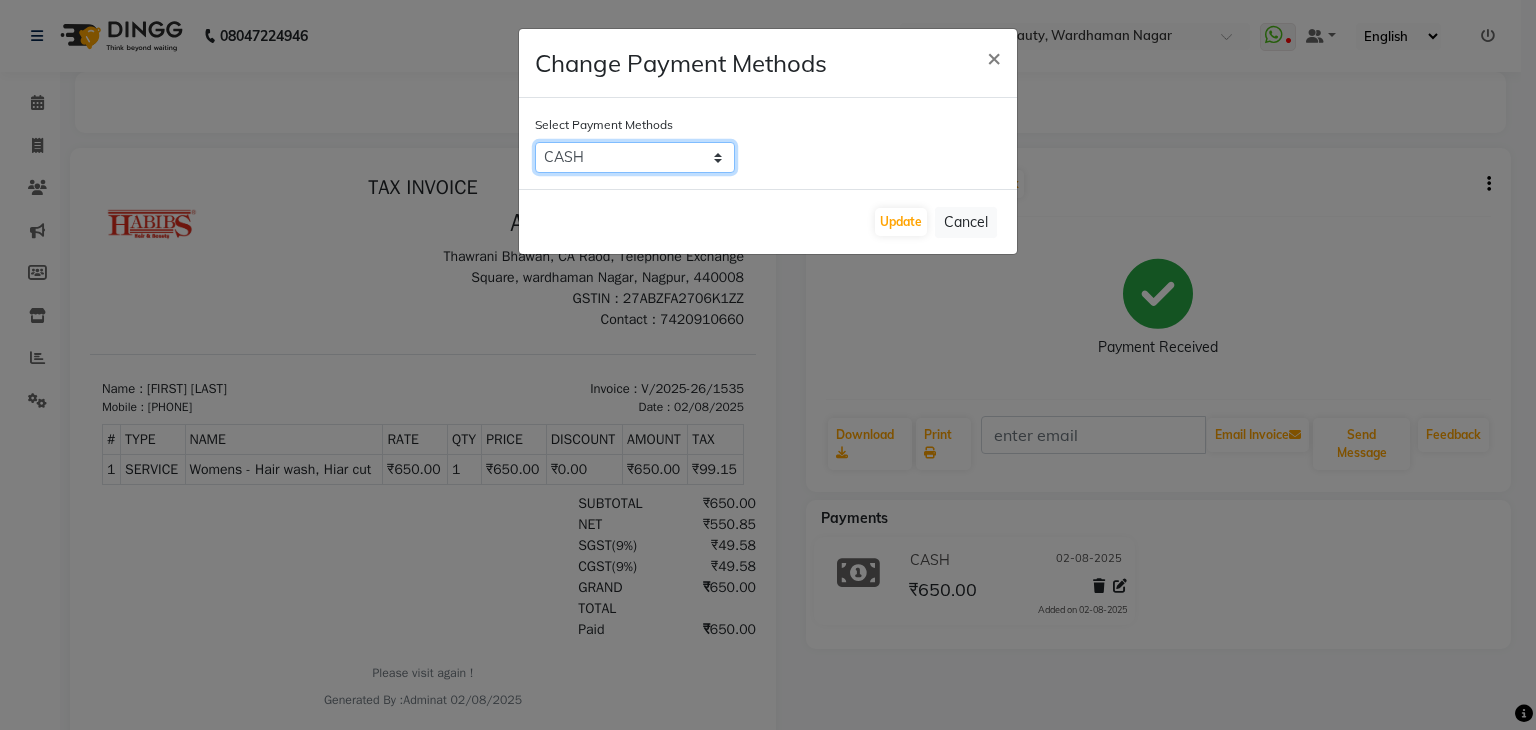 click on "Family   CARD   CASH   ONLINE   Coupon" 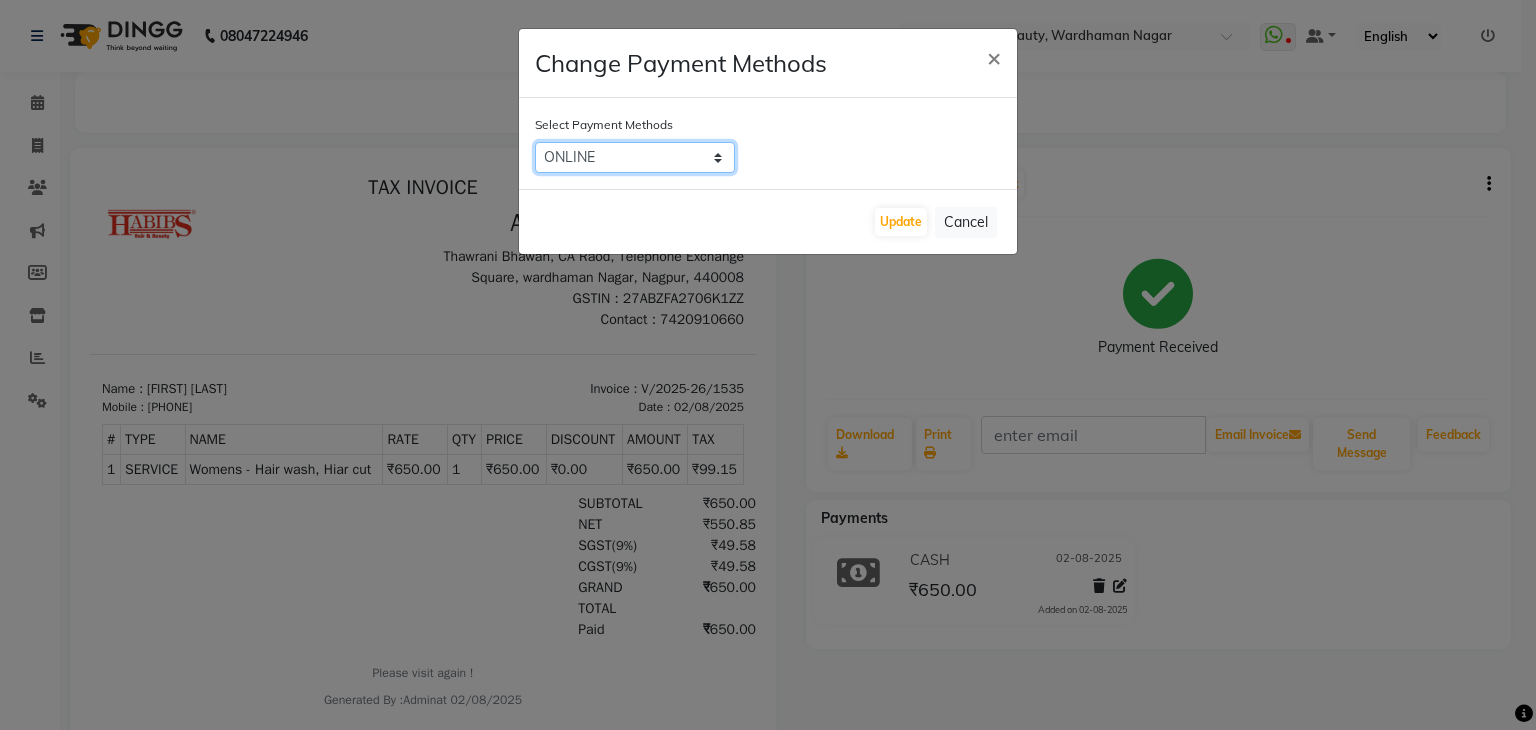 click on "Family   CARD   CASH   ONLINE   Coupon" 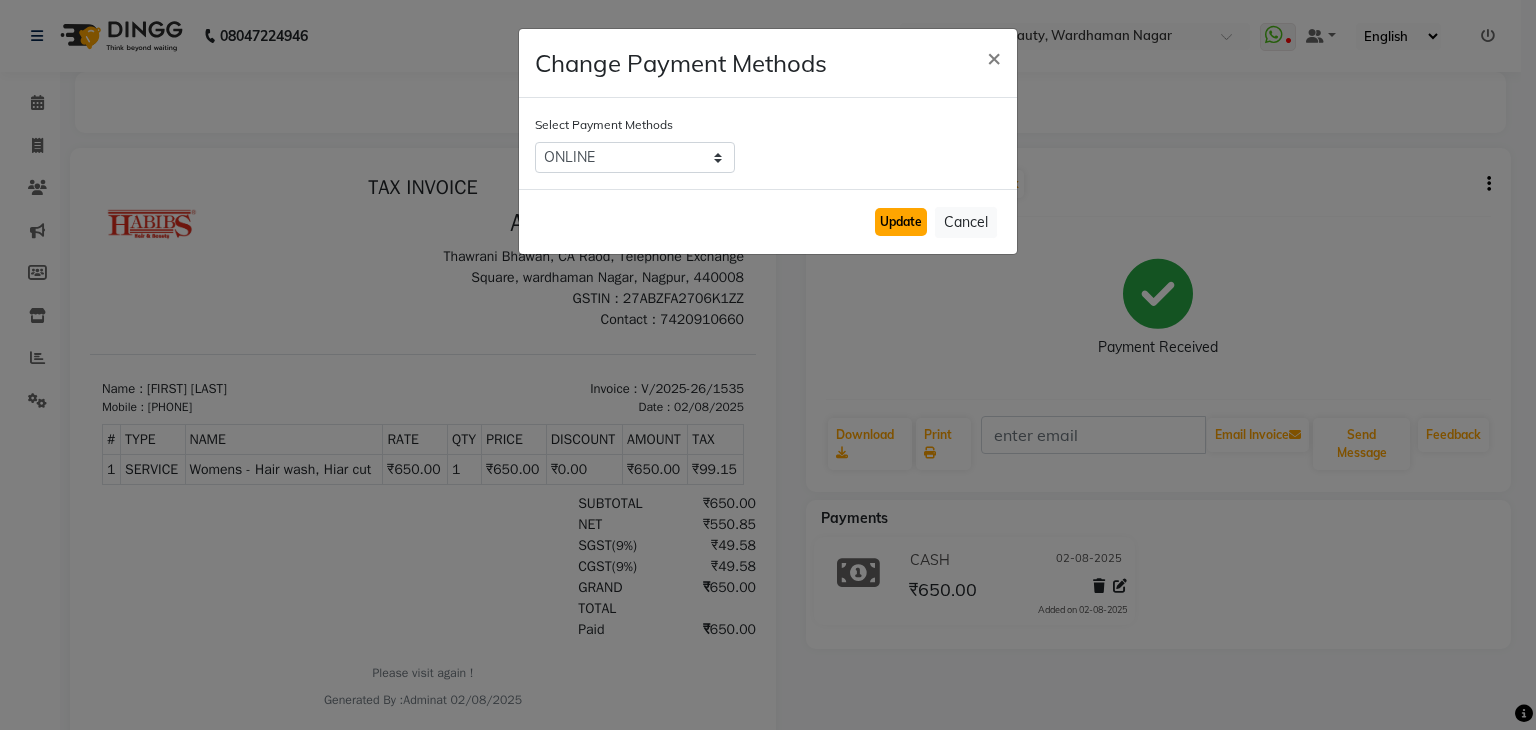click on "Update" 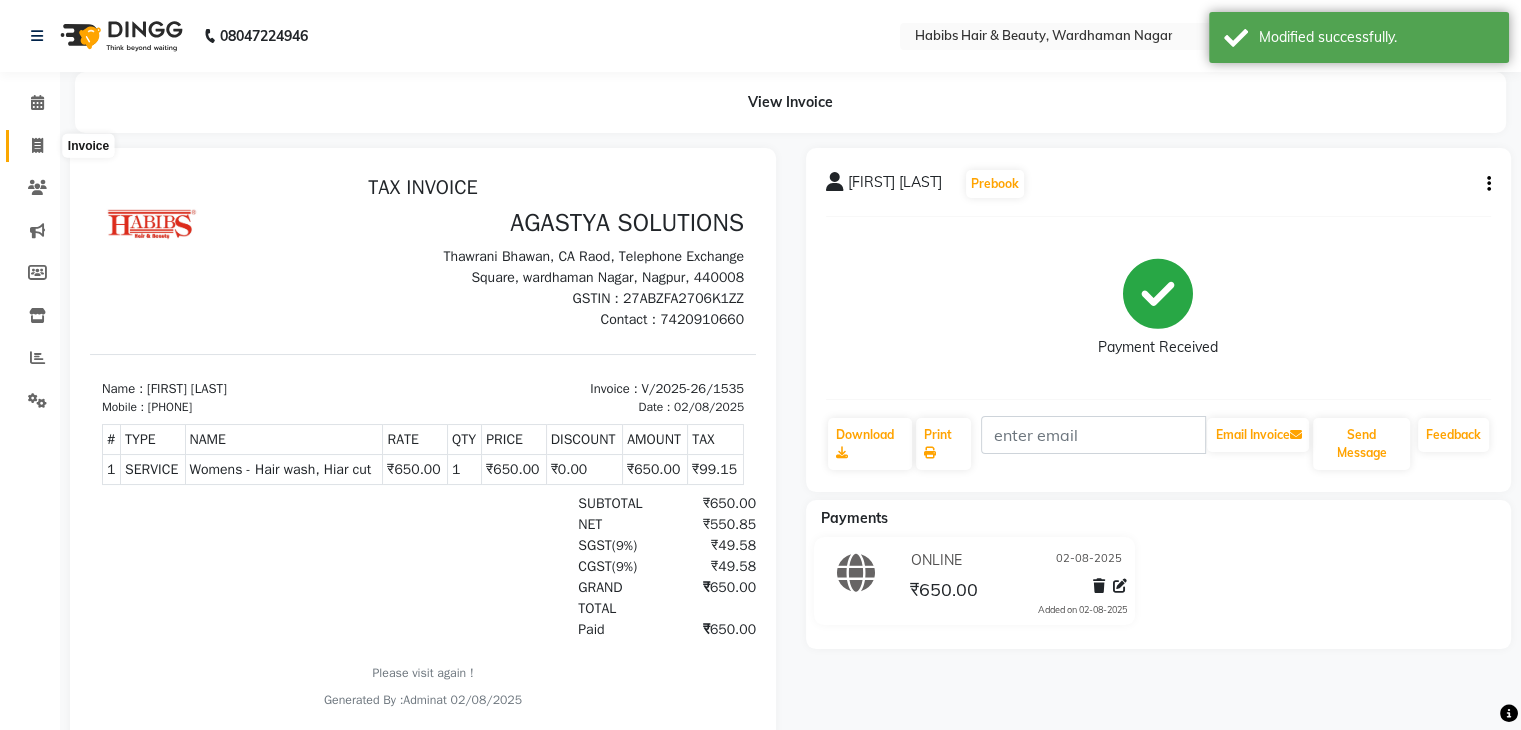 click 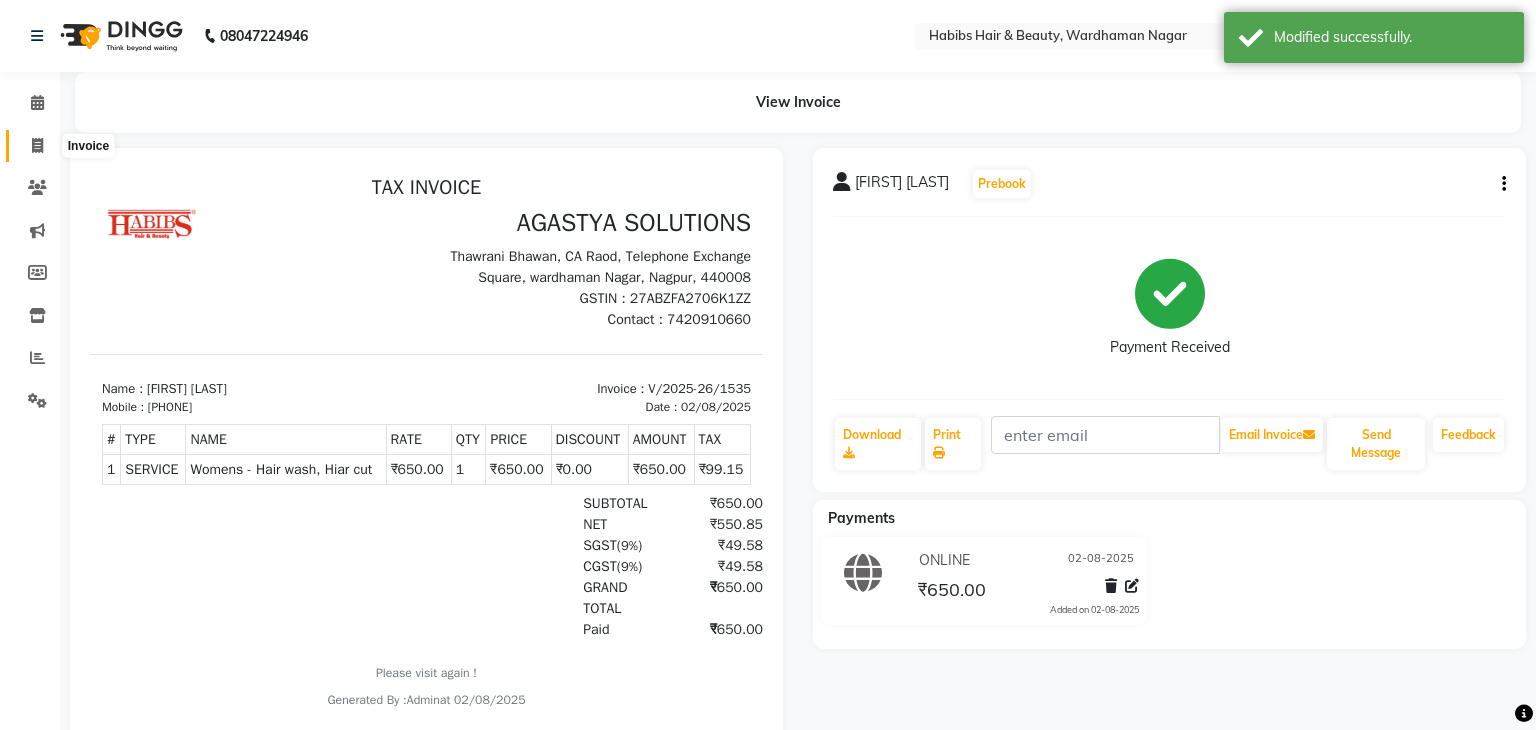 select on "3714" 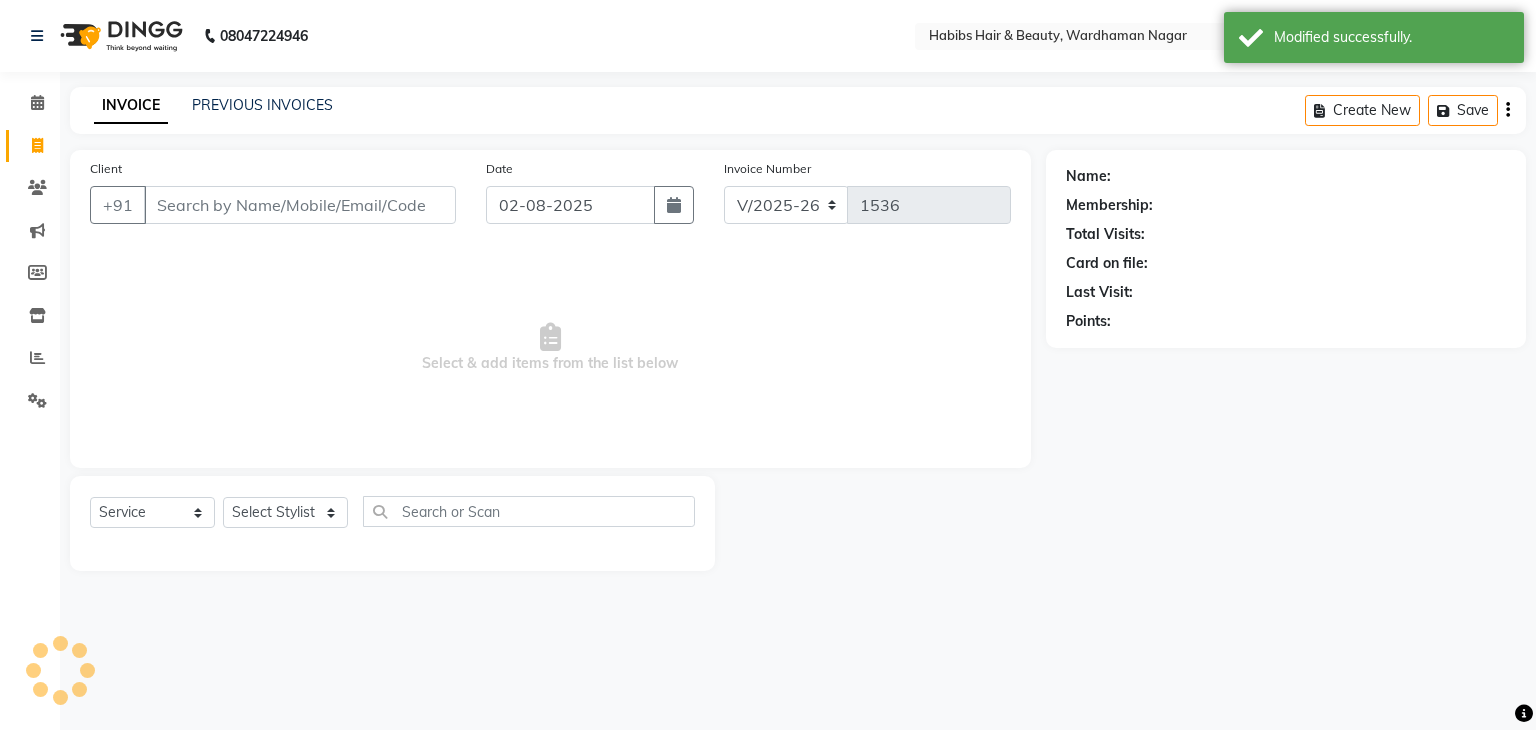 click on "Client" at bounding box center (300, 205) 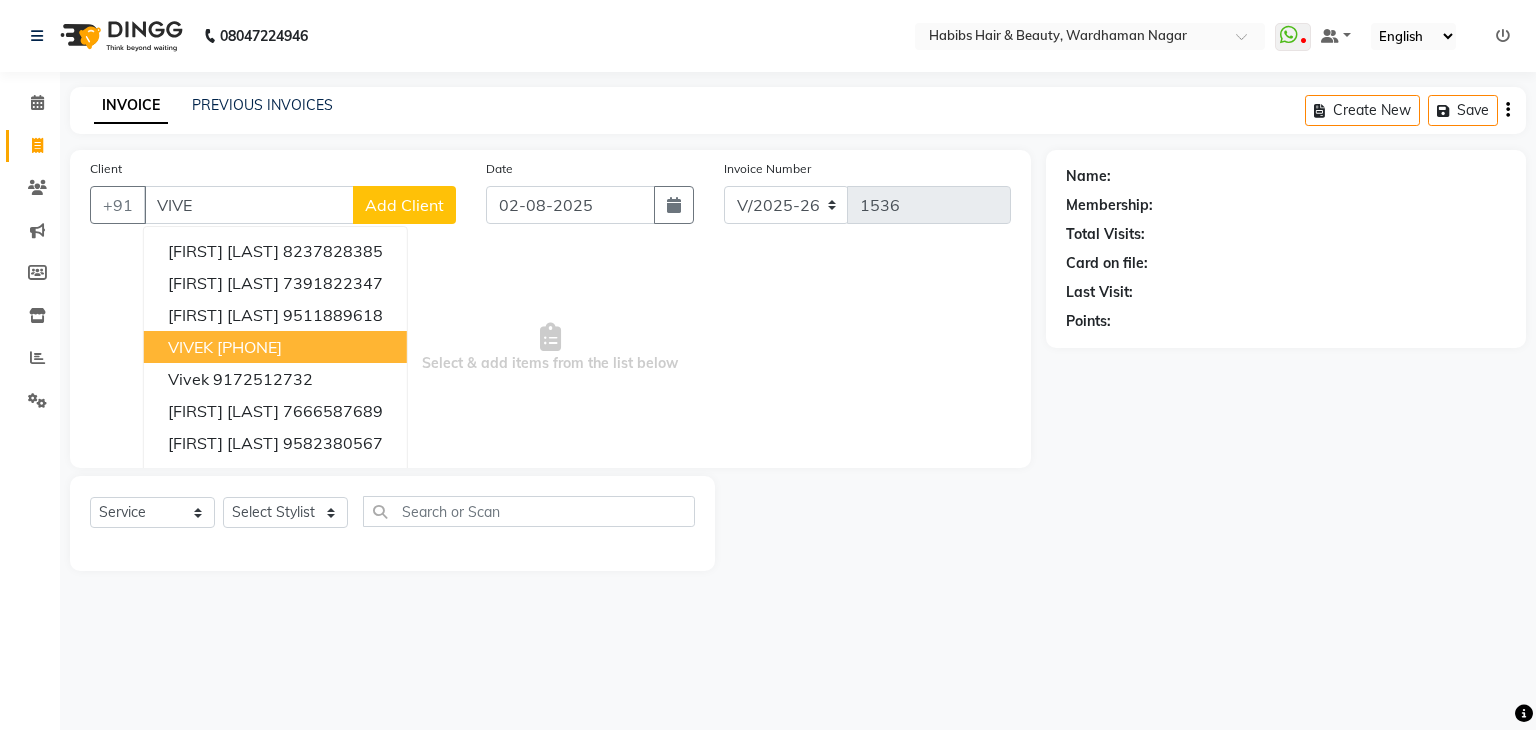 click on "[PHONE]" at bounding box center [249, 347] 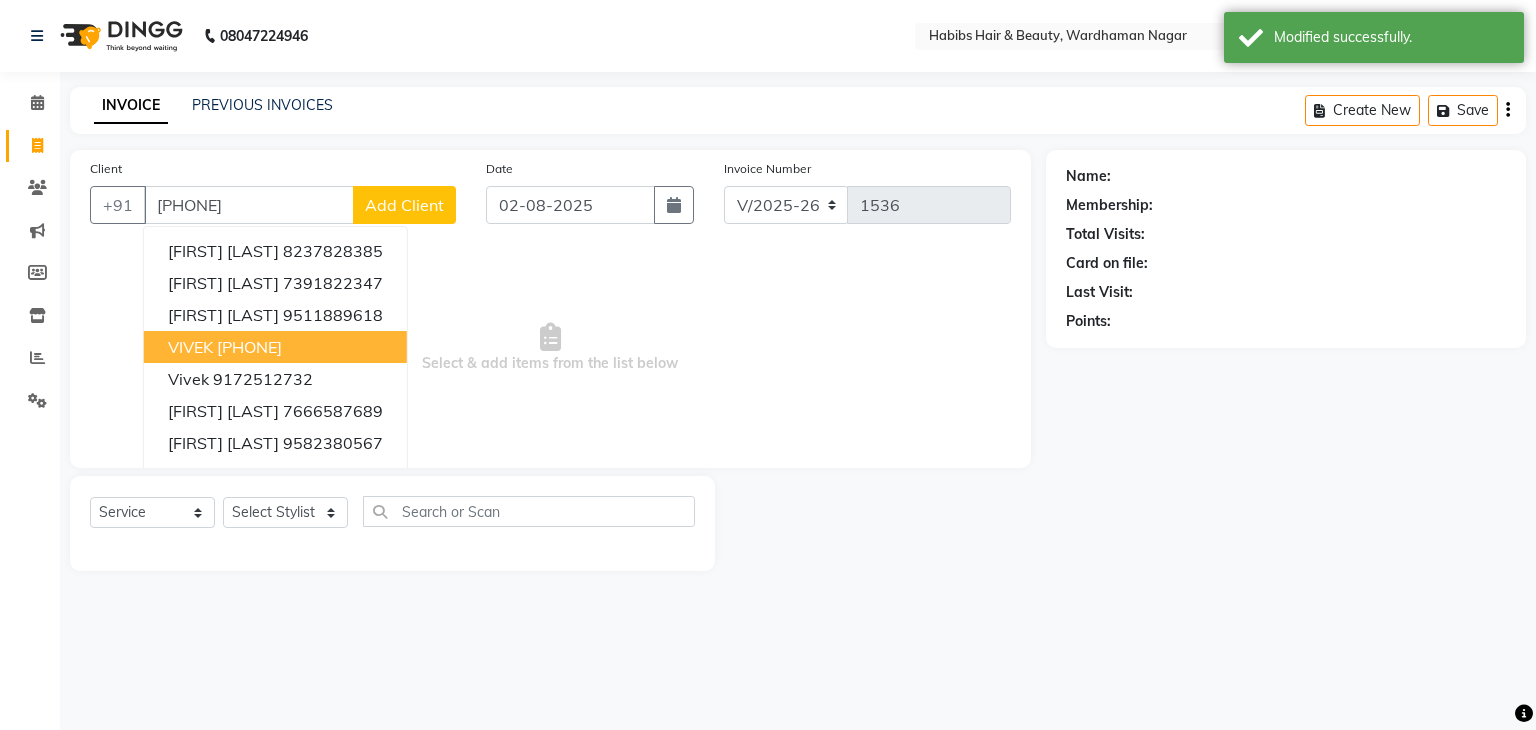 type on "[PHONE]" 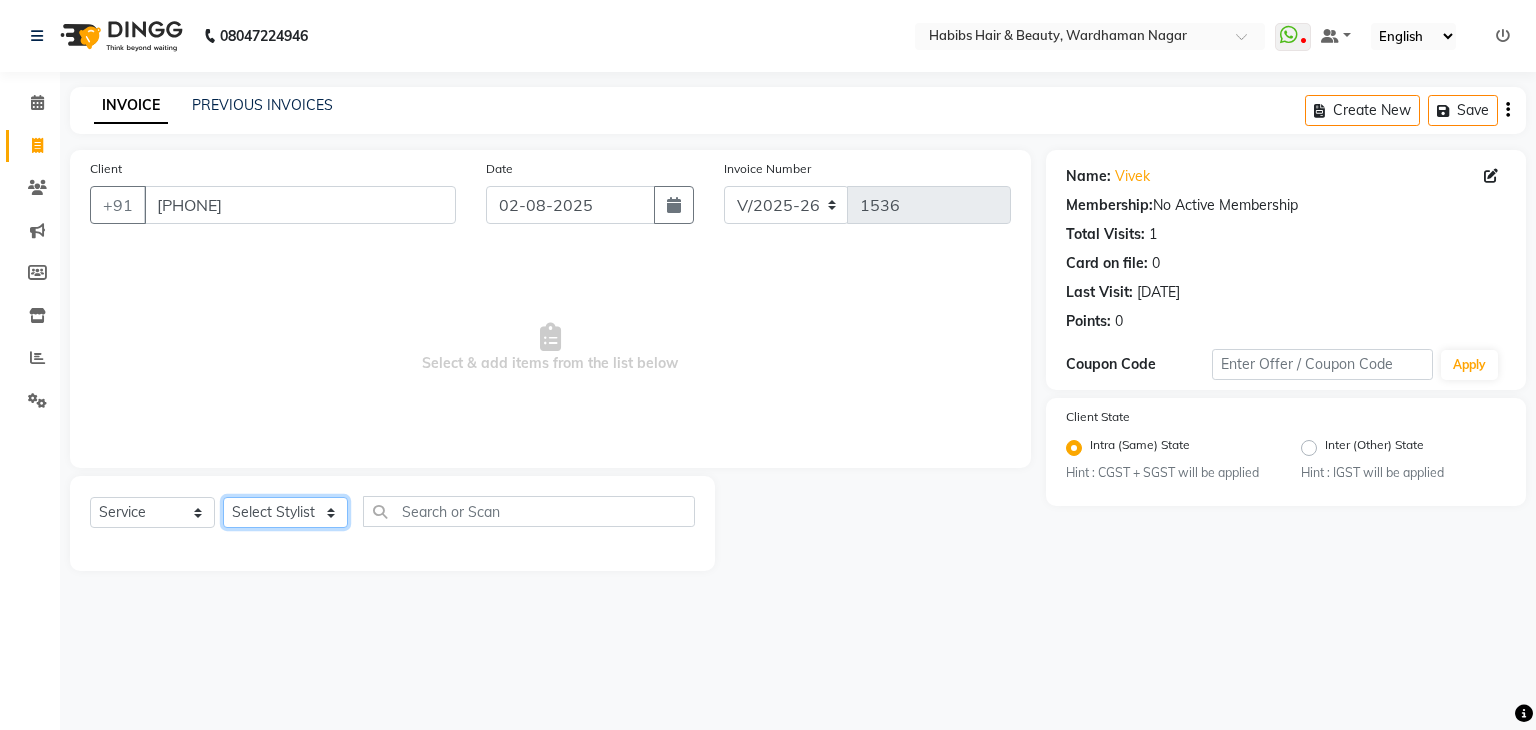 click on "Select Stylist Admin Aman Gayatri Jeetu Mick Raj Rashmi Rasika Sarang" 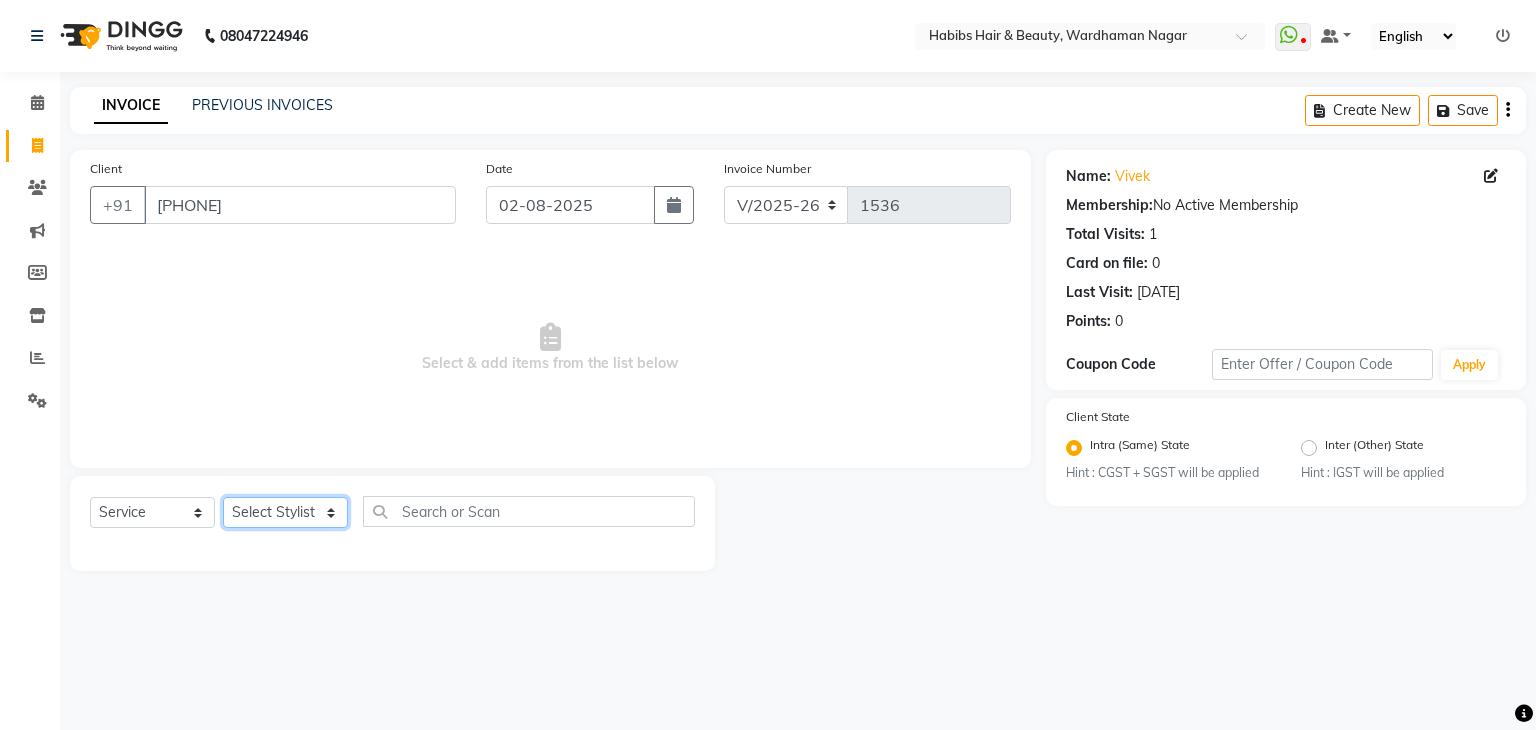 select on "31656" 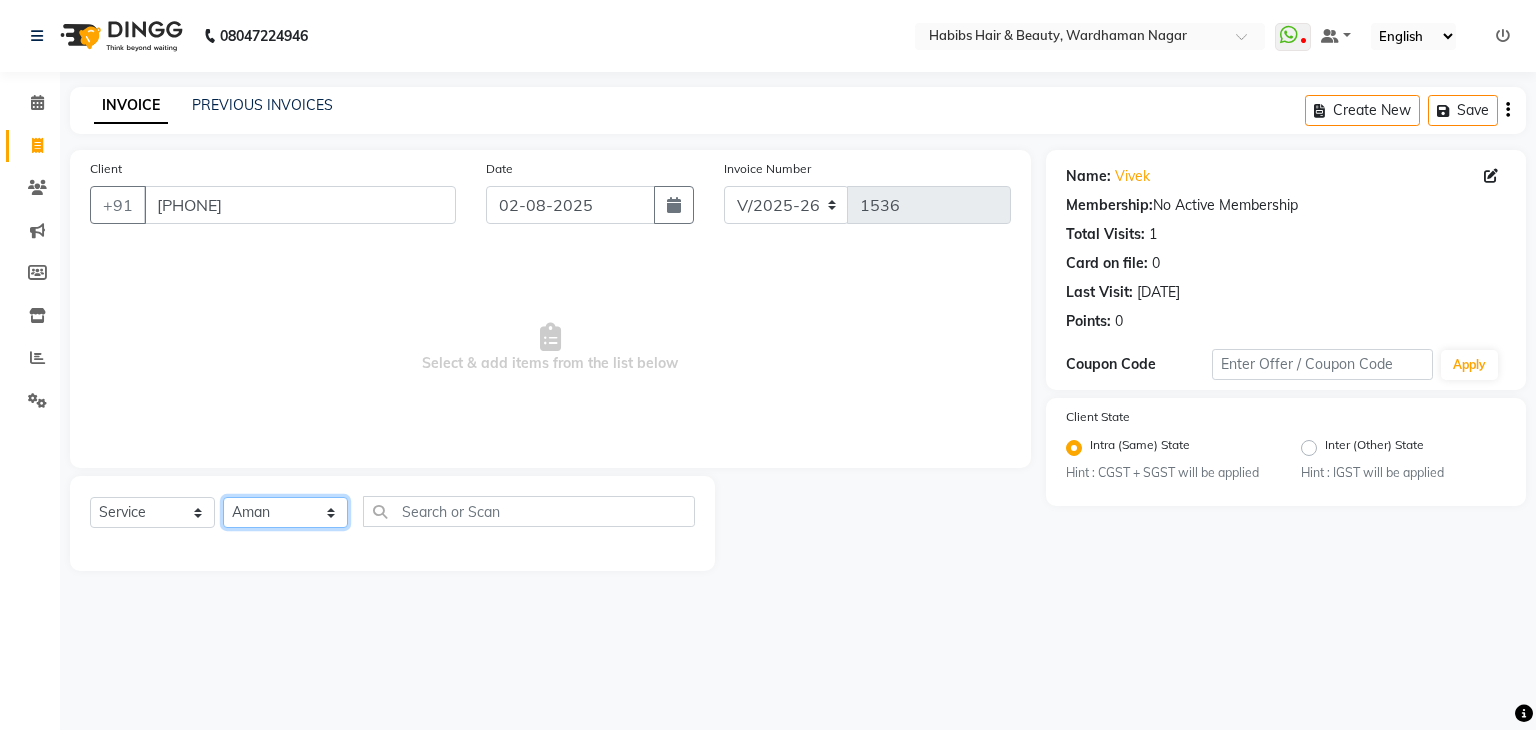 click on "Select Stylist Admin Aman Gayatri Jeetu Mick Raj Rashmi Rasika Sarang" 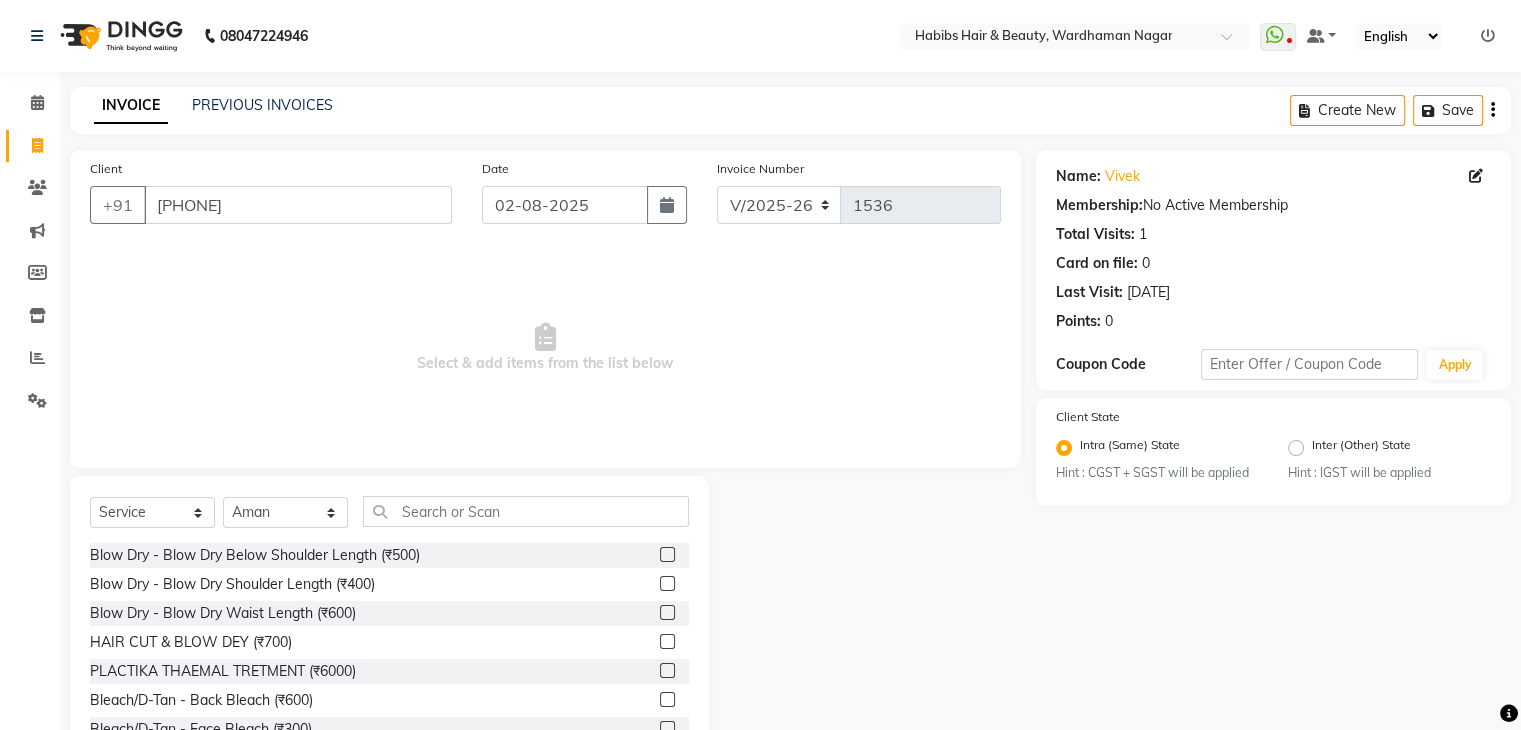 click on "Select  Service  Product  Membership  Package Voucher Prepaid Gift Card  Select Stylist Admin Aman Gayatri Jeetu Mick Raj Rashmi Rasika Sarang" 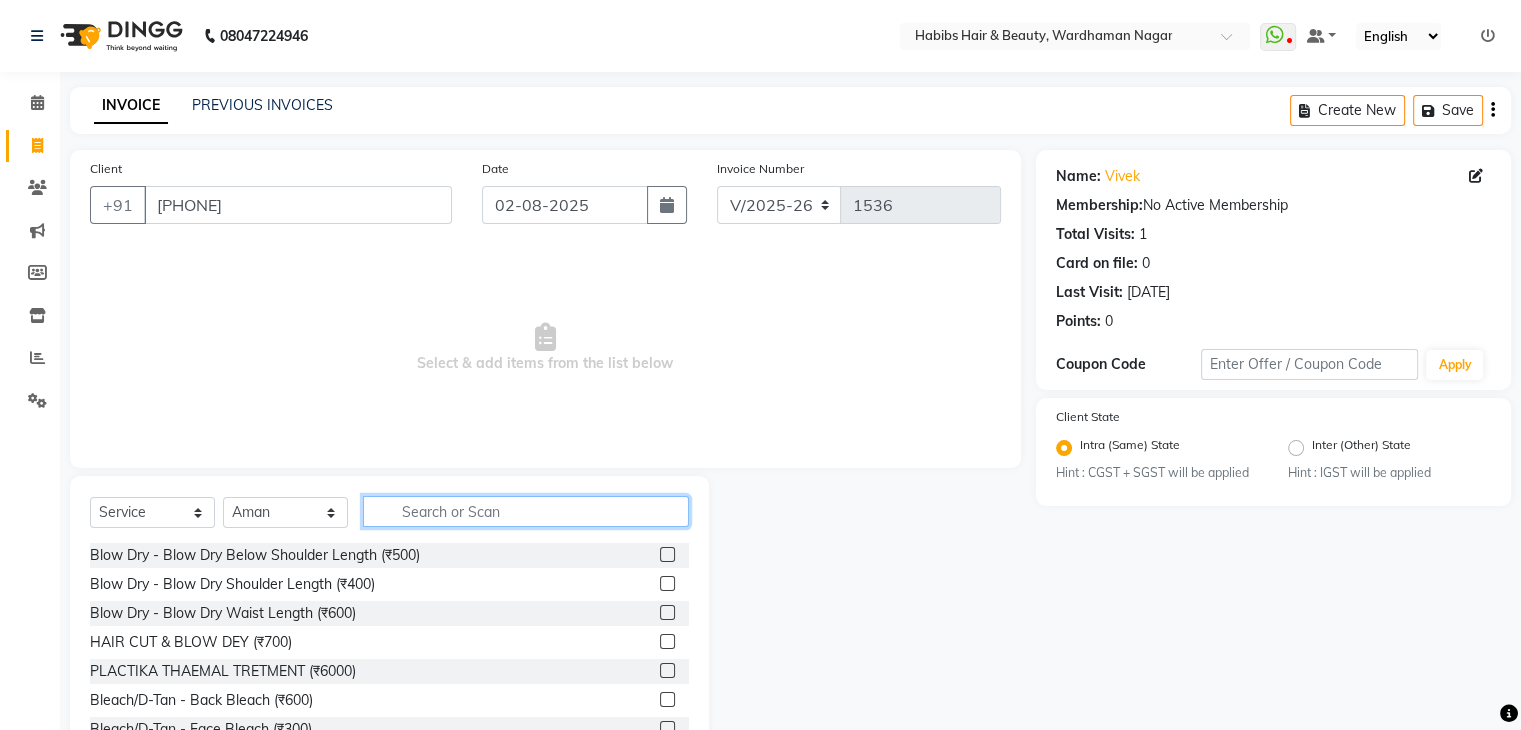 click 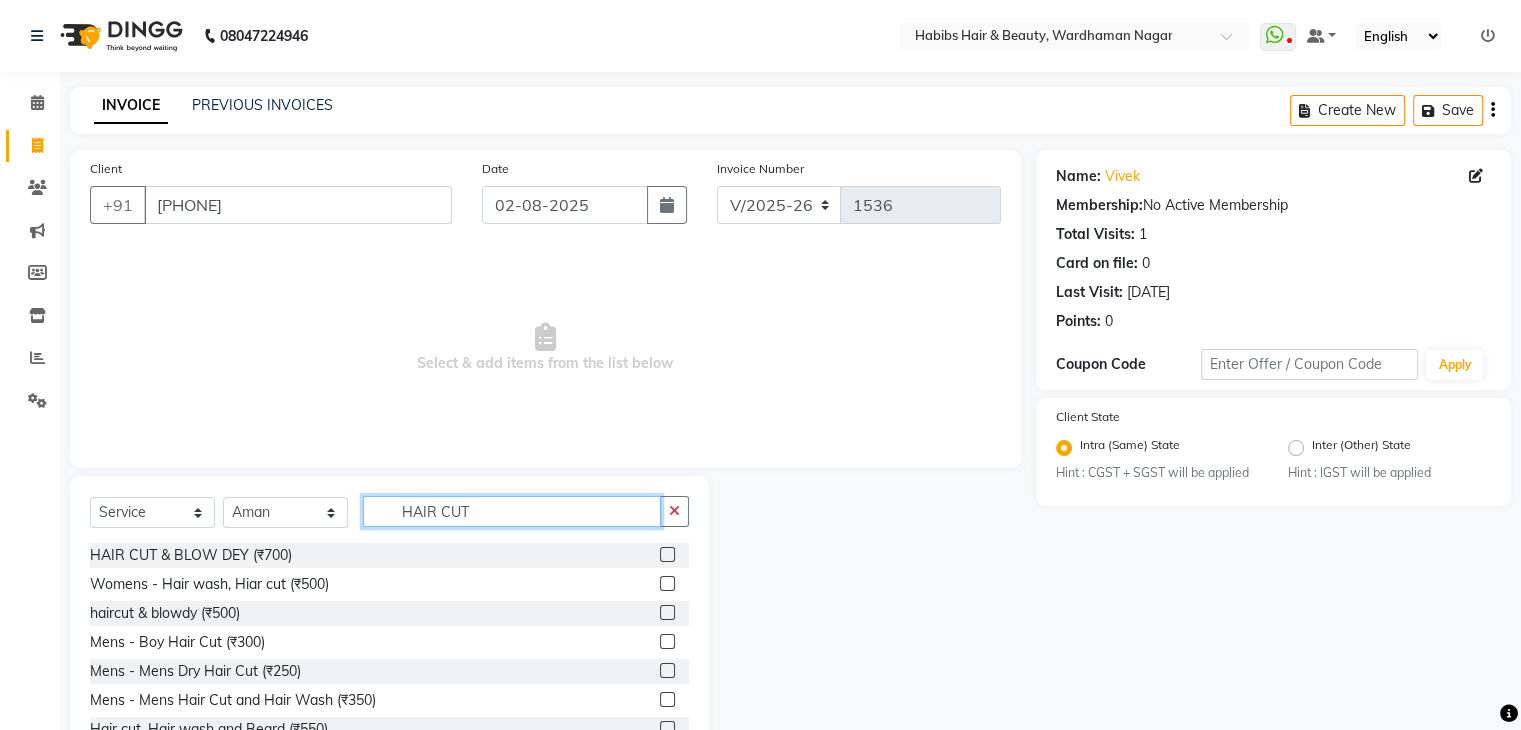 scroll, scrollTop: 24, scrollLeft: 0, axis: vertical 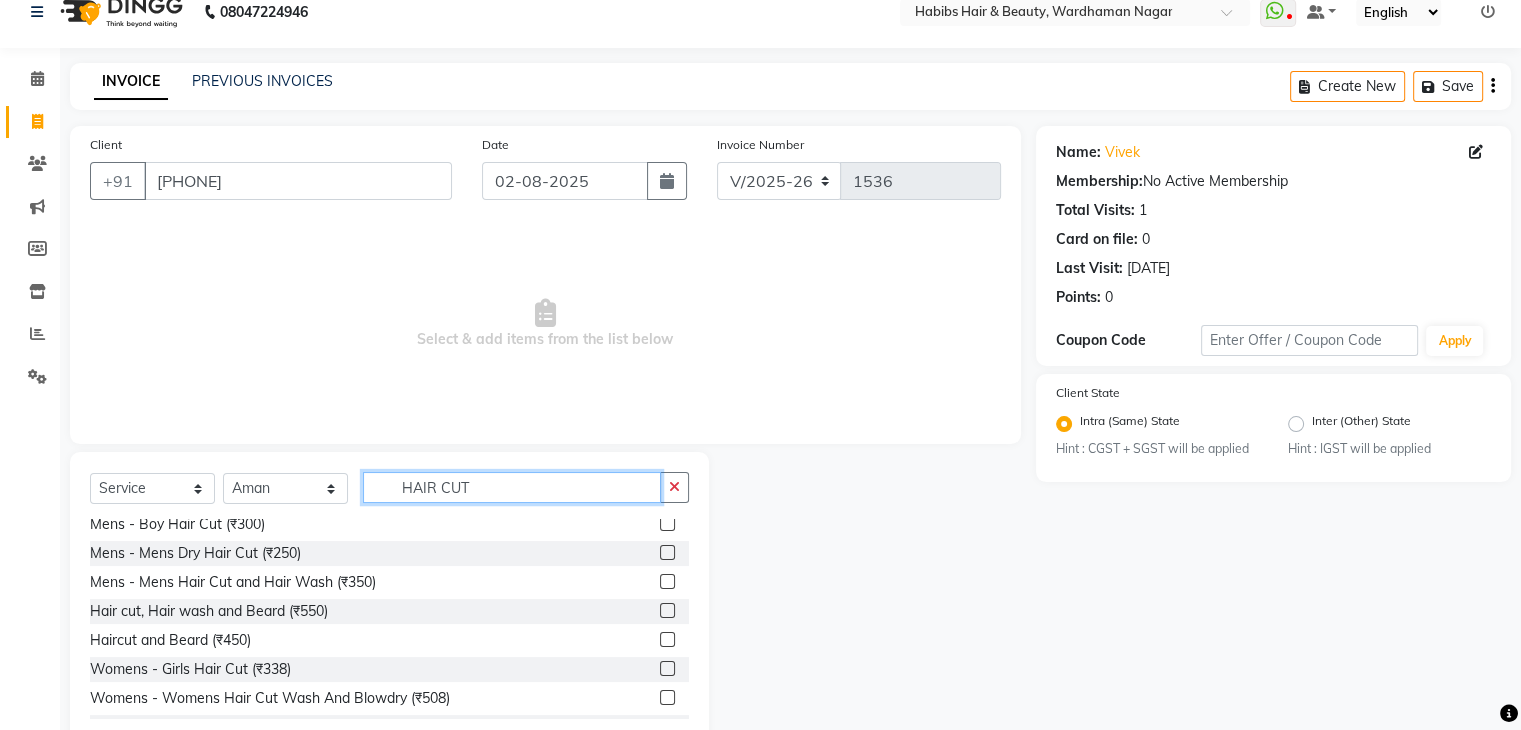 type on "HAIR CUT" 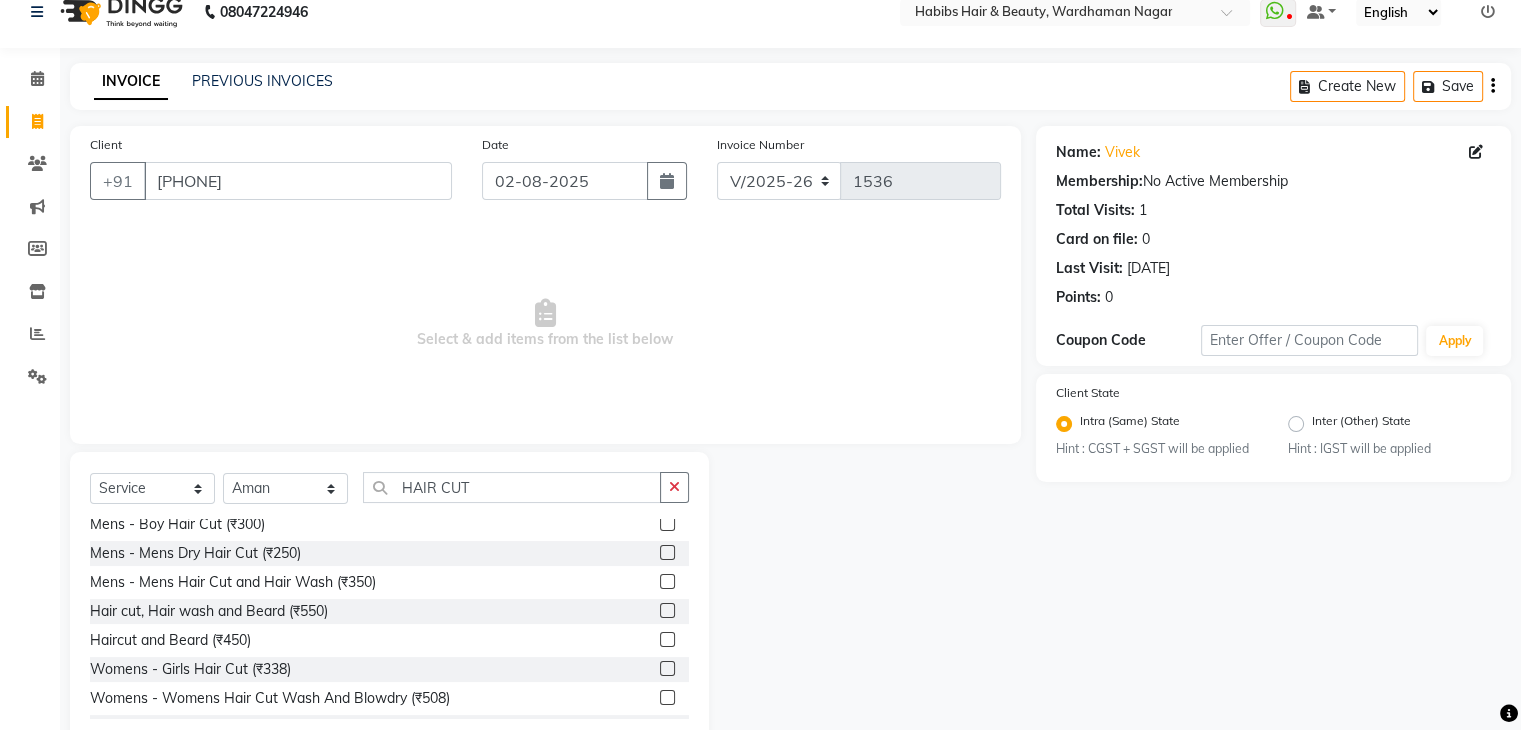click 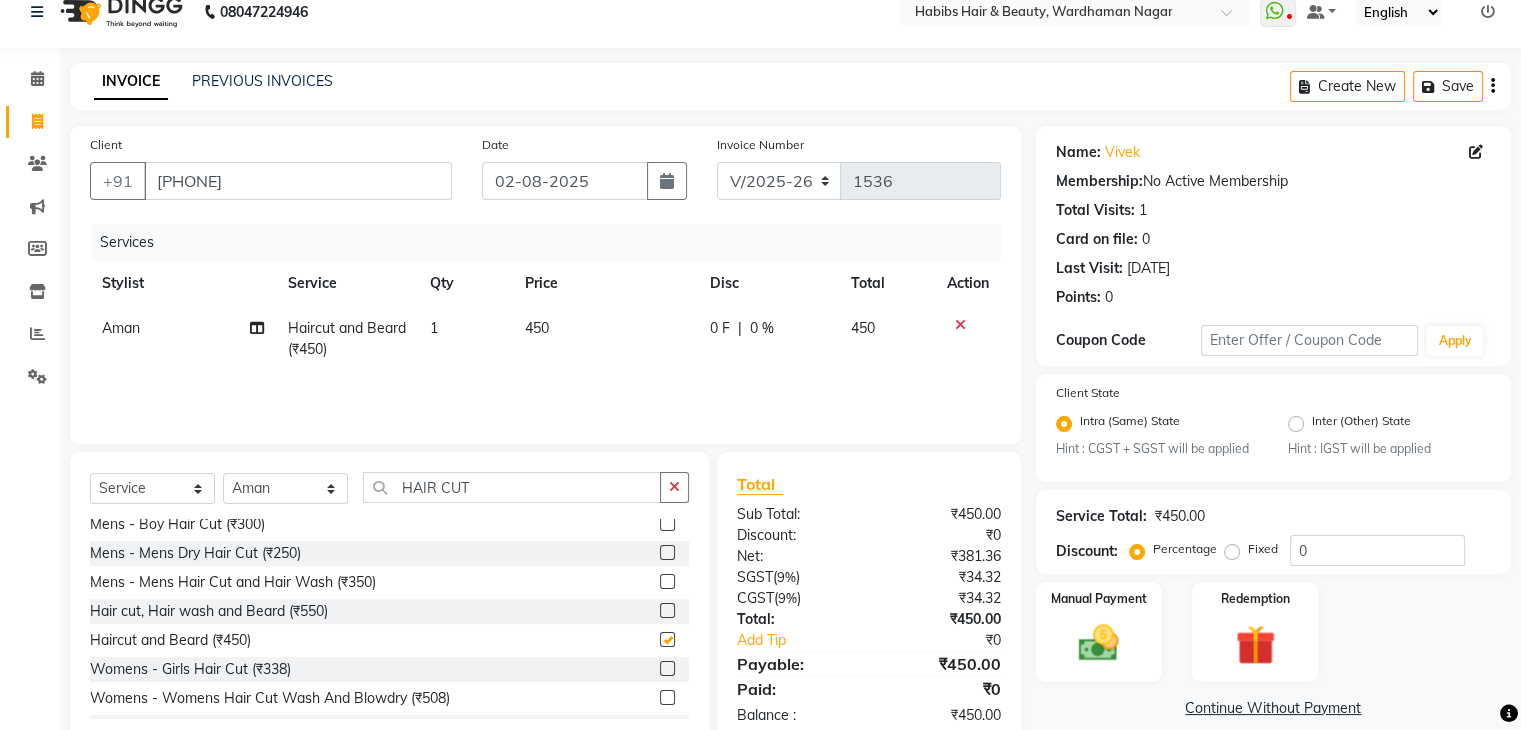checkbox on "false" 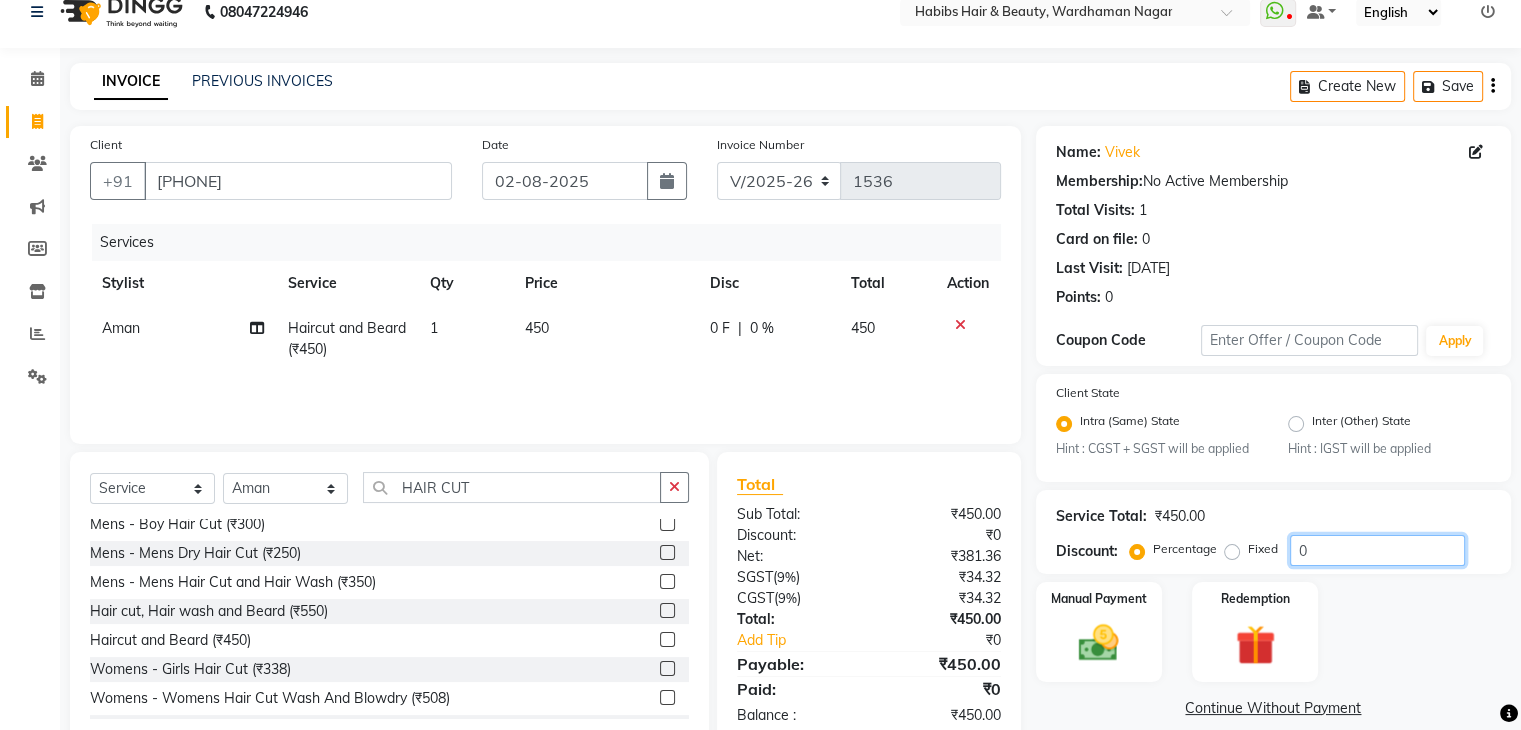 click on "0" 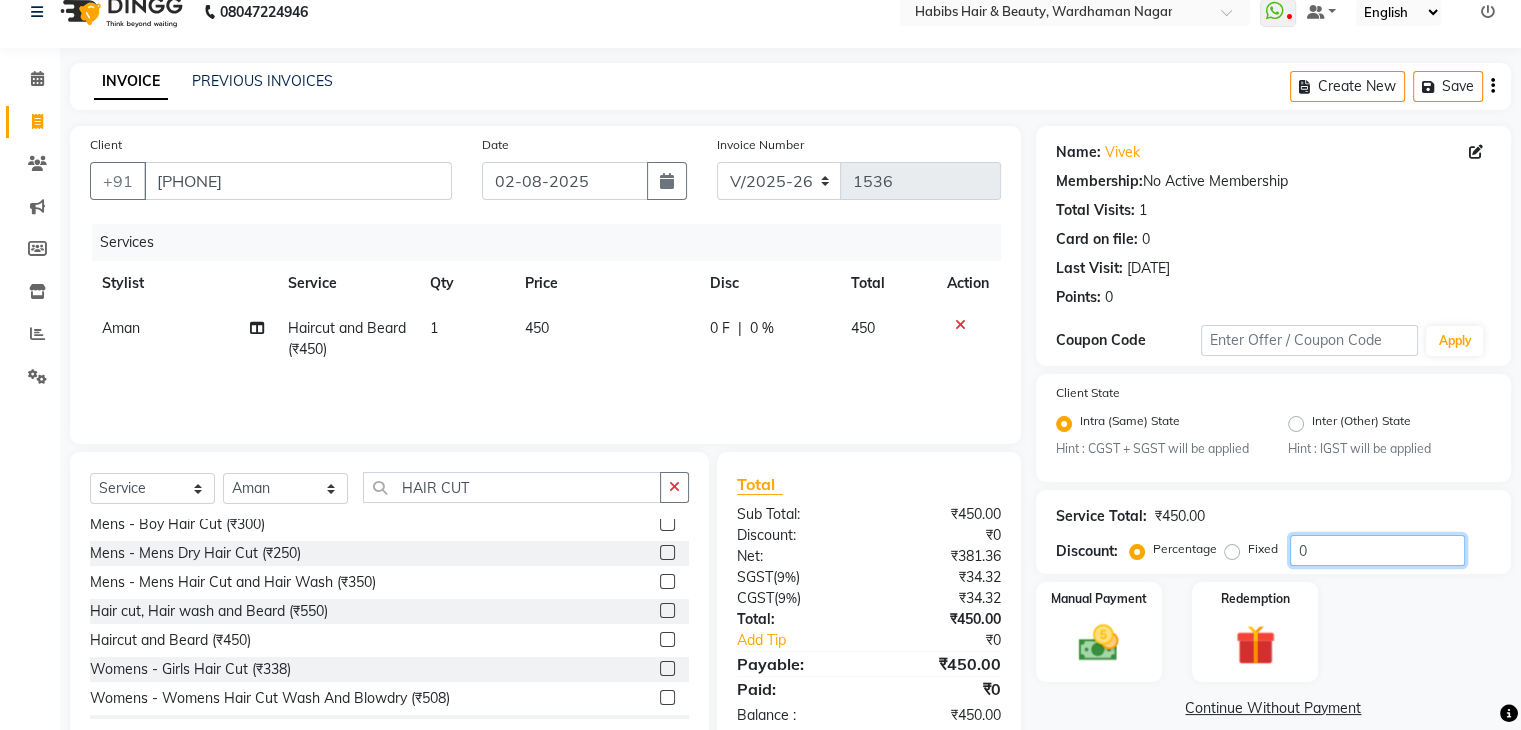 click on "0" 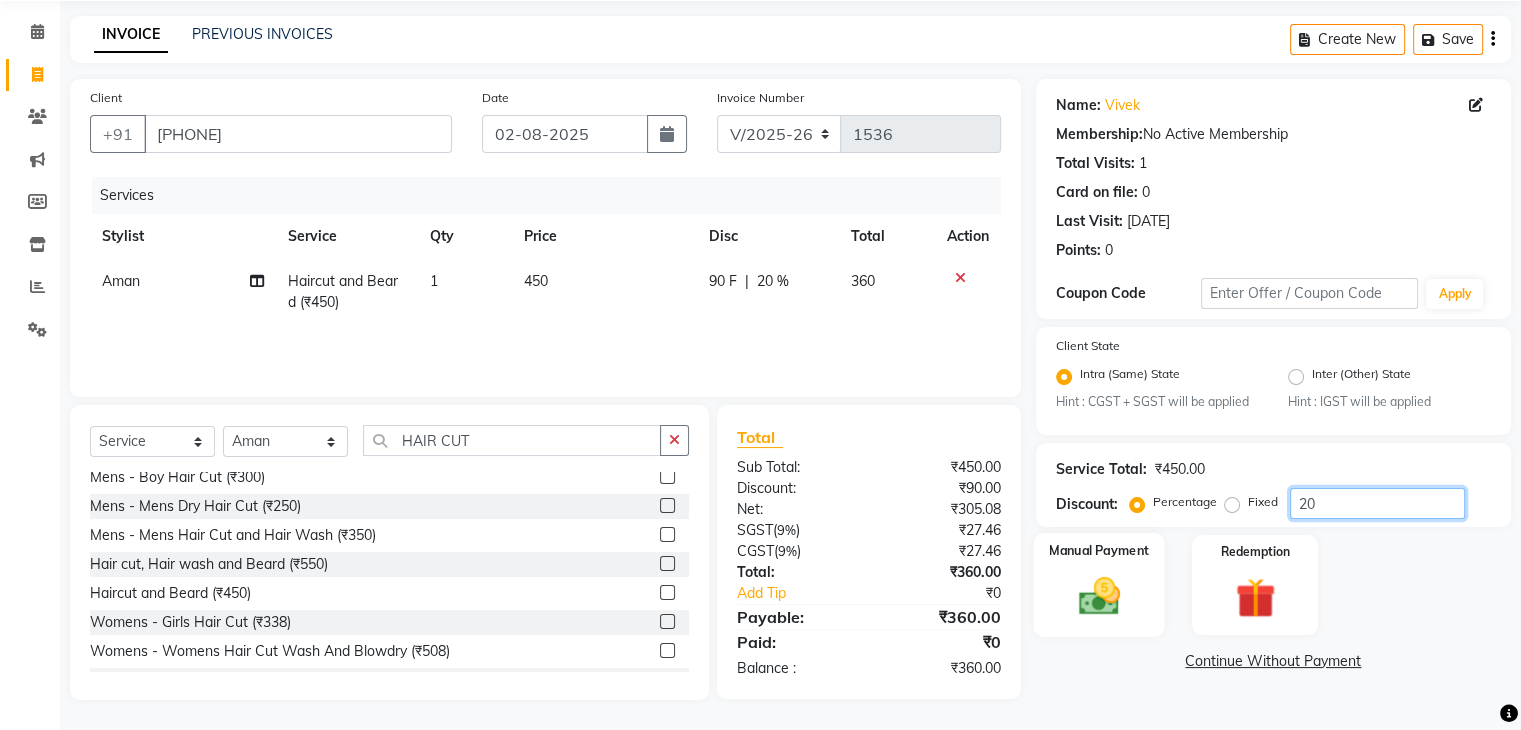 type on "20" 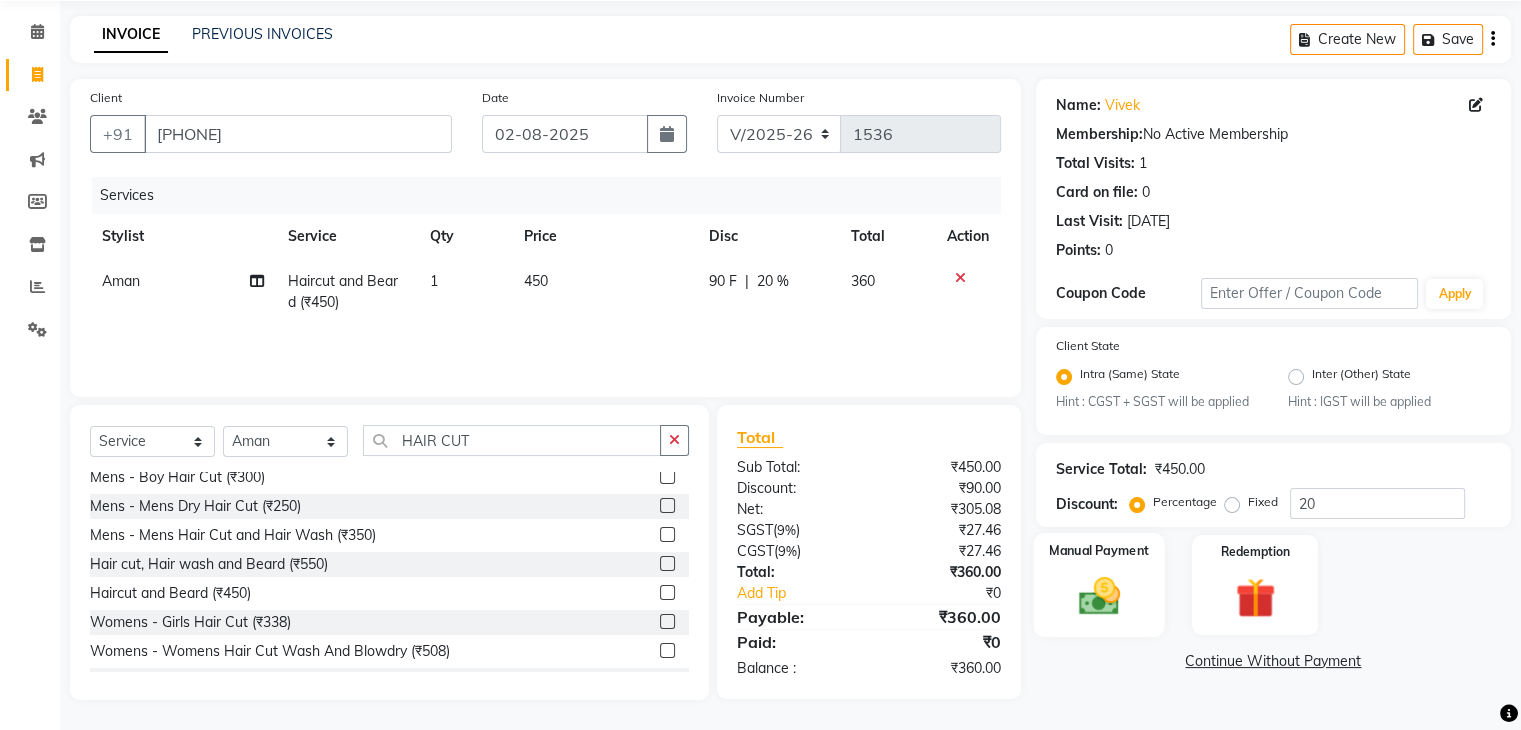 click 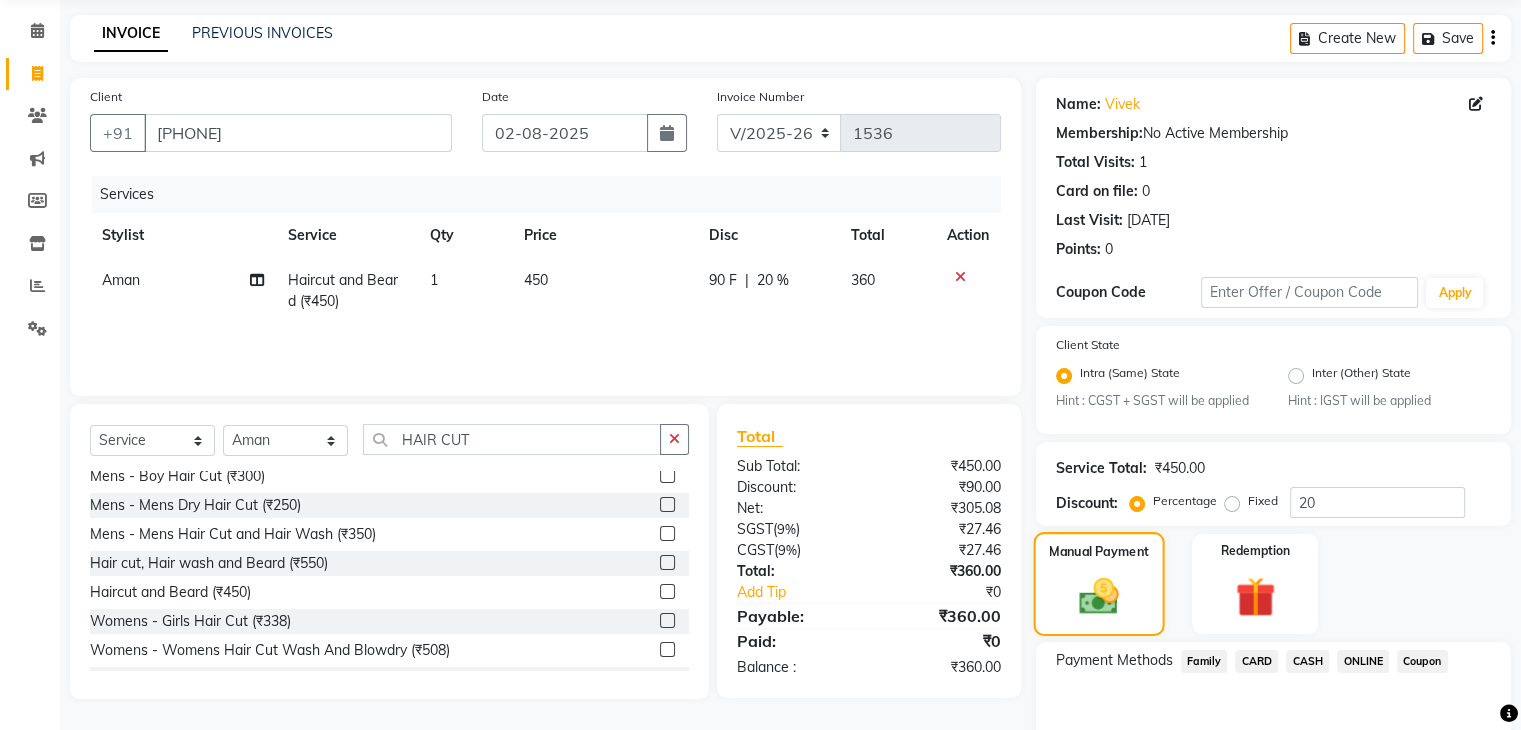 scroll, scrollTop: 177, scrollLeft: 0, axis: vertical 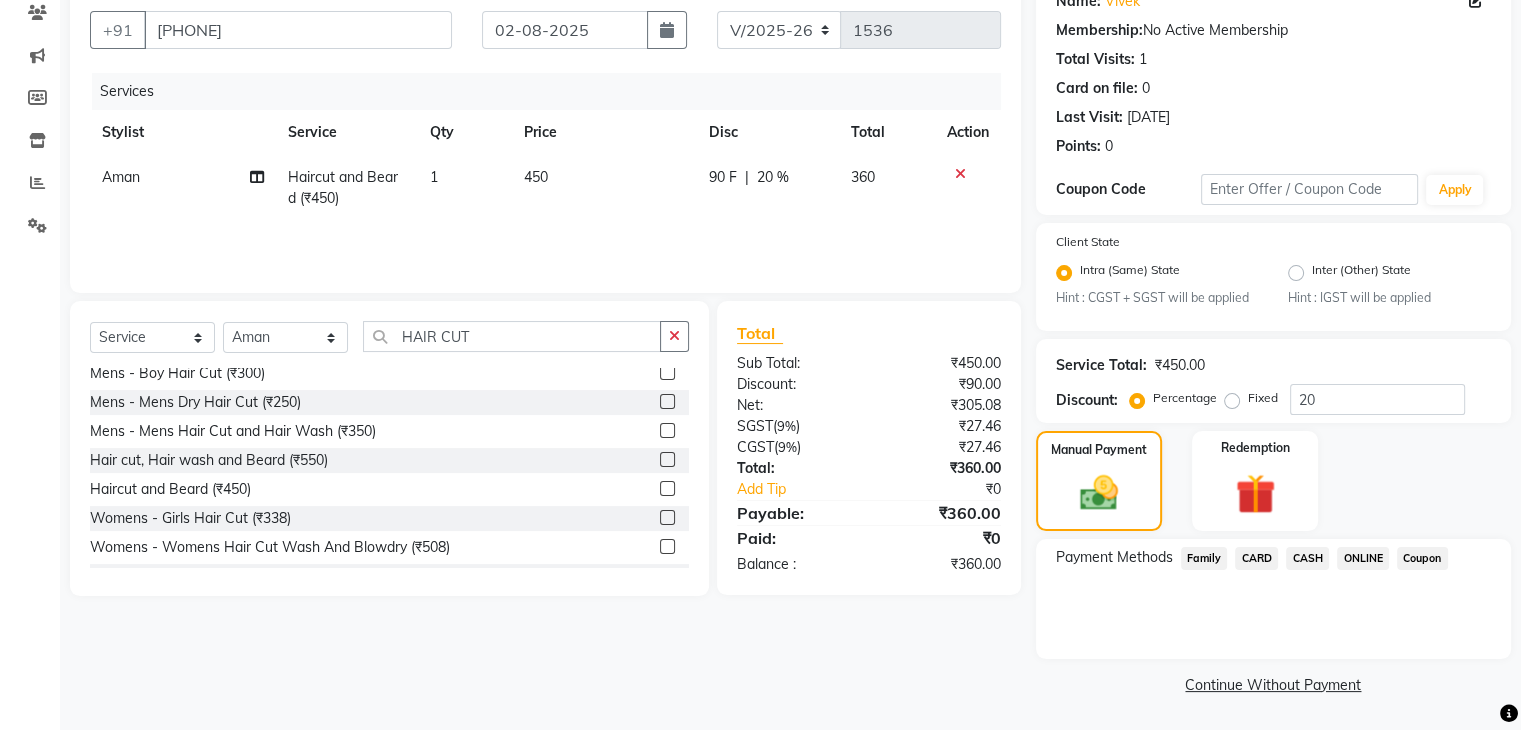click on "ONLINE" 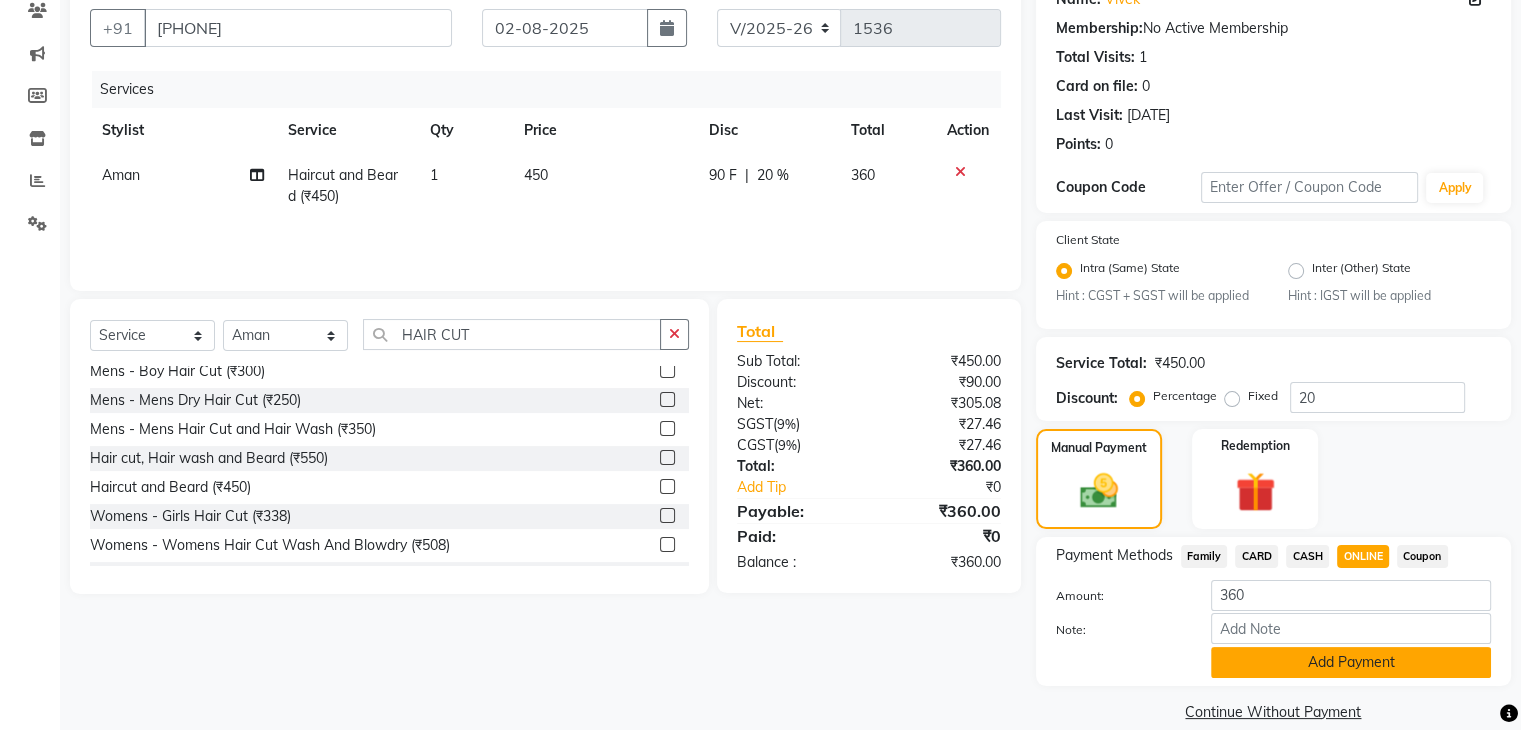 click on "Add Payment" 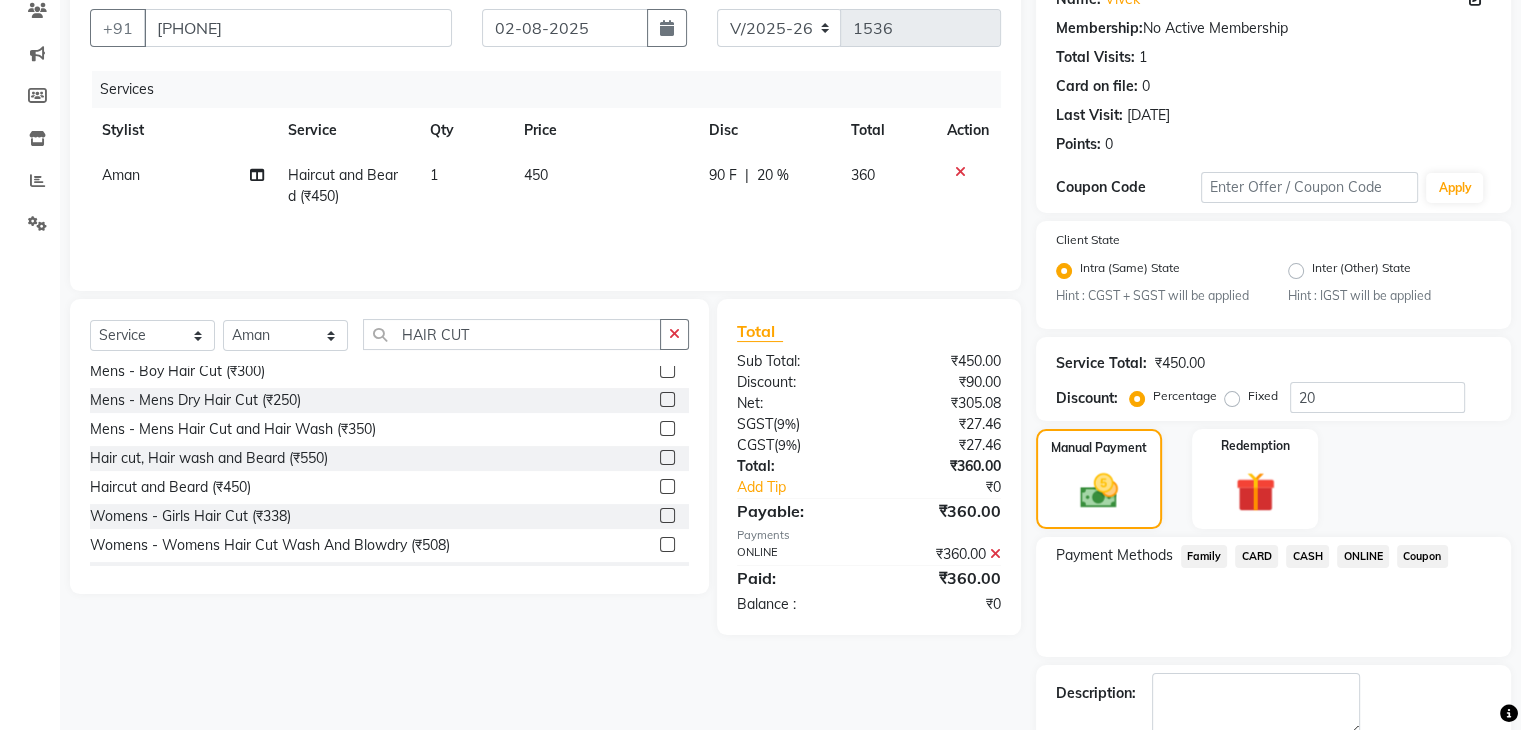 scroll, scrollTop: 289, scrollLeft: 0, axis: vertical 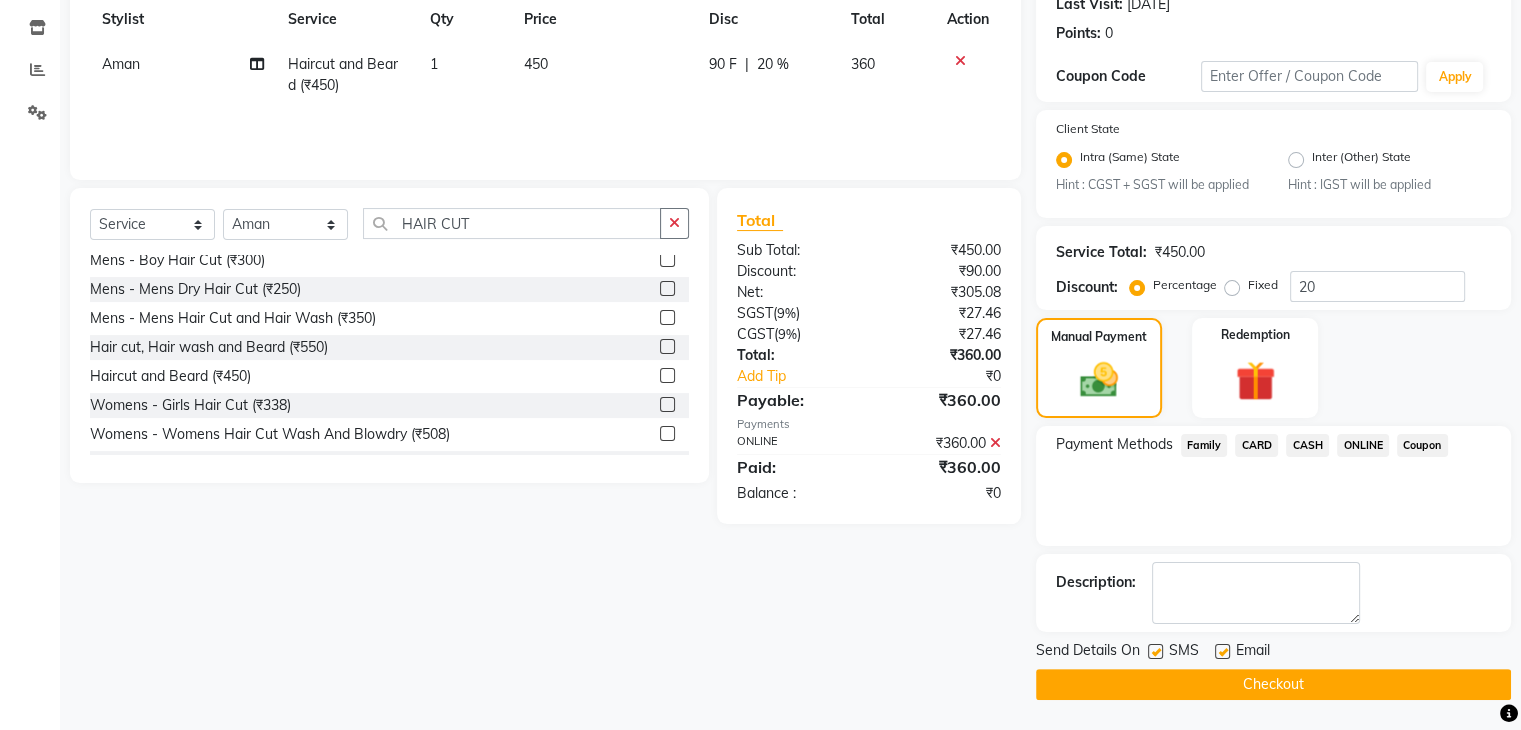 click on "Checkout" 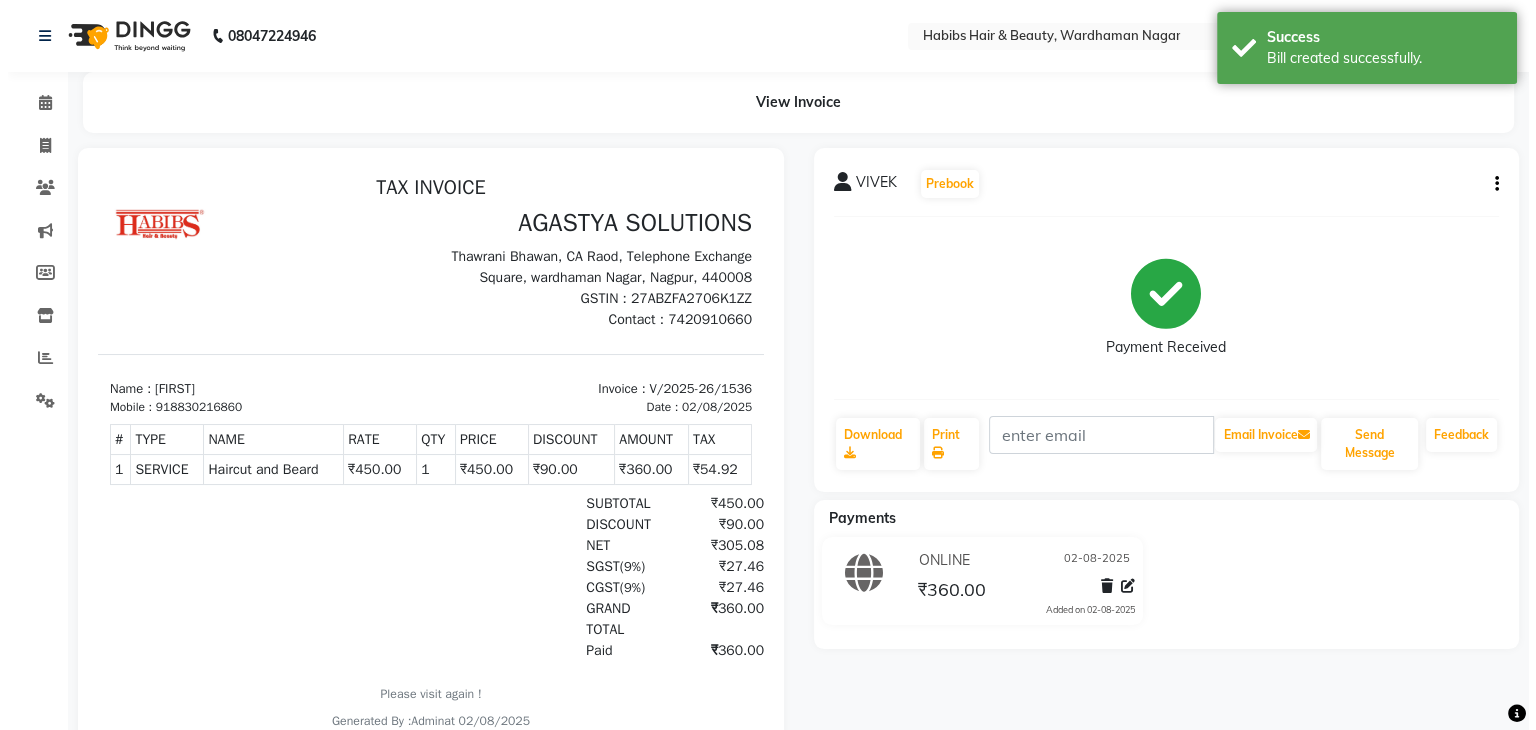 scroll, scrollTop: 0, scrollLeft: 0, axis: both 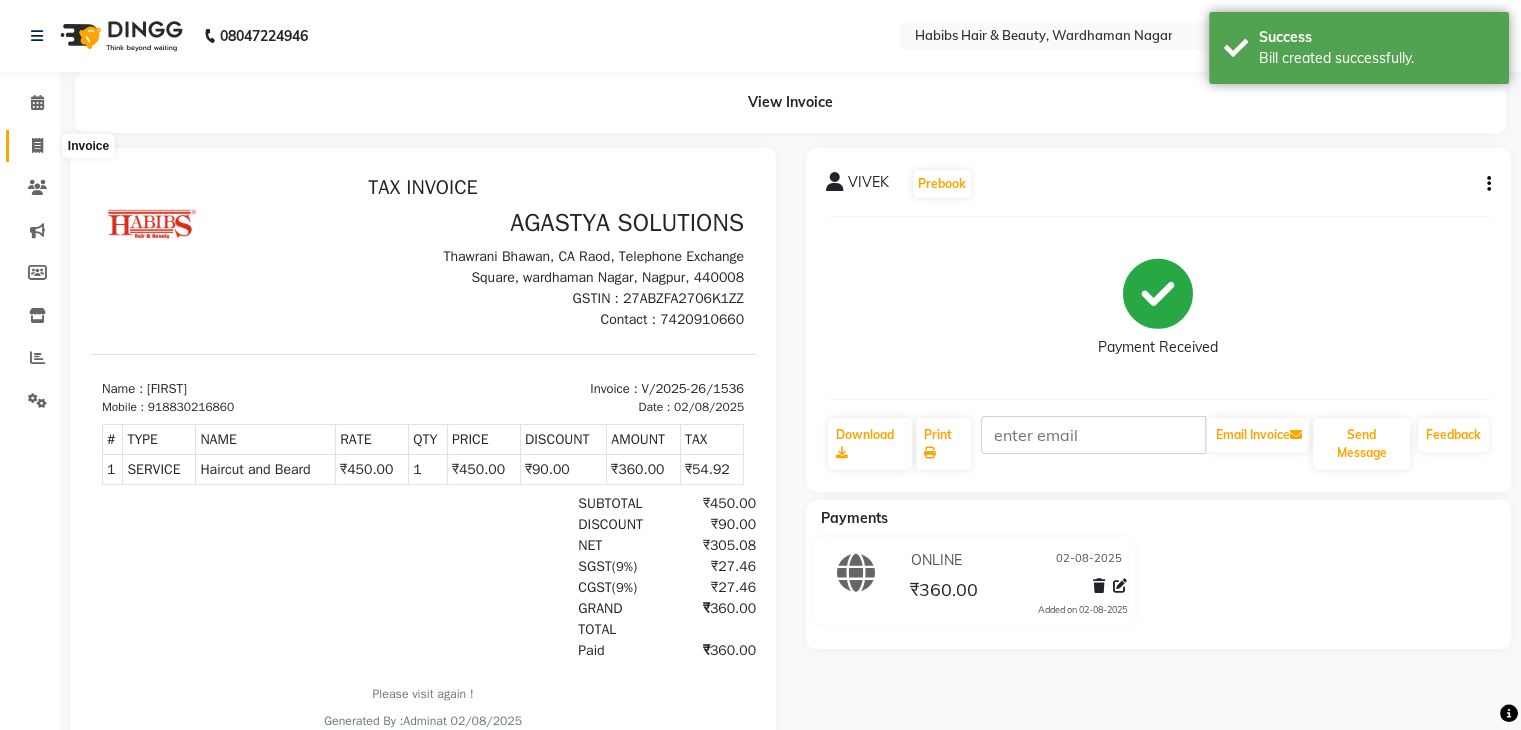 click 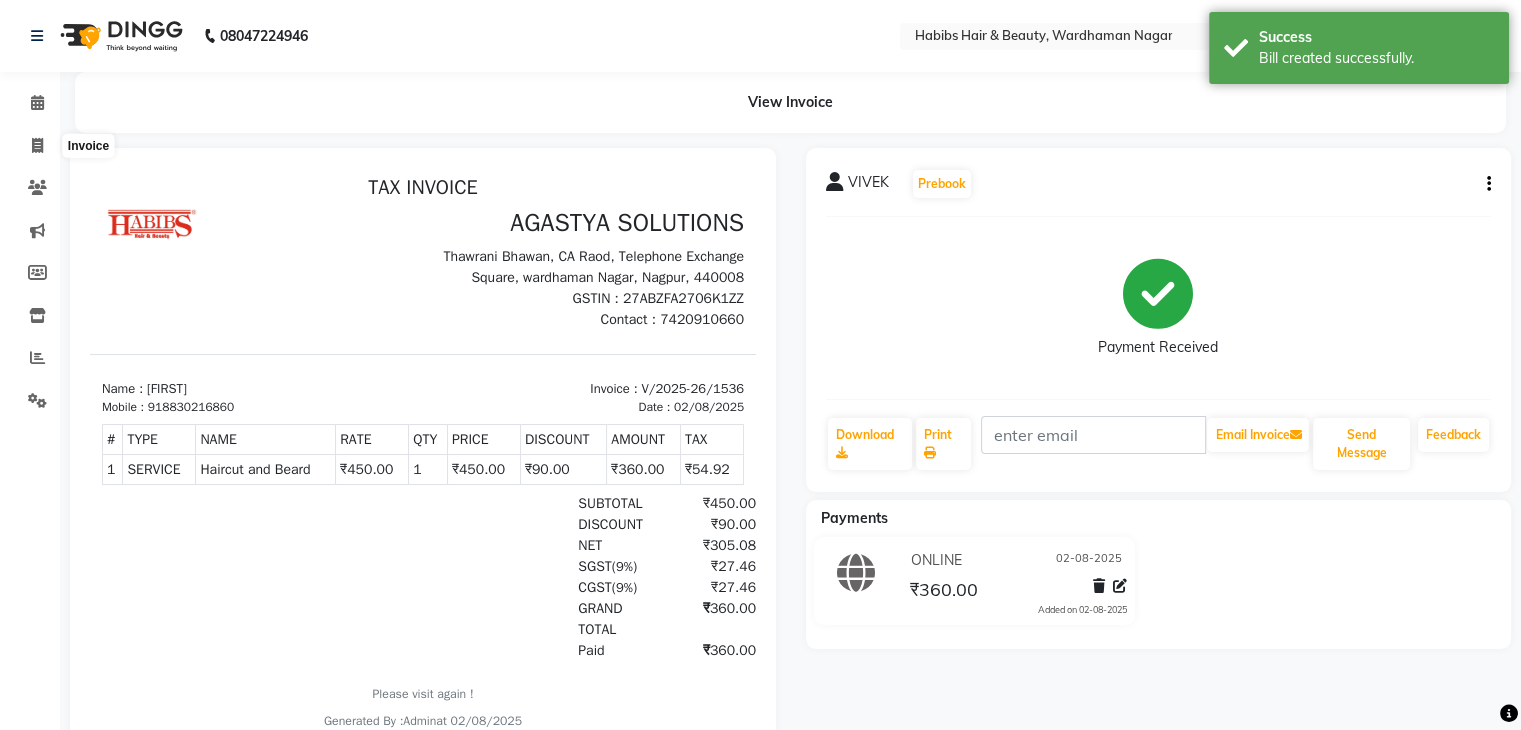 select on "service" 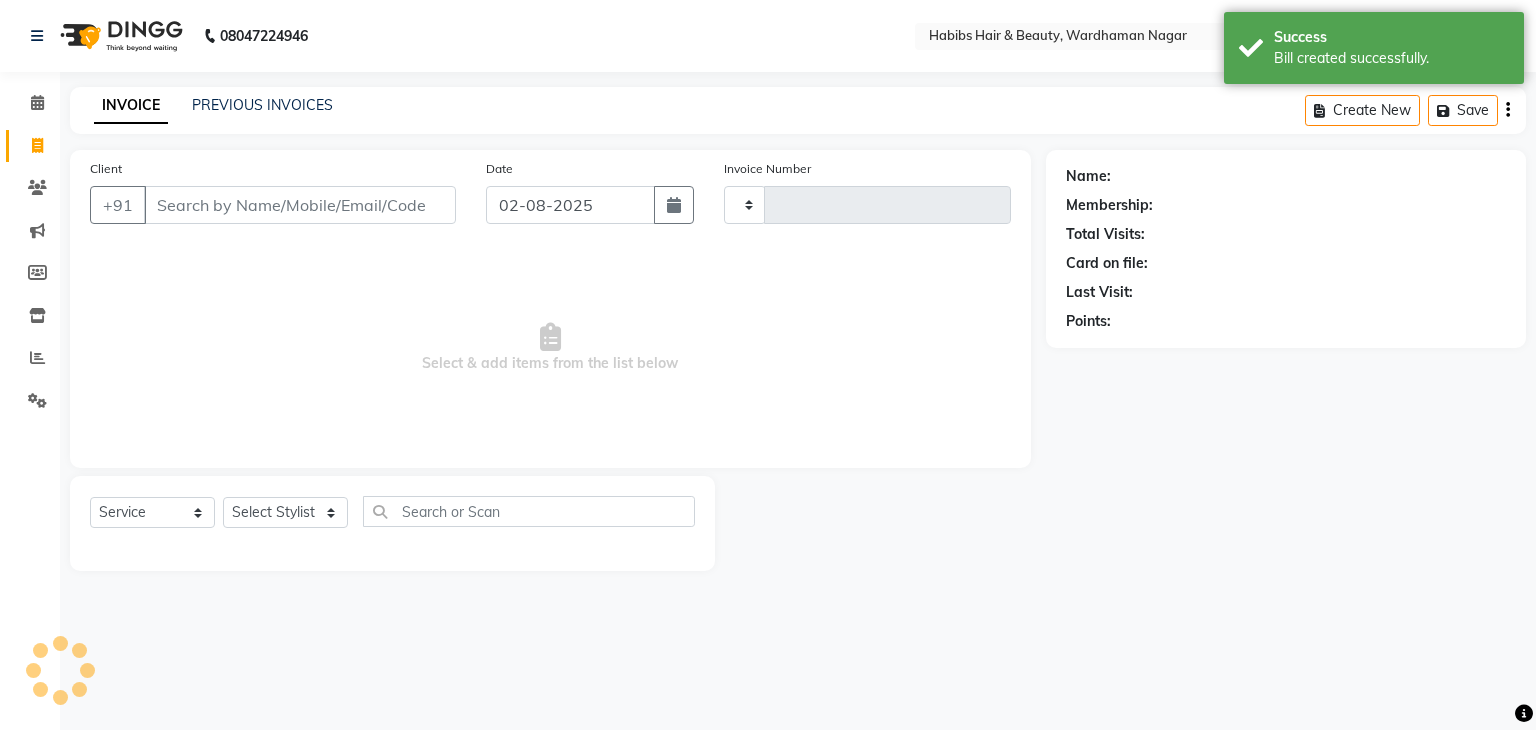 type on "1537" 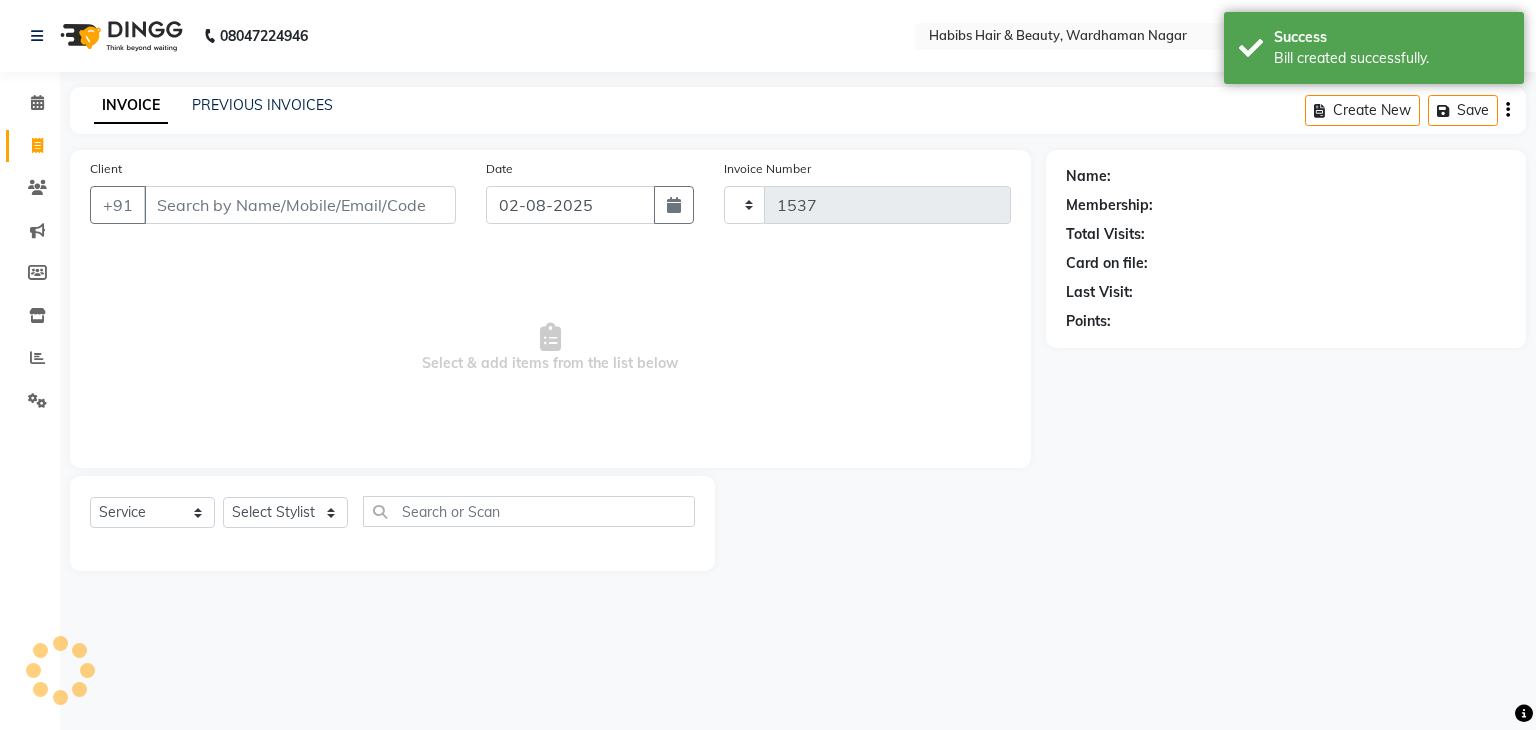 click on "Client" at bounding box center [300, 205] 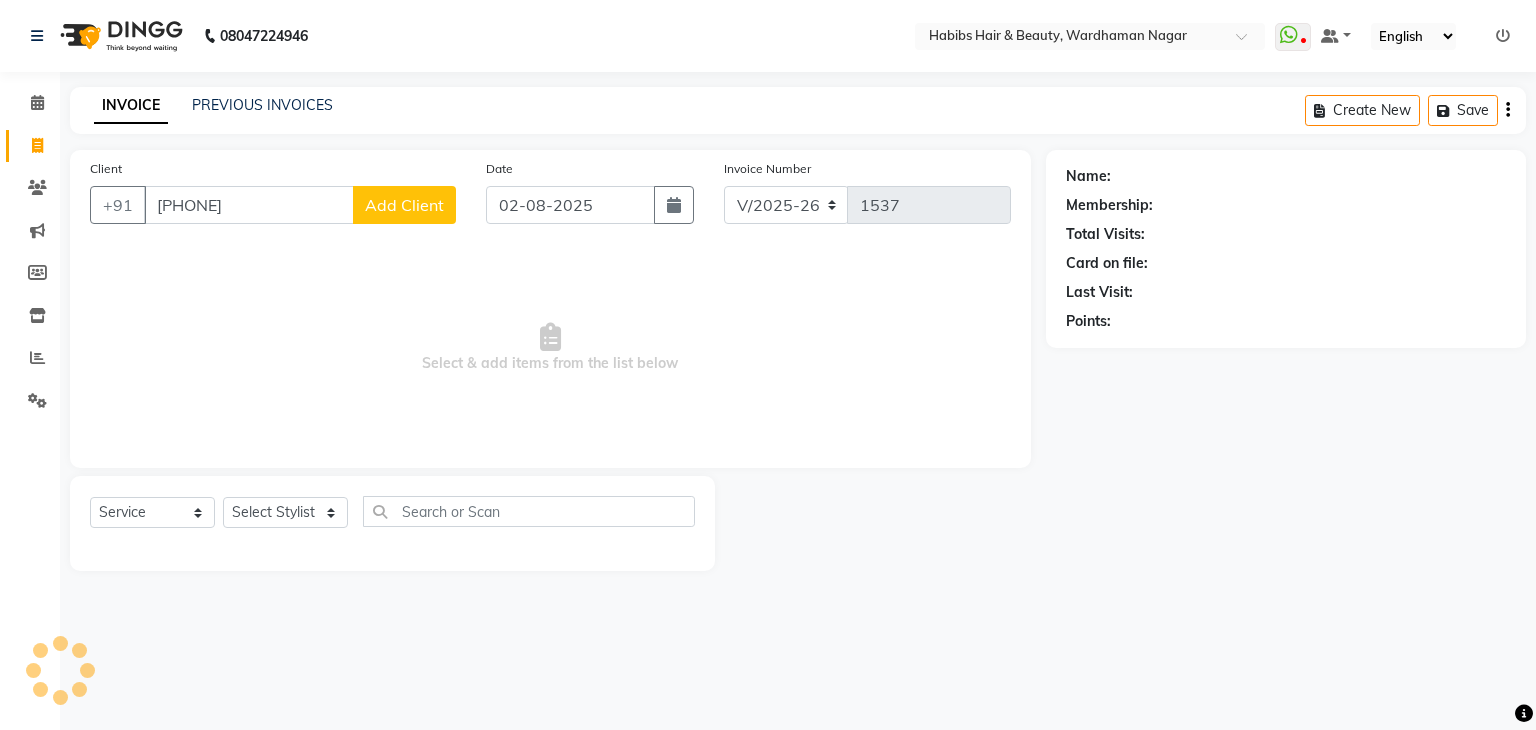 type on "[PHONE]" 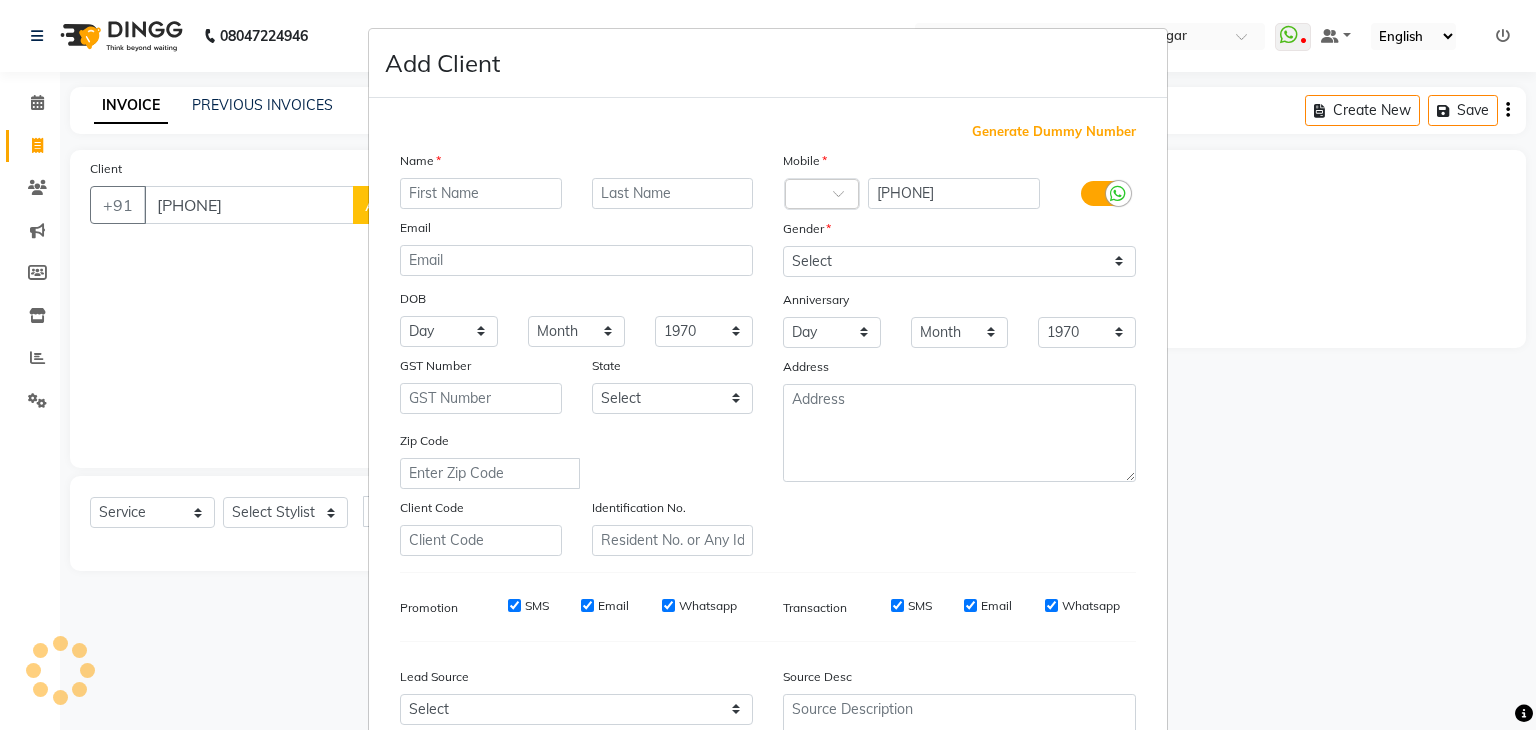 click at bounding box center [481, 193] 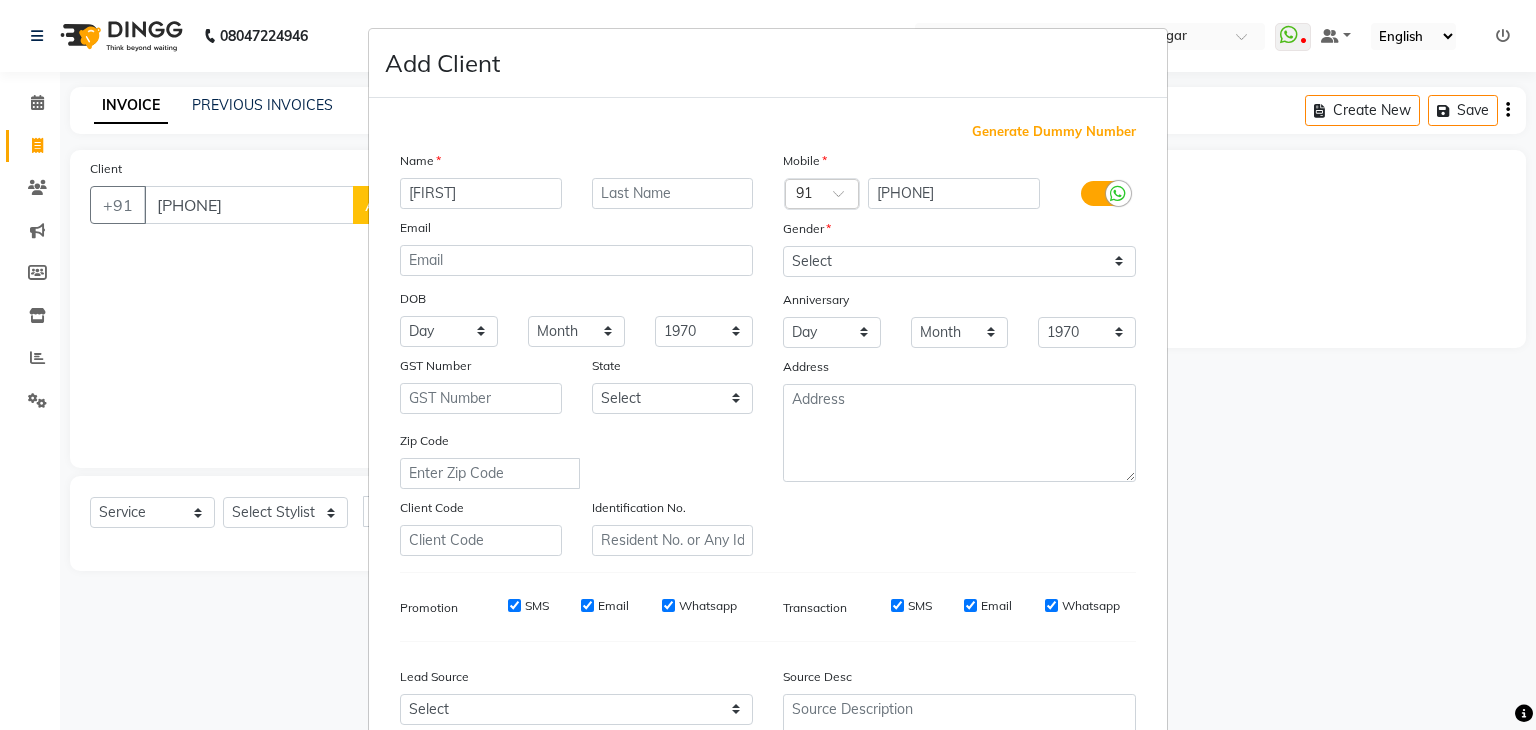 click on "[FIRST]" at bounding box center (481, 193) 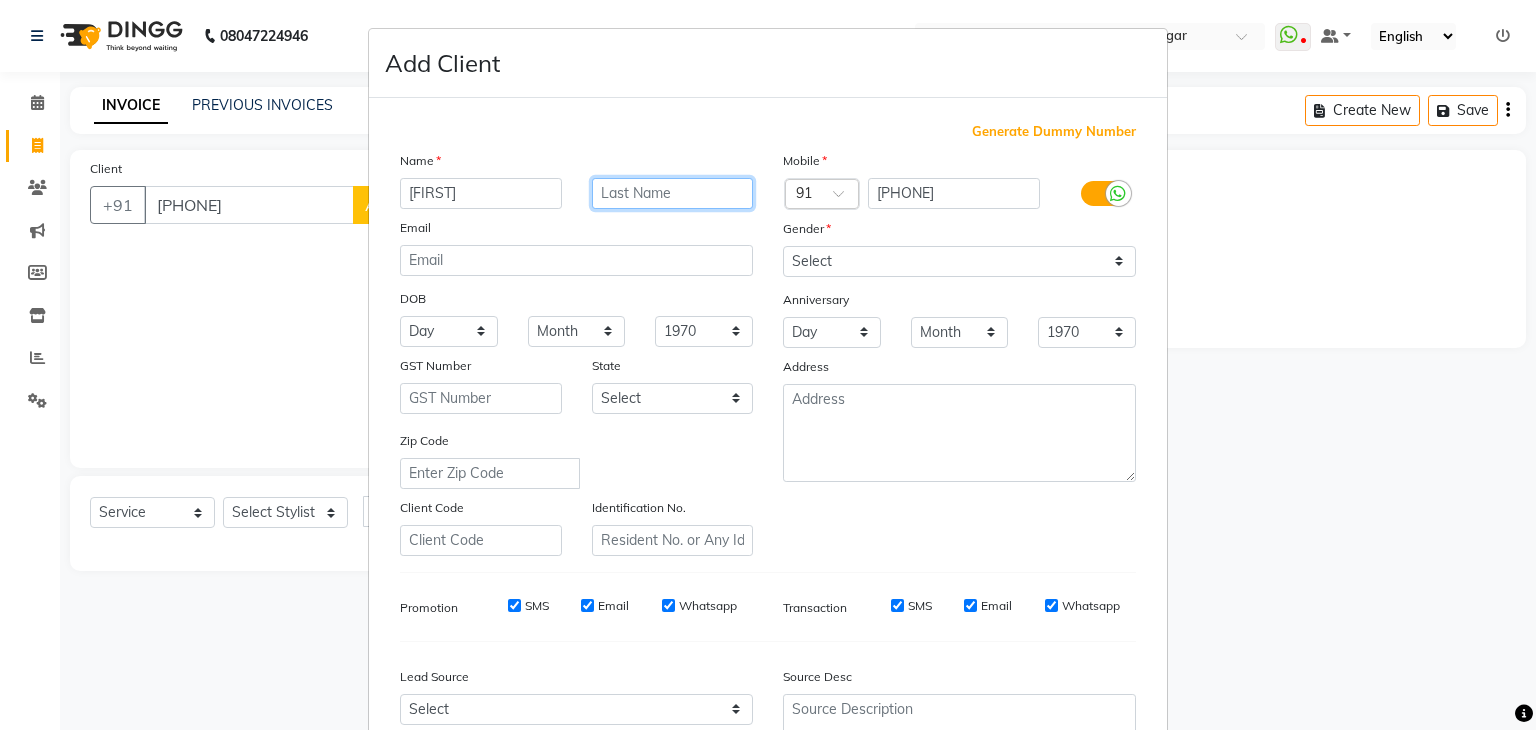click at bounding box center [673, 193] 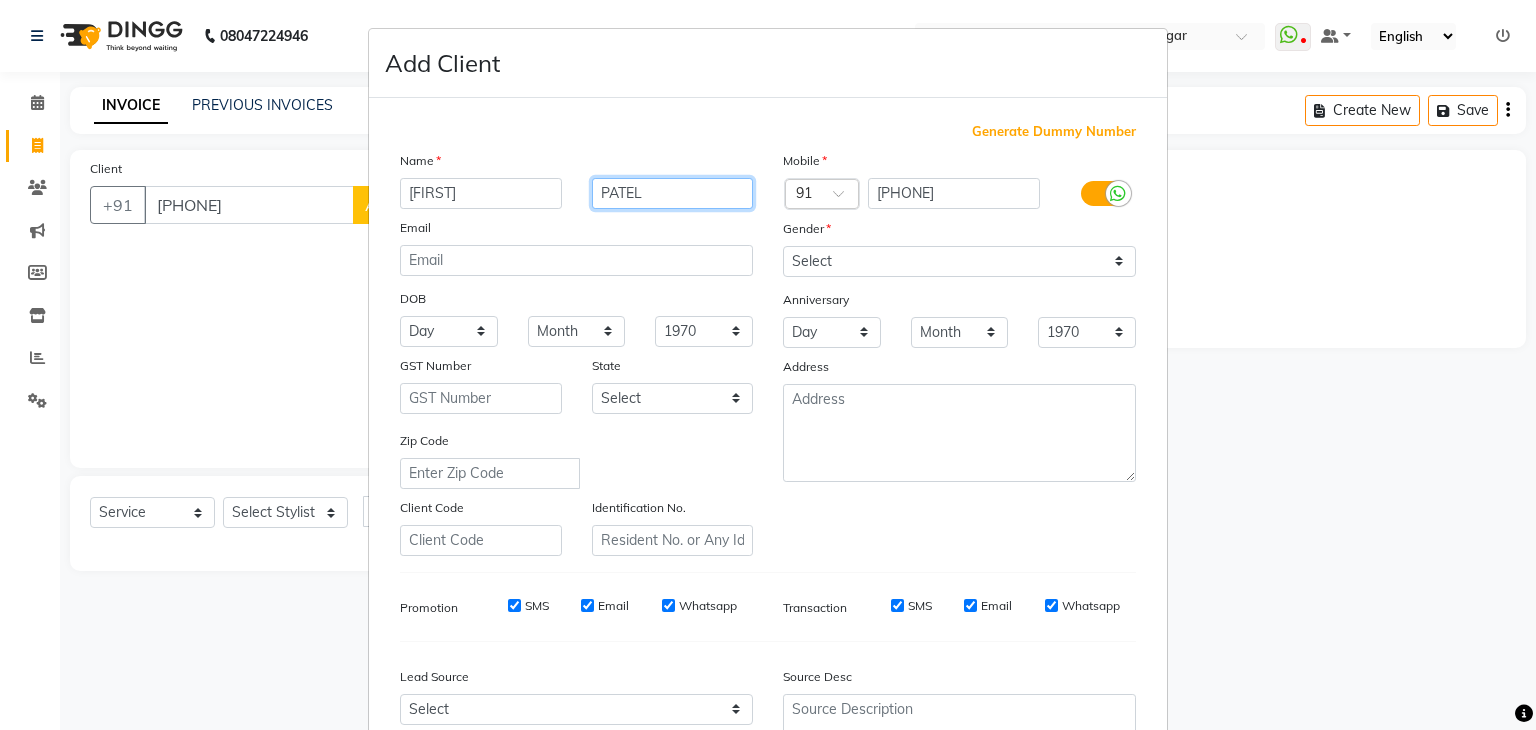 type on "PATEL" 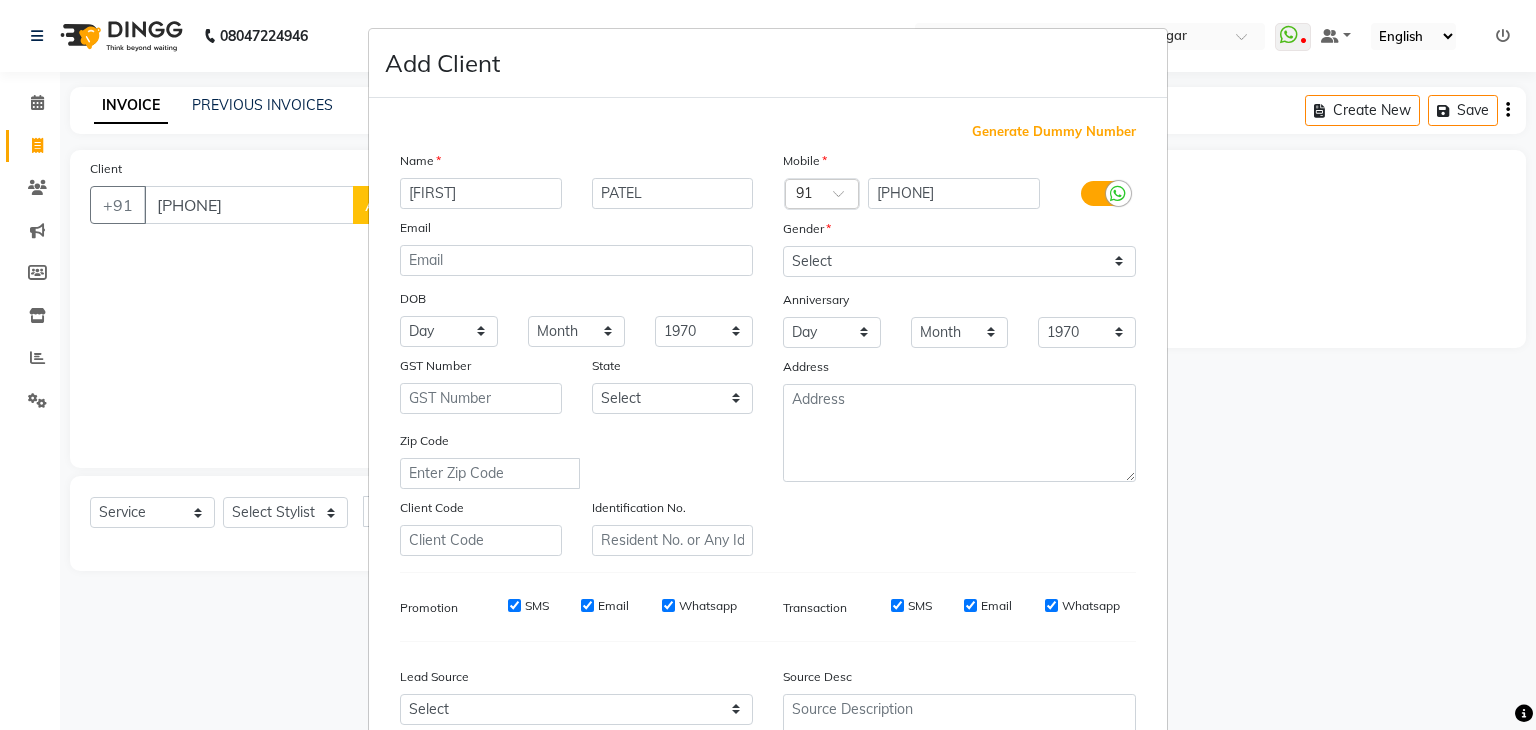 click on "Gender" at bounding box center (959, 232) 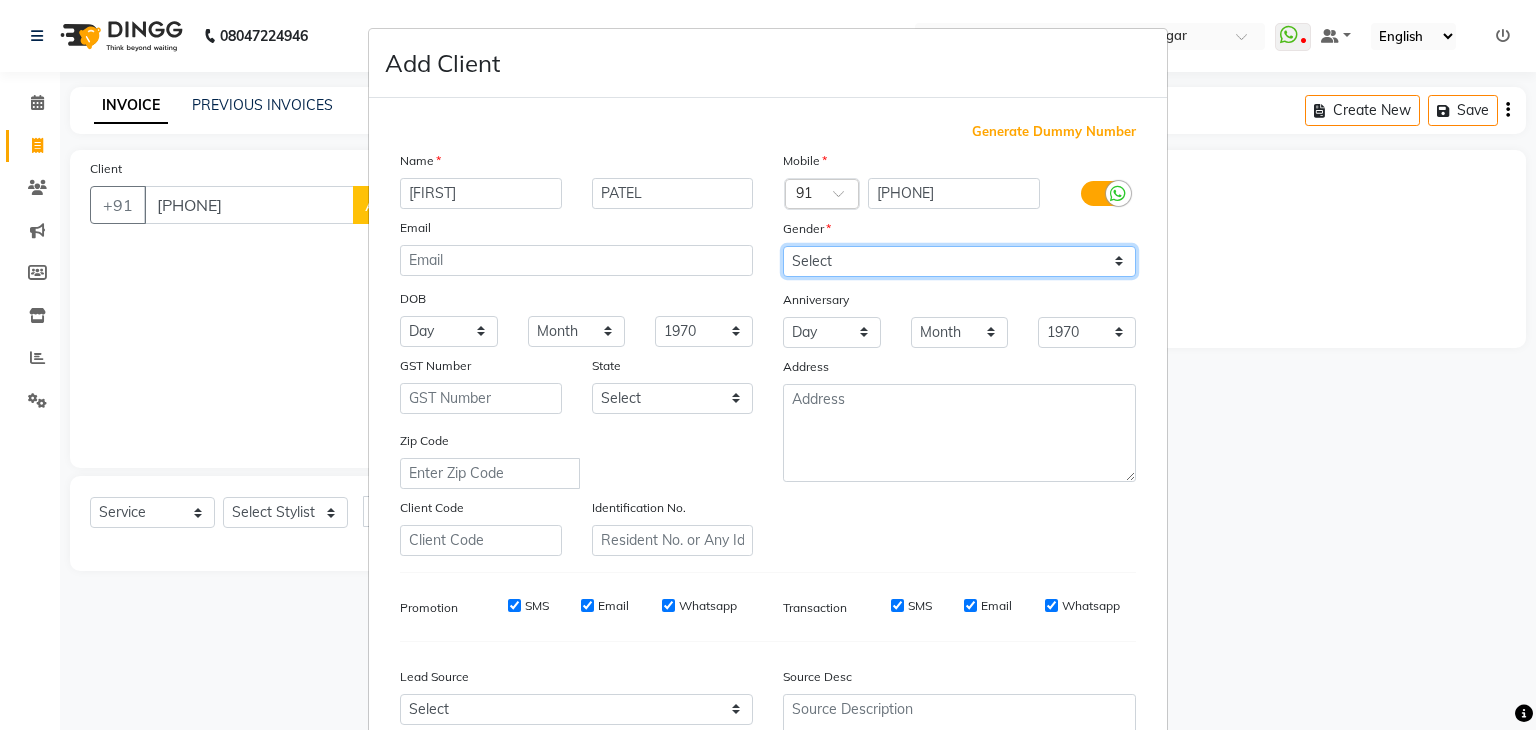 click on "Select Male Female Other Prefer Not To Say" at bounding box center [959, 261] 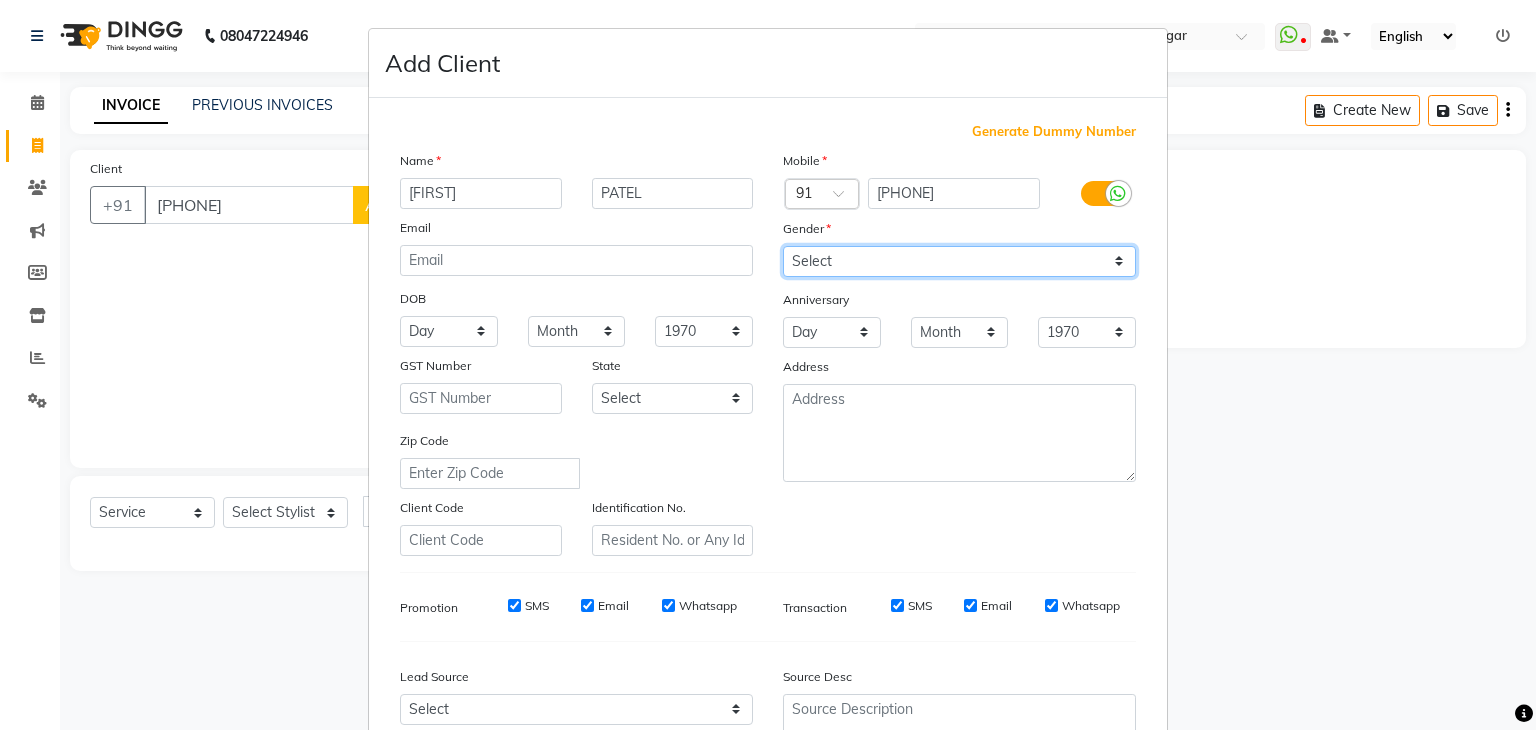 select on "male" 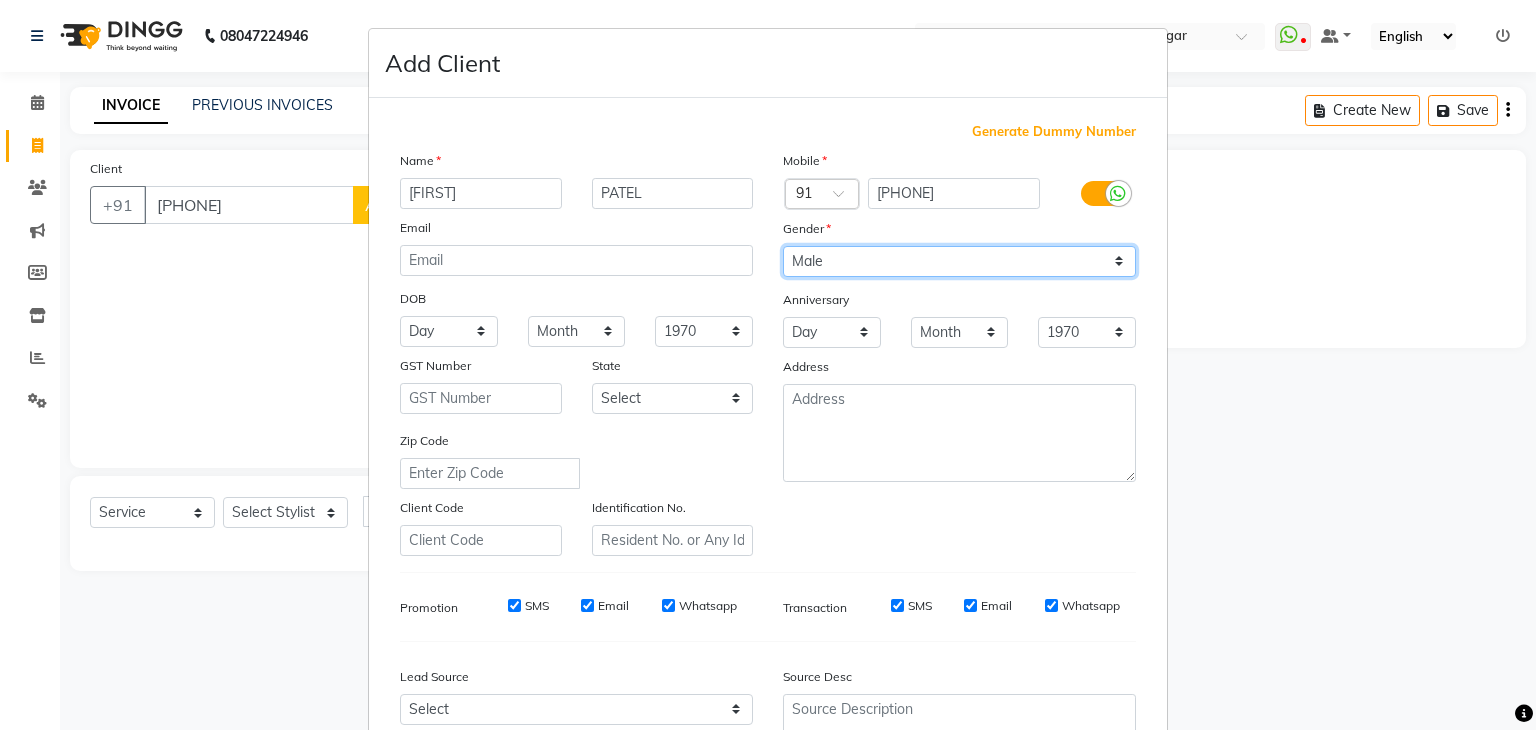 click on "Select Male Female Other Prefer Not To Say" at bounding box center [959, 261] 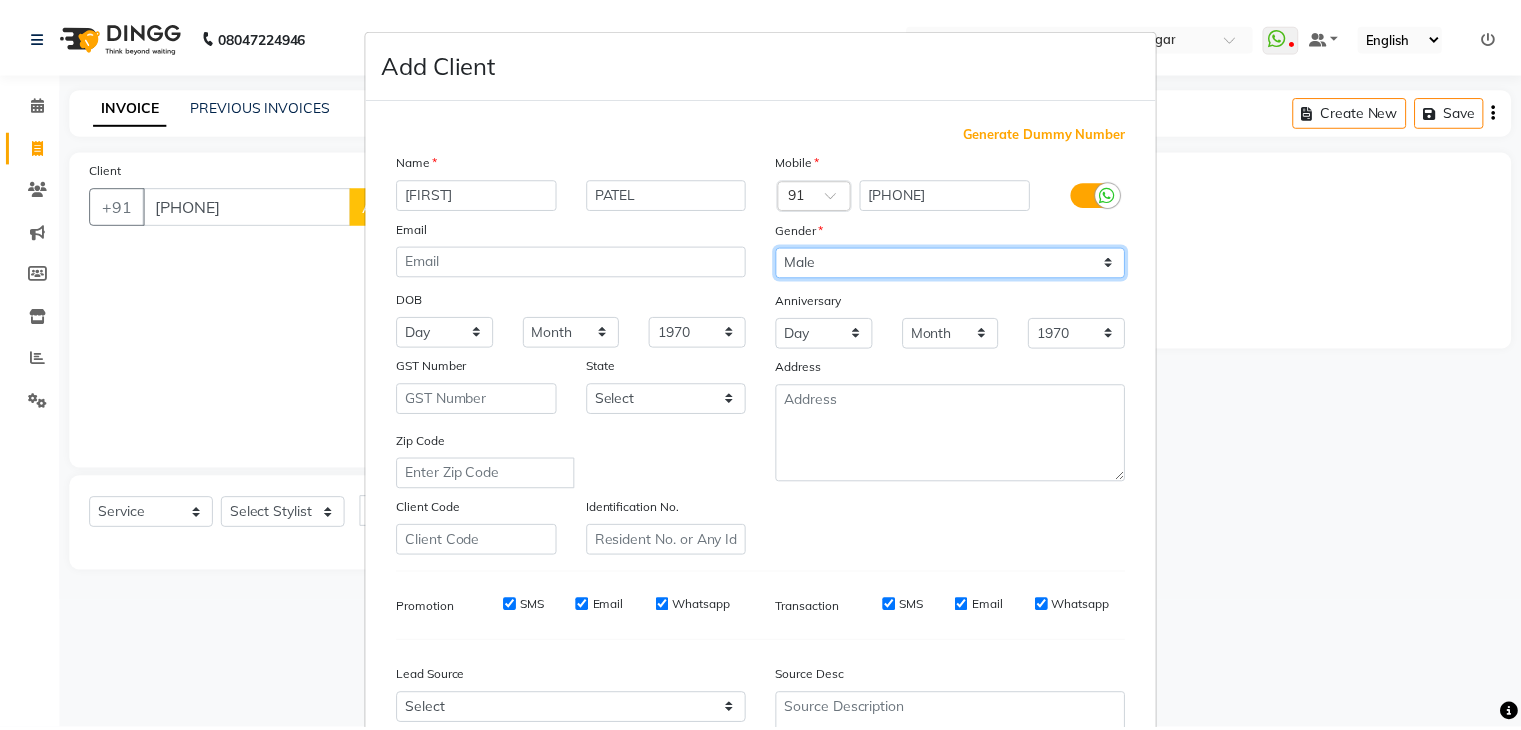 scroll, scrollTop: 144, scrollLeft: 0, axis: vertical 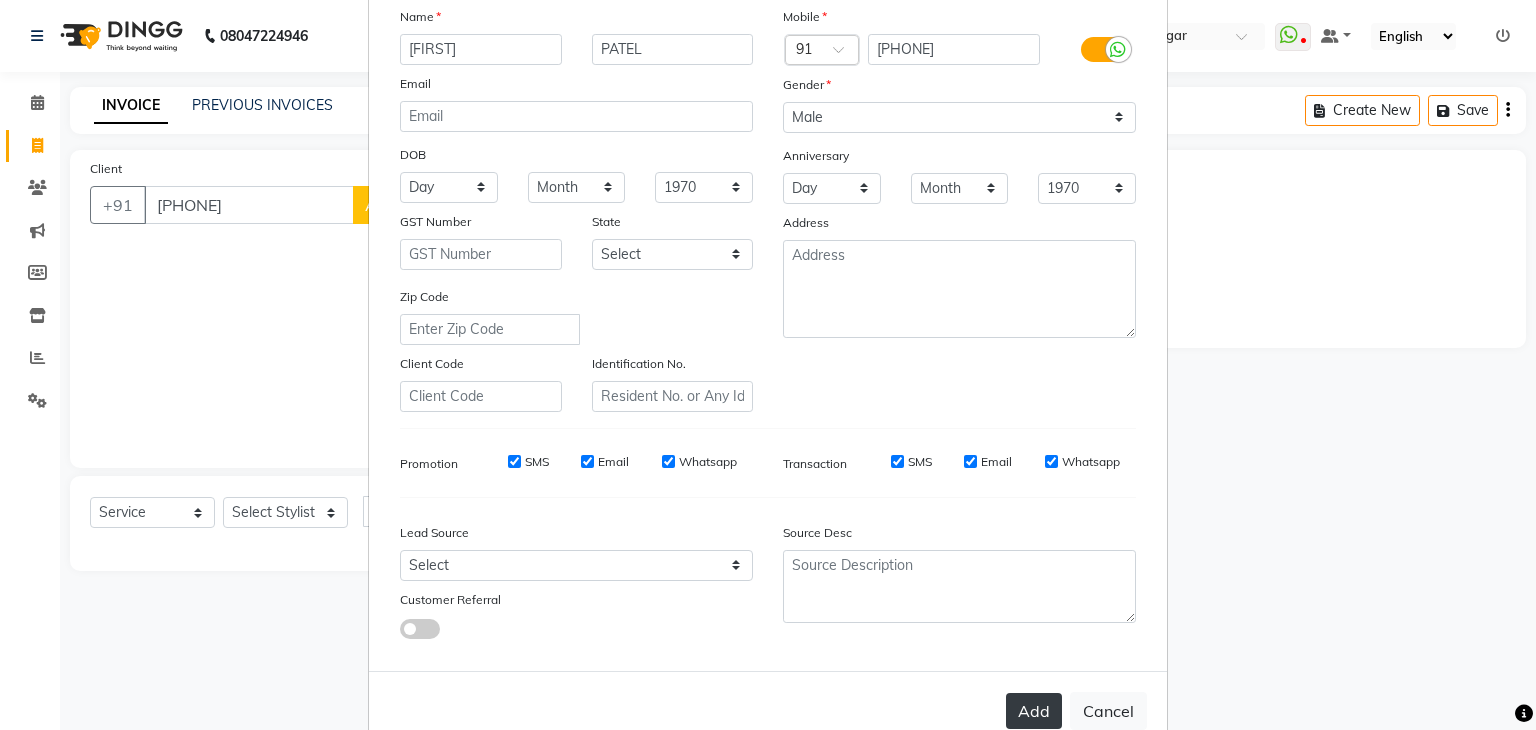 click on "Add" at bounding box center [1034, 711] 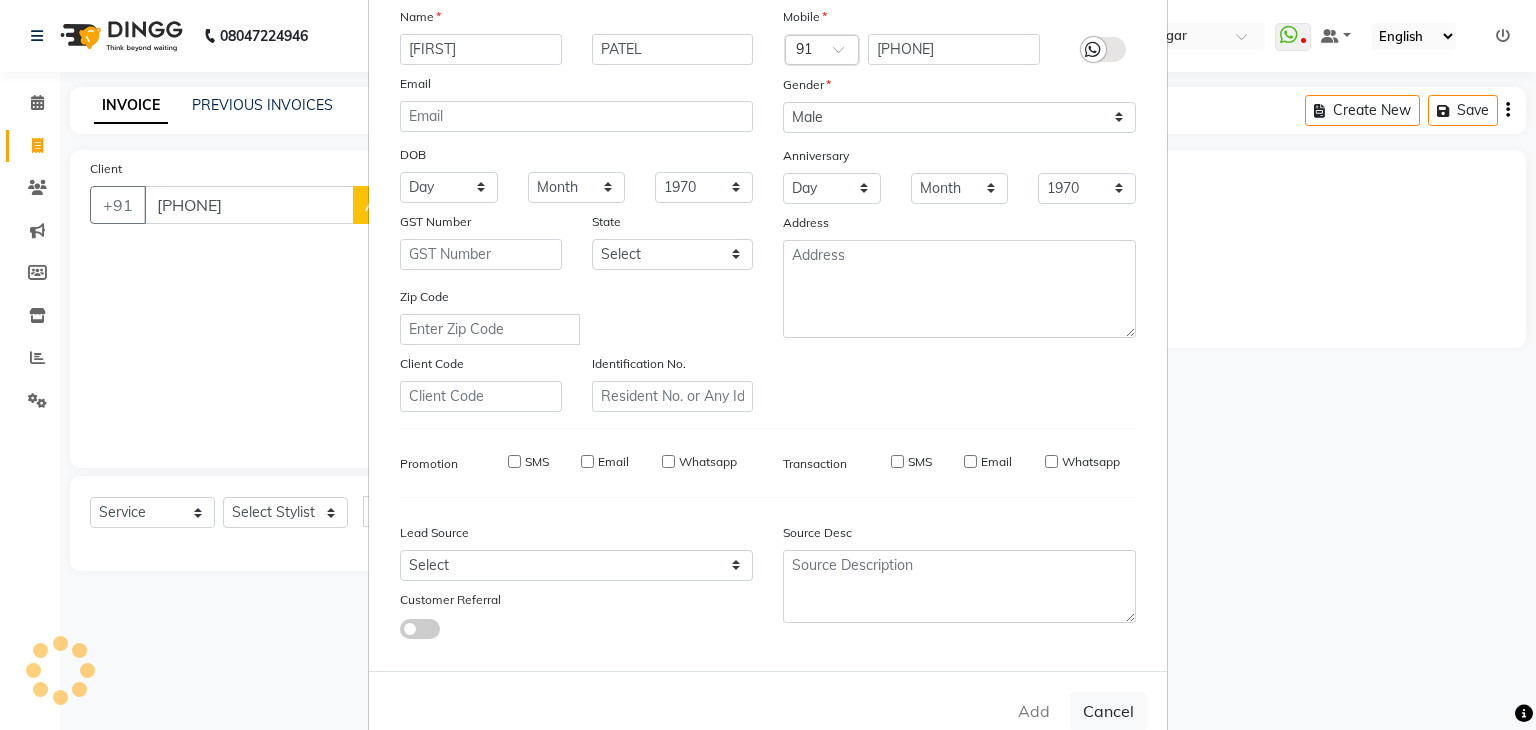 type 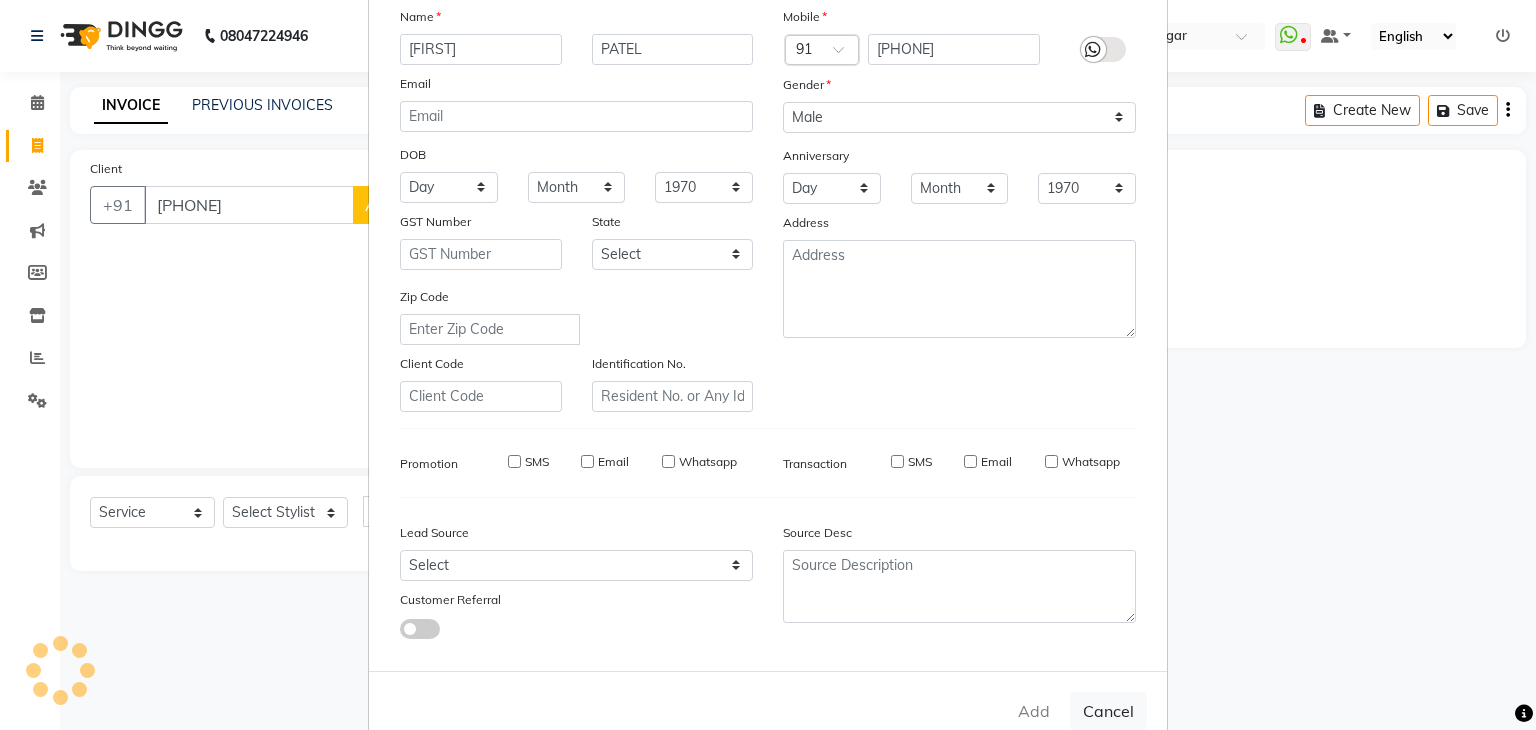 type 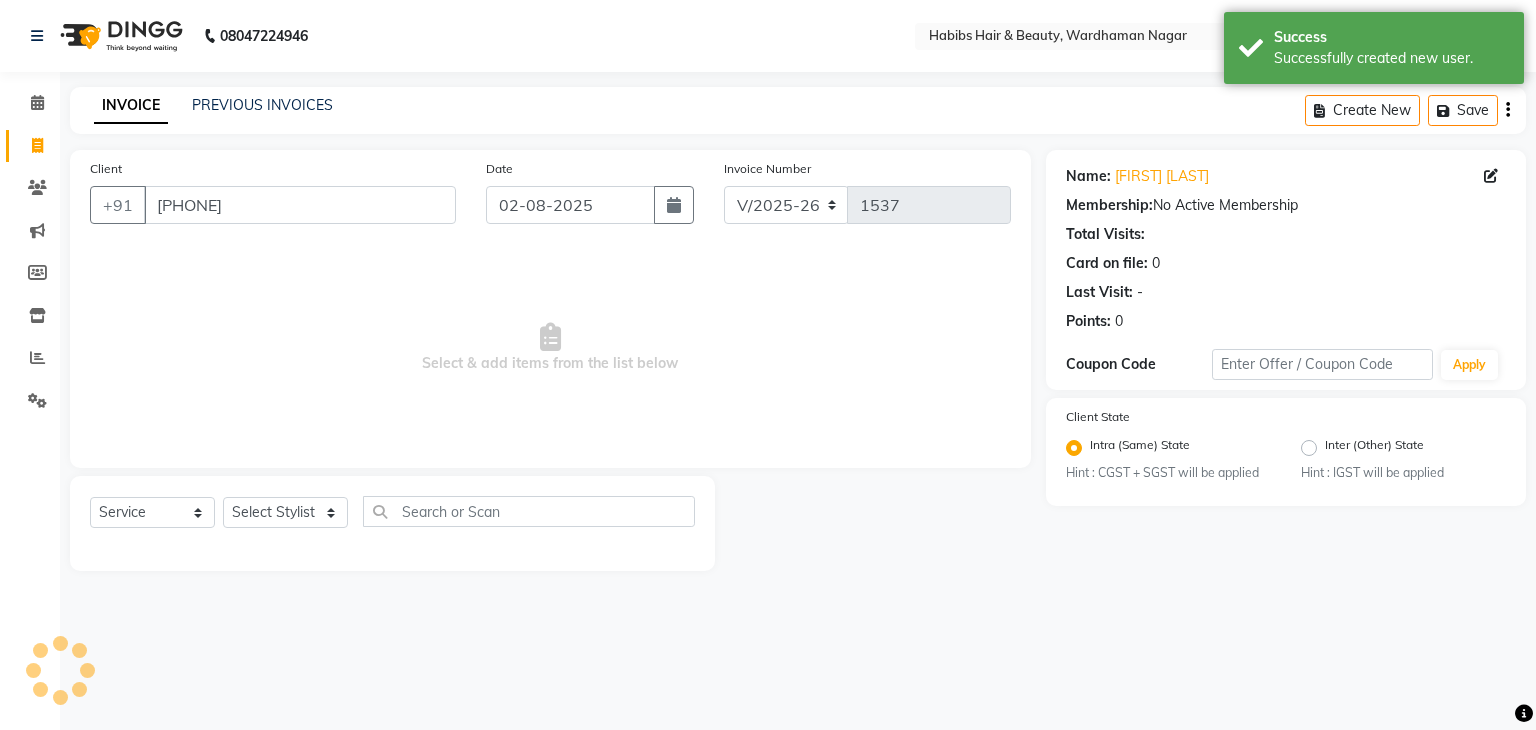 click on "Select  Service  Product  Membership  Package Voucher Prepaid Gift Card  Select Stylist Admin Aman Gayatri Jeetu Mick Raj Rashmi Rasika Sarang" 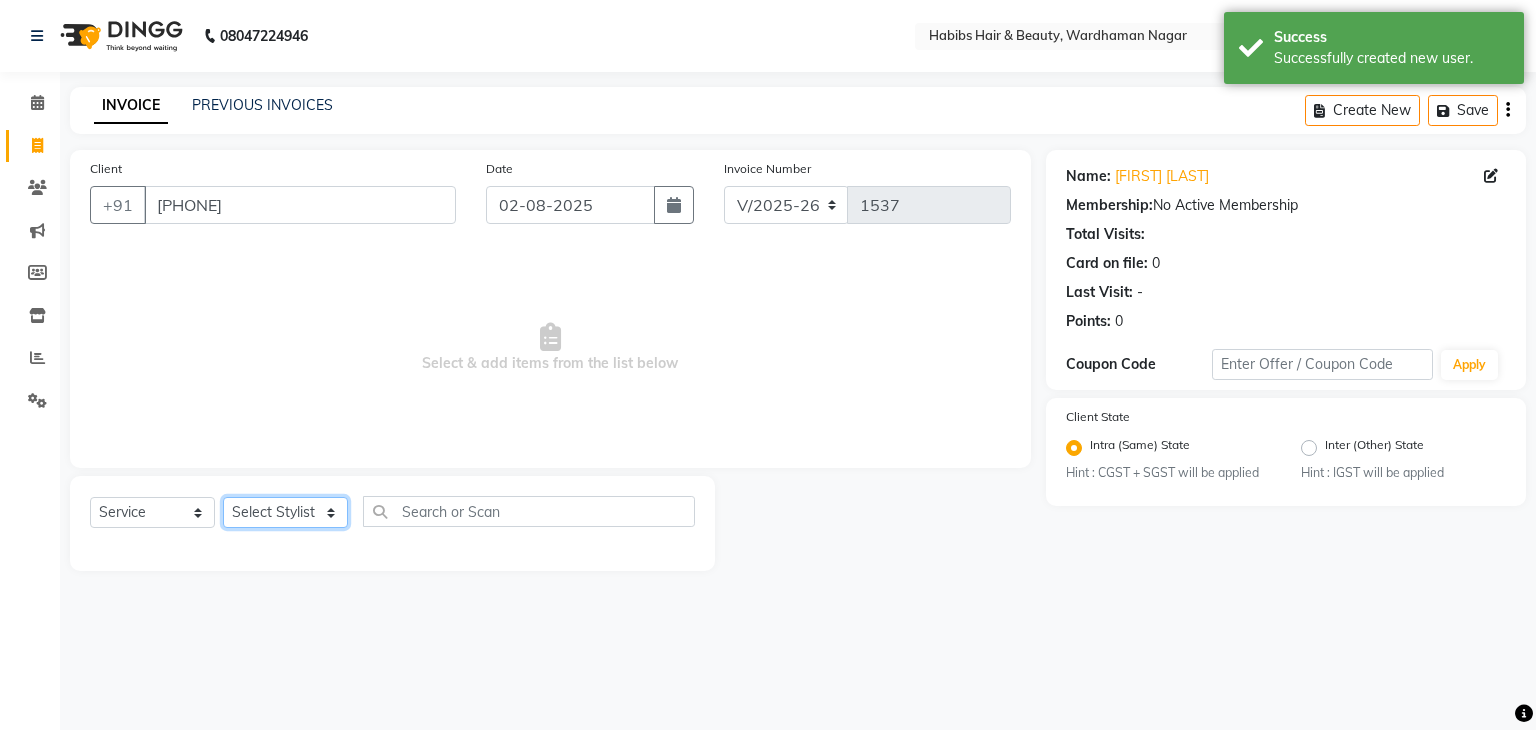 drag, startPoint x: 284, startPoint y: 497, endPoint x: 246, endPoint y: 514, distance: 41.62932 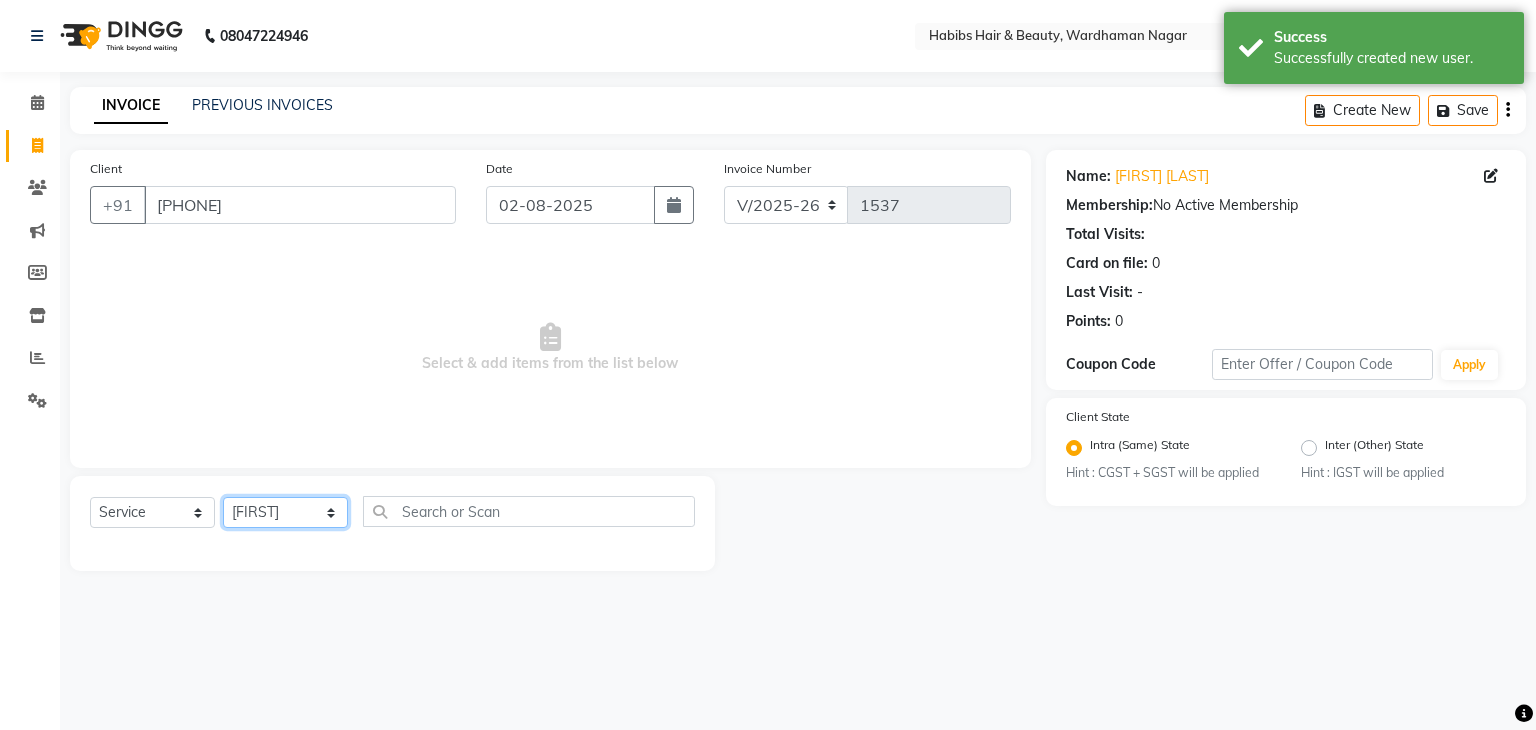 click on "Select Stylist Admin Aman Gayatri Jeetu Mick Raj Rashmi Rasika Sarang" 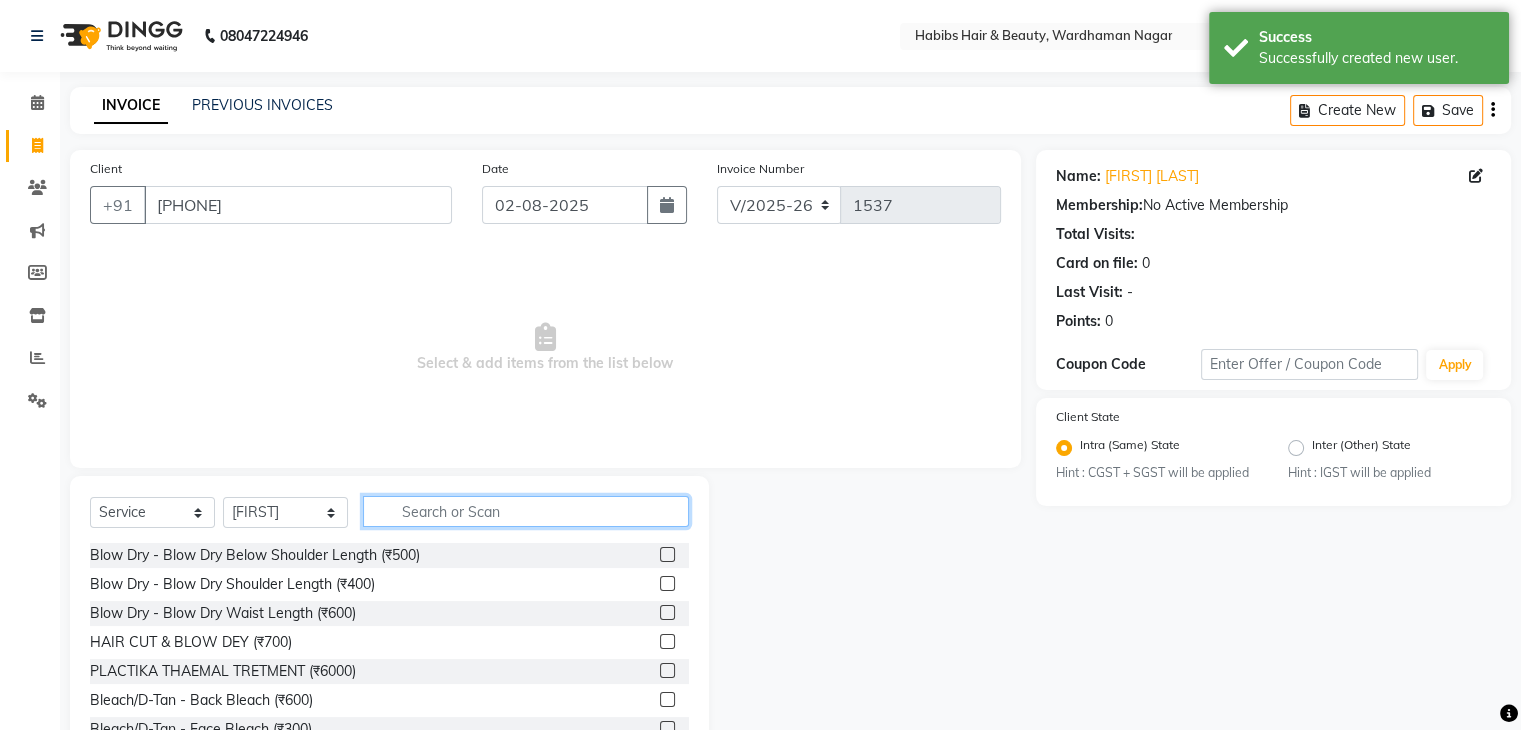 click 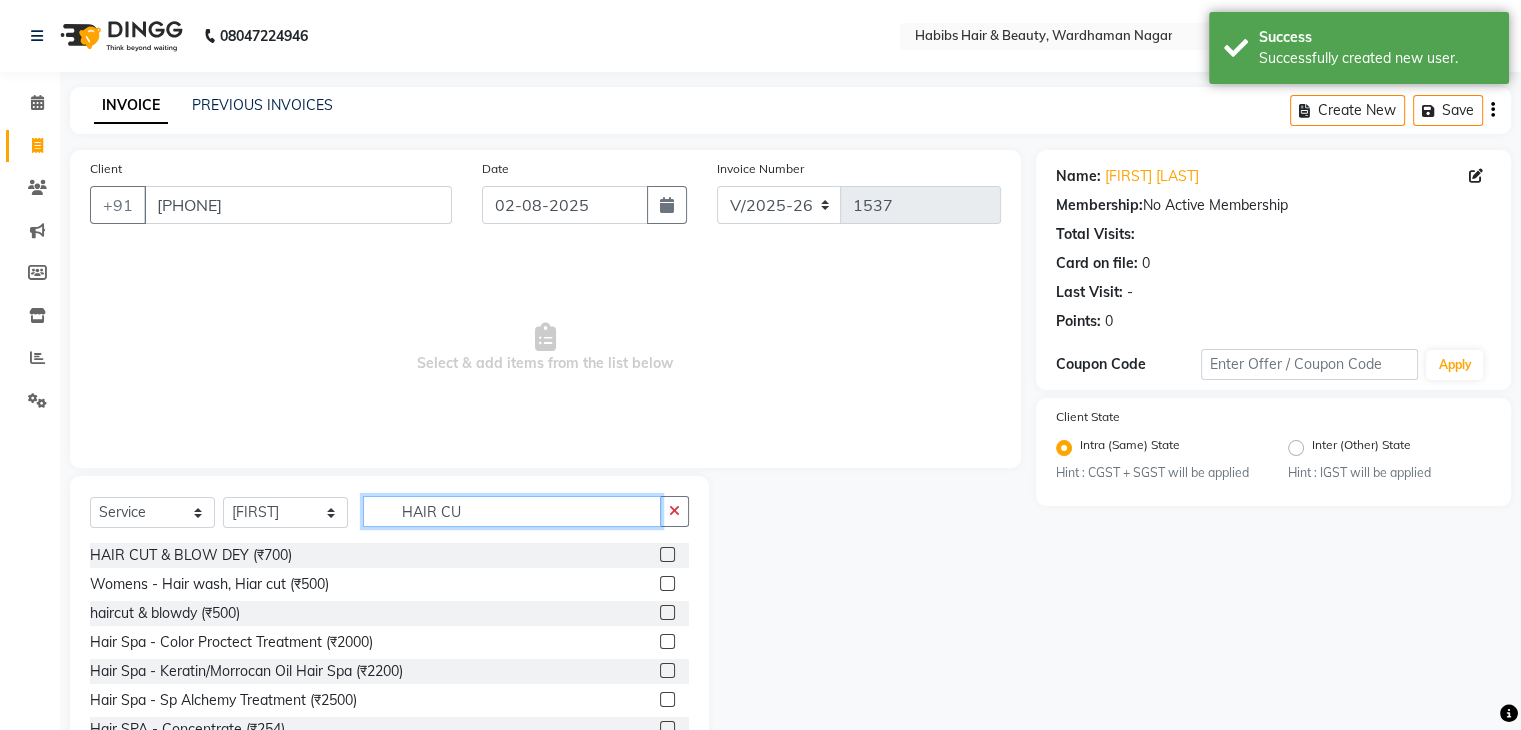 type on "HAIR CUT" 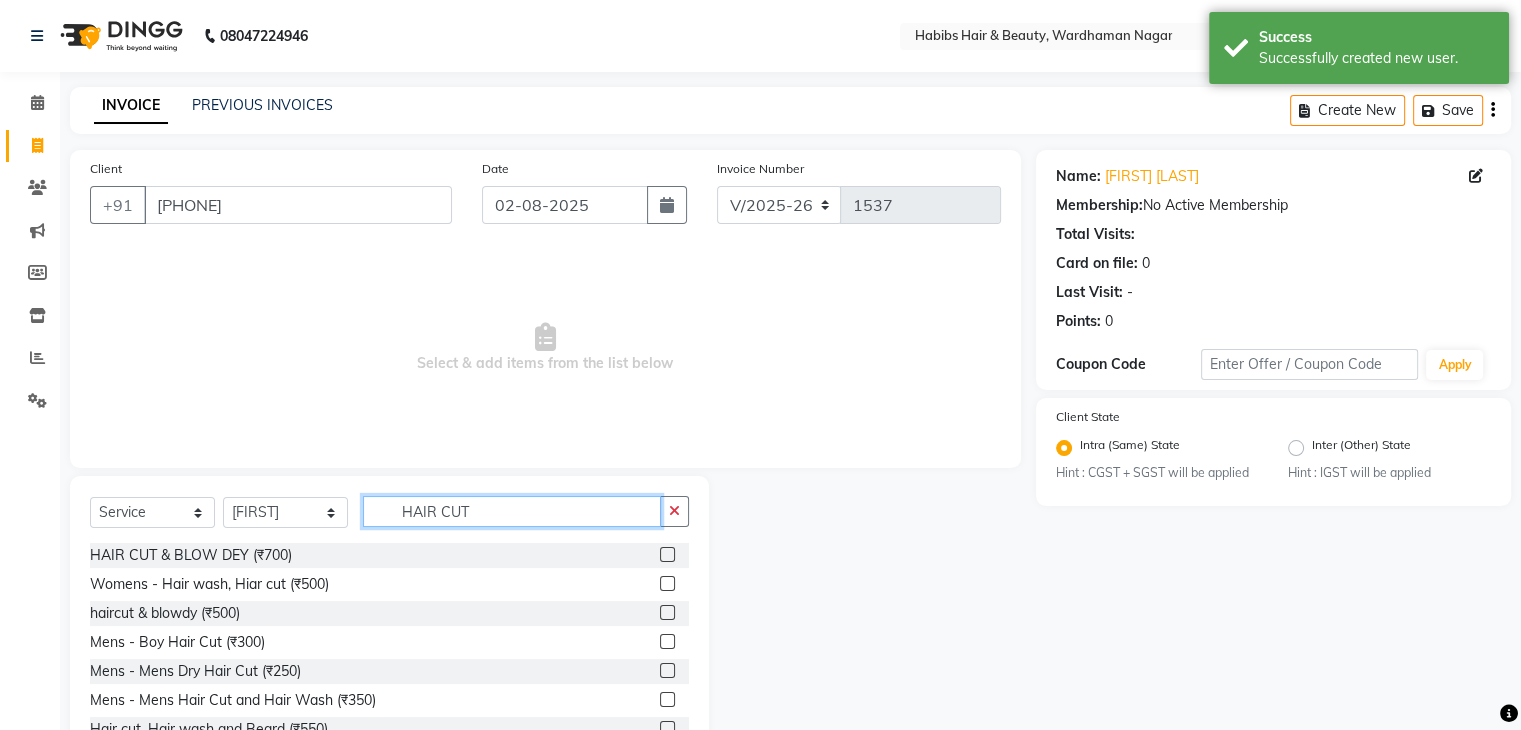scroll, scrollTop: 68, scrollLeft: 0, axis: vertical 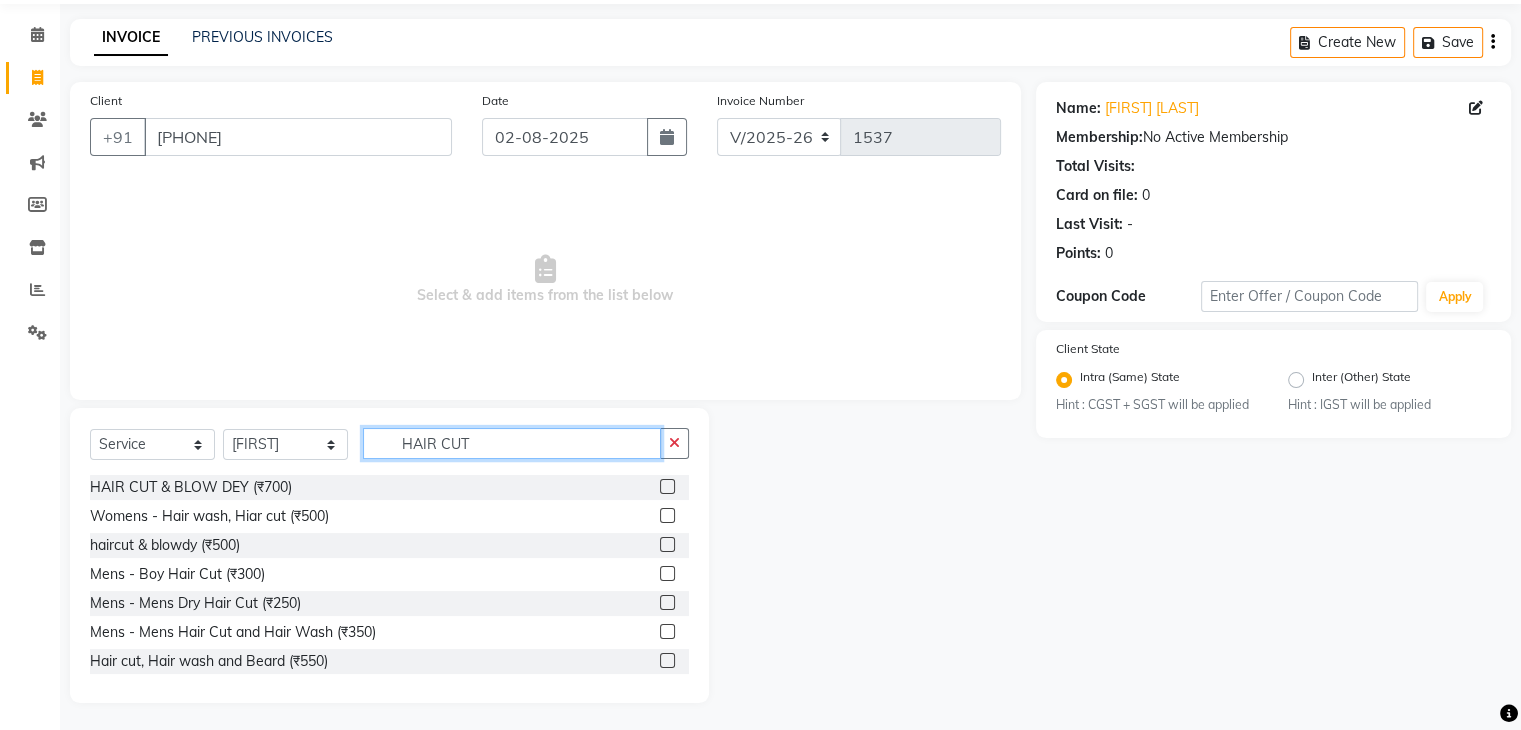 click on "HAIR CUT" 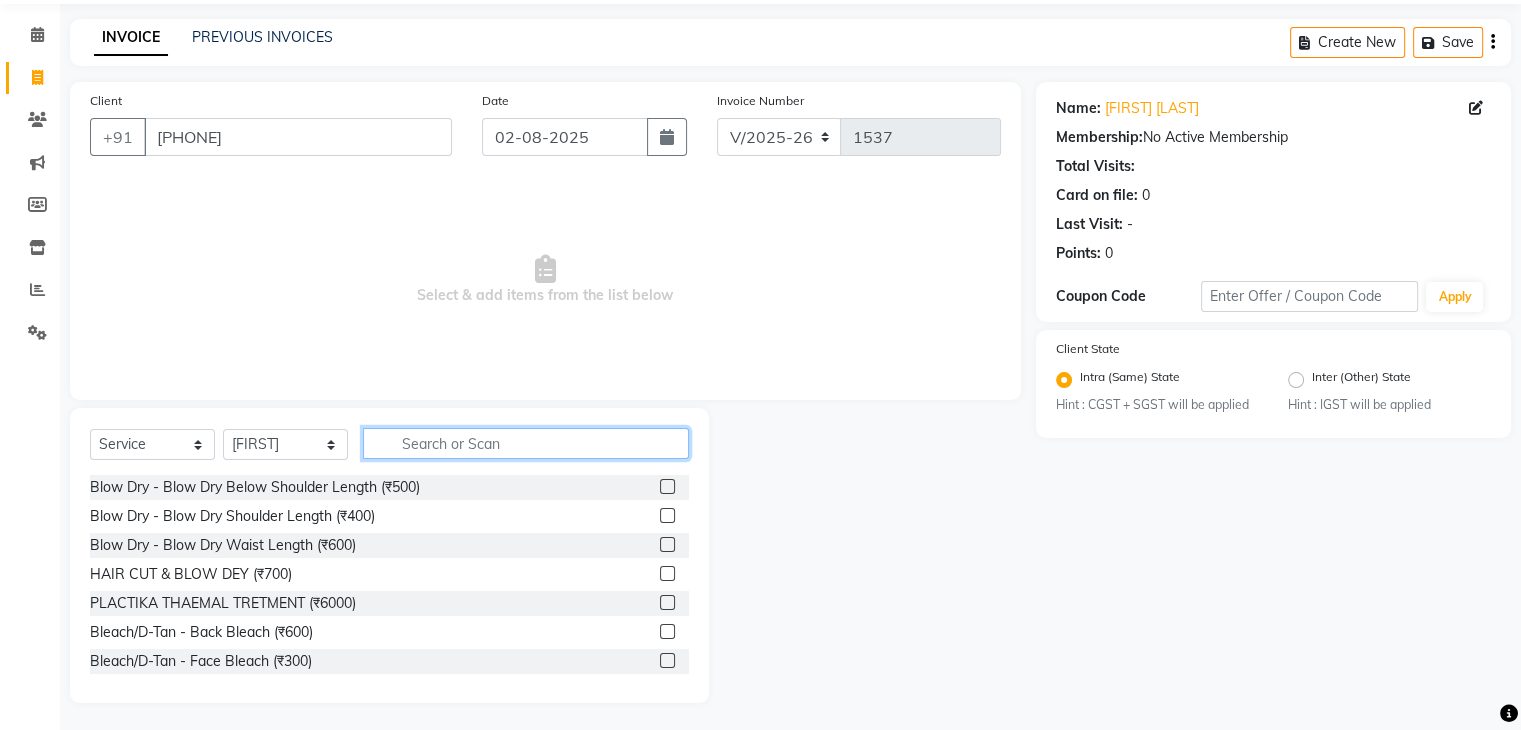 type on "O" 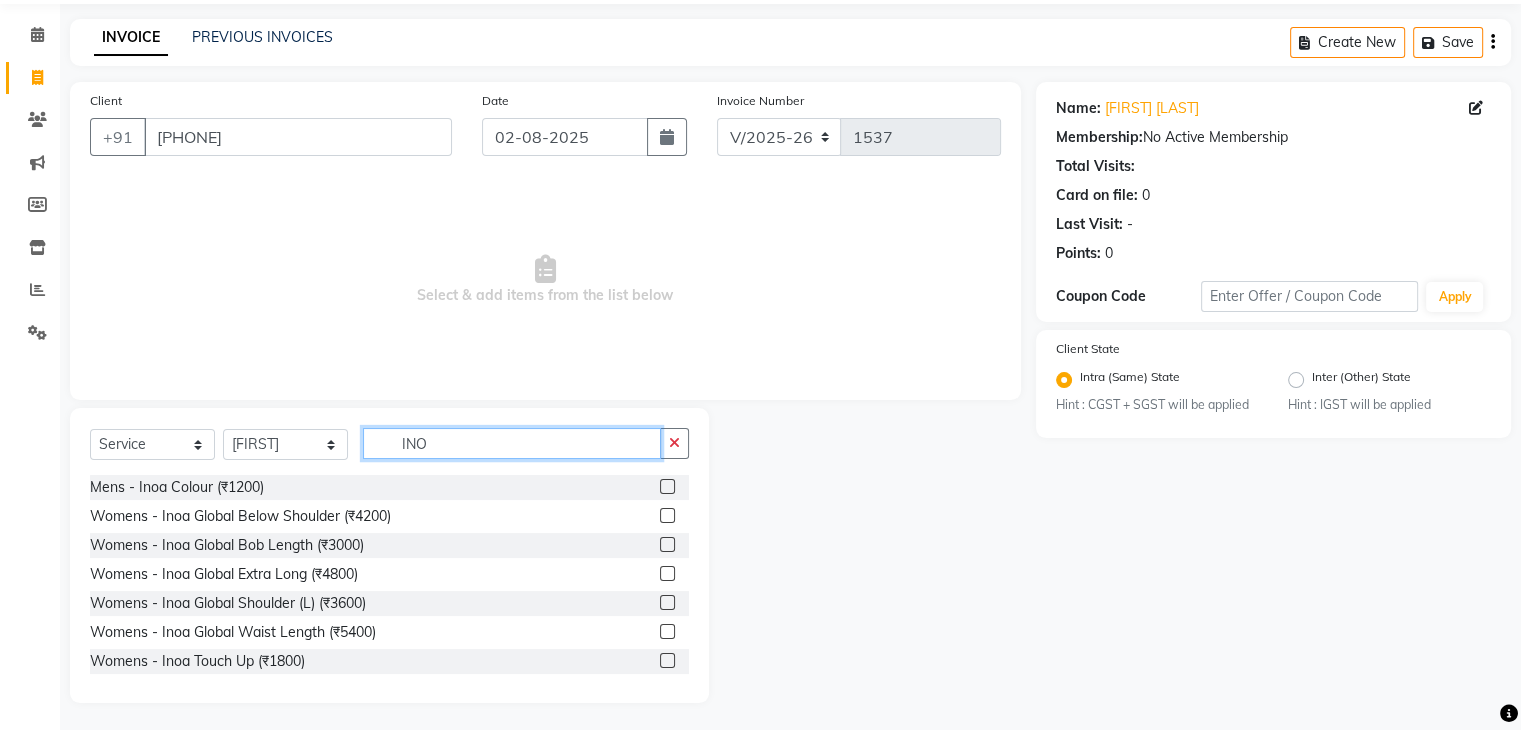 type on "INO" 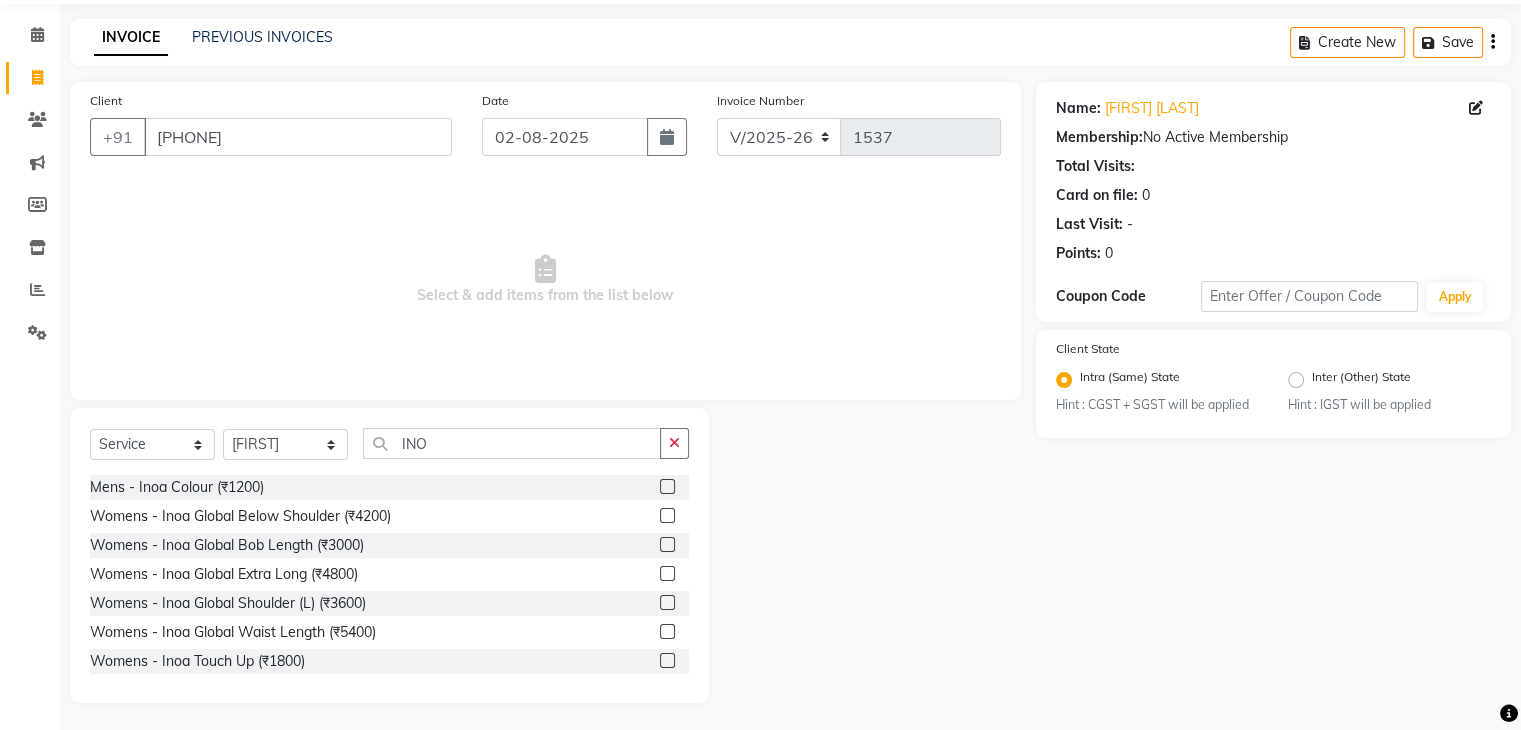 click 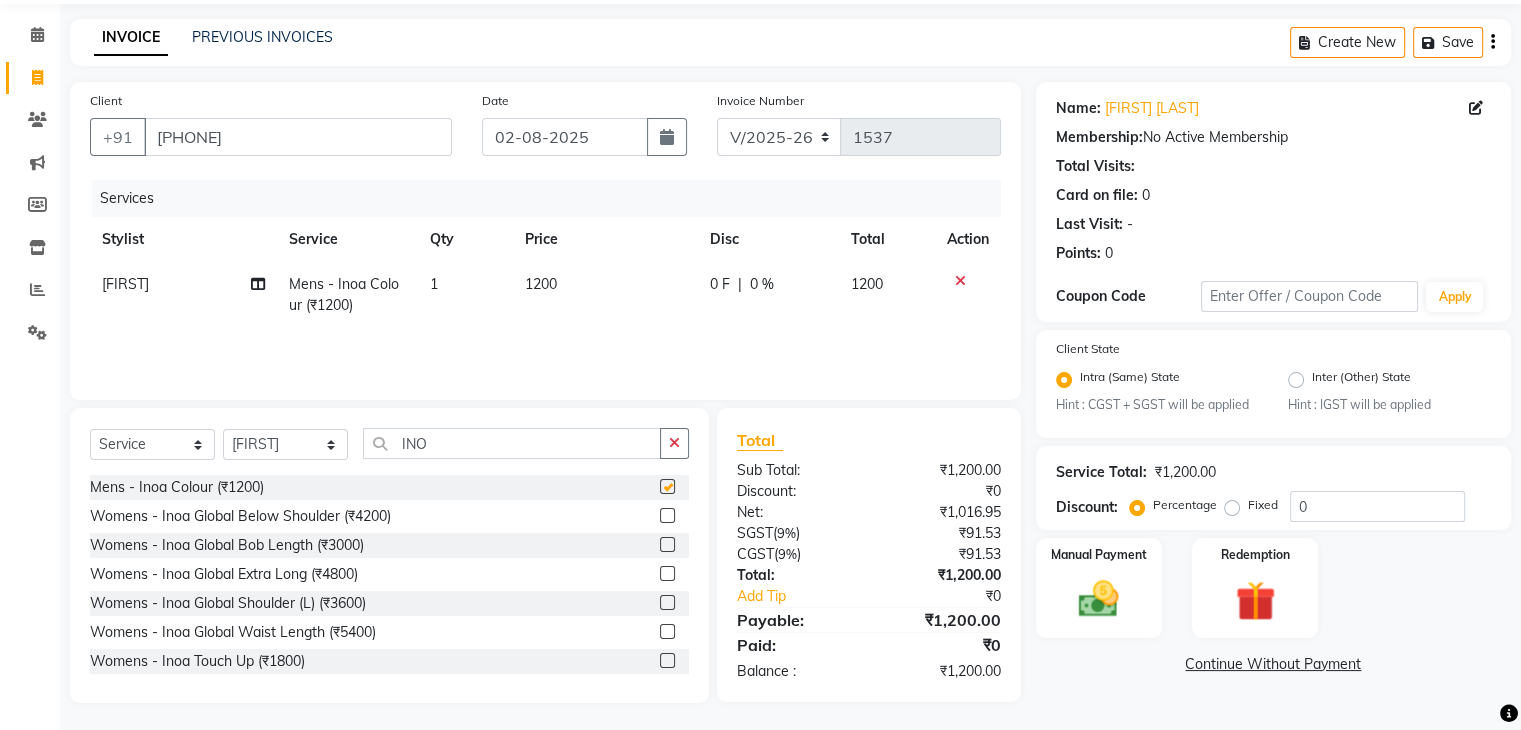 checkbox on "false" 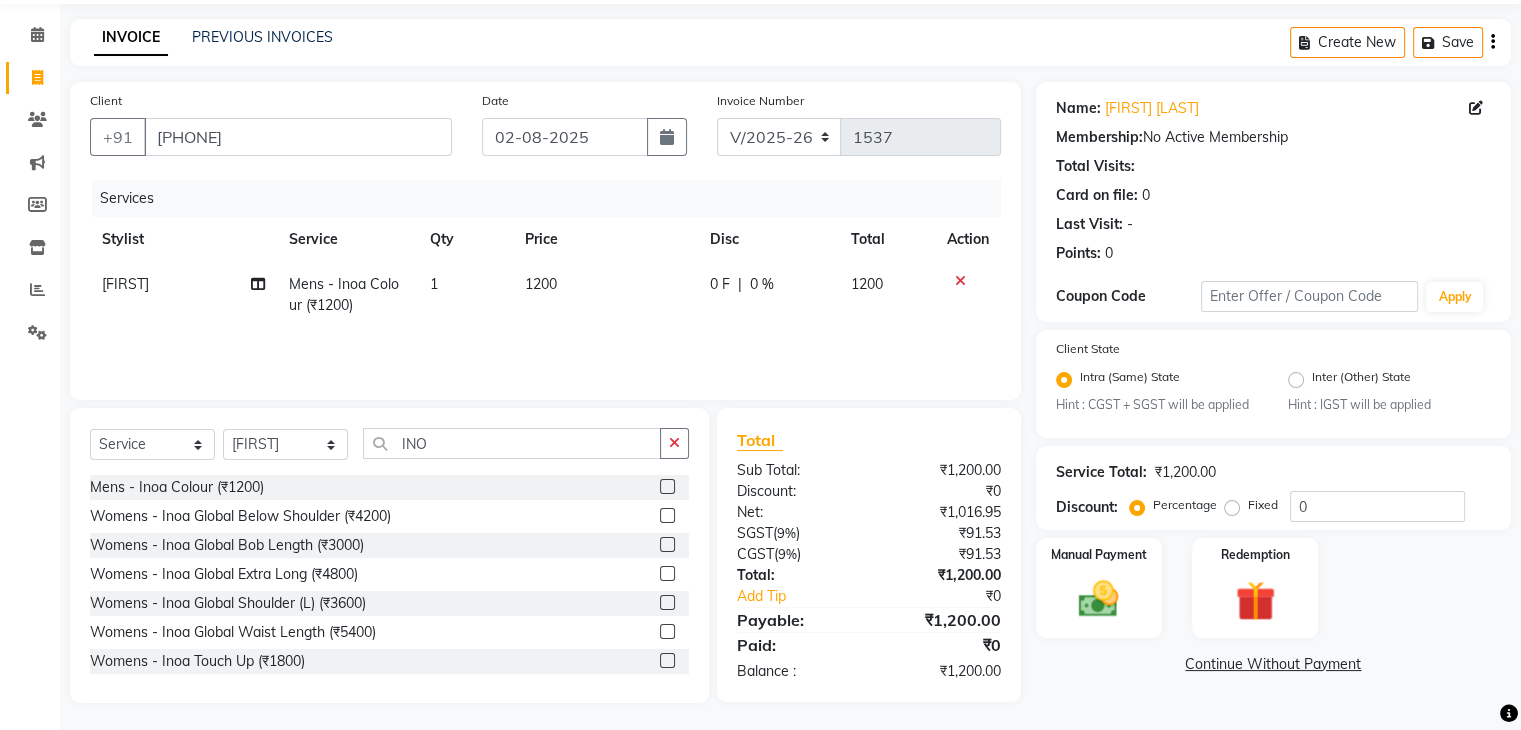 click on "1200" 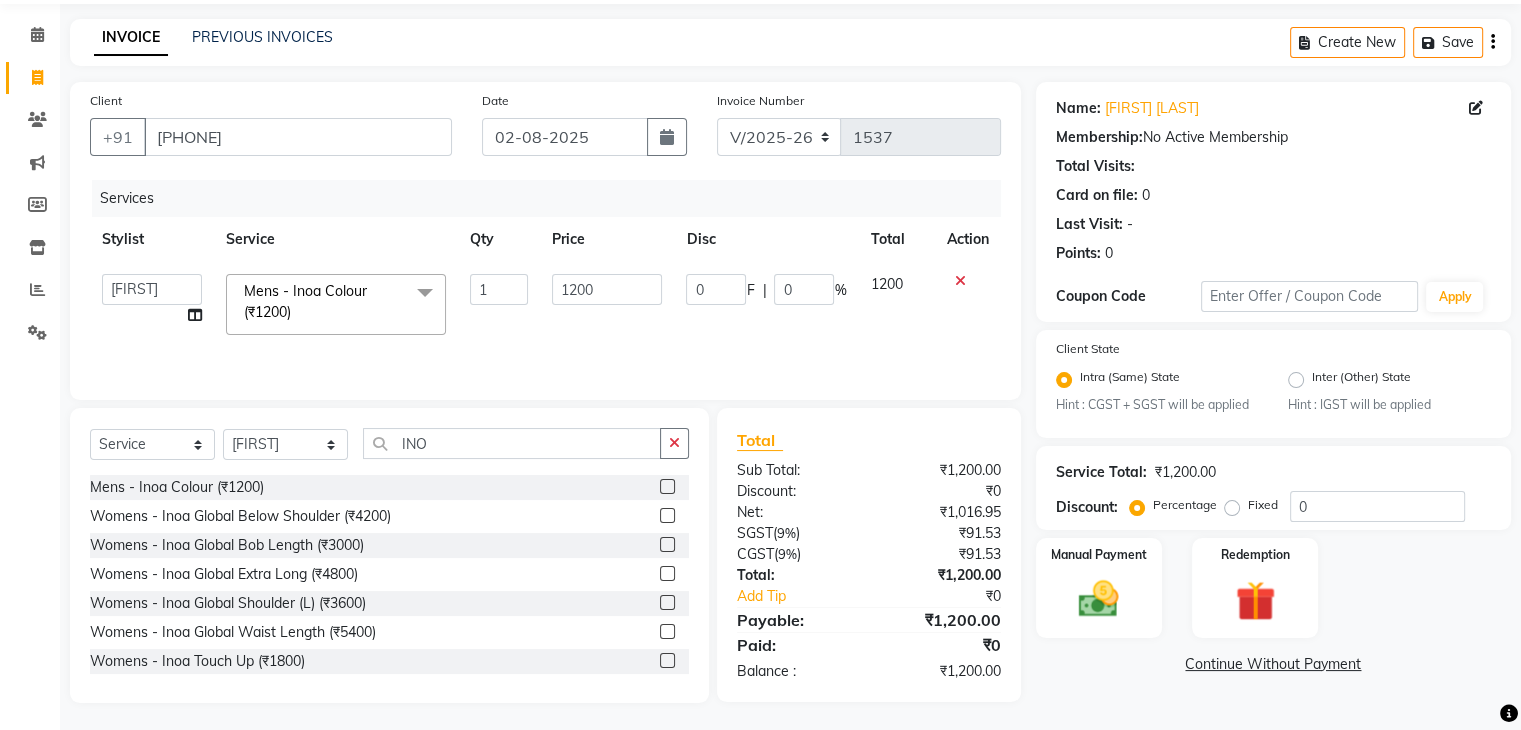 click on "1200" 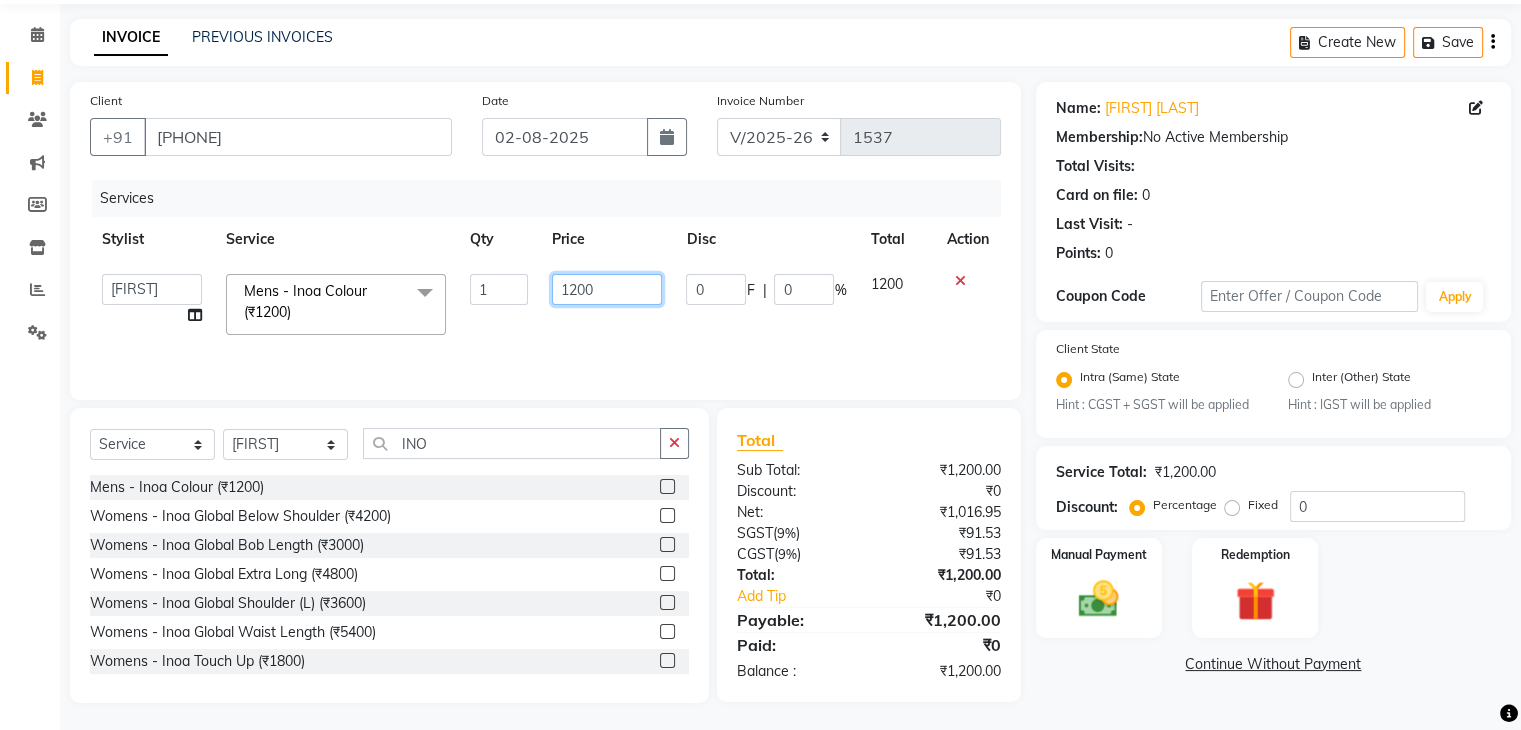 click on "1200" 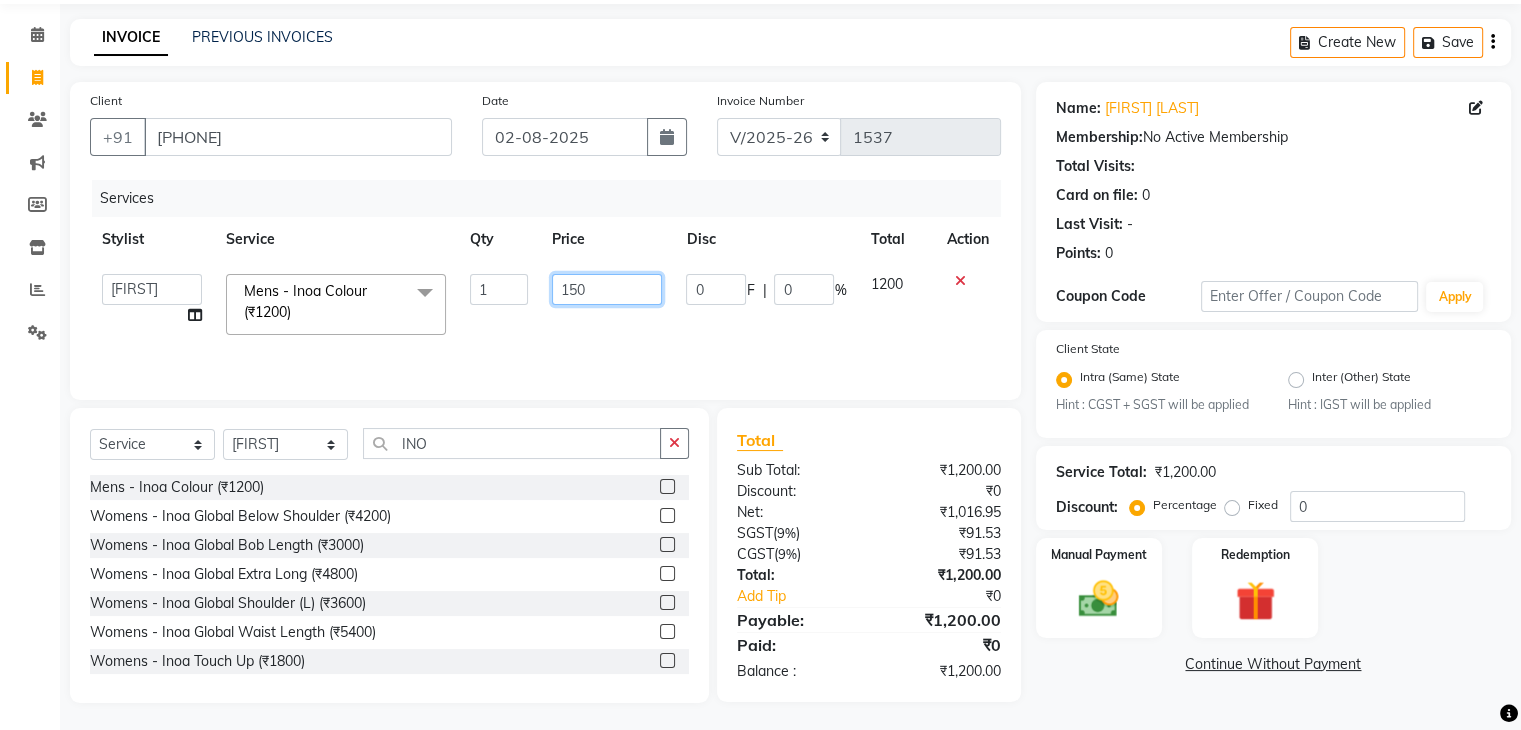 type on "1500" 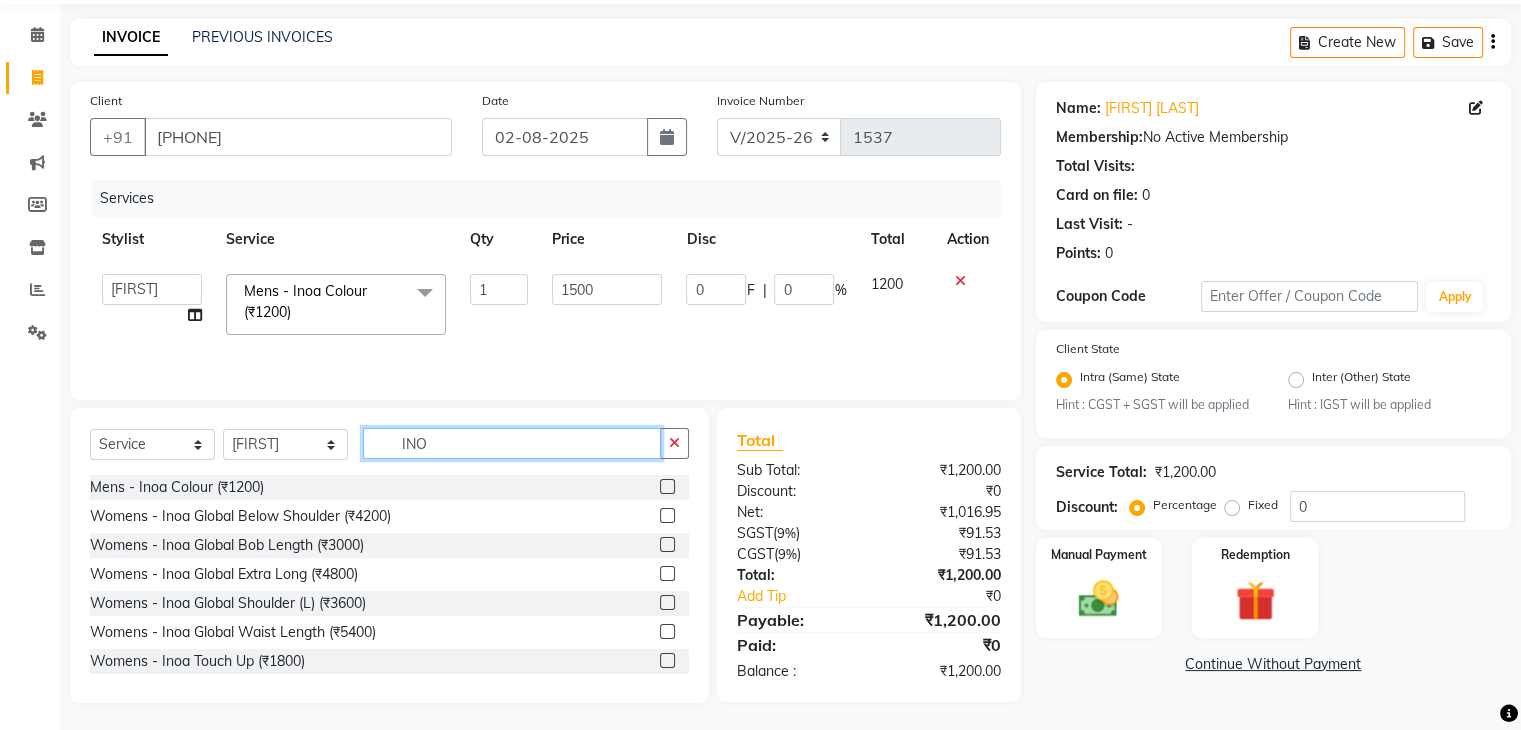 click on "INO" 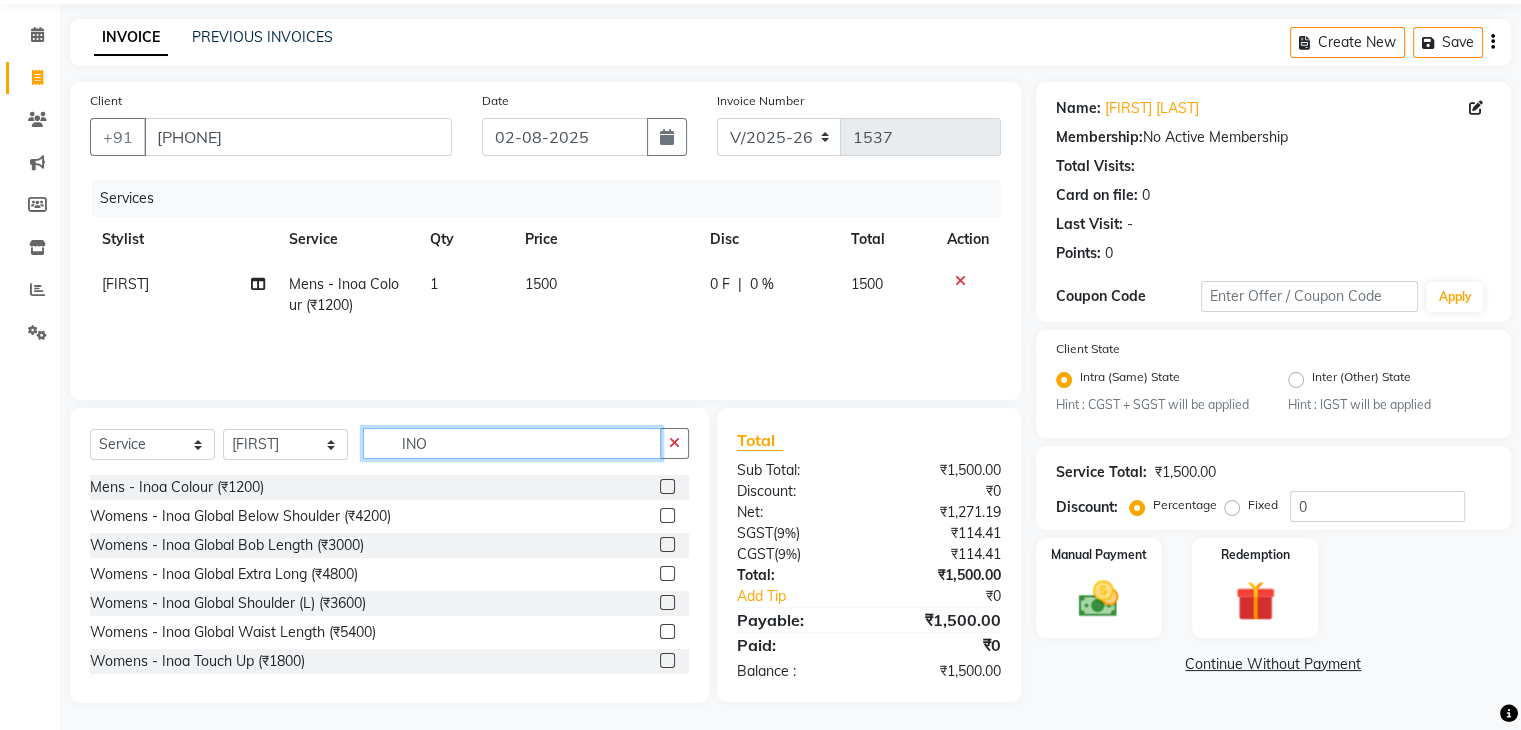 click on "INO" 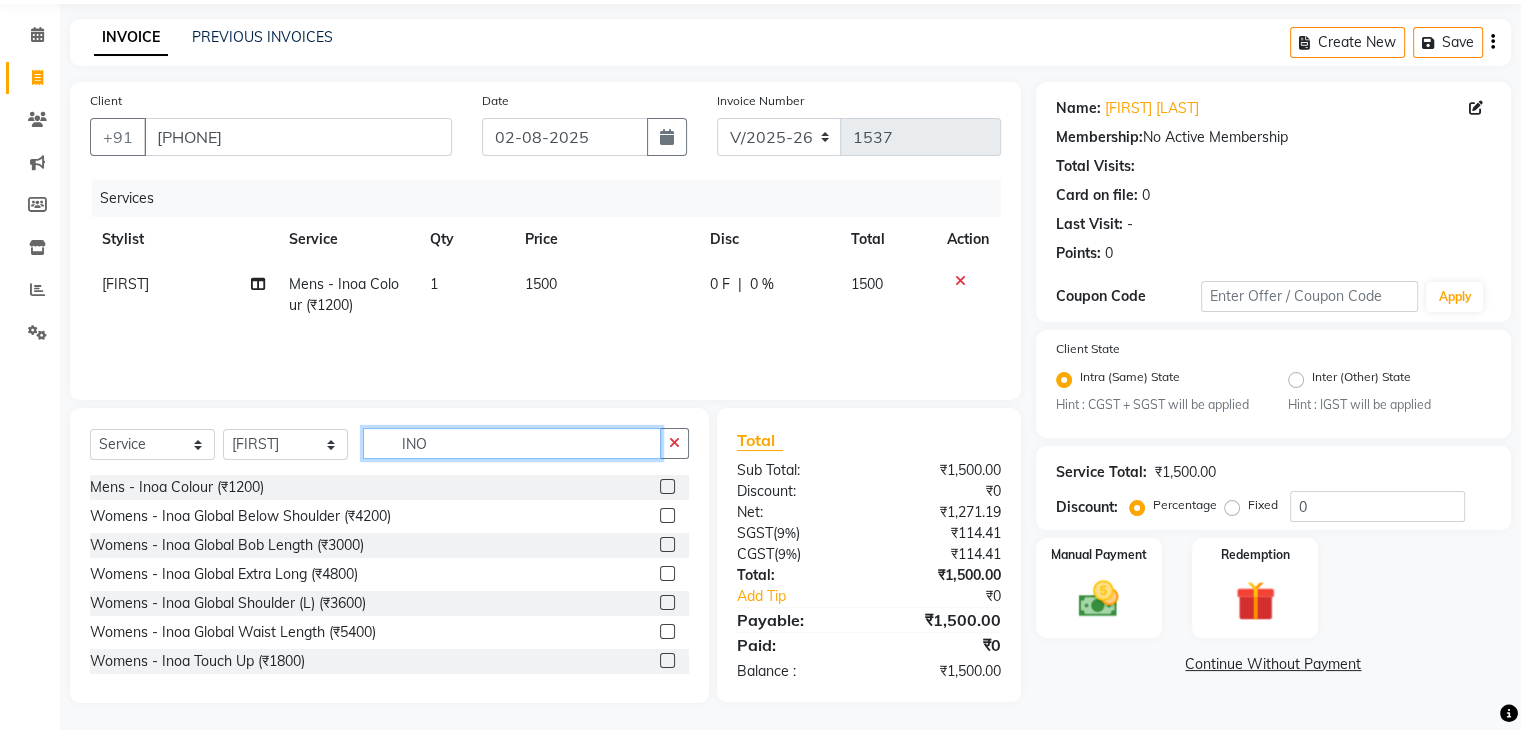 click on "INO" 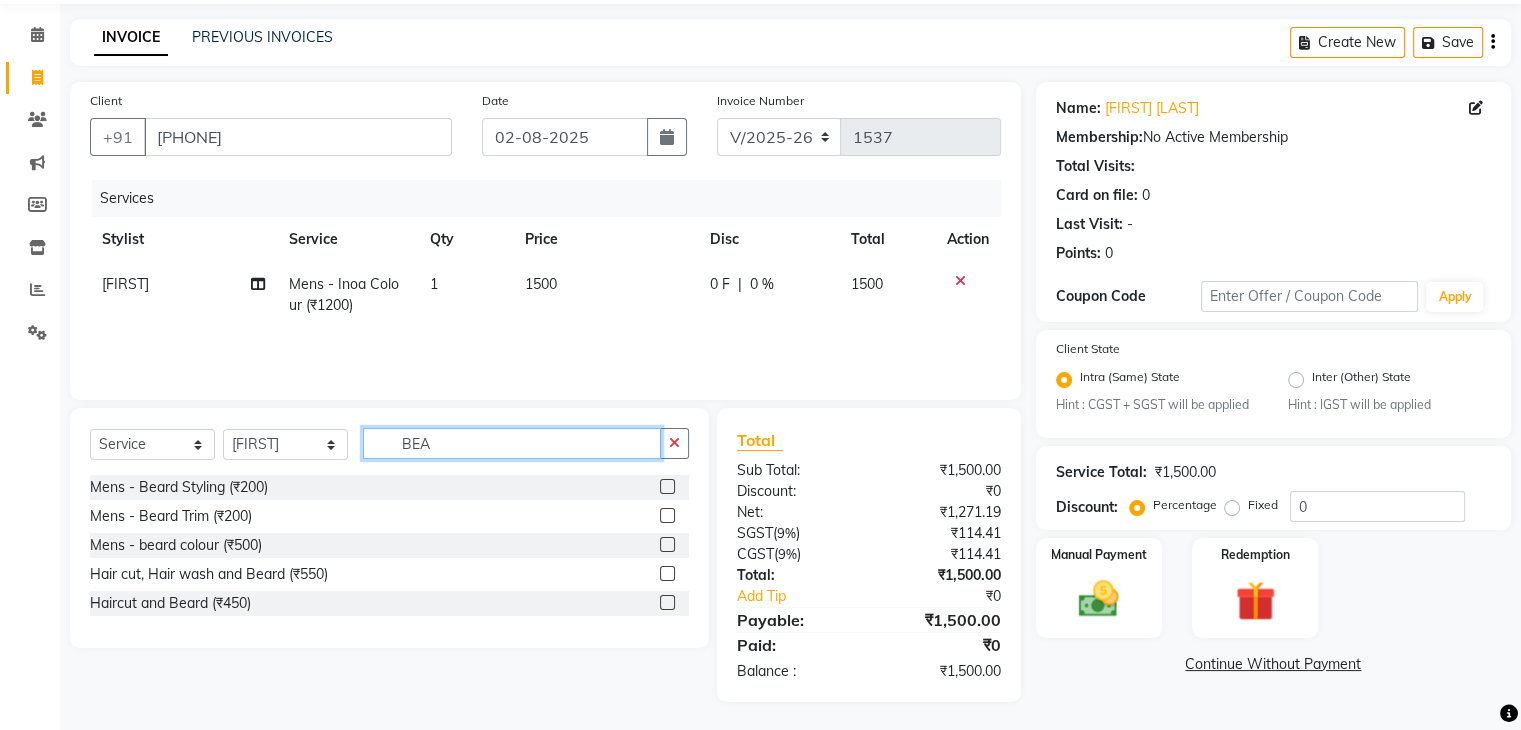 type on "BEA" 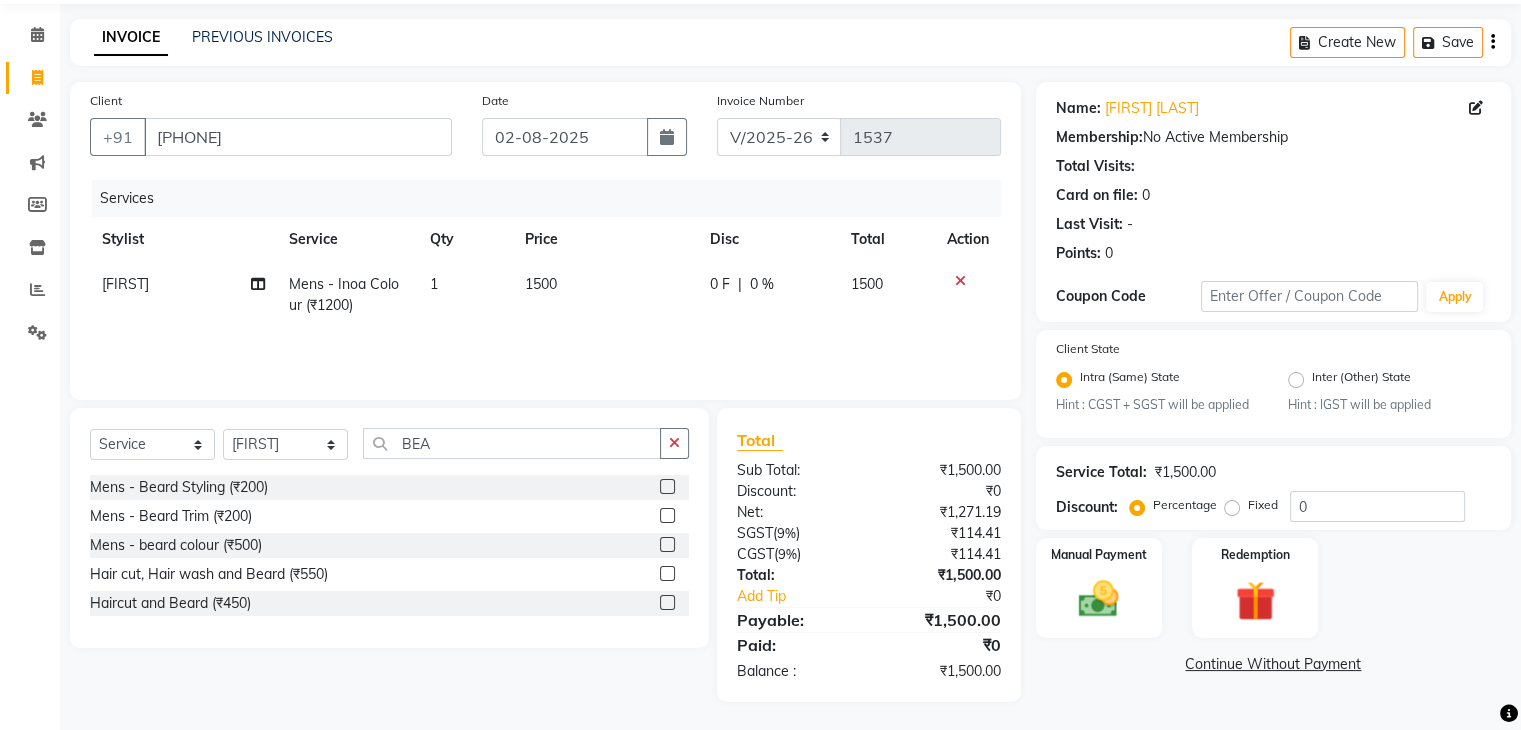 click 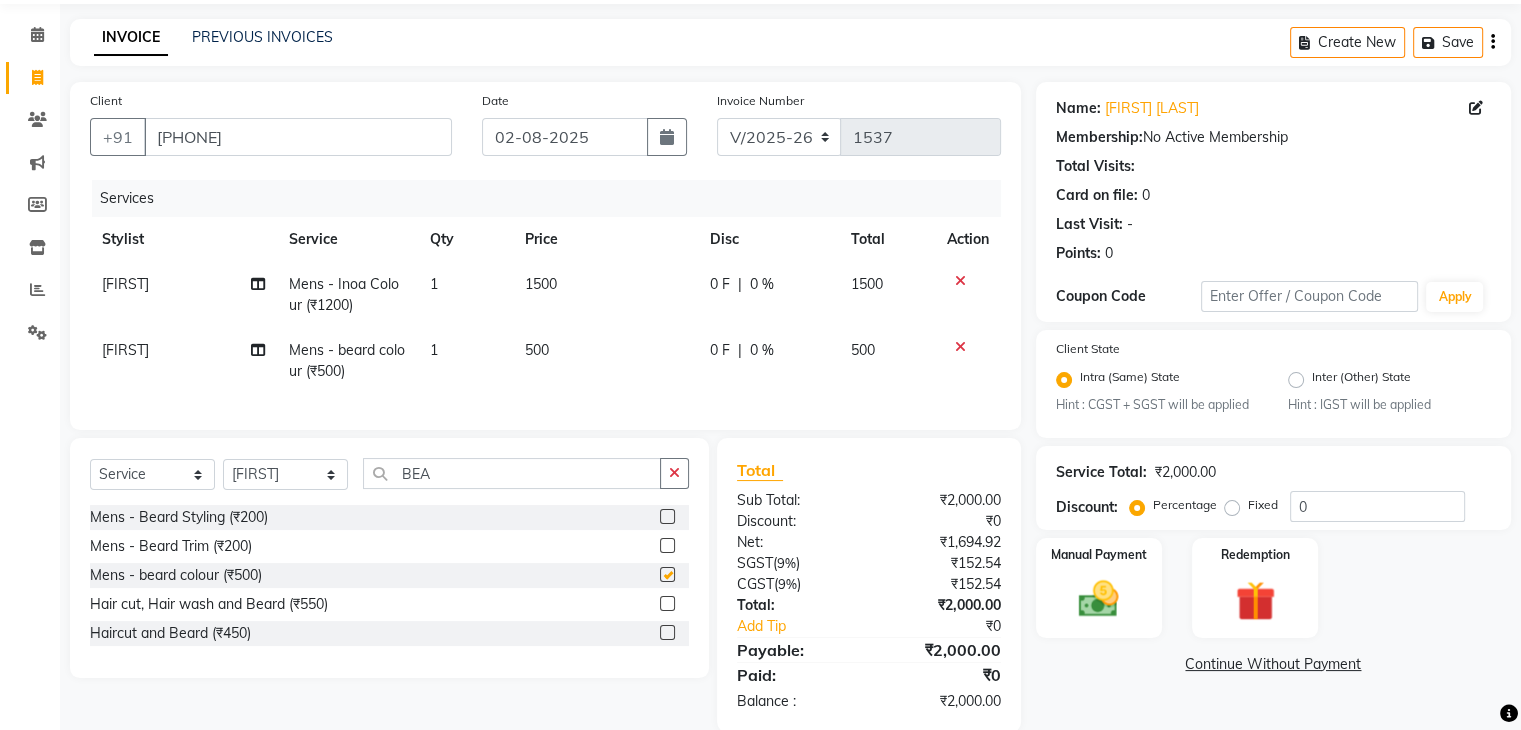 checkbox on "false" 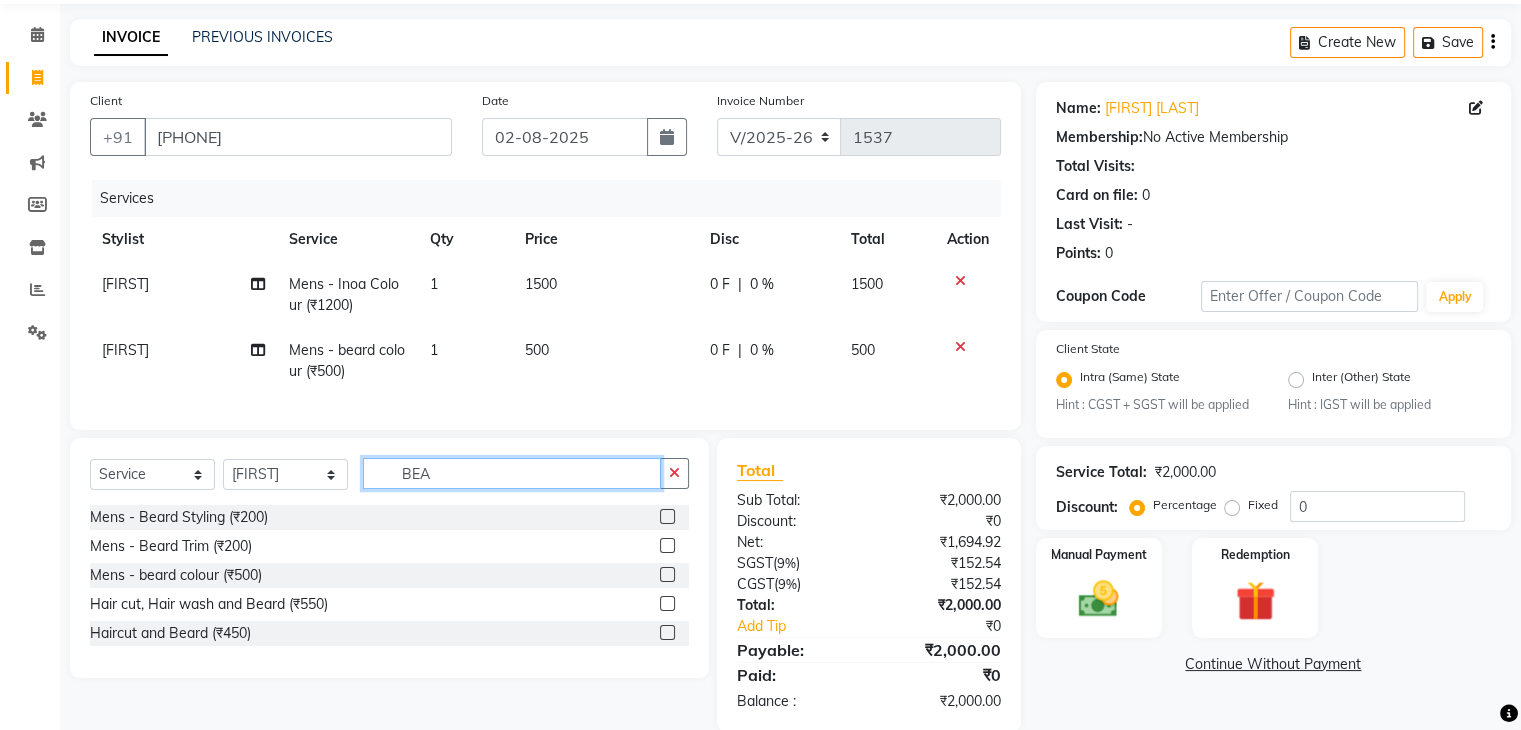click on "BEA" 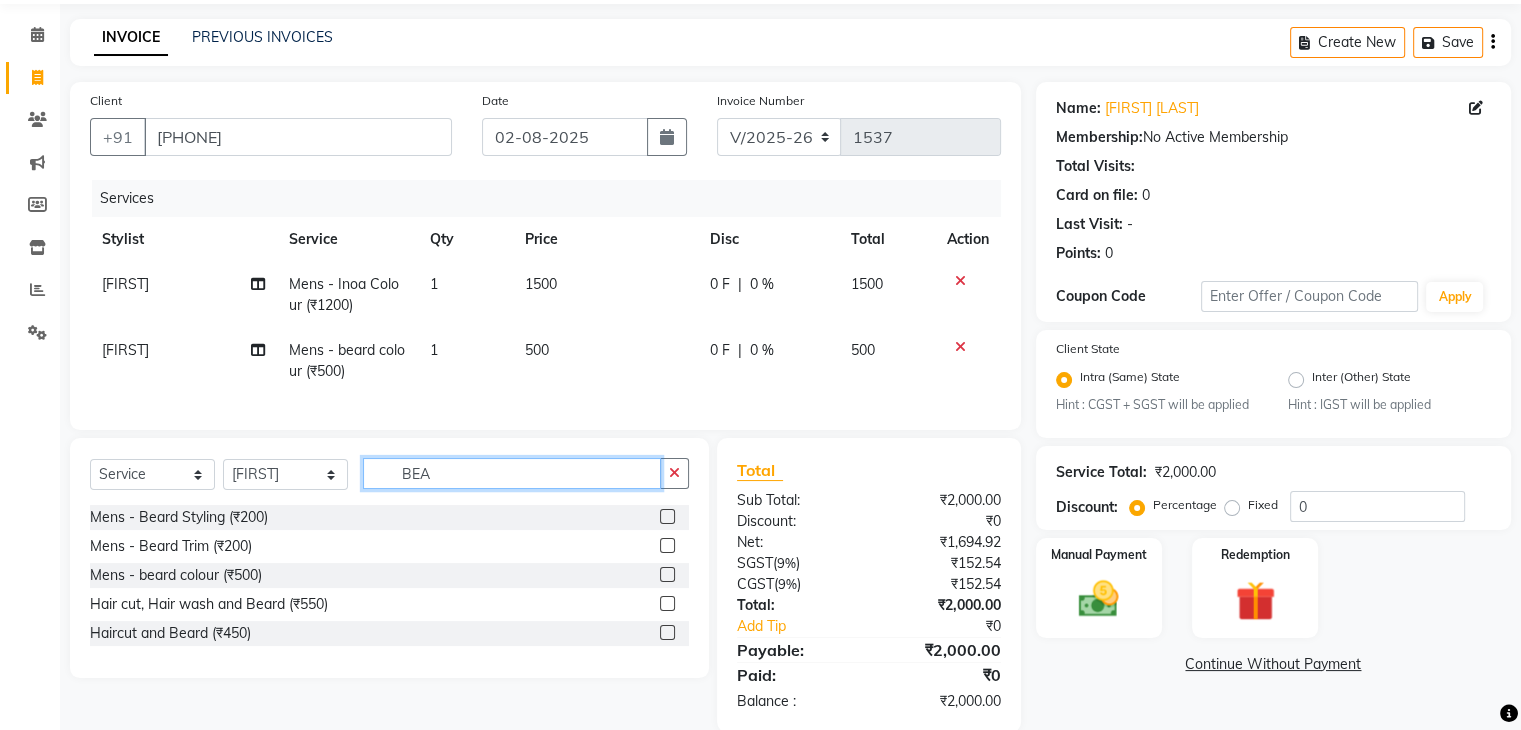click on "BEA" 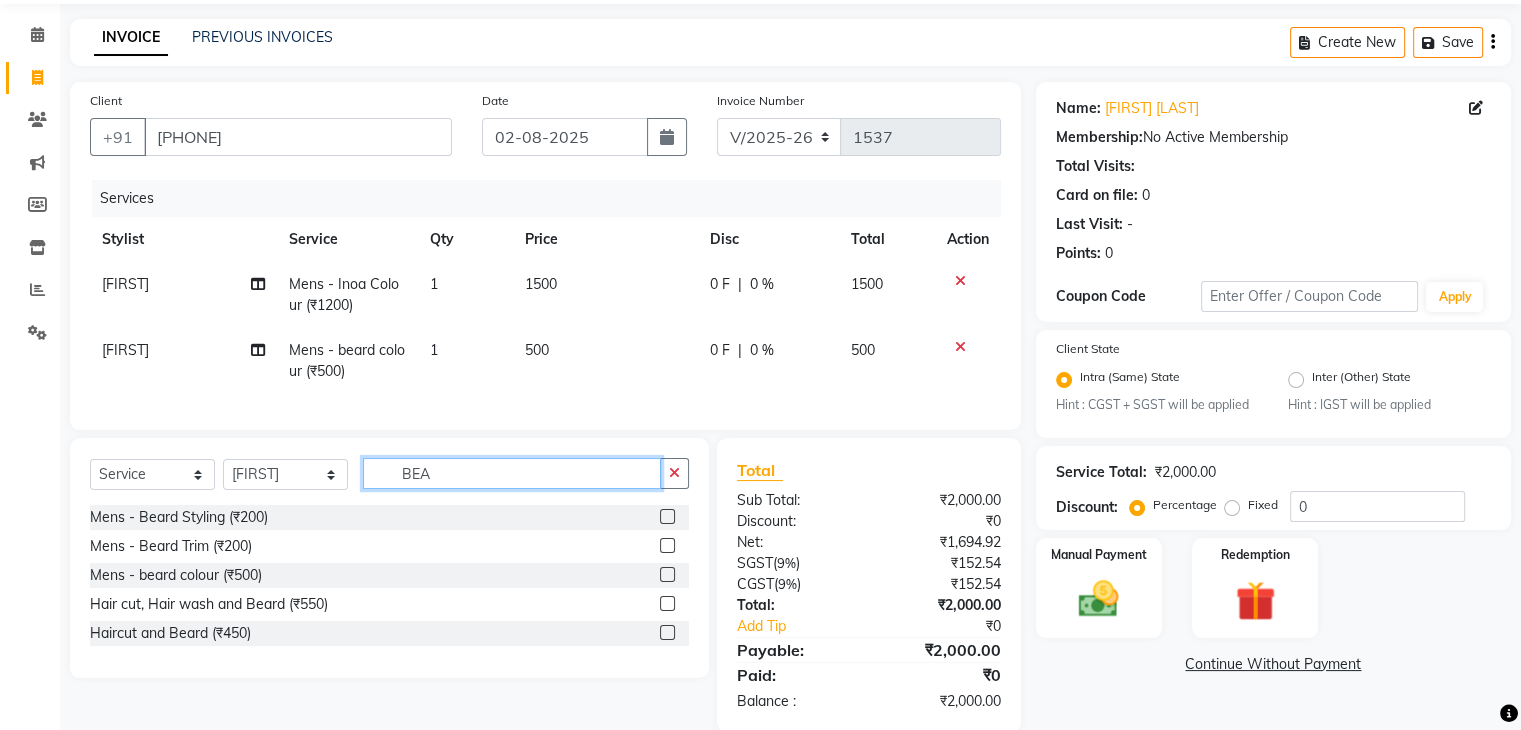 click on "BEA" 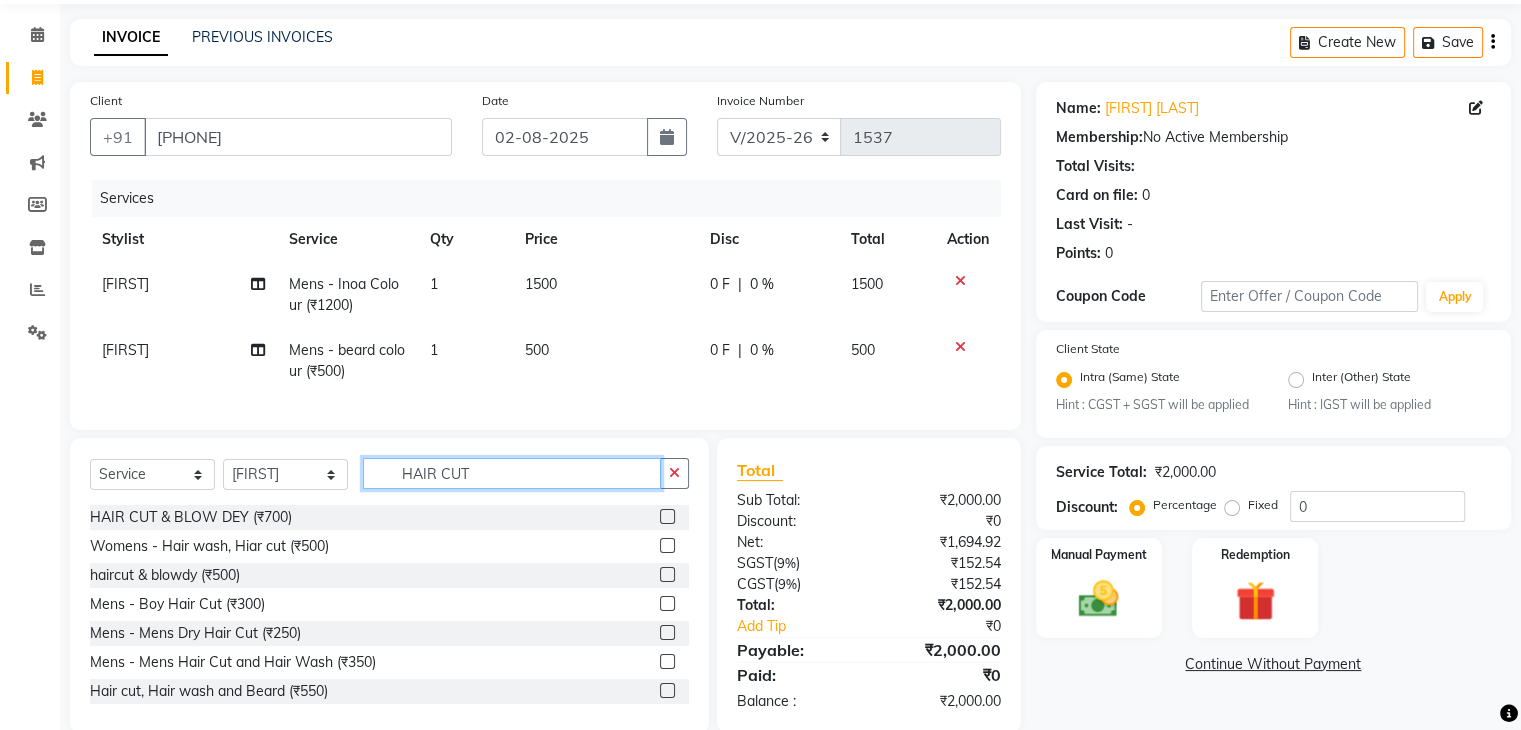 scroll, scrollTop: 117, scrollLeft: 0, axis: vertical 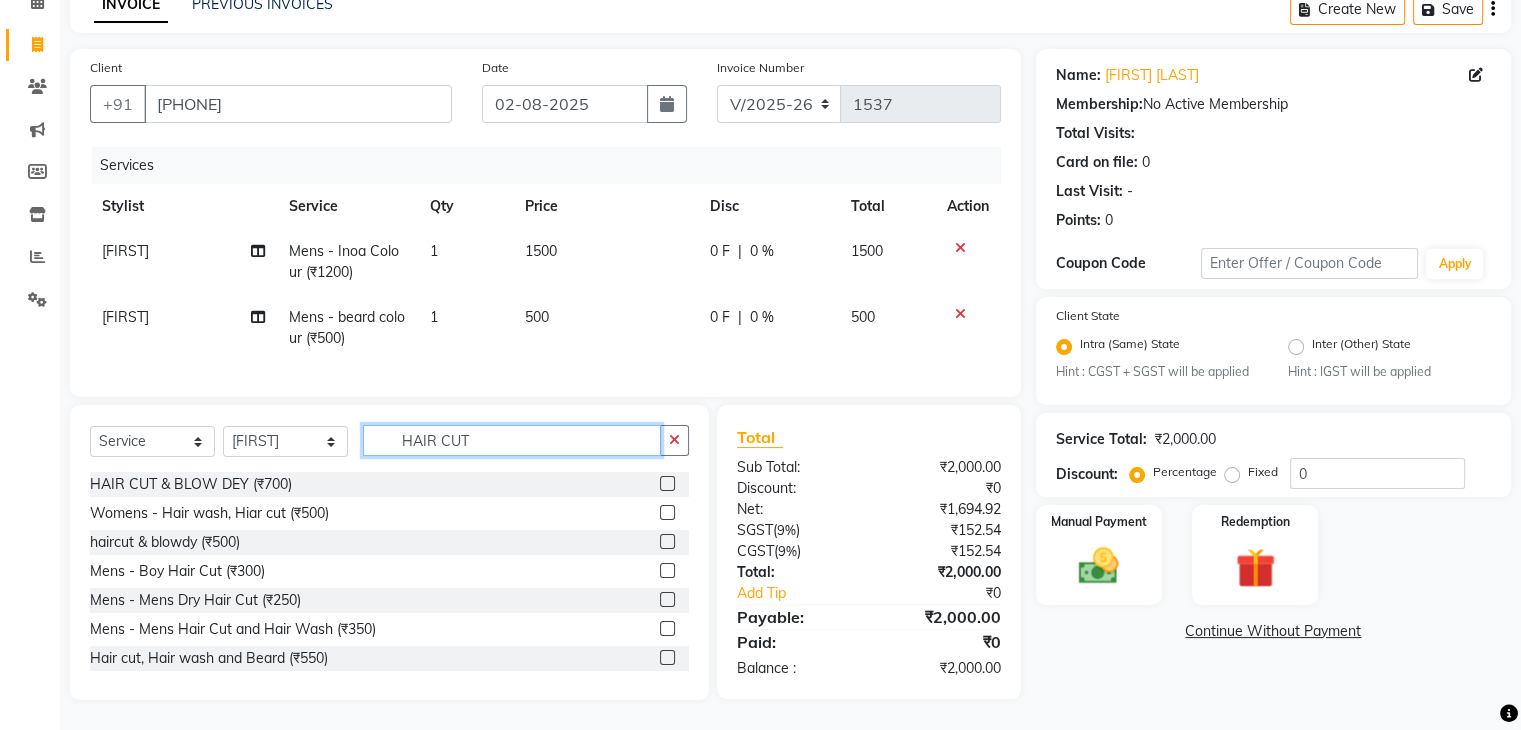 type on "HAIR CUT" 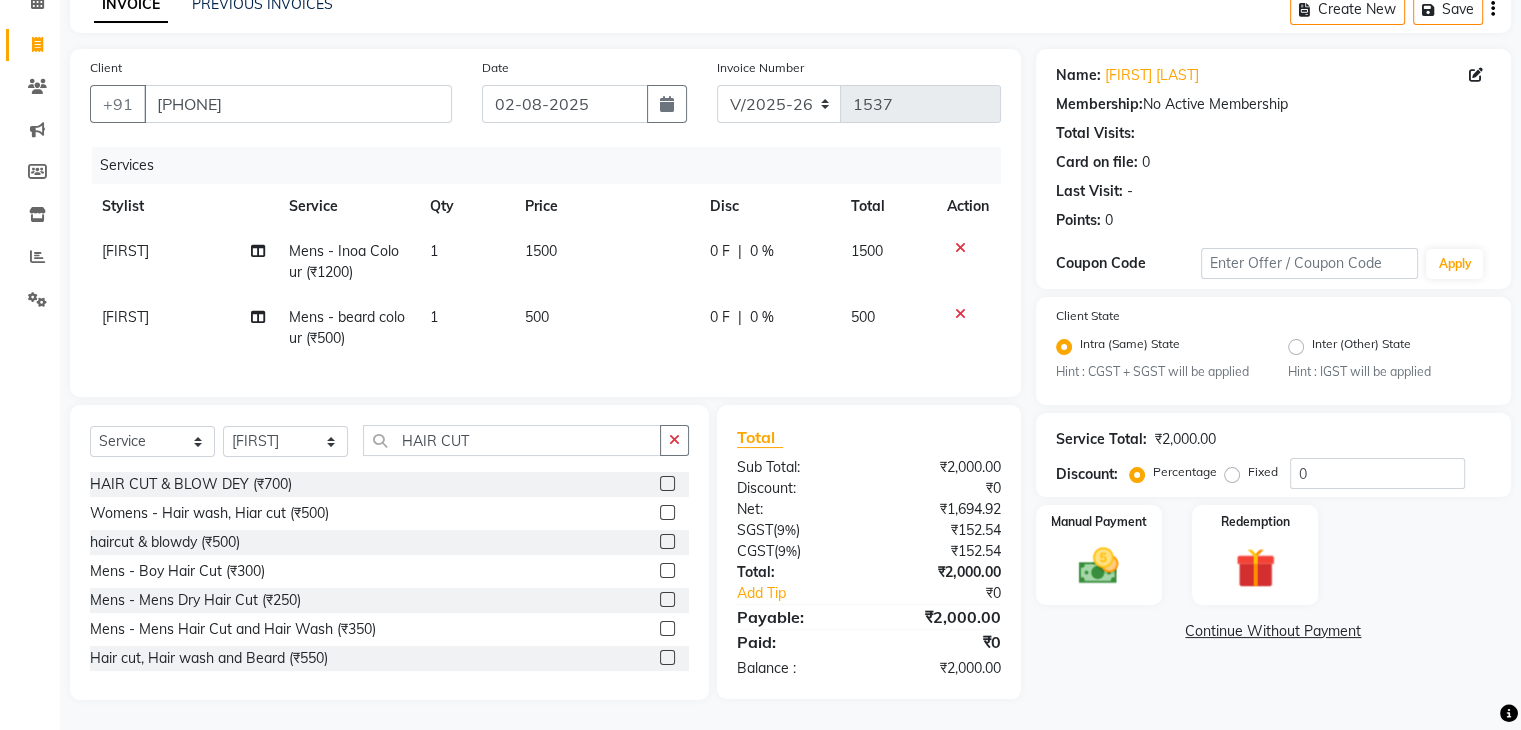 click 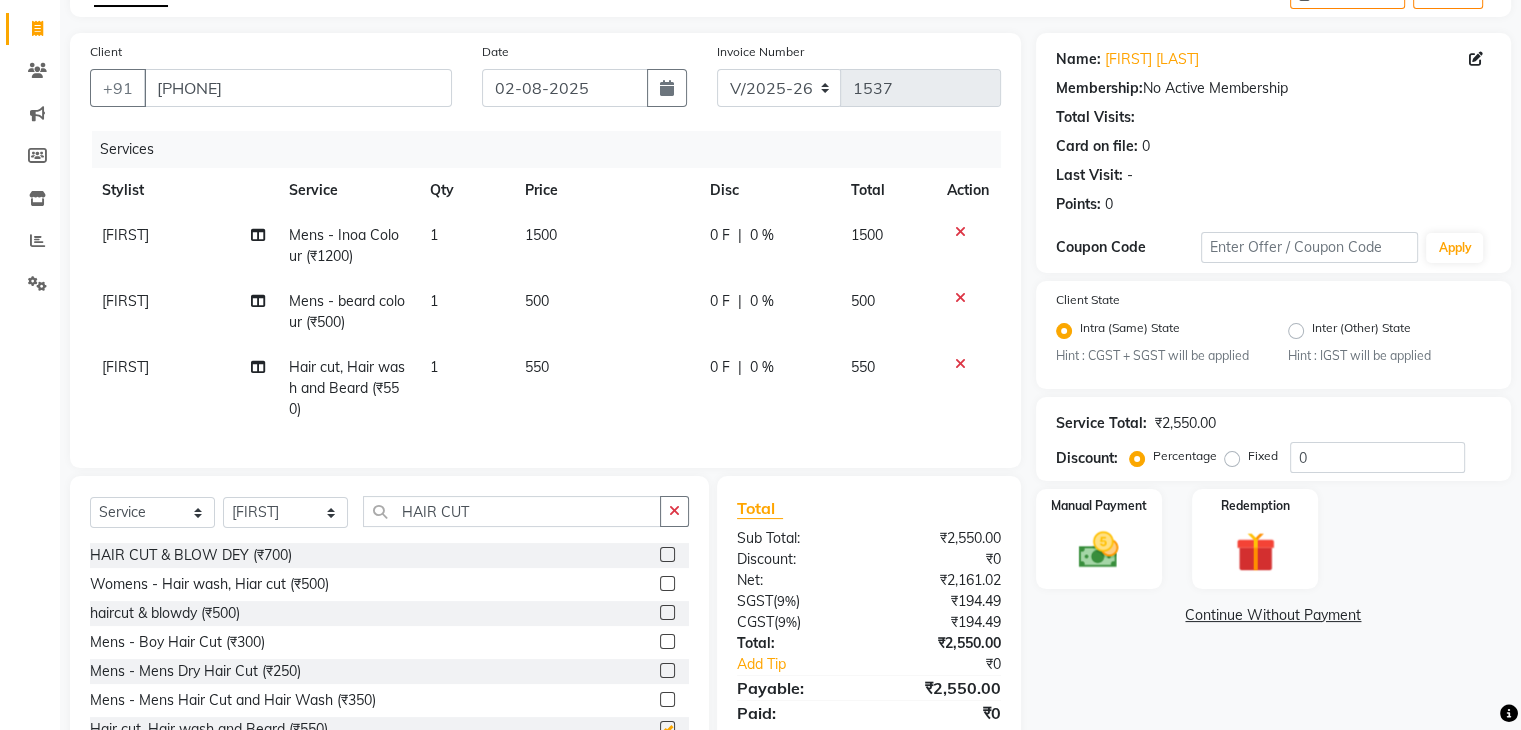 checkbox on "false" 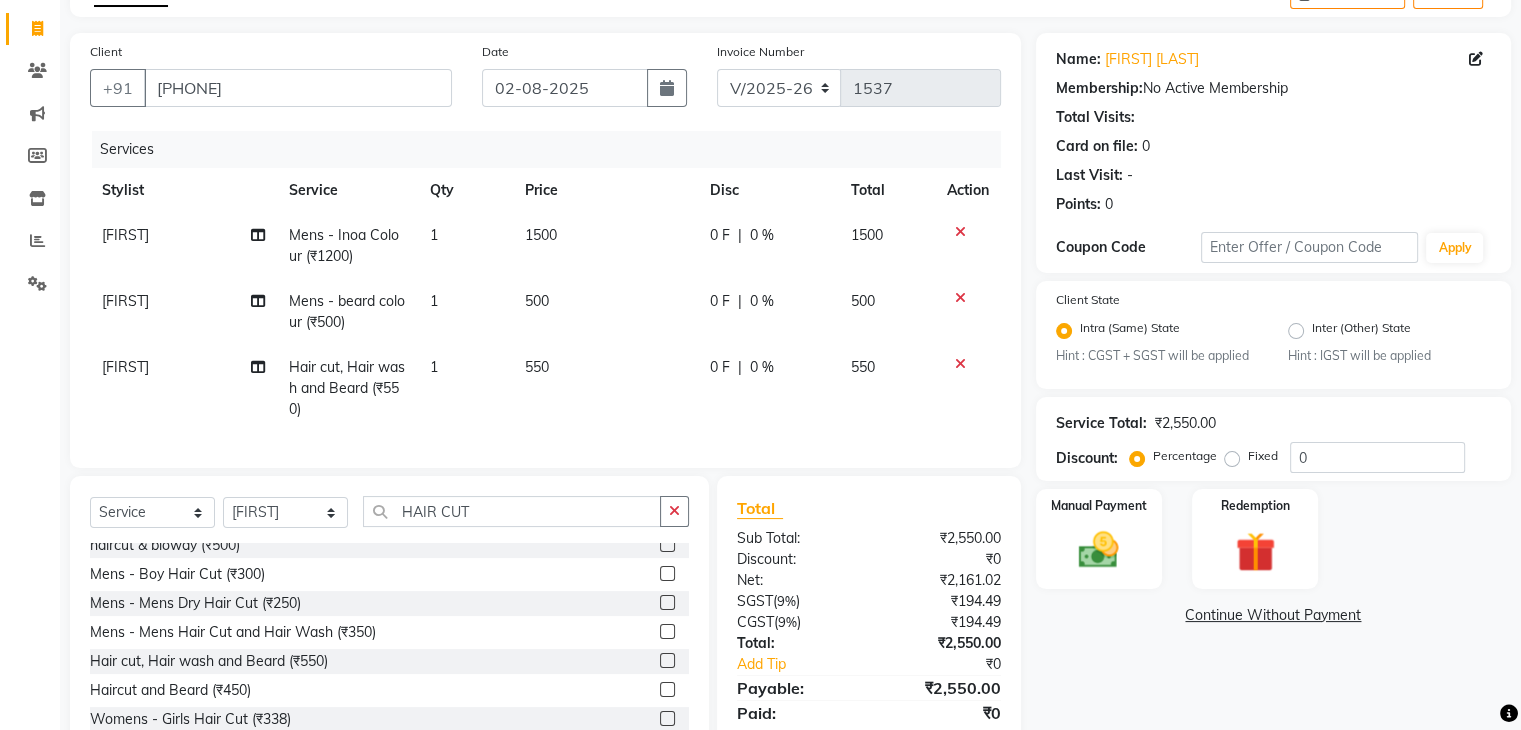 scroll, scrollTop: 70, scrollLeft: 0, axis: vertical 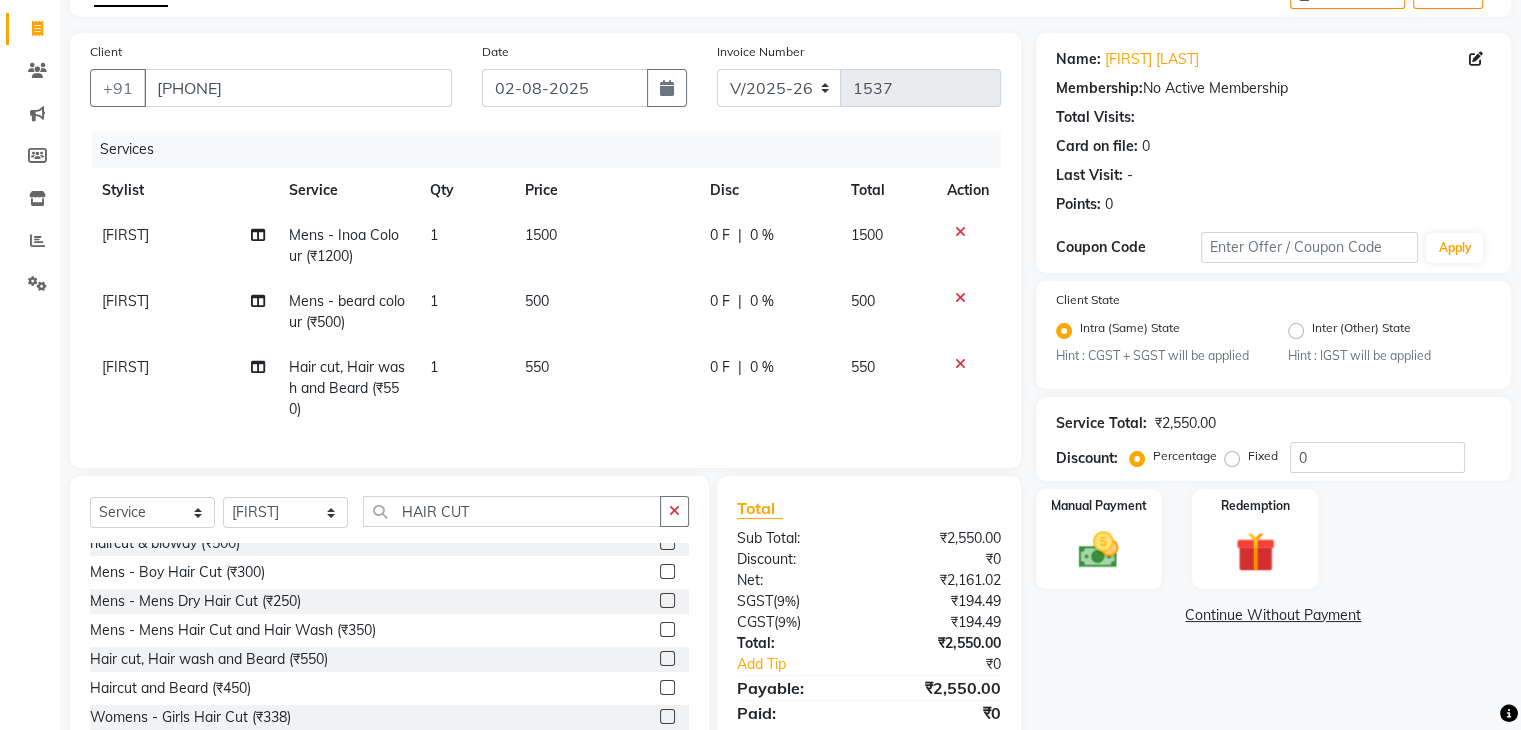 click on "550" 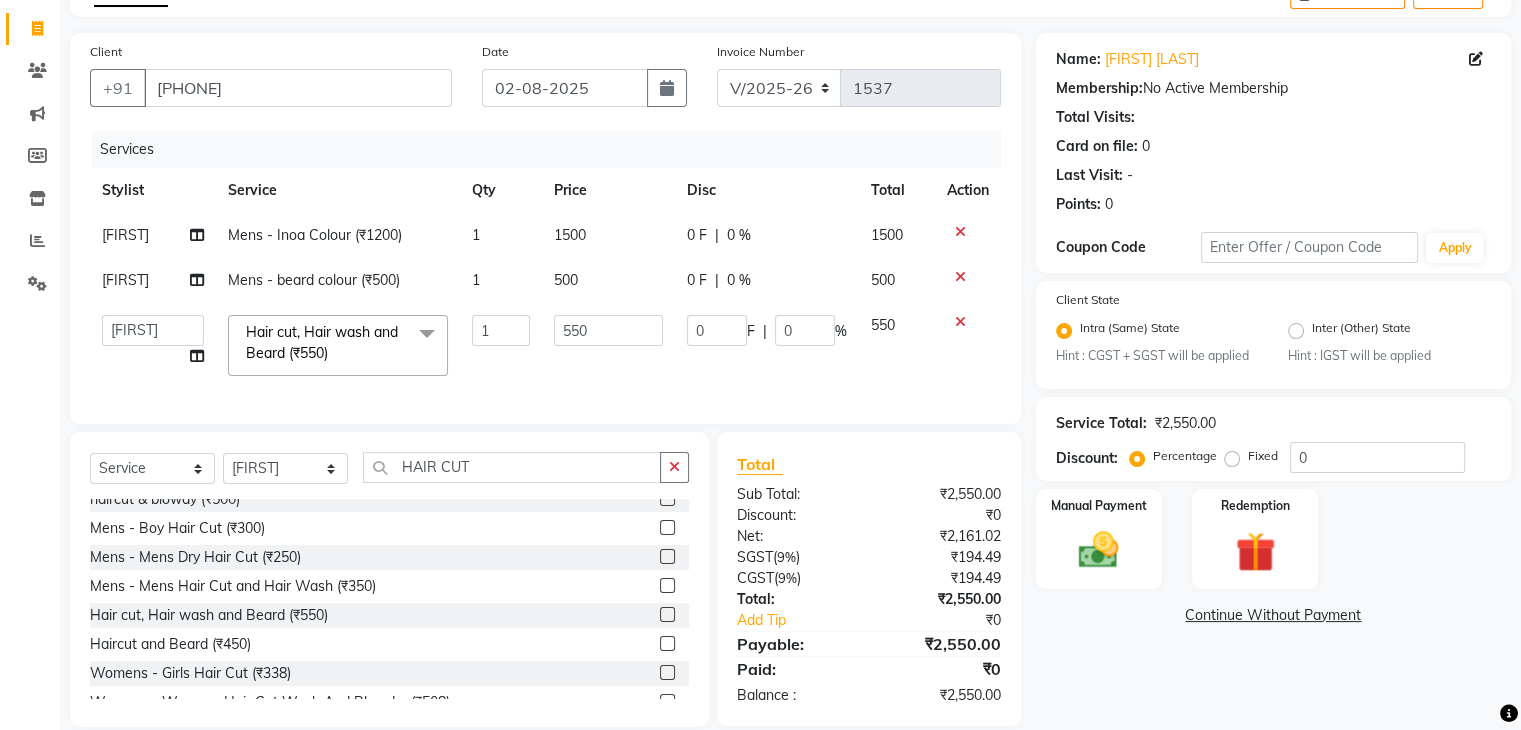 click on "500" 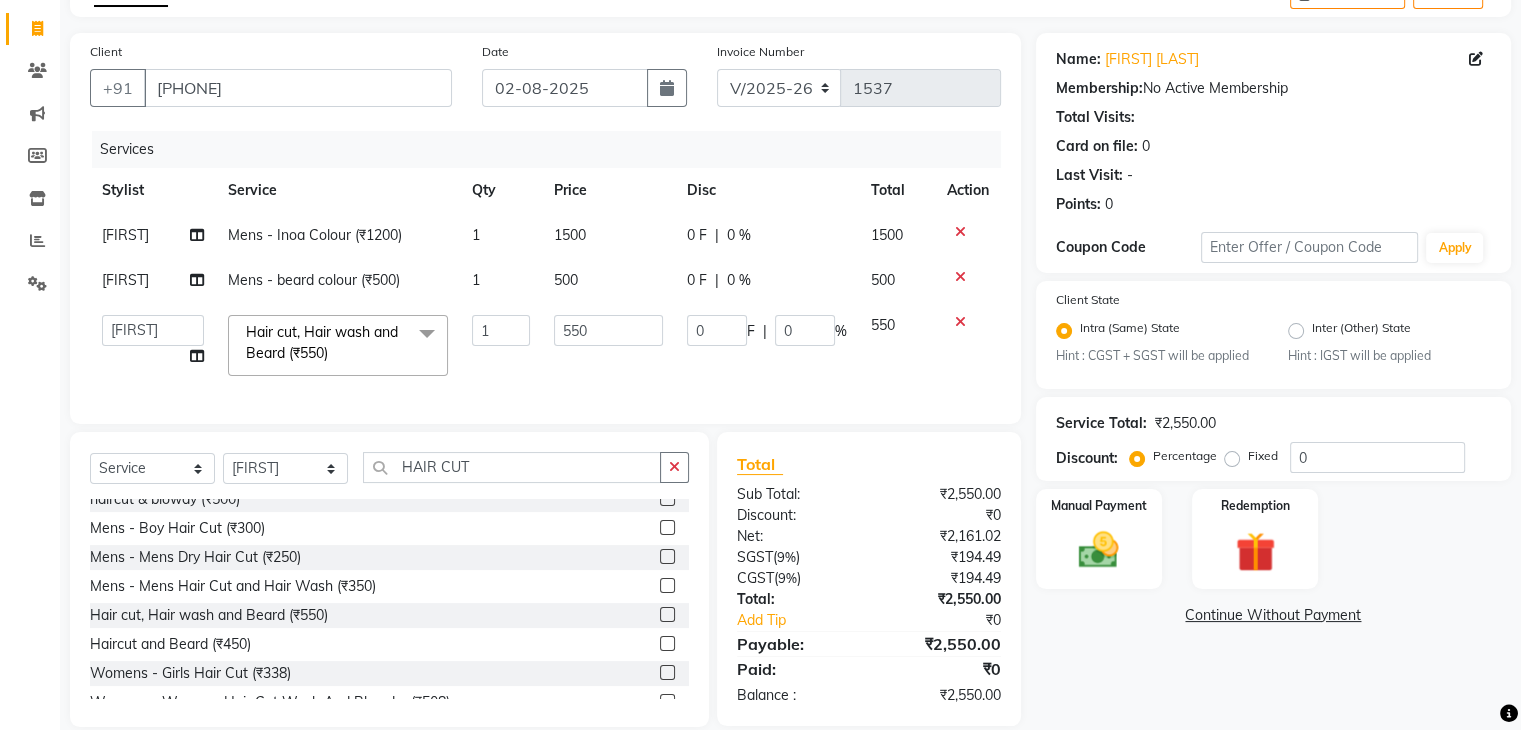 select on "17876" 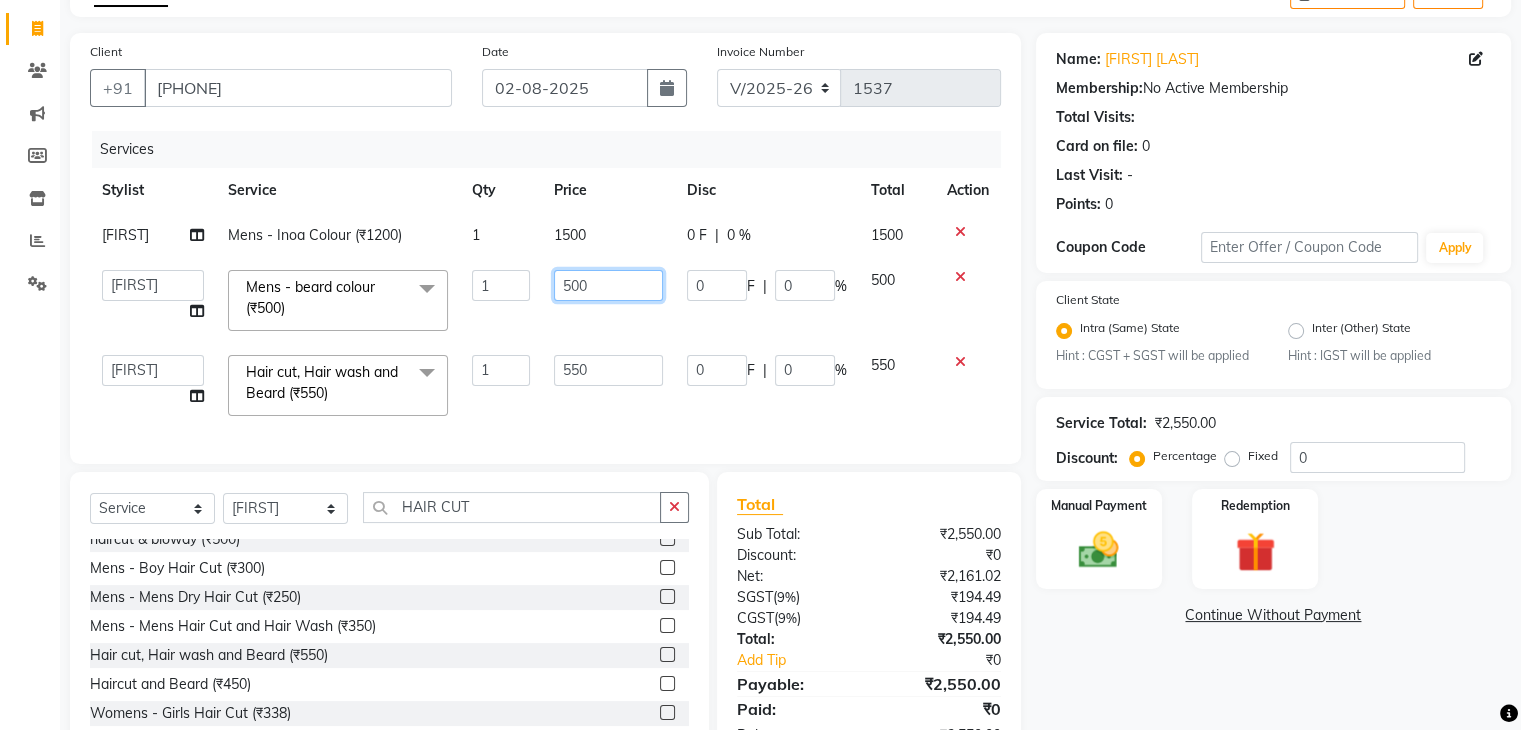 click on "500" 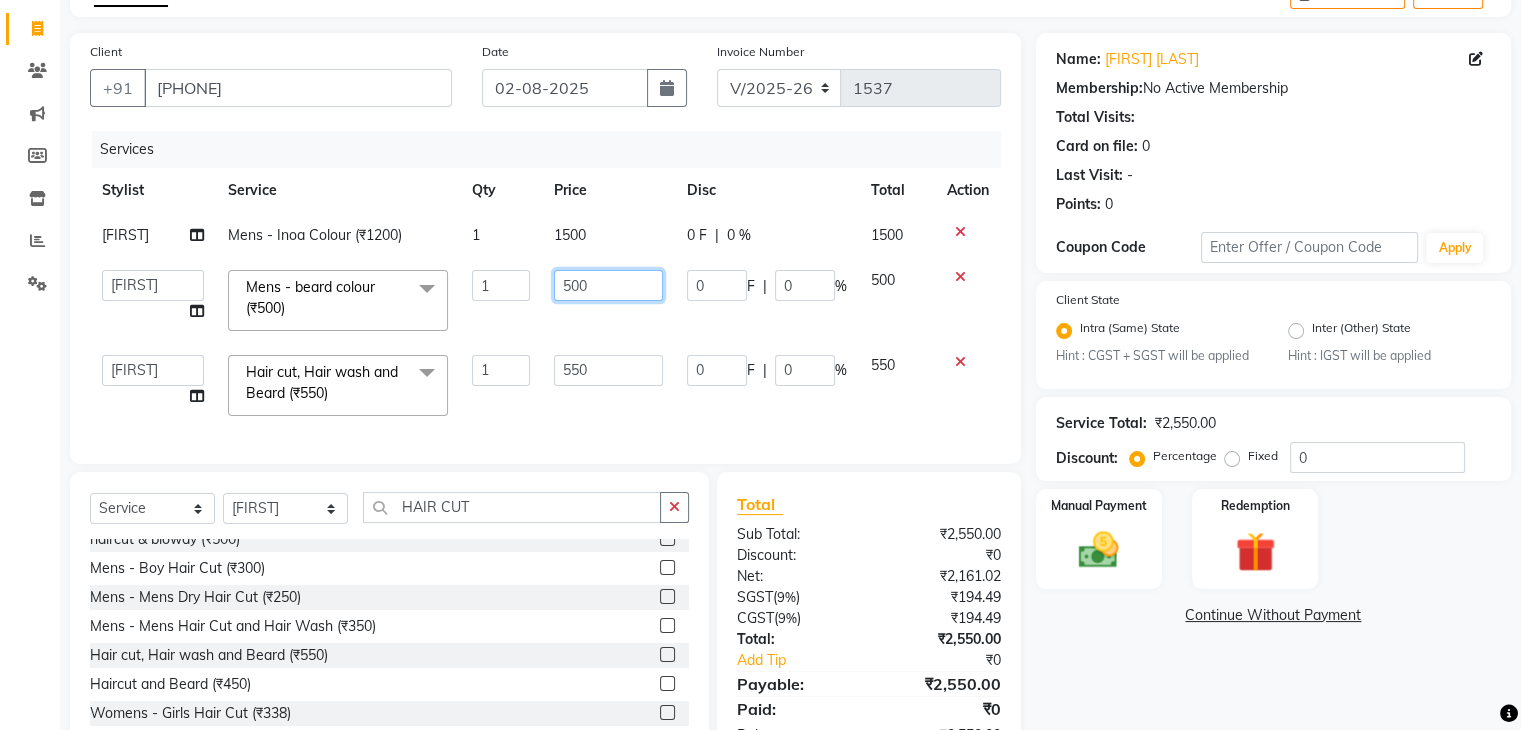 click on "500" 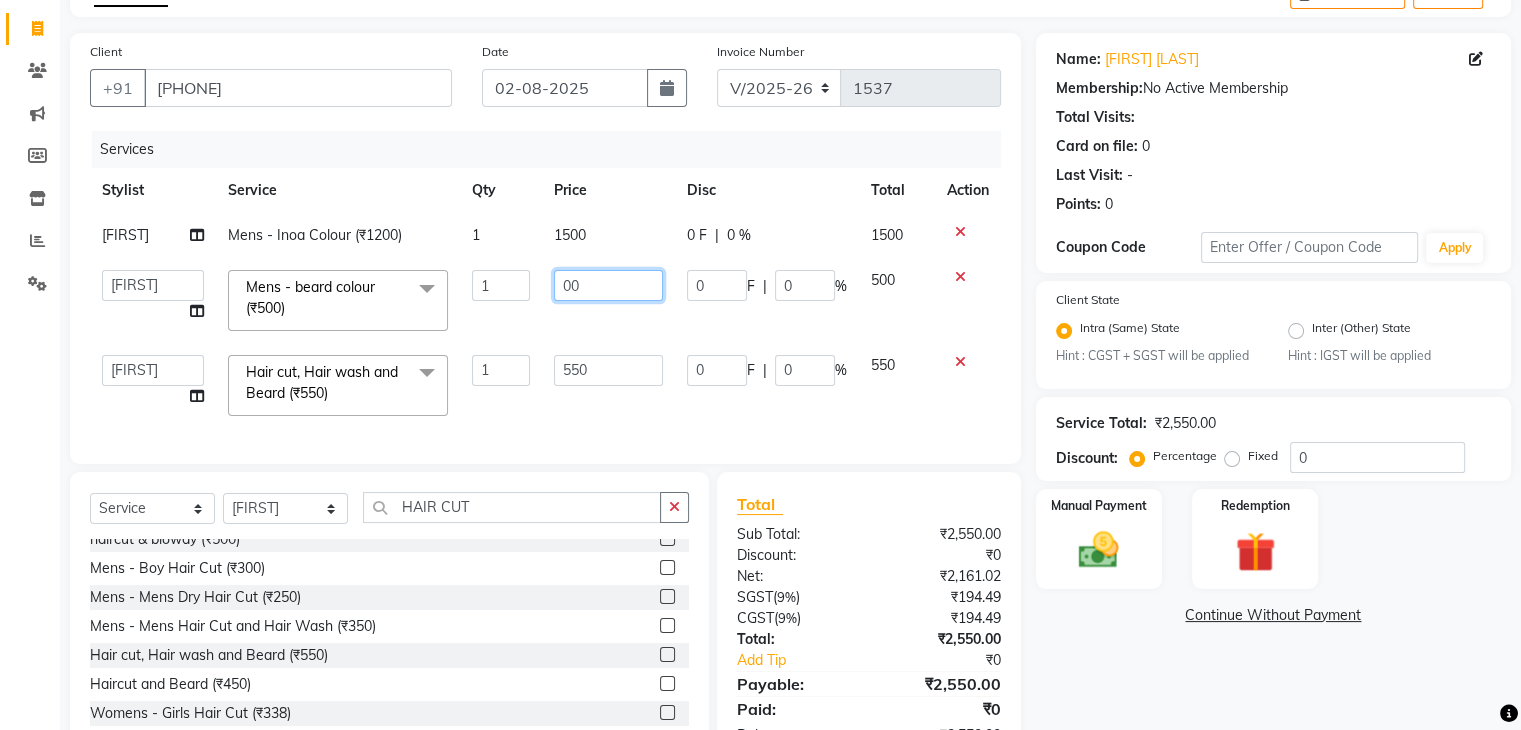 type on "0" 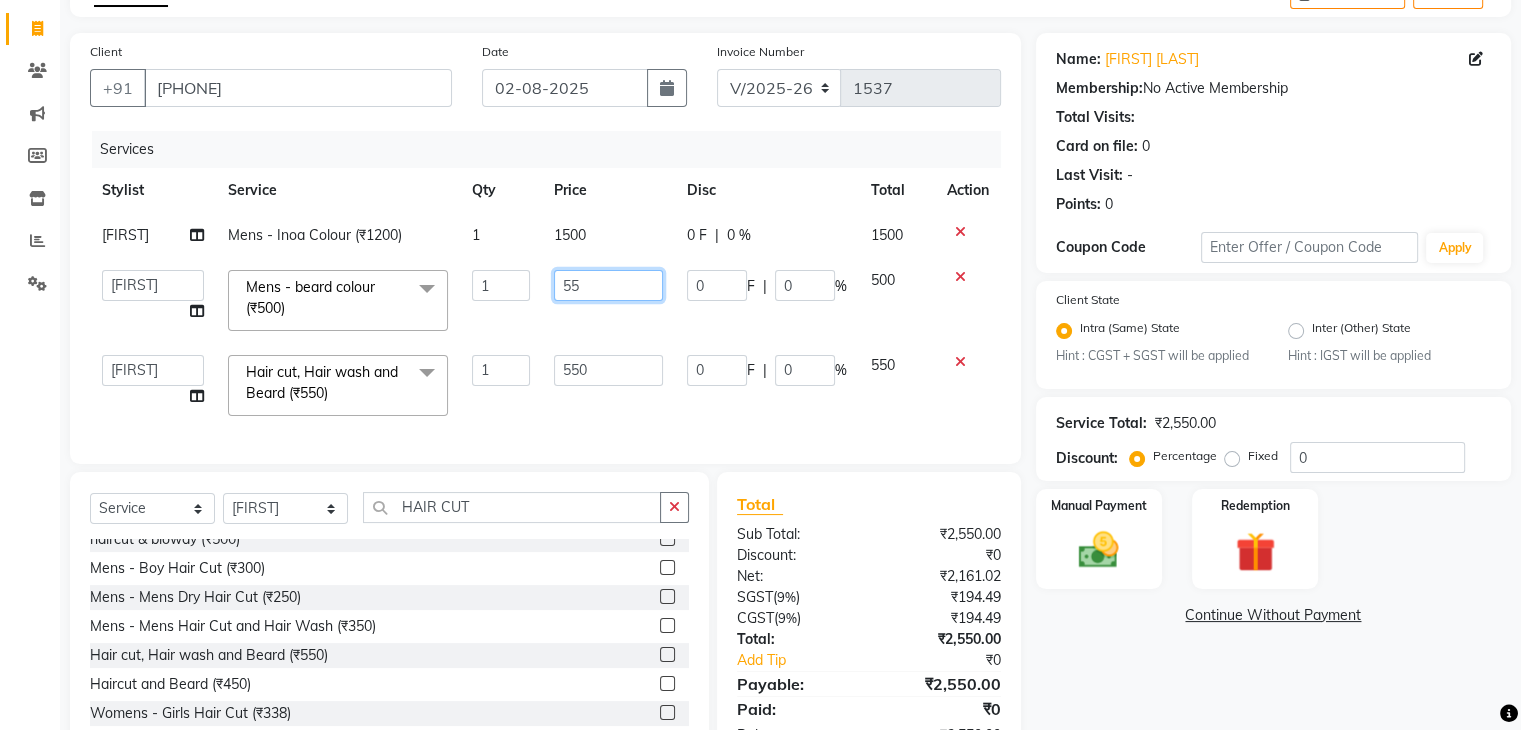 type on "550" 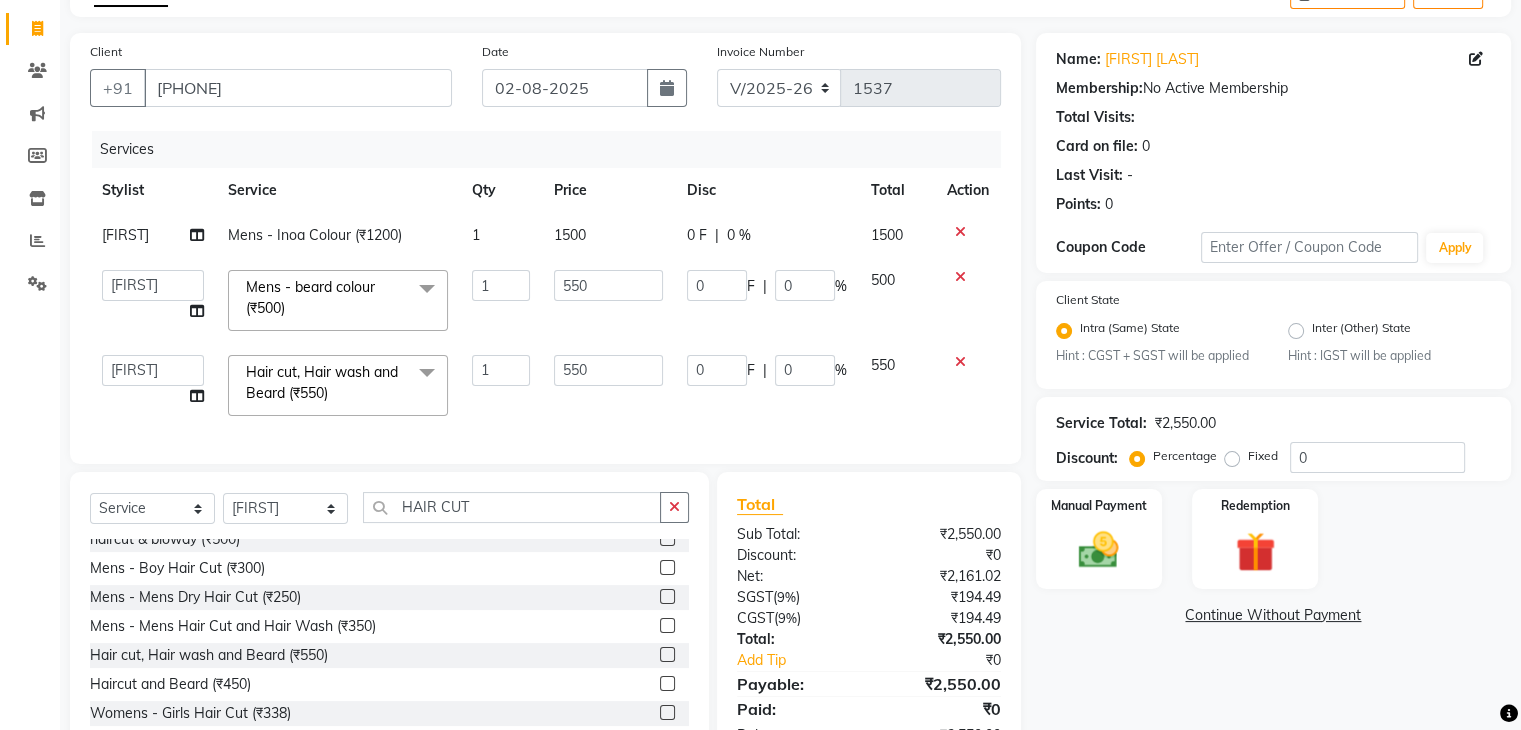 click on "Client +91 [PHONE] Date 02-08-2025 Invoice Number V/2025 V/2025-26 1537 Services Stylist Service Qty Price Disc Total Action Mick Mens - Inoa Colour (₹1200) 1 1500 0 F | 0 % 1500  Admin   Aman   Gayatri   Jeetu   Mick   Raj   Rashmi   Rasika   Sarang  Mens - beard colour (₹500)  x Blow Dry - Blow Dry Below Shoulder Length (₹500) Blow Dry - Blow Dry Shoulder Length (₹400) Blow Dry - Blow Dry Waist Length (₹600) HAIR CUT & BLOW DEY (₹700) PLACTIKA THAEMAL TRETMENT (₹6000) Bleach/D-Tan - Back Bleach (₹600) Bleach/D-Tan - Face  Bleach (₹300) Bleach/D-Tan - Face/Neck Bleach (₹500) Bleach/D-Tan - Full Body Bleach (₹1200) Bleach/D-Tan - Hand Bleach (₹400) Bleach/D-Tan - Legs Bleach (₹500) Bleach/D-Tan - O3 D-Tan (₹800) Bleach/D-Tan - Raga D- Tan (₹600) Pre lightening (₹750) Splitends Removal (₹800) NAILS FILING (₹500) Womens - Hair wash, Hiar cut (₹500) Groom makeup (₹4000) Groom makeup (₹4000) chin  wax (₹300) haircut & blowdy (₹500) 1" 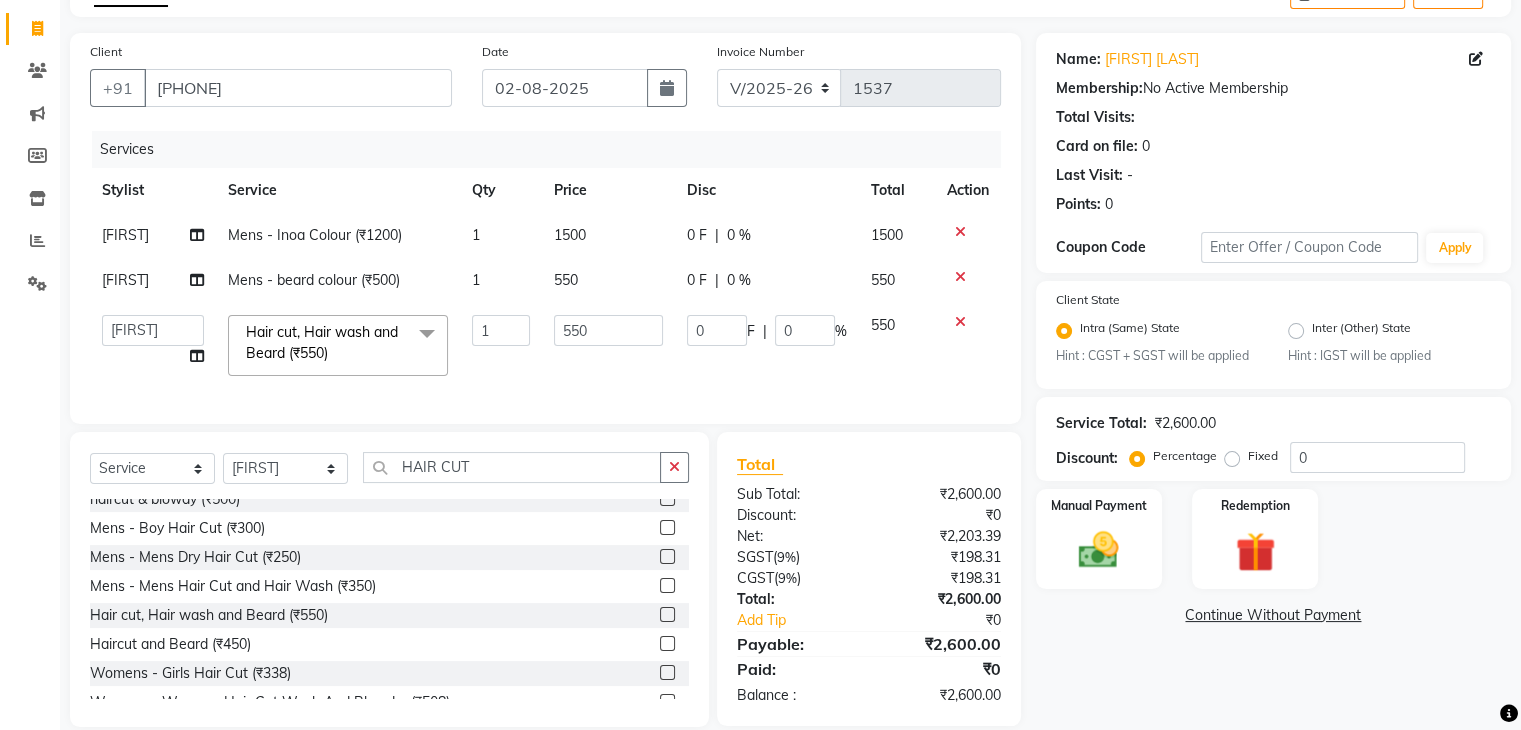 scroll, scrollTop: 160, scrollLeft: 0, axis: vertical 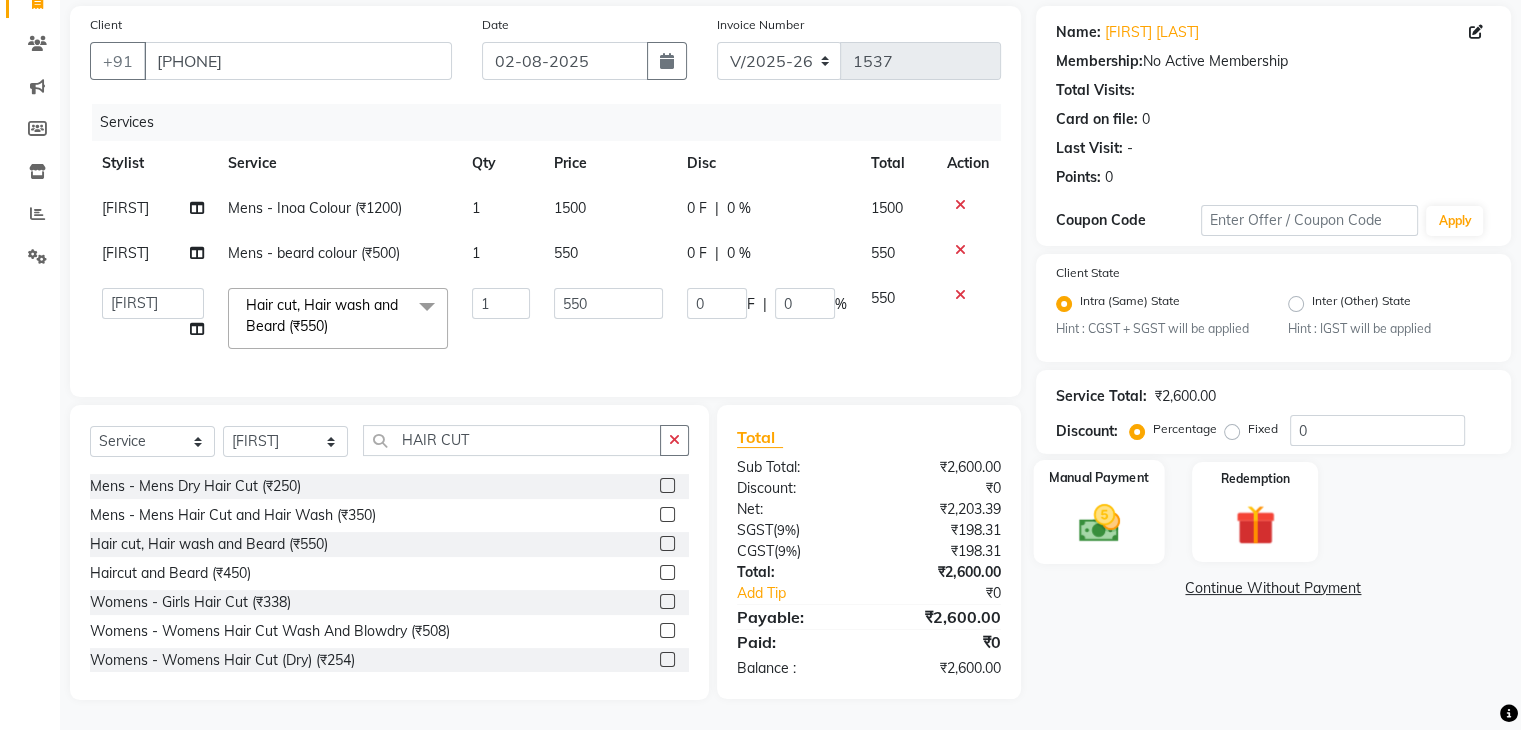click 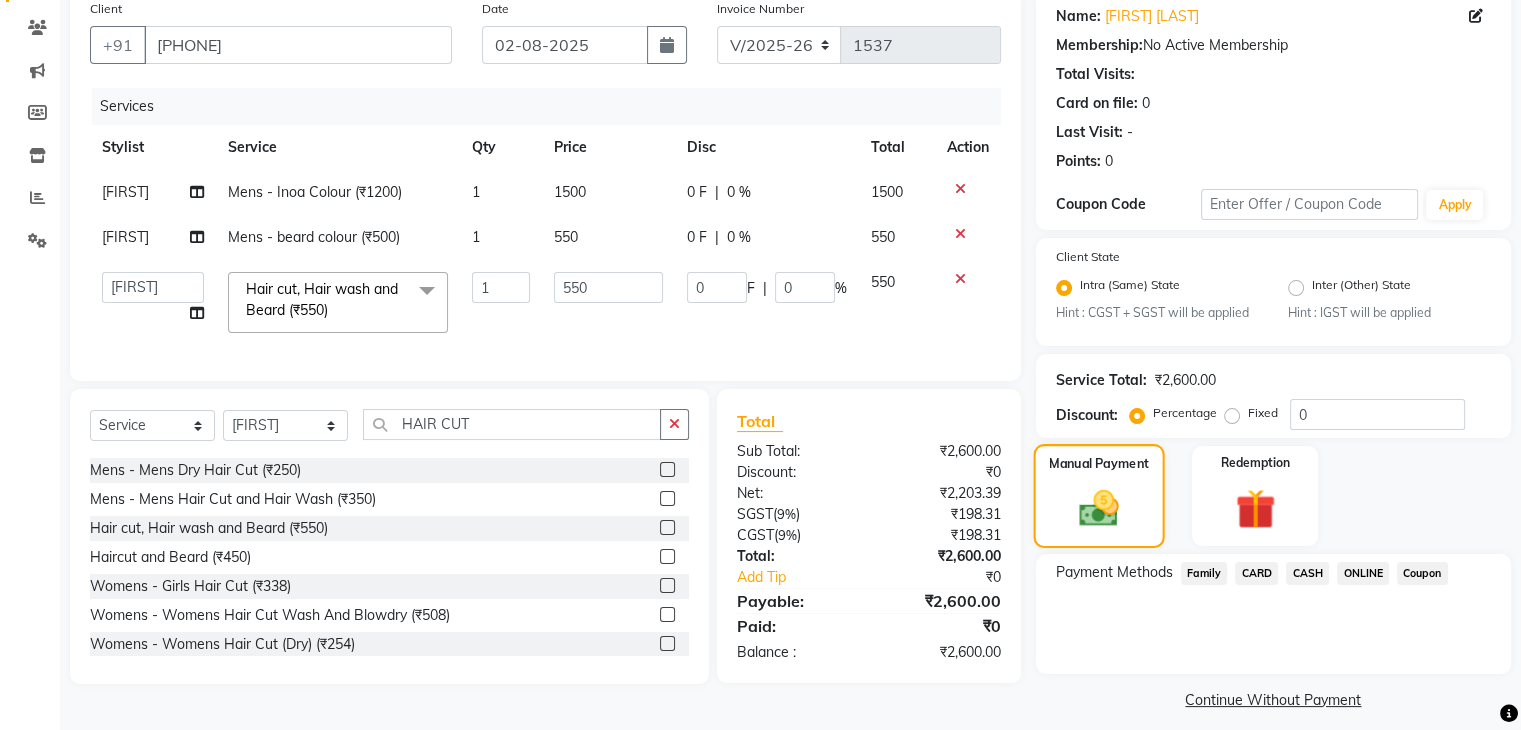 scroll, scrollTop: 177, scrollLeft: 0, axis: vertical 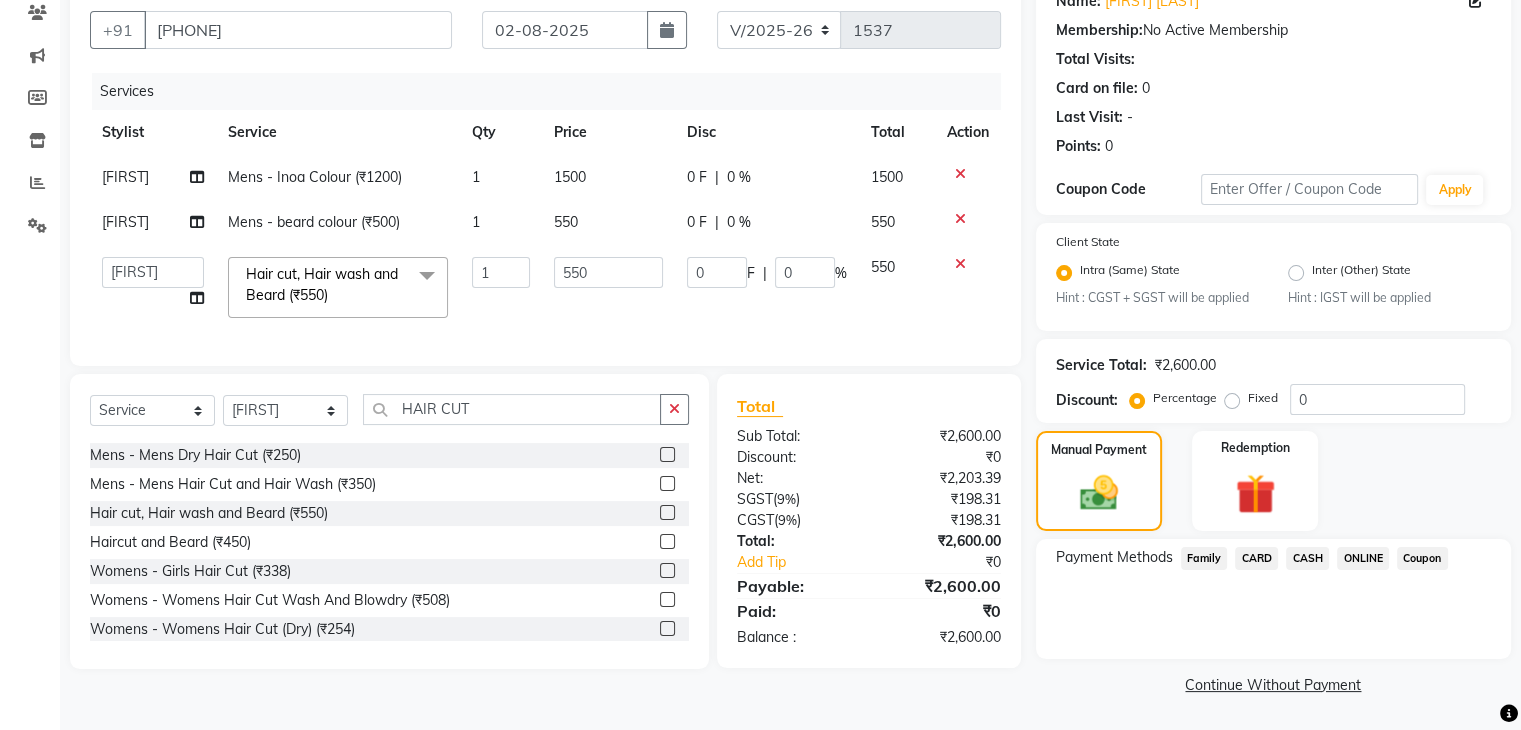 click on "CASH" 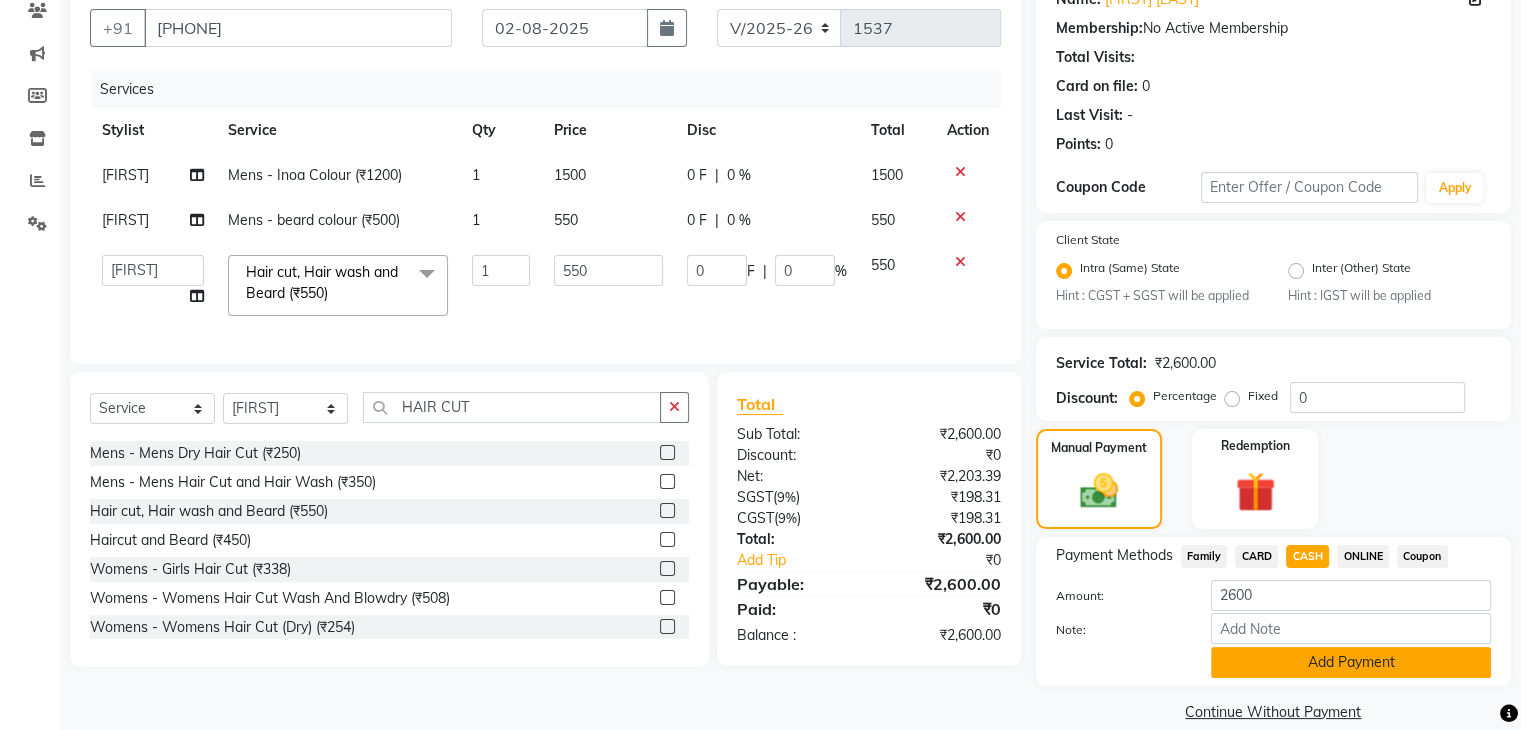 click on "Add Payment" 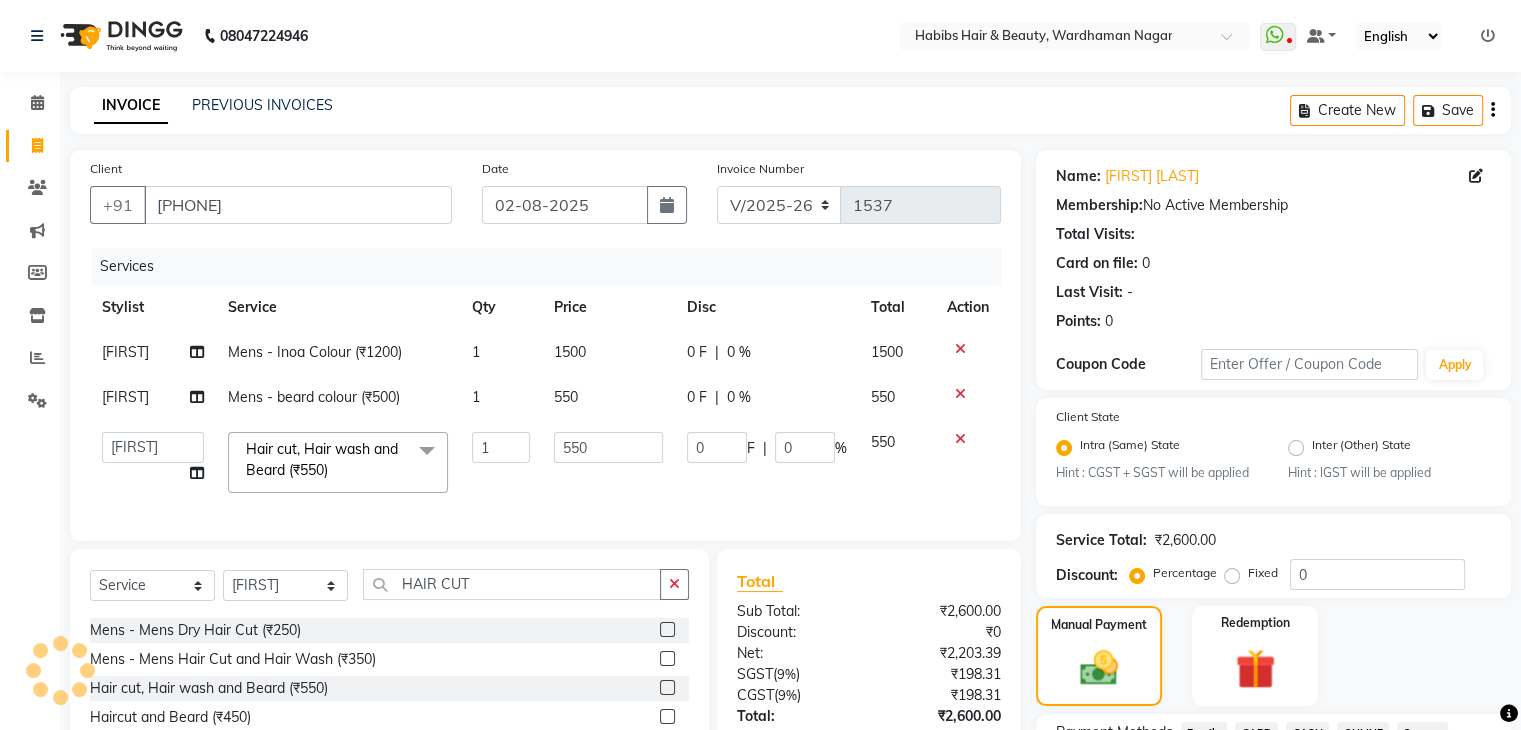 scroll, scrollTop: 289, scrollLeft: 0, axis: vertical 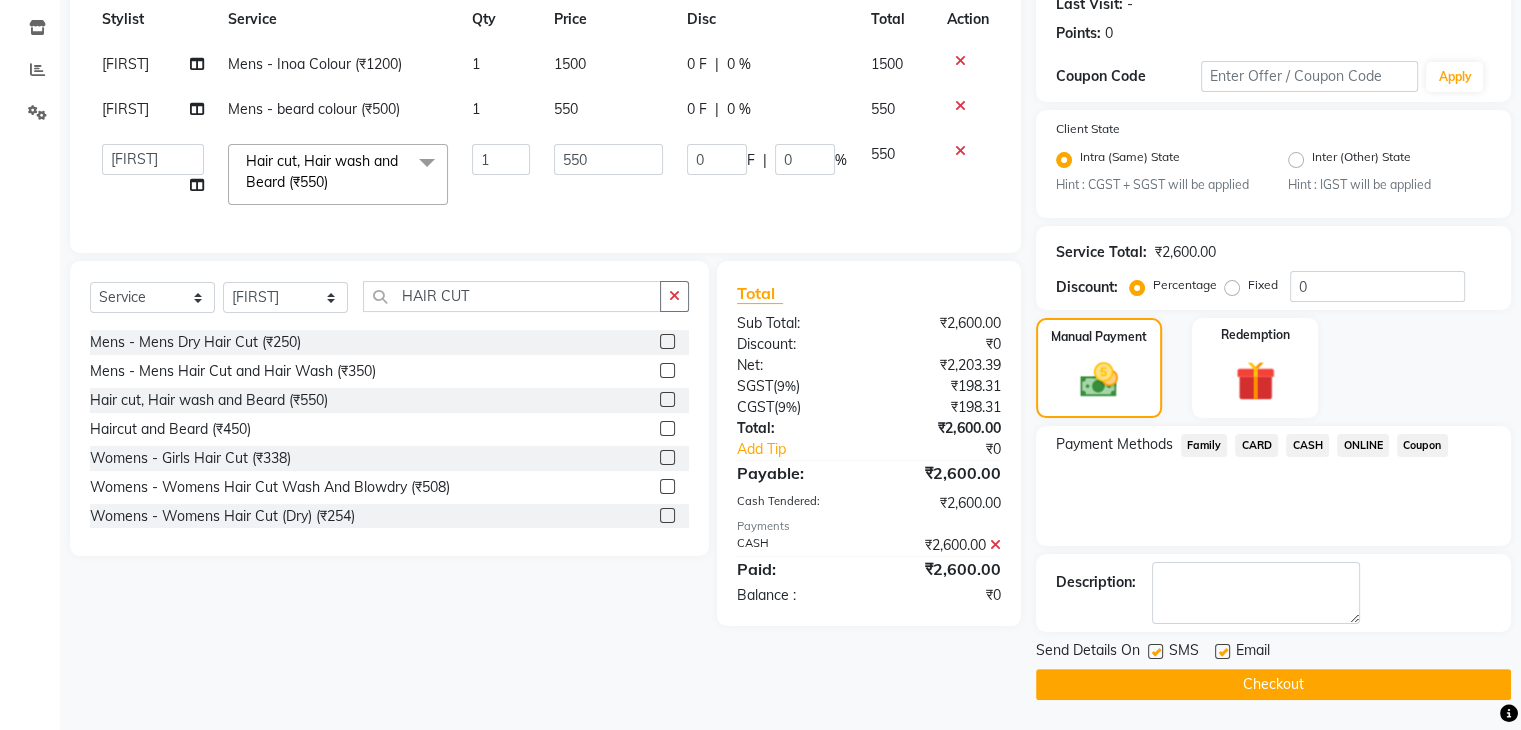 click on "Checkout" 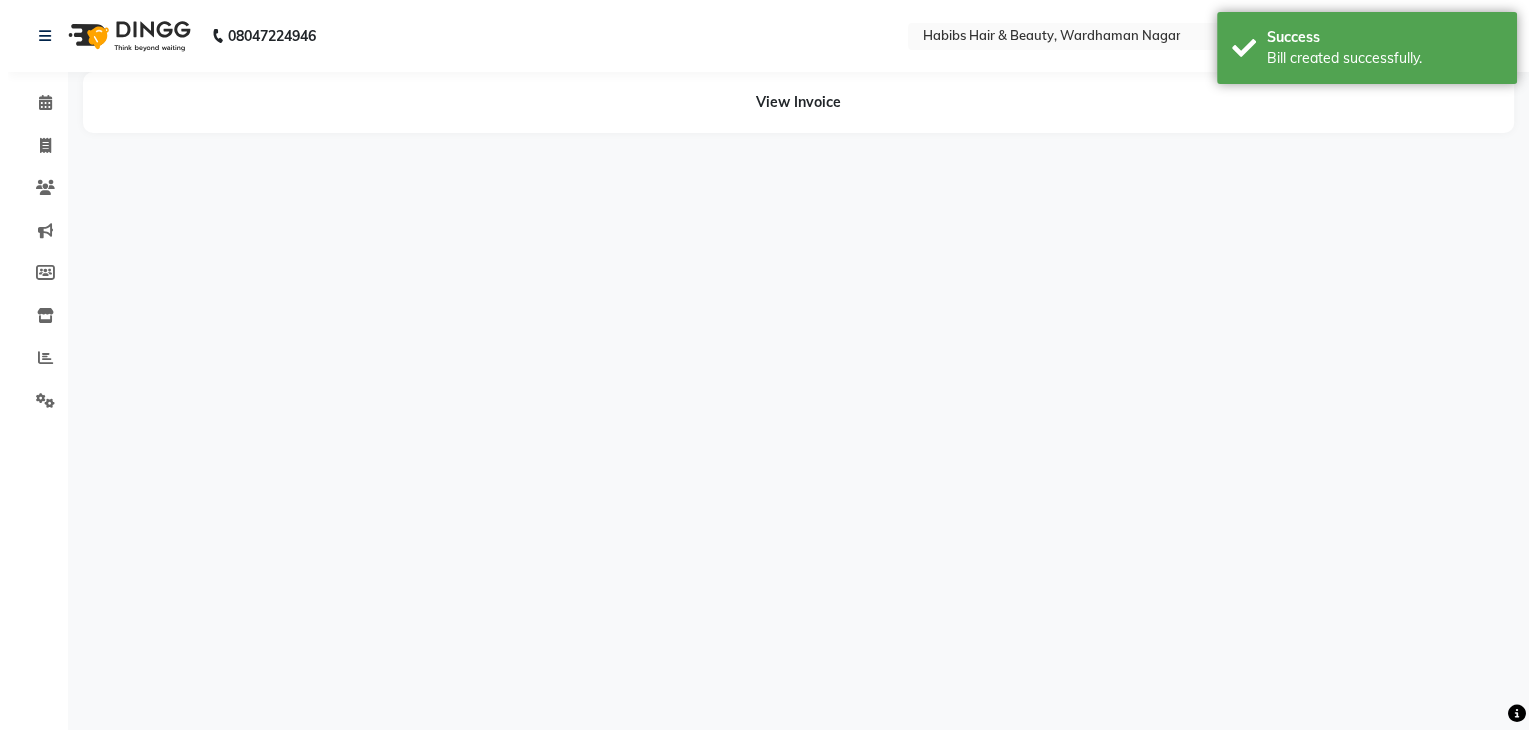 scroll, scrollTop: 0, scrollLeft: 0, axis: both 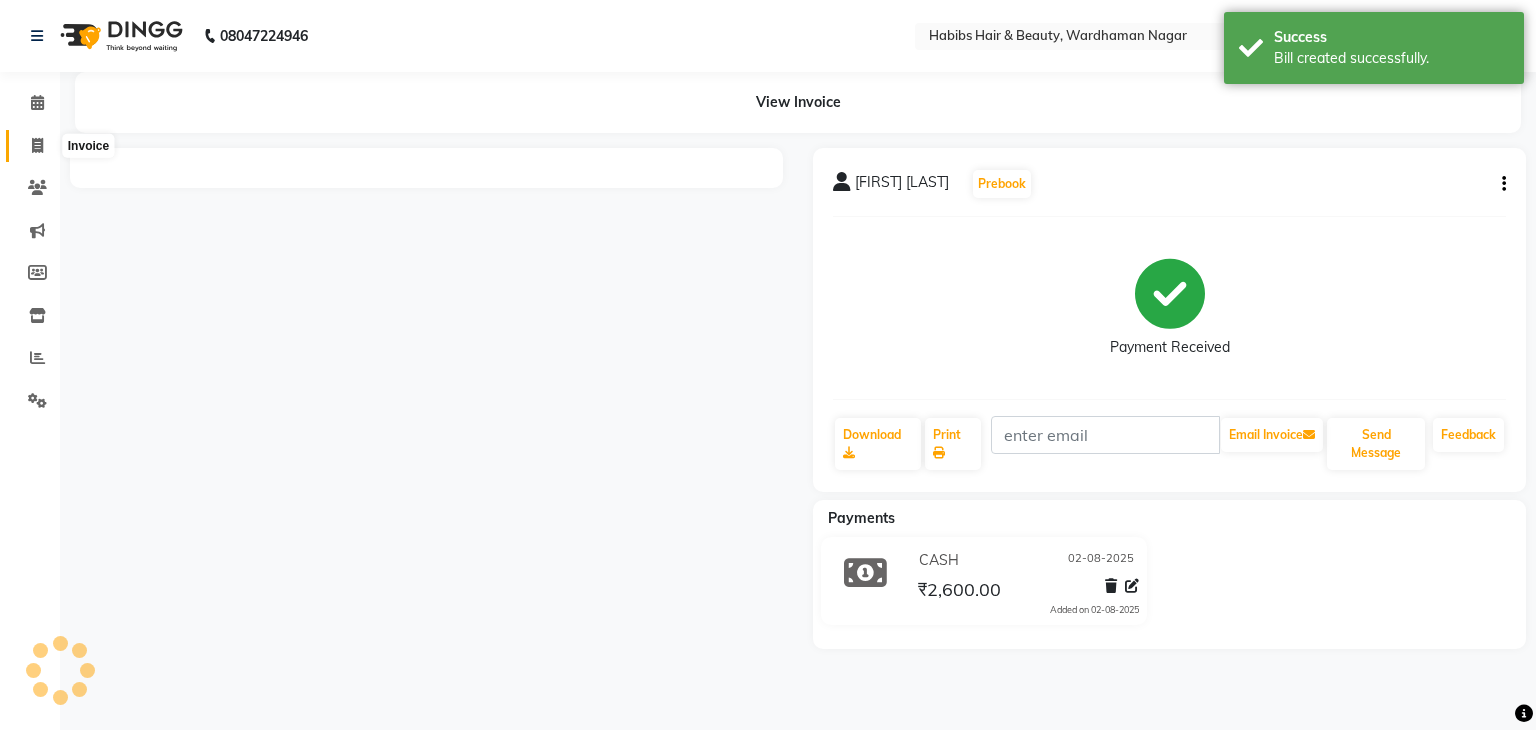 click 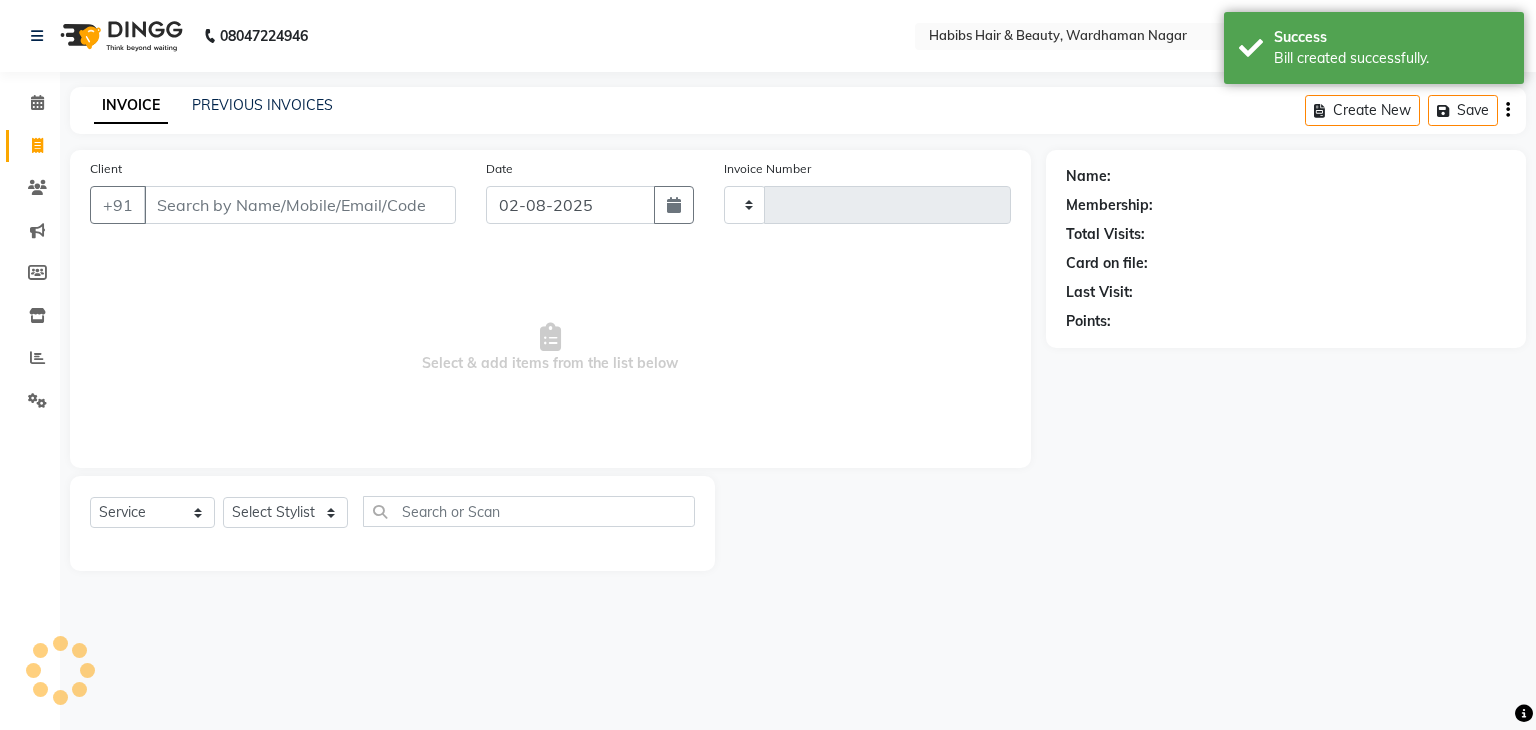 type on "1538" 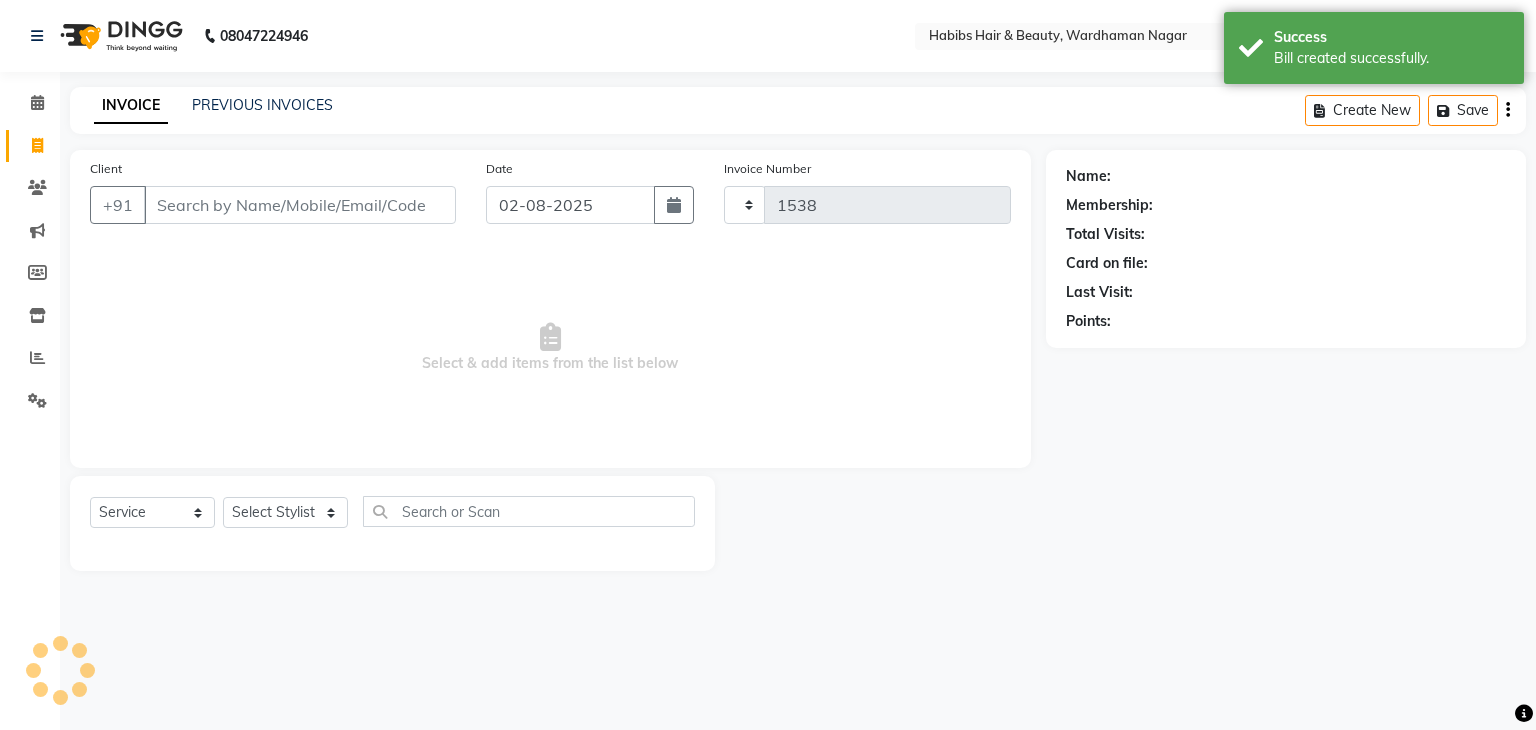 select on "3714" 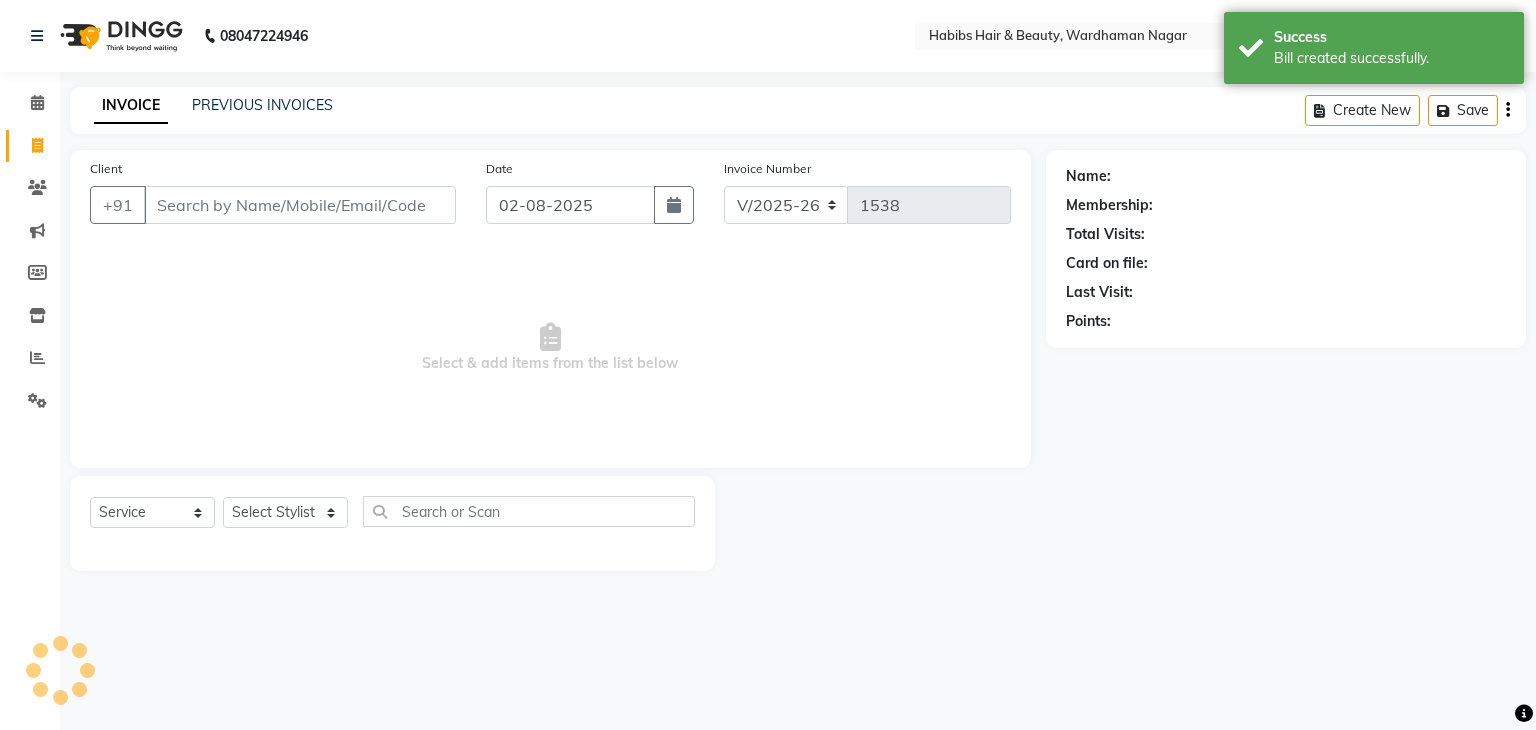 click on "Client" at bounding box center [300, 205] 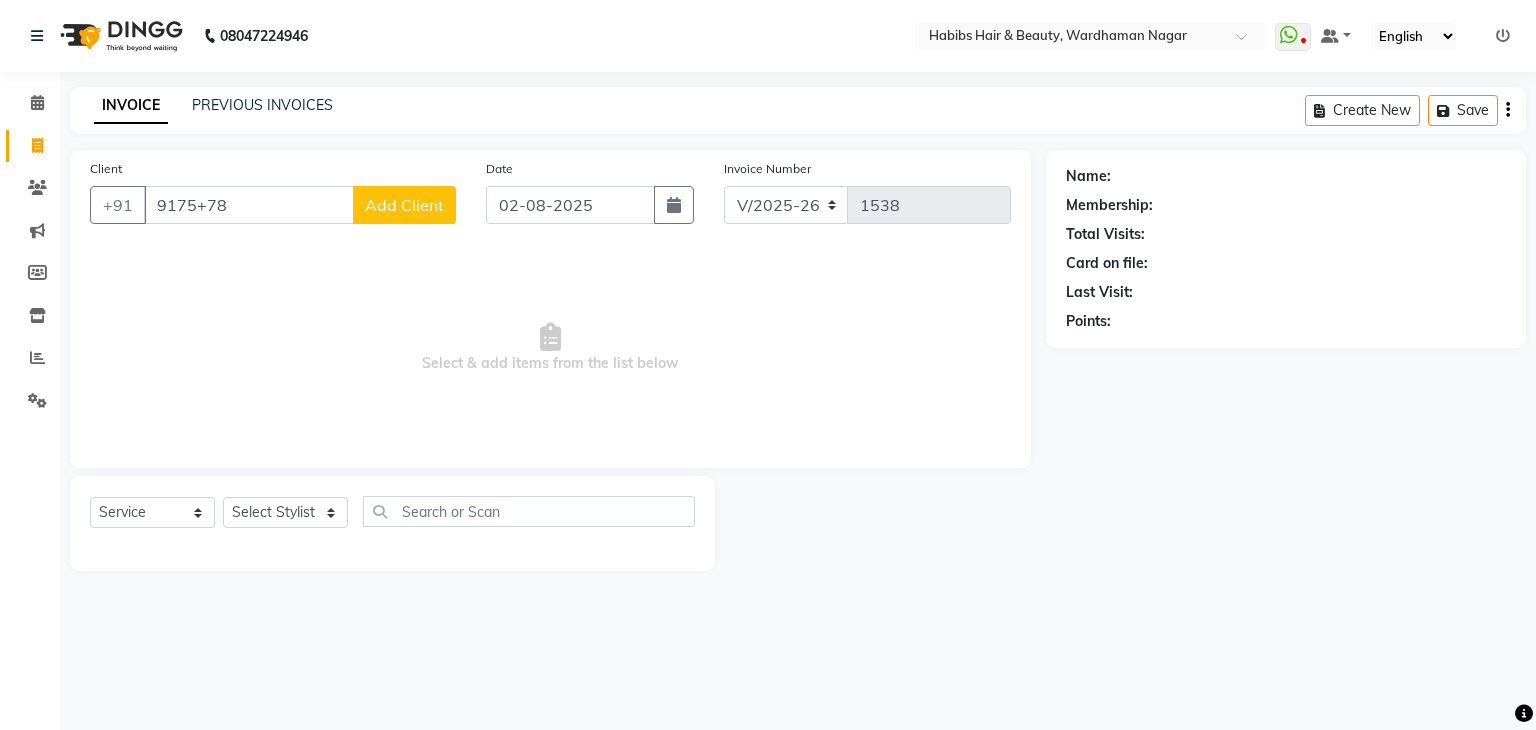 click on "9175+78" at bounding box center (249, 205) 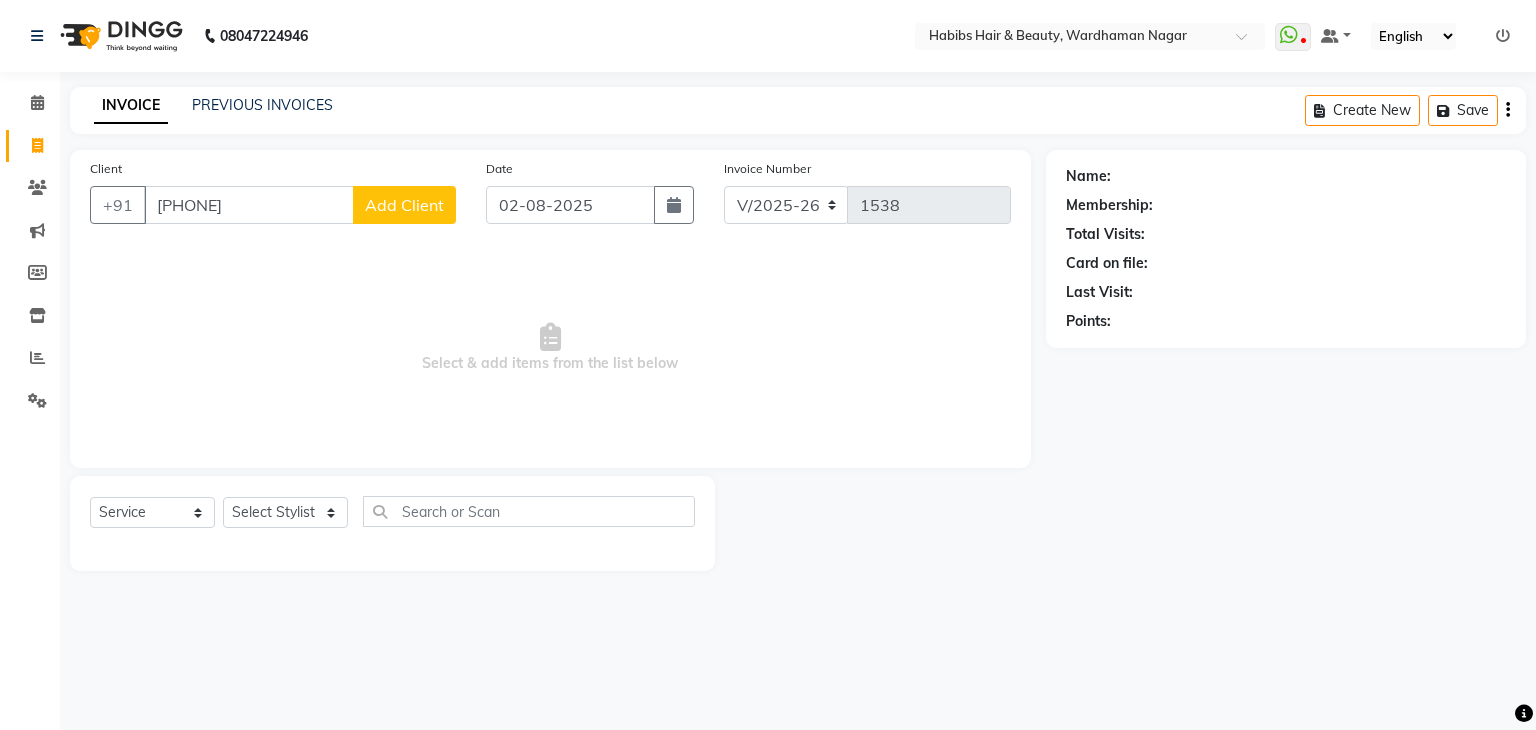 click on "[PHONE]" at bounding box center (249, 205) 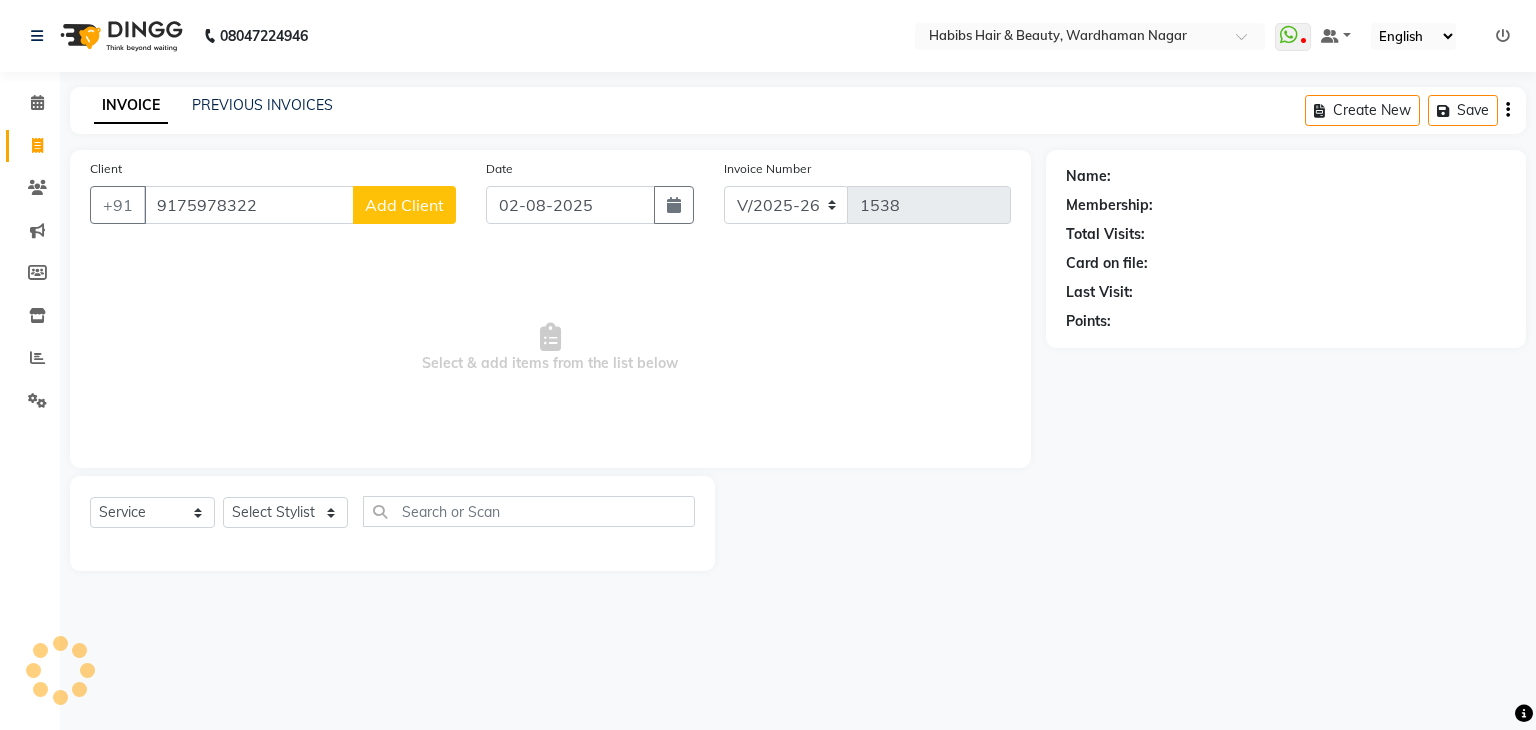 type on "9175978322" 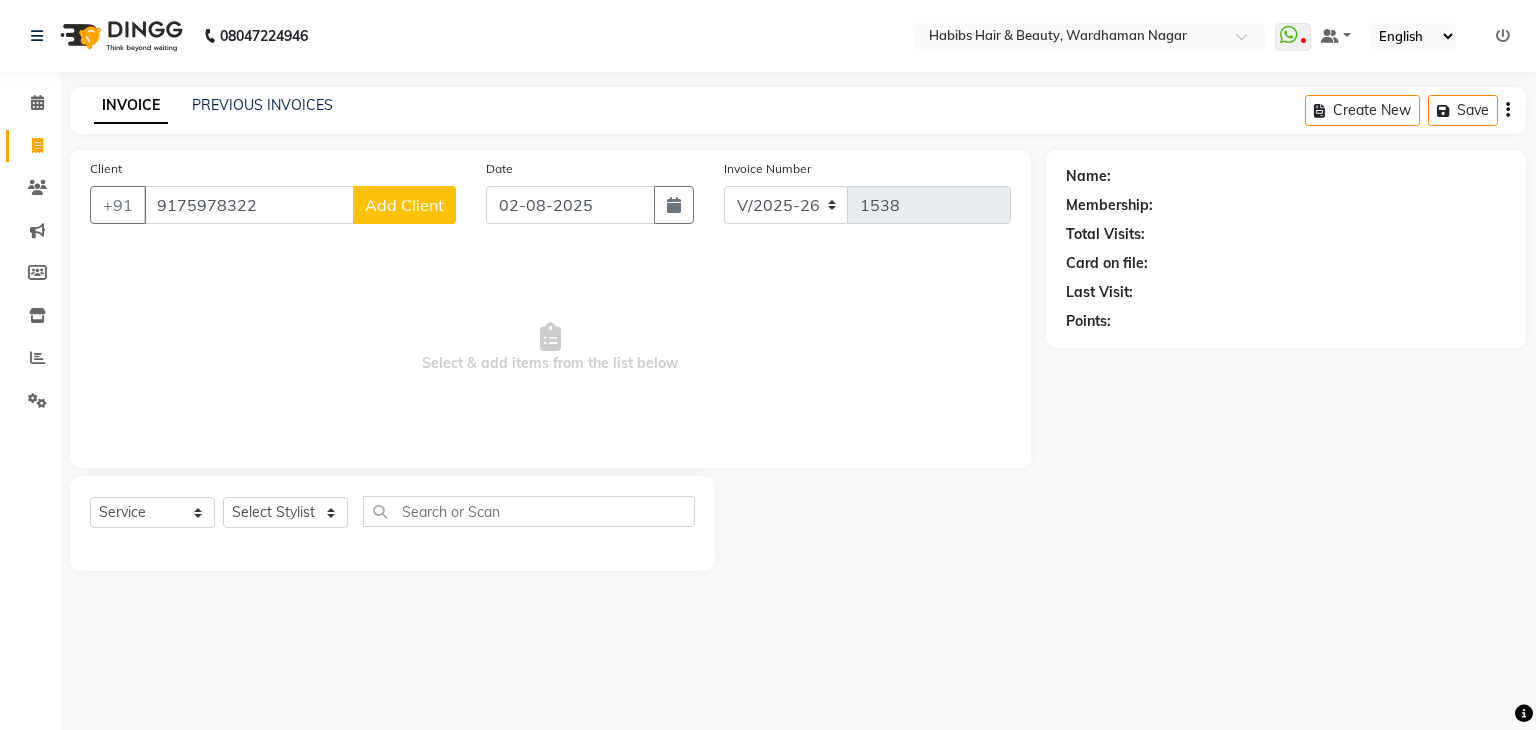 click on "Add Client" 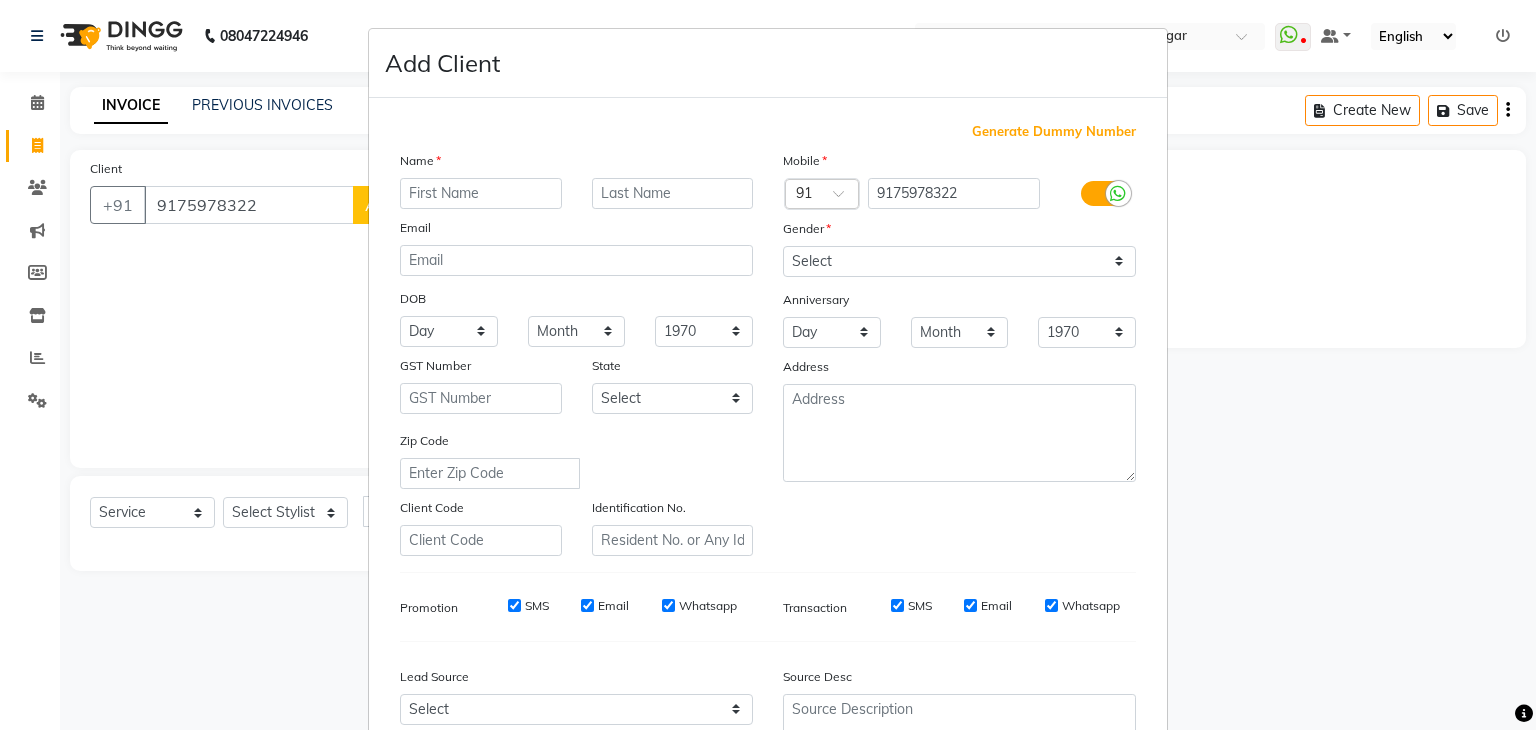 click at bounding box center [481, 193] 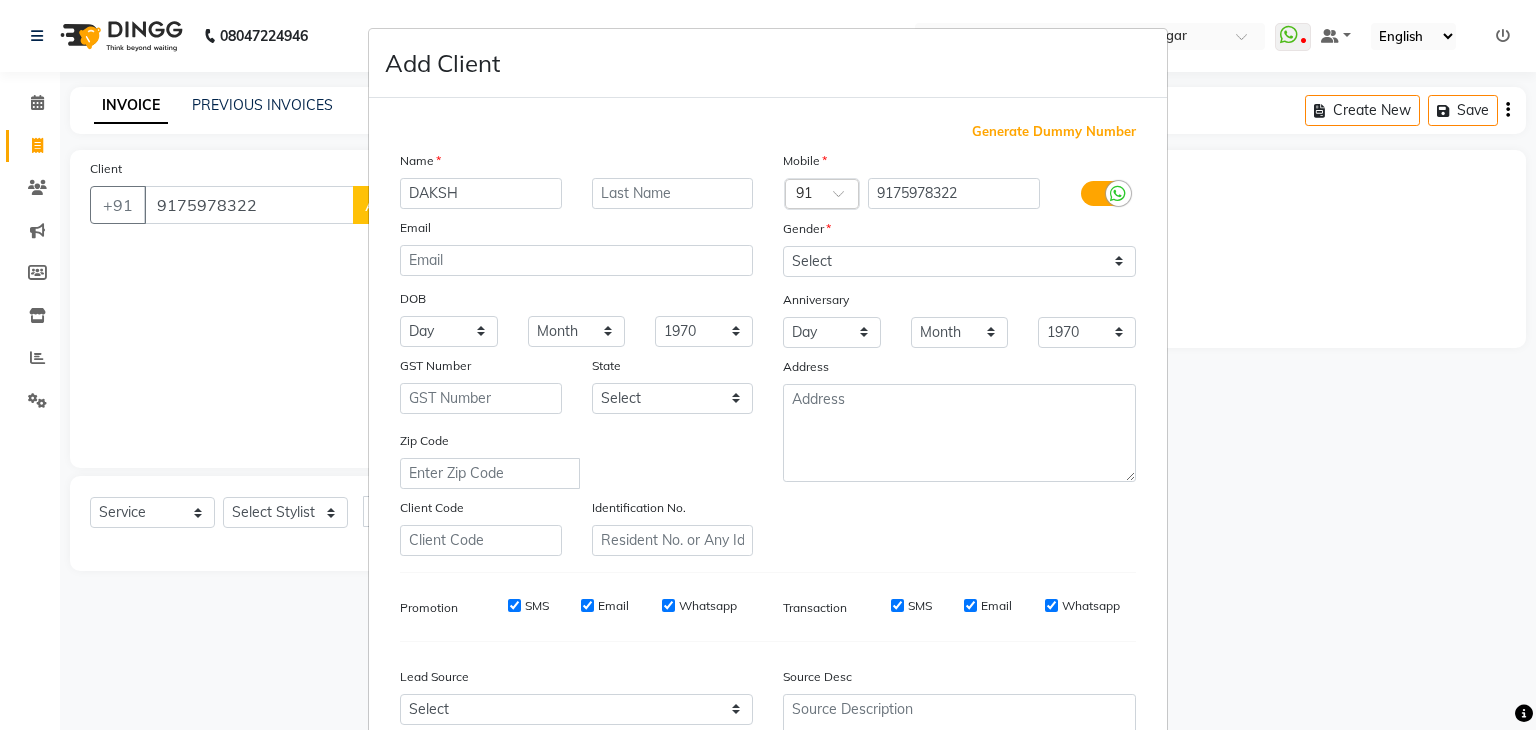 type on "DAKSH" 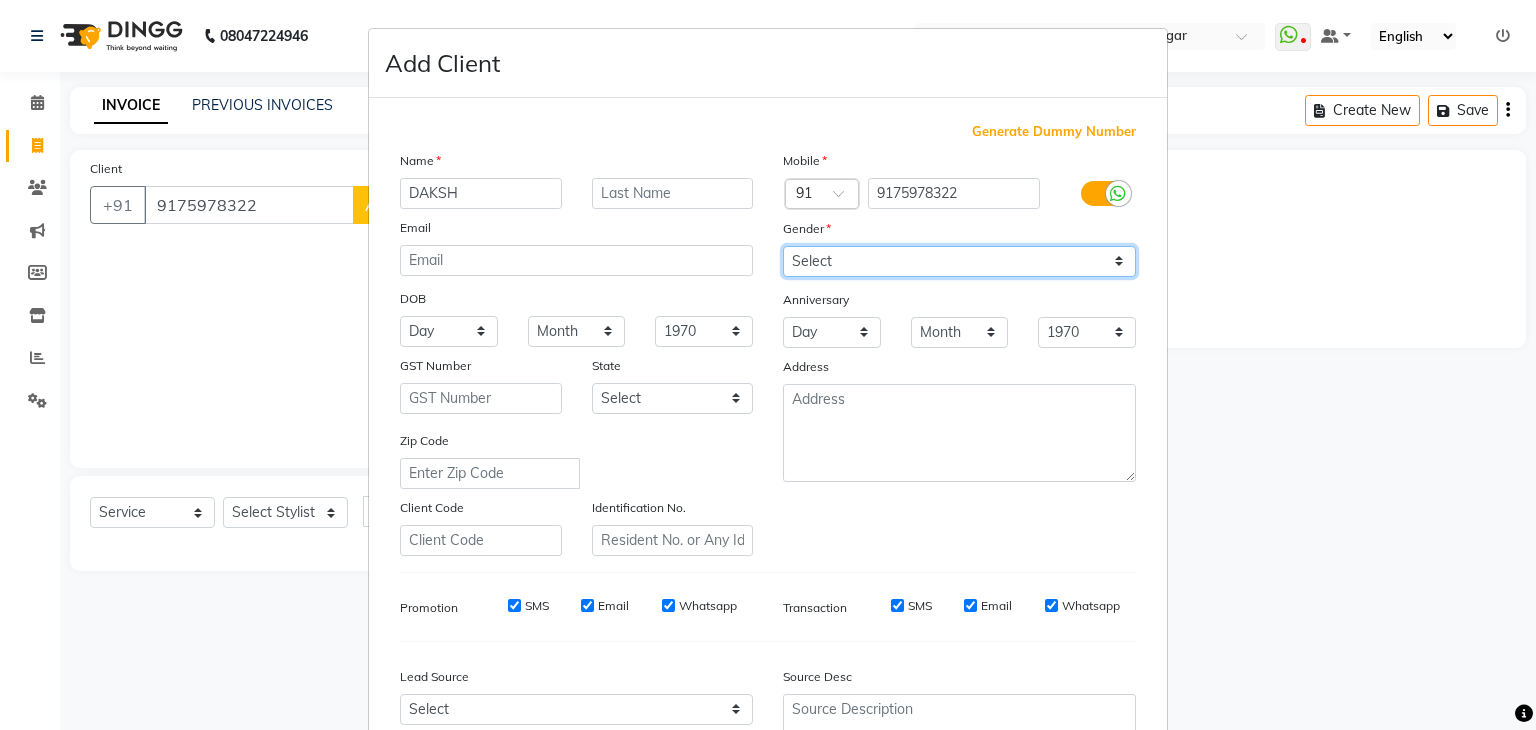 click on "Select Male Female Other Prefer Not To Say" at bounding box center (959, 261) 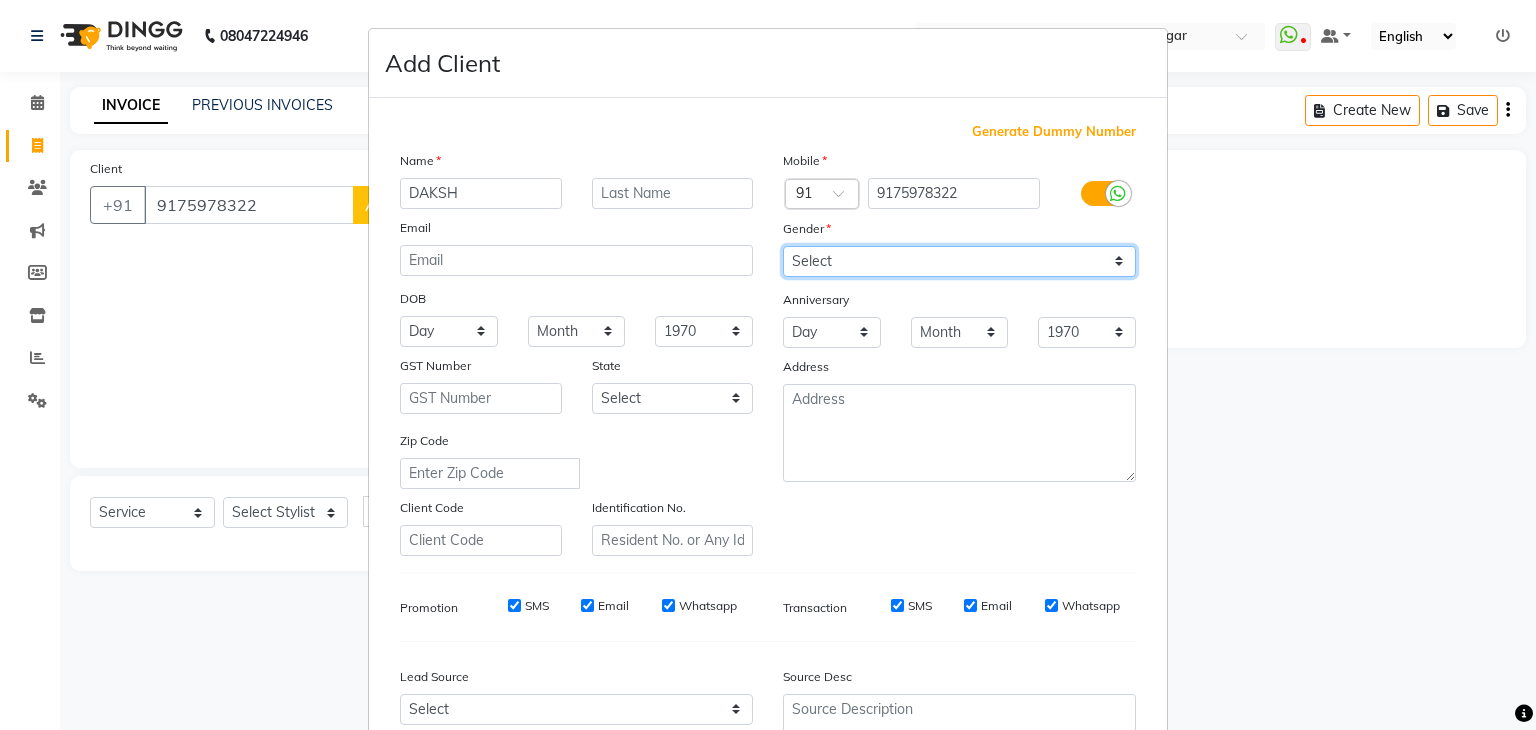 select on "male" 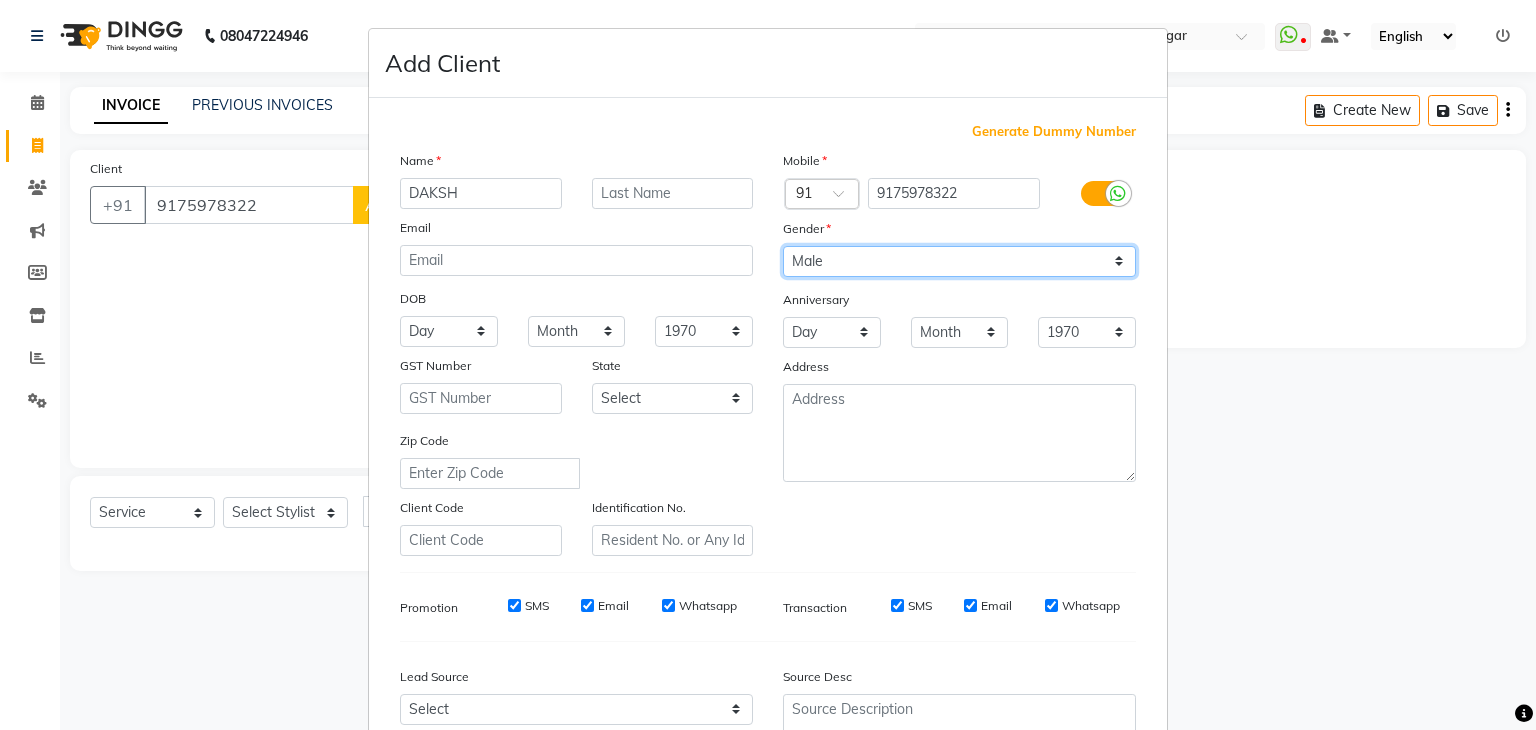 click on "Select Male Female Other Prefer Not To Say" at bounding box center [959, 261] 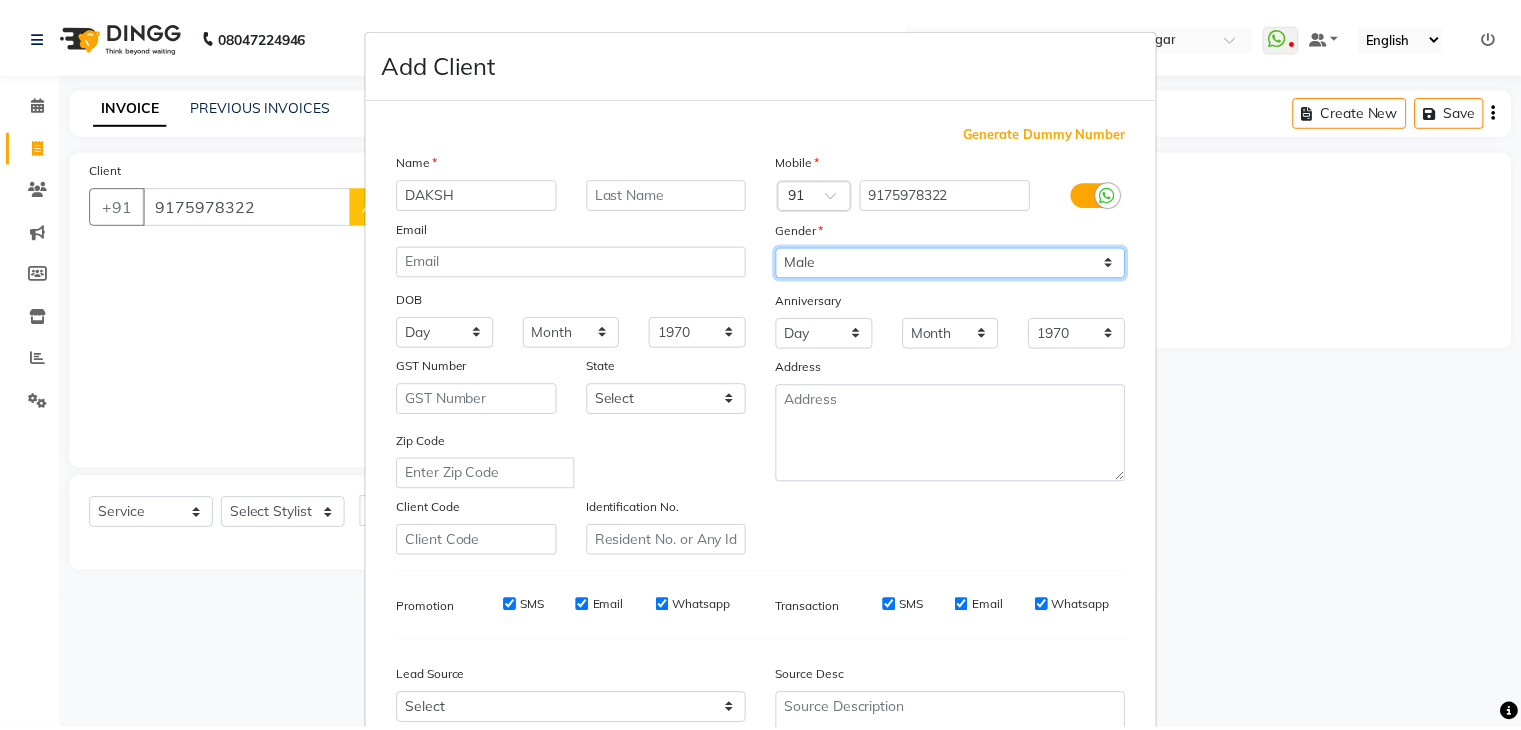 scroll, scrollTop: 203, scrollLeft: 0, axis: vertical 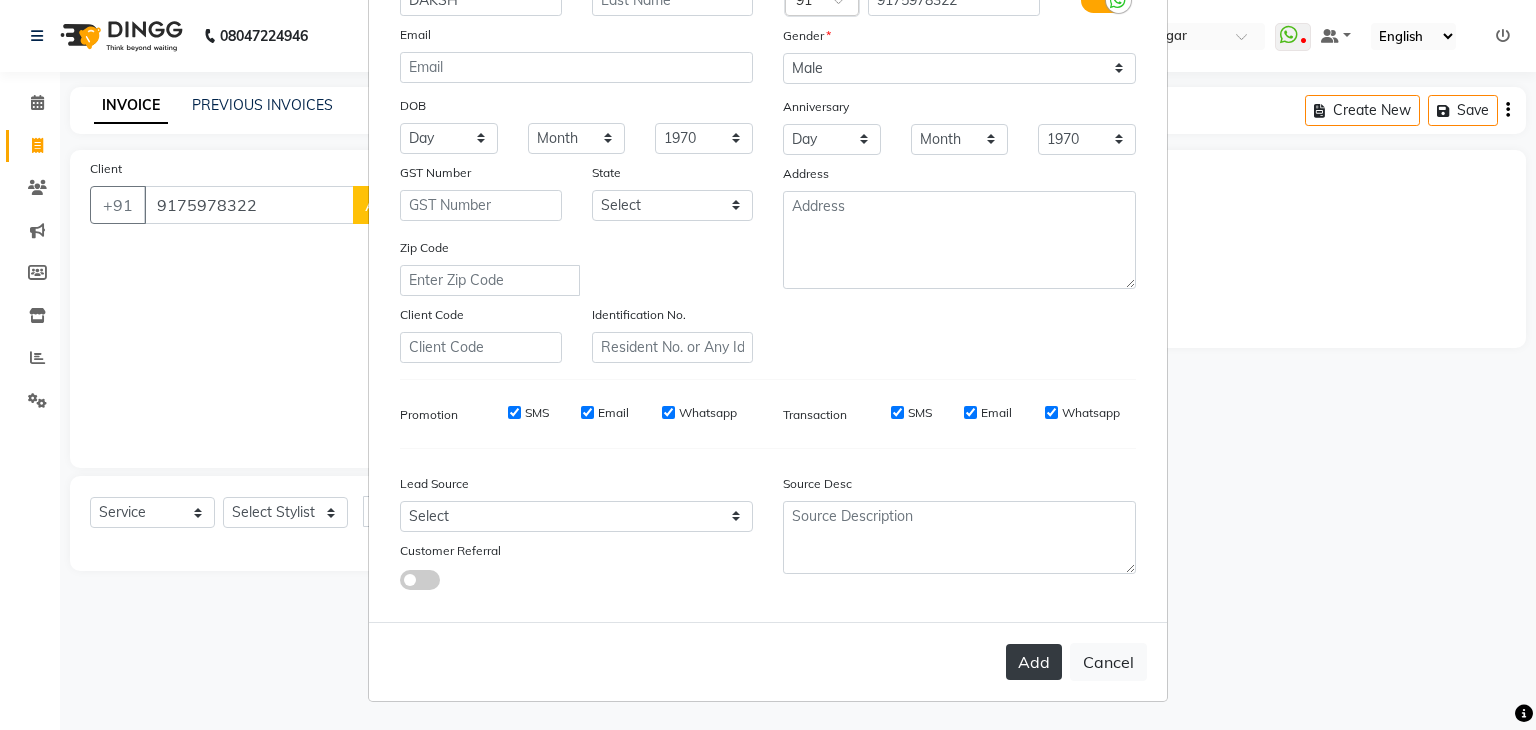 click on "Add" at bounding box center (1034, 662) 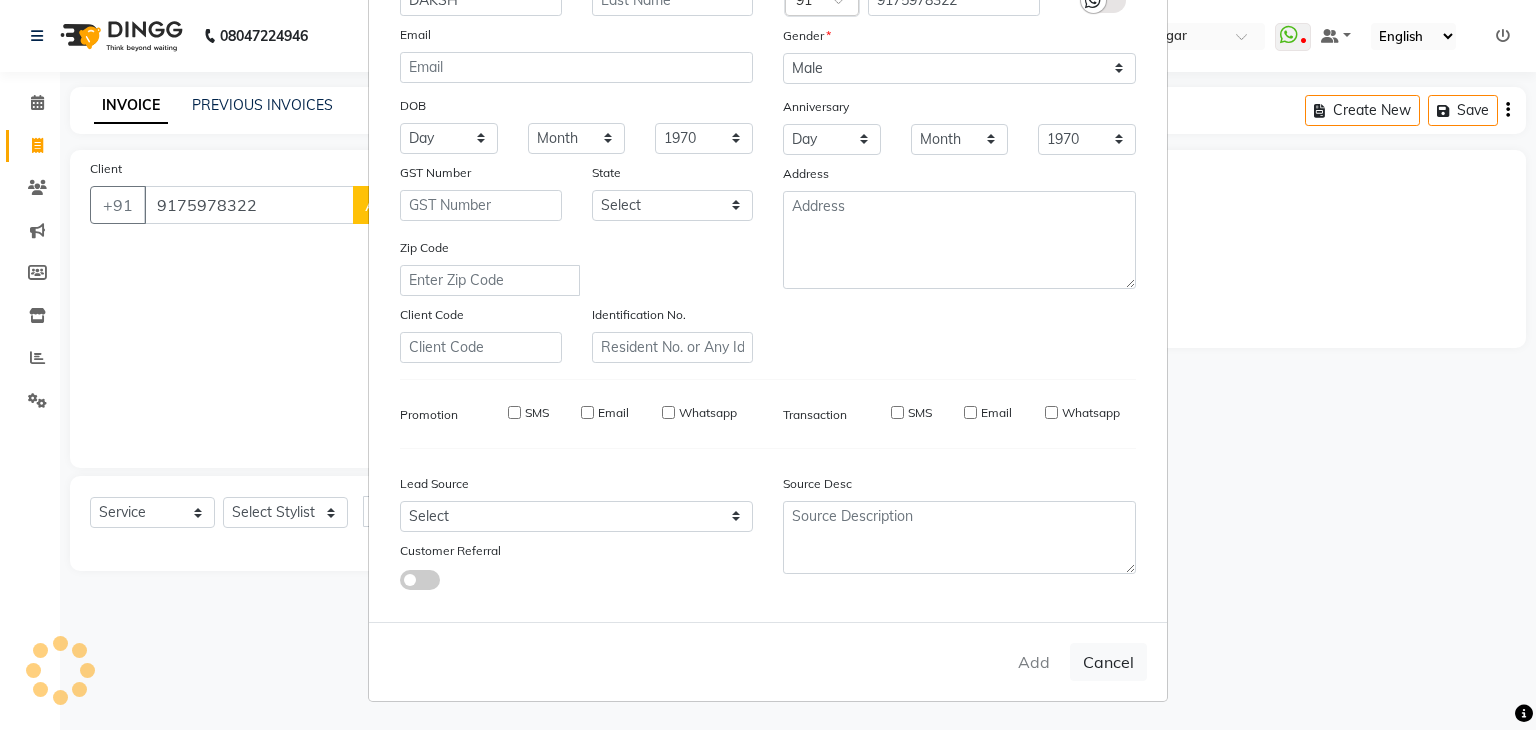 type 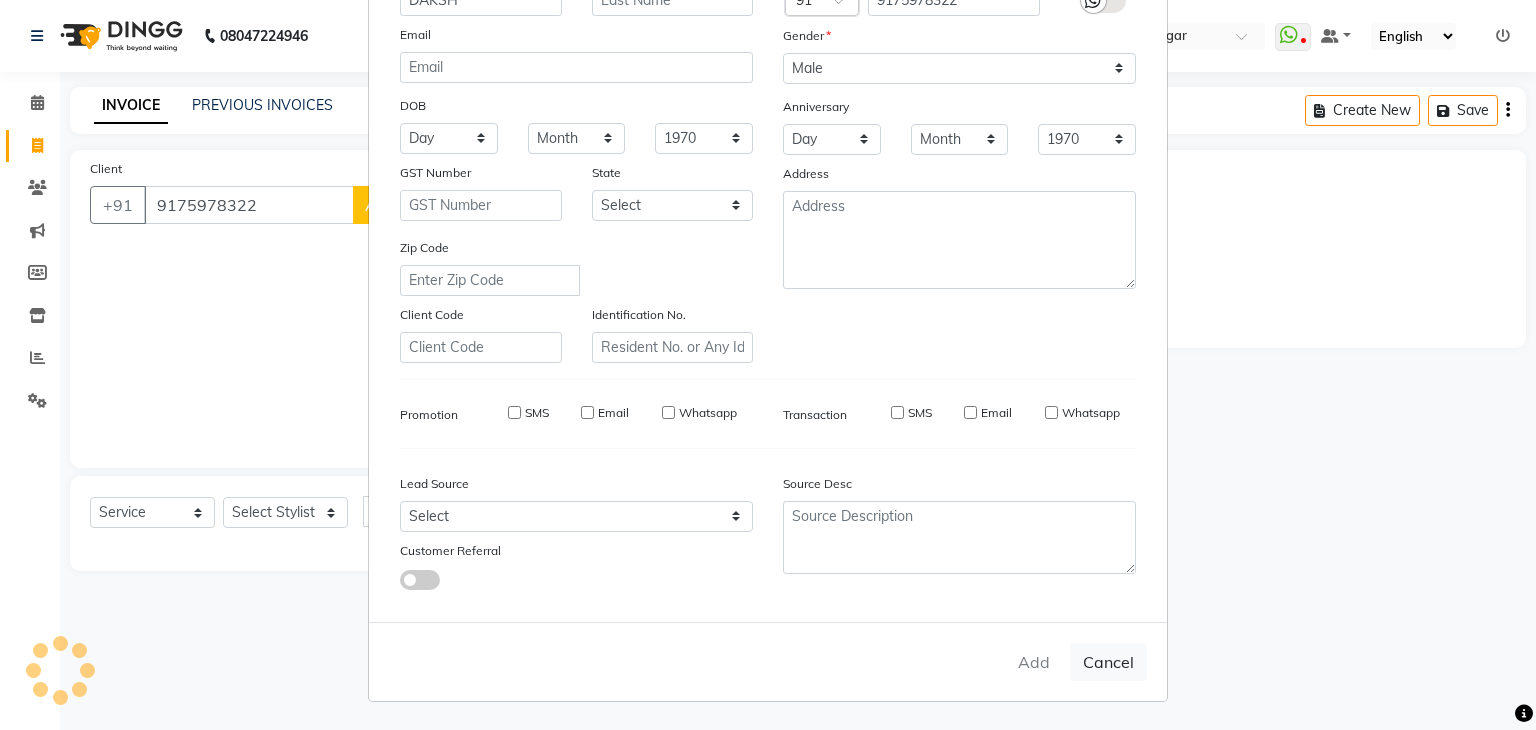 select 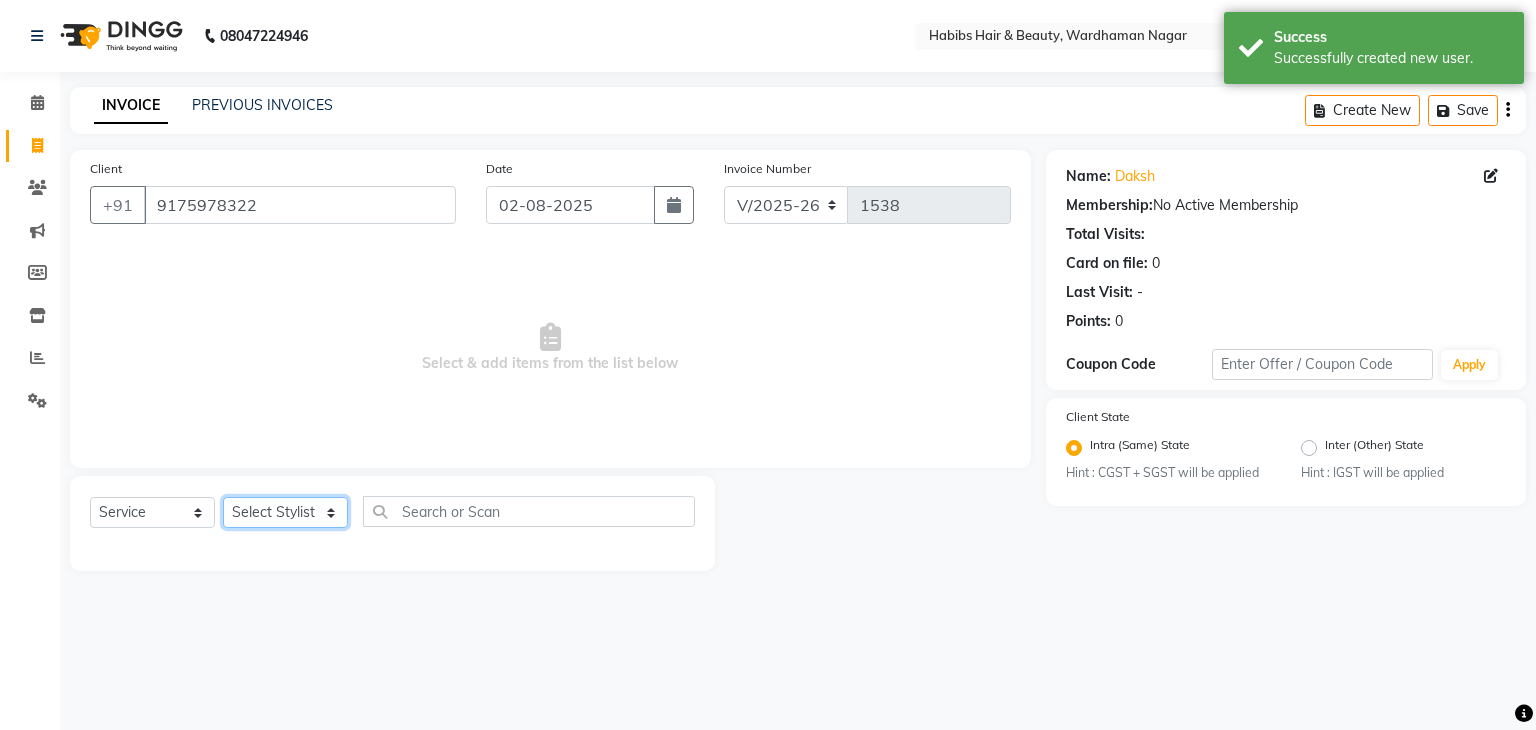 click on "Select Stylist Admin Aman Gayatri Jeetu Mick Raj Rashmi Rasika Sarang" 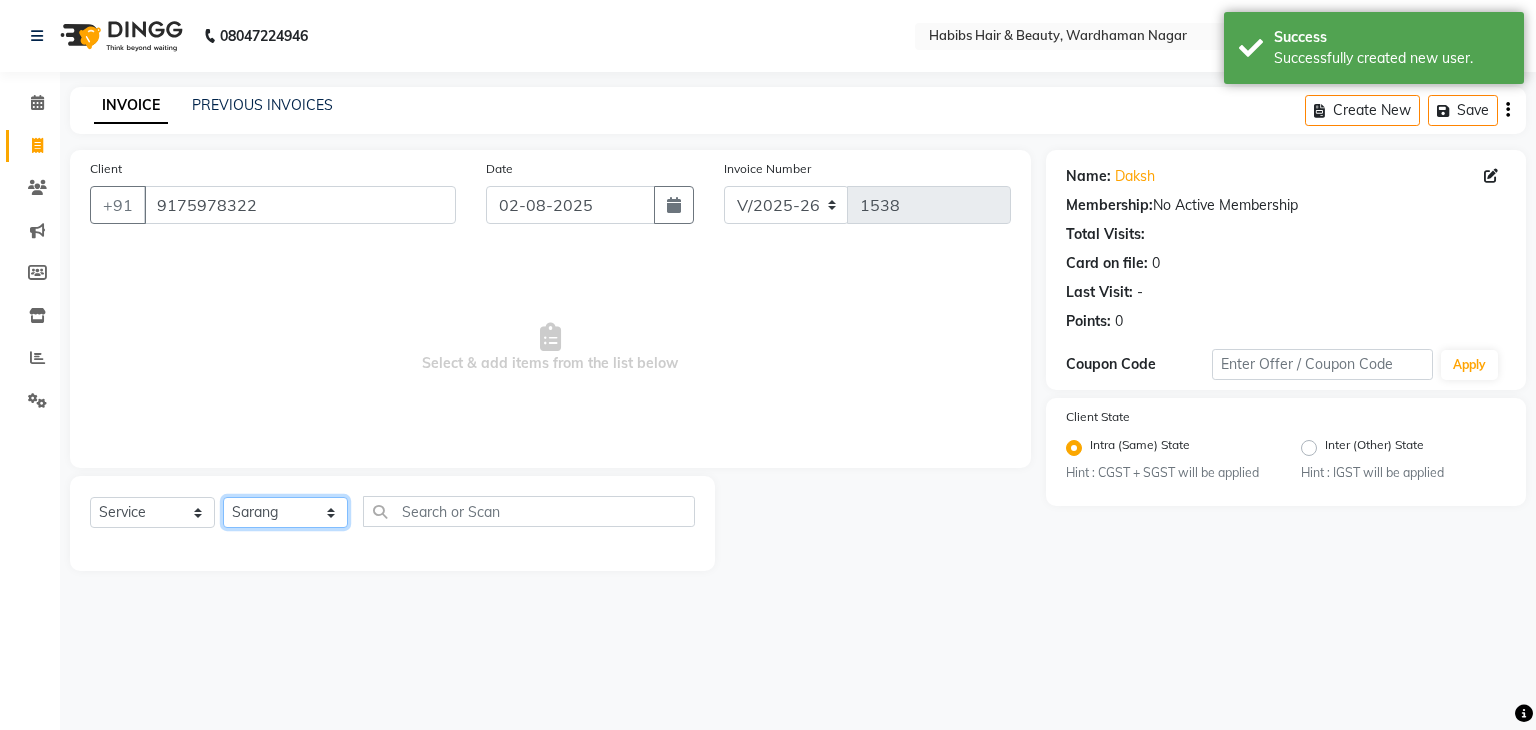 click on "Select Stylist Admin Aman Gayatri Jeetu Mick Raj Rashmi Rasika Sarang" 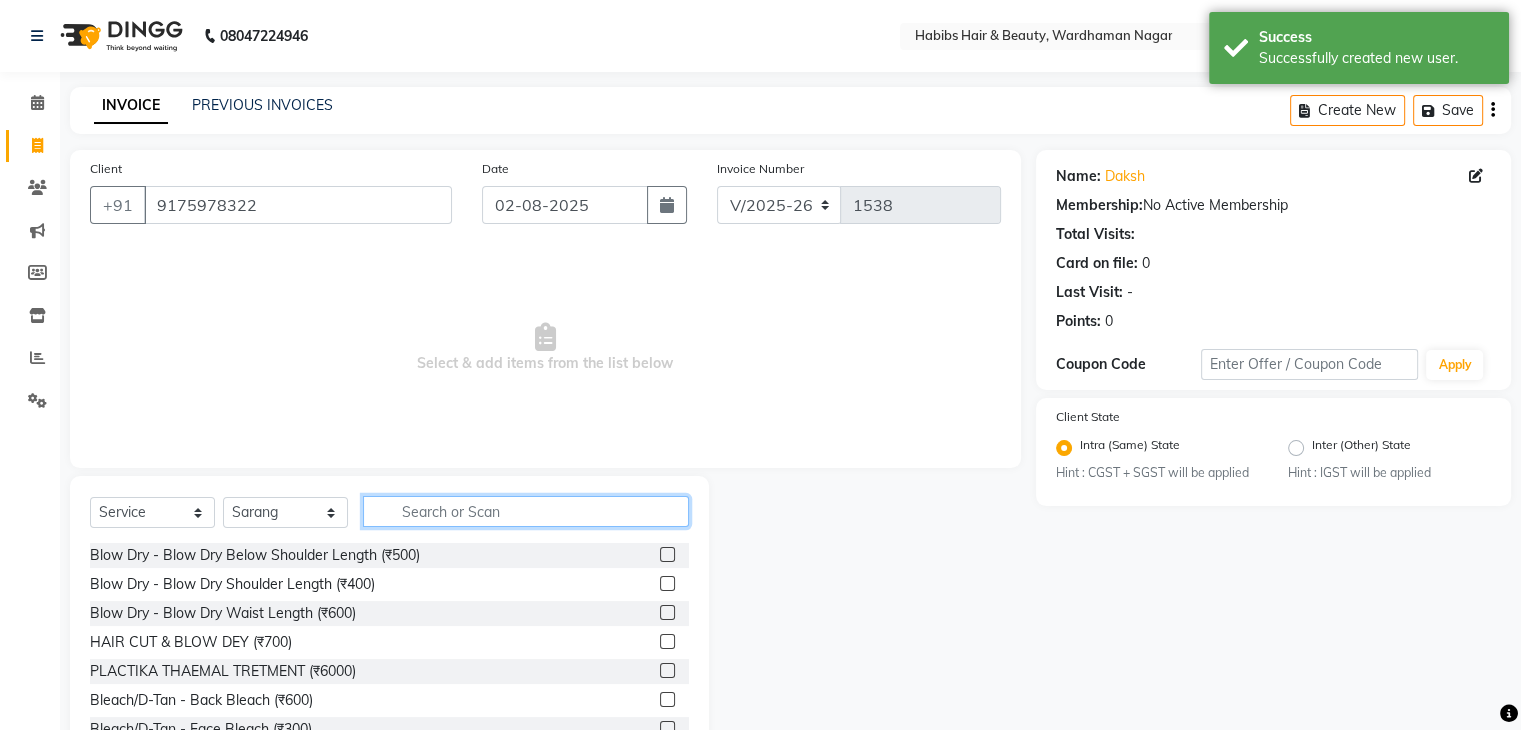 click 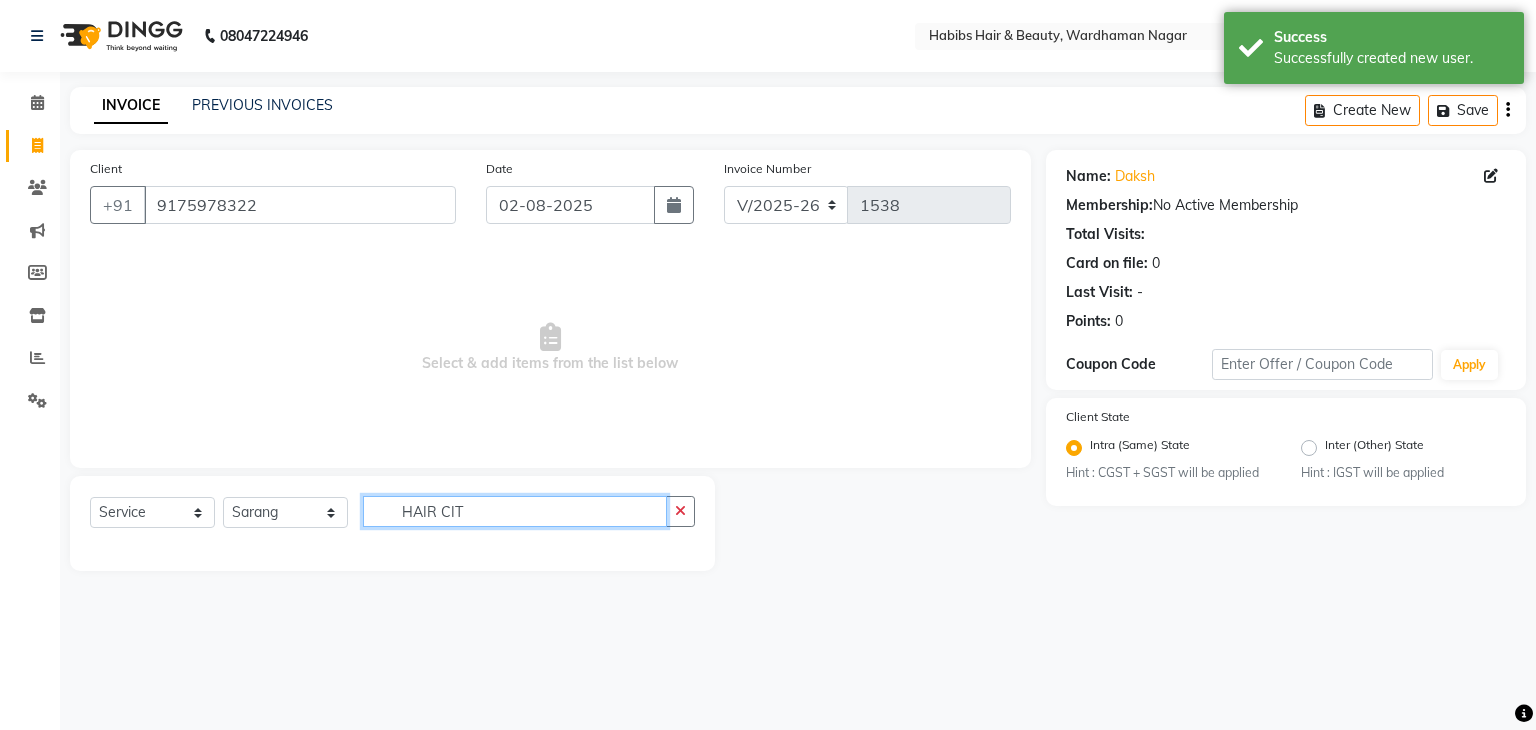click on "HAIR CIT" 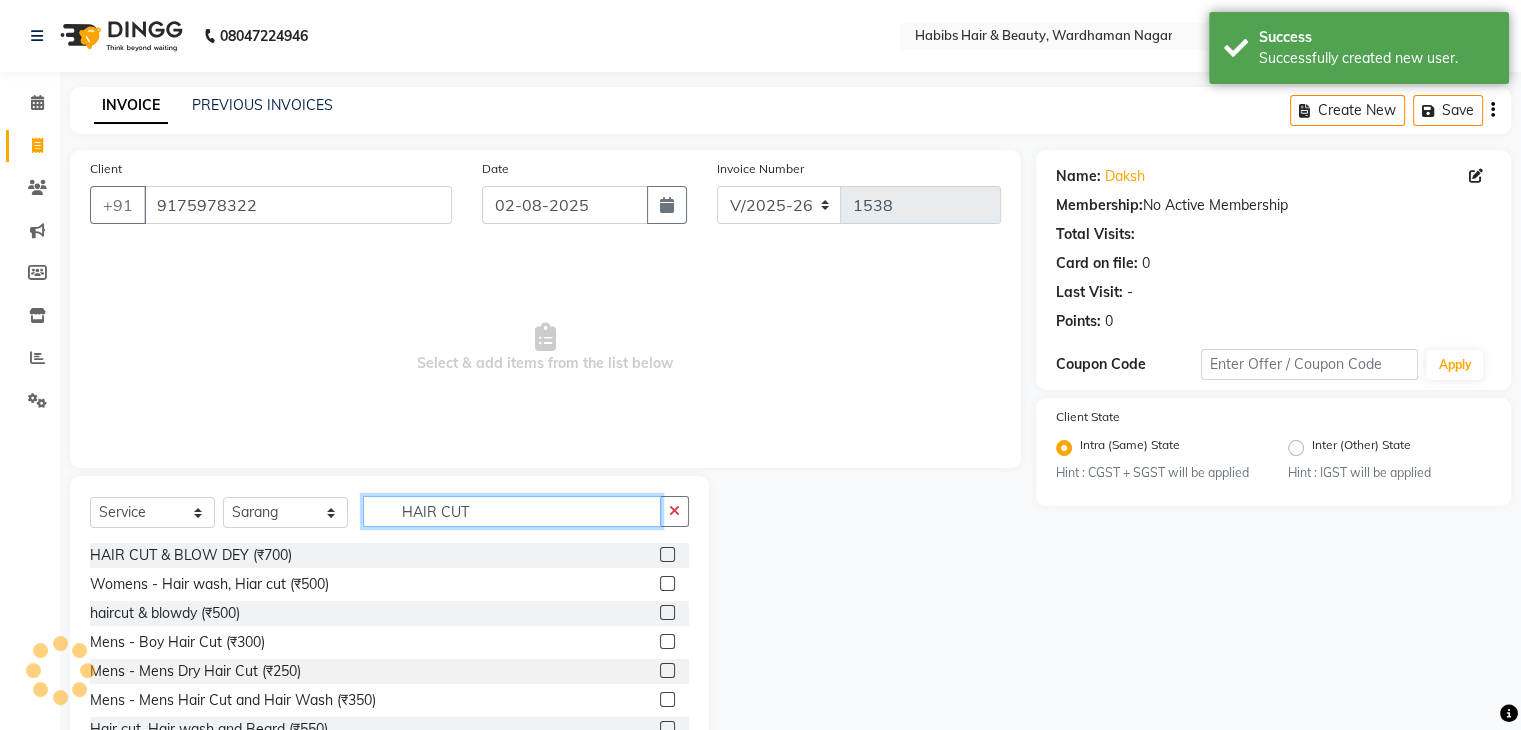 scroll, scrollTop: 72, scrollLeft: 0, axis: vertical 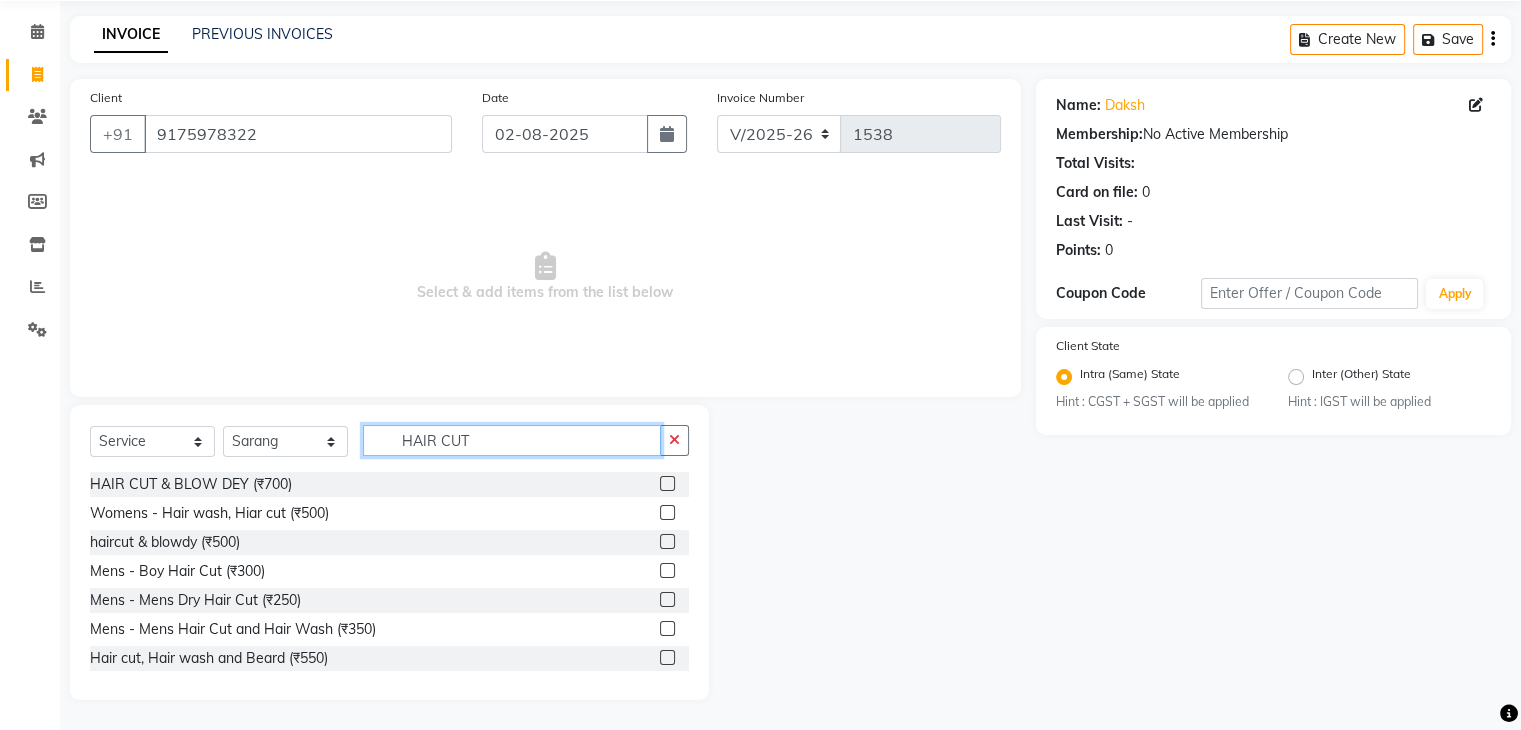 type on "HAIR CUT" 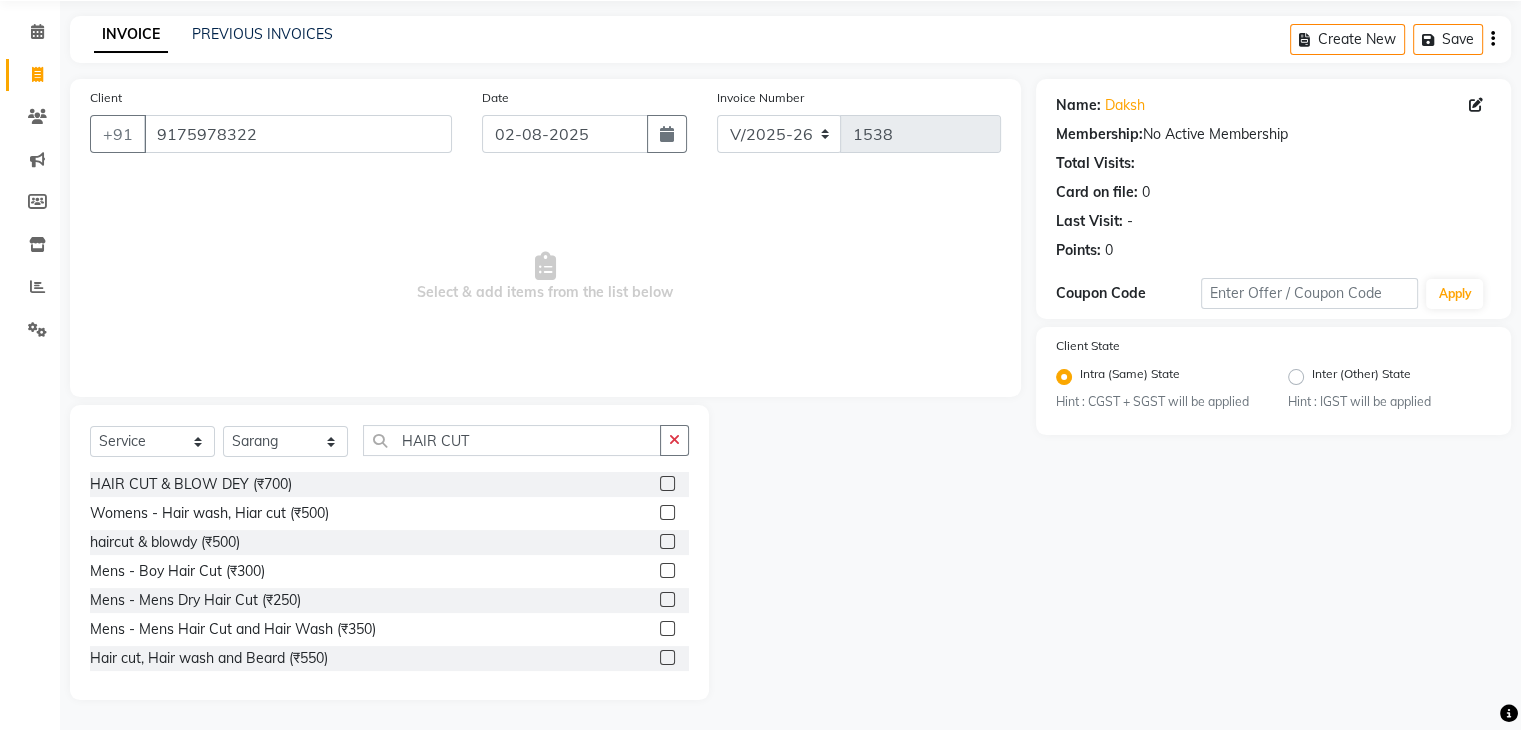 click 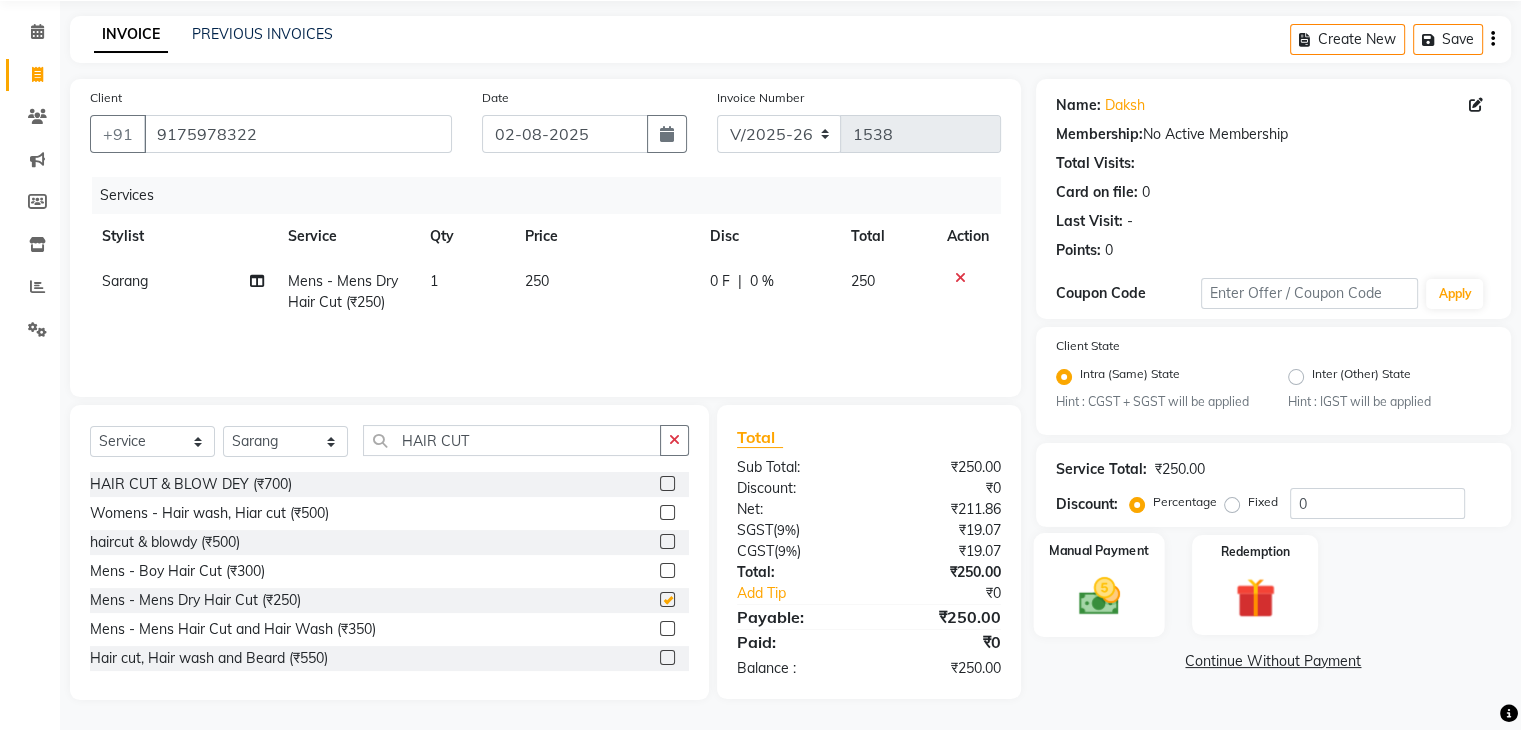 checkbox on "false" 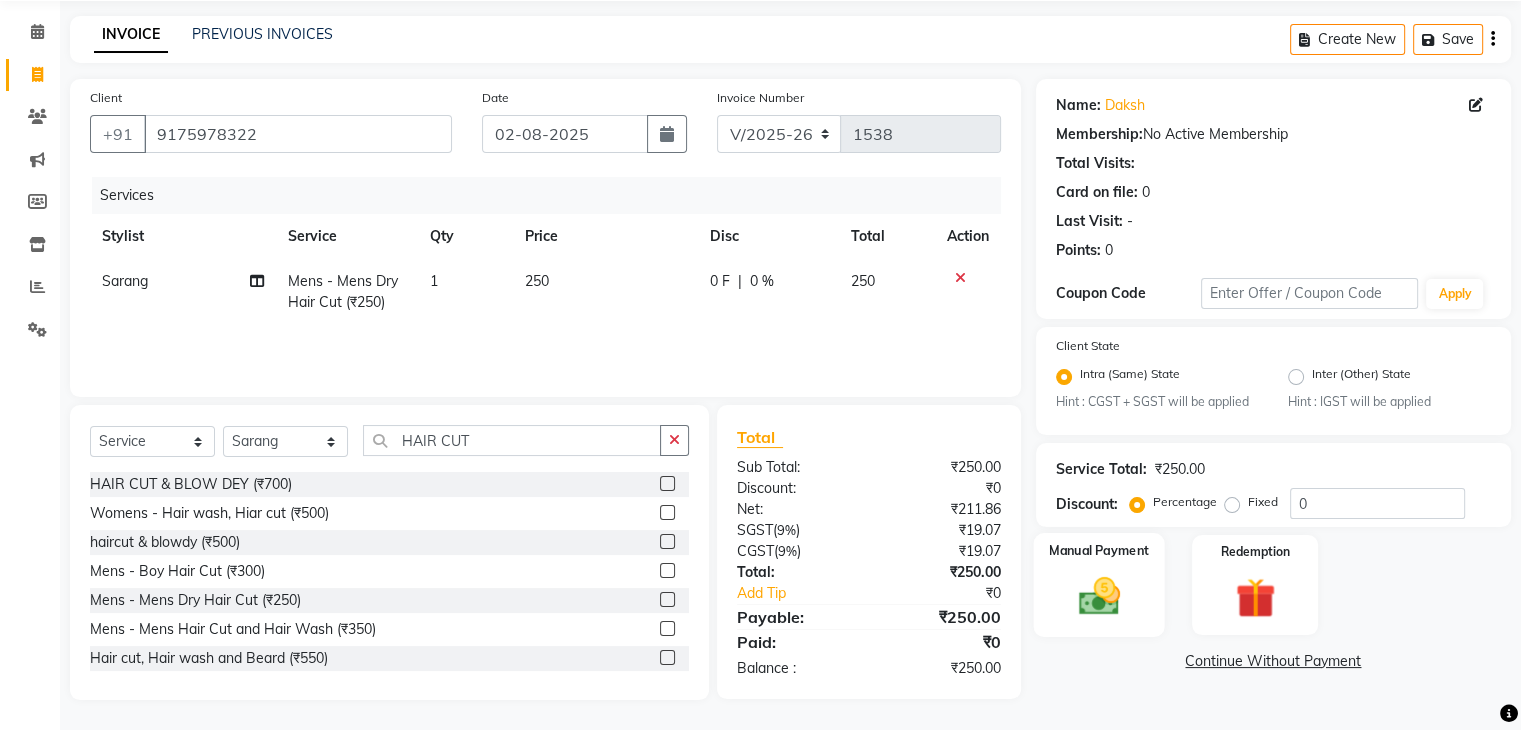 click 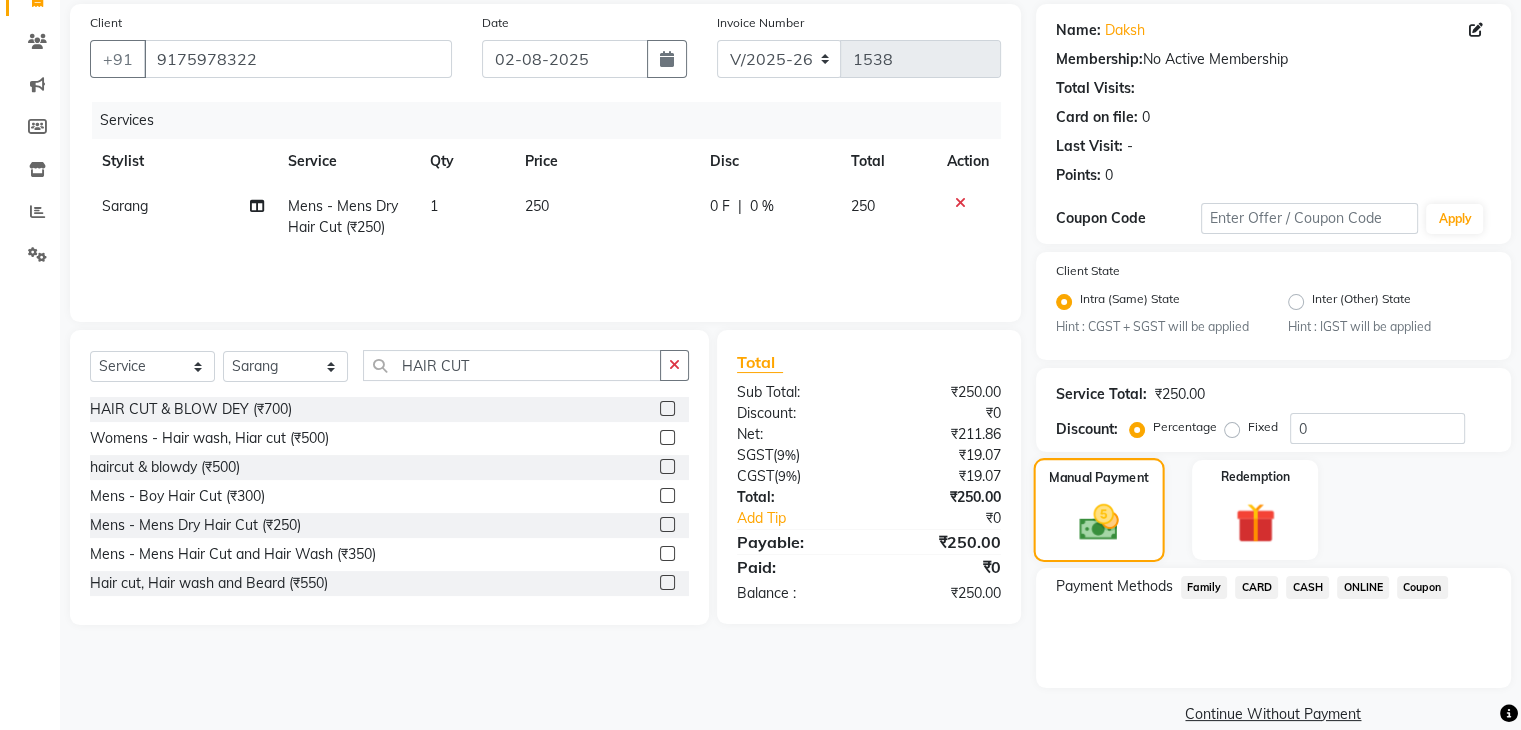 scroll, scrollTop: 147, scrollLeft: 0, axis: vertical 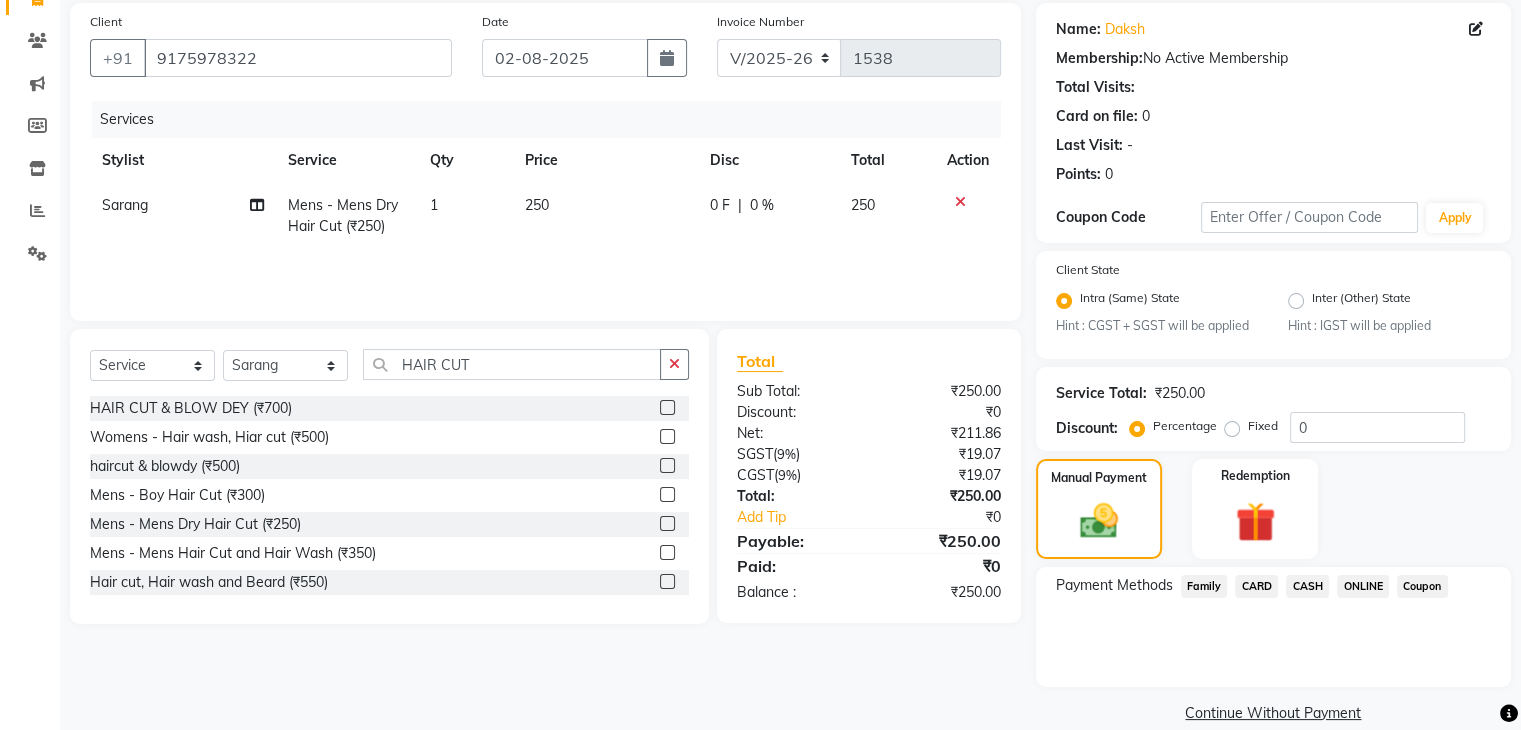click on "CASH" 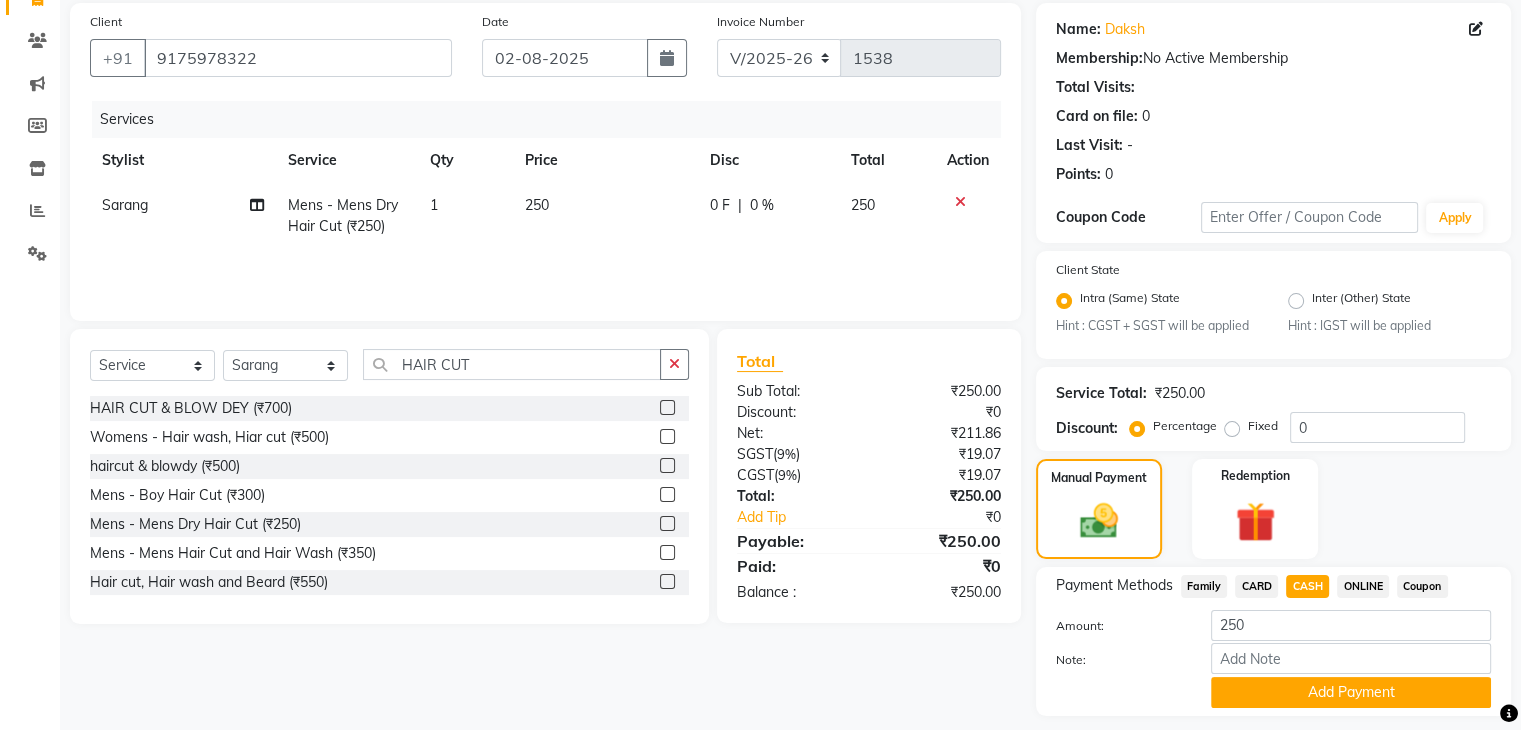 click on "Payment Methods  Family   CARD   CASH   ONLINE   Coupon  Amount: 250 Note: Add Payment" 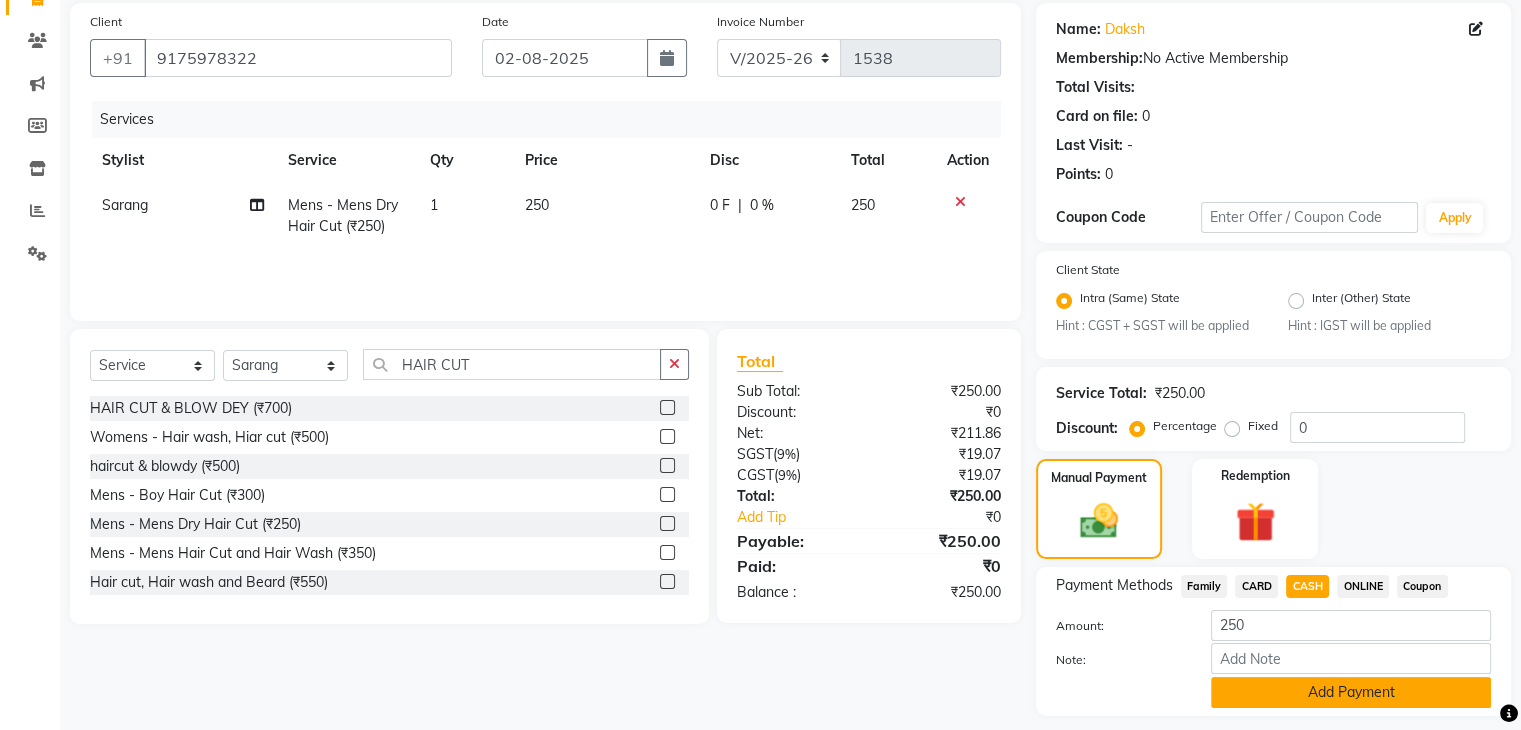 click on "Add Payment" 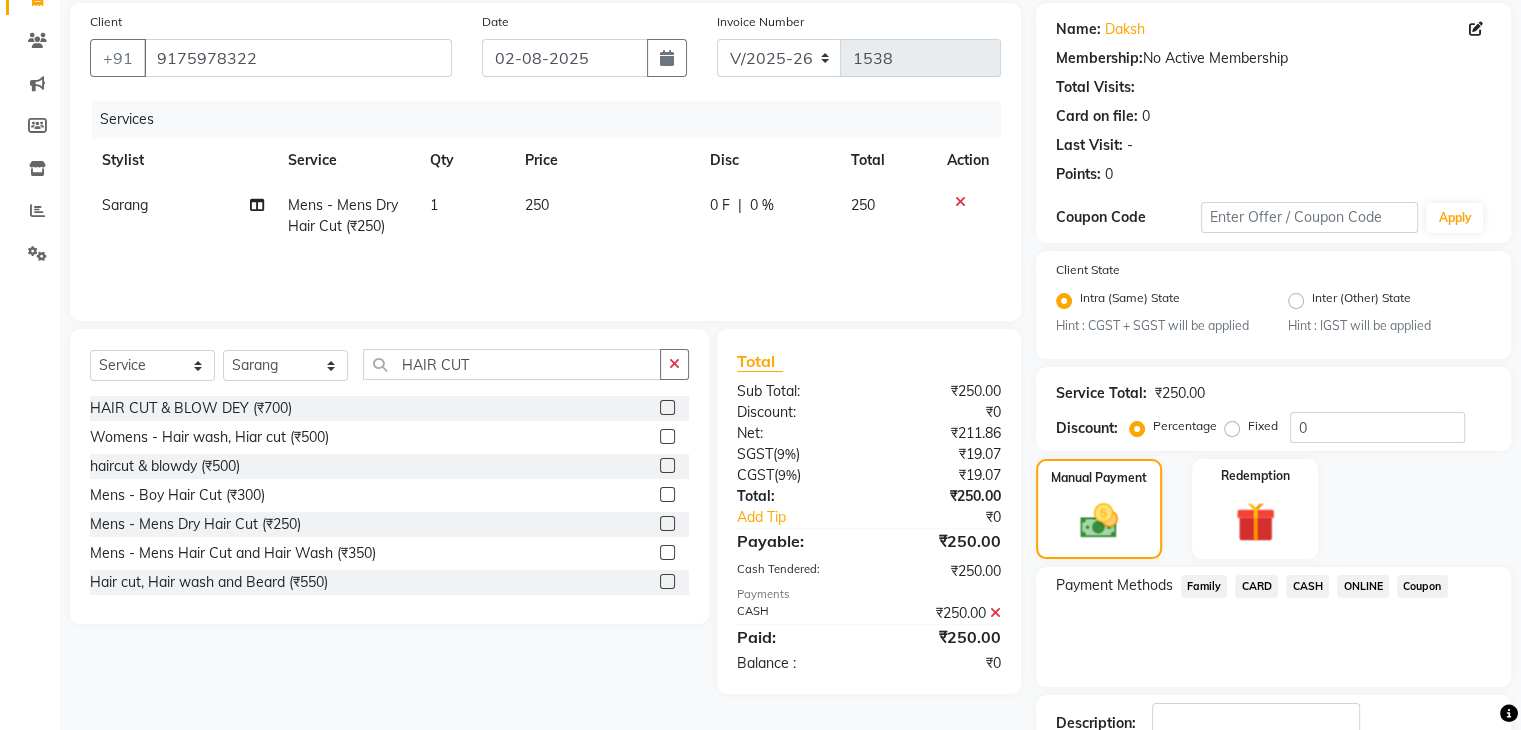 scroll, scrollTop: 289, scrollLeft: 0, axis: vertical 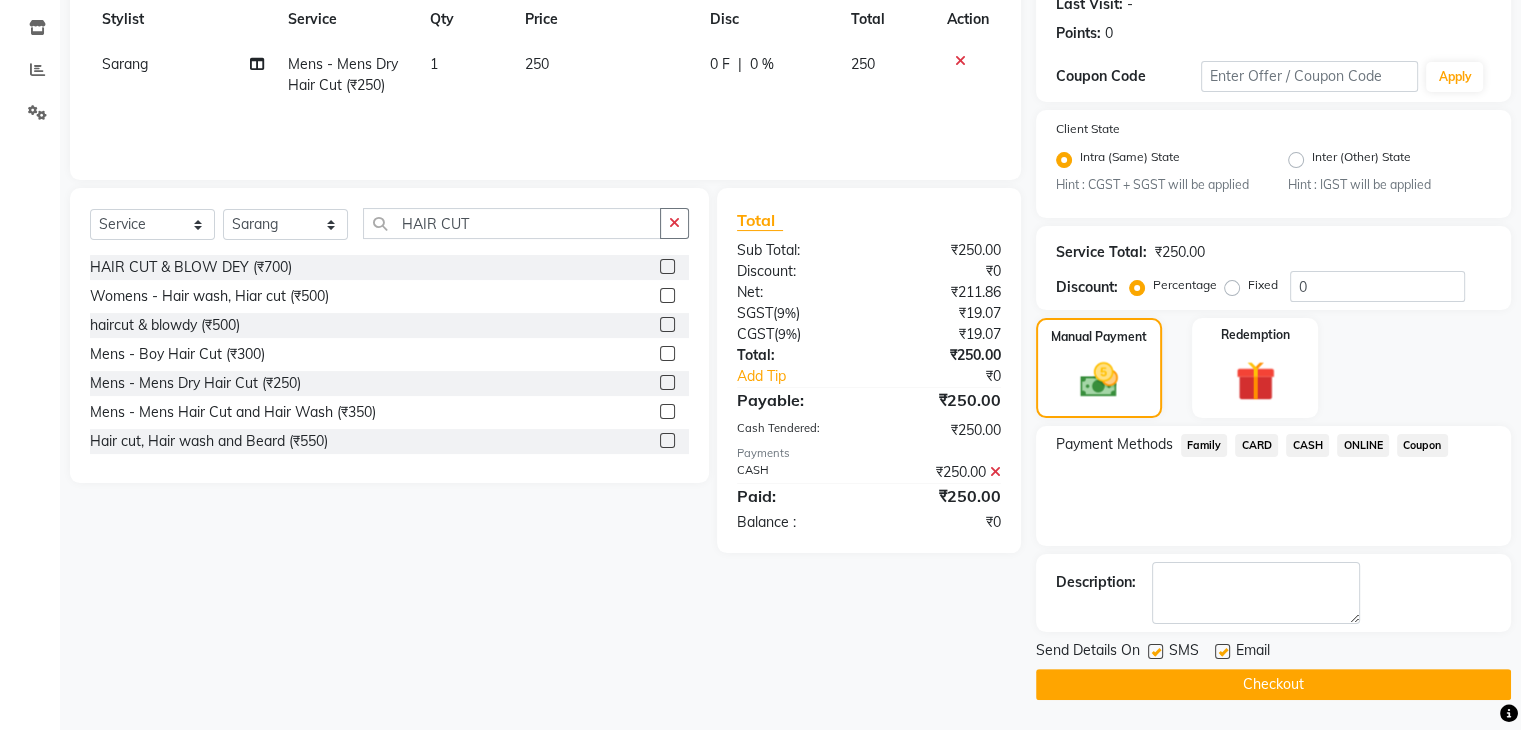 click on "Checkout" 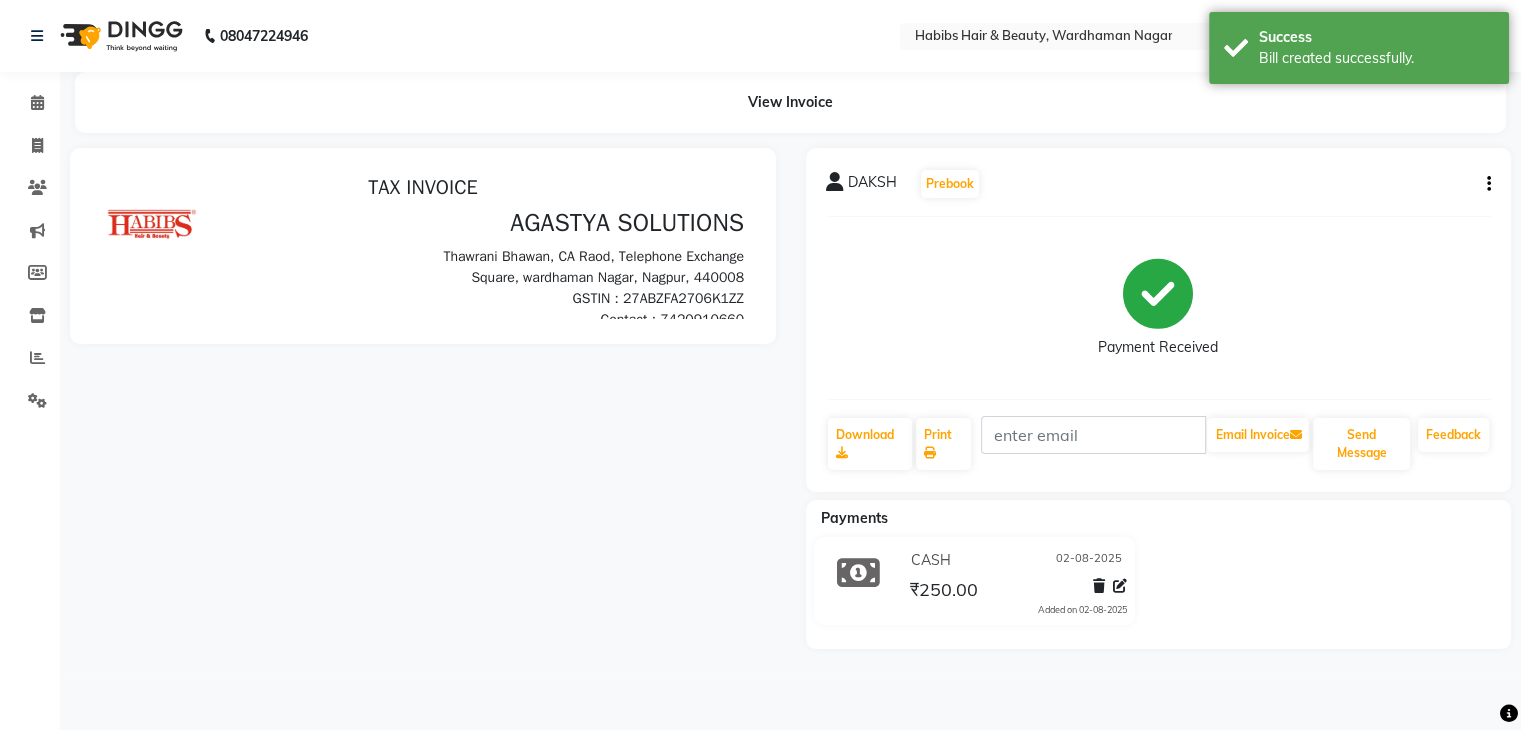 scroll, scrollTop: 0, scrollLeft: 0, axis: both 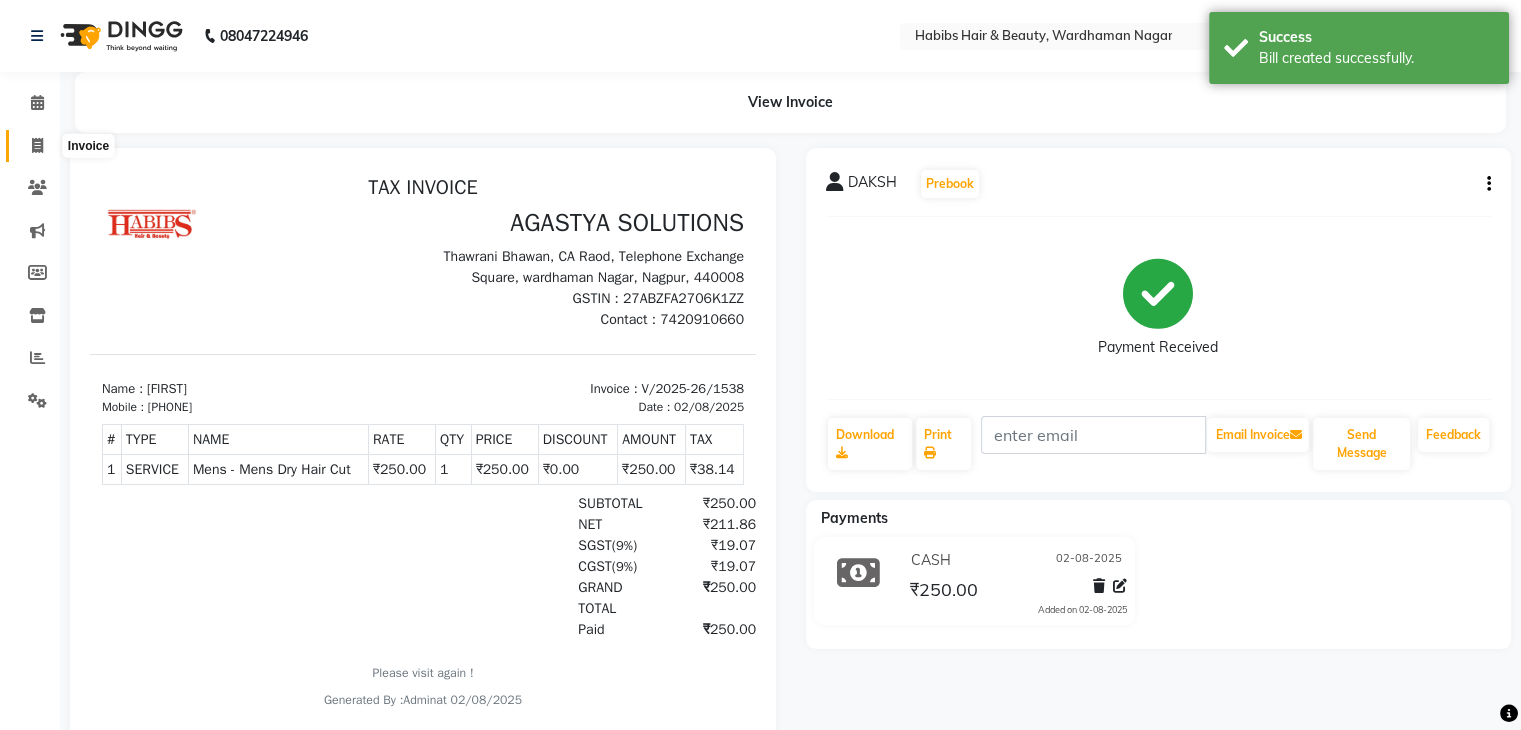 click 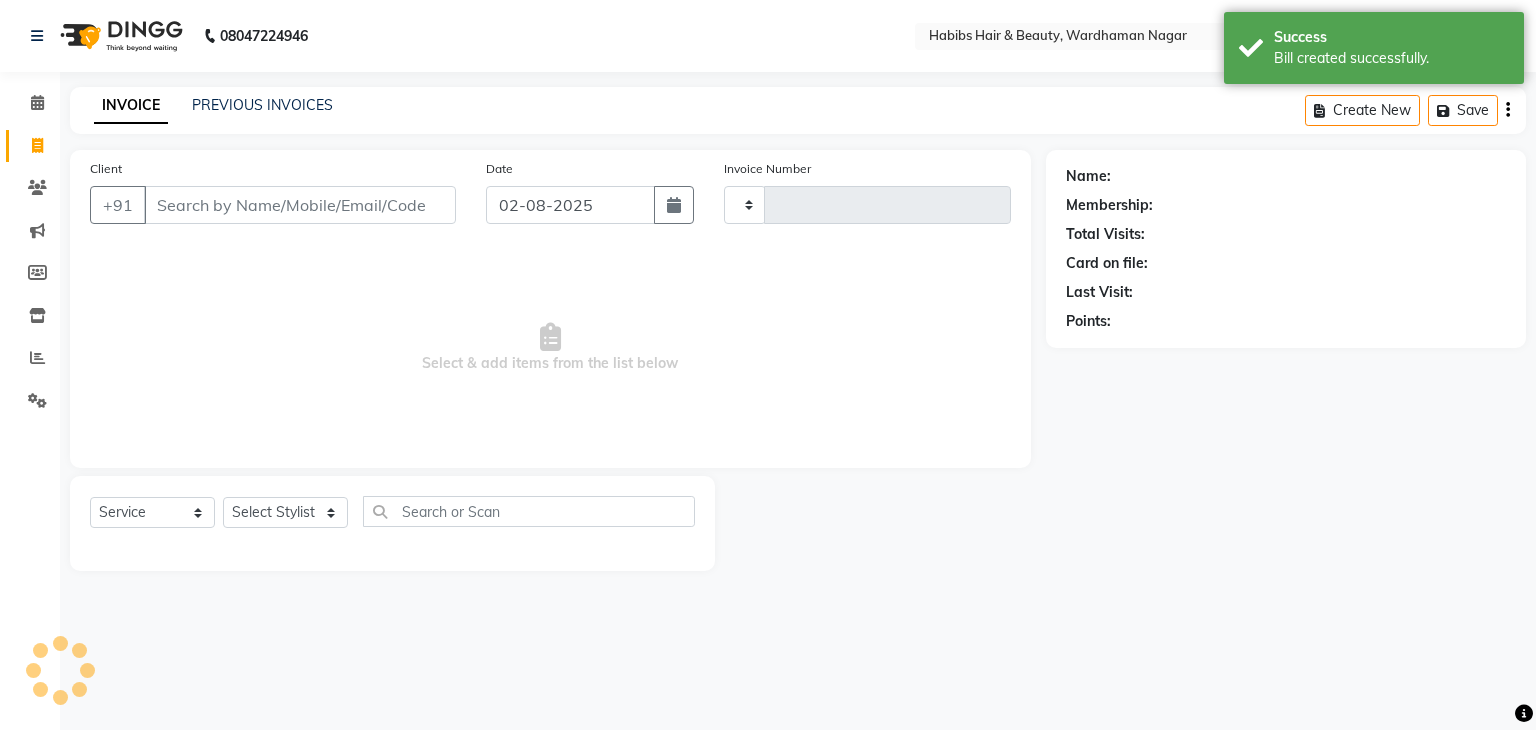 type on "1539" 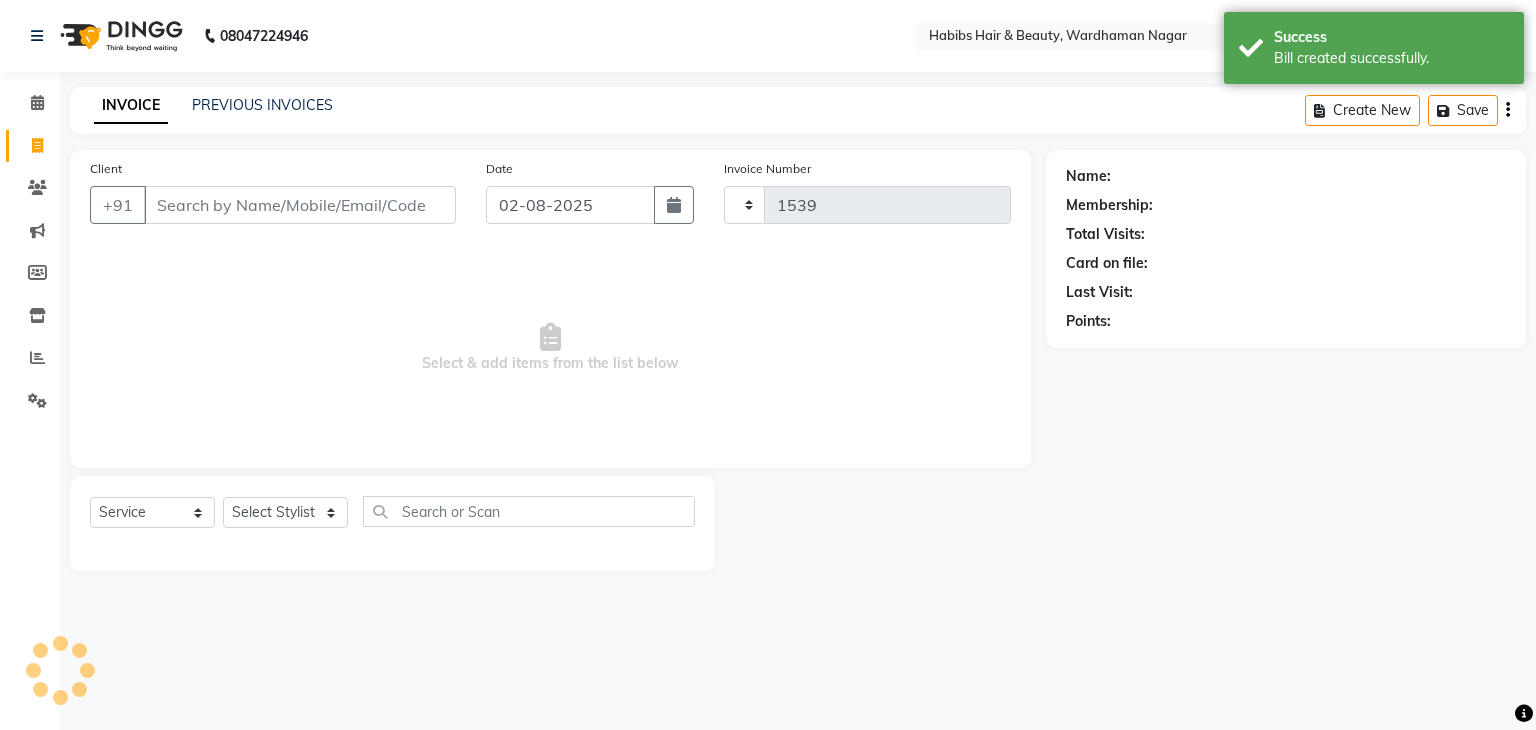 select on "3714" 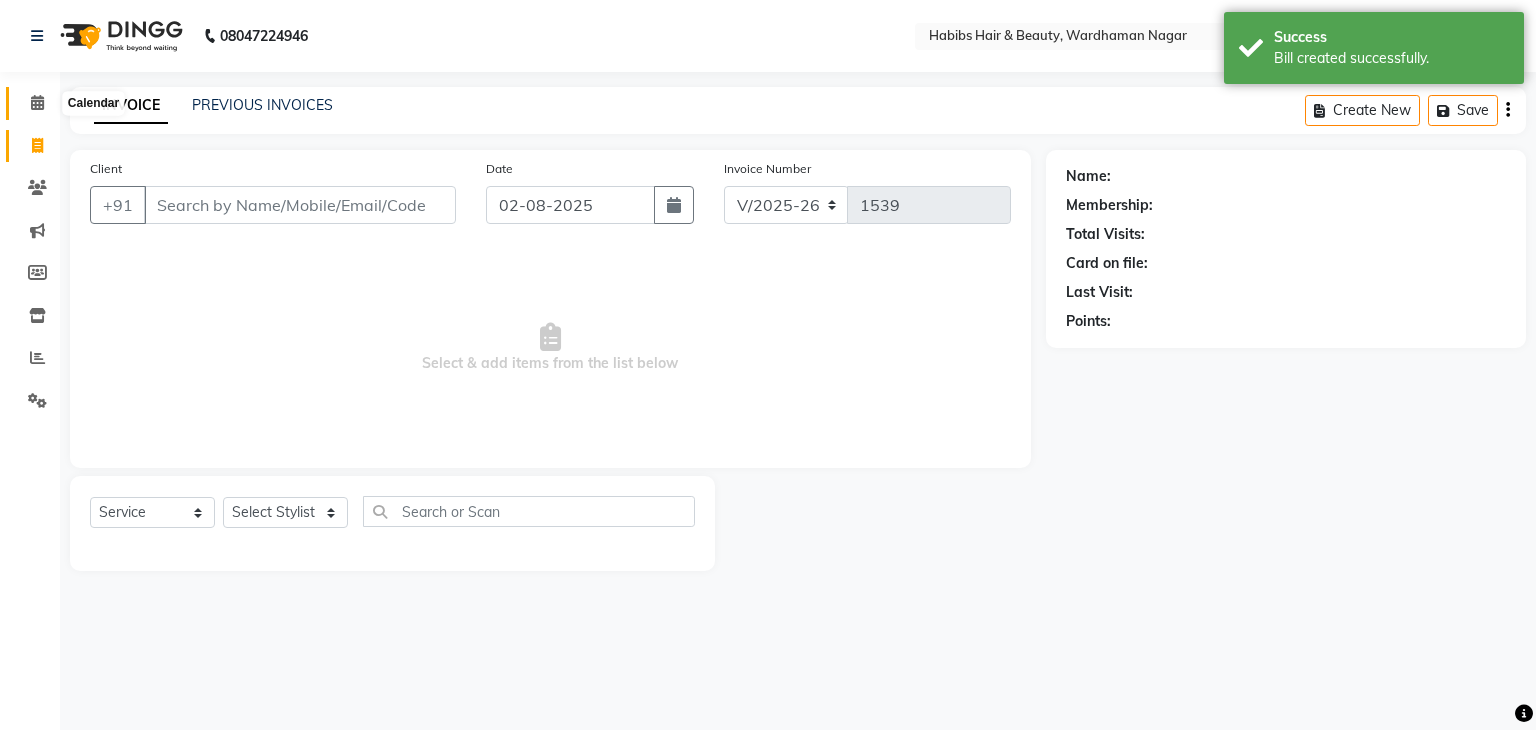 click 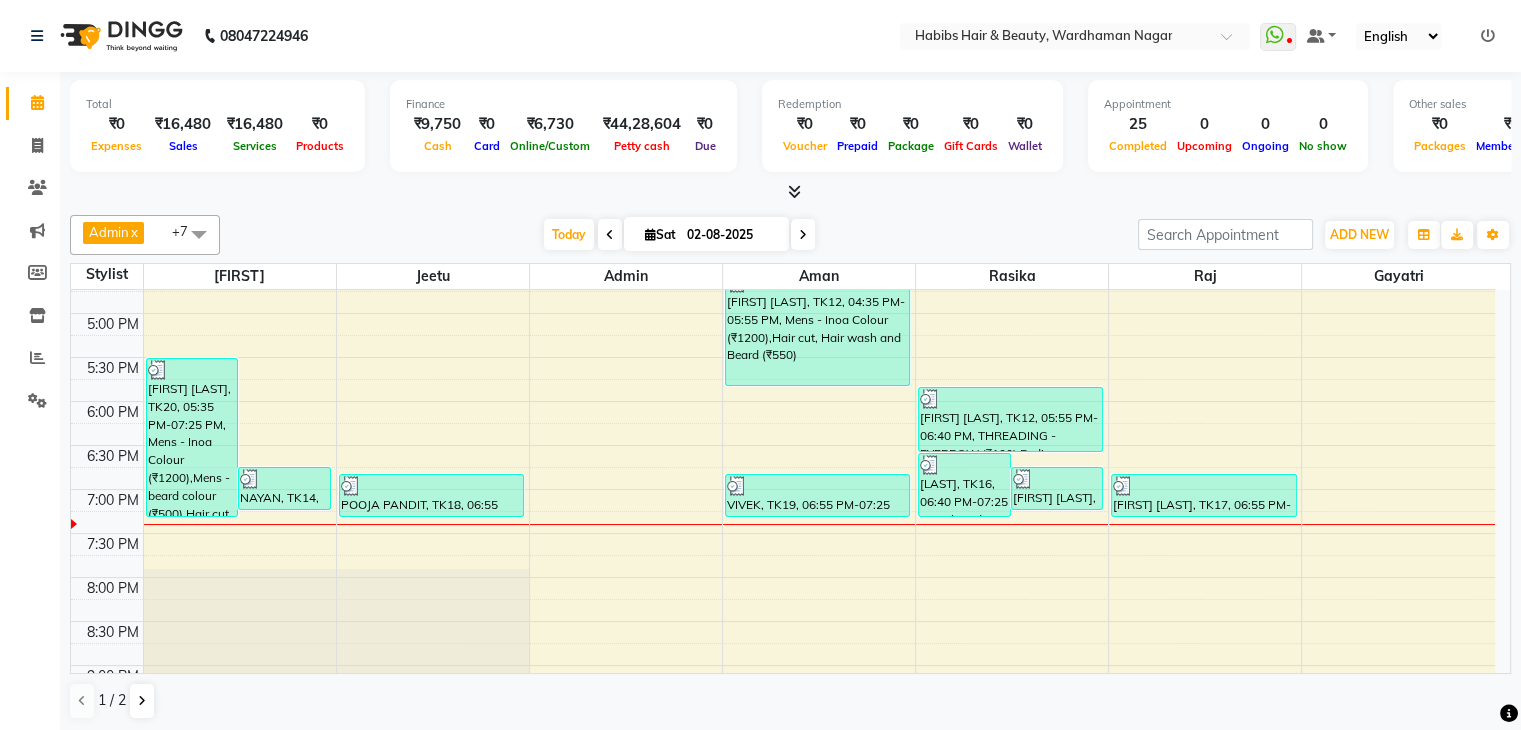 scroll, scrollTop: 679, scrollLeft: 0, axis: vertical 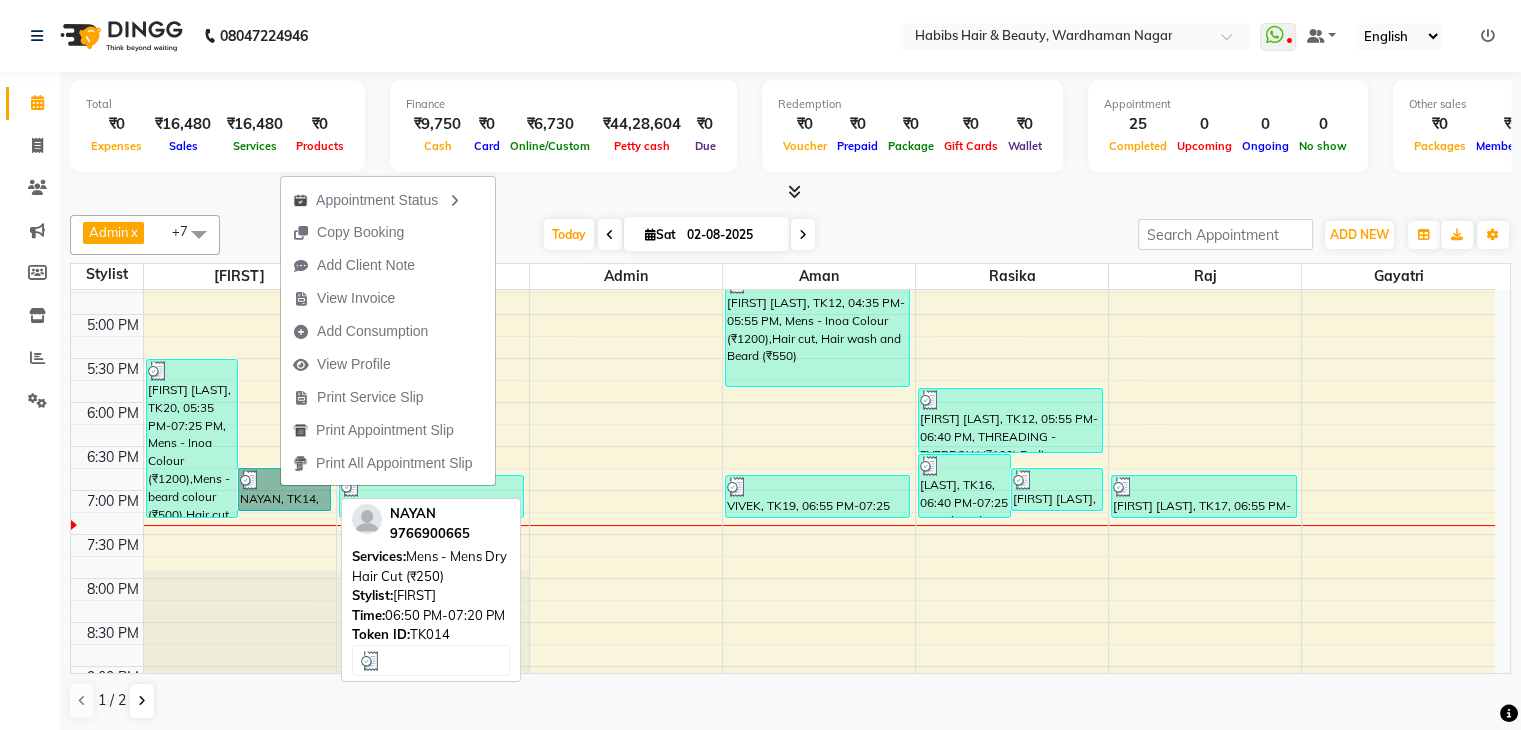 click on "NAYAN, TK14, 06:50 PM-07:20 PM, Mens - Mens Dry Hair Cut (₹250)" at bounding box center (284, 489) 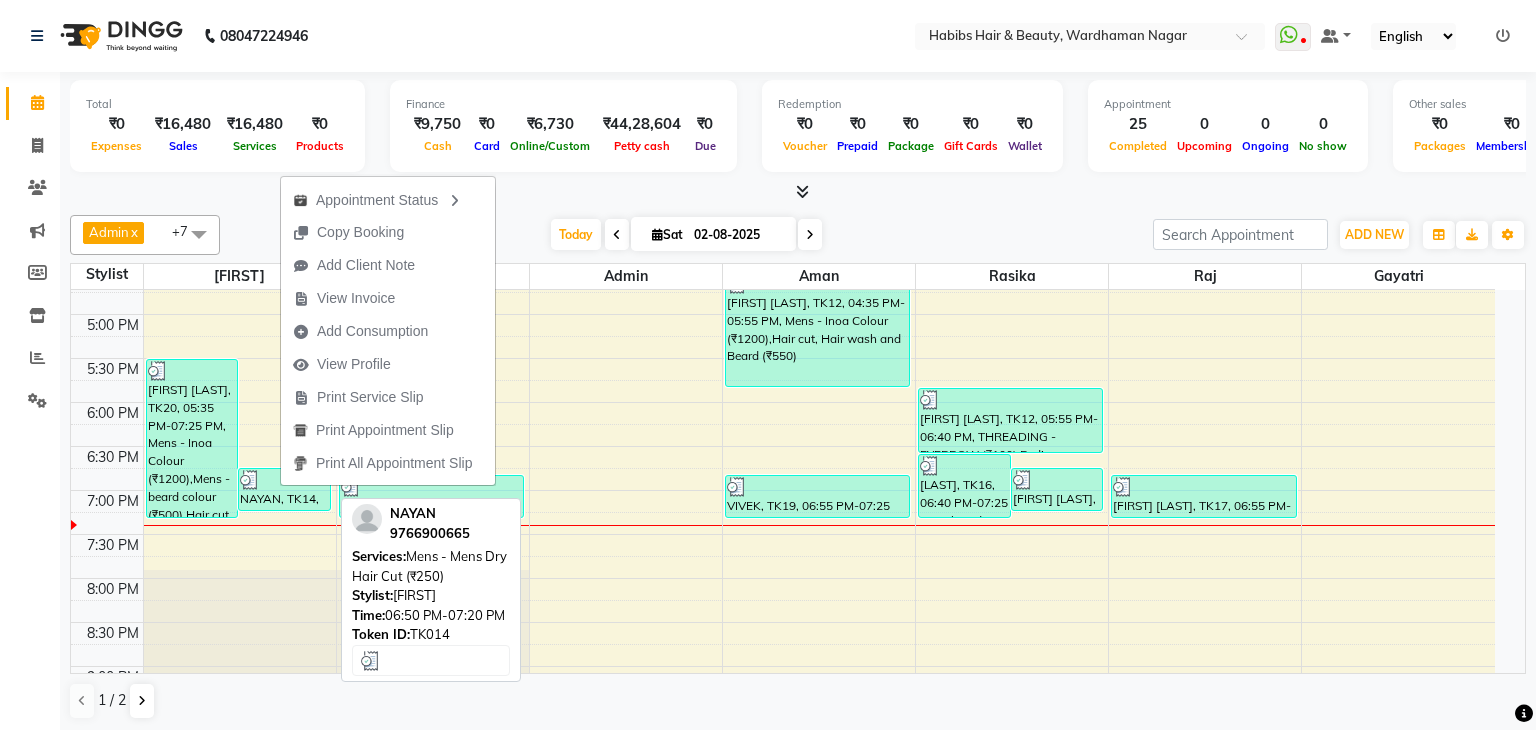 select on "3" 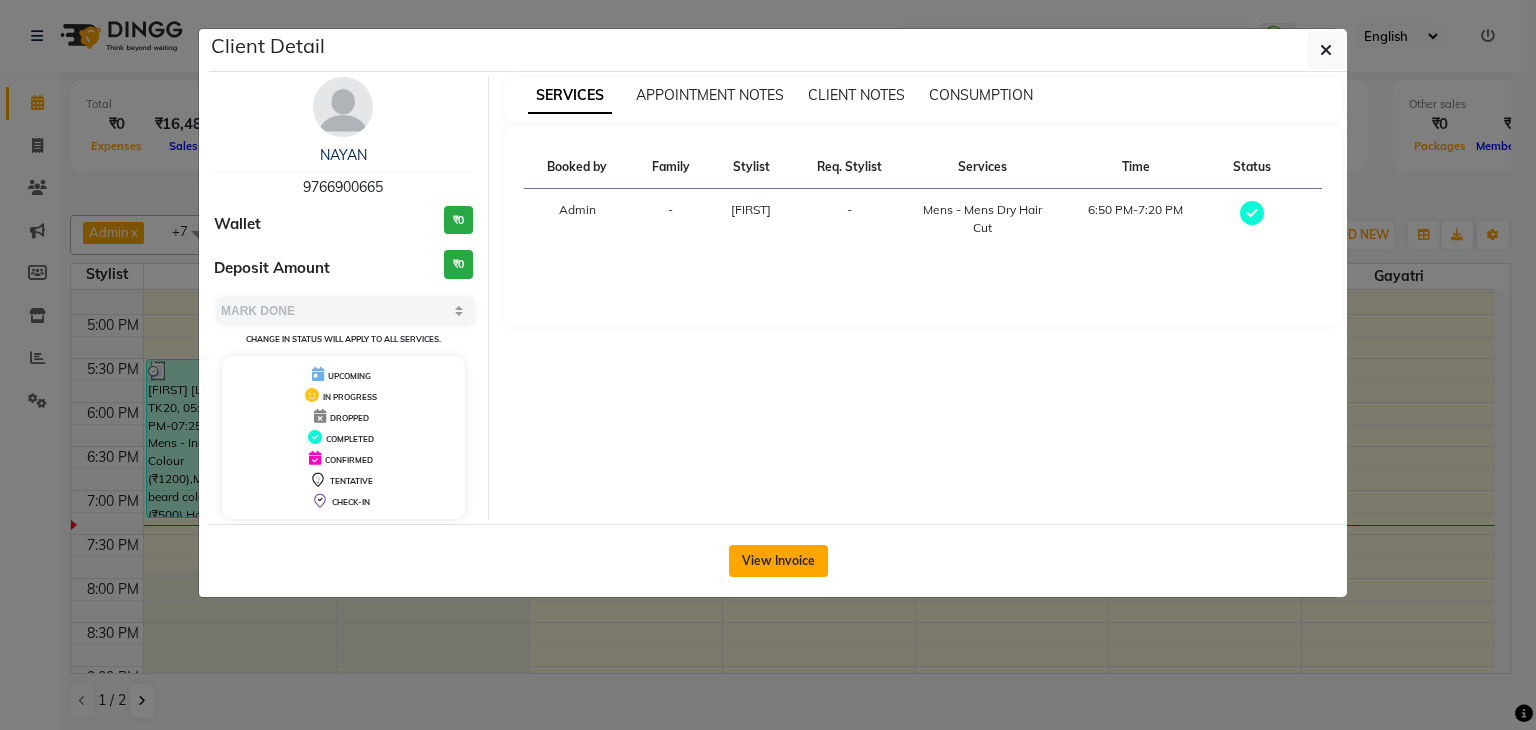 click on "View Invoice" 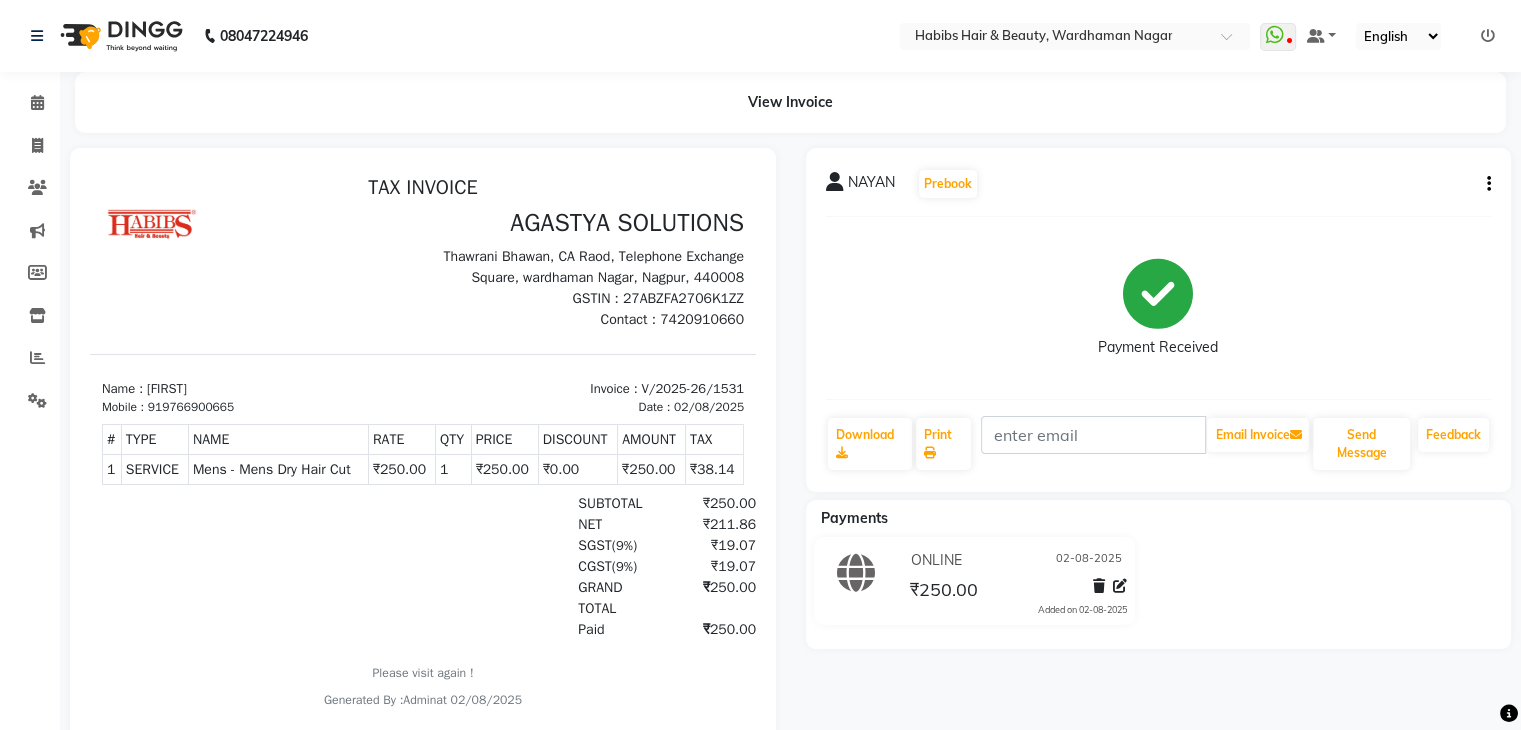 scroll, scrollTop: 0, scrollLeft: 0, axis: both 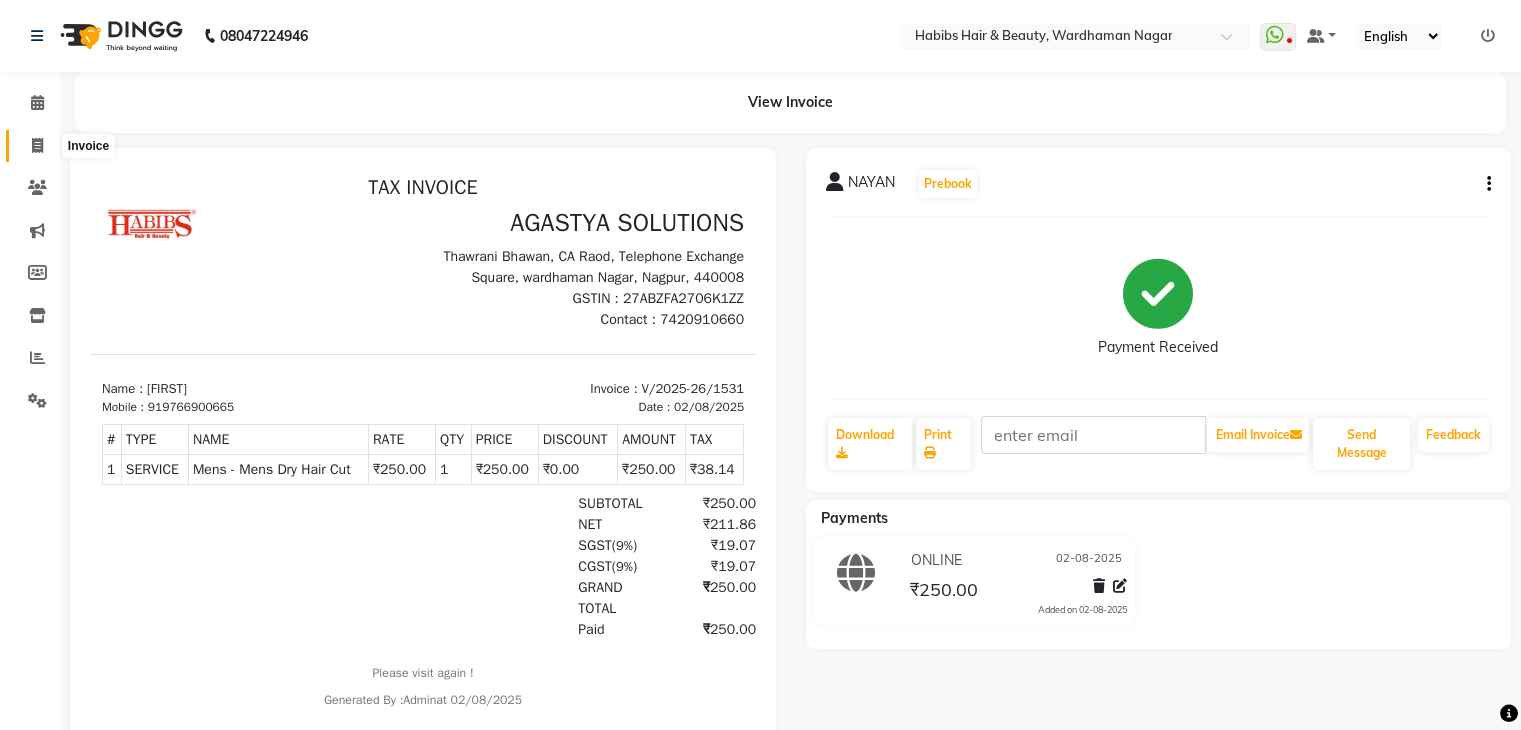 click 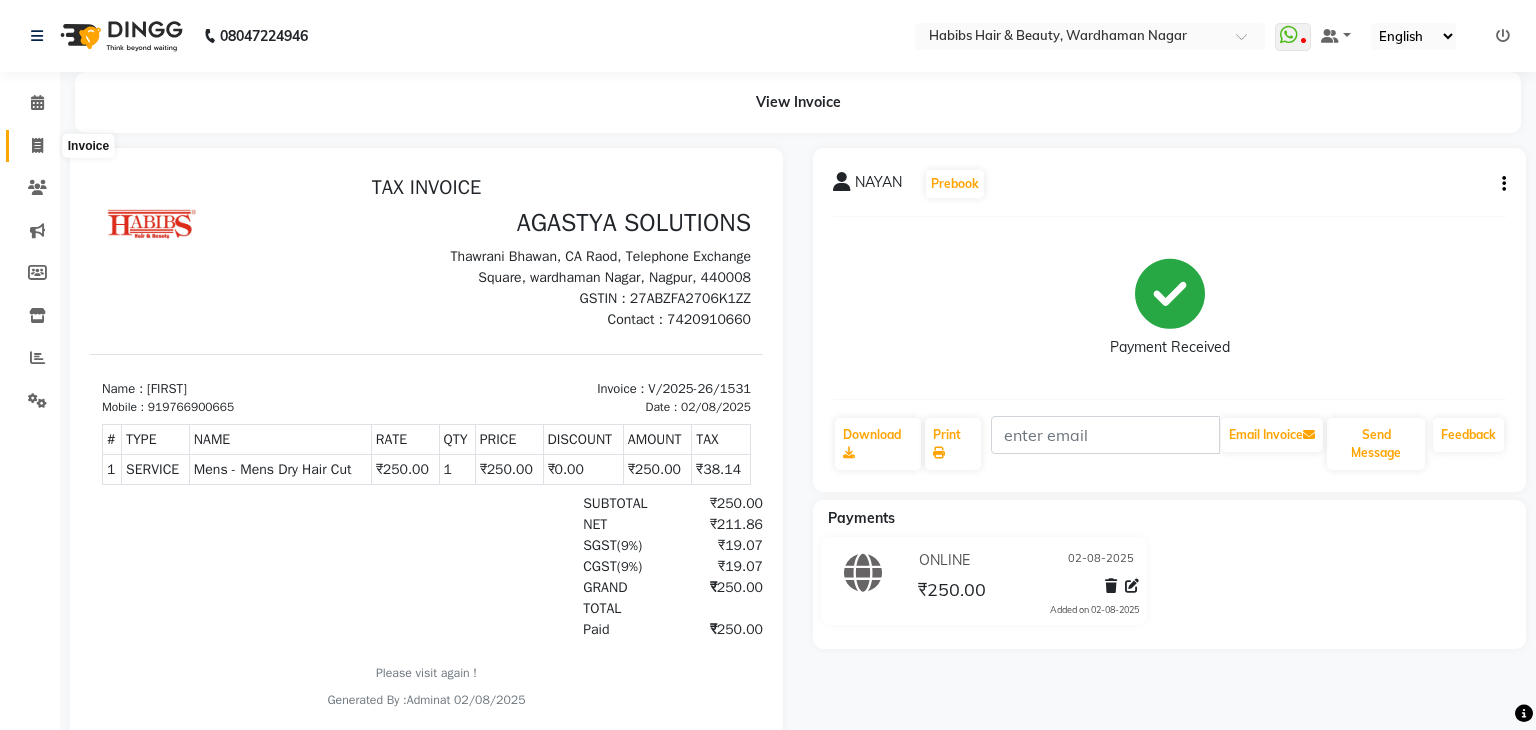 select on "service" 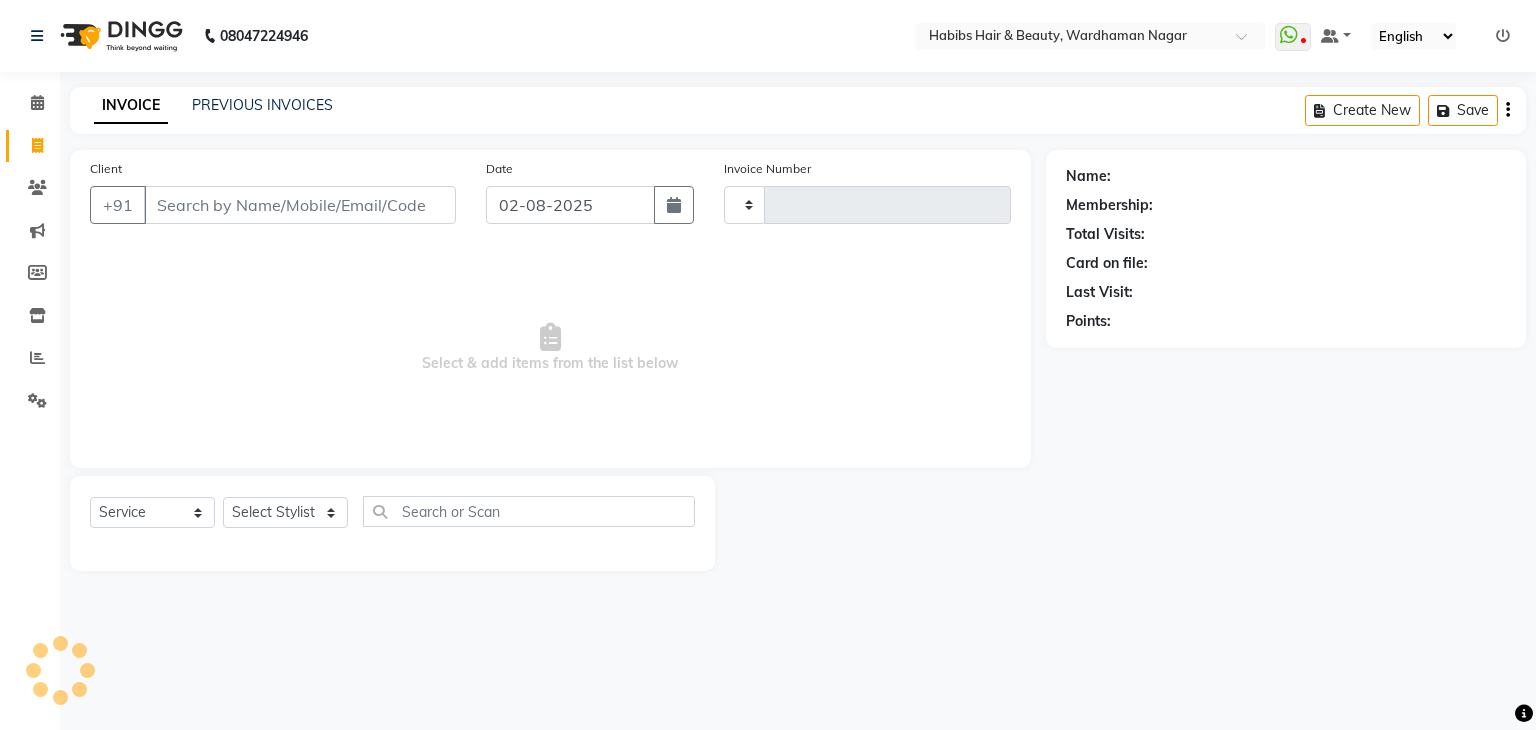 type on "1539" 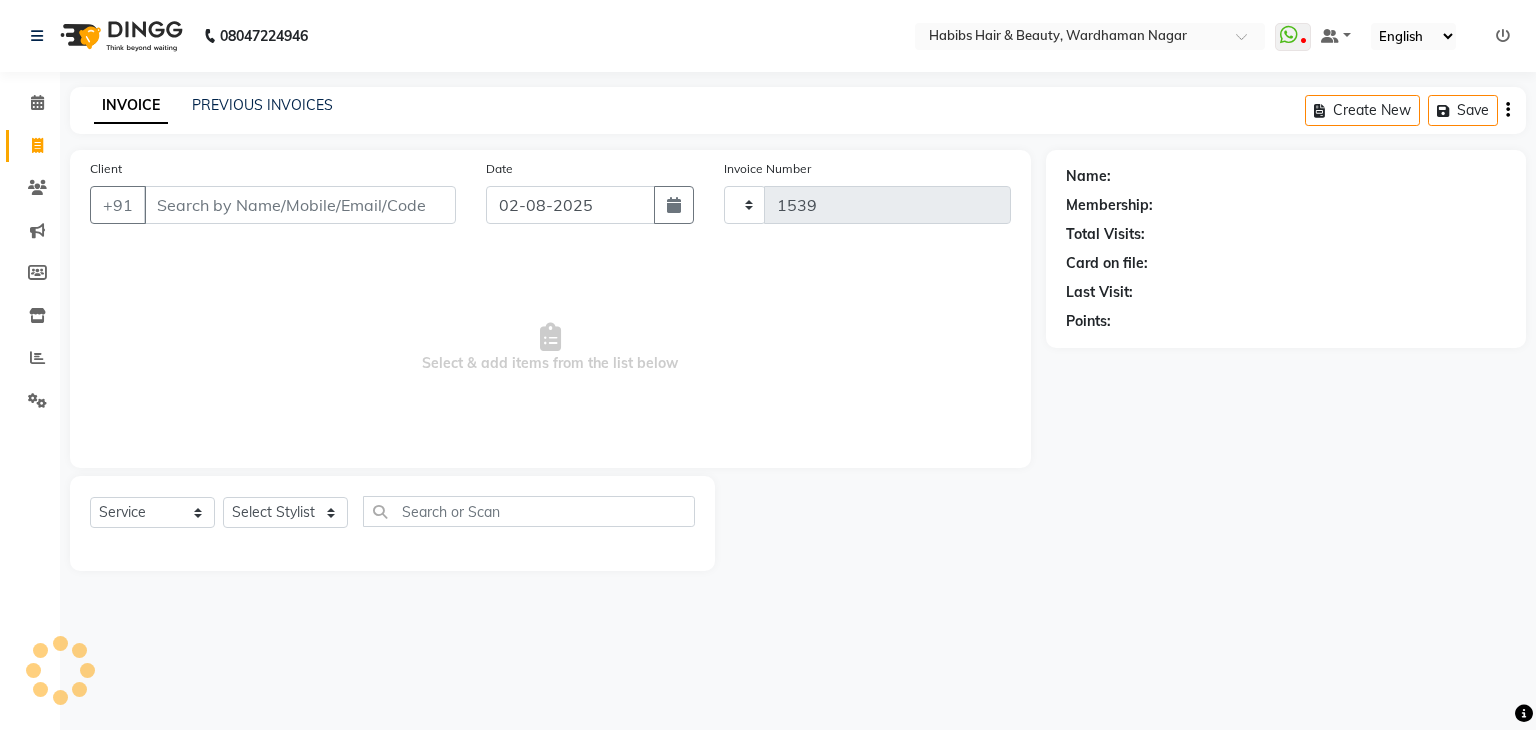 select on "3714" 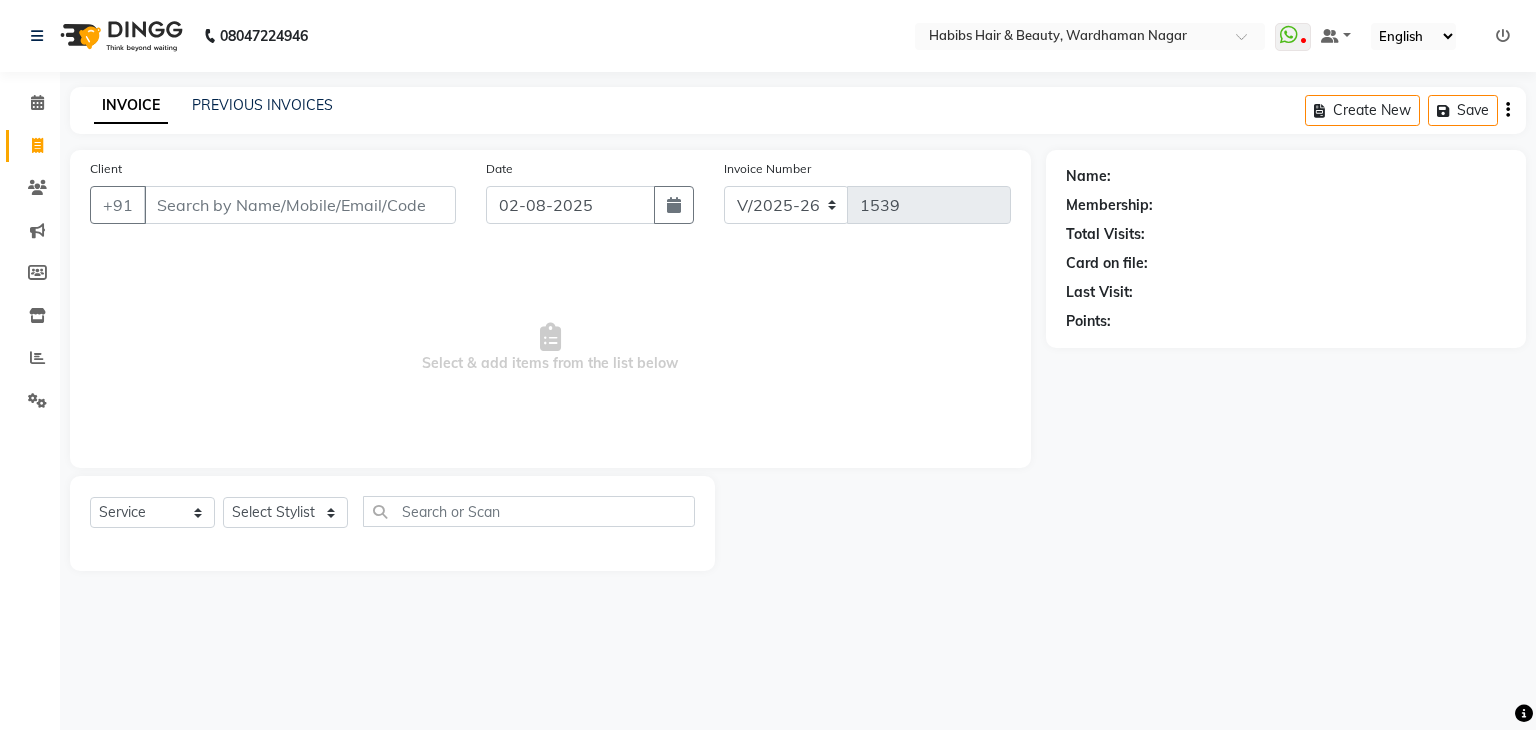 click on "Client" at bounding box center [300, 205] 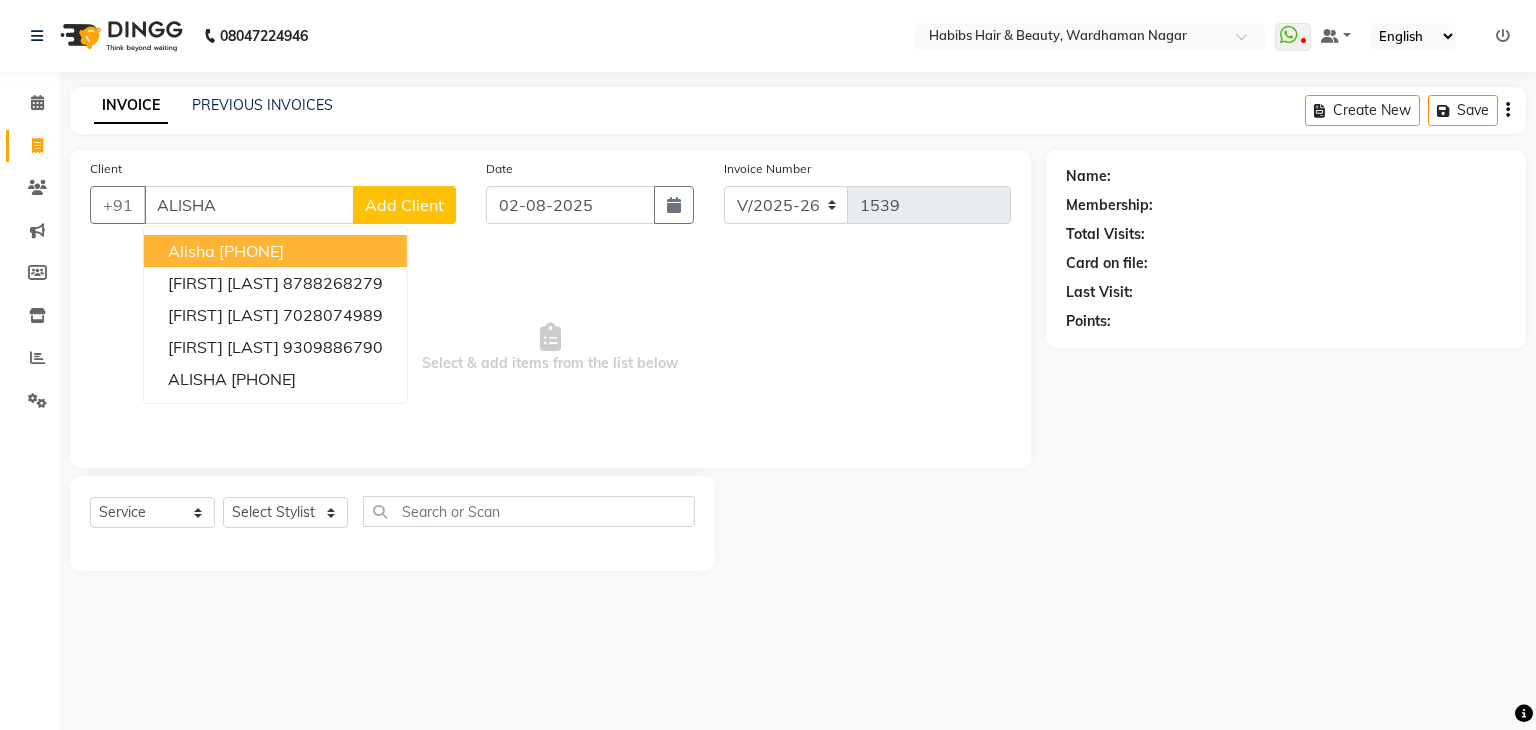 click on "ALISHA" at bounding box center (249, 205) 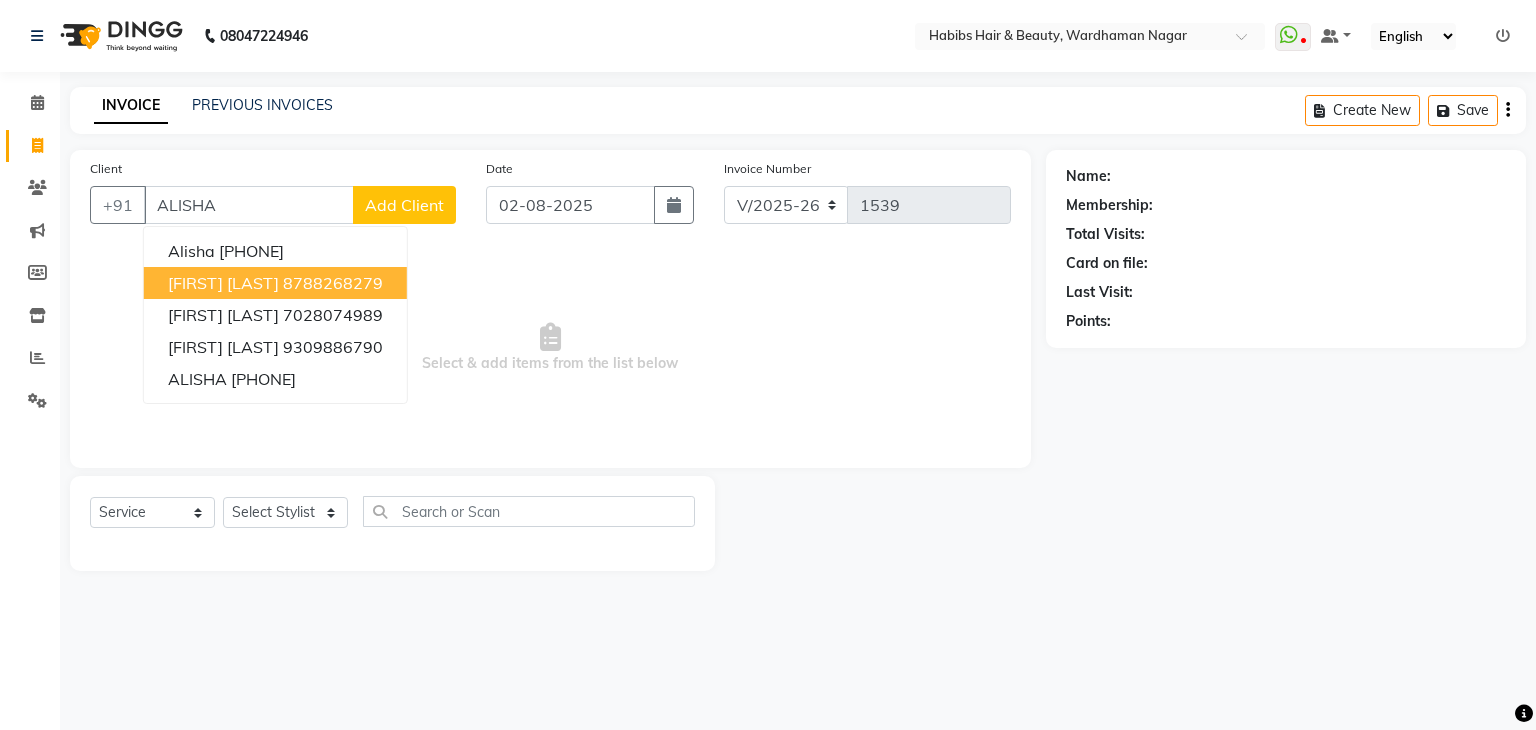 click on "[FIRST] [LAST]" at bounding box center (223, 283) 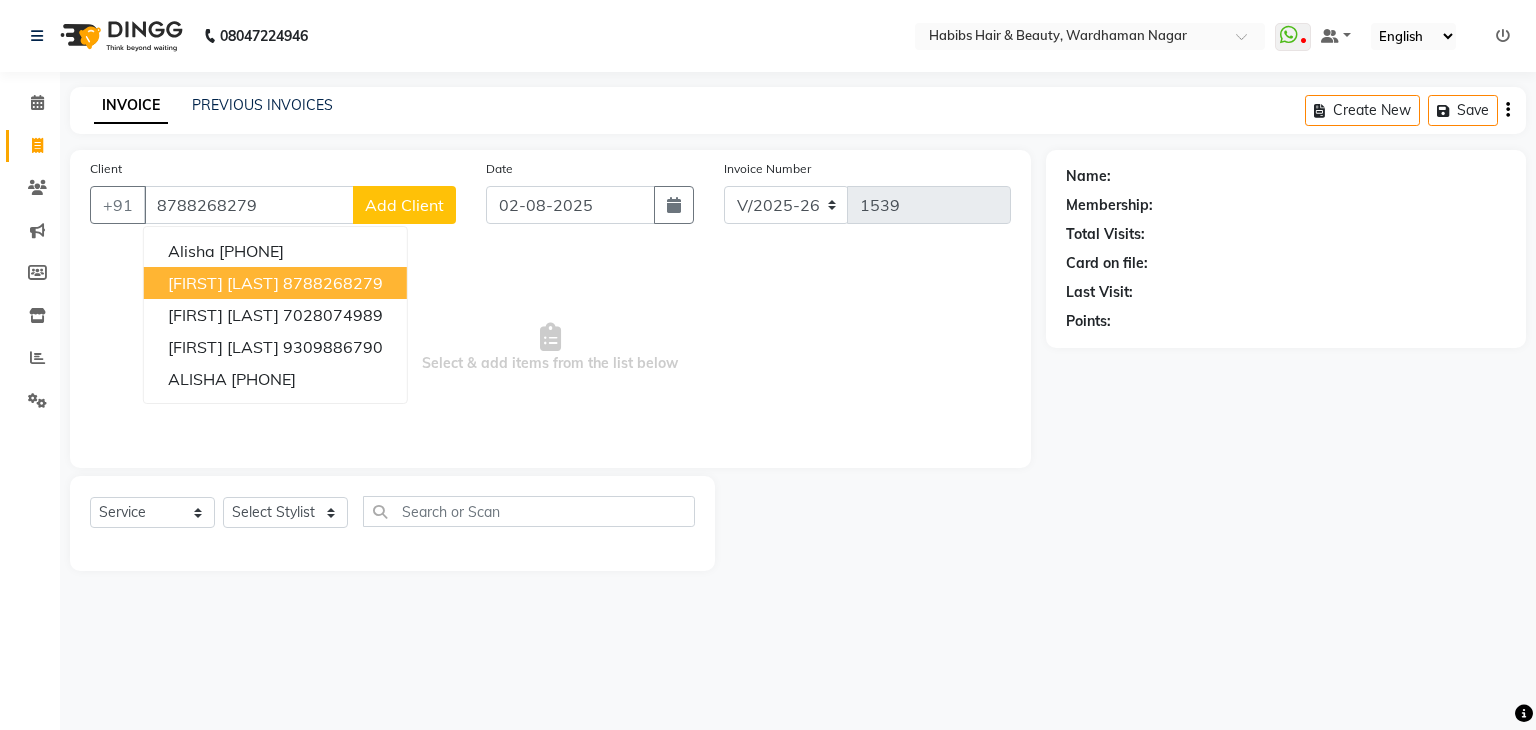 type on "8788268279" 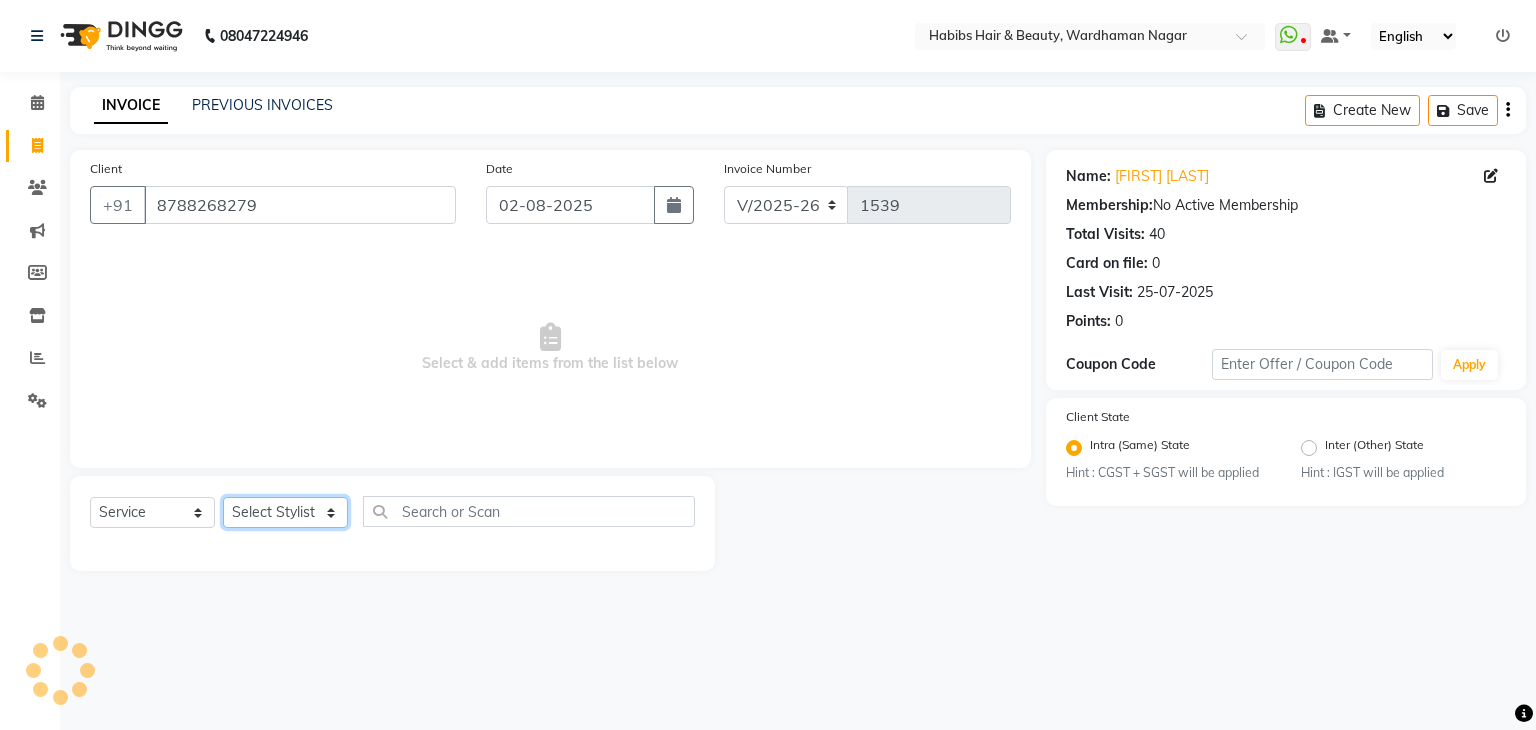 drag, startPoint x: 280, startPoint y: 524, endPoint x: 252, endPoint y: 355, distance: 171.30382 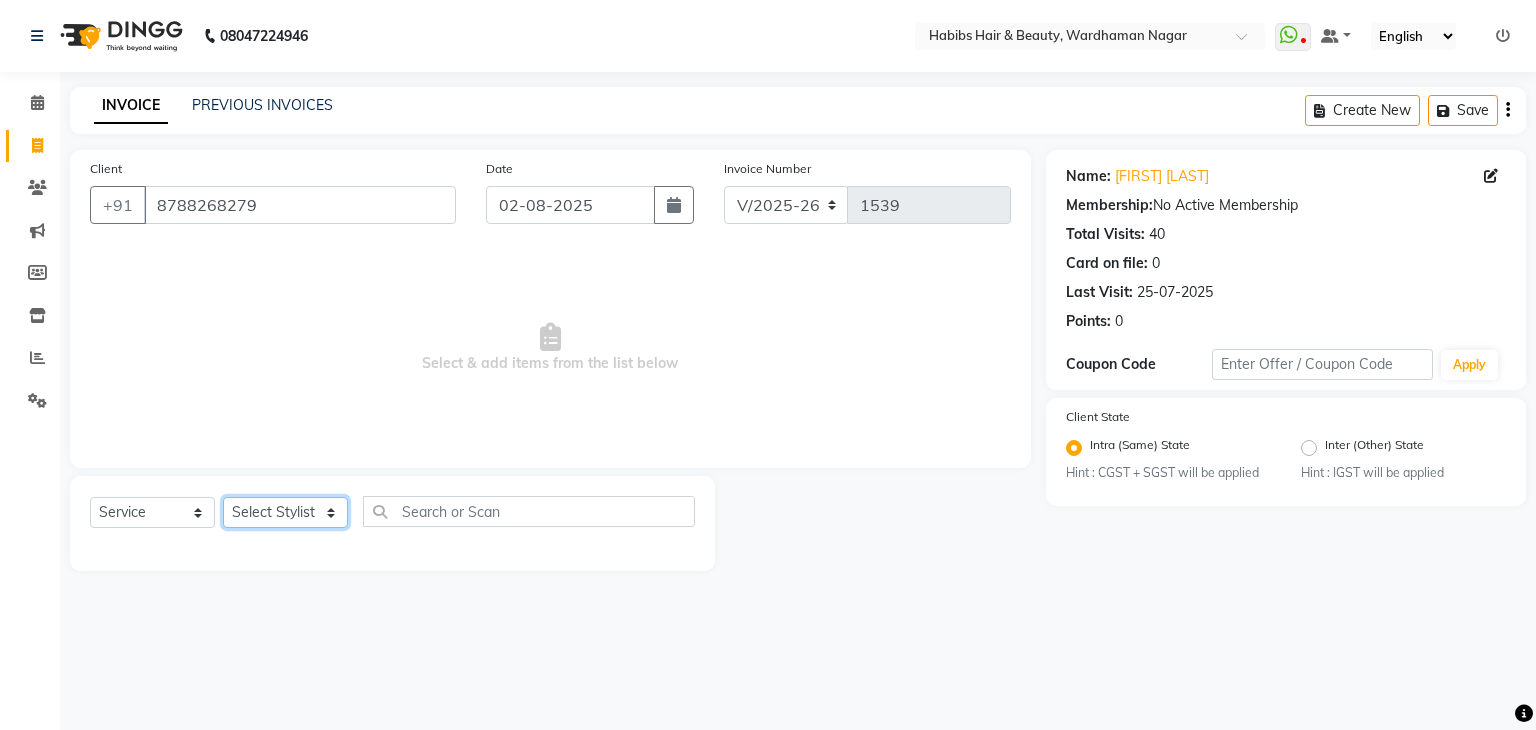 select on "17878" 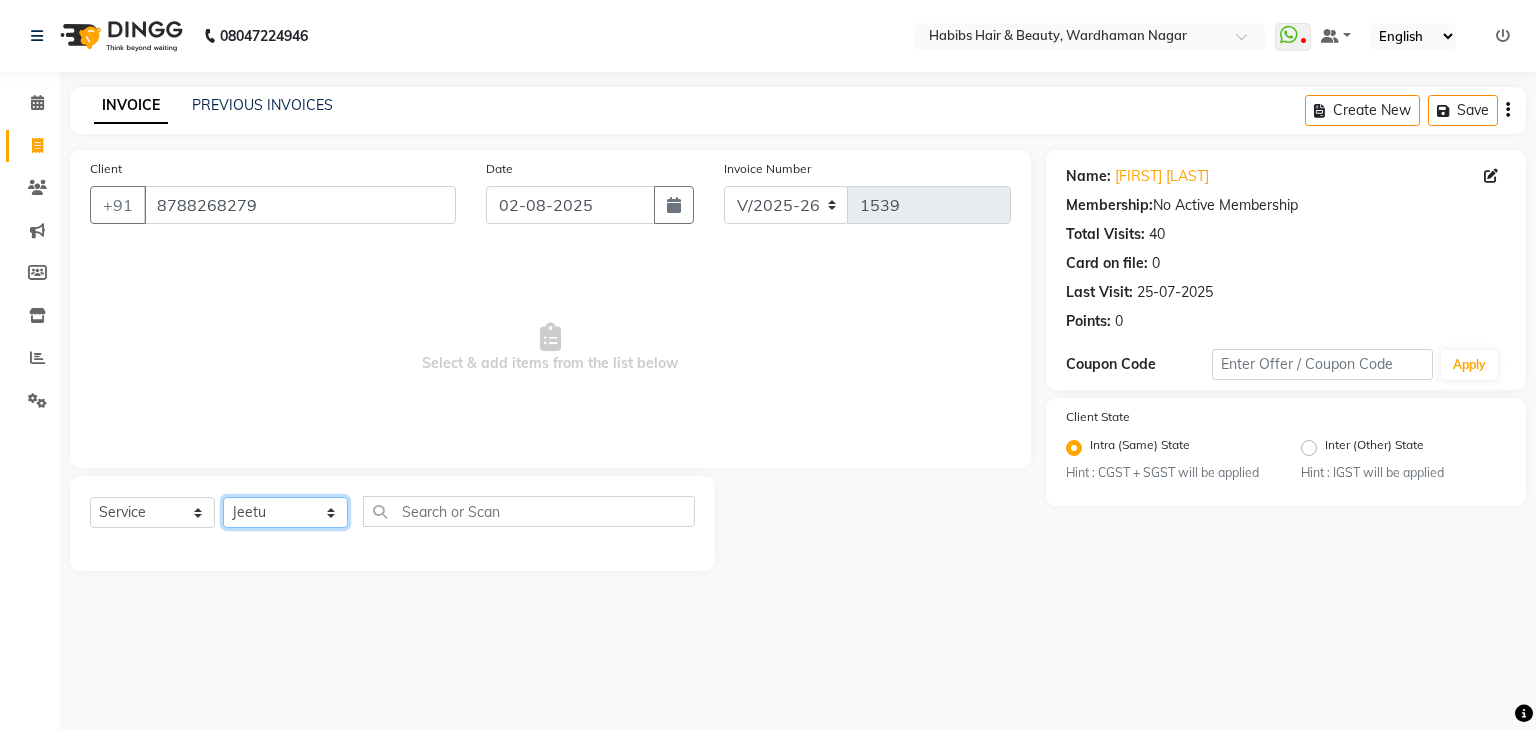 click on "Select Stylist Admin Aman Gayatri Jeetu Mick Raj Rashmi Rasika Sarang" 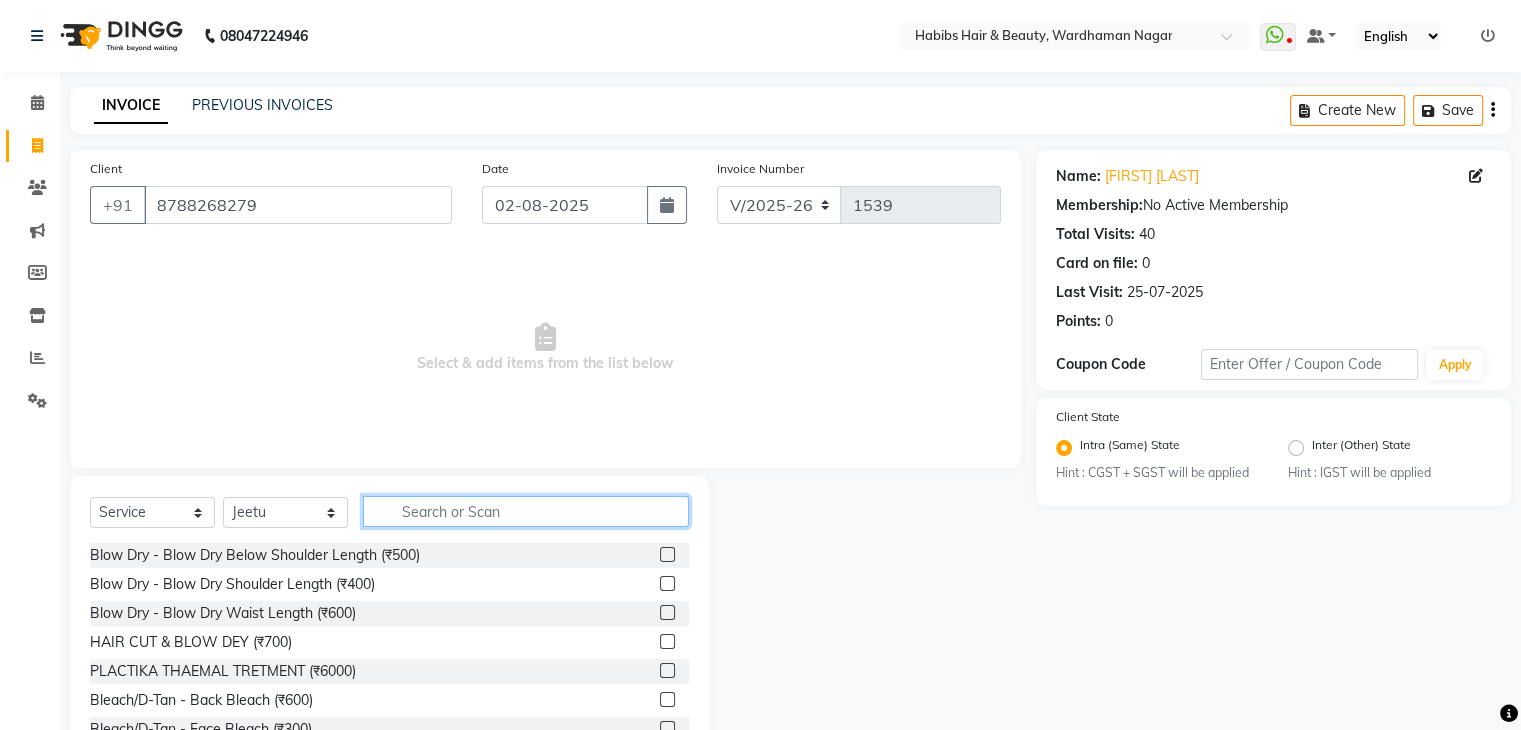 click 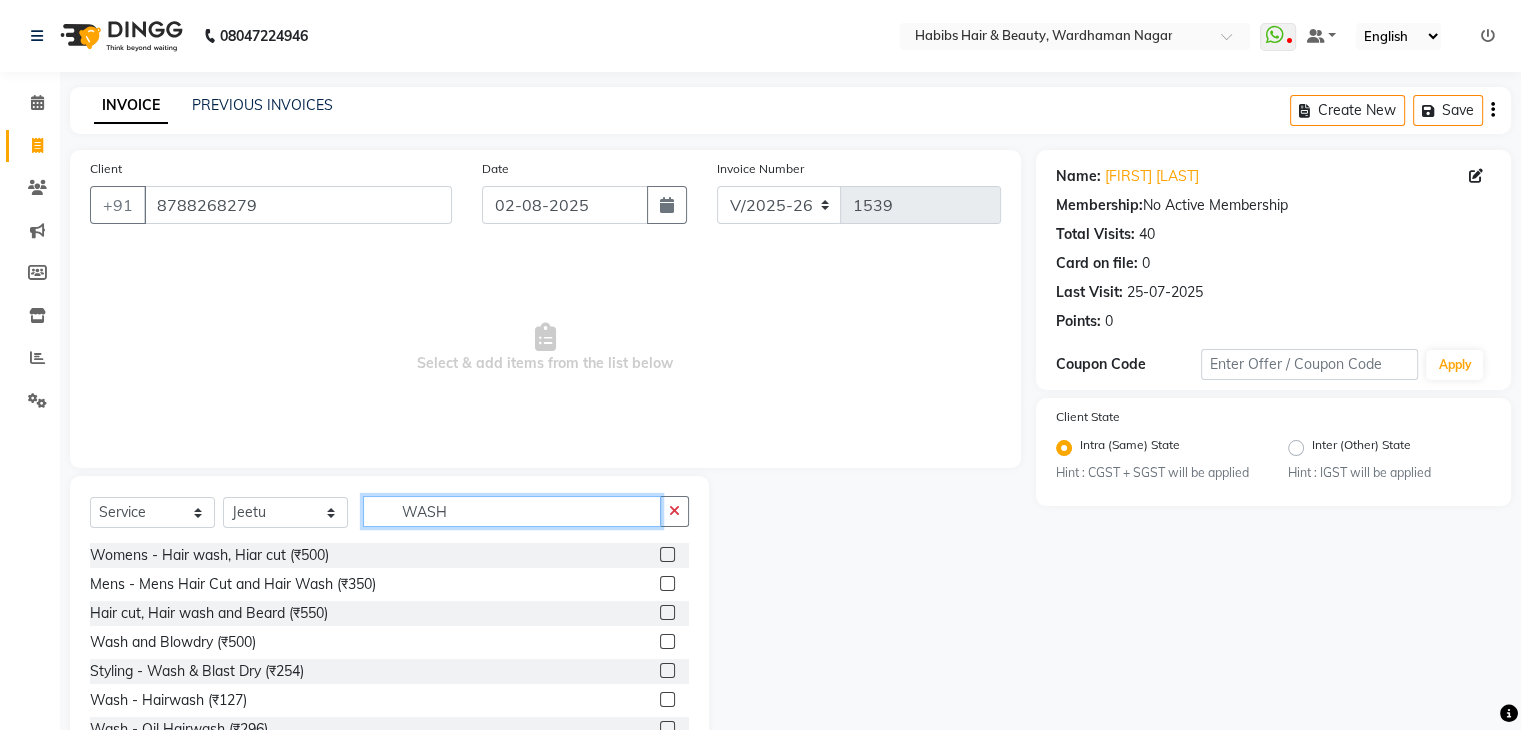 scroll, scrollTop: 72, scrollLeft: 0, axis: vertical 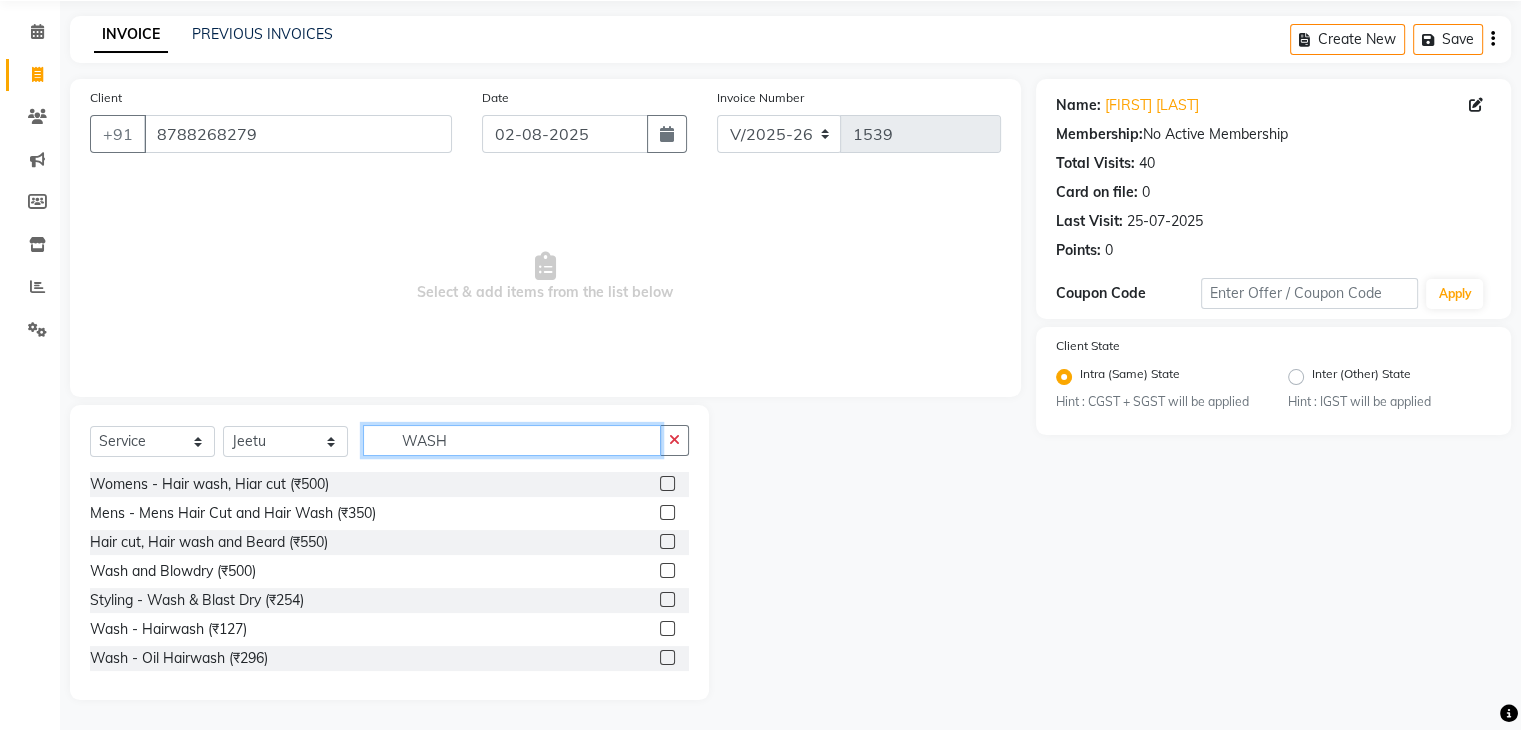 type on "WASH" 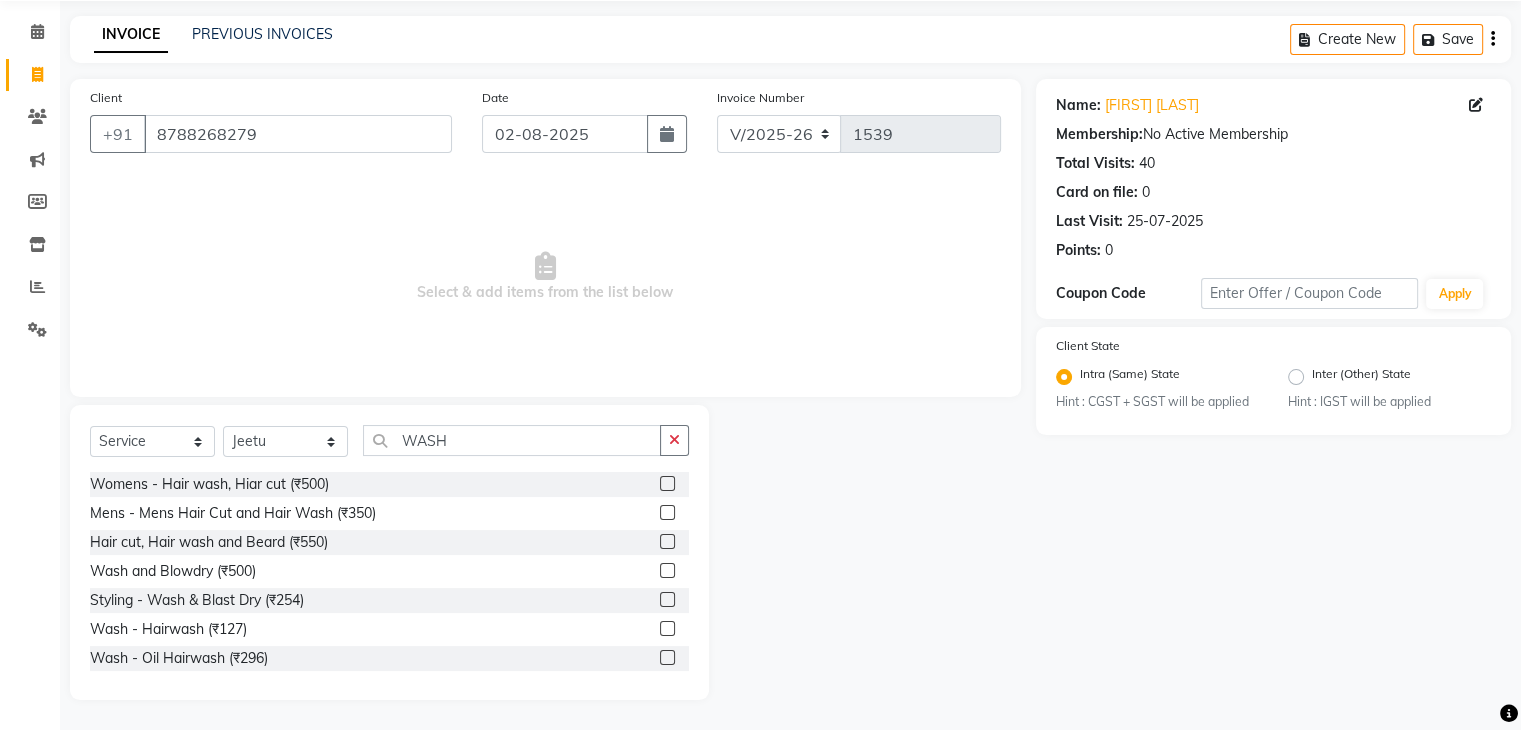 click 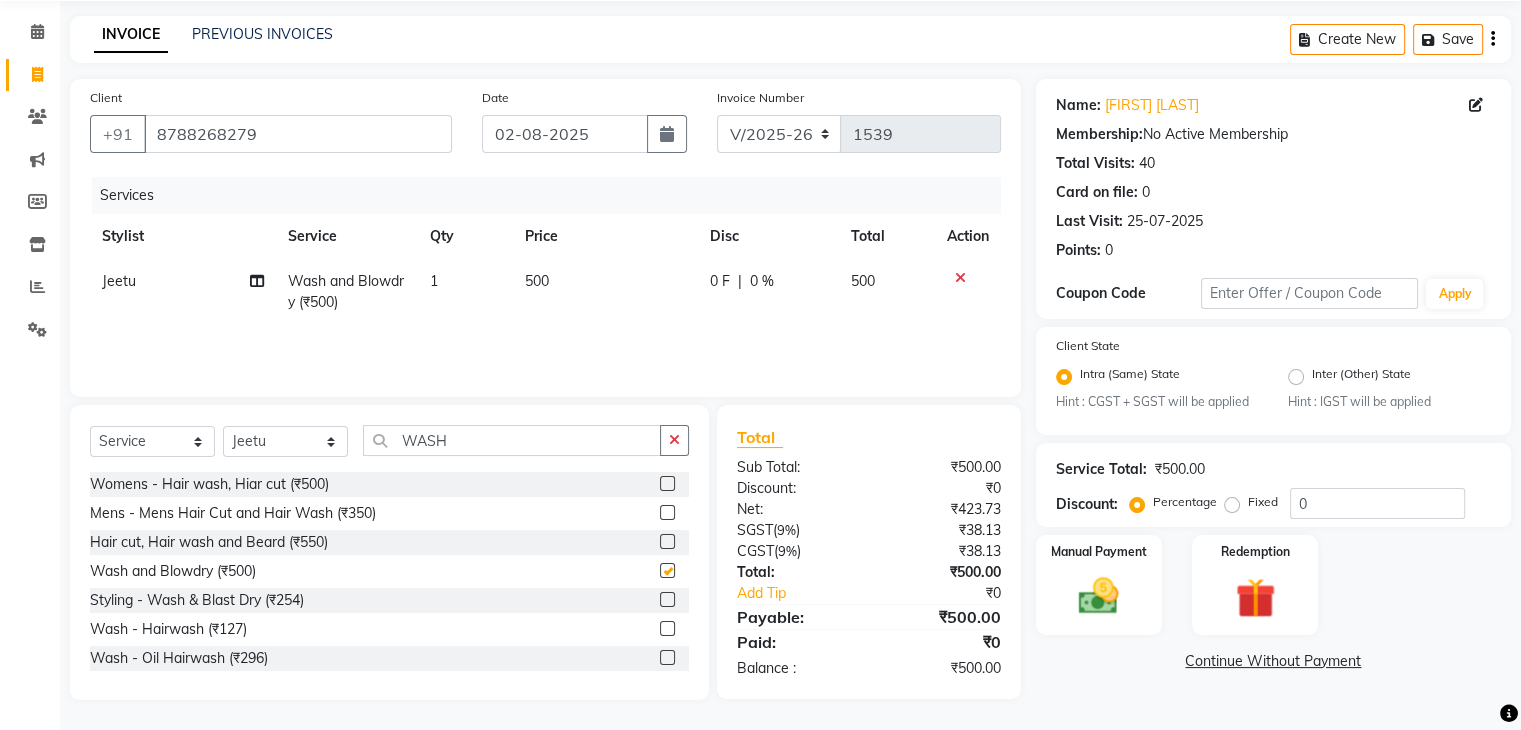checkbox on "false" 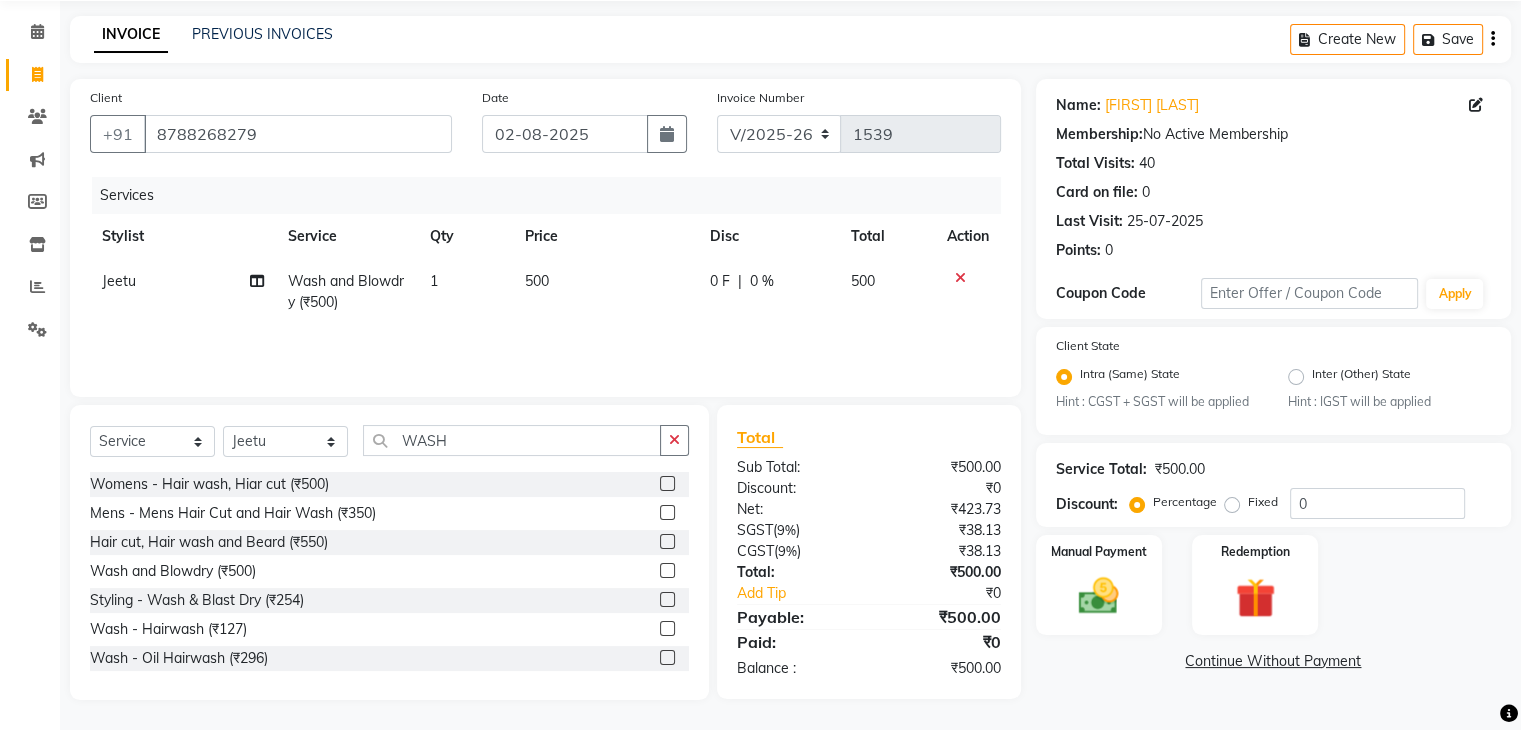 click on "500" 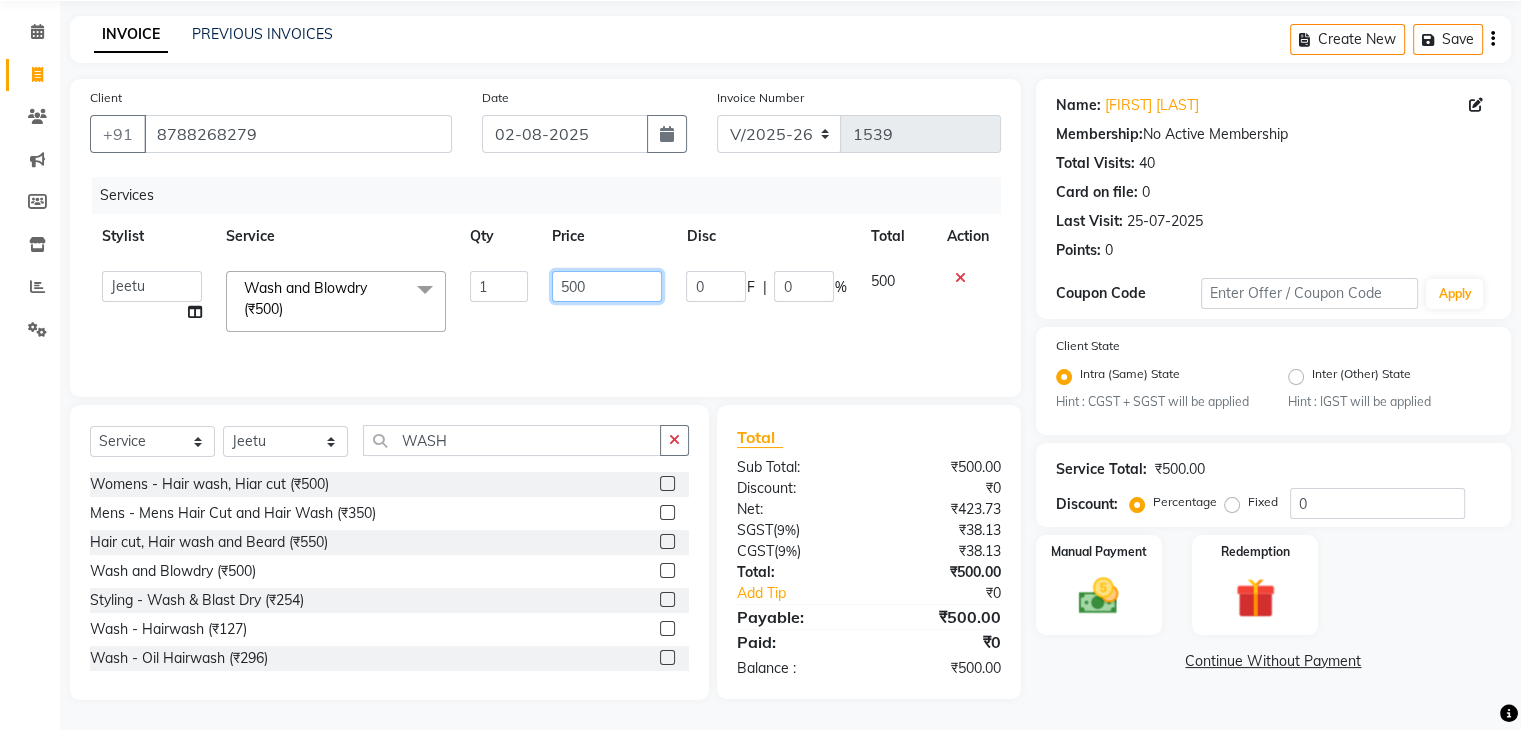 click on "500" 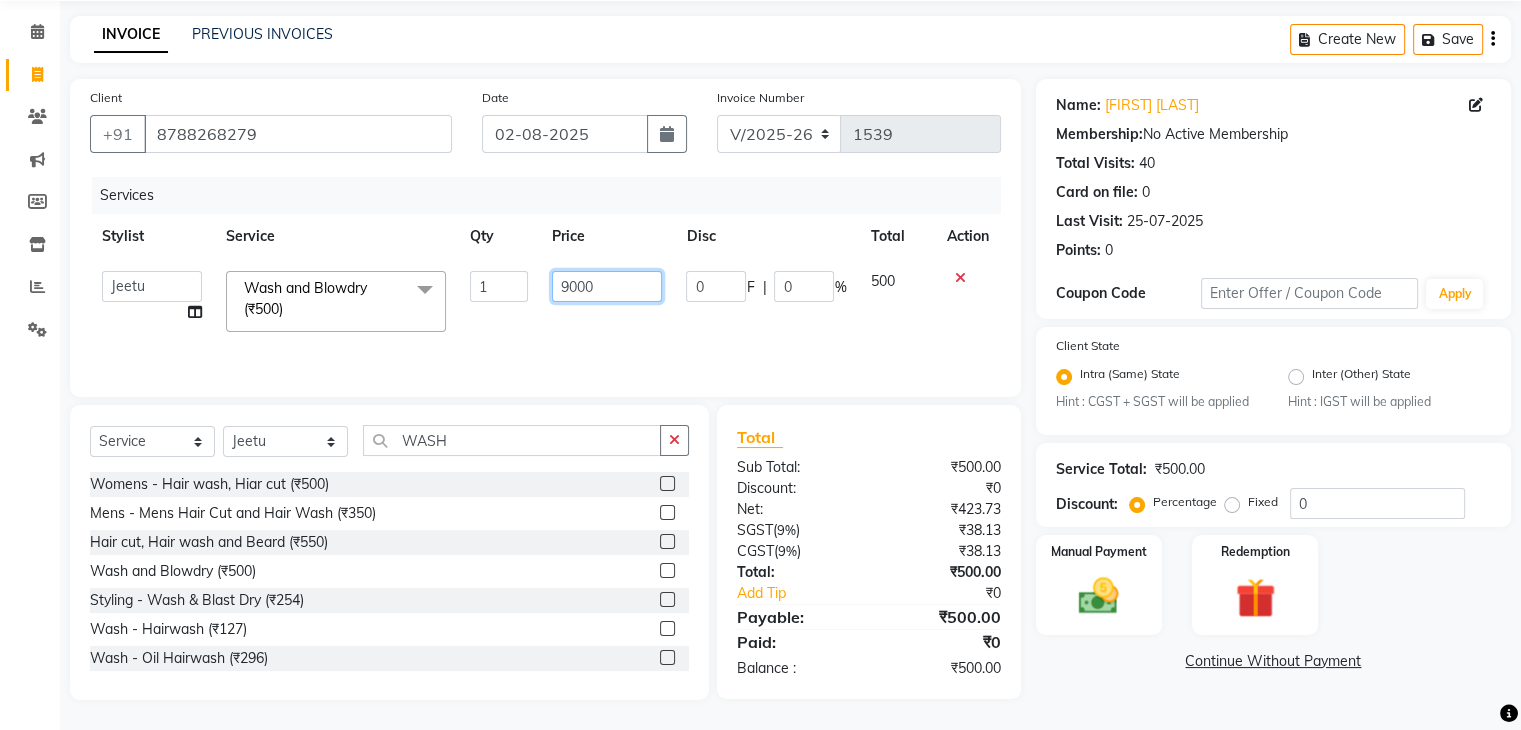 type on "900" 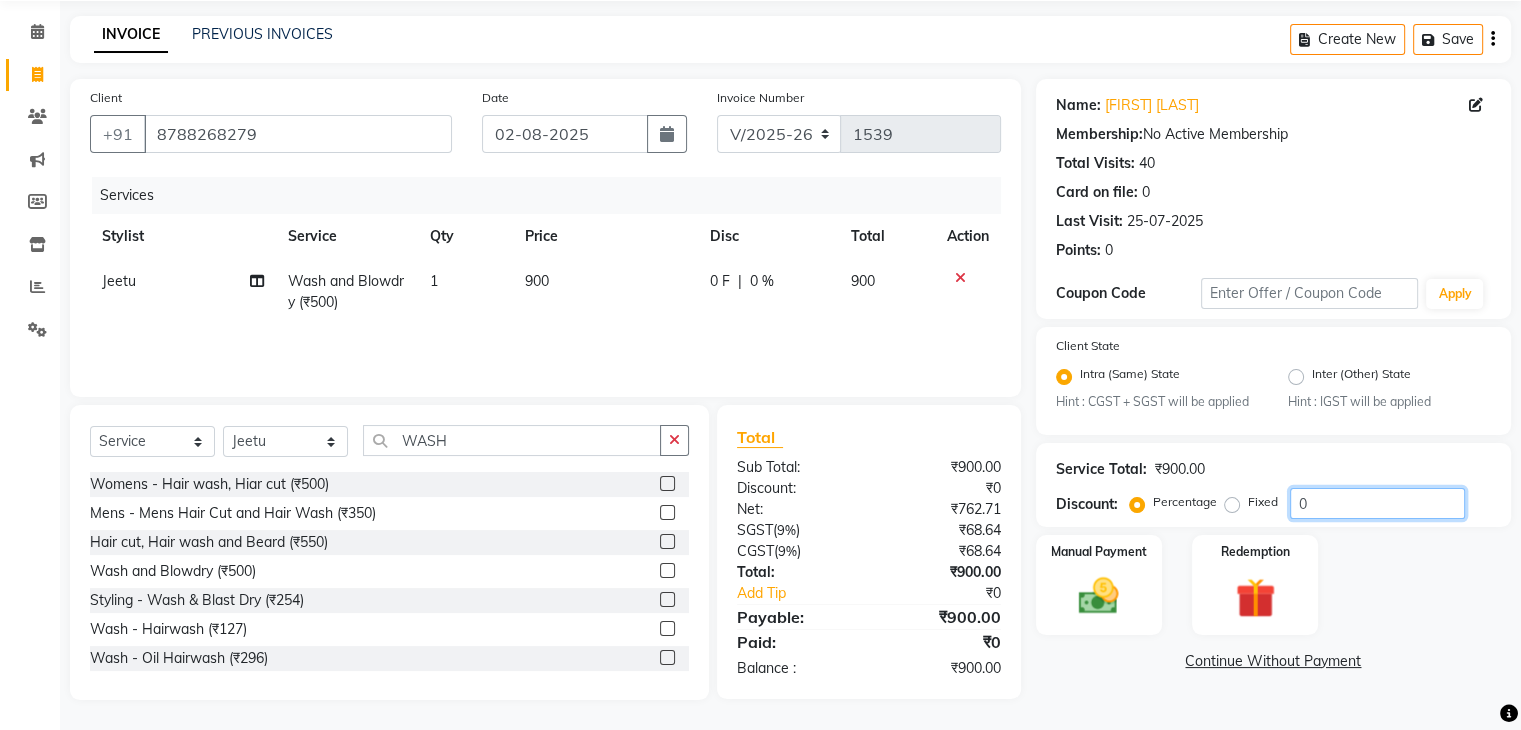 click on "0" 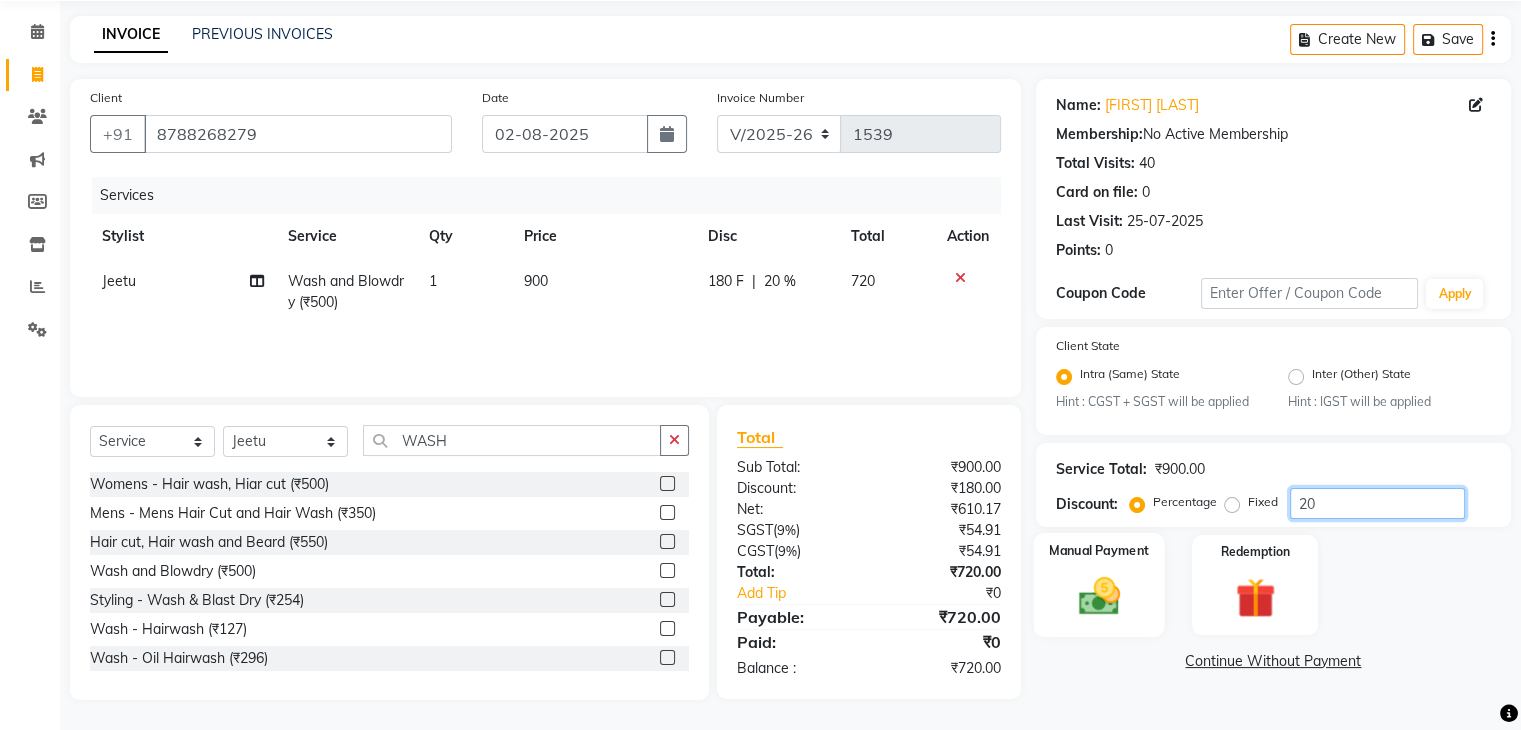 type on "20" 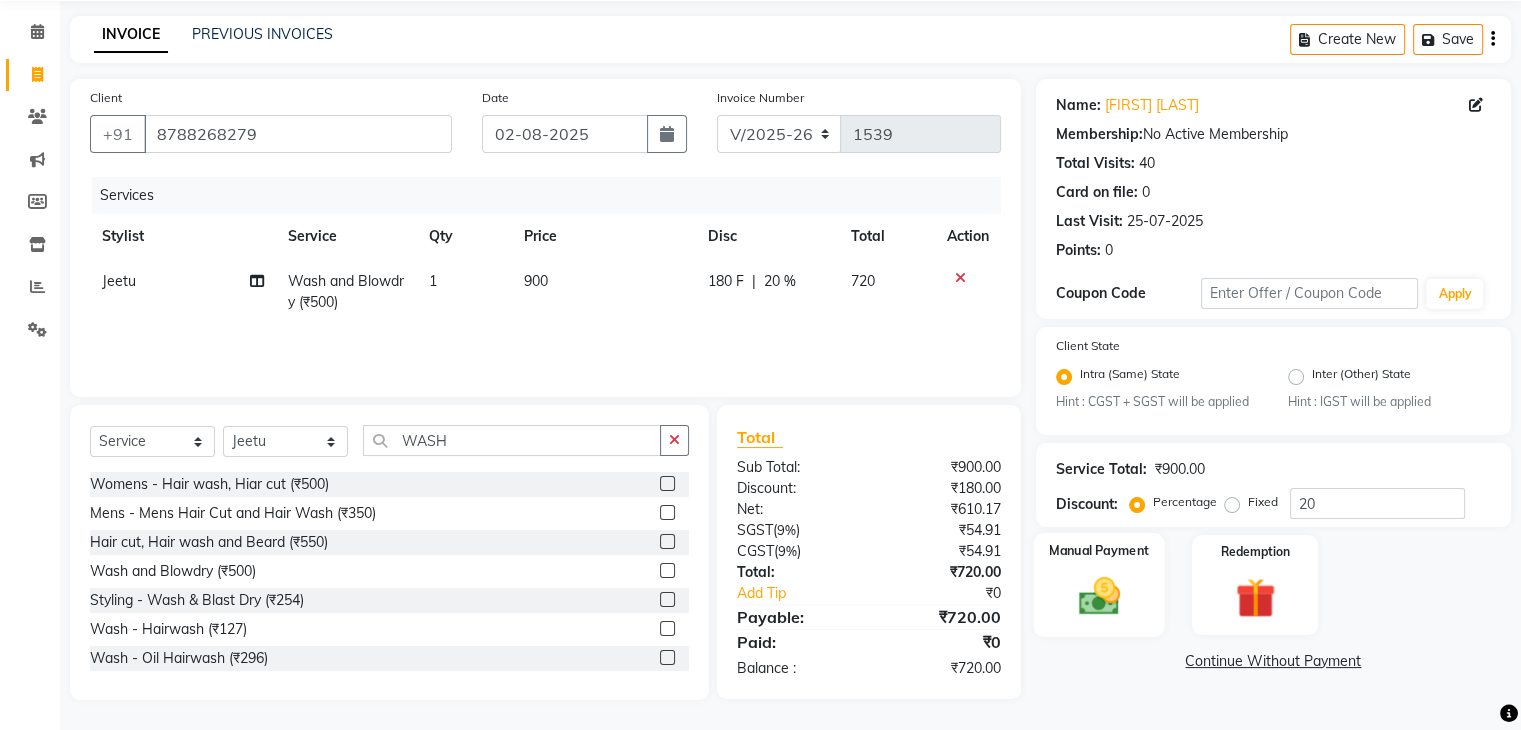 click 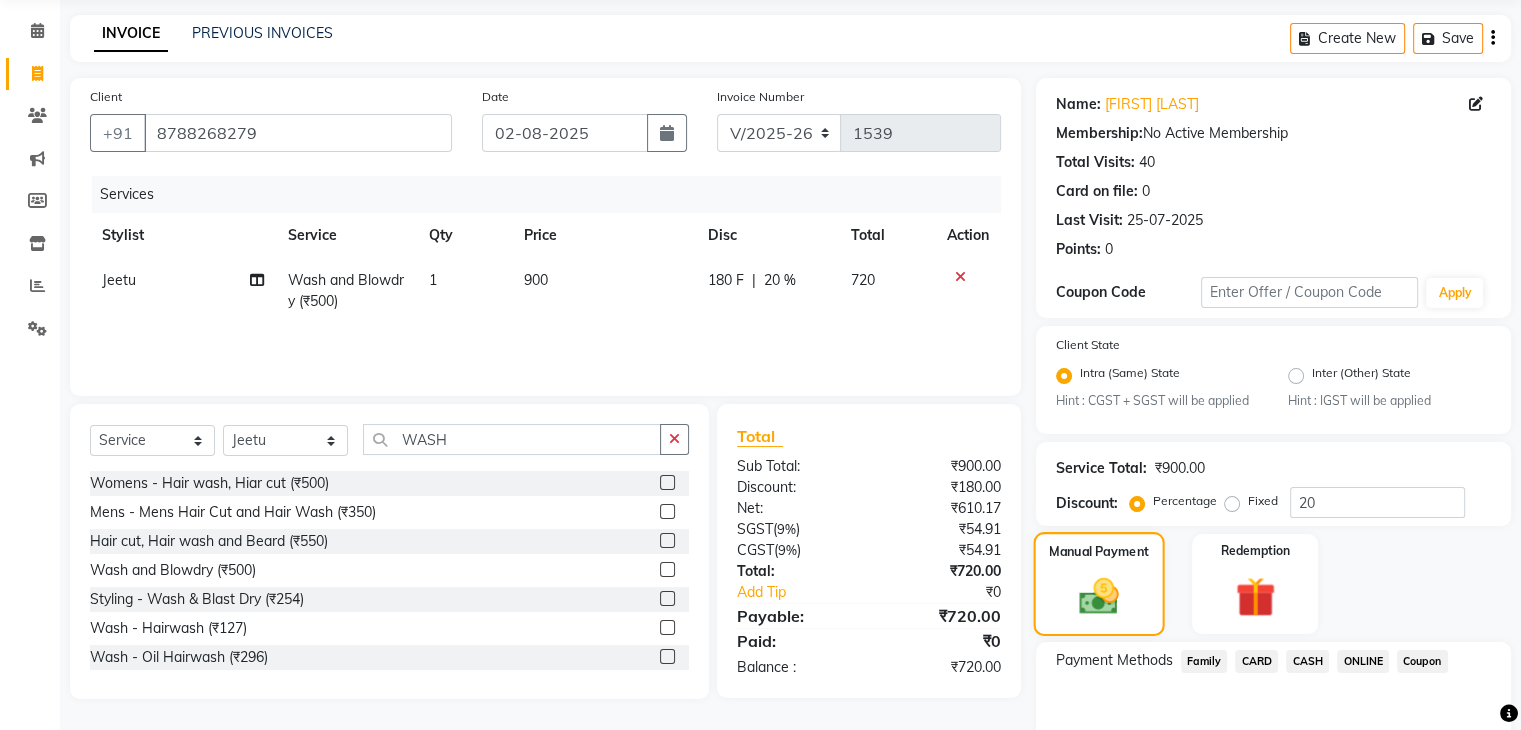 scroll, scrollTop: 177, scrollLeft: 0, axis: vertical 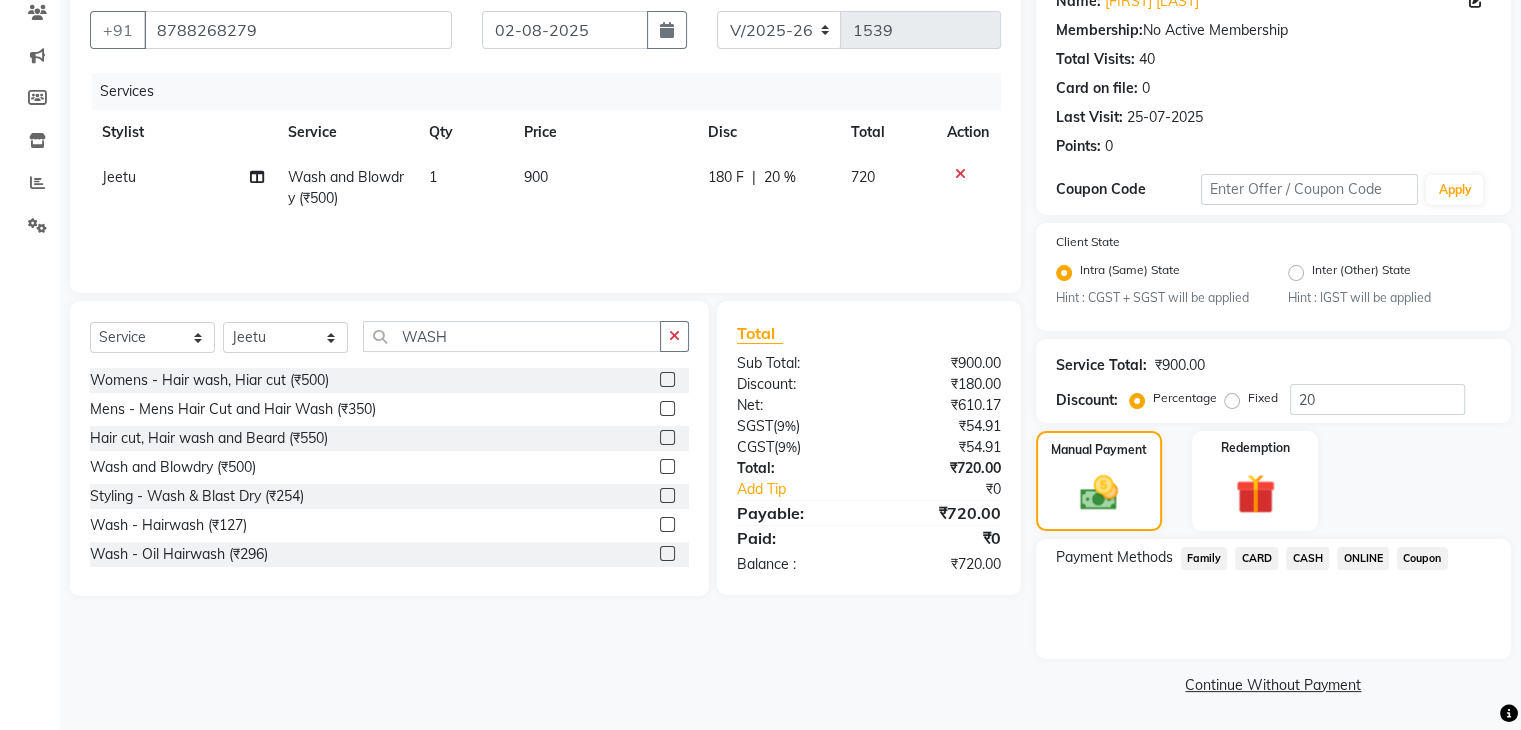 click on "ONLINE" 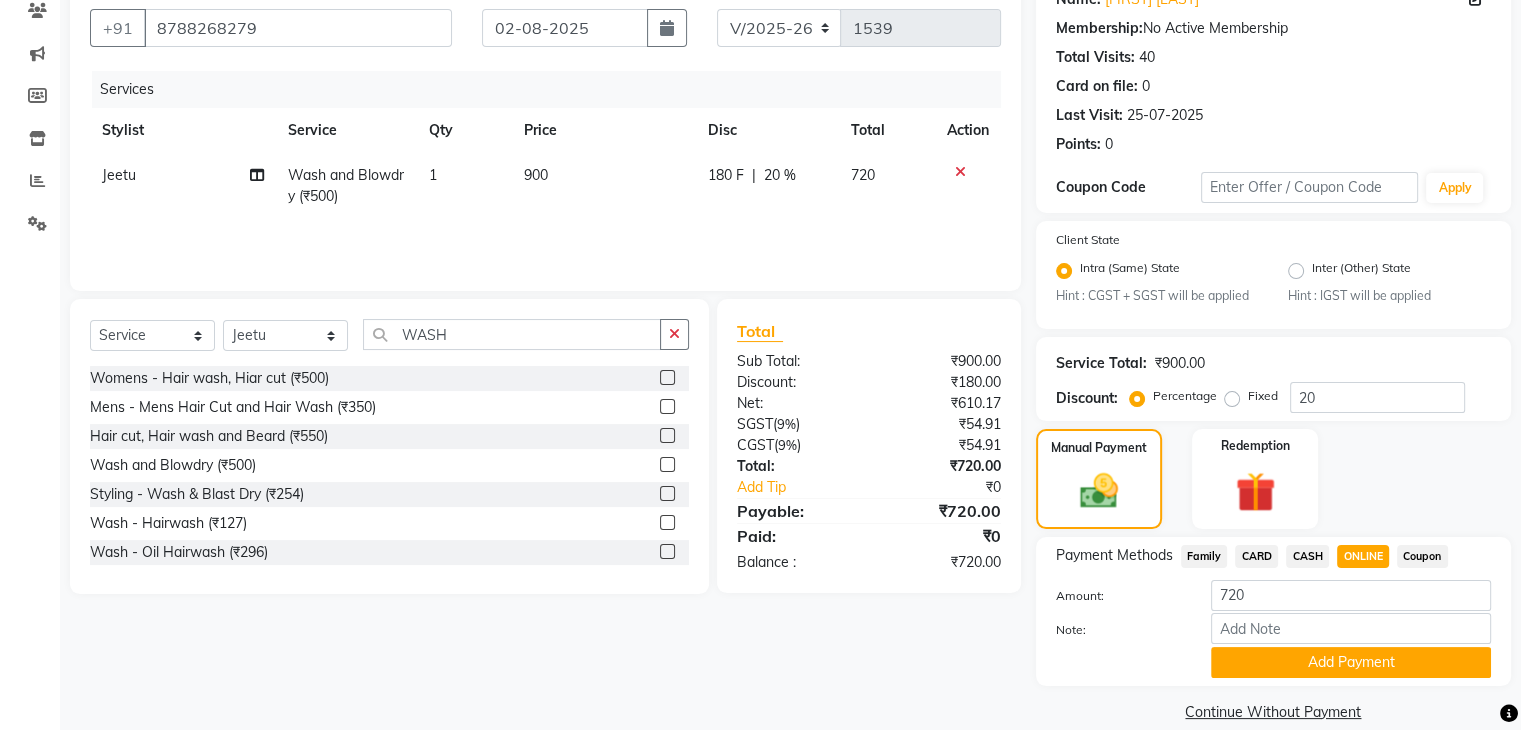scroll, scrollTop: 208, scrollLeft: 0, axis: vertical 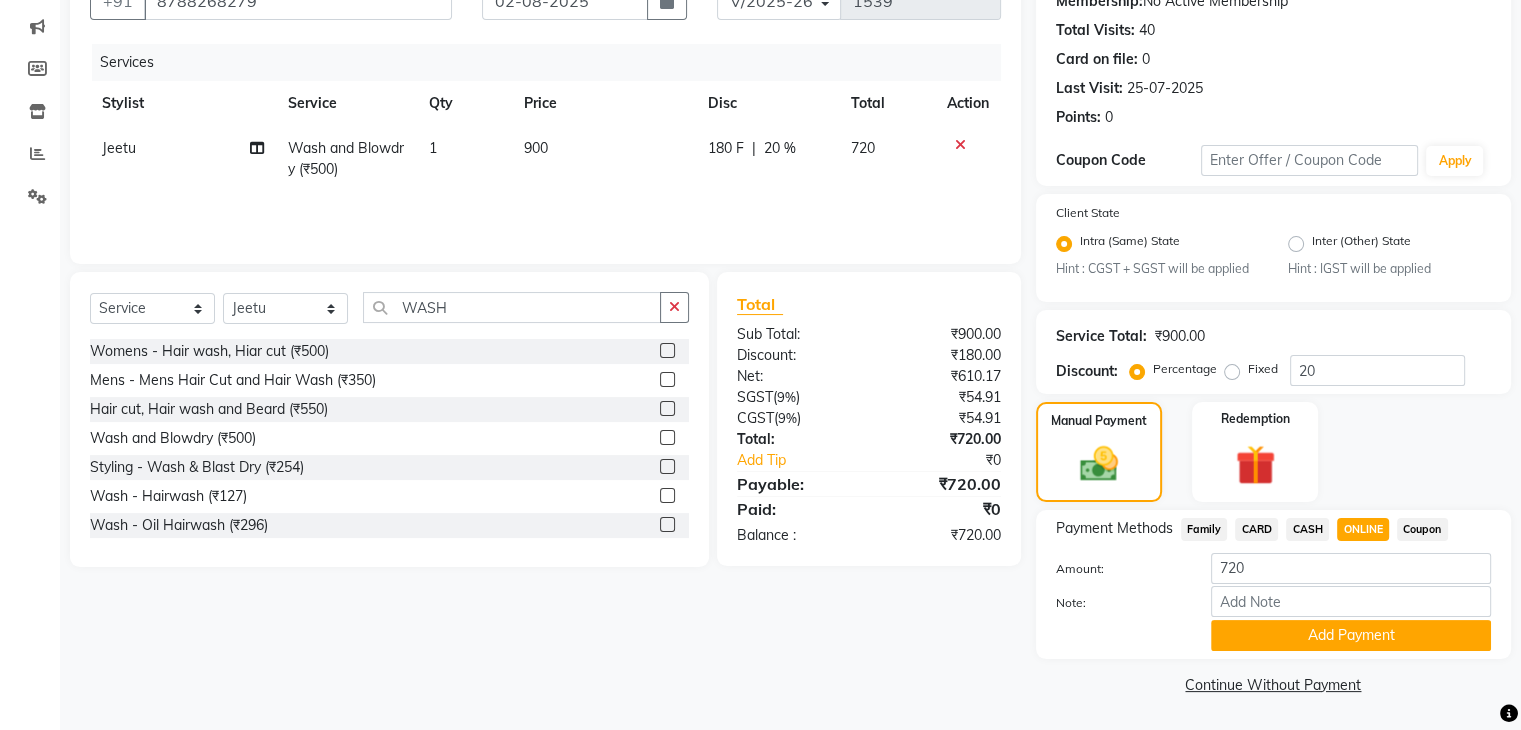 click on "Payment Methods  Family   CARD   CASH   ONLINE   Coupon  Amount: 720 Note: Add Payment" 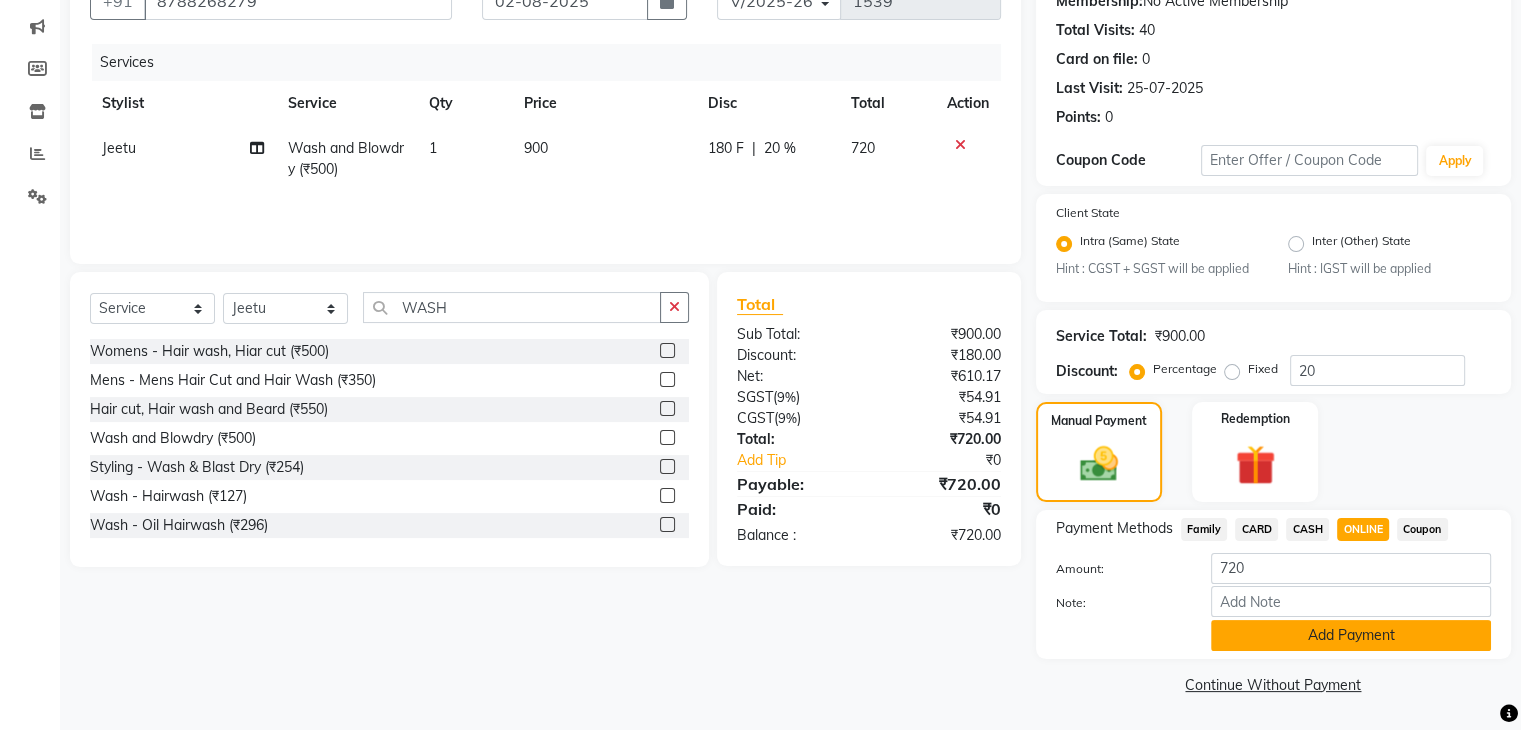 click on "Add Payment" 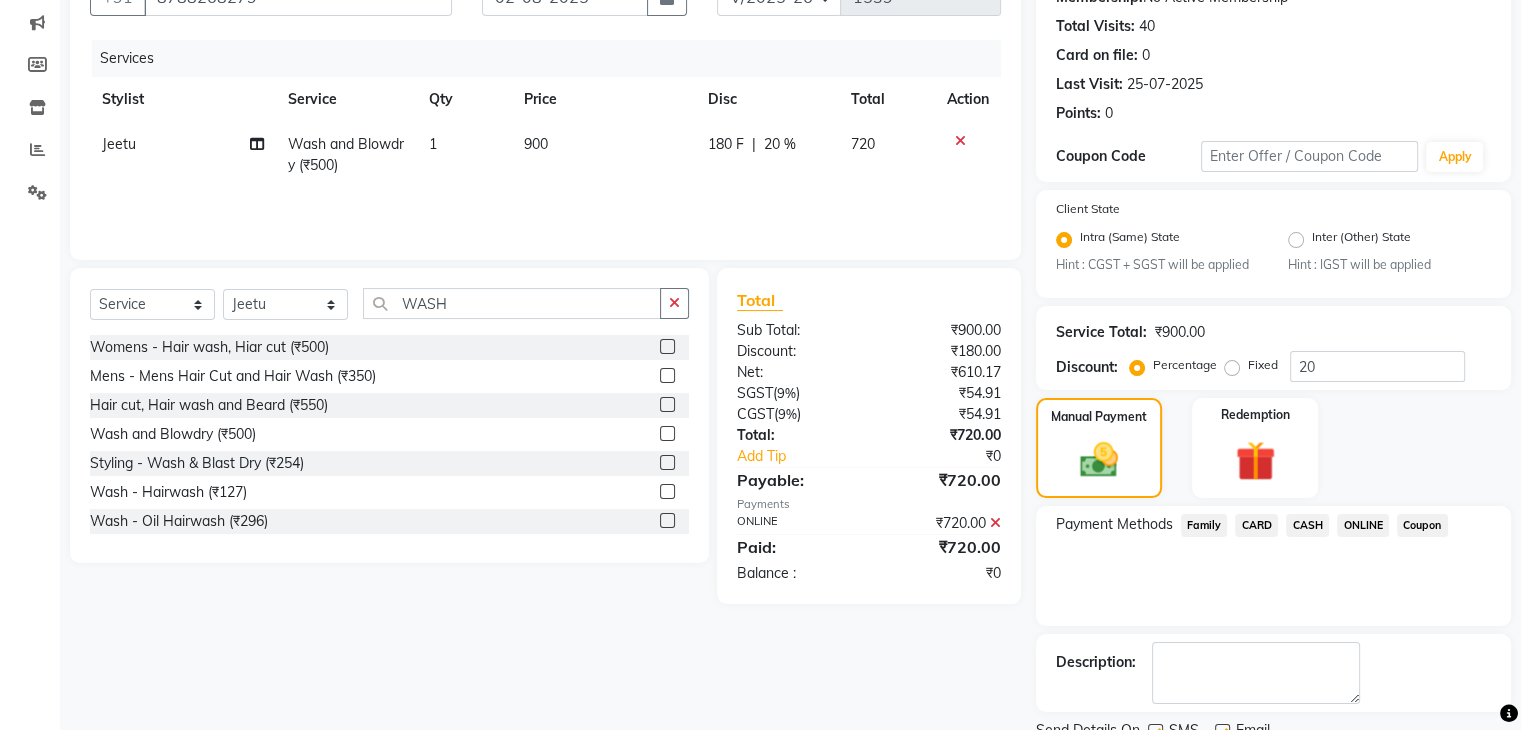 scroll, scrollTop: 289, scrollLeft: 0, axis: vertical 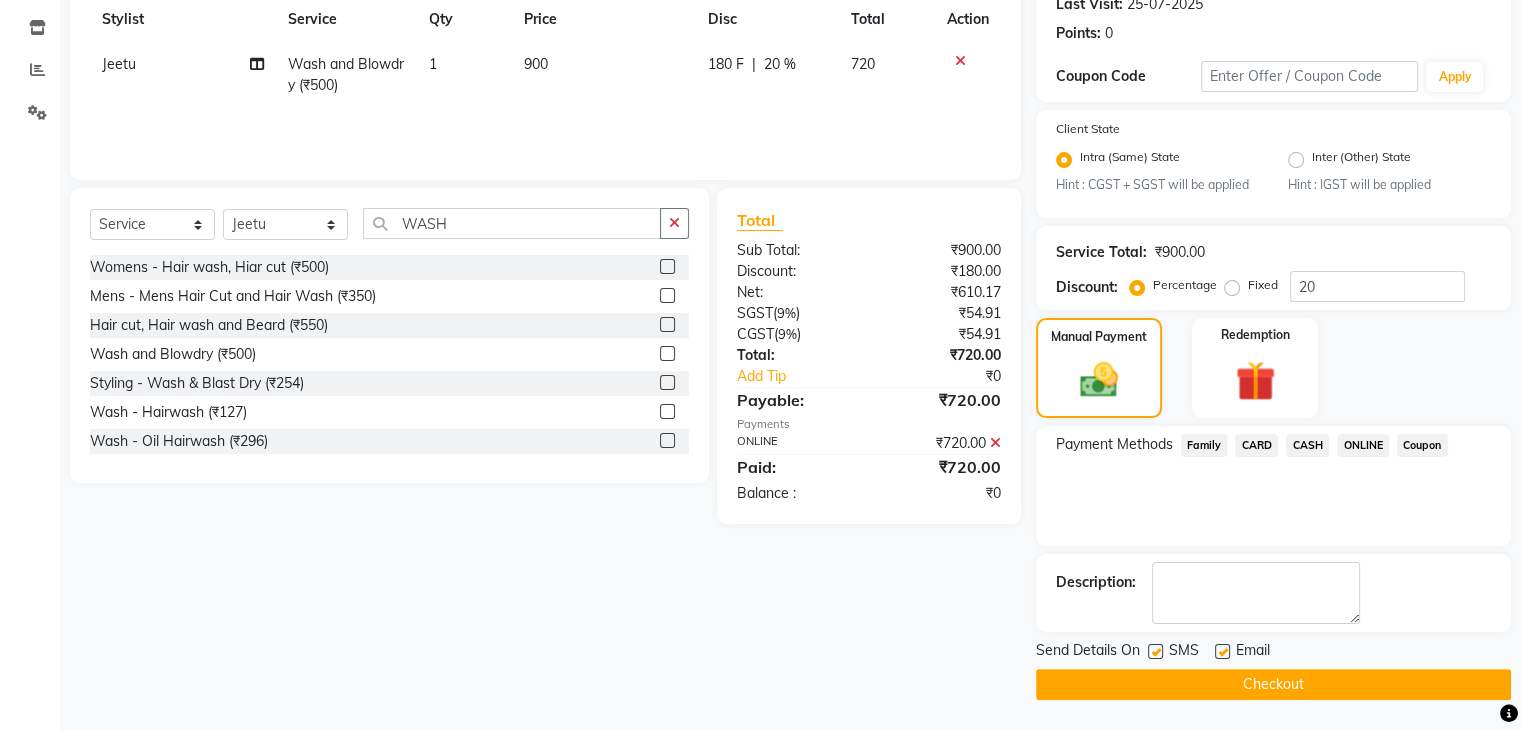 click on "Checkout" 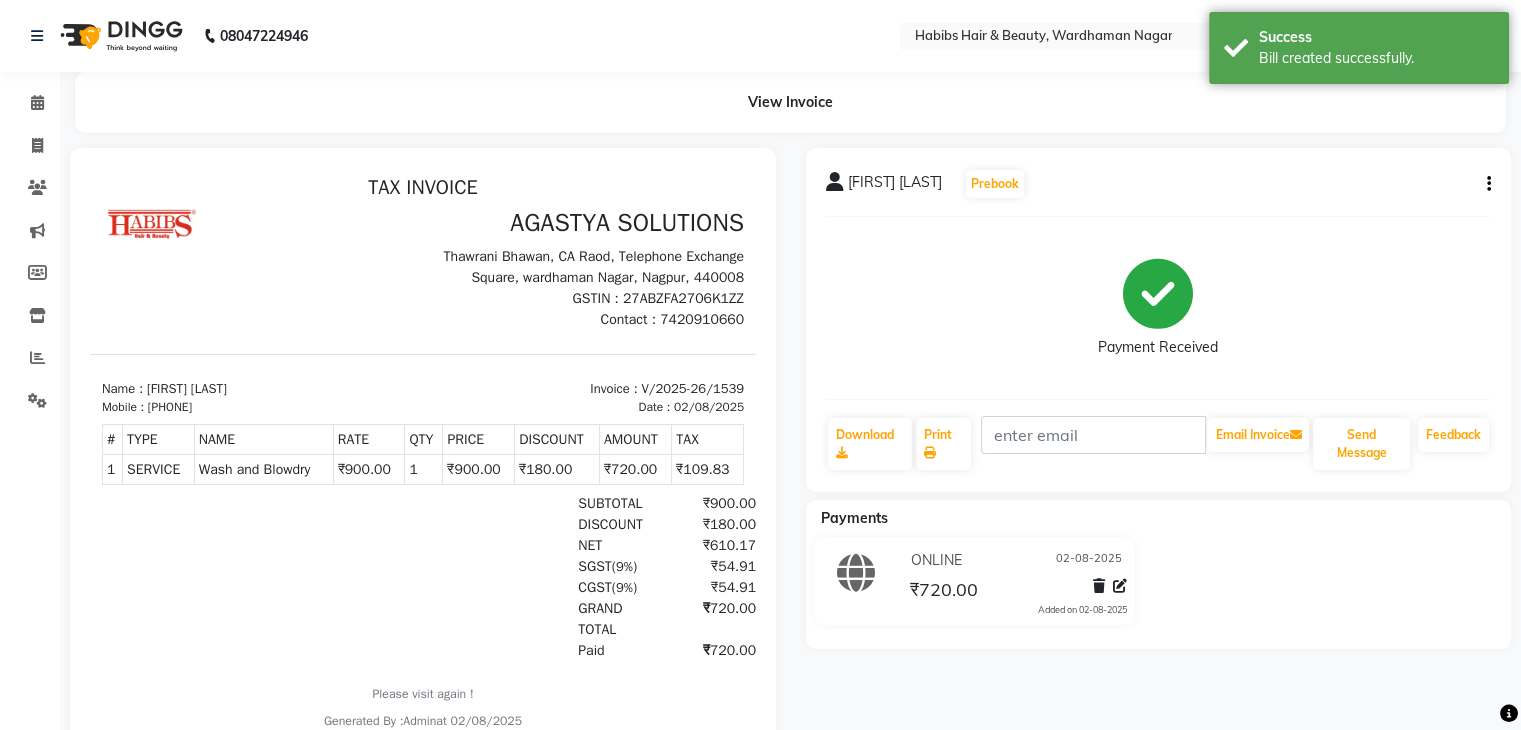 scroll, scrollTop: 0, scrollLeft: 0, axis: both 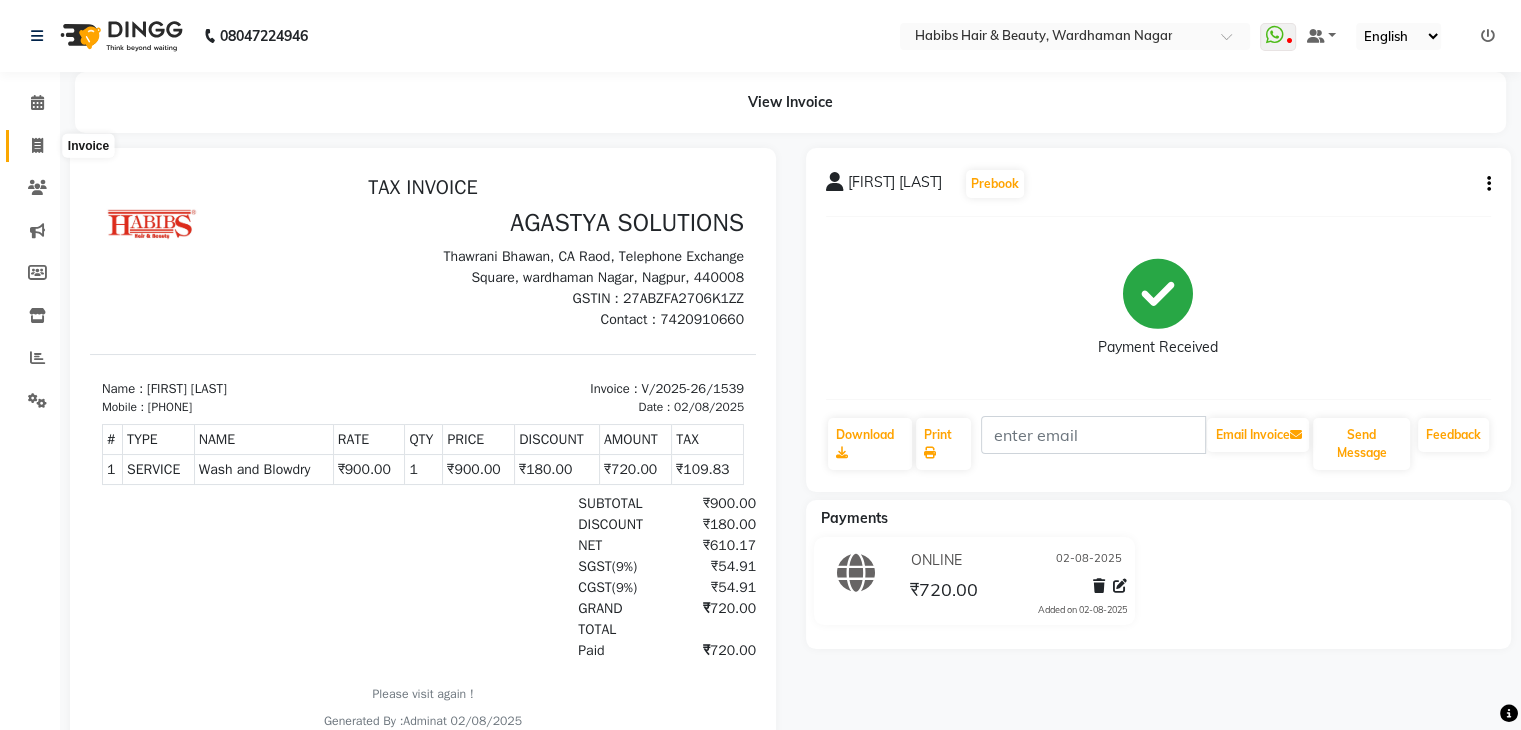 click 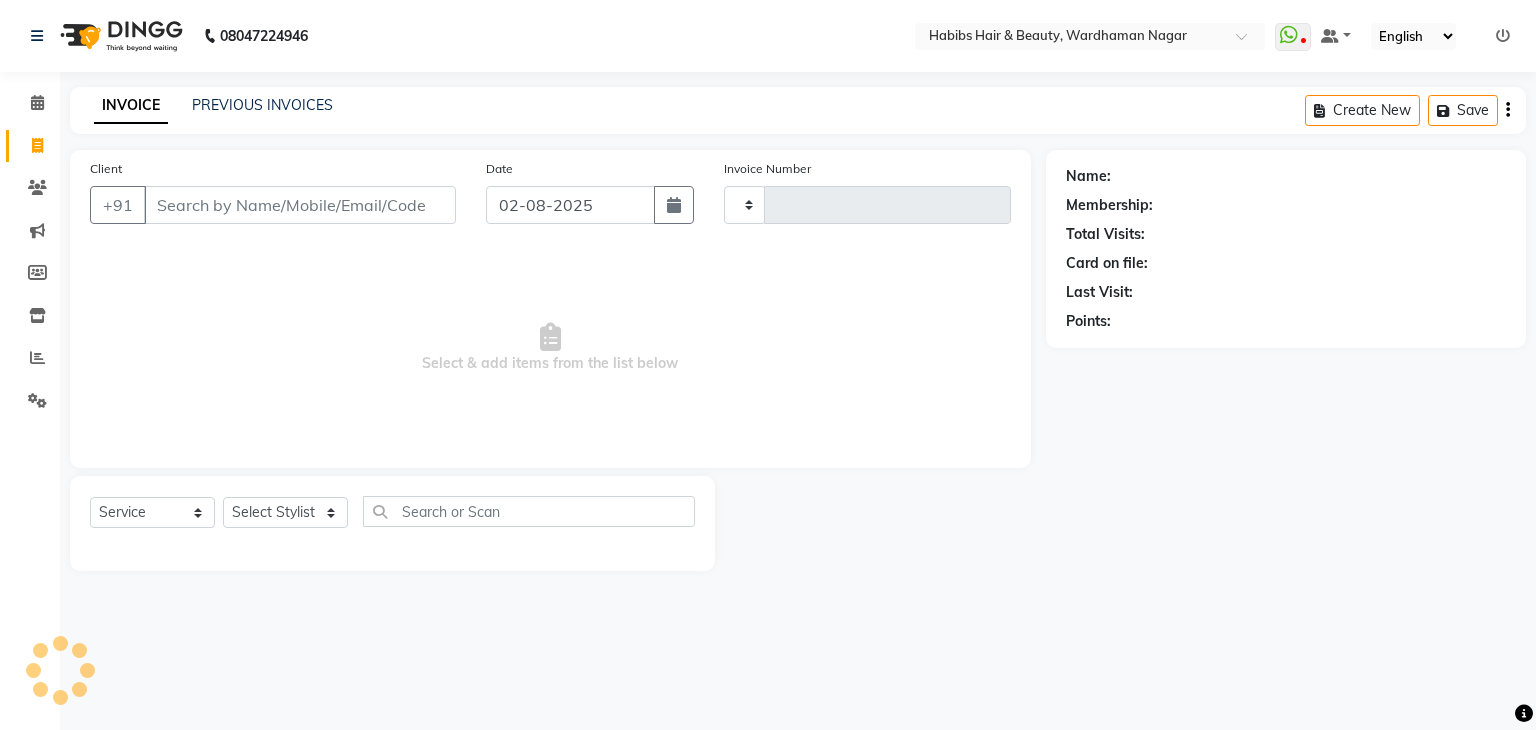 type on "1540" 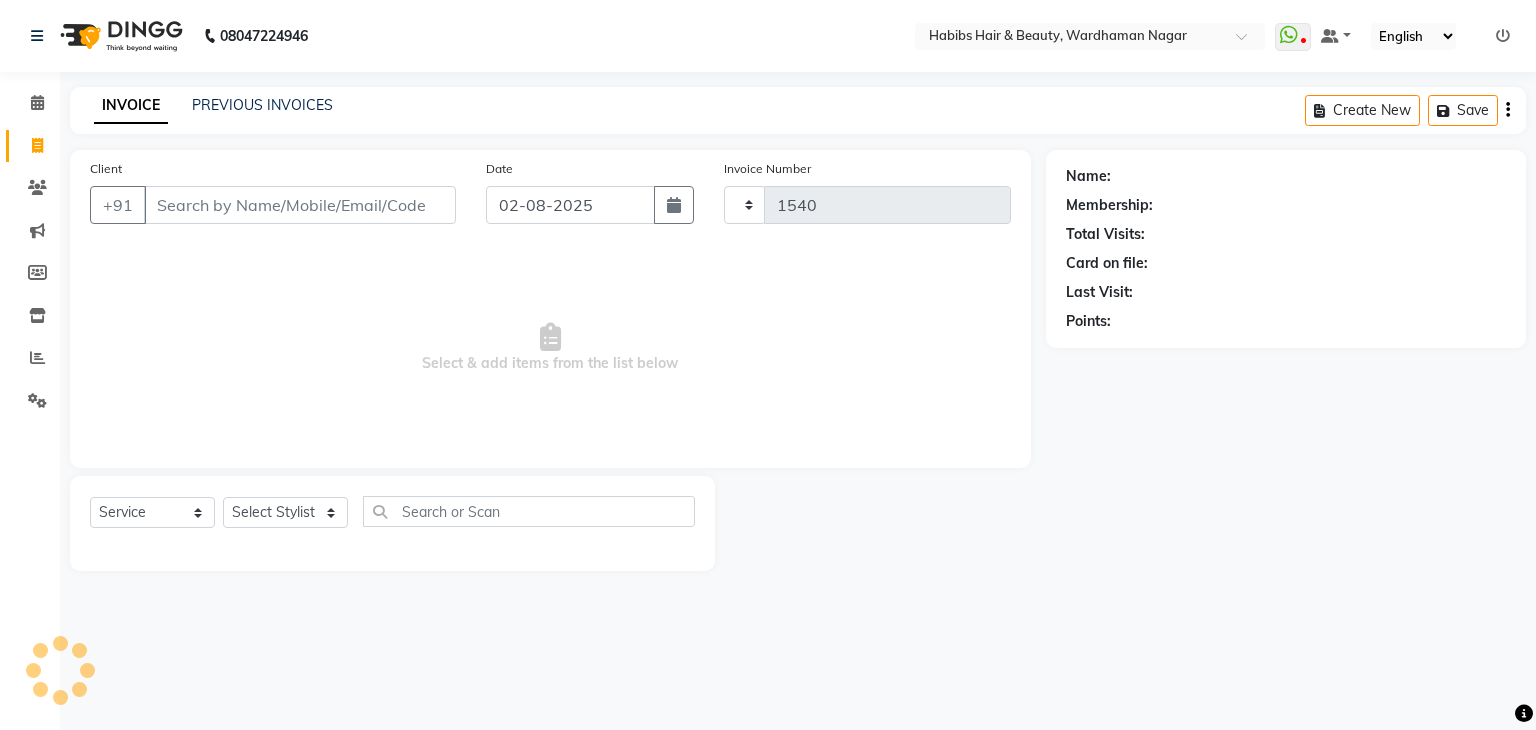 select on "3714" 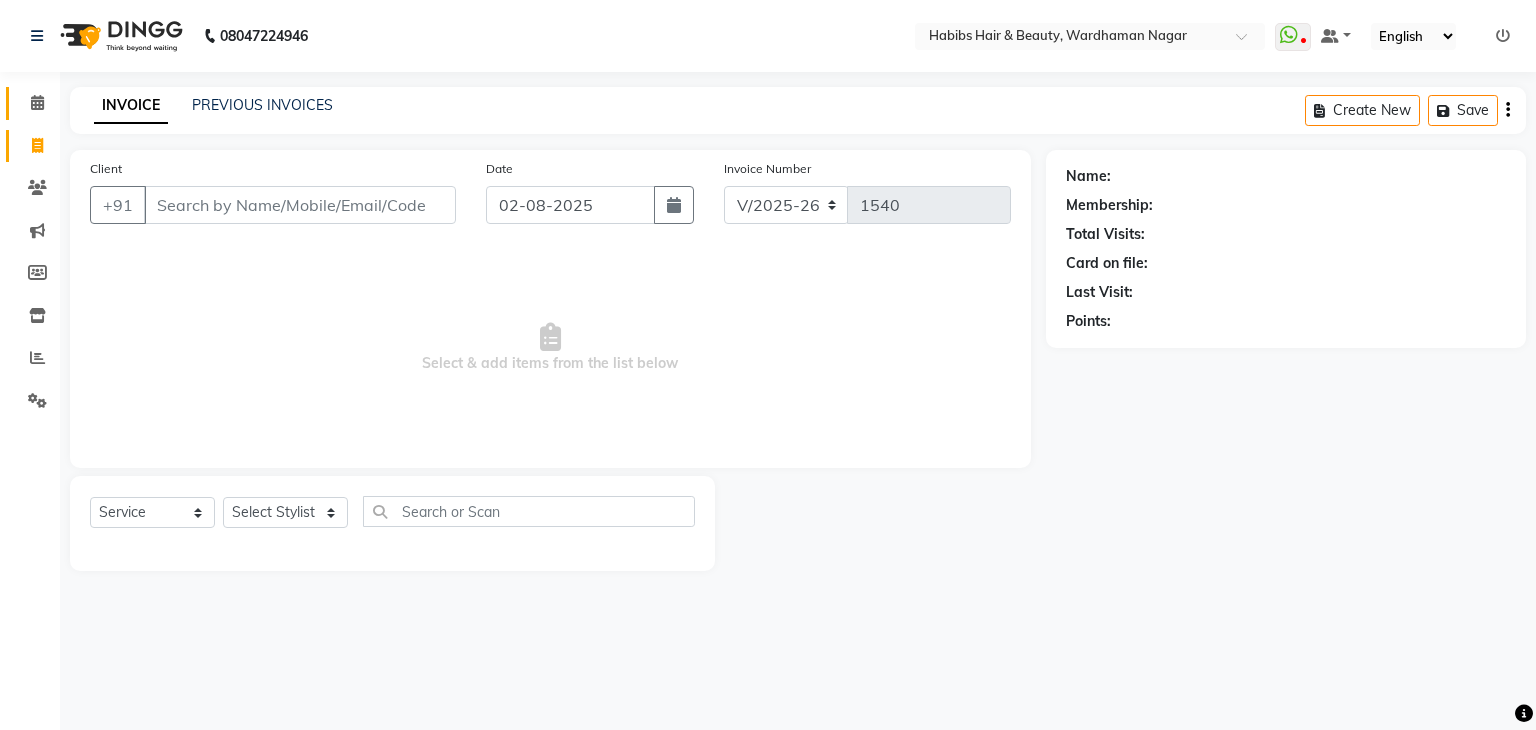 click on "Calendar" 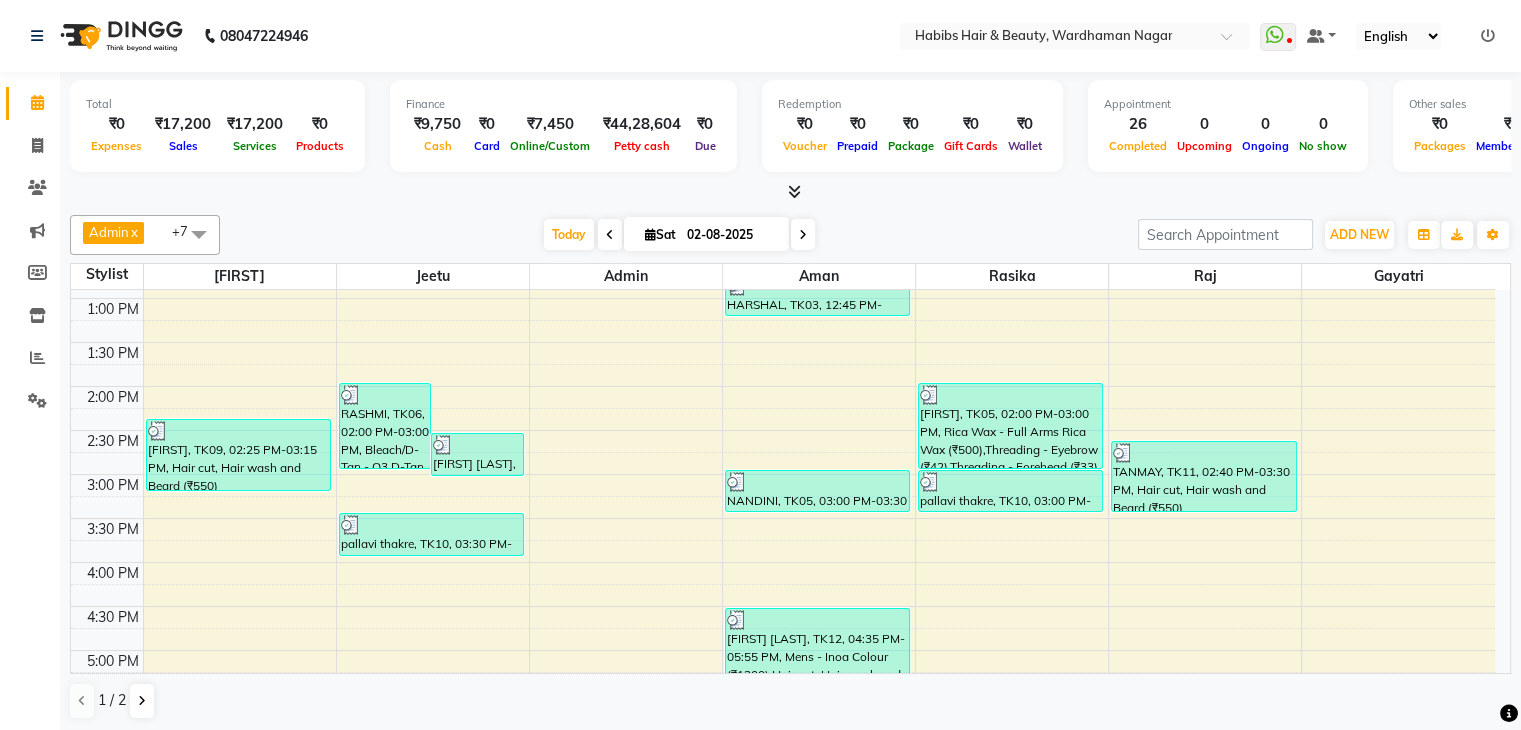 scroll, scrollTop: 342, scrollLeft: 0, axis: vertical 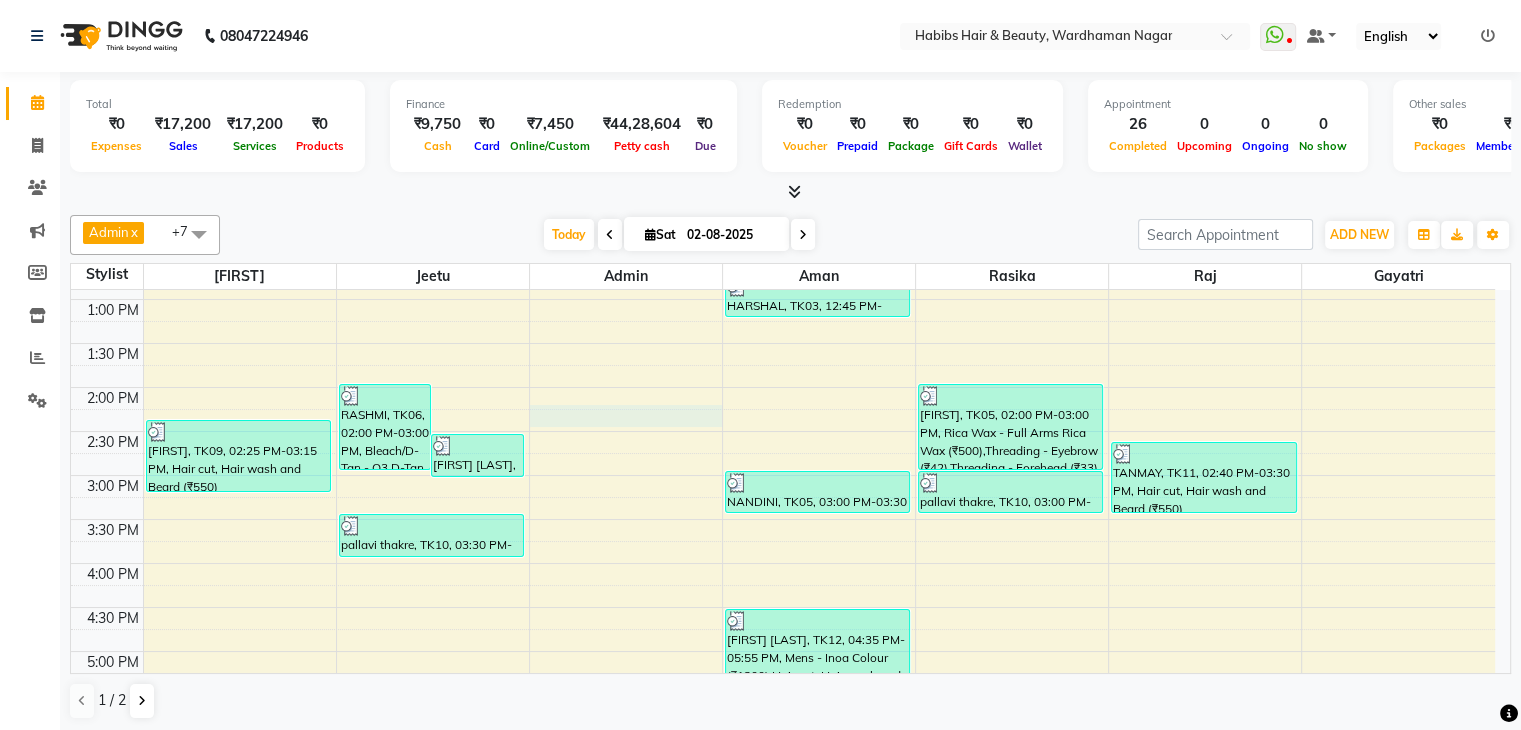 click on "9:00 AM 9:30 AM 10:00 AM 10:30 AM 11:00 AM 11:30 AM 12:00 PM 12:30 PM 1:00 PM 1:30 PM 2:00 PM 2:30 PM 3:00 PM 3:30 PM 4:00 PM 4:30 PM 5:00 PM 5:30 PM 6:00 PM 6:30 PM 7:00 PM 7:30 PM 8:00 PM 8:30 PM 9:00 PM 9:30 PM 10:00 PM 10:30 PM     [FIRST] [LAST], TK20, 05:35 PM-07:25 PM, Mens - Inoa Colour (₹1200),Mens - beard colour (₹500),Hair cut, Hair wash and Beard (₹550)     [FIRST], TK14, 06:50 PM-07:20 PM, Mens - Mens Dry Hair Cut (₹250)     [FIRST], TK03, 11:25 AM-12:45 PM, Massage - Coconut Oil (₹423),Hair cut, Hair wash and Beard (₹550)     [FIRST], TK09, 02:25 PM-03:15 PM, Hair cut, Hair wash and Beard (₹550)     [FIRST], TK06, 02:00 PM-03:00 PM, Bleach/D-Tan - O3 D-Tan (₹800),Mens - Beard Styling (₹200)     [FIRST] [LAST], TK07, 02:35 PM-03:05 PM, Wash and Blowdry (₹500)     [FIRST] [LAST], TK18, 06:55 PM-07:25 PM, Womens - Hair wash, Hiar cut (₹500)     [FIRST] [LAST], TK22, 07:00 PM-07:30 PM, Wash and Blowdry (₹500)         [FIRST] [LAST], TK10, 03:30 PM-04:00 PM, Wash and Blowdry (₹500)" at bounding box center [783, 563] 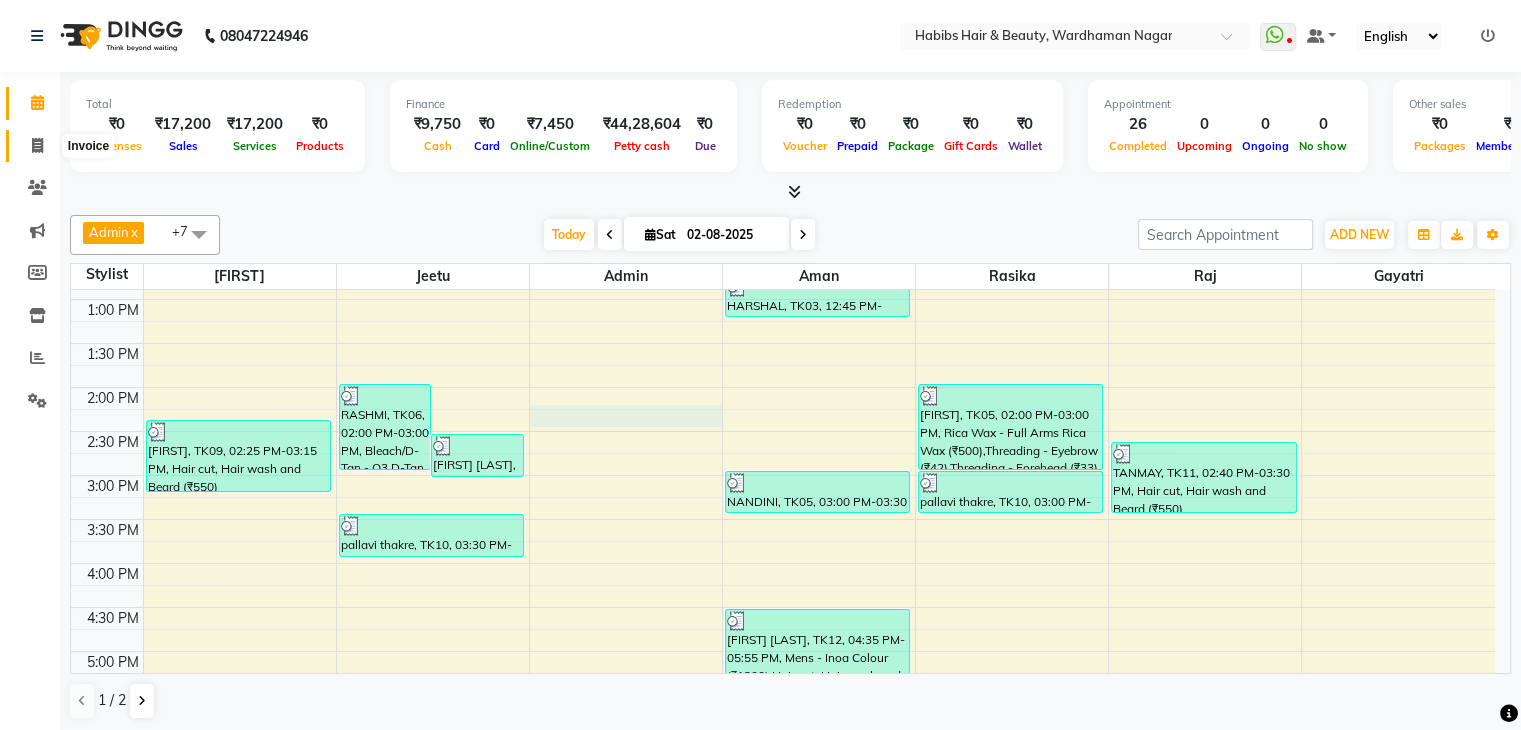 click 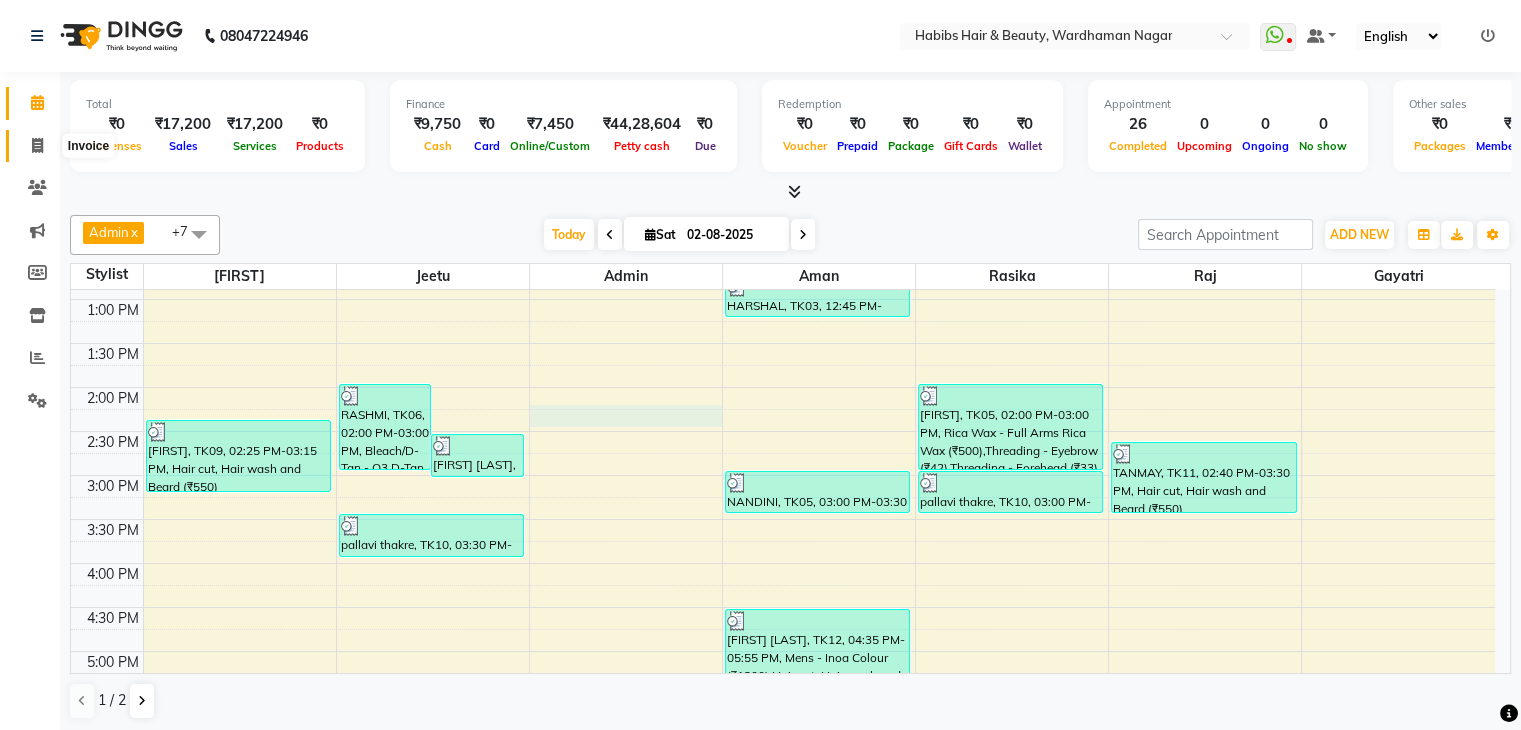 select on "3714" 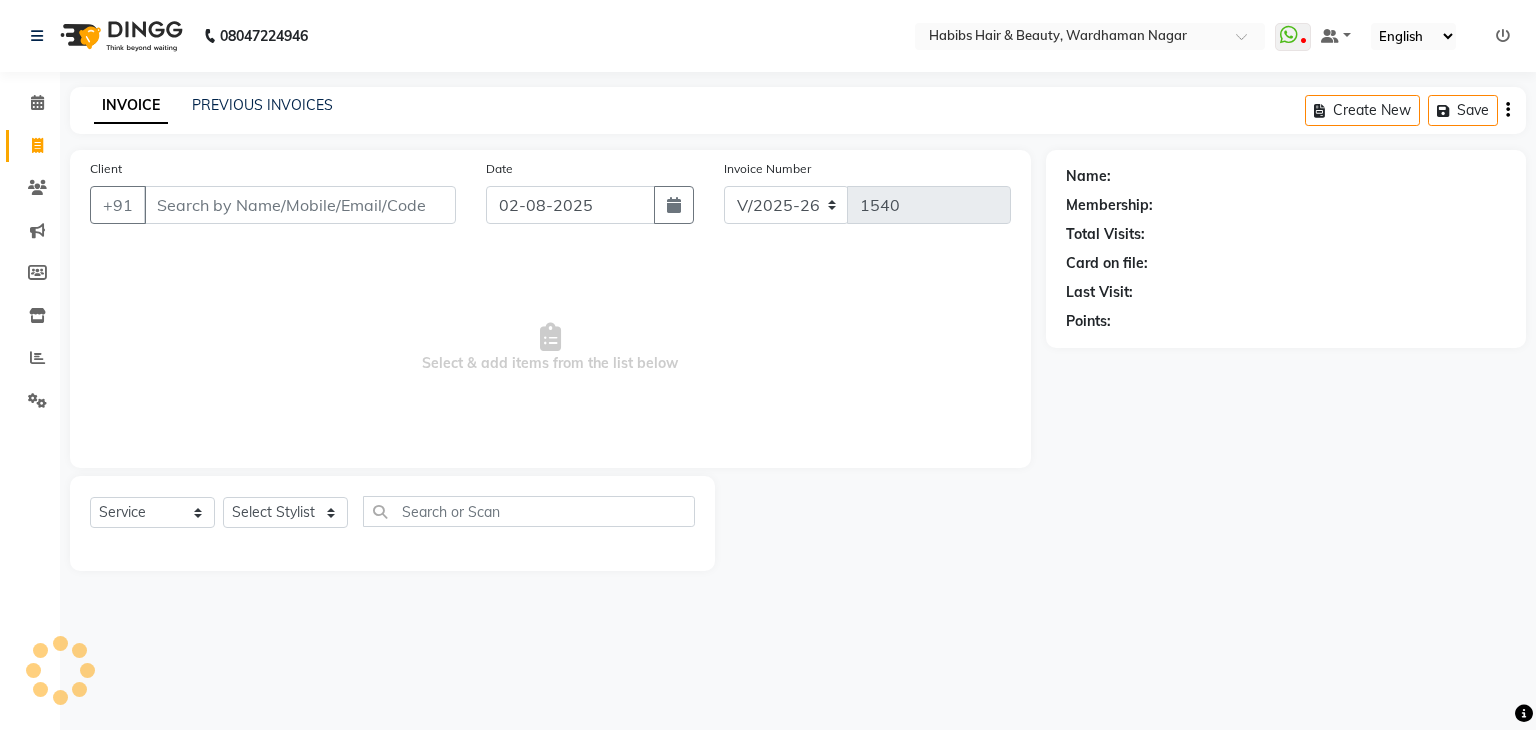 click on "Client" at bounding box center (300, 205) 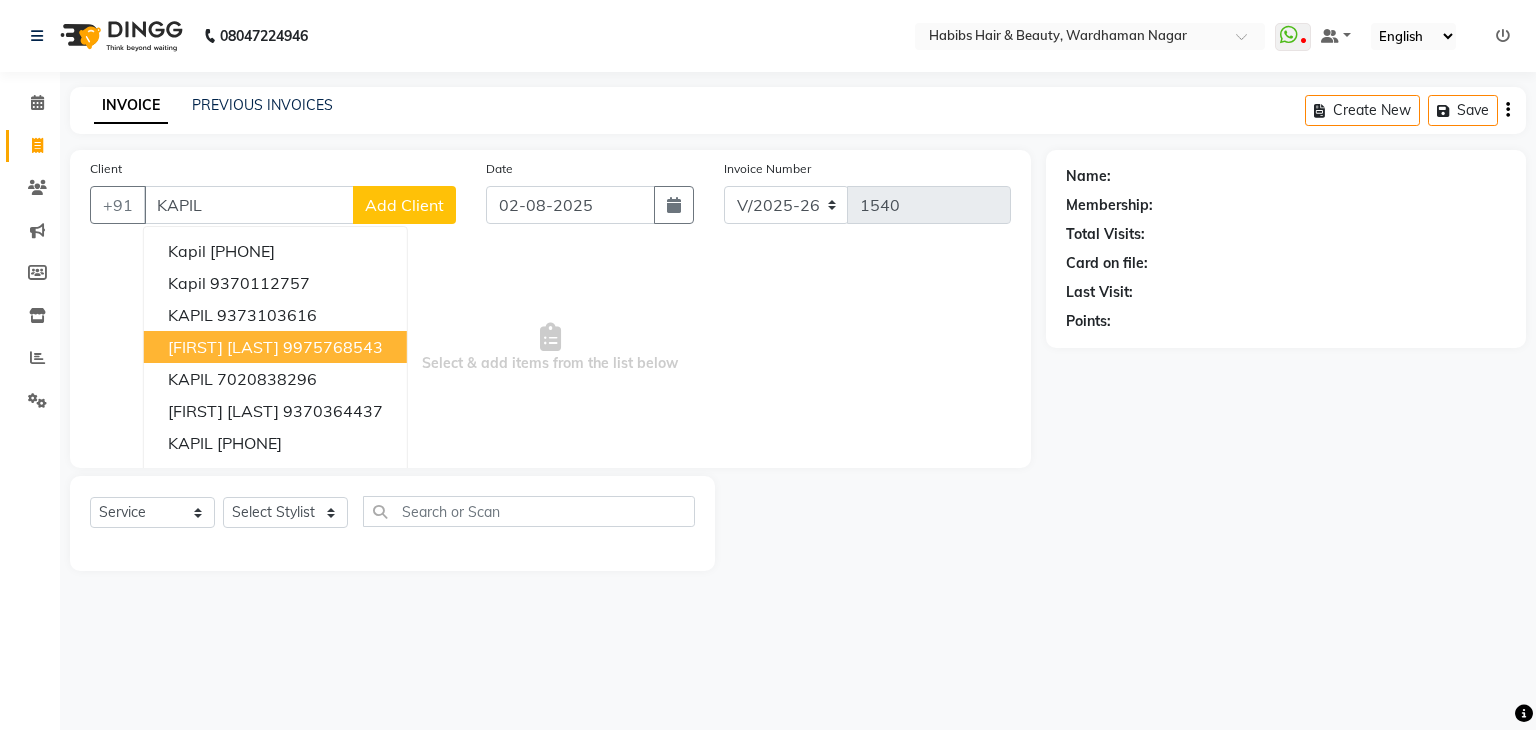 click on "[FIRST] [LAST]" at bounding box center (223, 347) 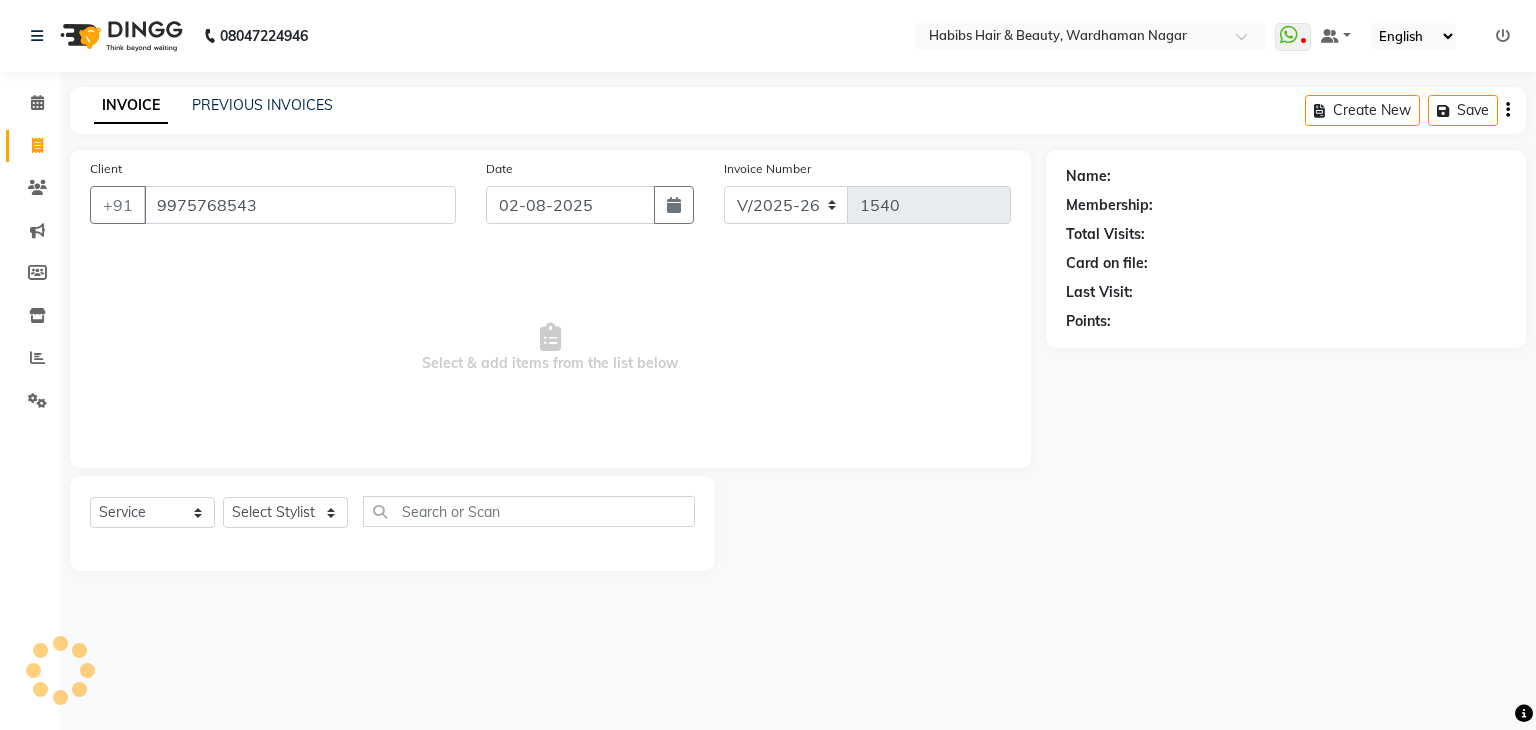 type on "9975768543" 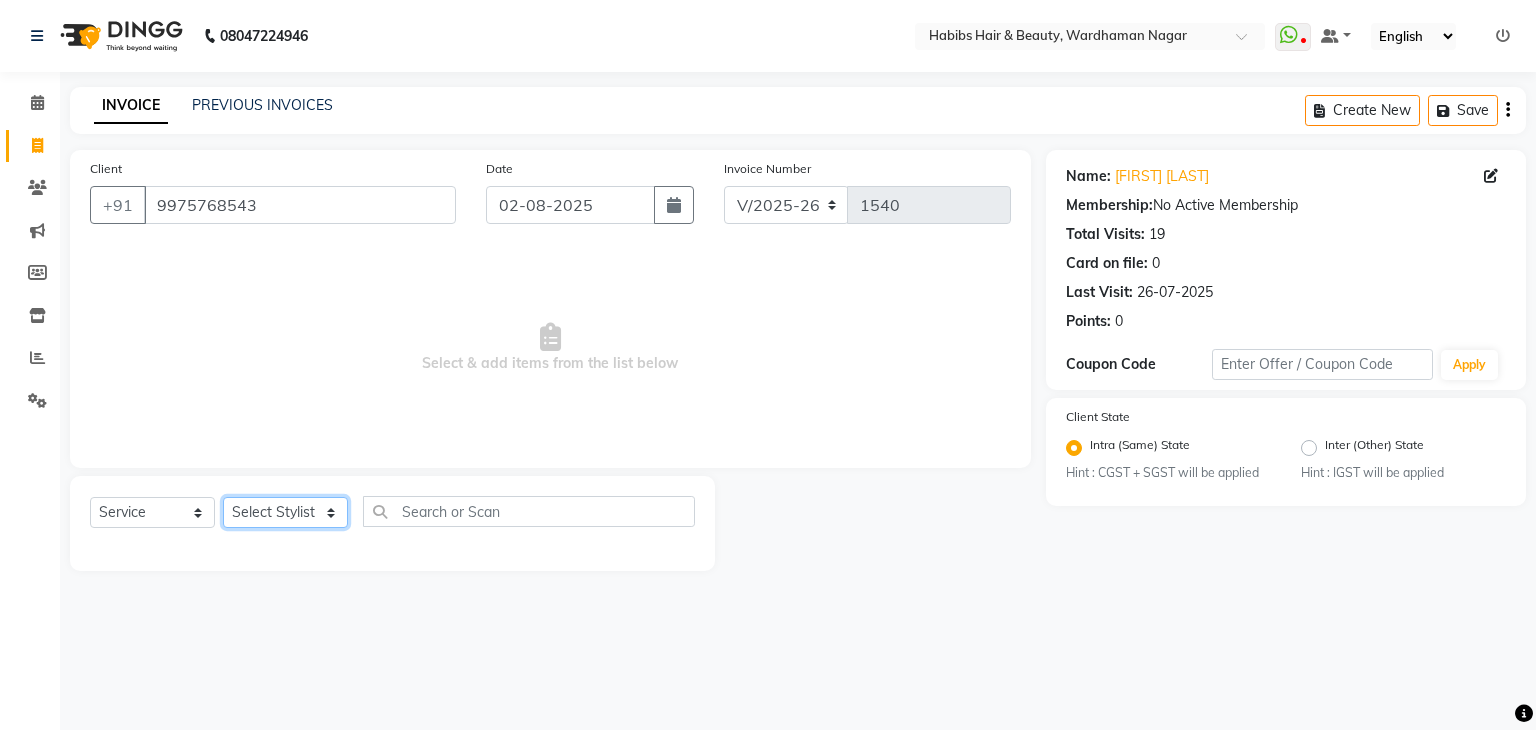 click on "Select Stylist Admin Aman Gayatri Jeetu Mick Raj Rashmi Rasika Sarang" 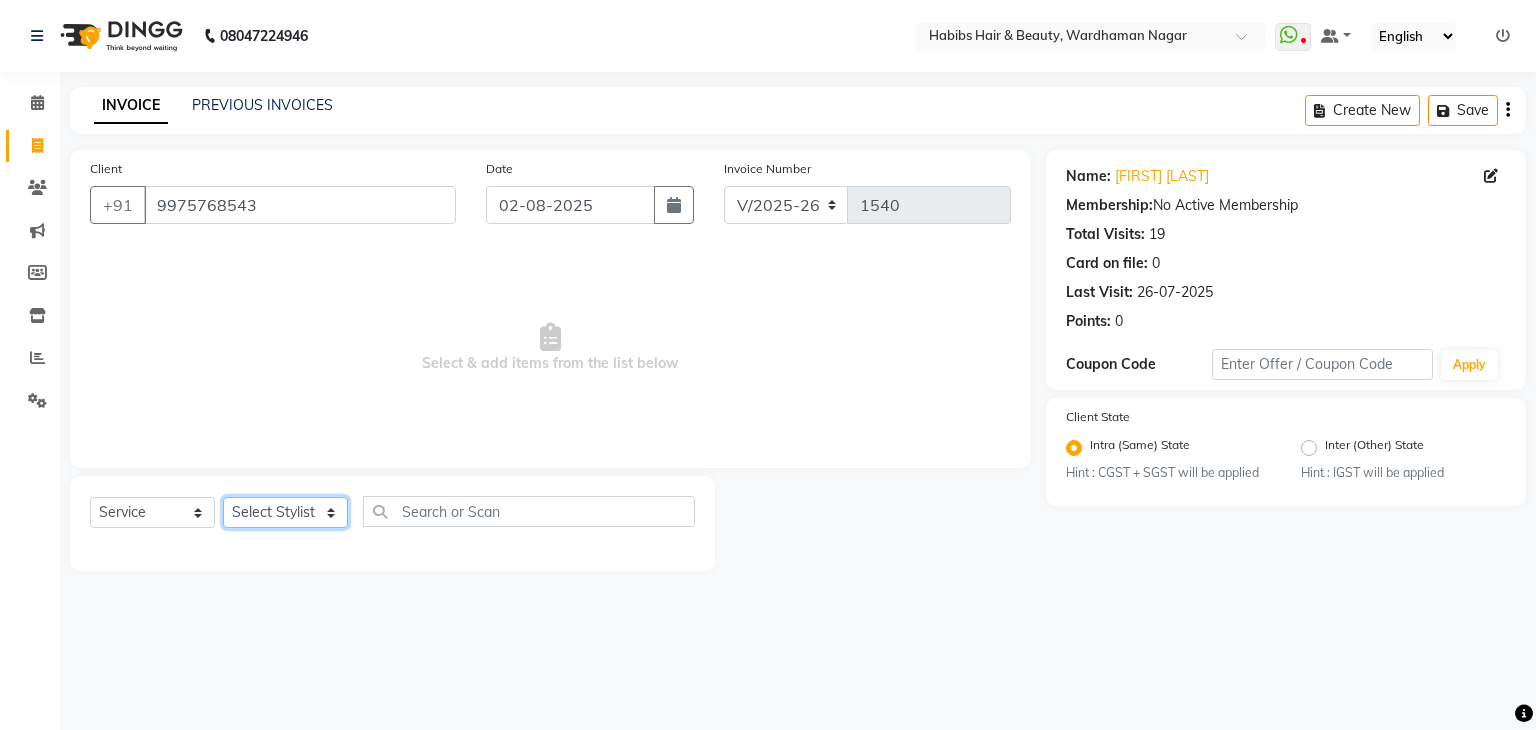 select on "17878" 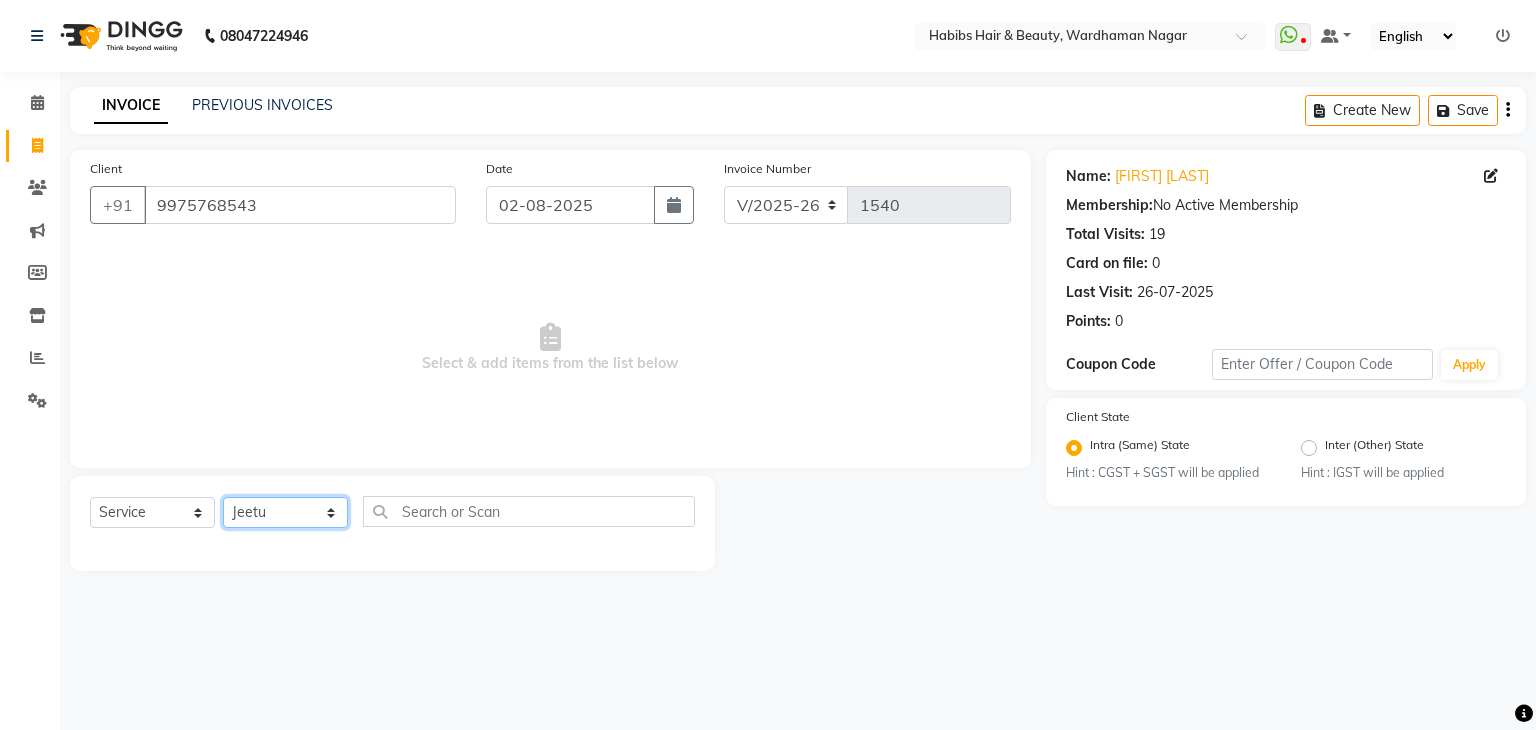 click on "Select Stylist Admin Aman Gayatri Jeetu Mick Raj Rashmi Rasika Sarang" 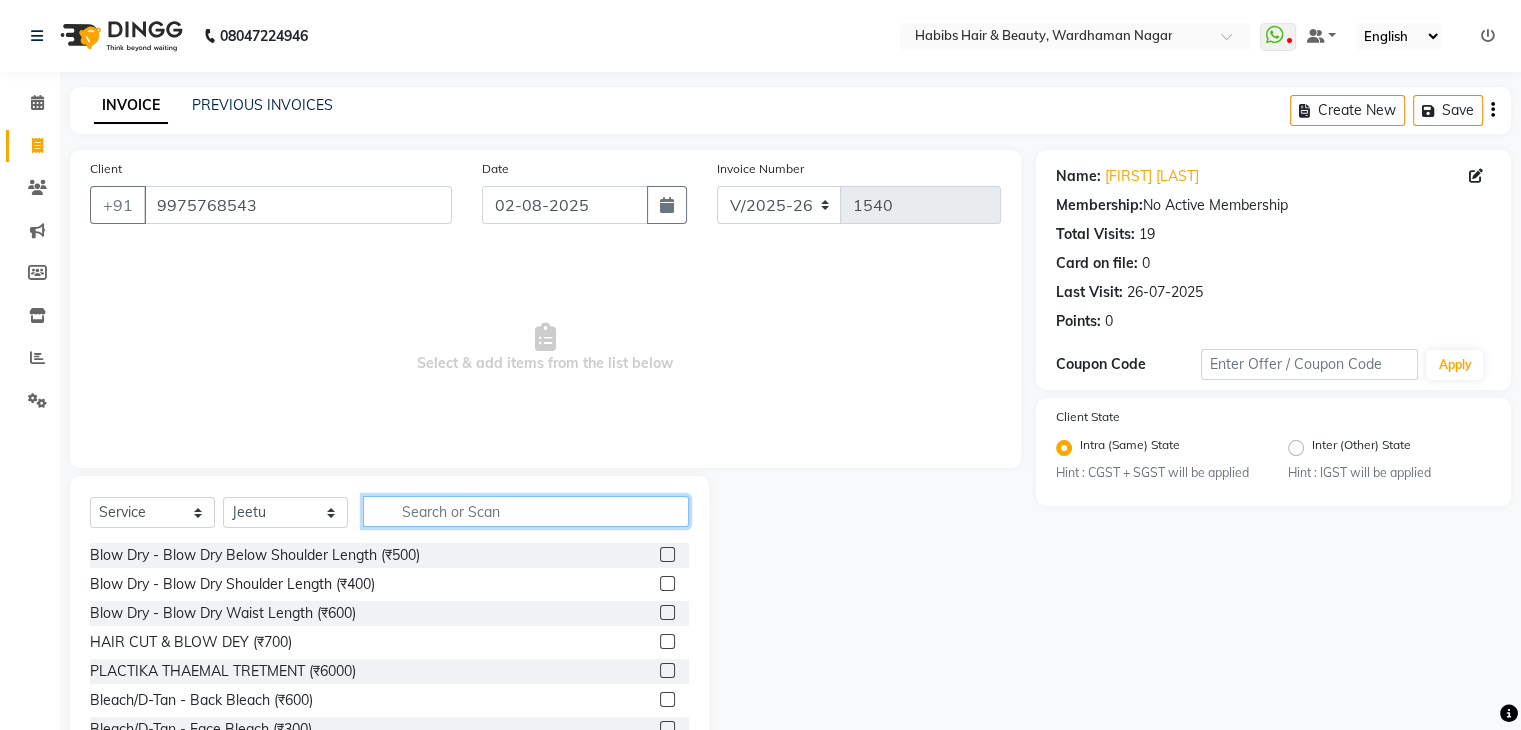 click 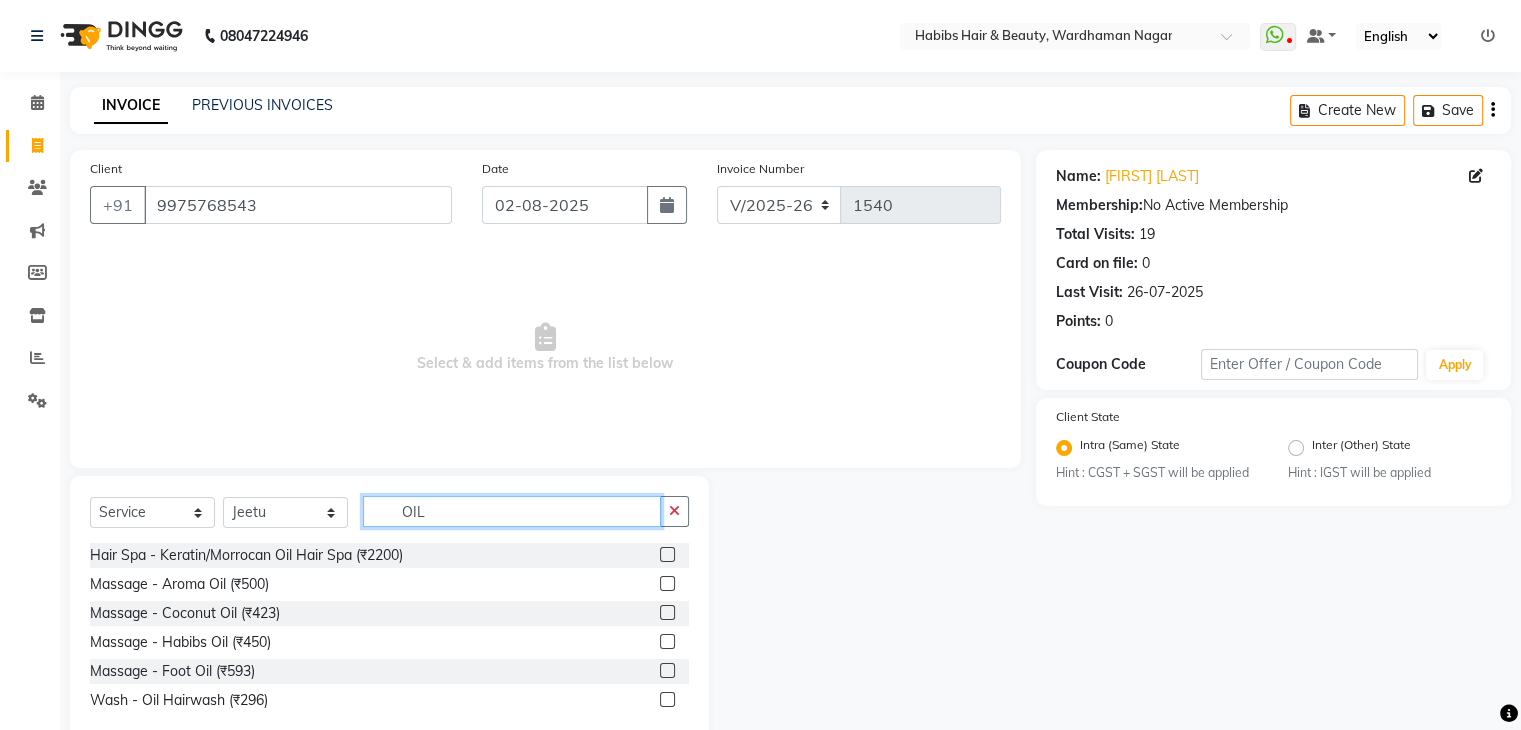 type on "OIL" 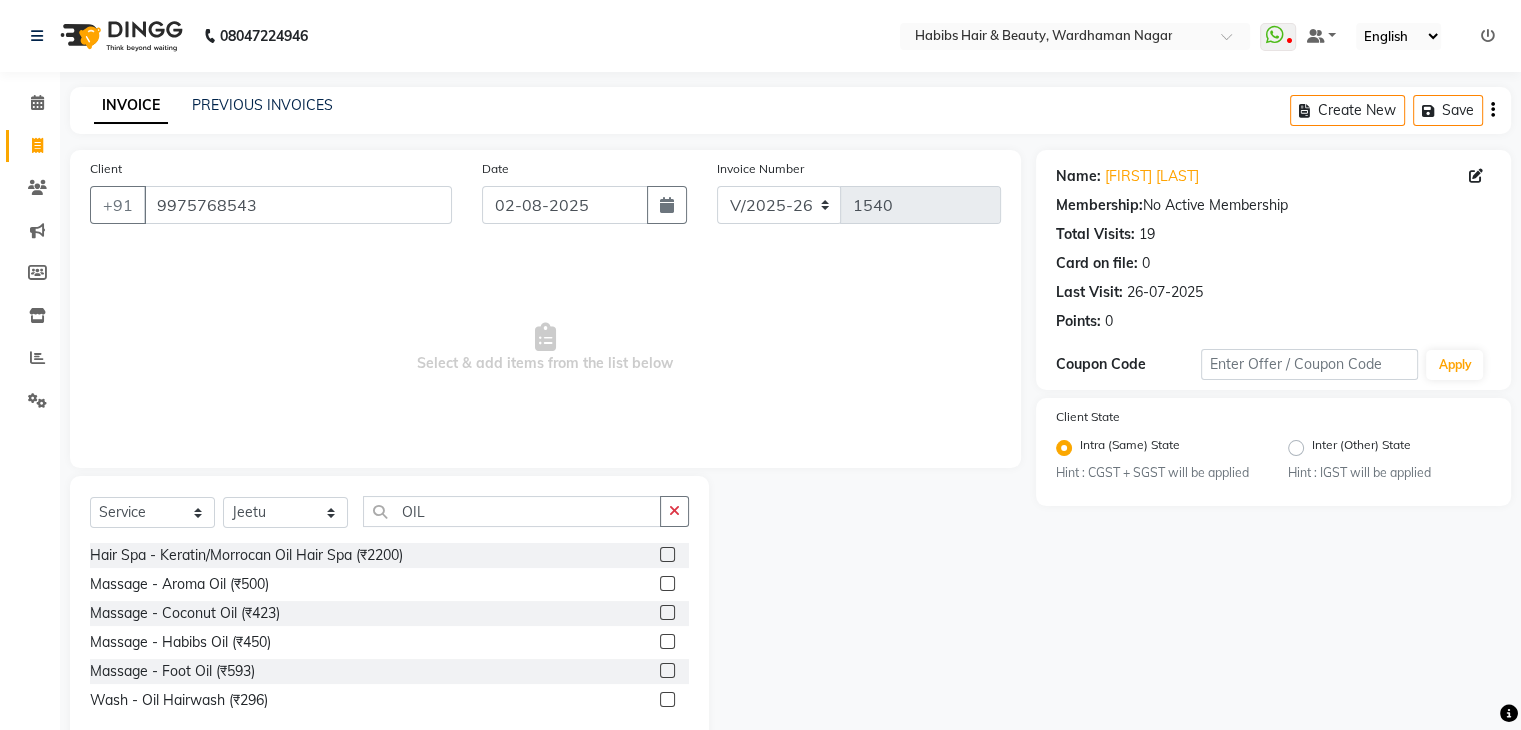 click 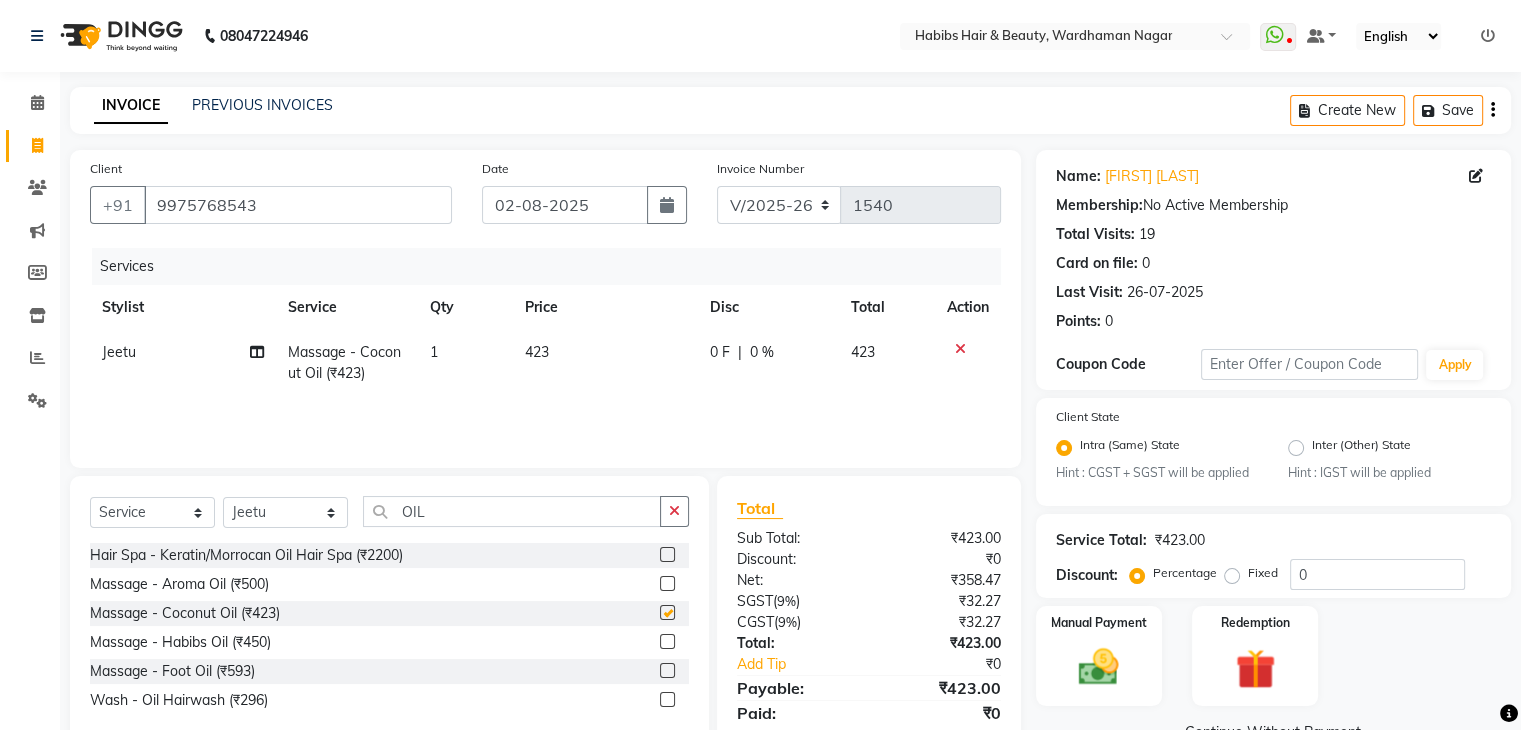checkbox on "false" 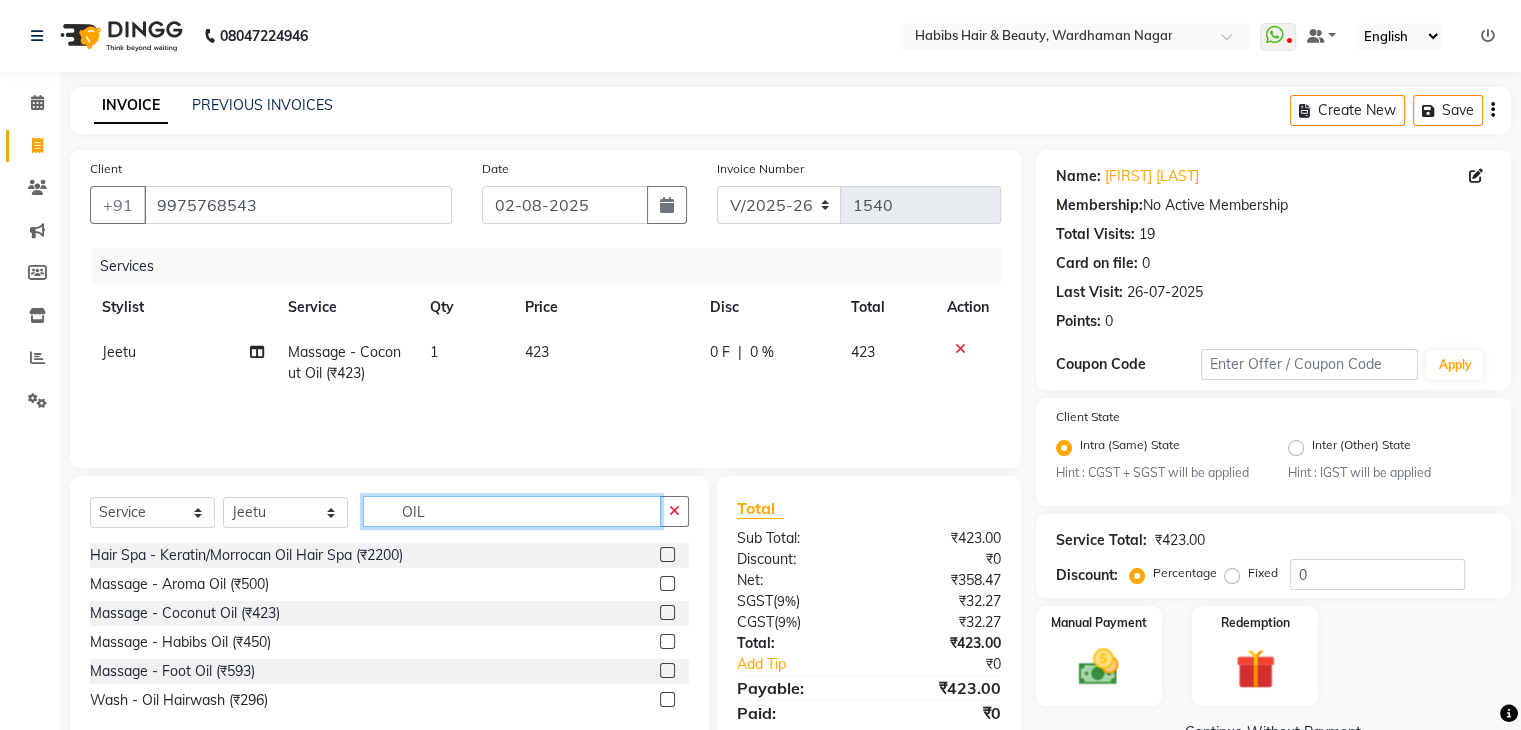 click on "OIL" 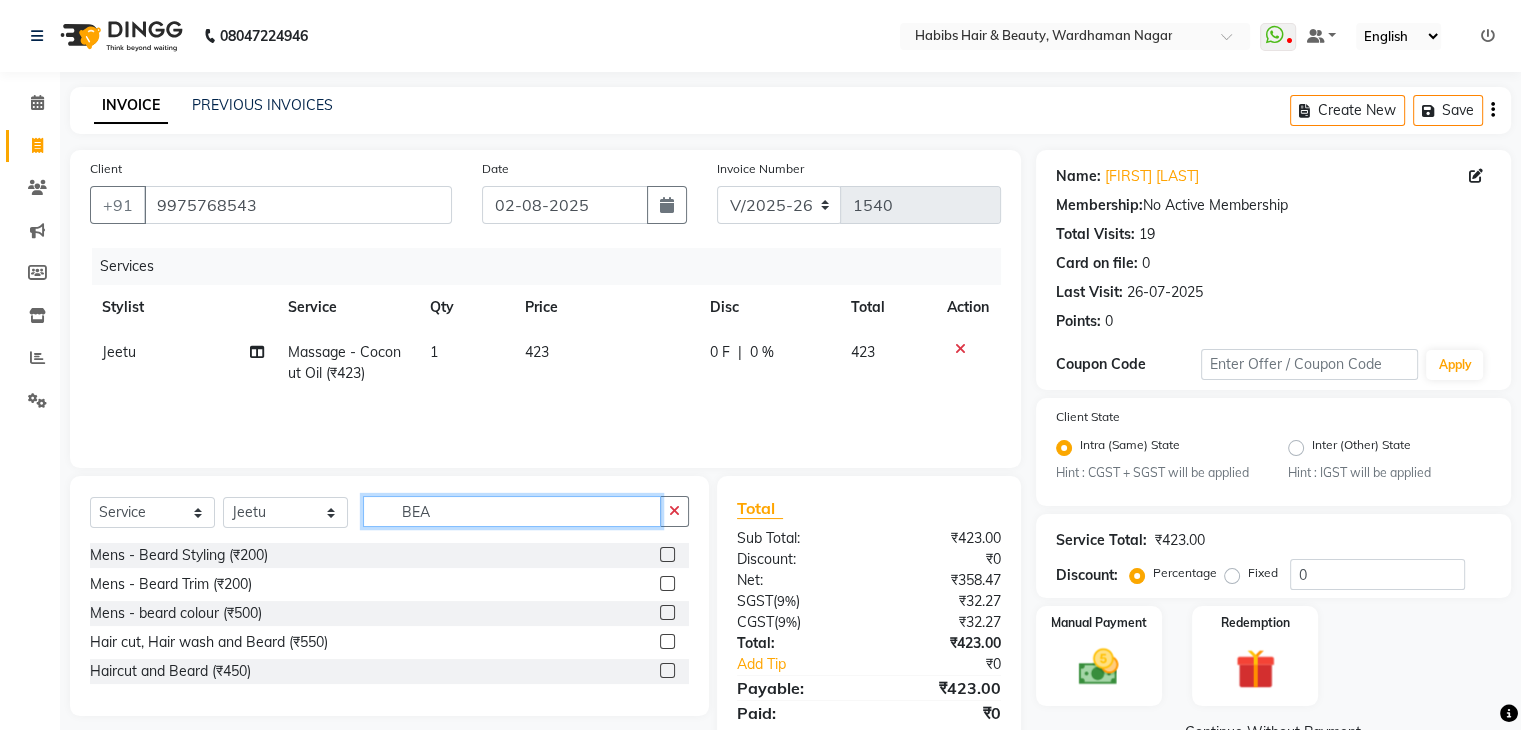 type on "BEA" 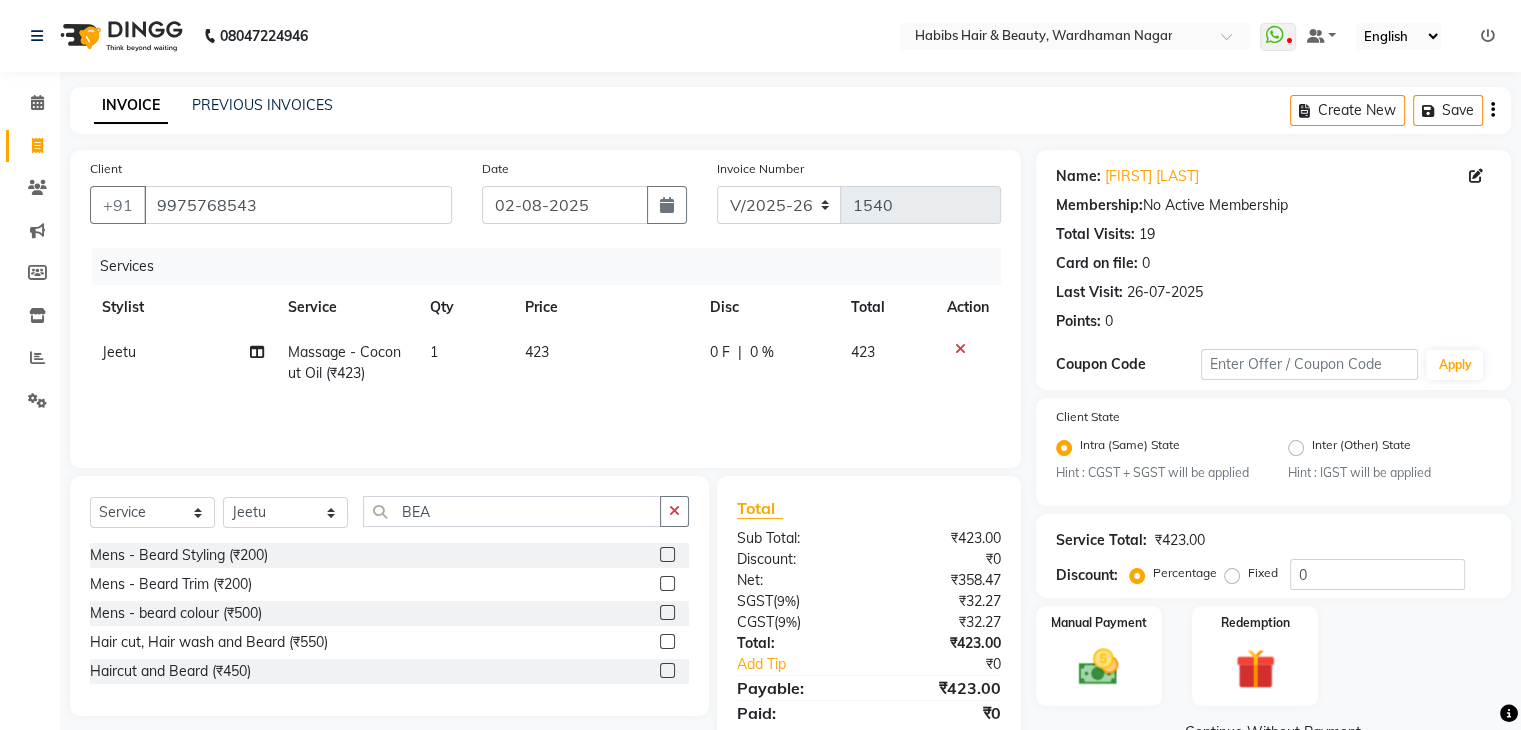 click 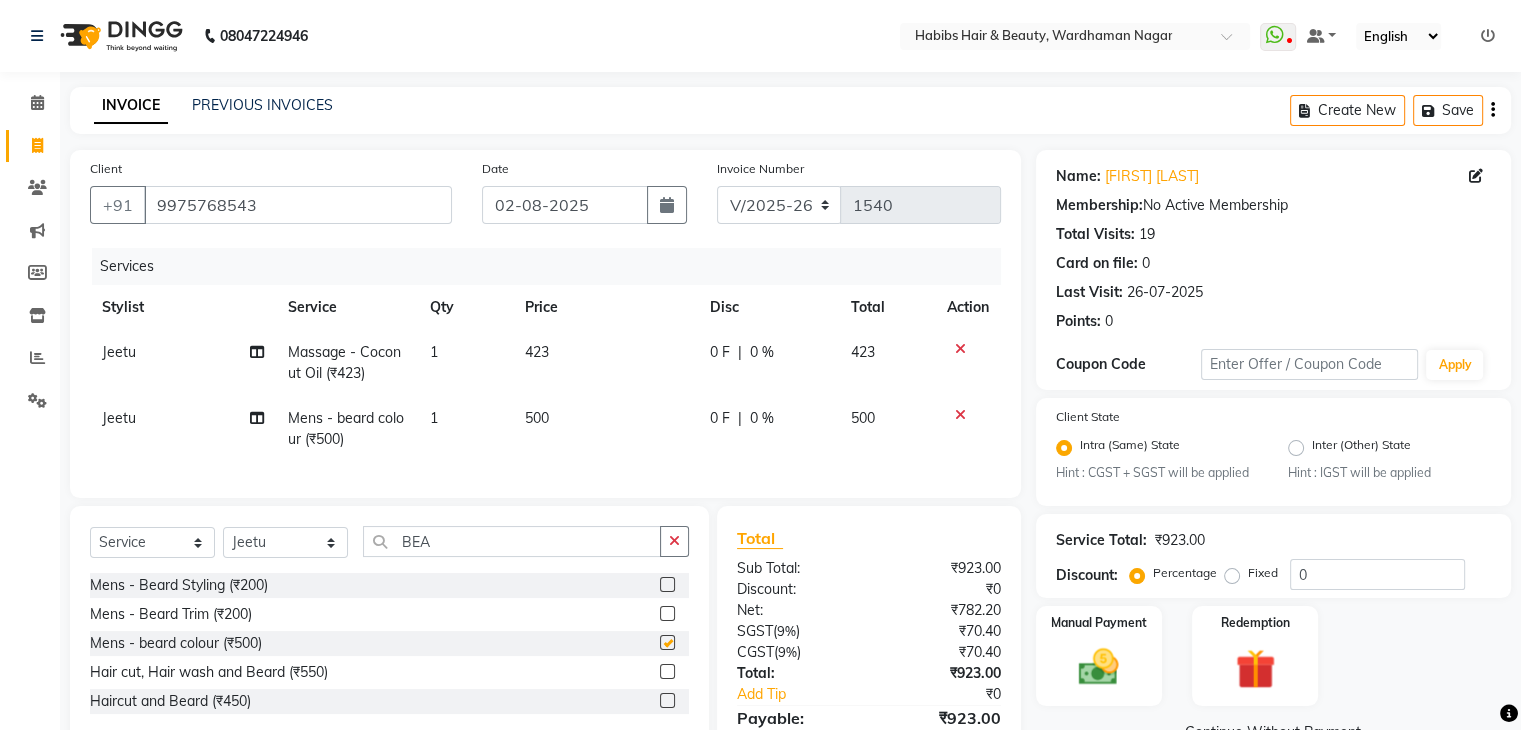 checkbox on "false" 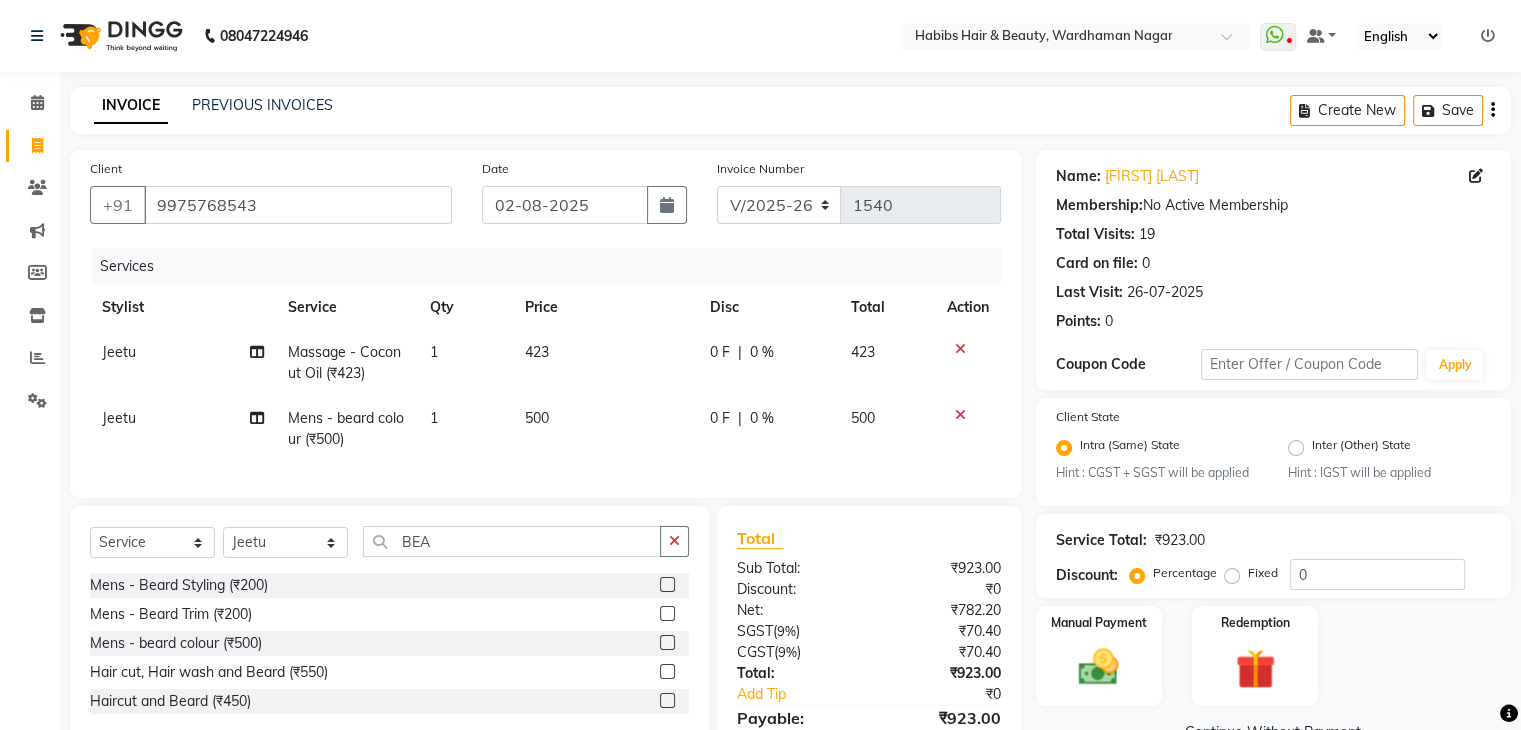 click on "423" 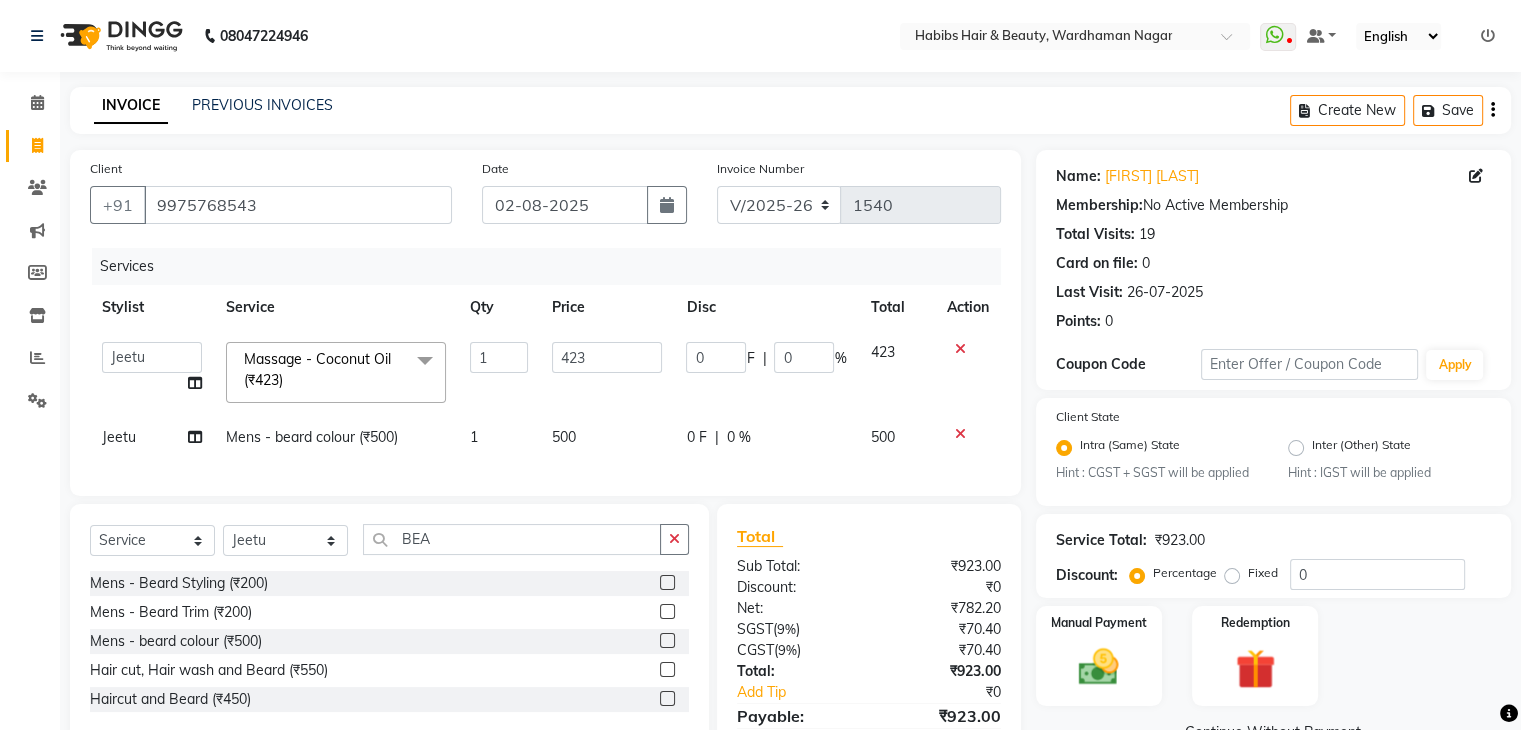 click on "423" 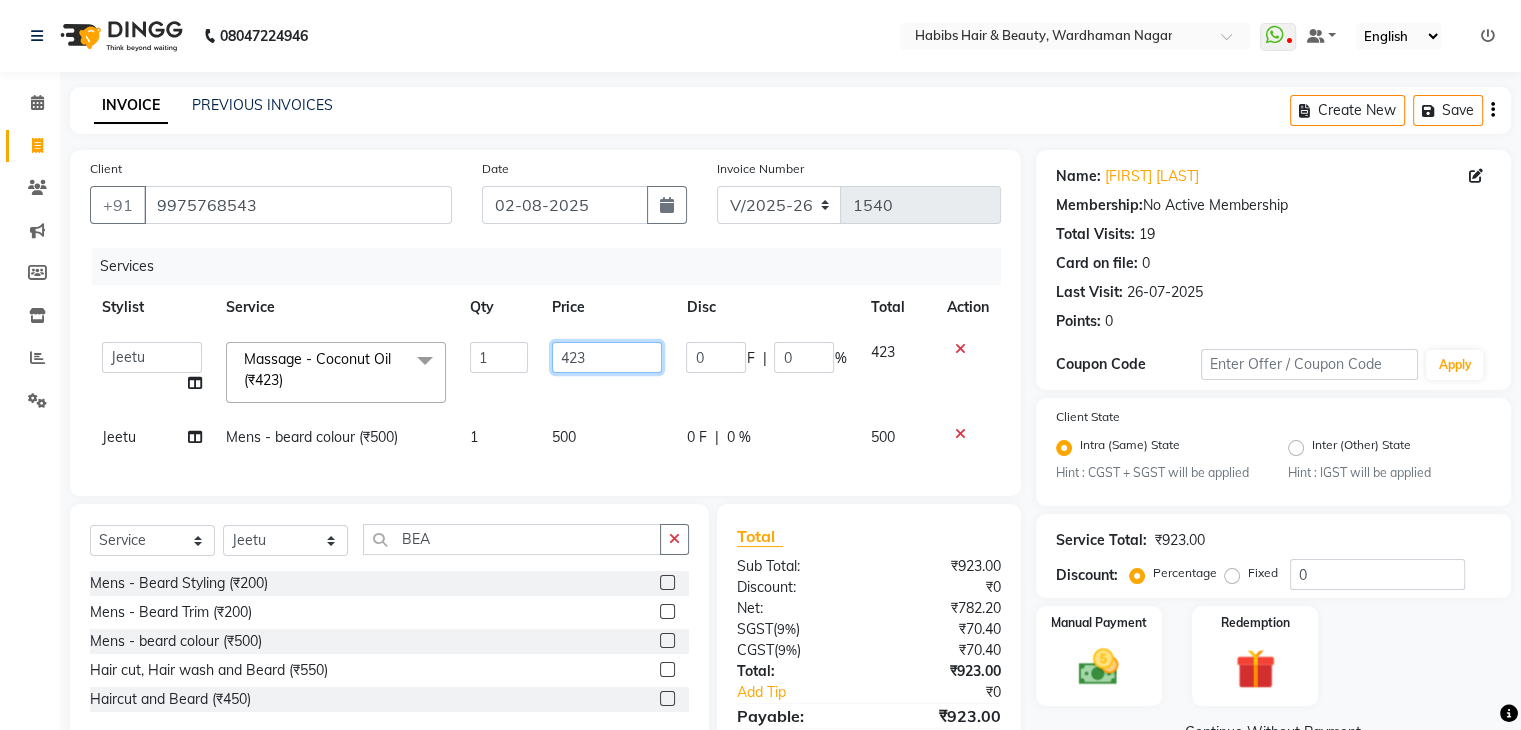 click on "423" 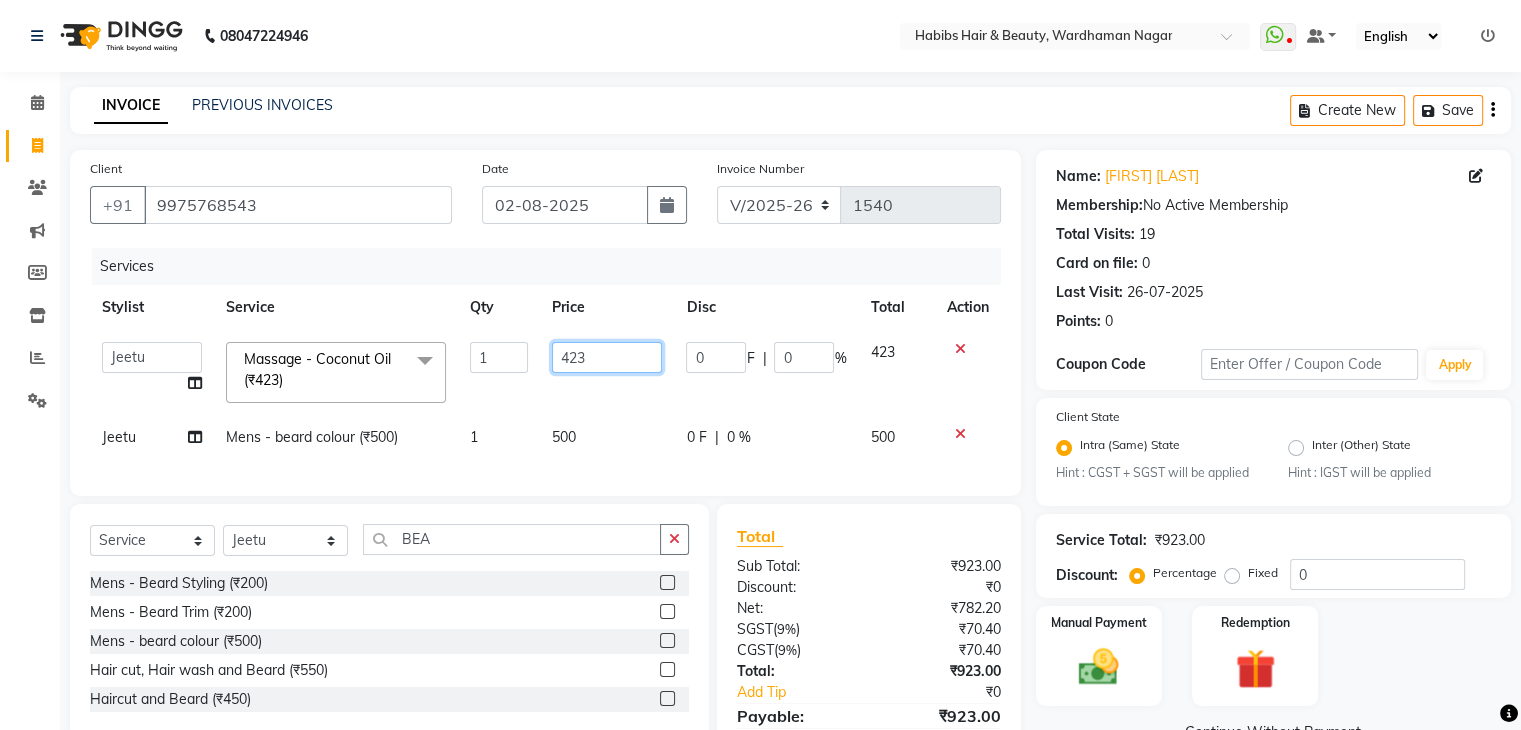 click on "423" 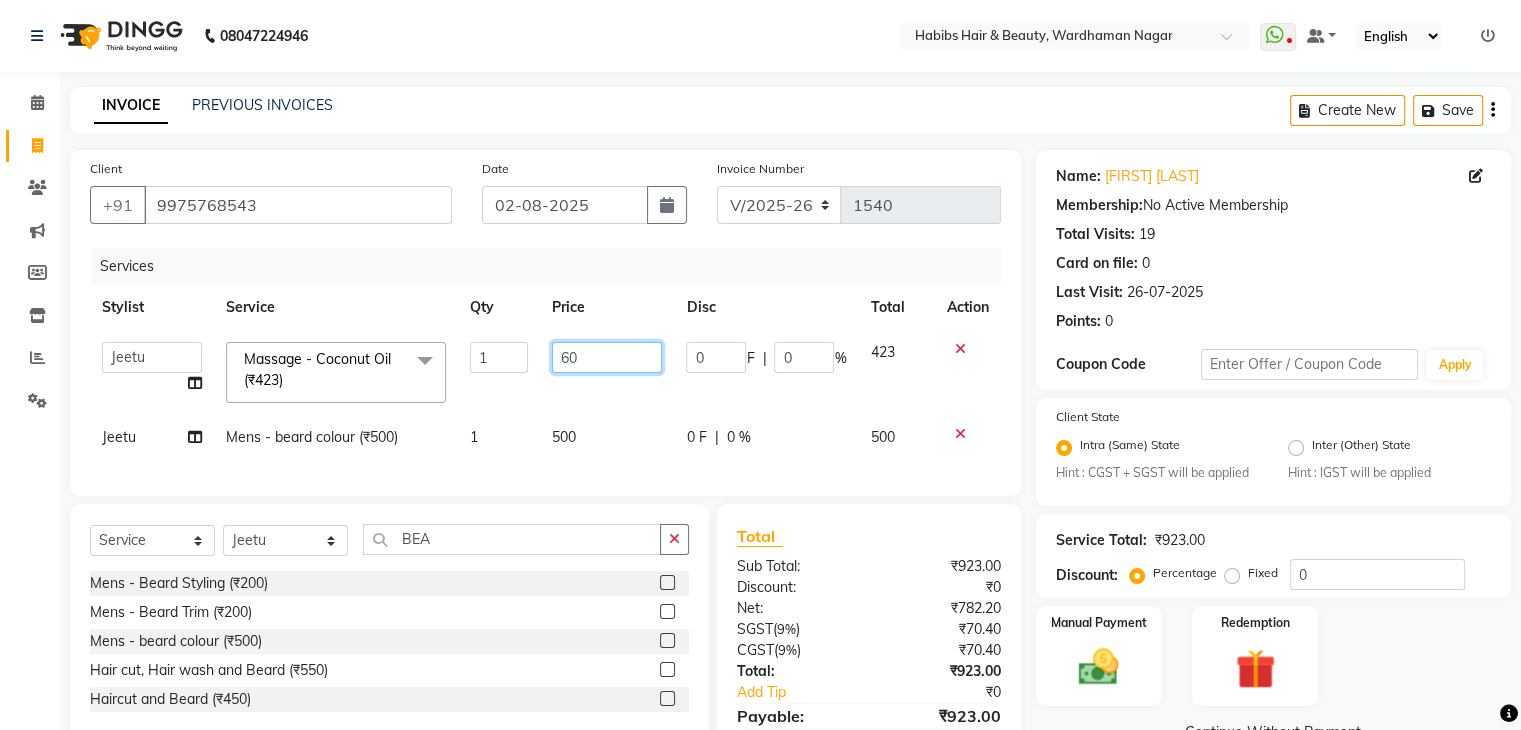 type on "600" 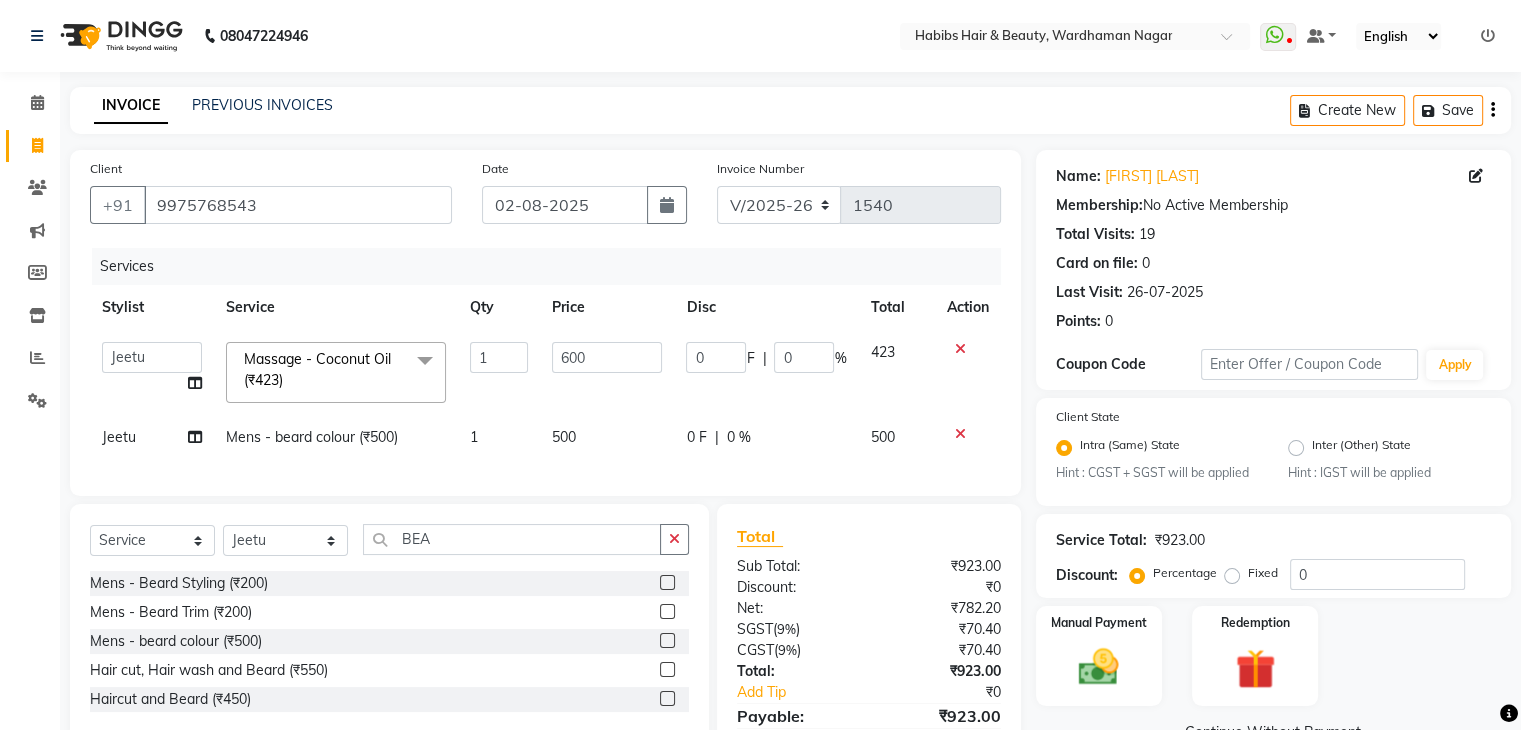 click on "Services Stylist Service Qty Price Disc Total Action  Admin   Aman   Gayatri   Jeetu   Mick   Raj   Rashmi   Rasika   Sarang  Massage - Coconut Oil (₹423)  x Blow Dry - Blow Dry Below Shoulder Length (₹500) Blow Dry - Blow Dry Shoulder Length (₹400) Blow Dry - Blow Dry Waist Length (₹600) HAIR CUT & BLOW DEY (₹700) PLACTIKA THAEMAL TRETMENT (₹6000) Bleach/D-Tan - Back Bleach (₹600) Bleach/D-Tan - Face  Bleach (₹300) Bleach/D-Tan - Face/Neck Bleach (₹500) Bleach/D-Tan - Full Body Bleach (₹1200) Bleach/D-Tan - Hand Bleach (₹400) Bleach/D-Tan - Legs Bleach (₹500) Bleach/D-Tan - O3 D-Tan (₹800) Bleach/D-Tan - Raga D- Tan (₹600) Pre lightening (₹750) Splitends Removal (₹800) NAILS FILING (₹500) Womens - Hair wash, Hiar cut (₹500) Groom makeup (₹4000) Groom makeup (₹4000) chin  wax (₹300) haircut & blowdy (₹500) cleannup - cheryl's (₹1000) Neck dtan (₹300) METAL DX TREATMENT (₹1000) QOD TREATMENT FIBER COMPLEX (₹3000) Clean Up - Aroma Clean Up (₹800) 1 600 0 F" 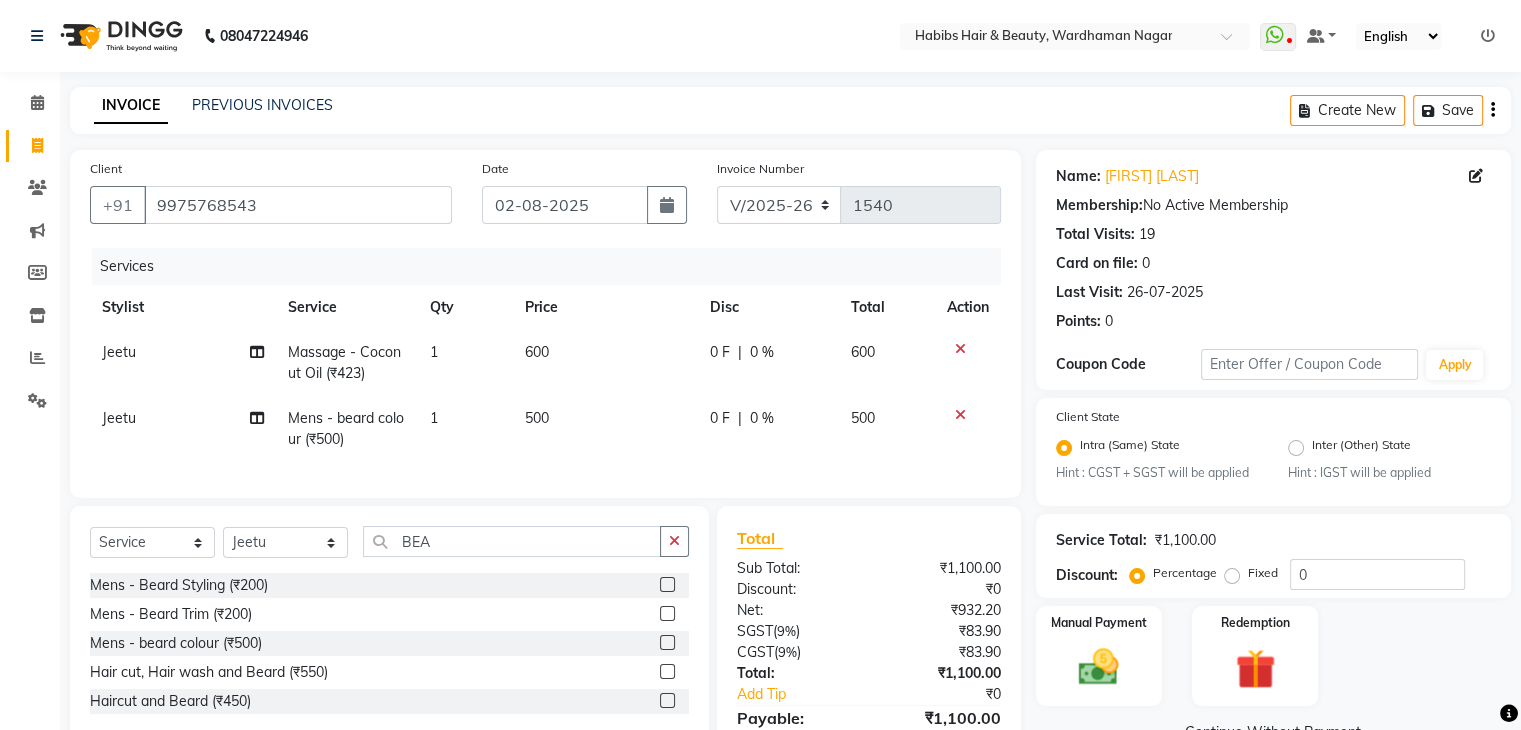 scroll, scrollTop: 116, scrollLeft: 0, axis: vertical 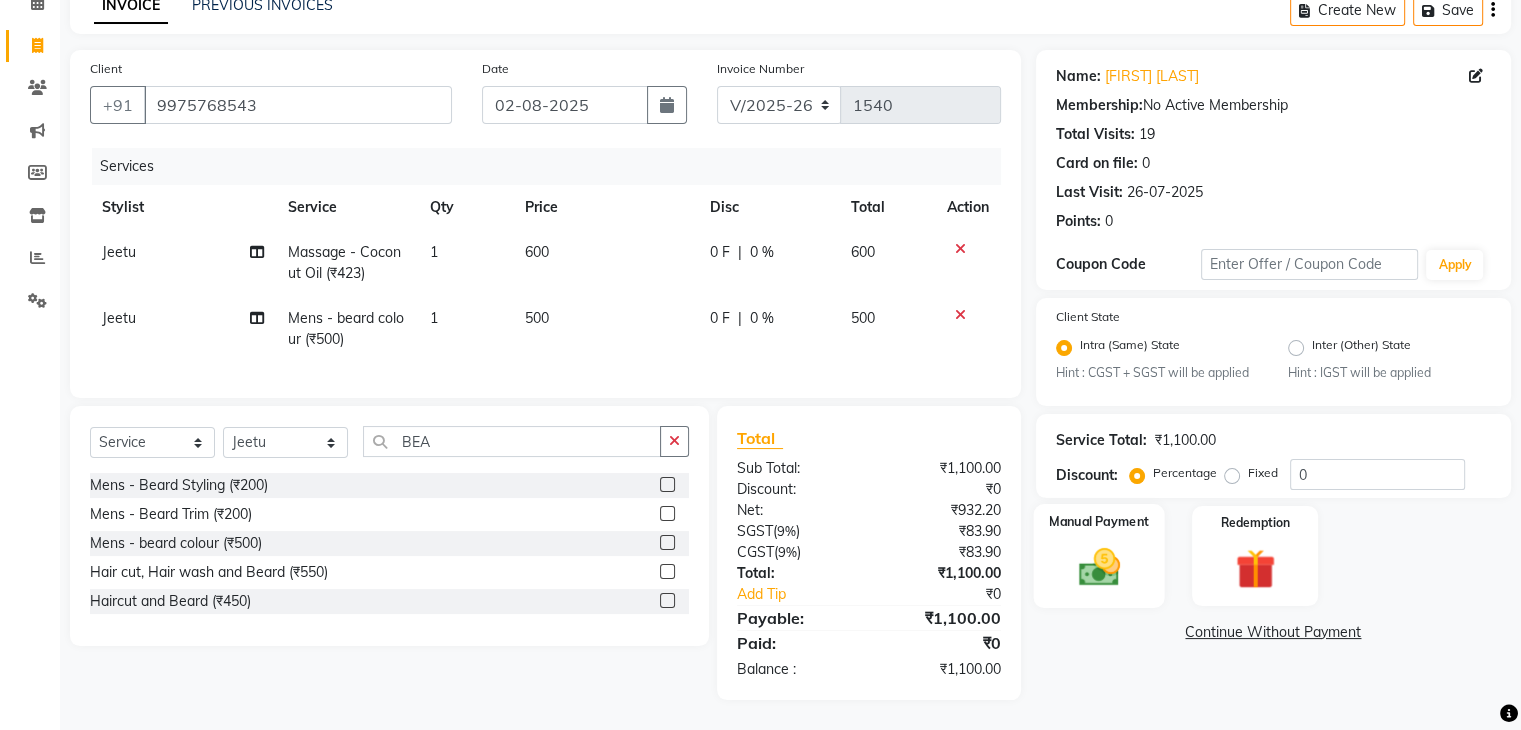 click on "Manual Payment" 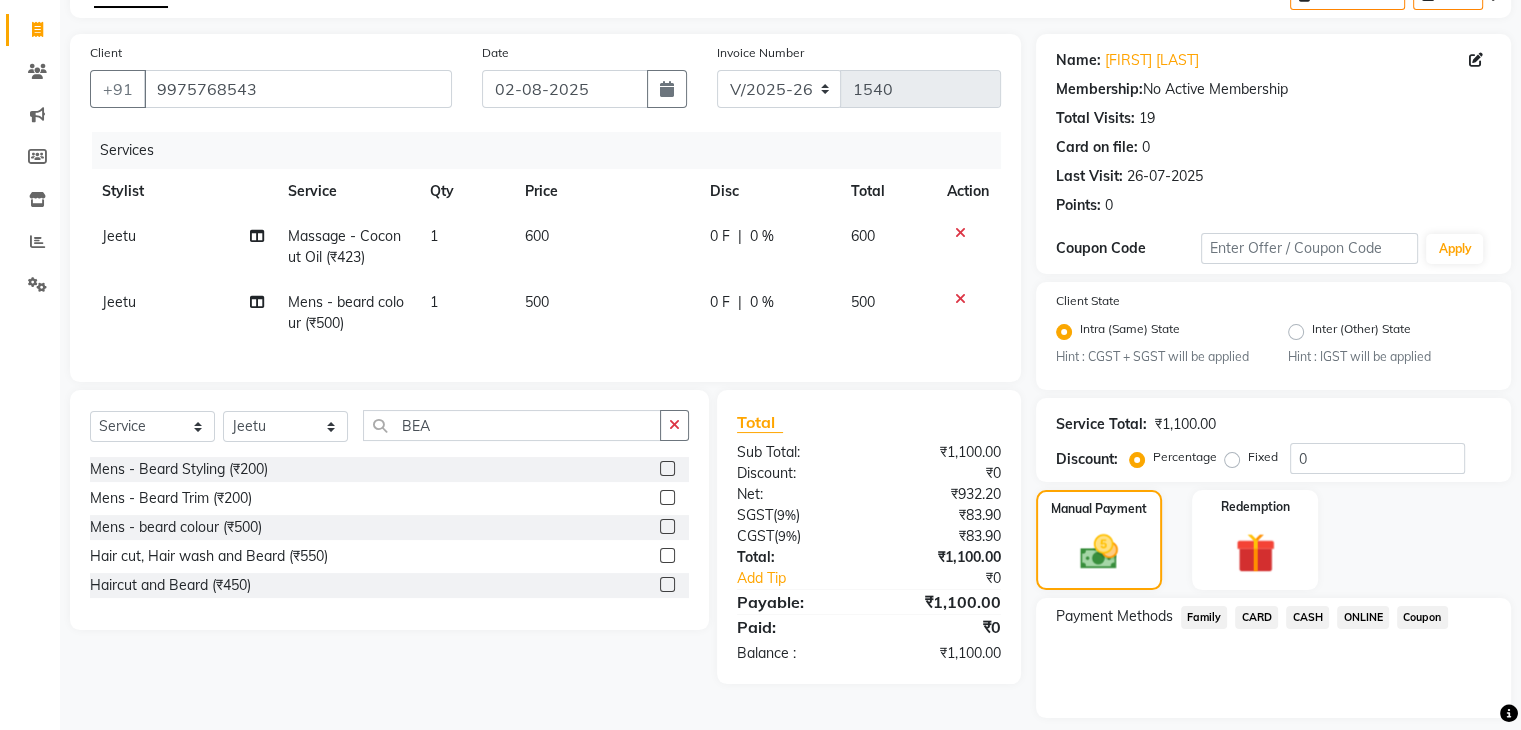 click on "CASH" 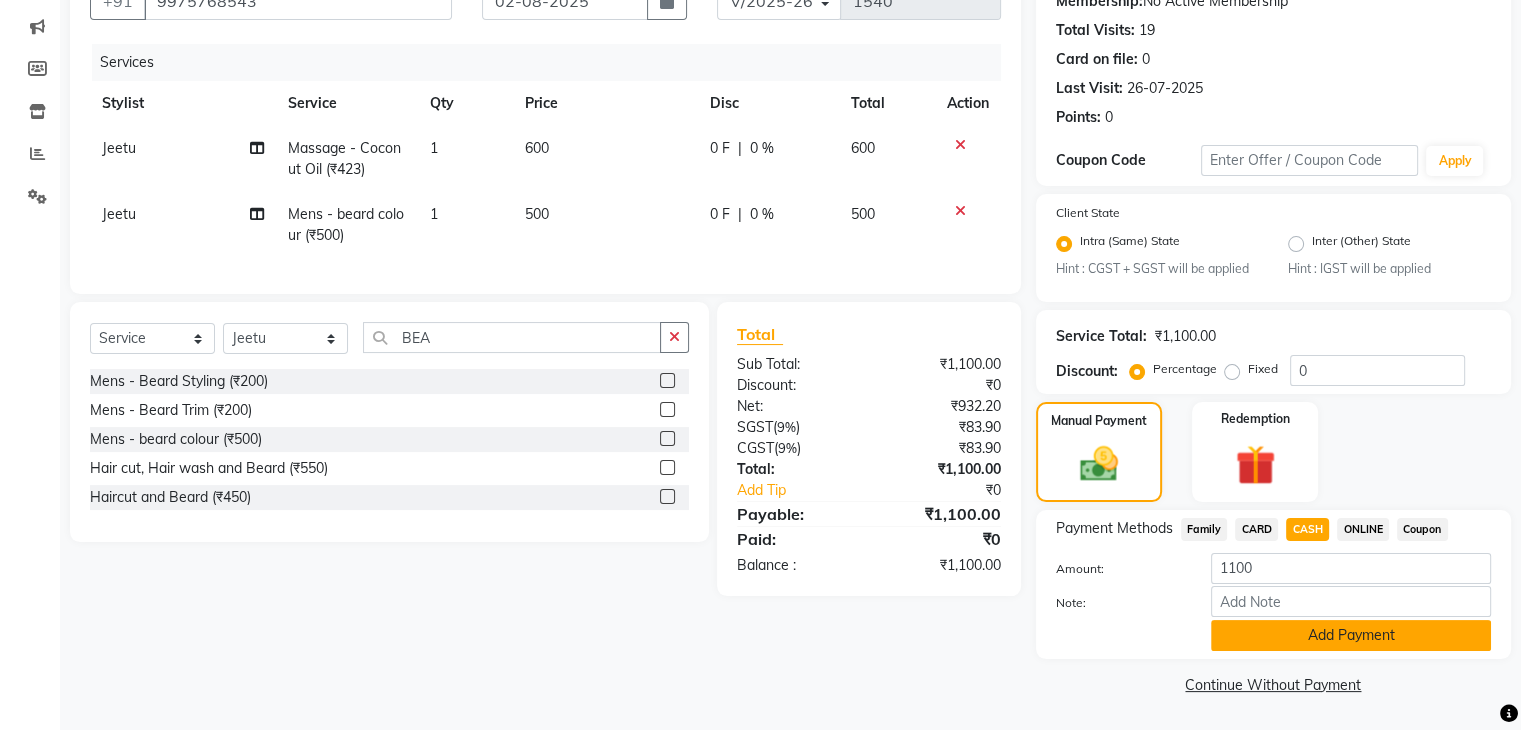 click on "Add Payment" 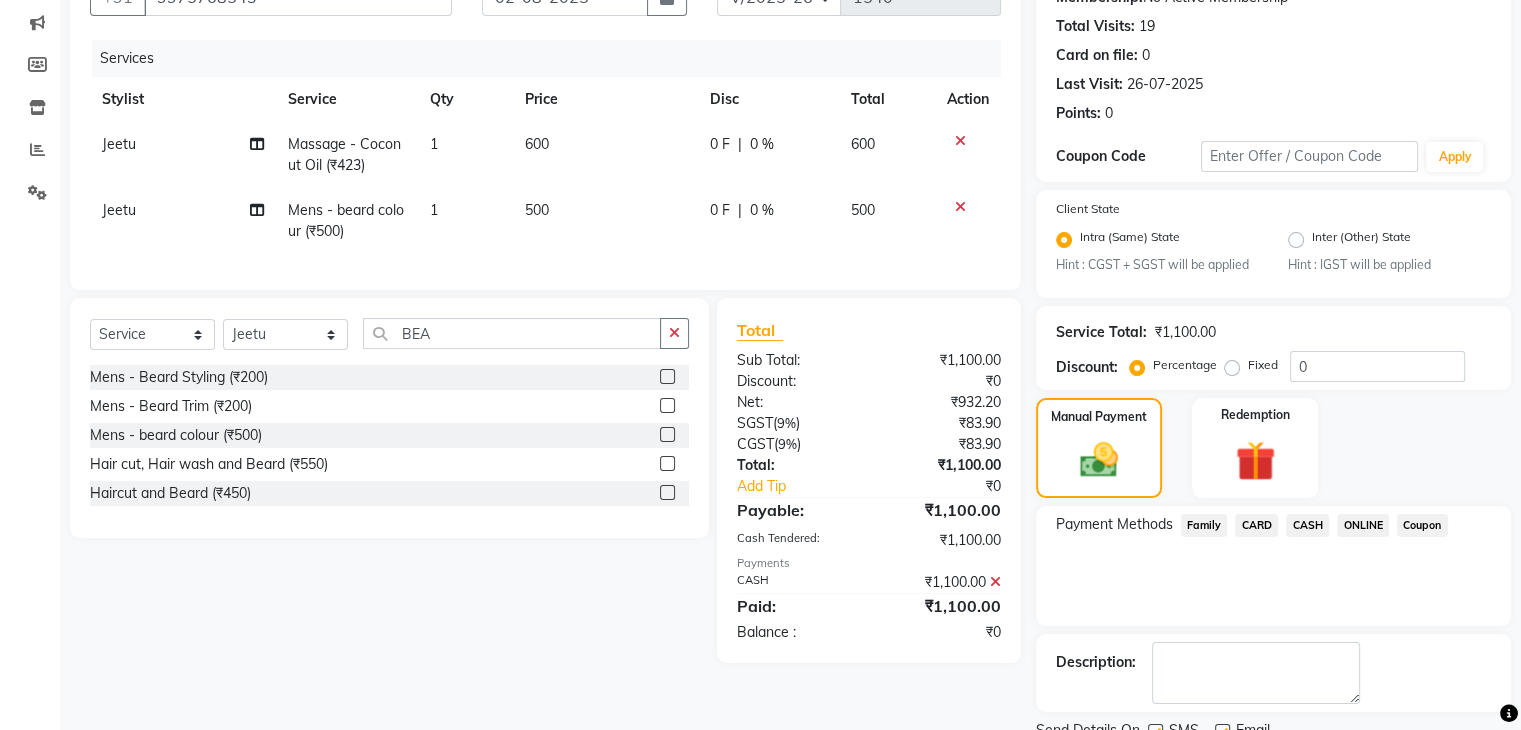 scroll, scrollTop: 289, scrollLeft: 0, axis: vertical 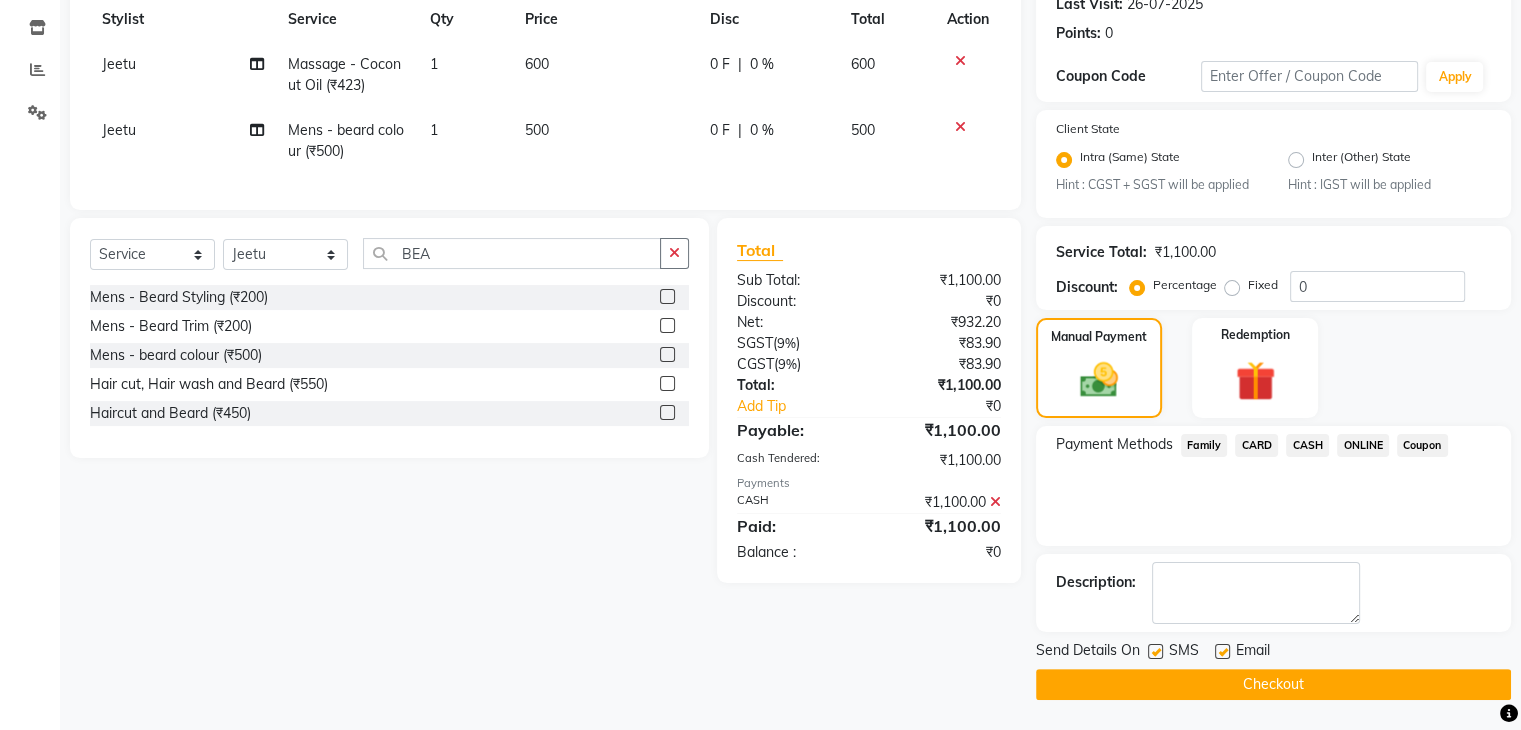 click on "Checkout" 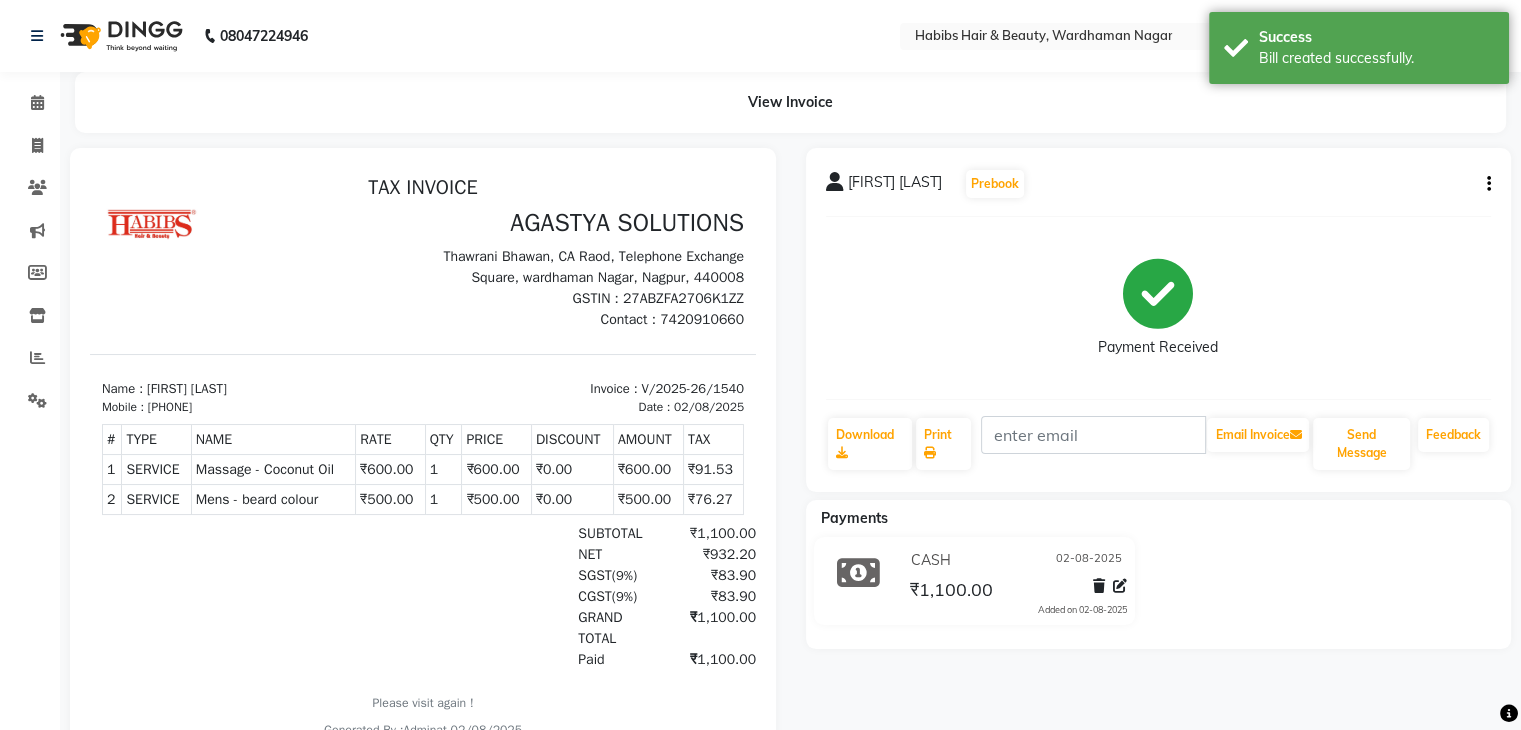 scroll, scrollTop: 0, scrollLeft: 0, axis: both 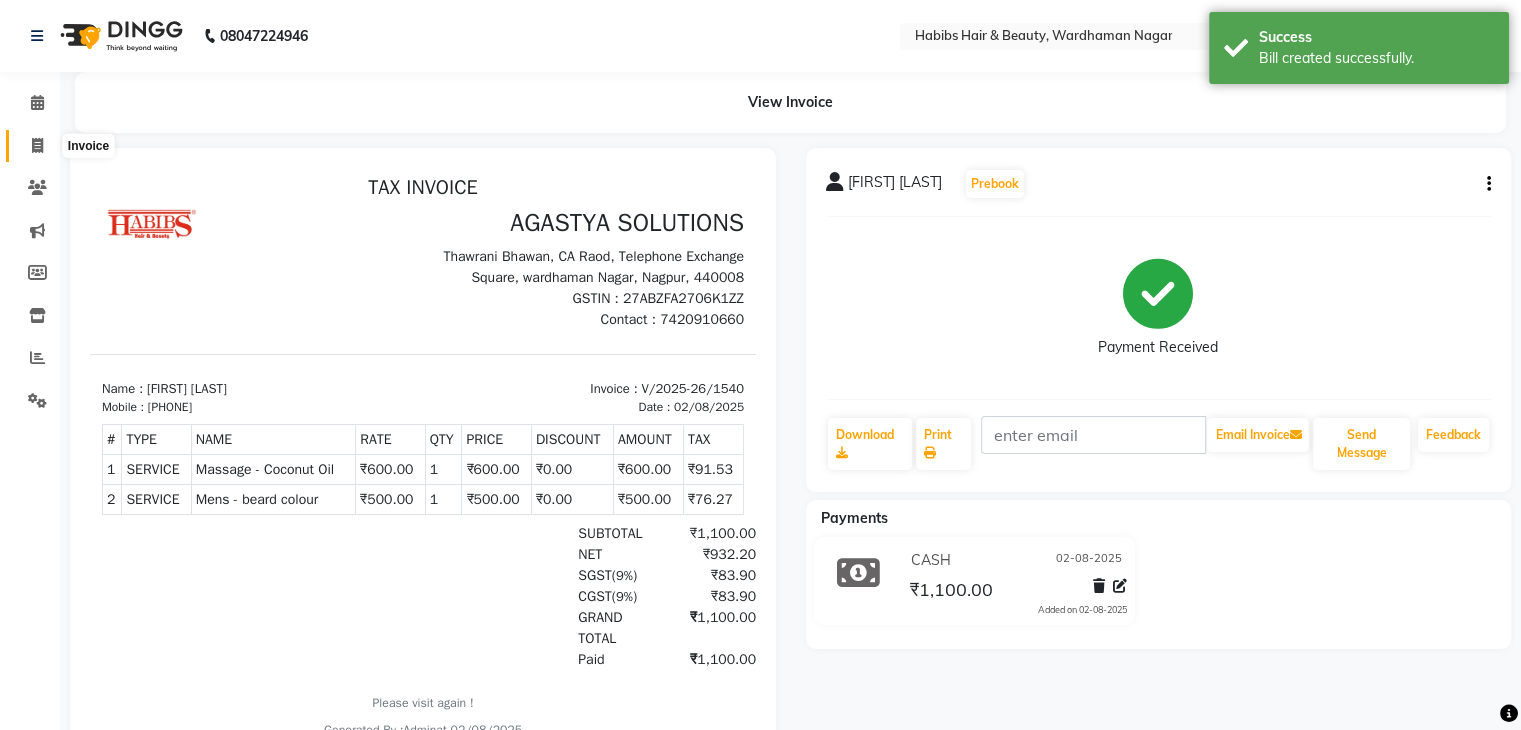 click 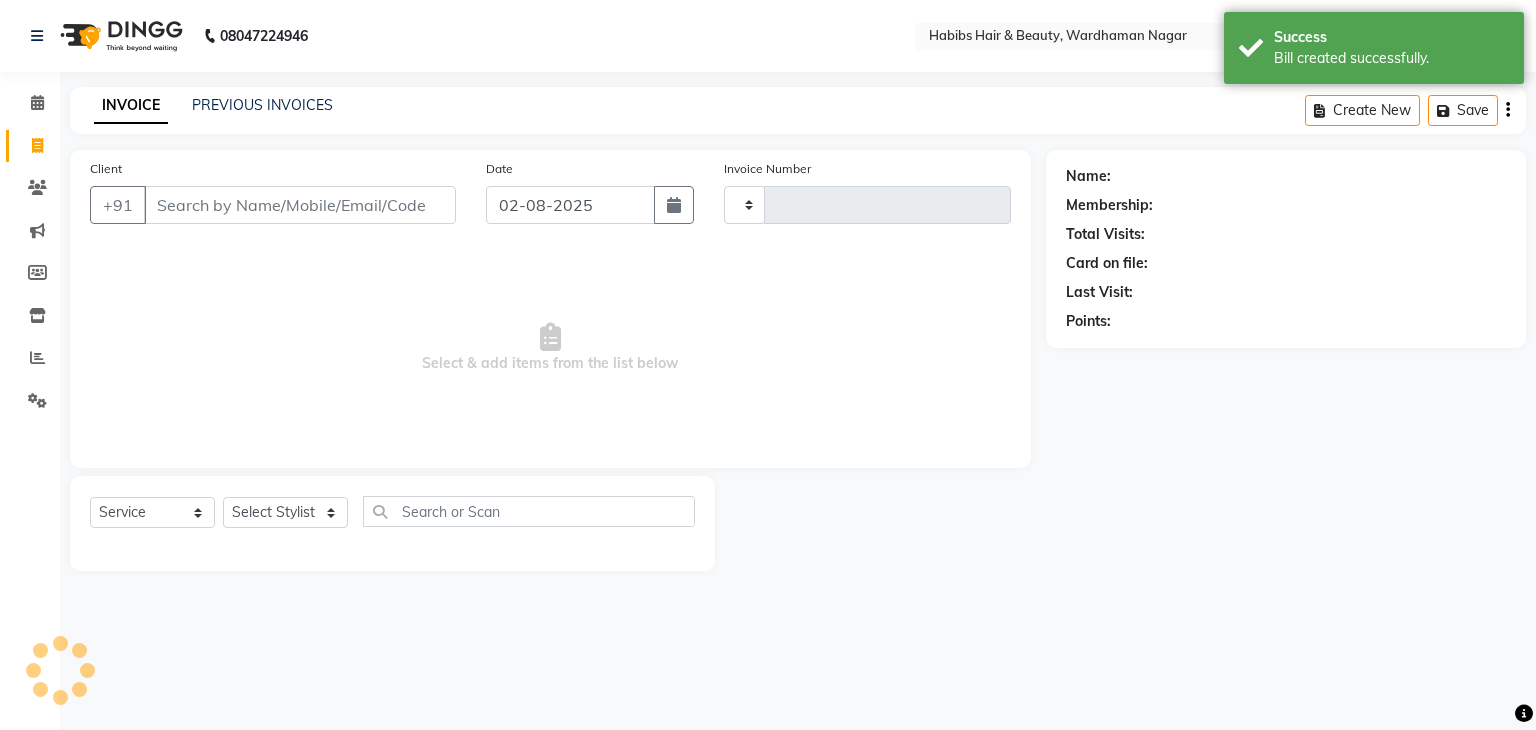 type on "1541" 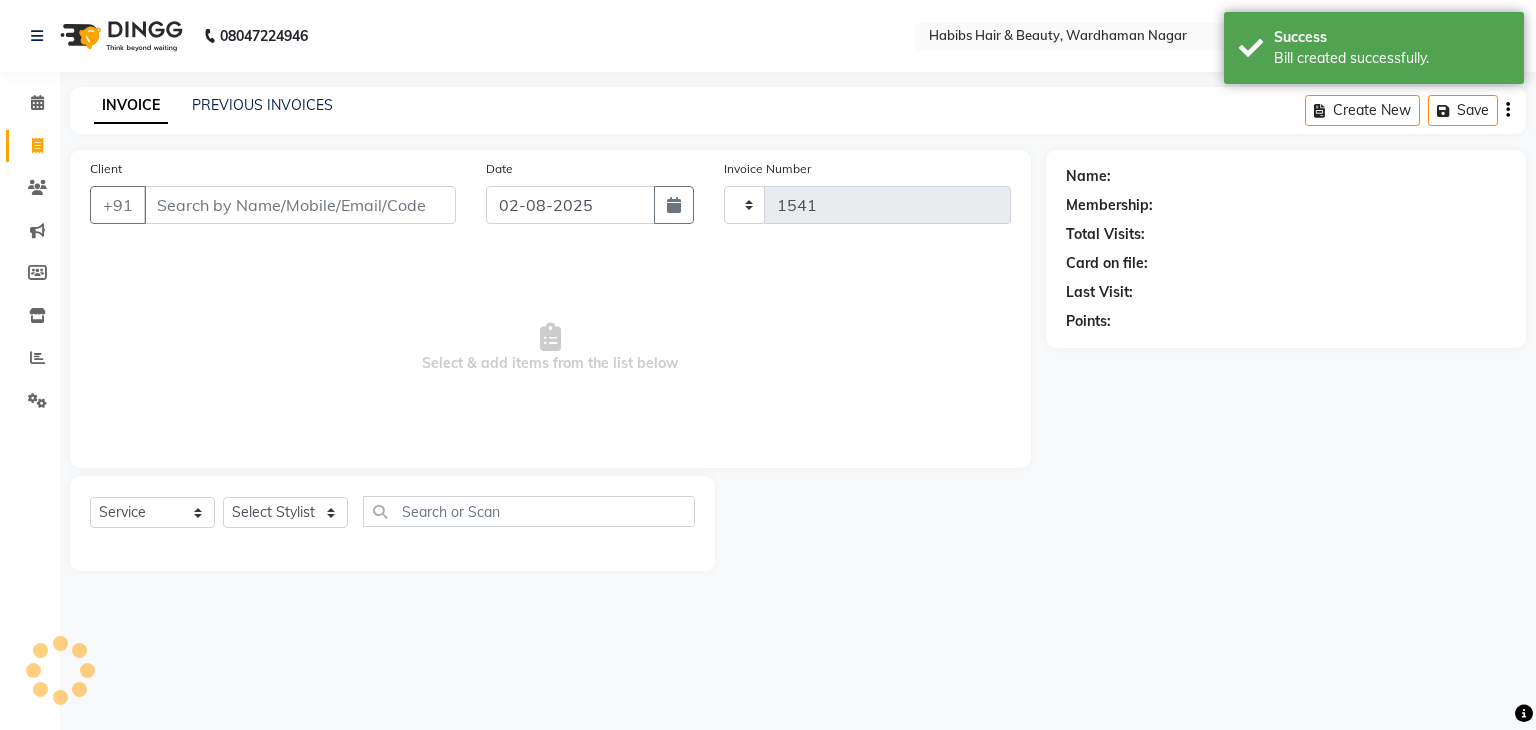 select on "3714" 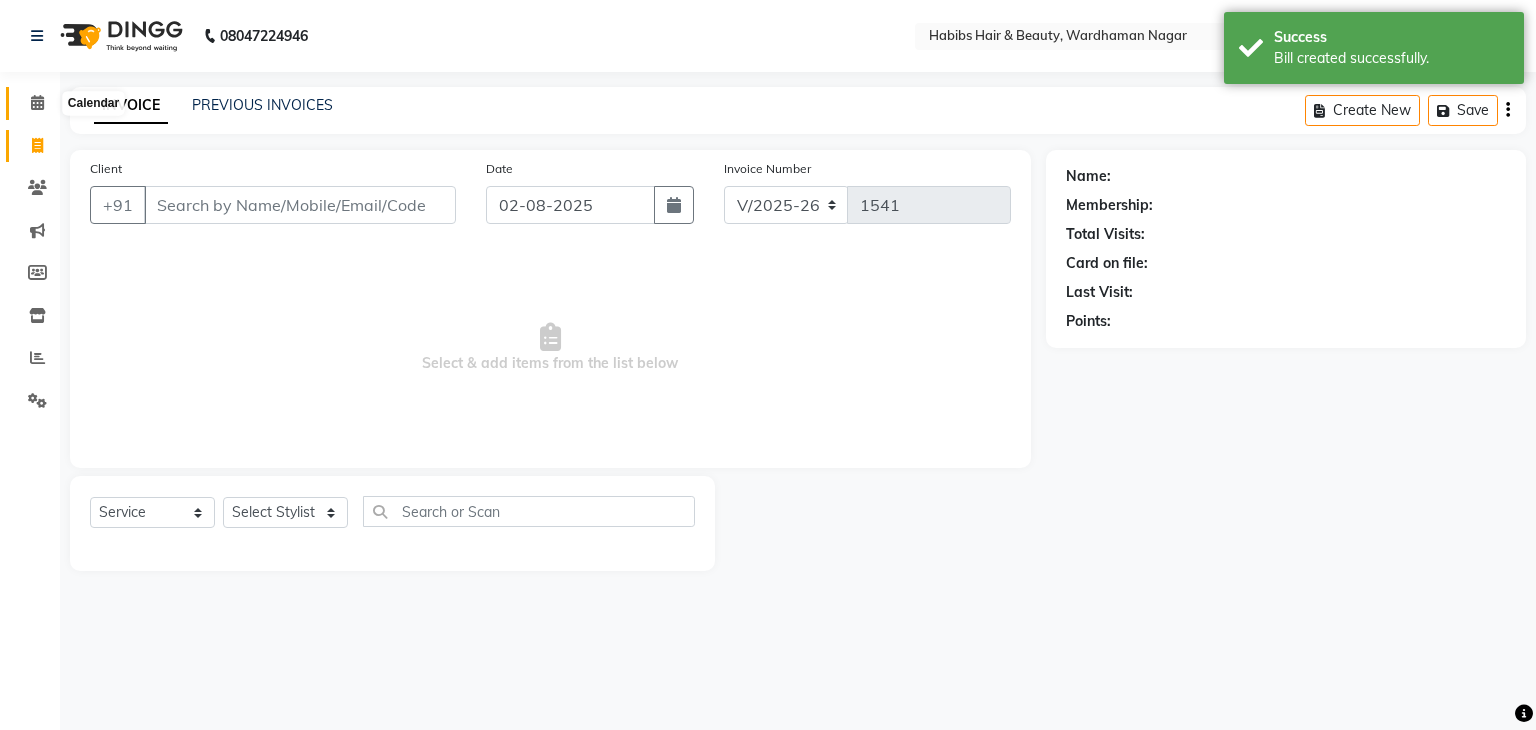 click 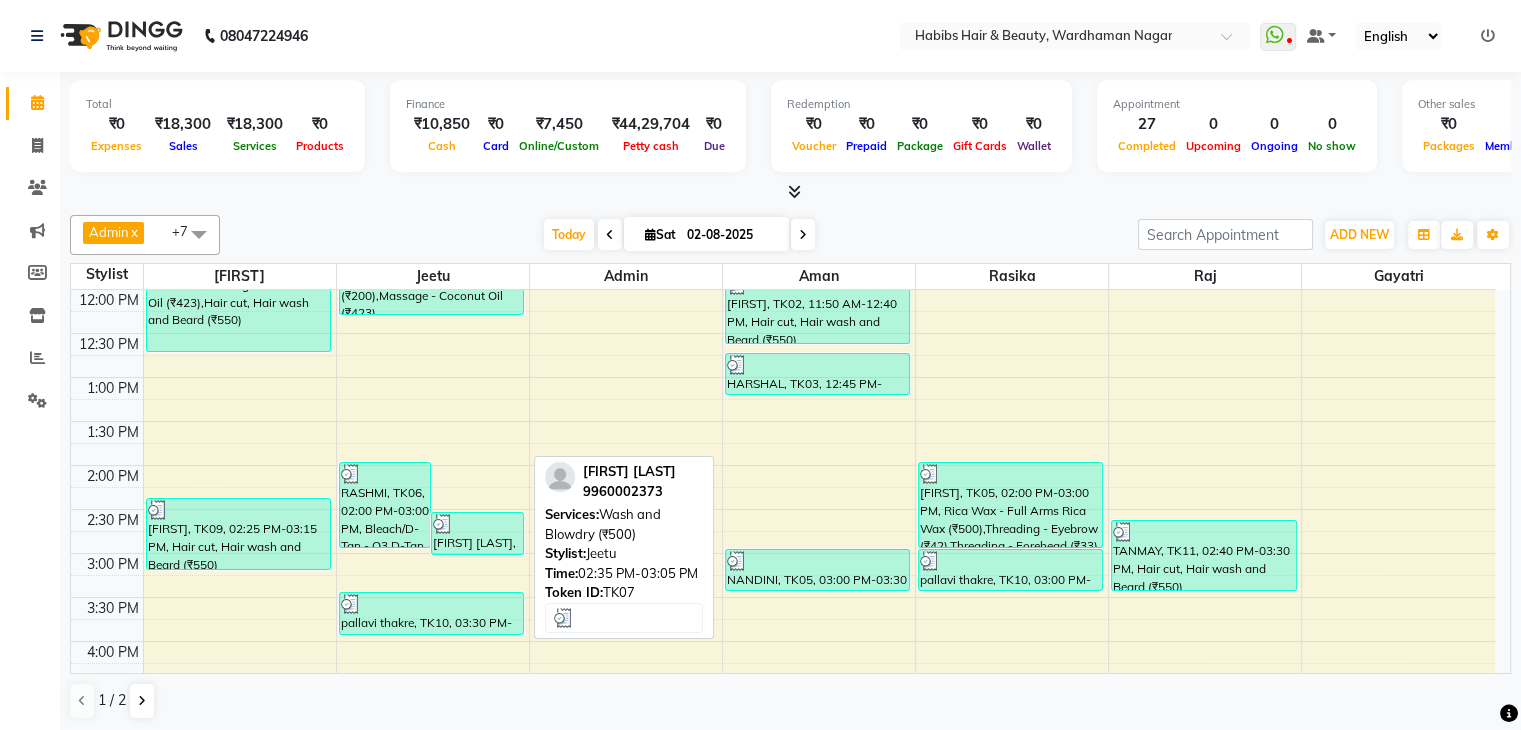 scroll, scrollTop: 340, scrollLeft: 0, axis: vertical 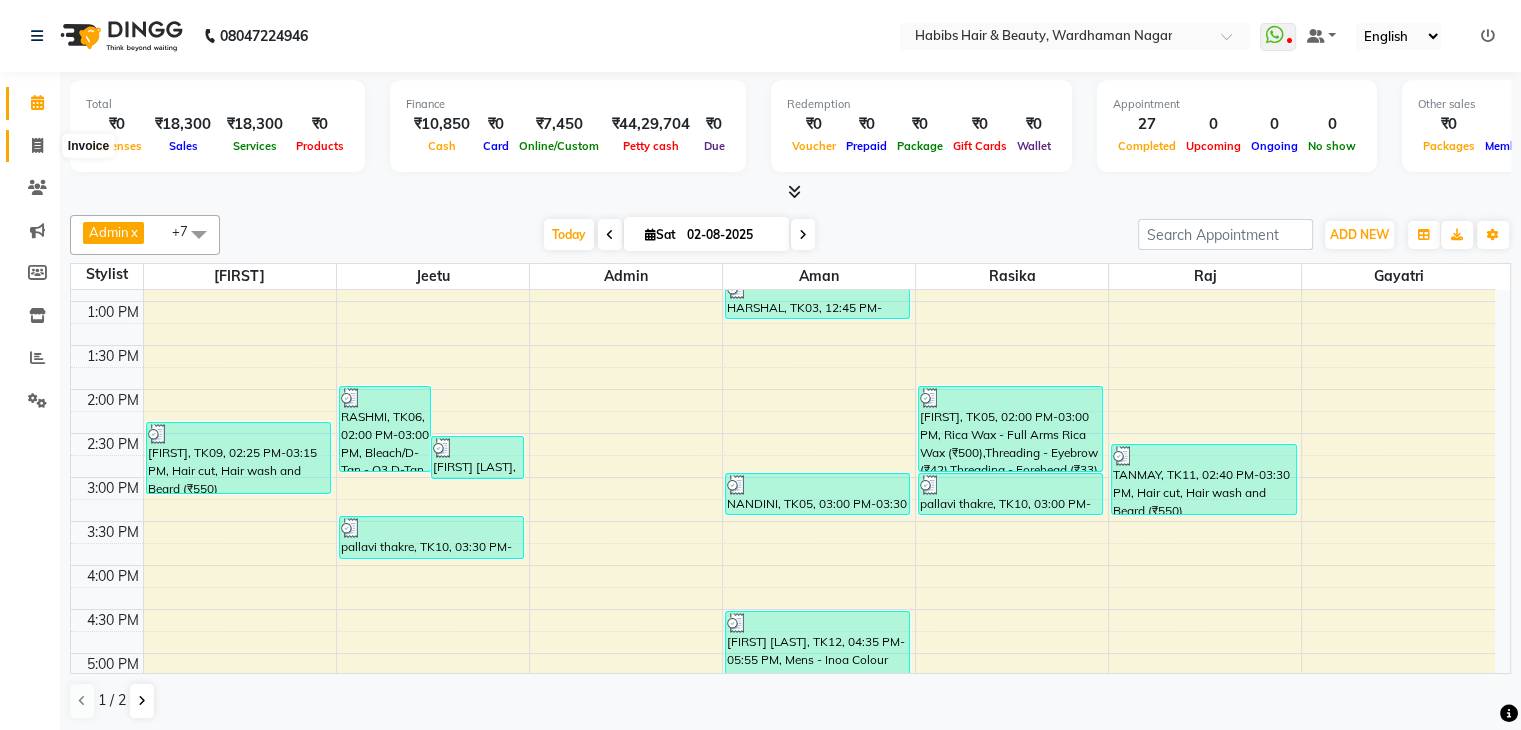 click 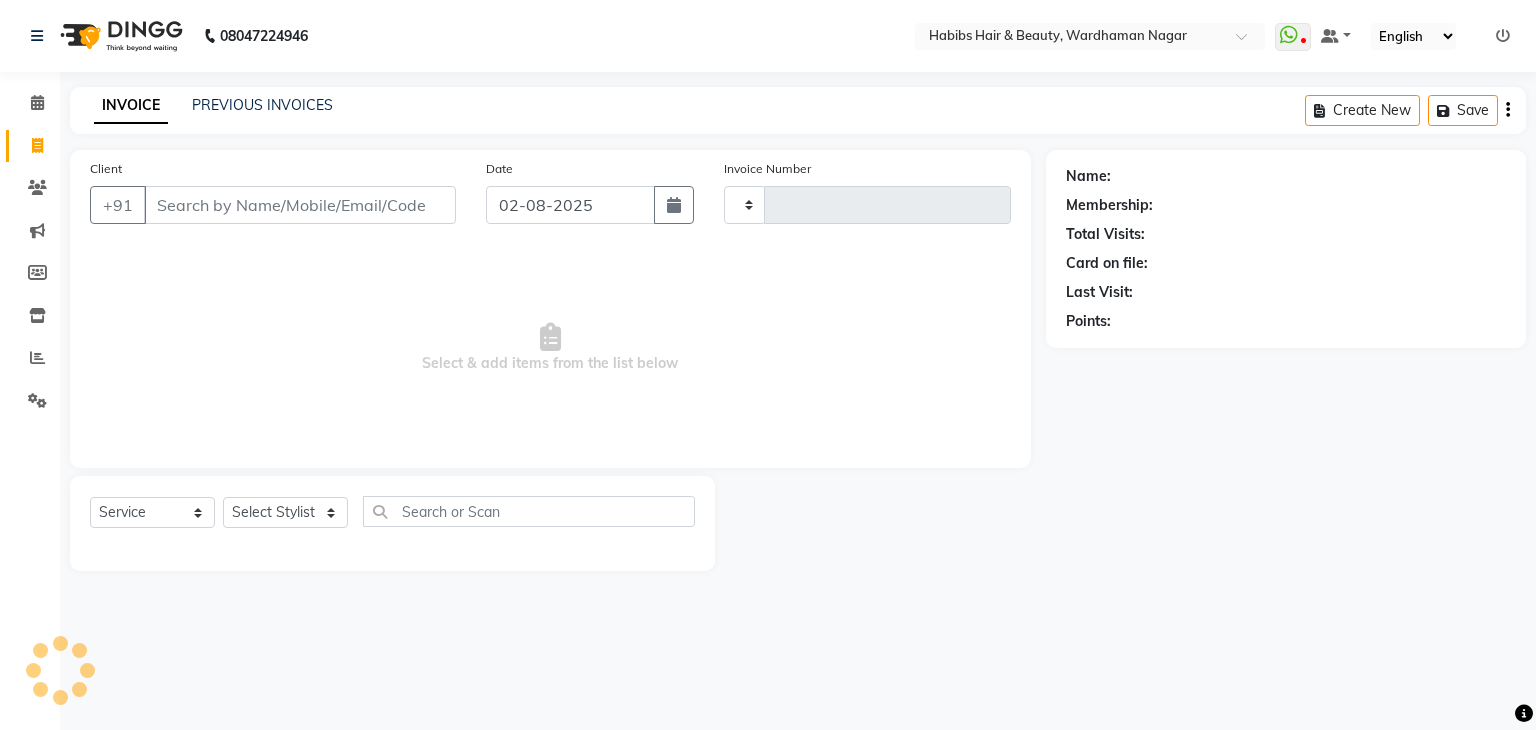 type on "1541" 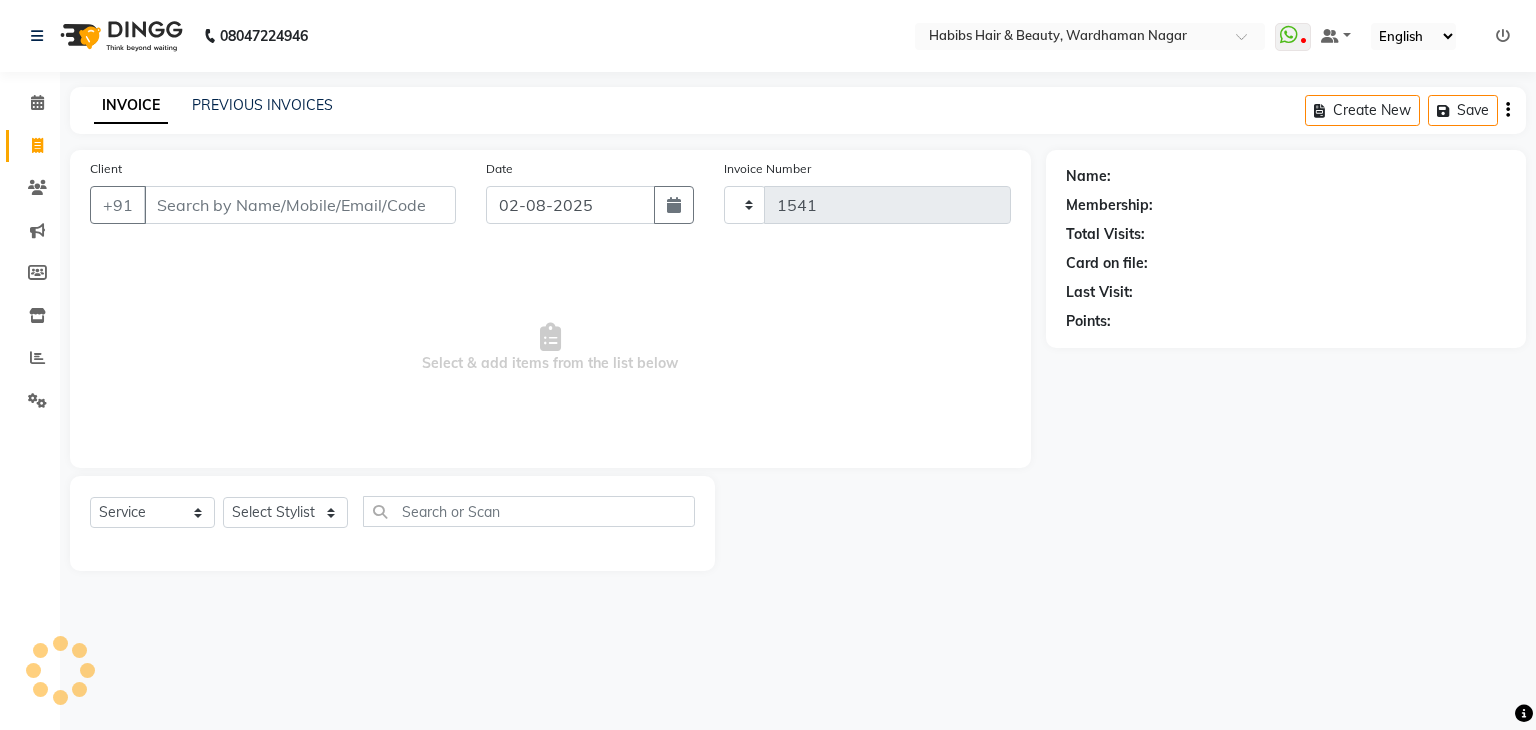 select on "3714" 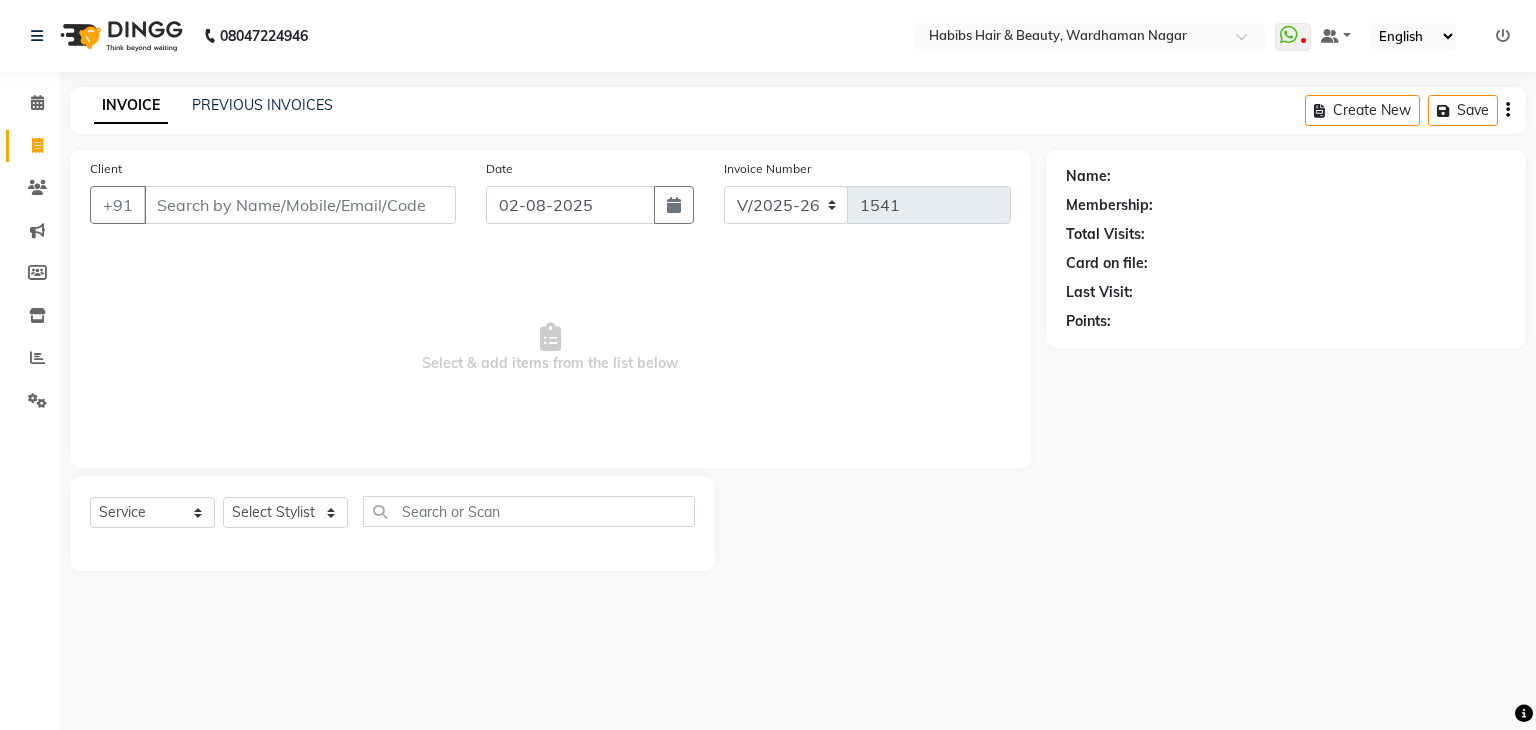 click on "Client" at bounding box center [300, 205] 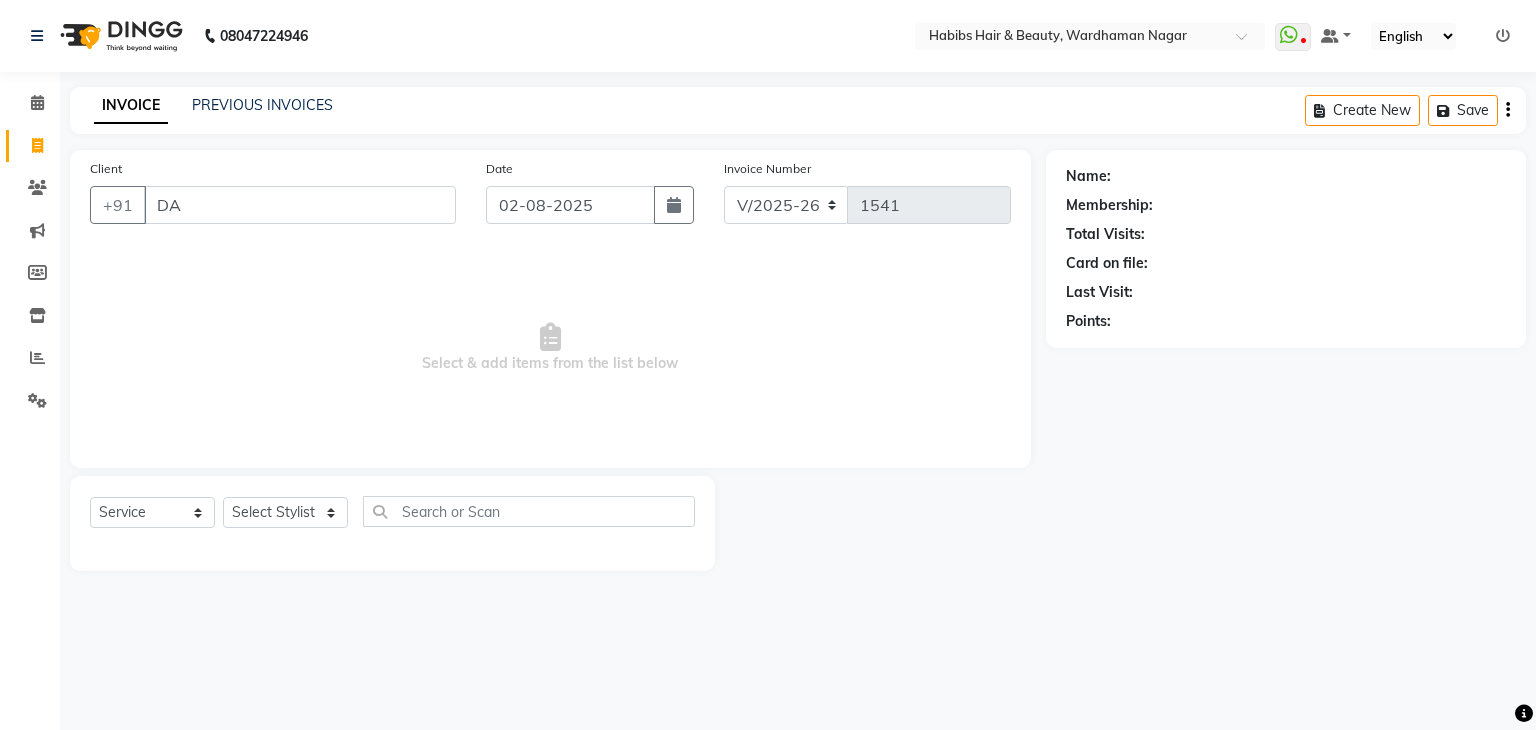 type on "D" 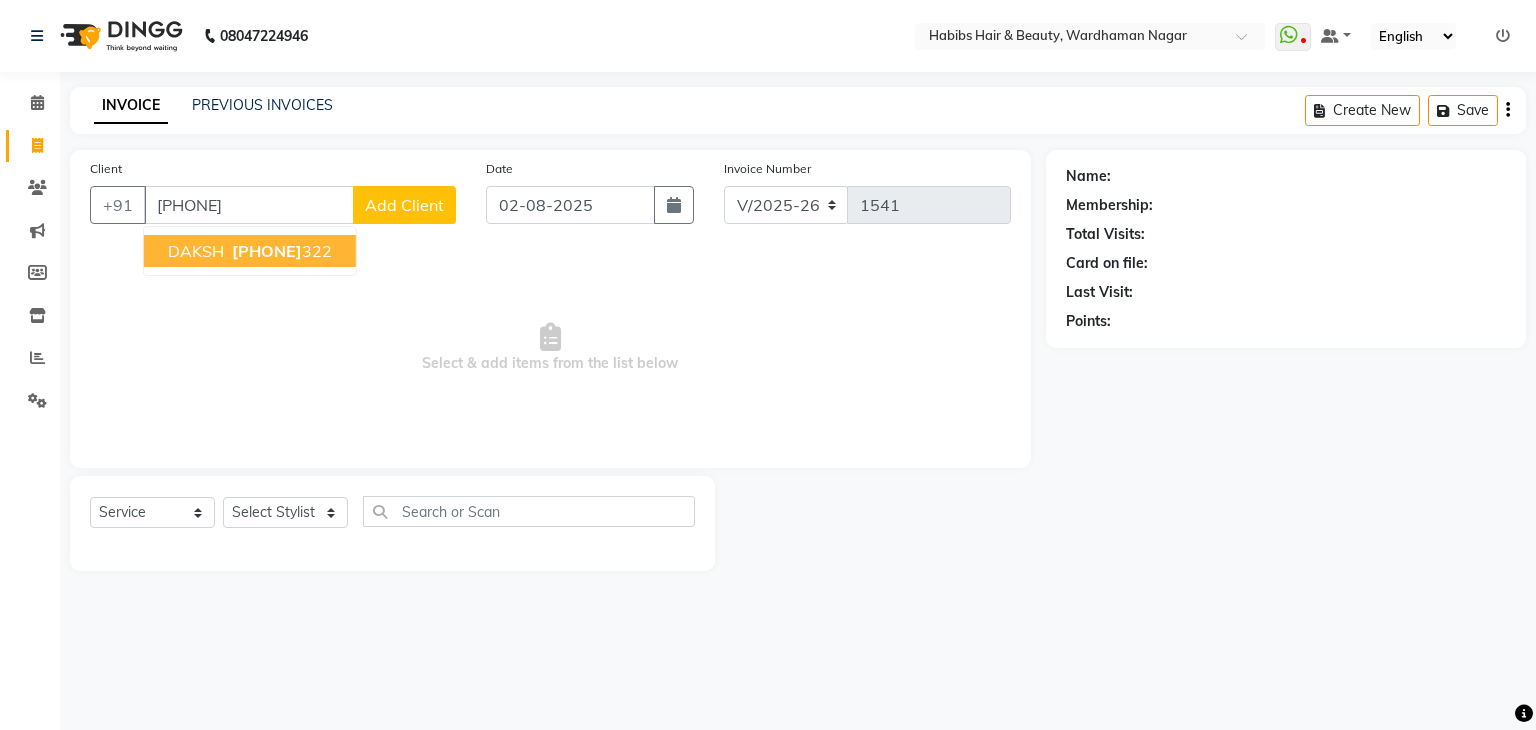 click on "[PHONE]" at bounding box center [267, 251] 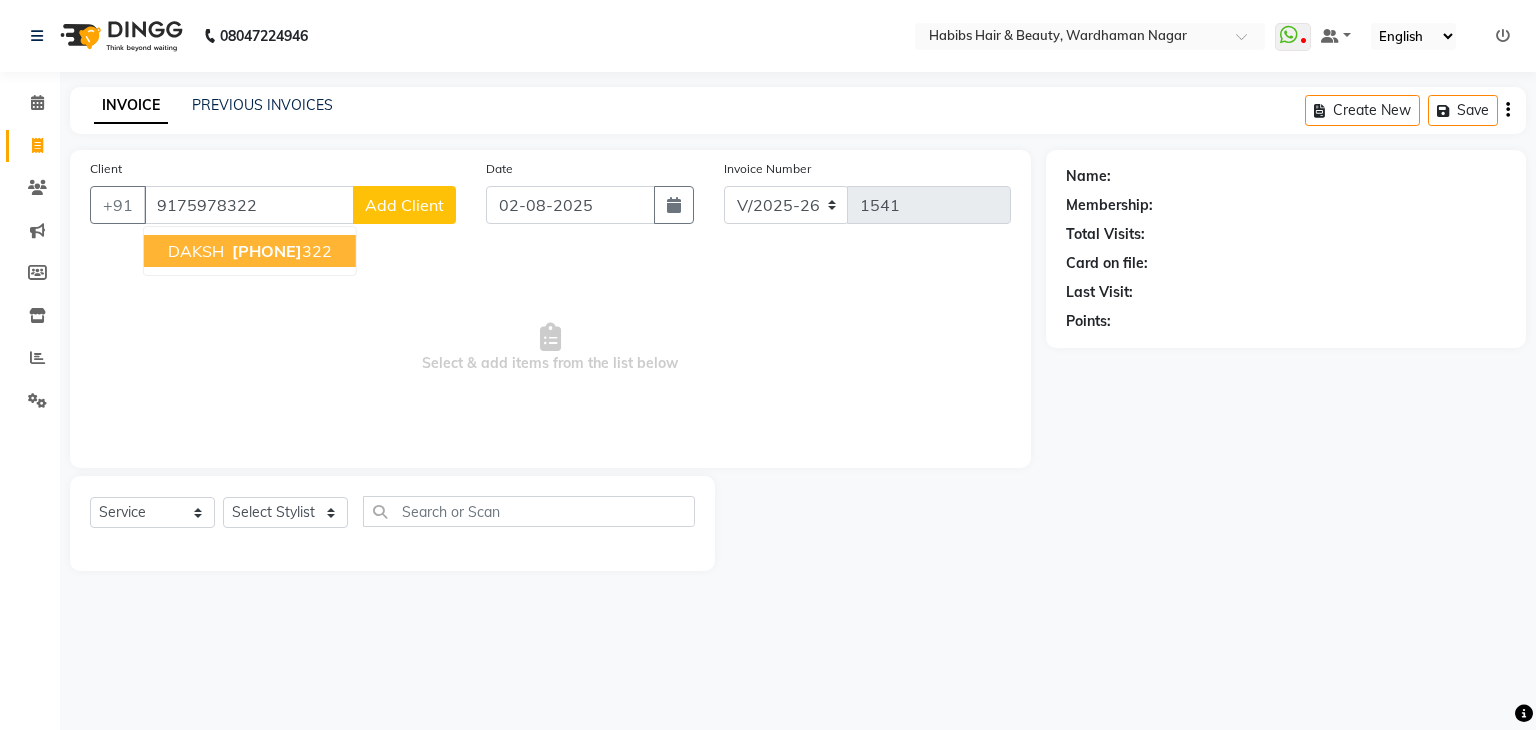 type on "9175978322" 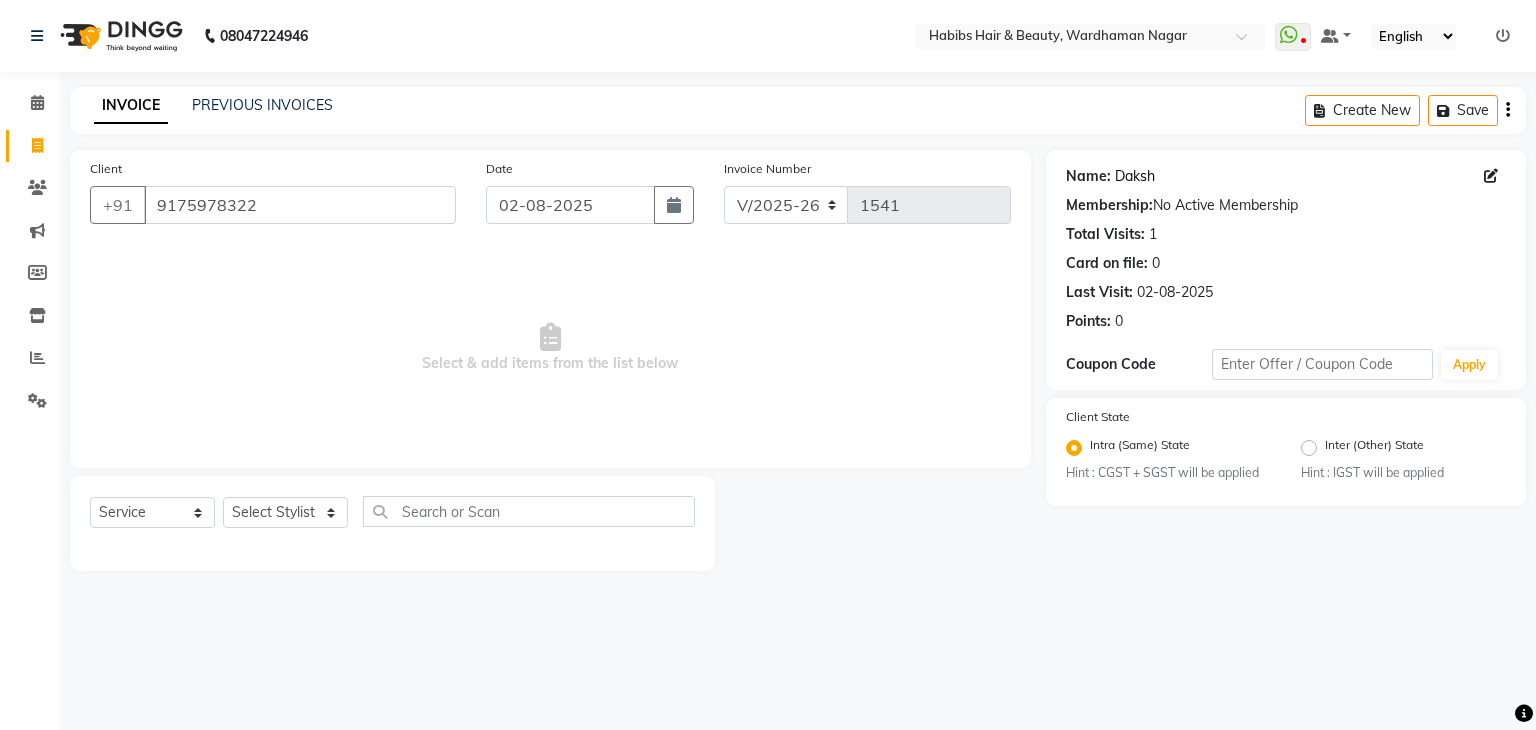 click on "Daksh" 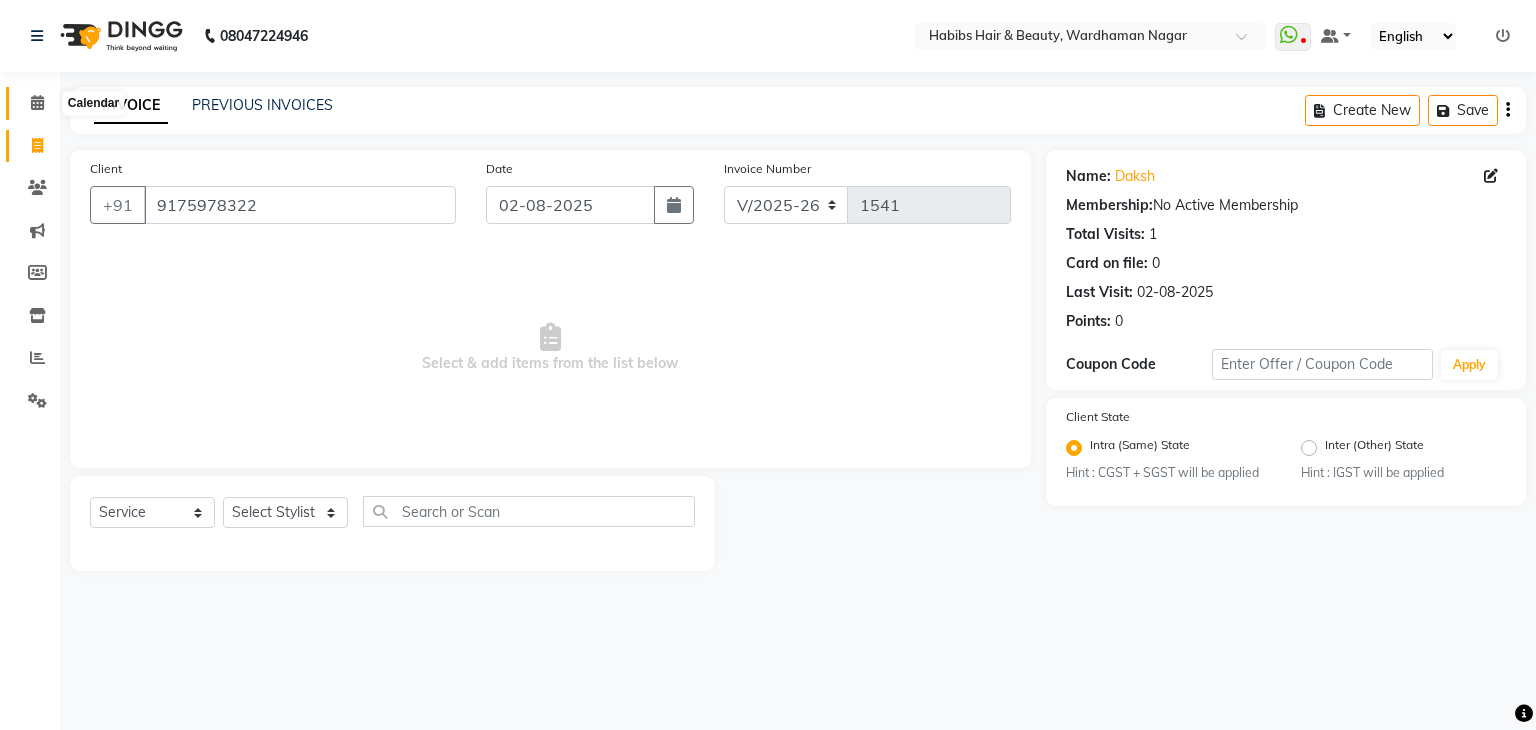 click 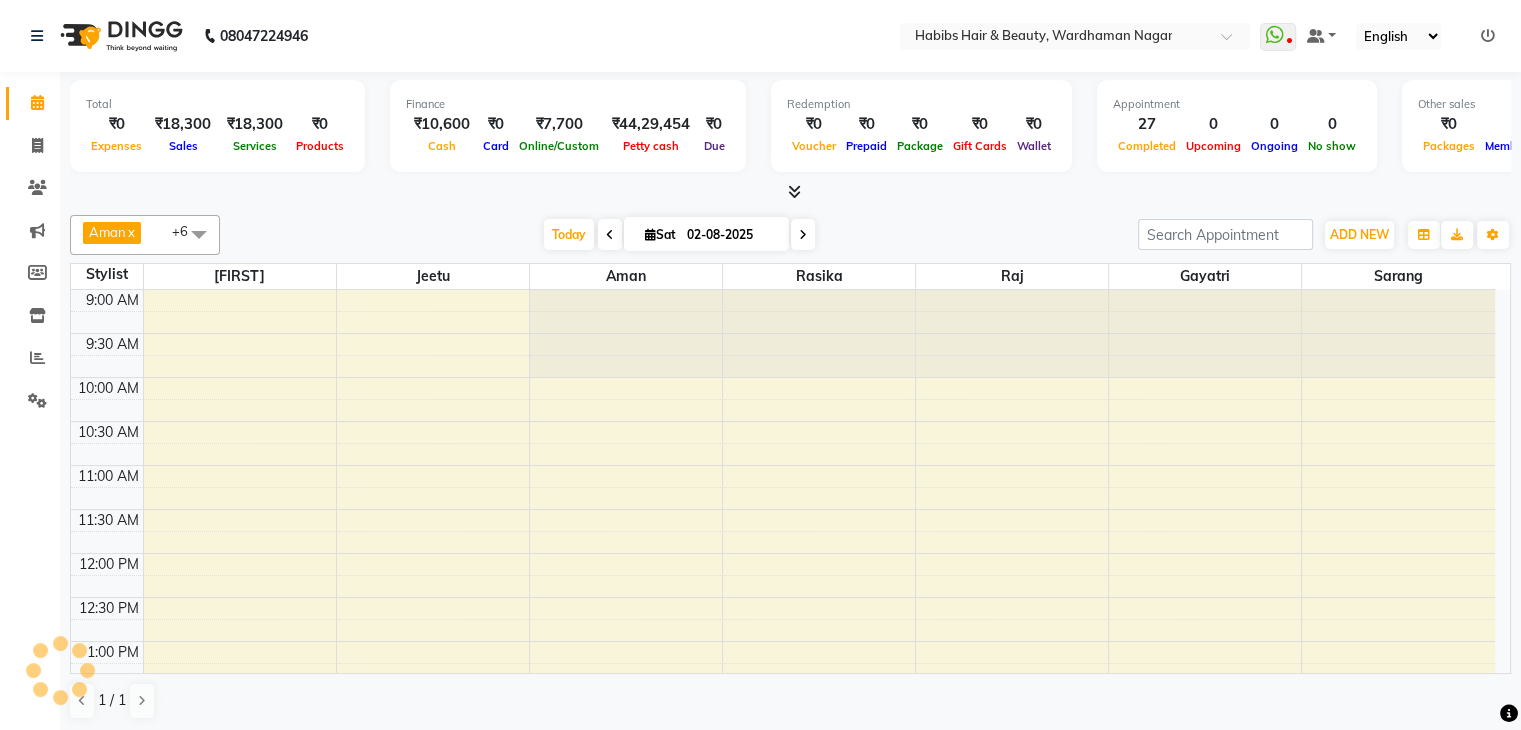 scroll, scrollTop: 0, scrollLeft: 0, axis: both 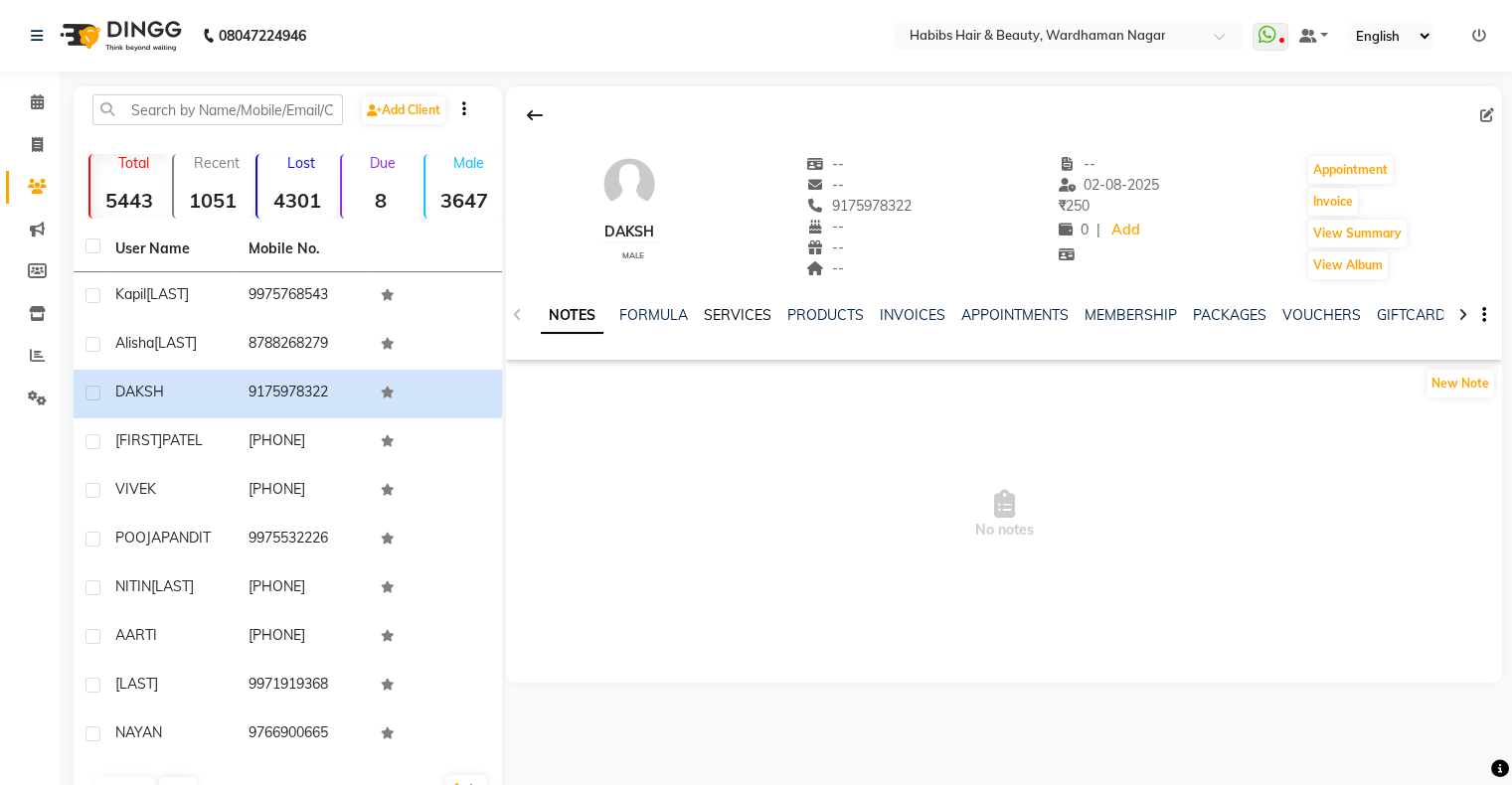 click on "SERVICES" 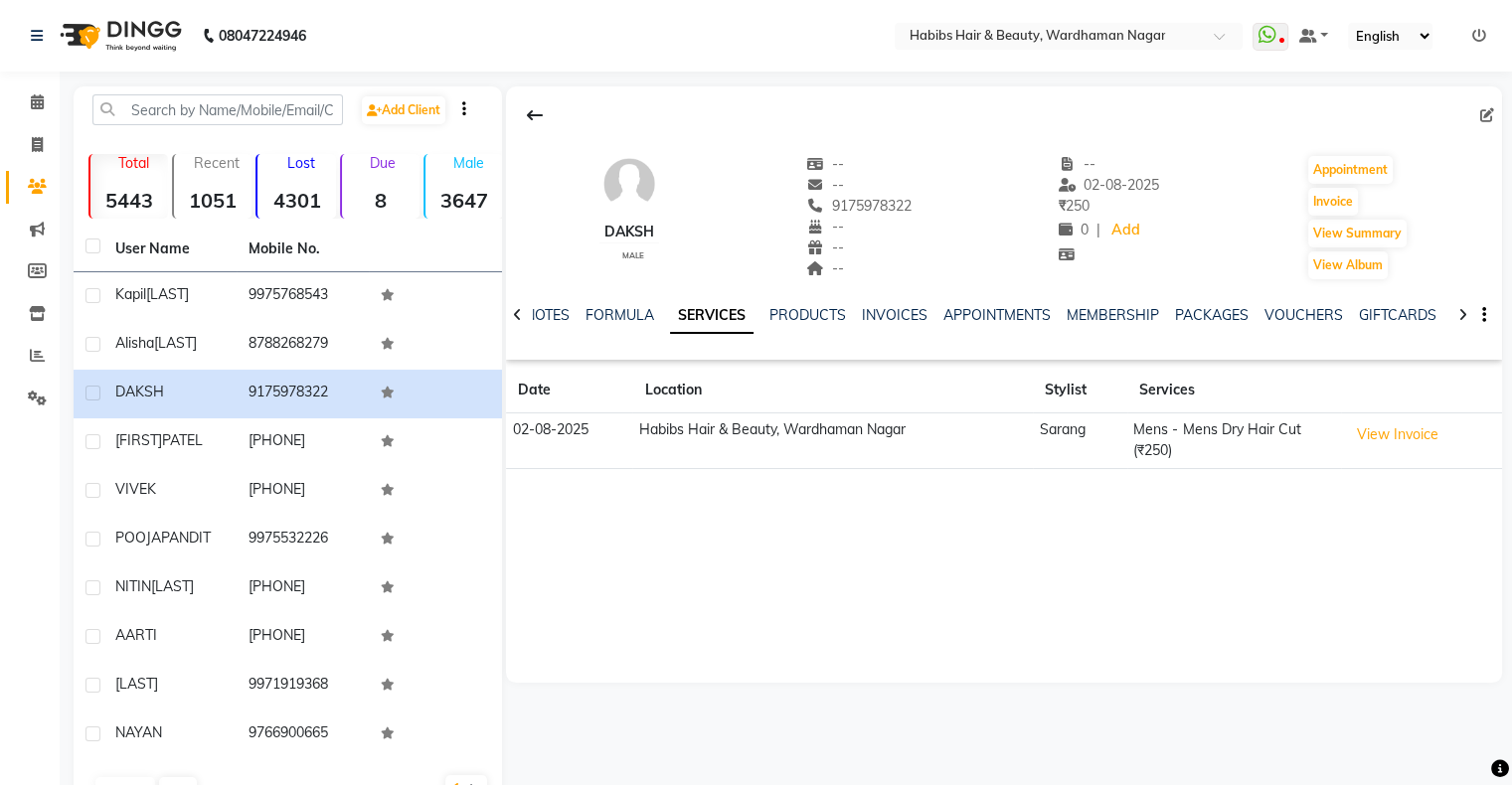 click on "Habibs Hair & Beauty, Wardhaman Nagar" 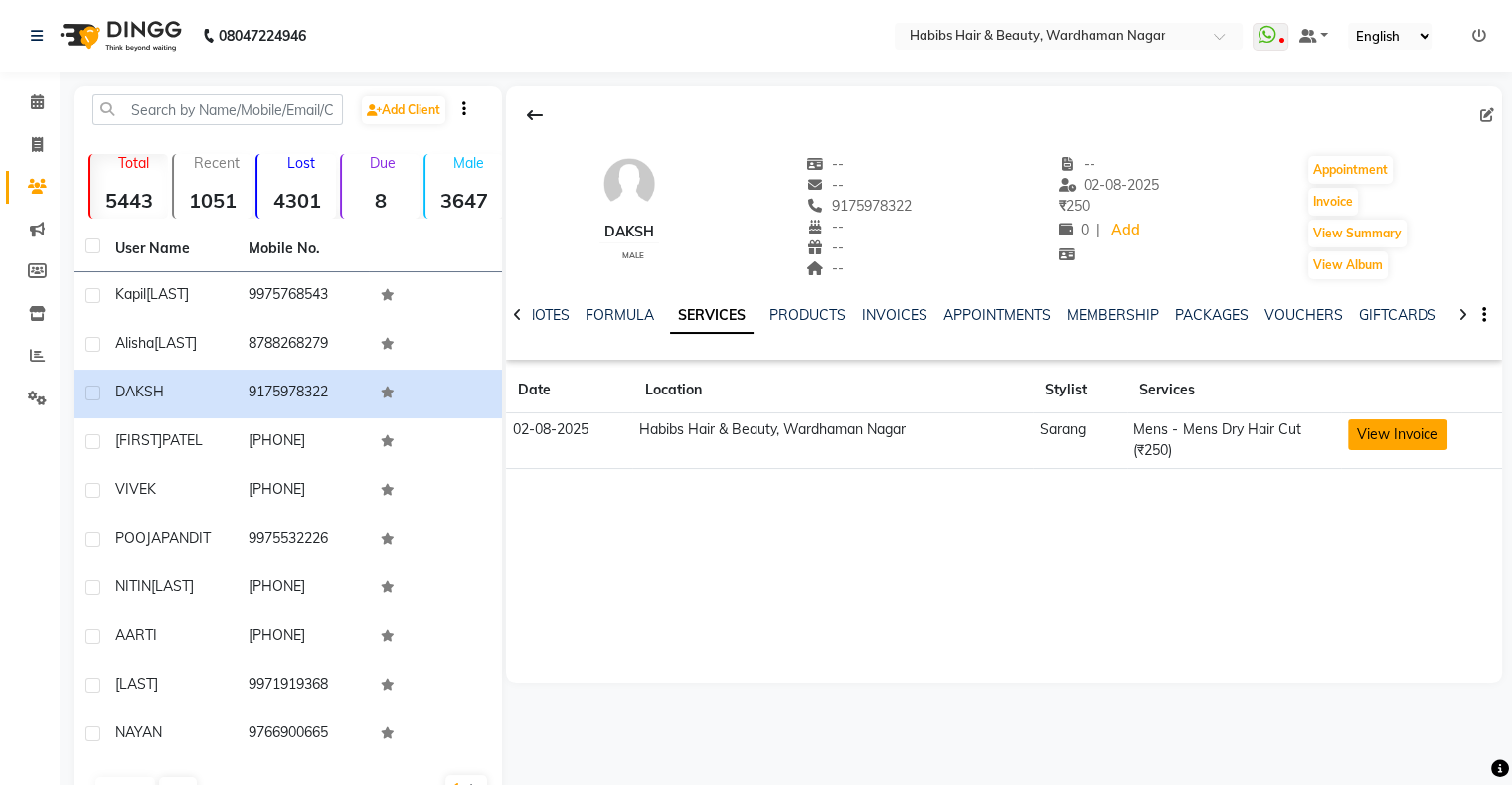 click on "View Invoice" 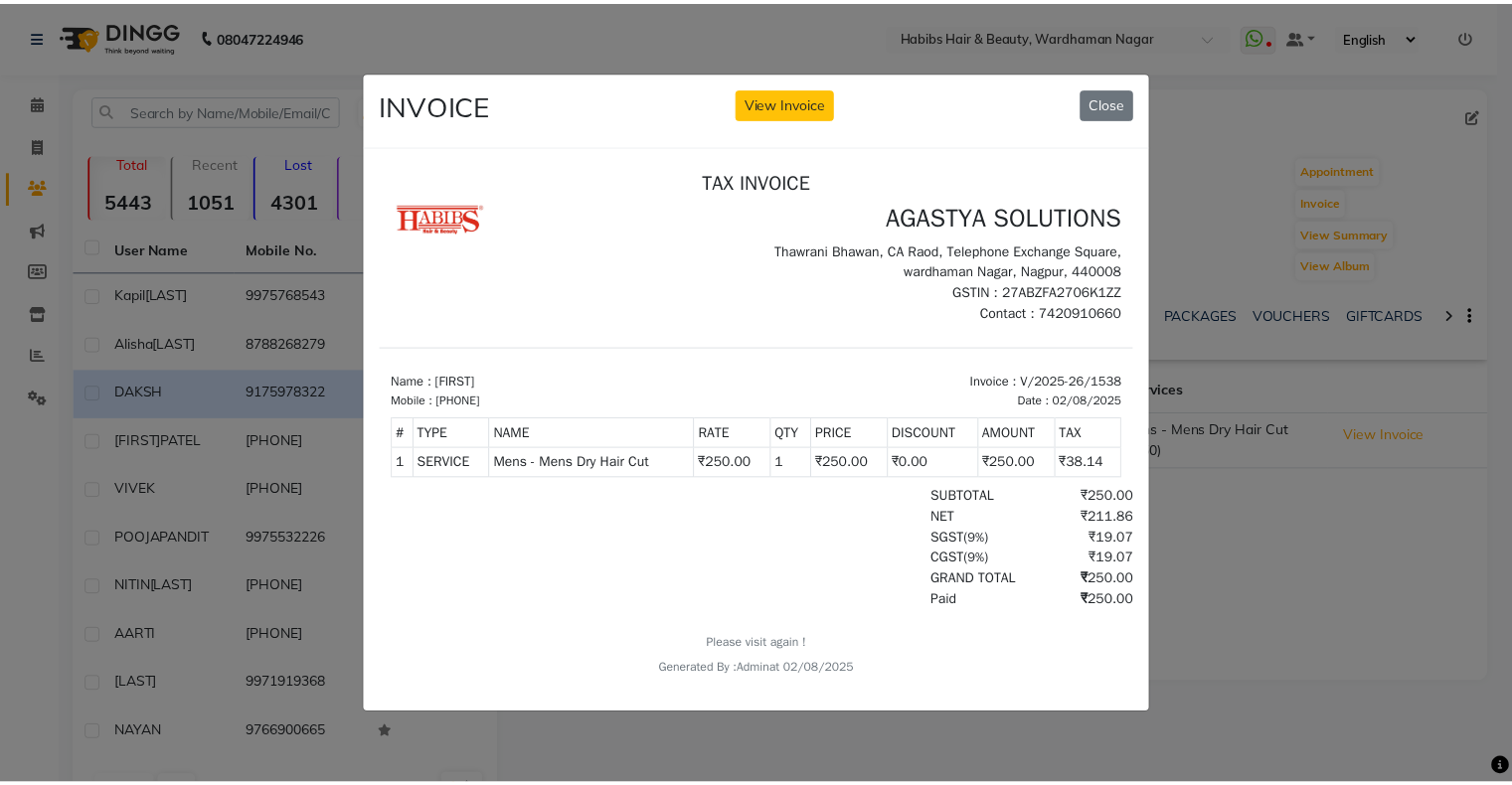 scroll, scrollTop: 16, scrollLeft: 0, axis: vertical 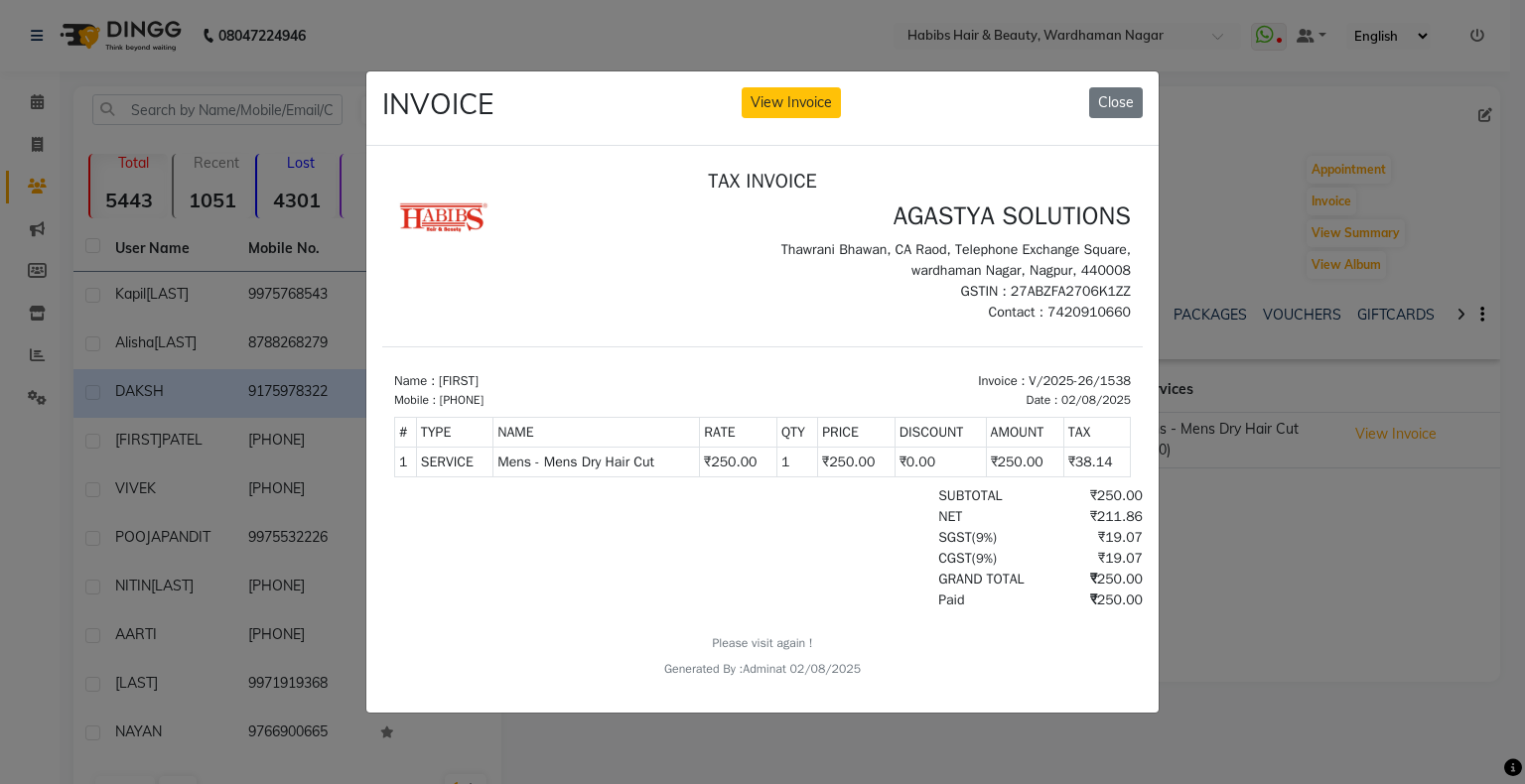 click on "INVOICE View Invoice Close" 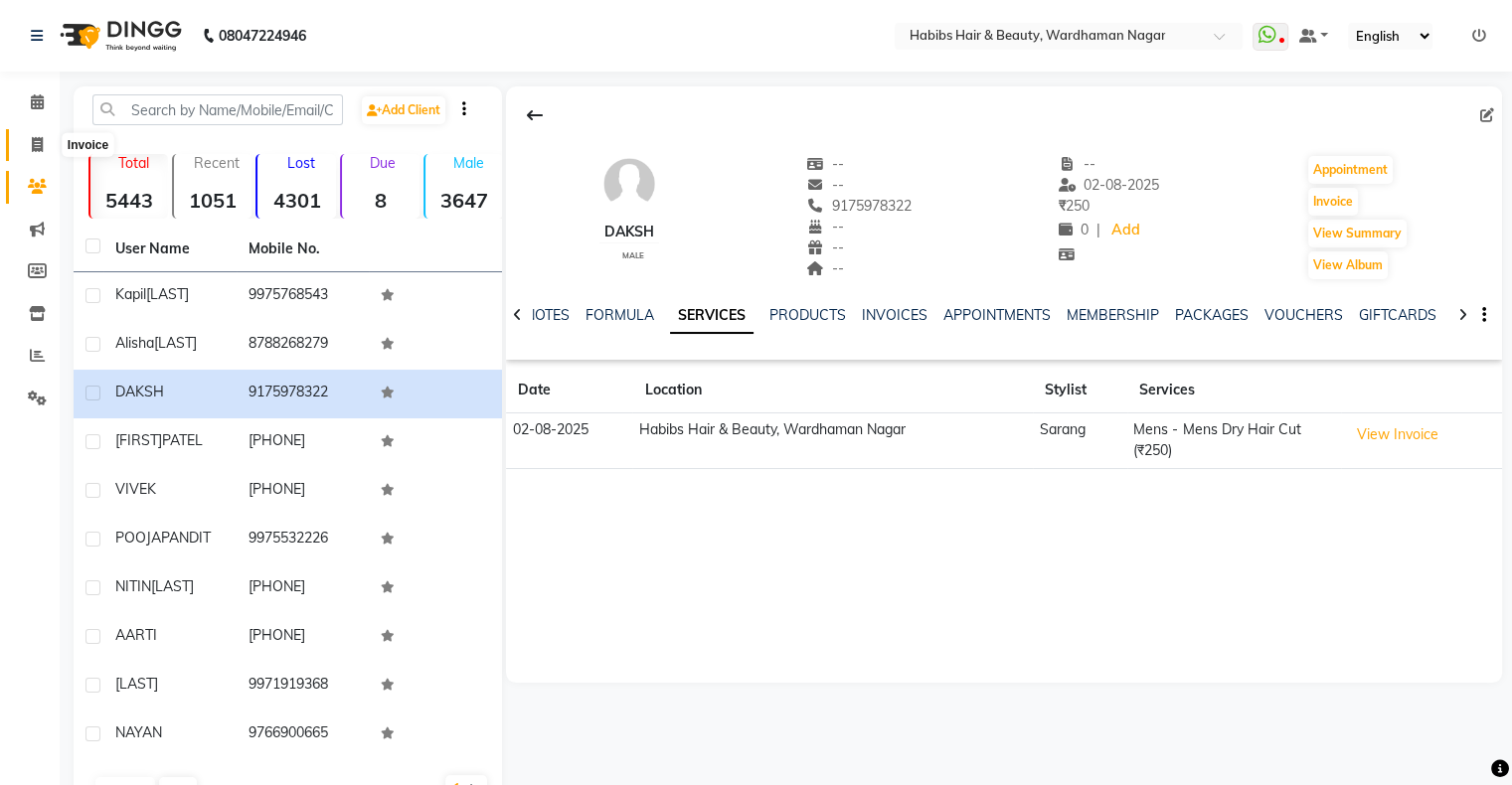 click 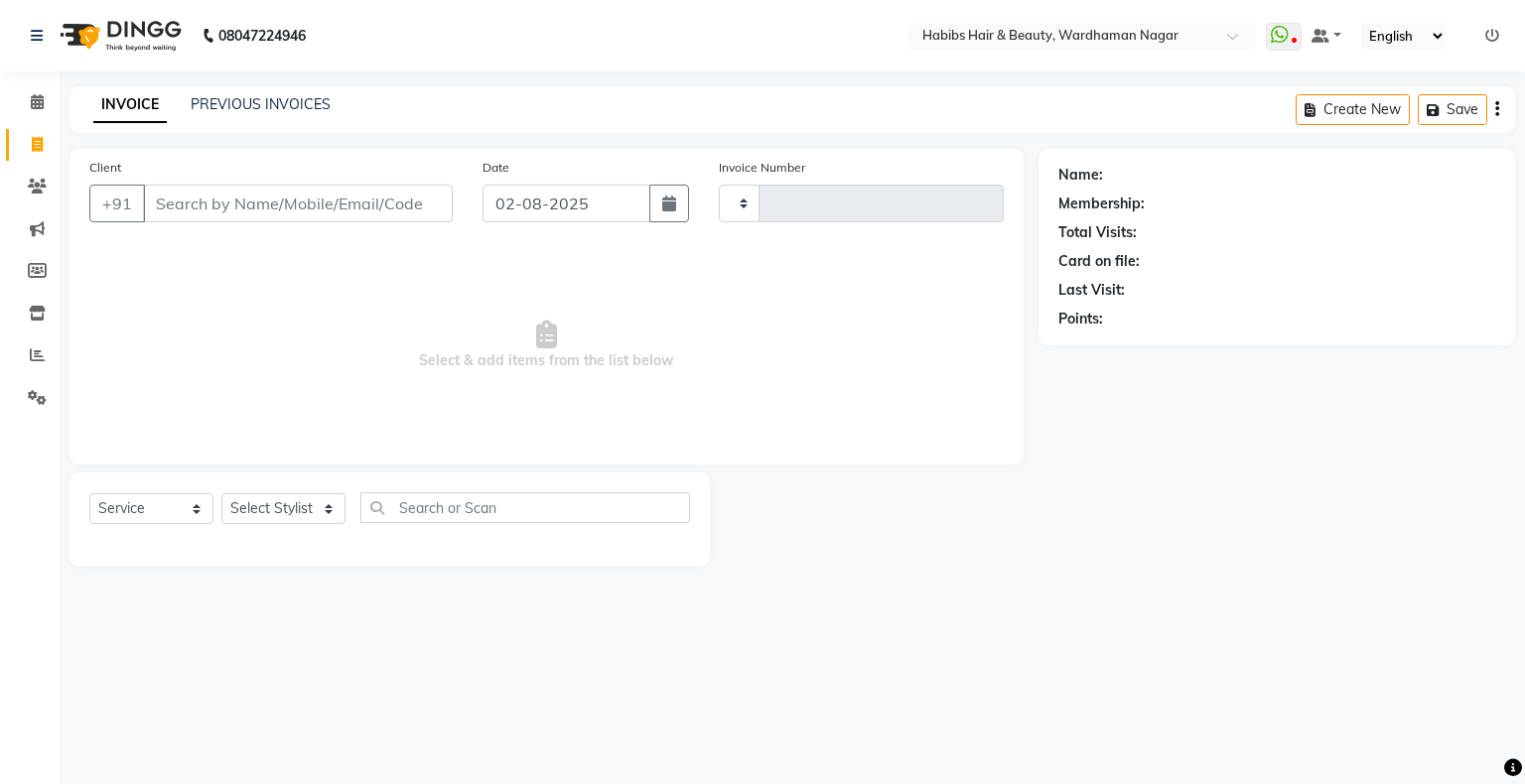 type on "1541" 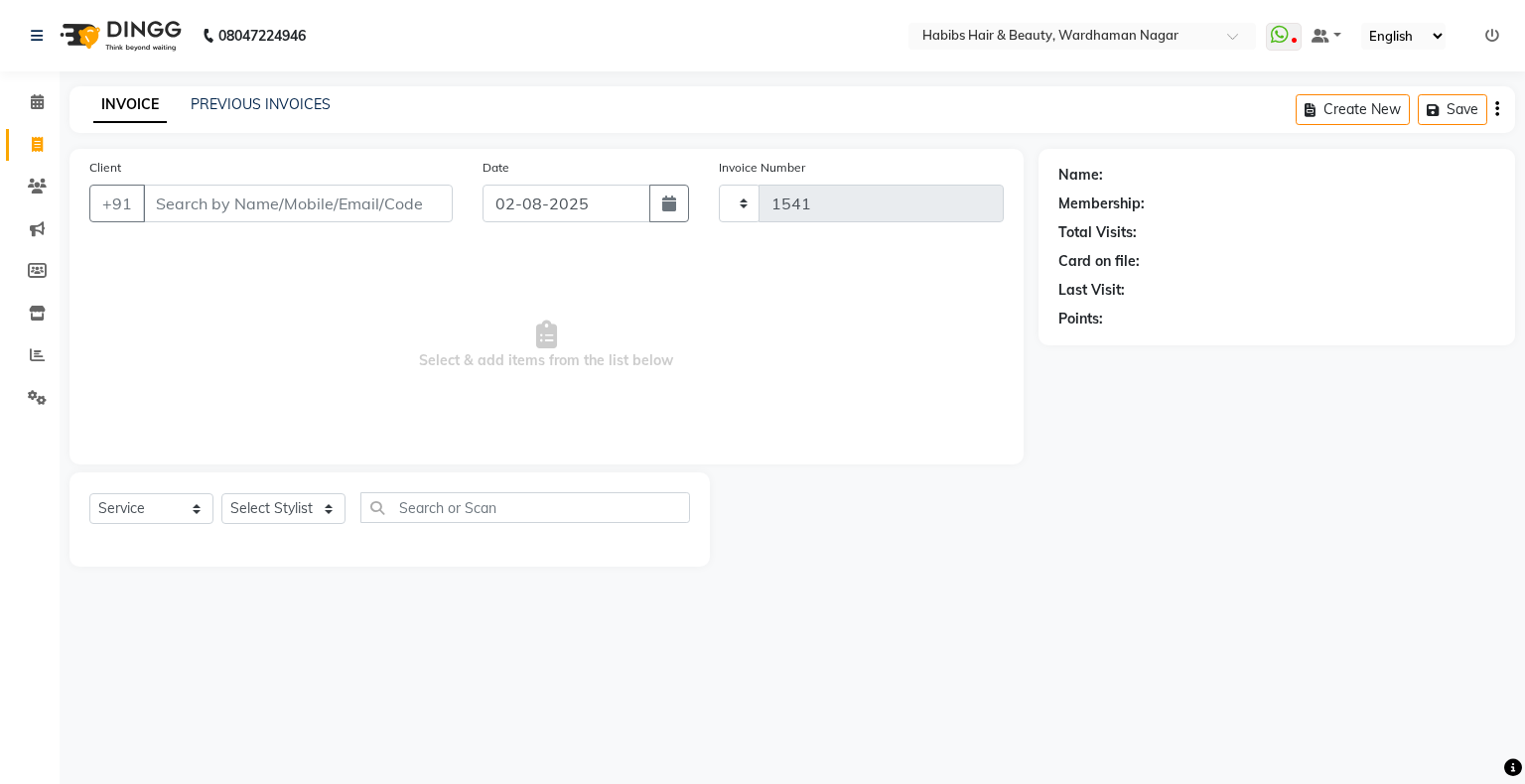 select on "3714" 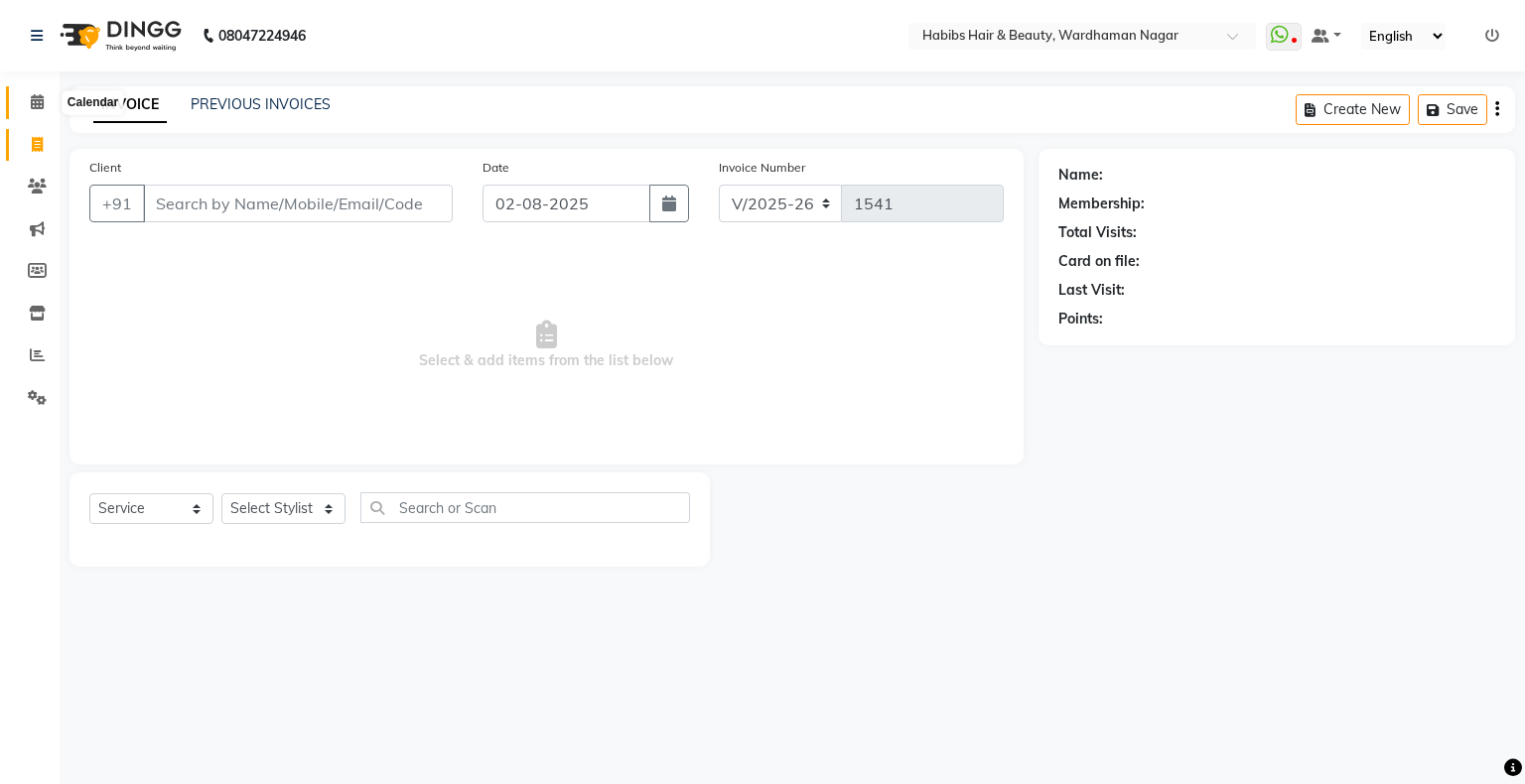 click 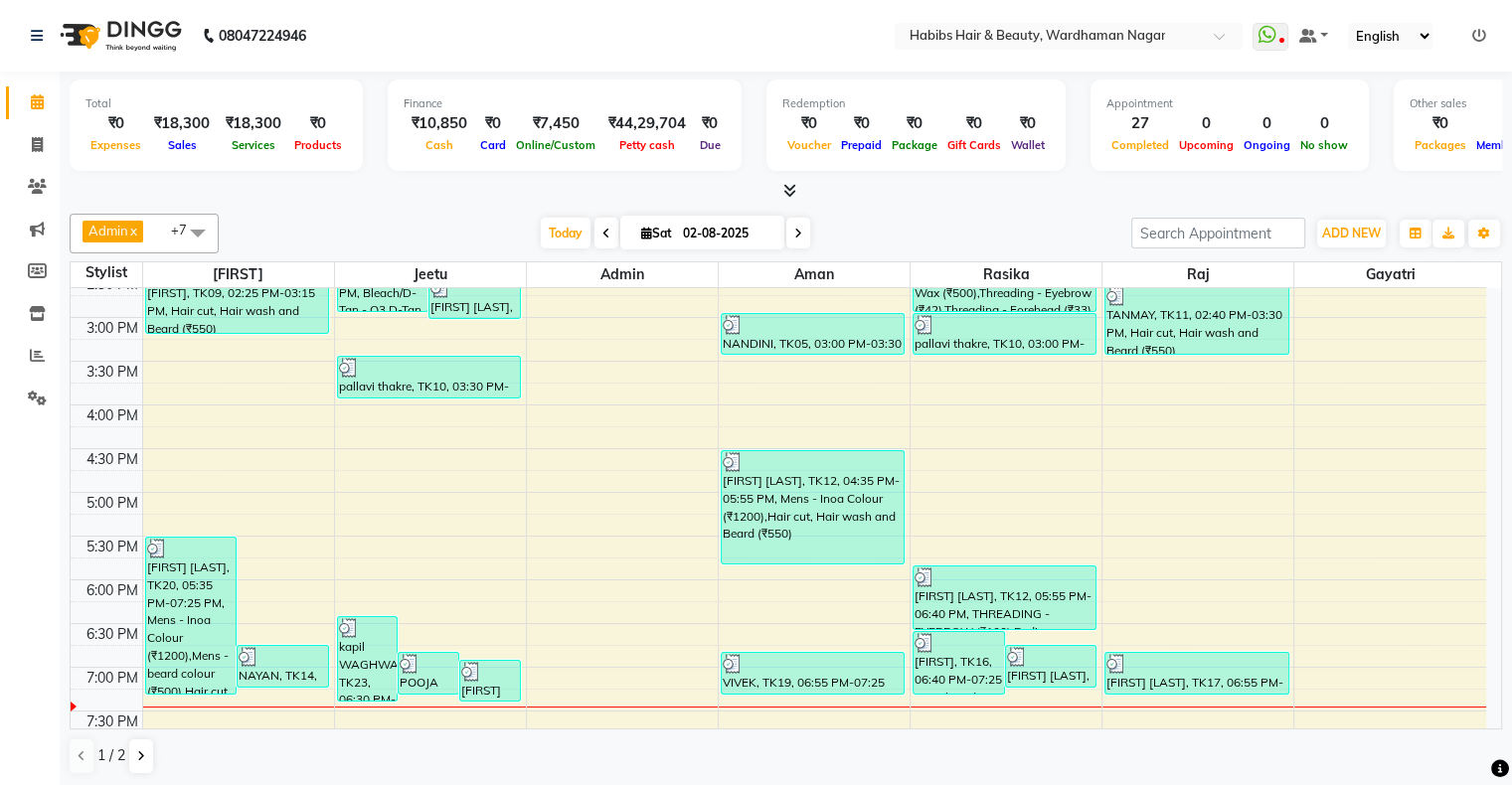 scroll, scrollTop: 564, scrollLeft: 0, axis: vertical 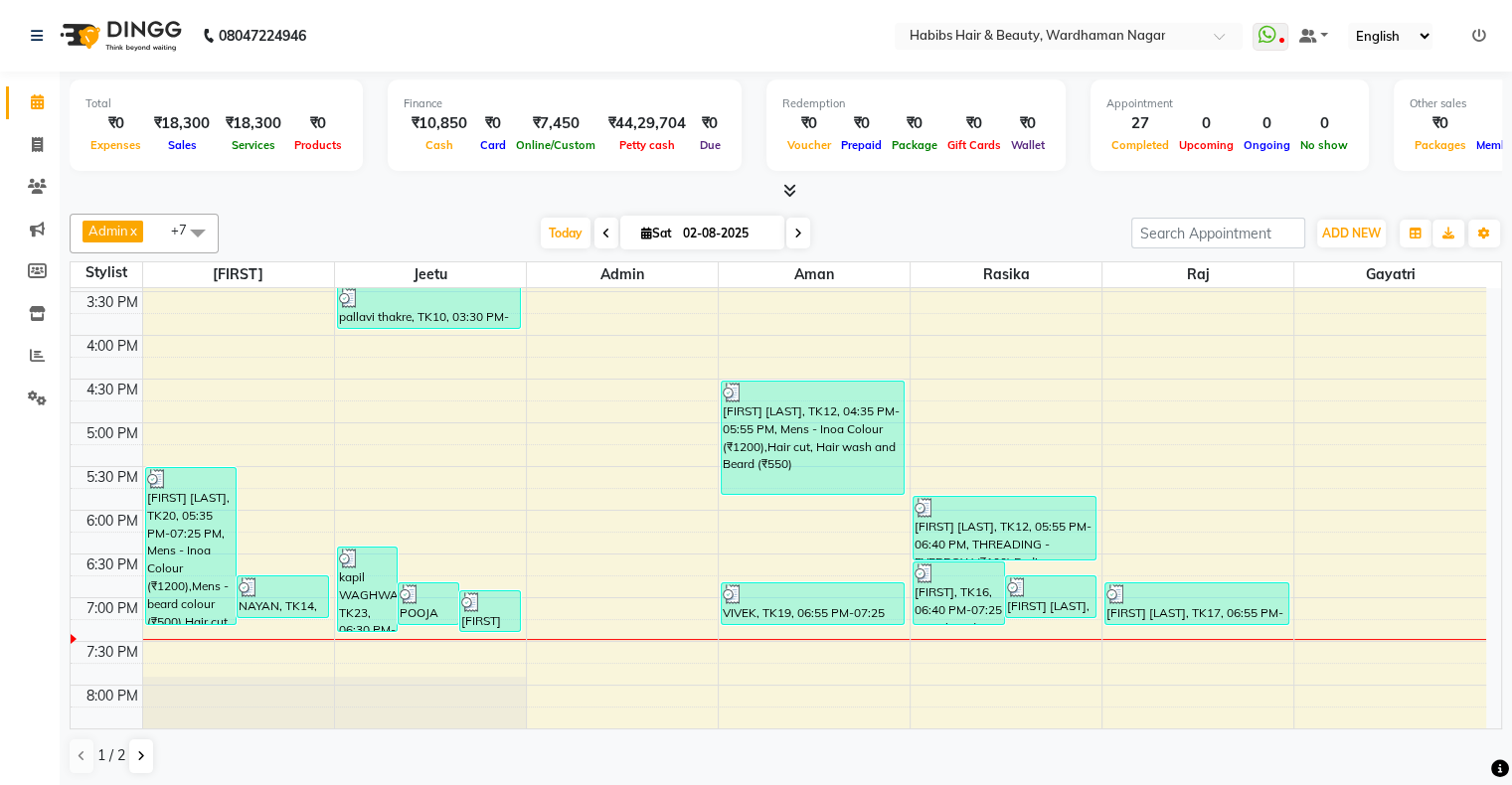 click on "x" at bounding box center (132, 231) 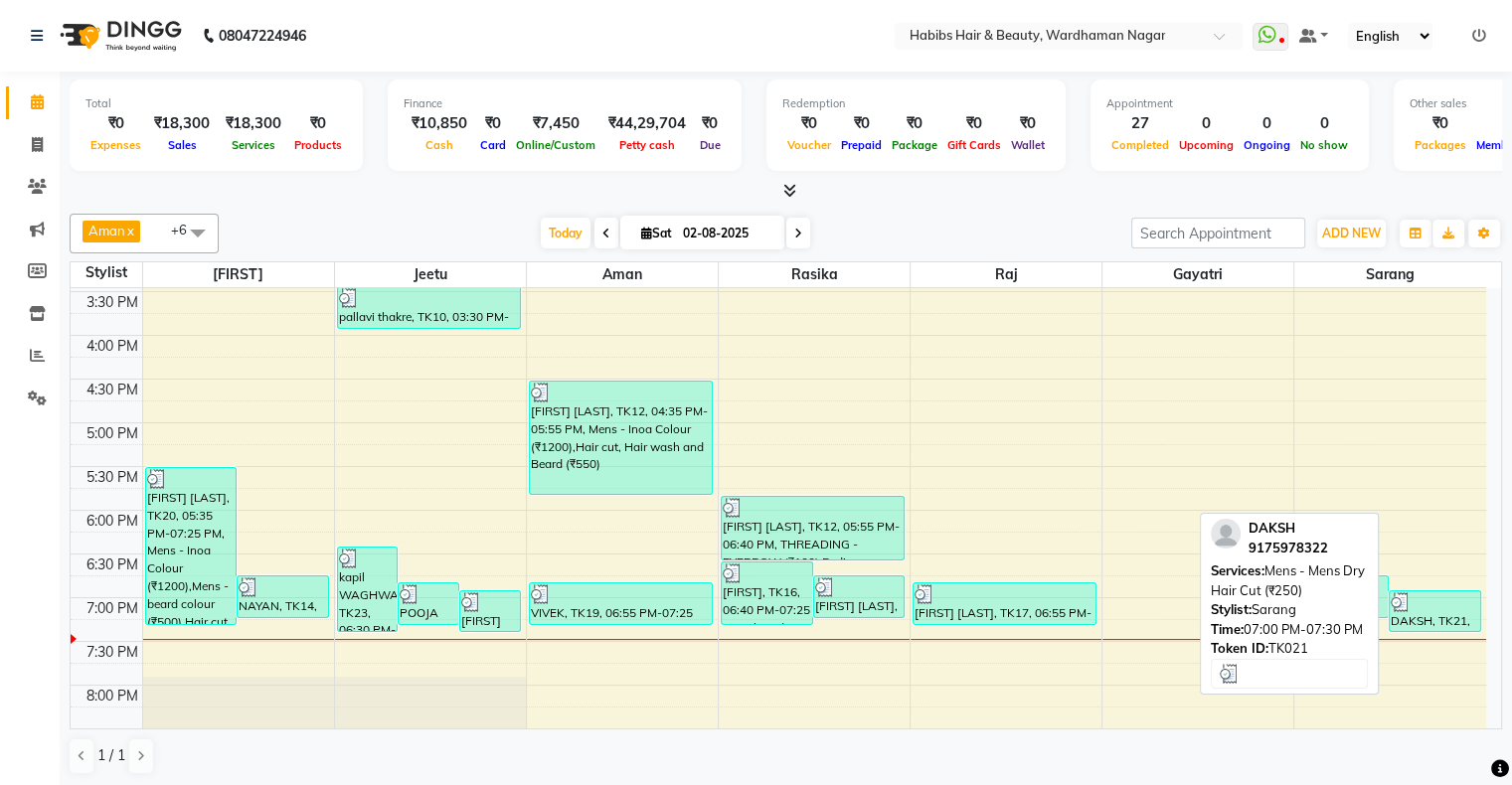 click on "DAKSH, TK21, 07:00 PM-07:30 PM, Mens - Mens Dry Hair Cut (₹250)" at bounding box center (1434, 611) 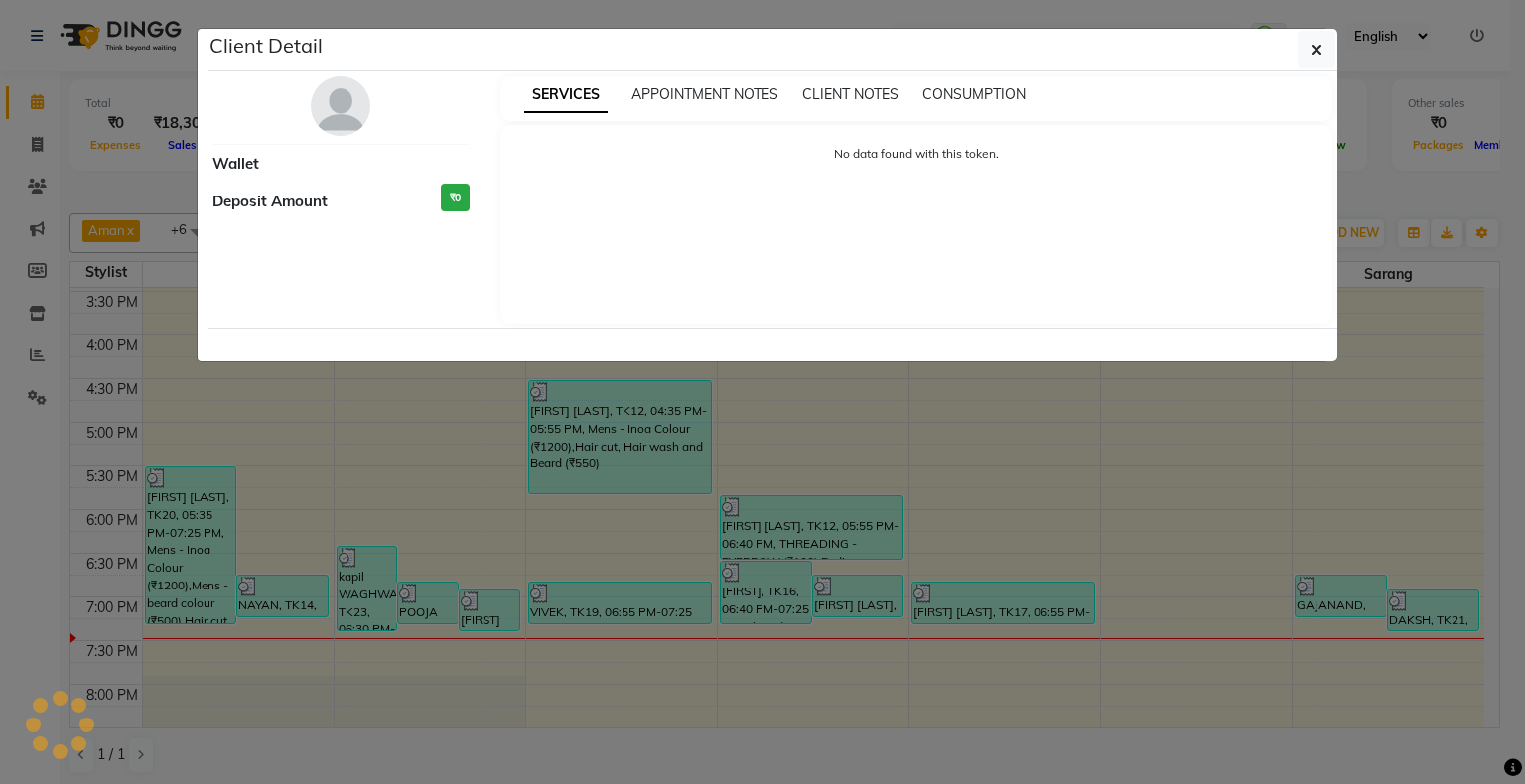 select on "3" 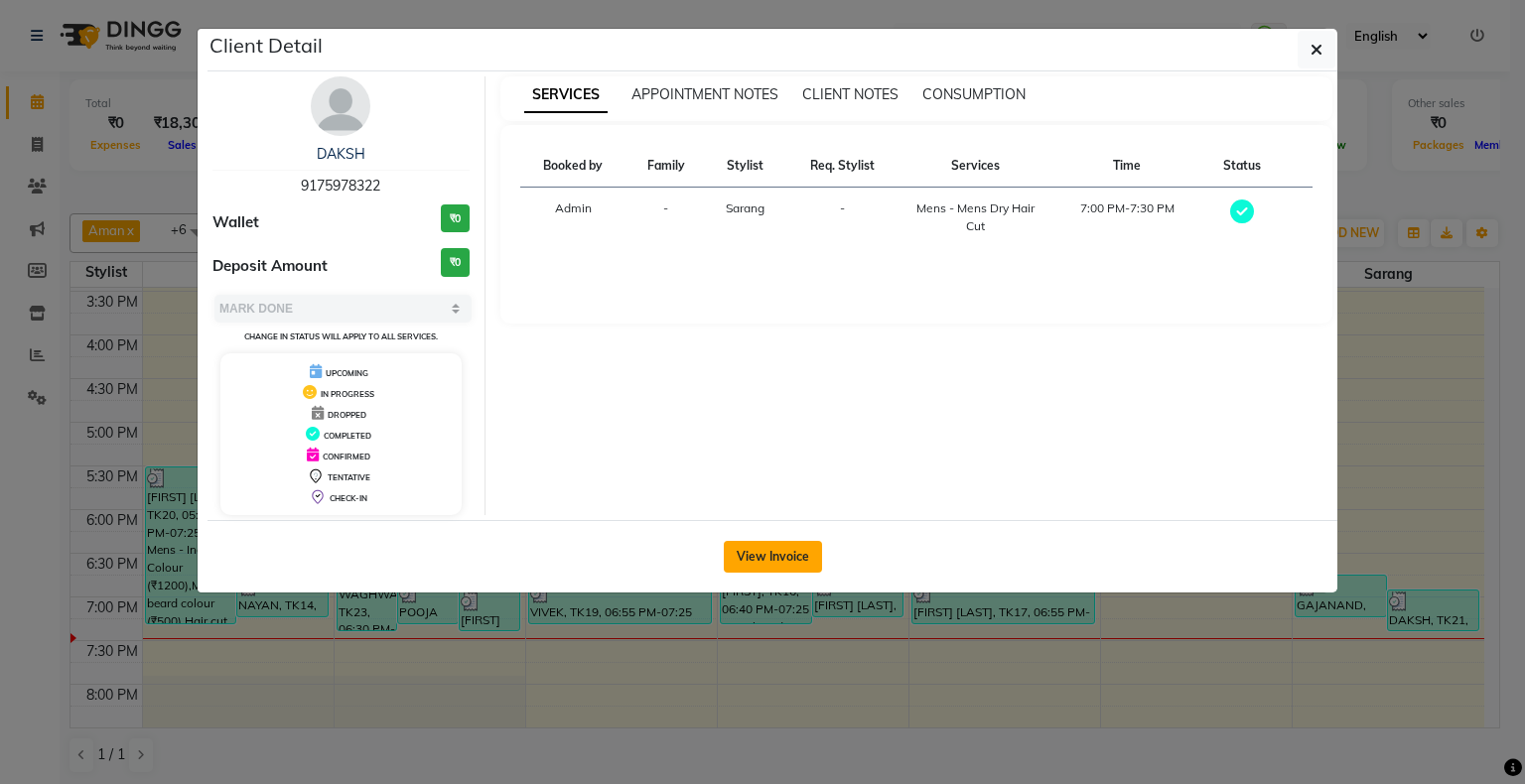 click on "View Invoice" 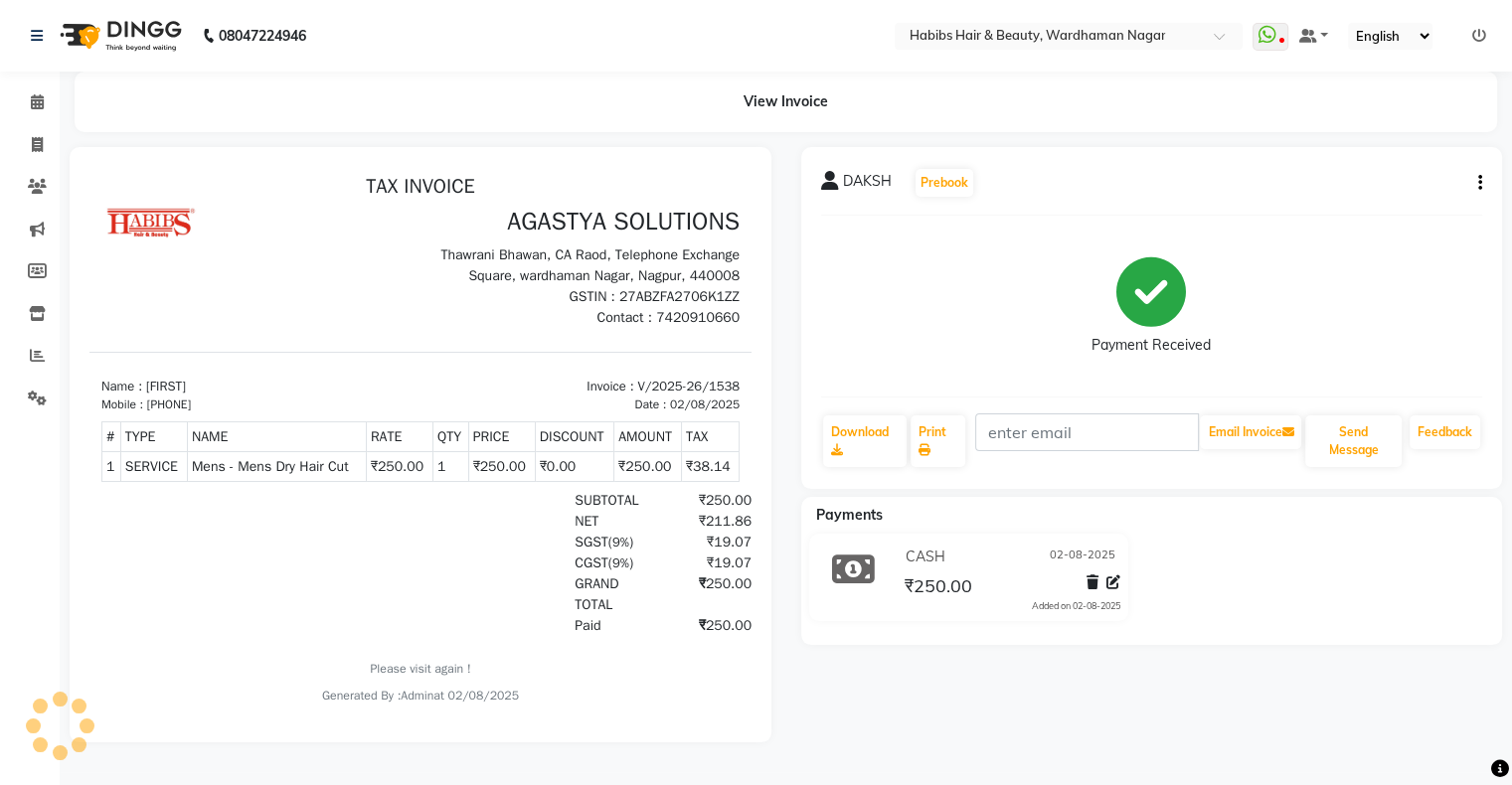 scroll, scrollTop: 0, scrollLeft: 0, axis: both 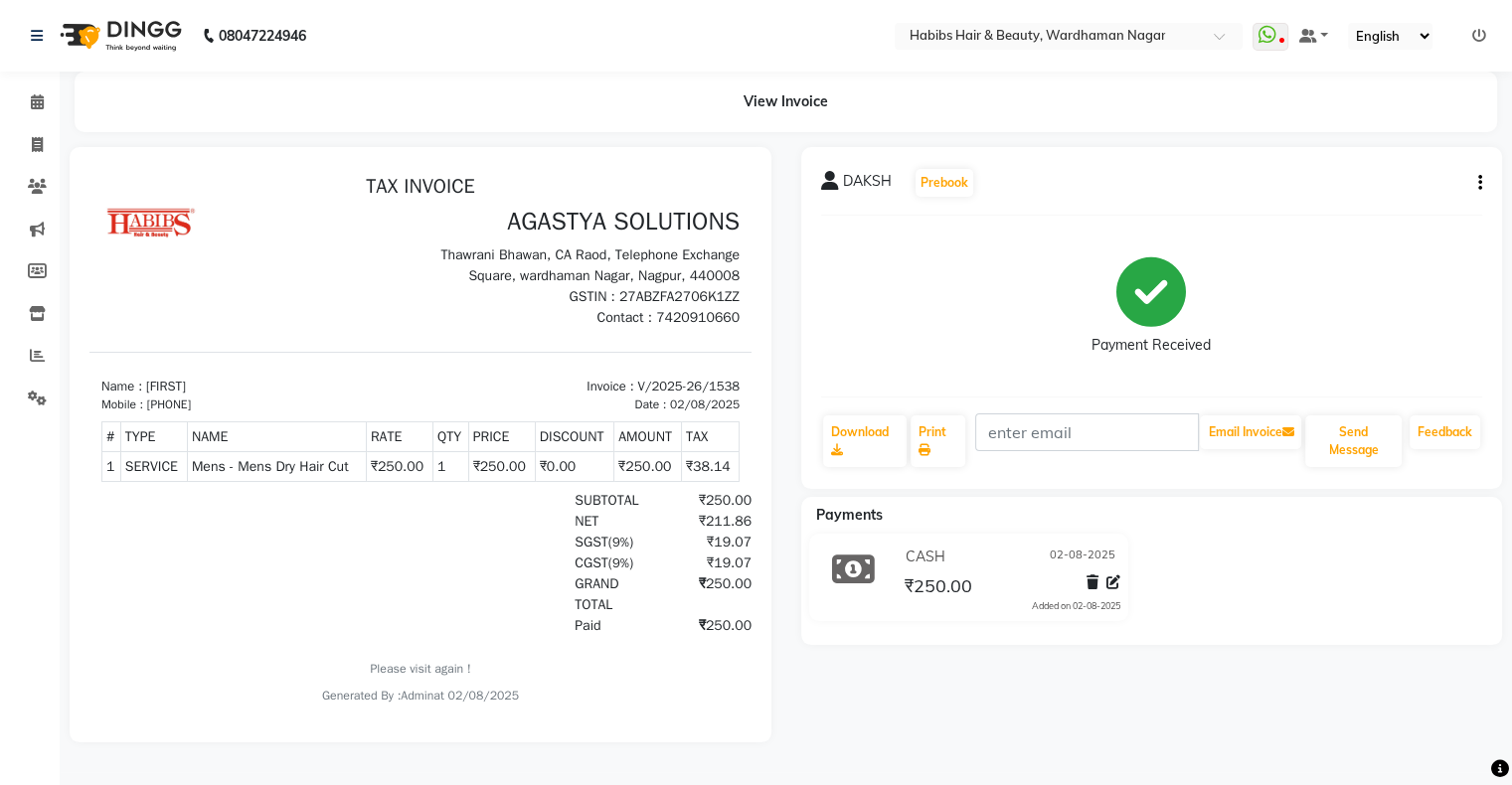 click 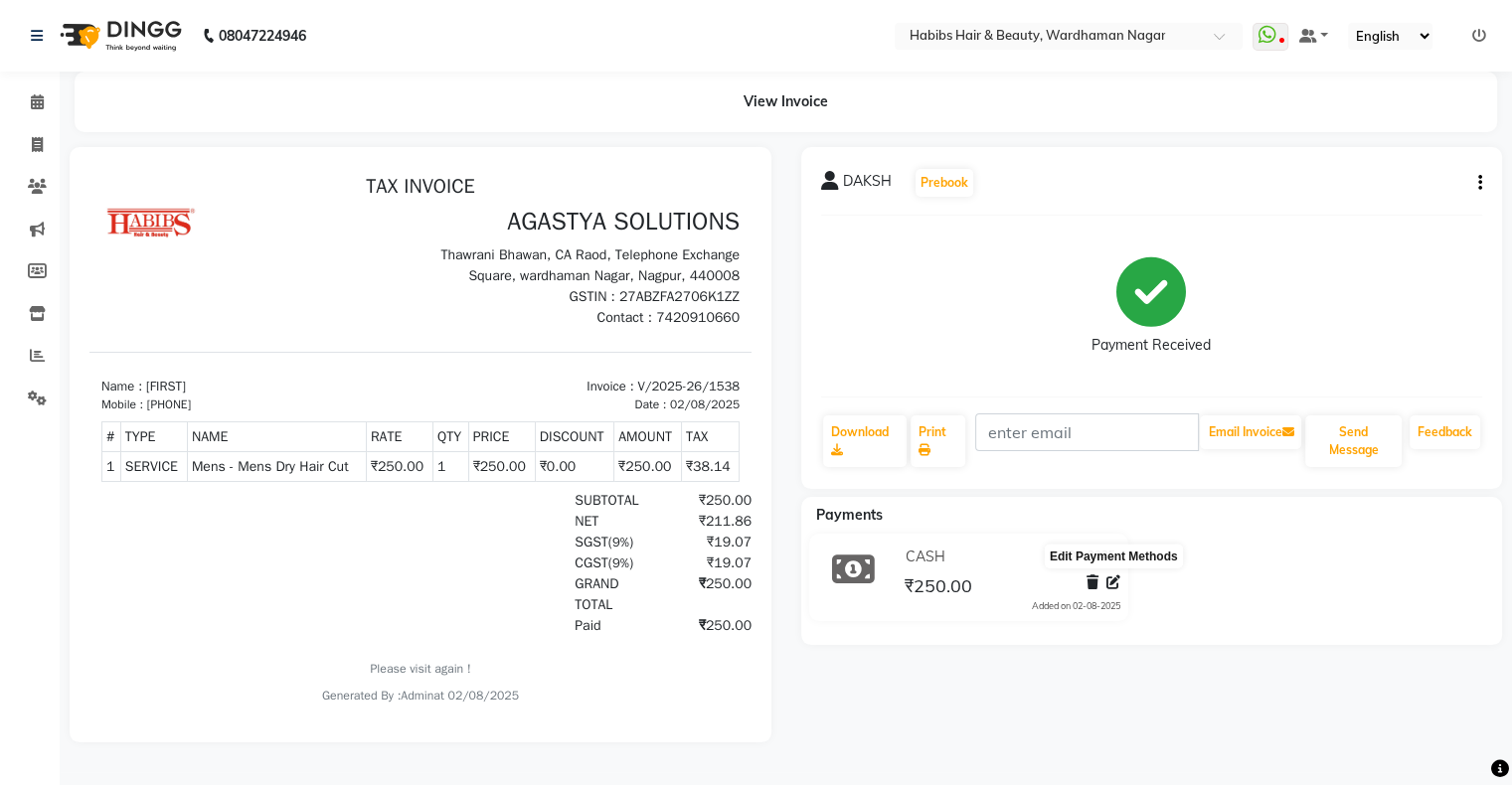 click 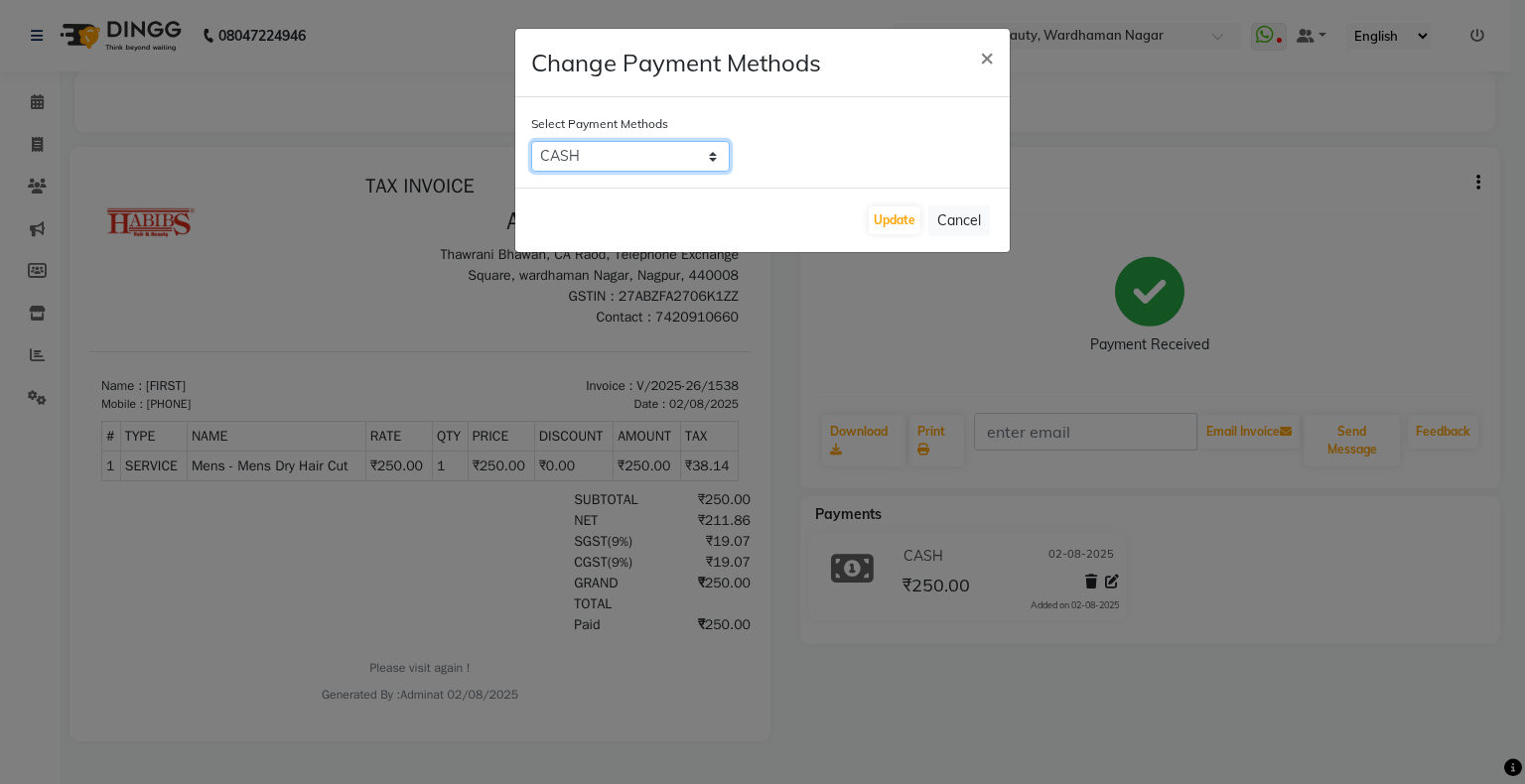 click on "Family   CARD   CASH   ONLINE   Coupon" 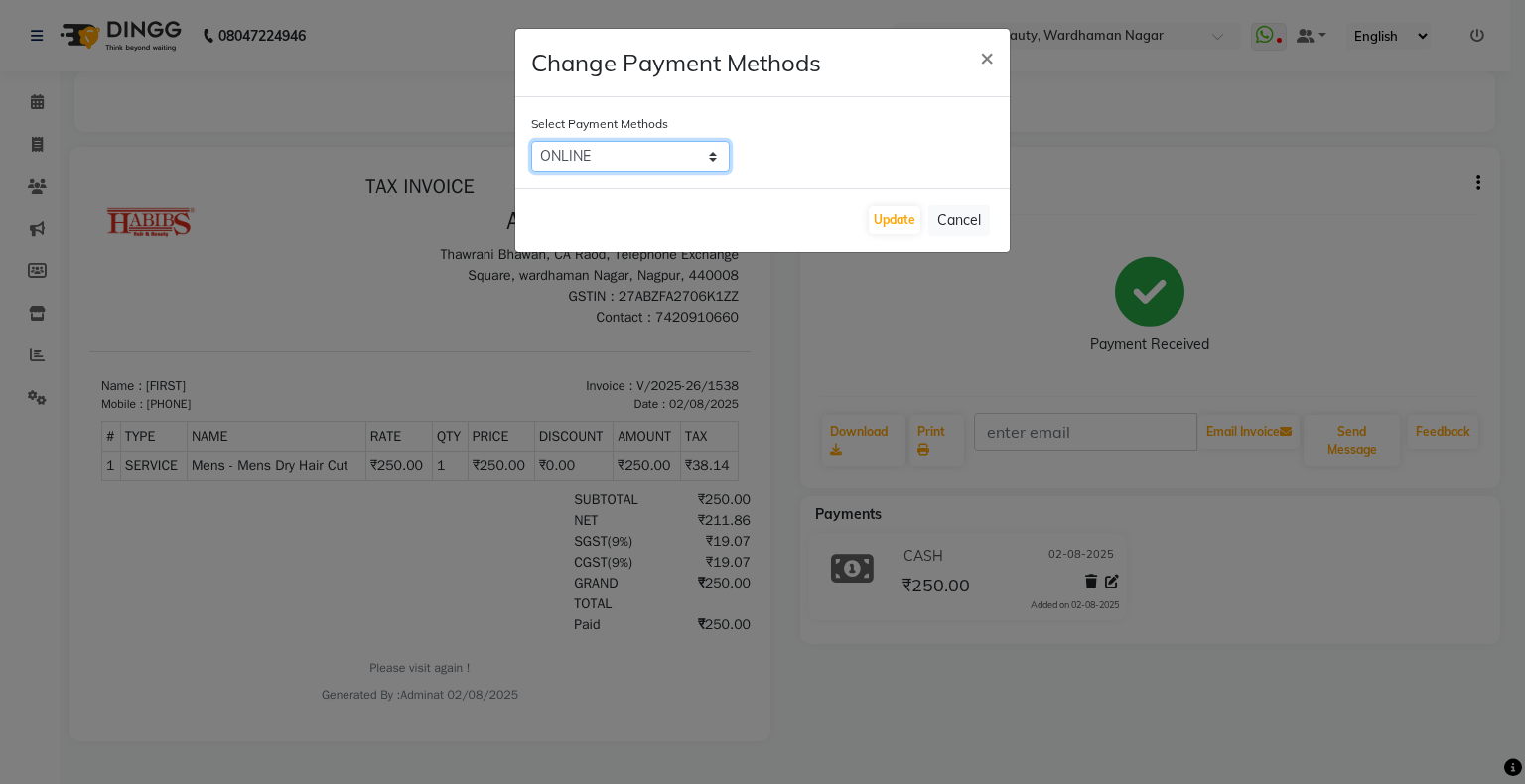 click on "Family   CARD   CASH   ONLINE   Coupon" 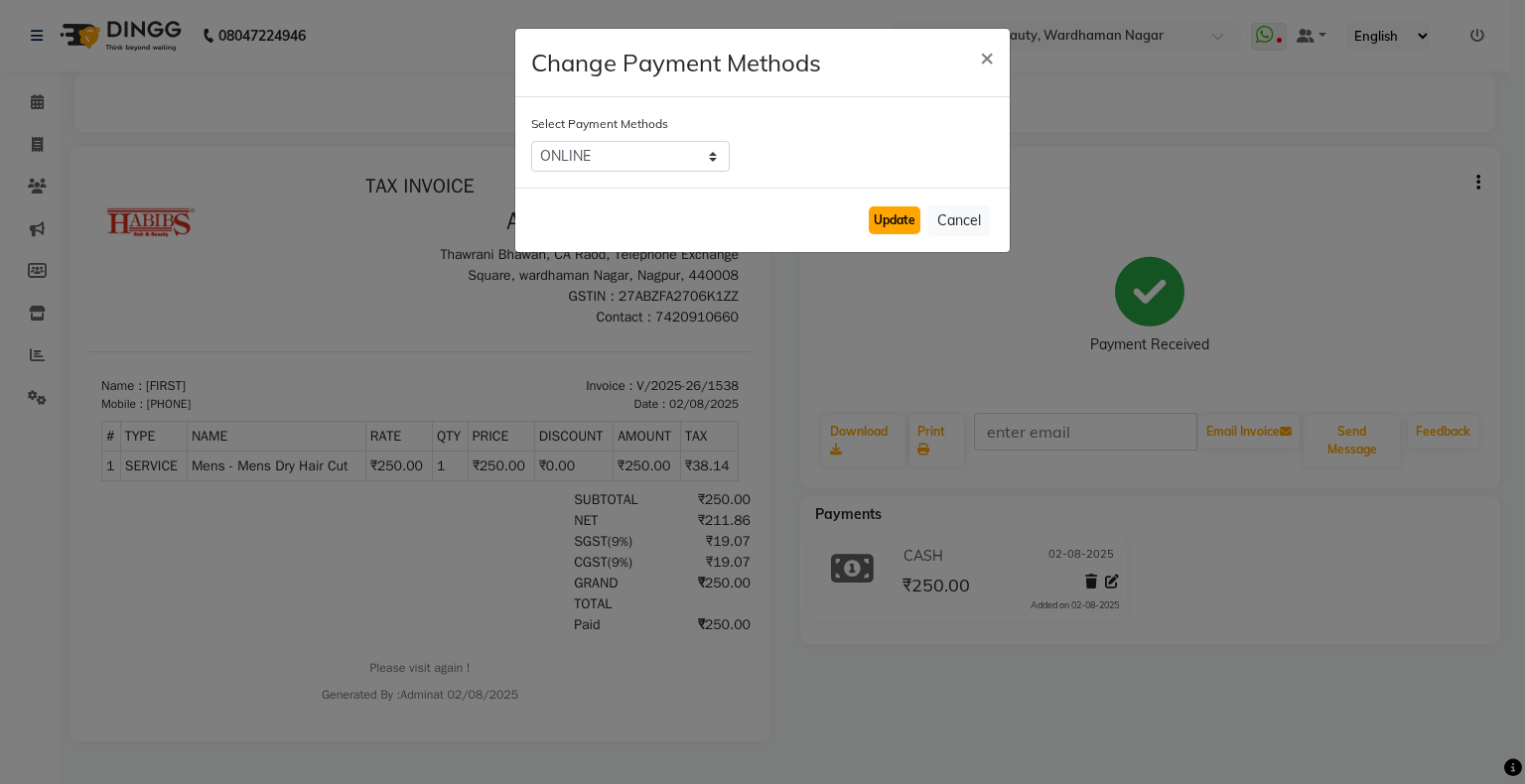 click on "Update" 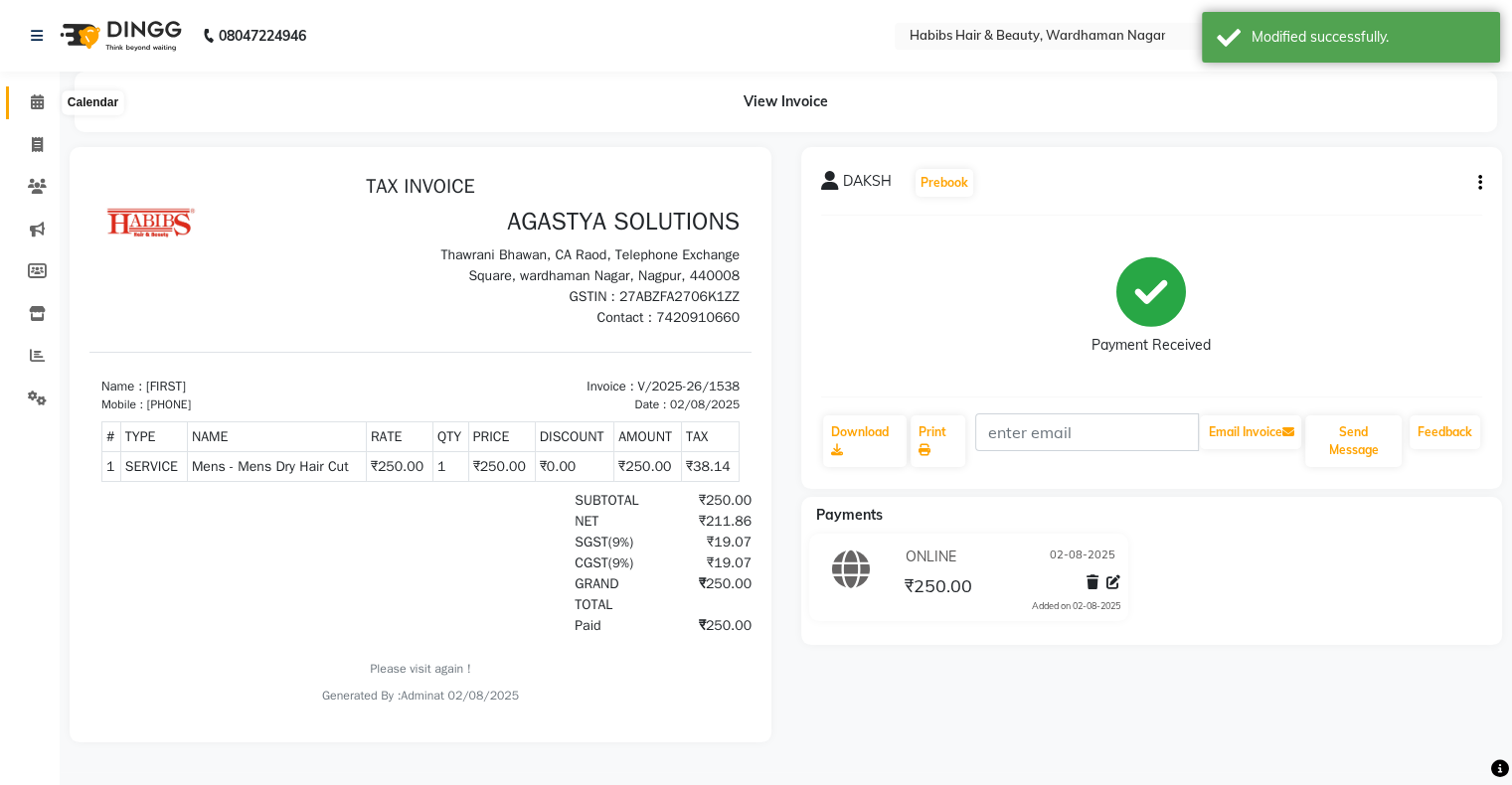 click 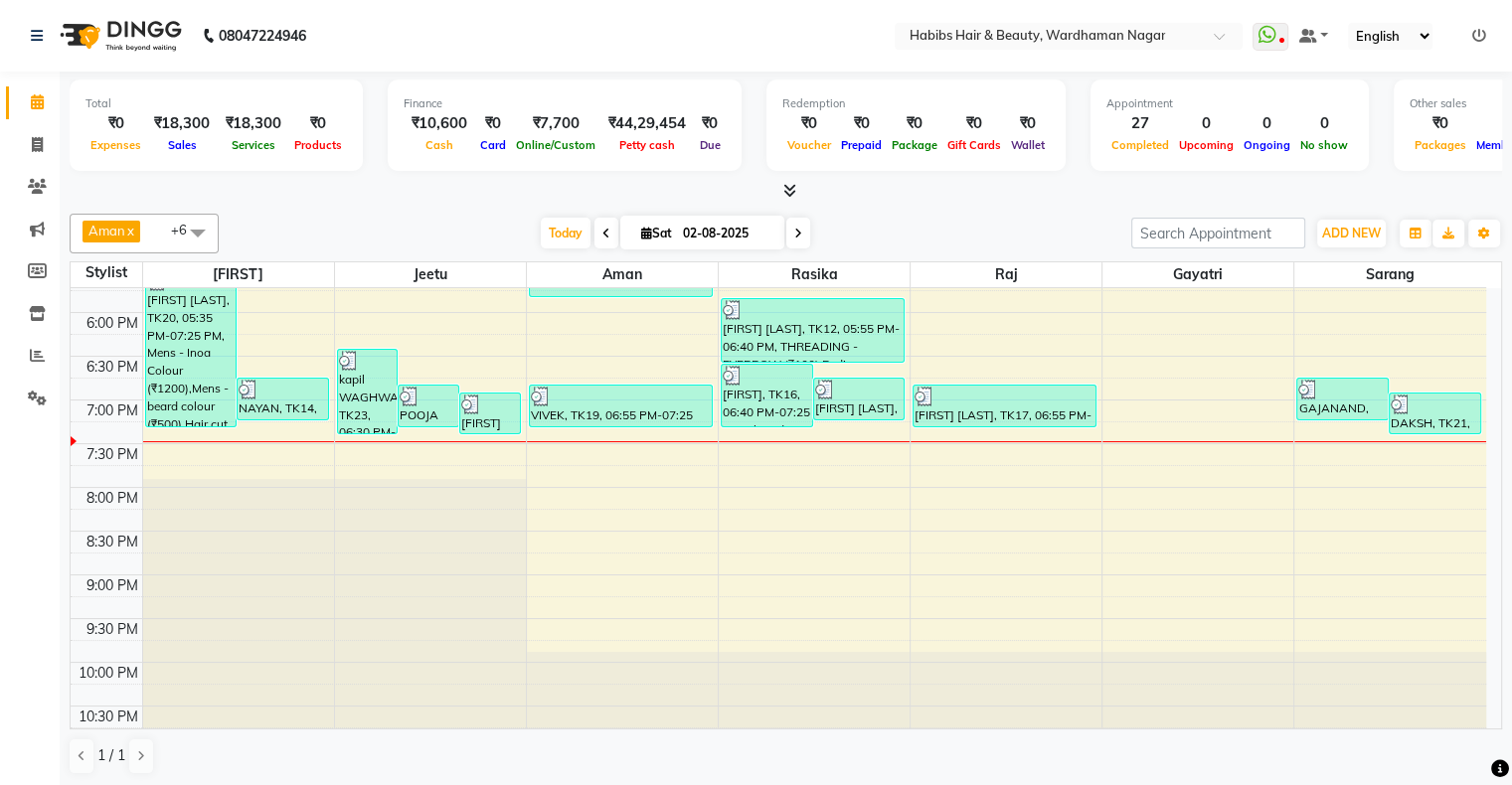 scroll, scrollTop: 763, scrollLeft: 0, axis: vertical 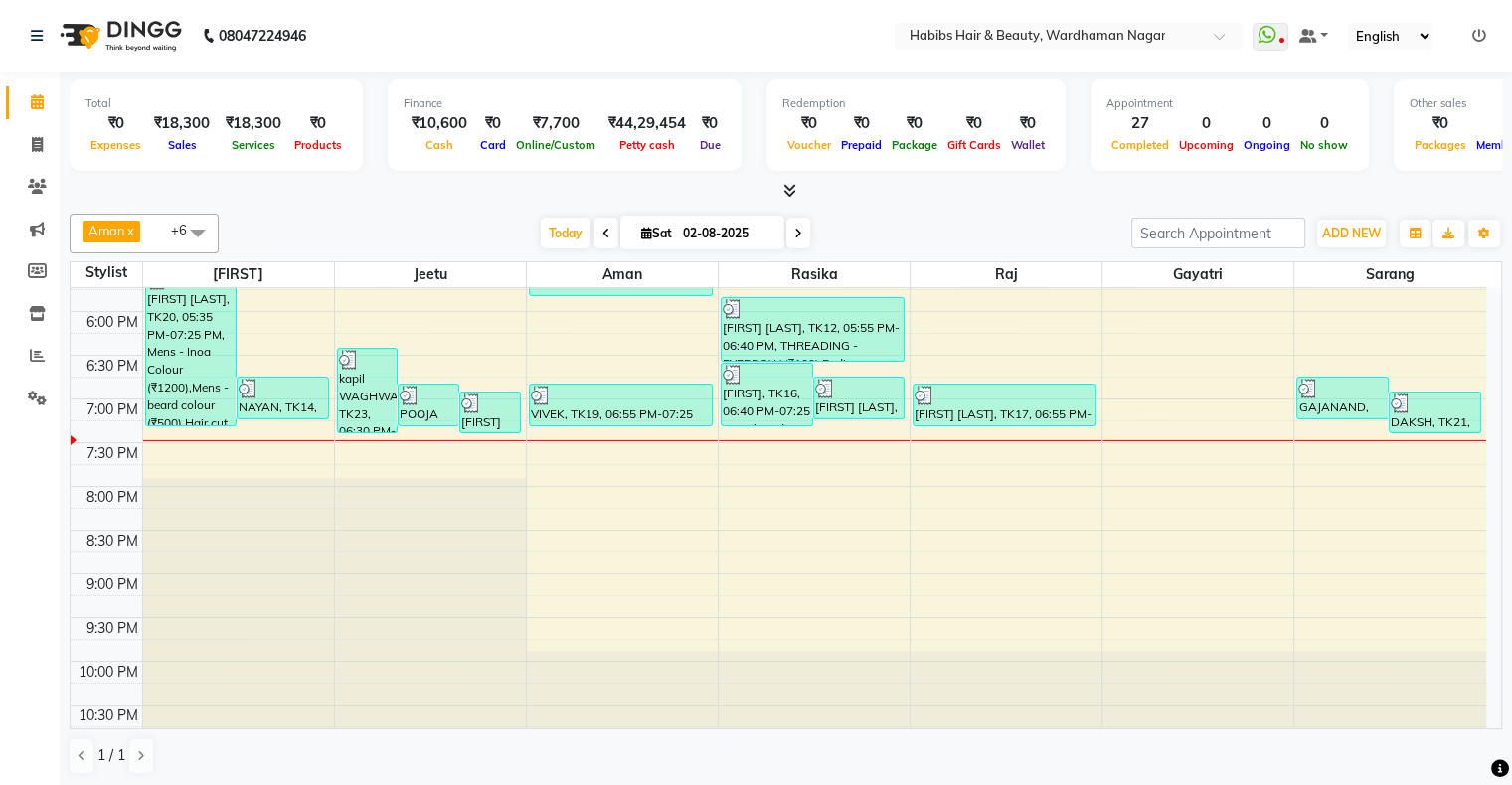 click at bounding box center [1006, 694] 